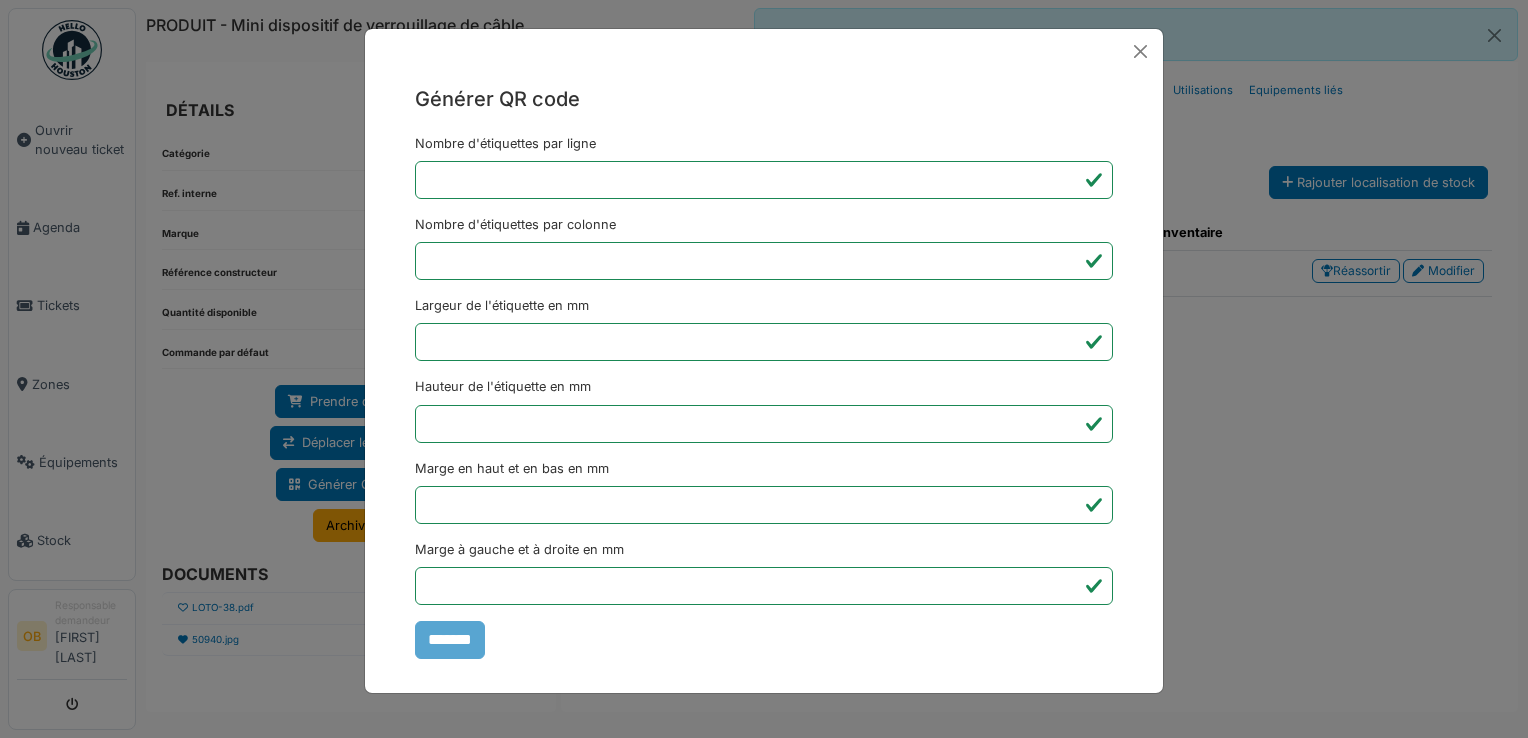 scroll, scrollTop: 0, scrollLeft: 0, axis: both 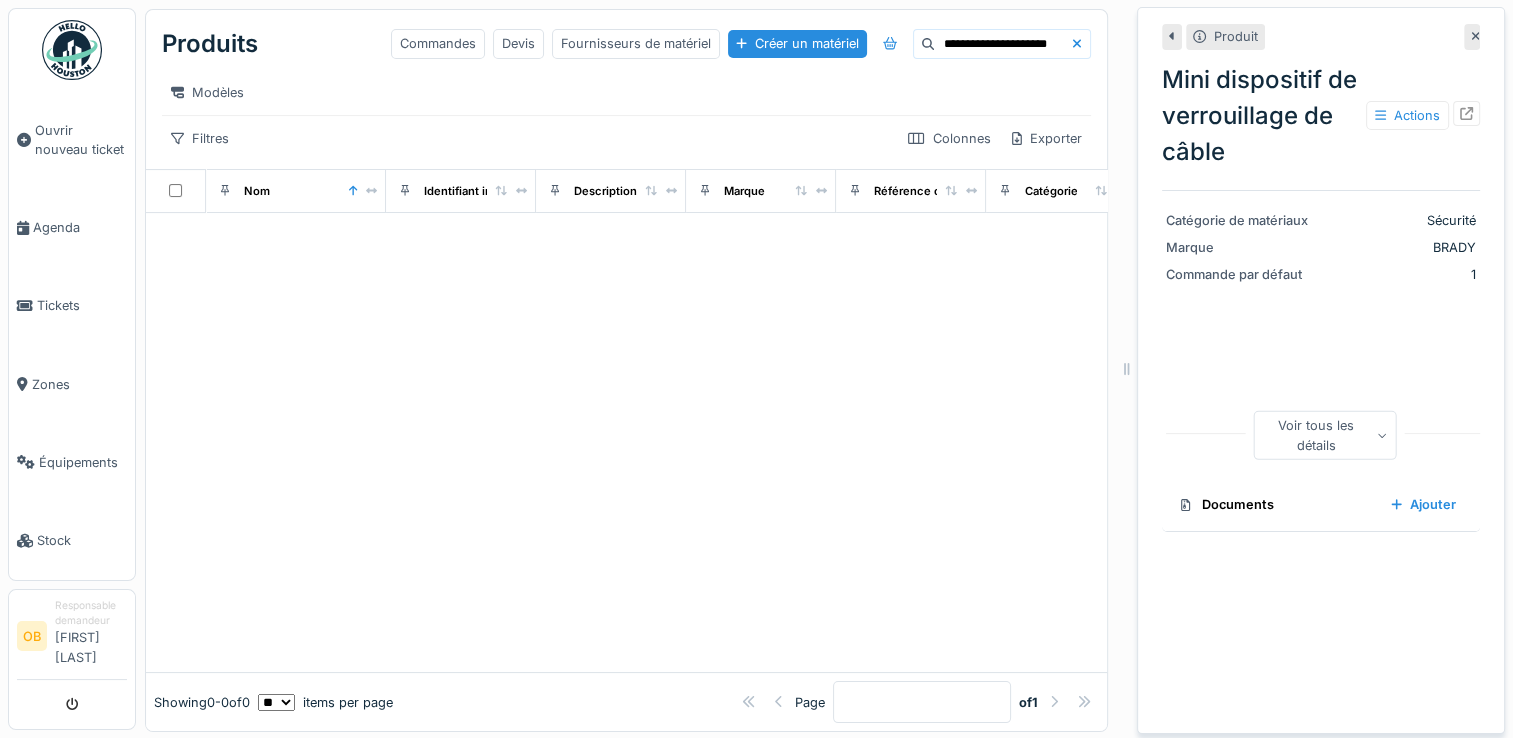 click at bounding box center (626, 443) 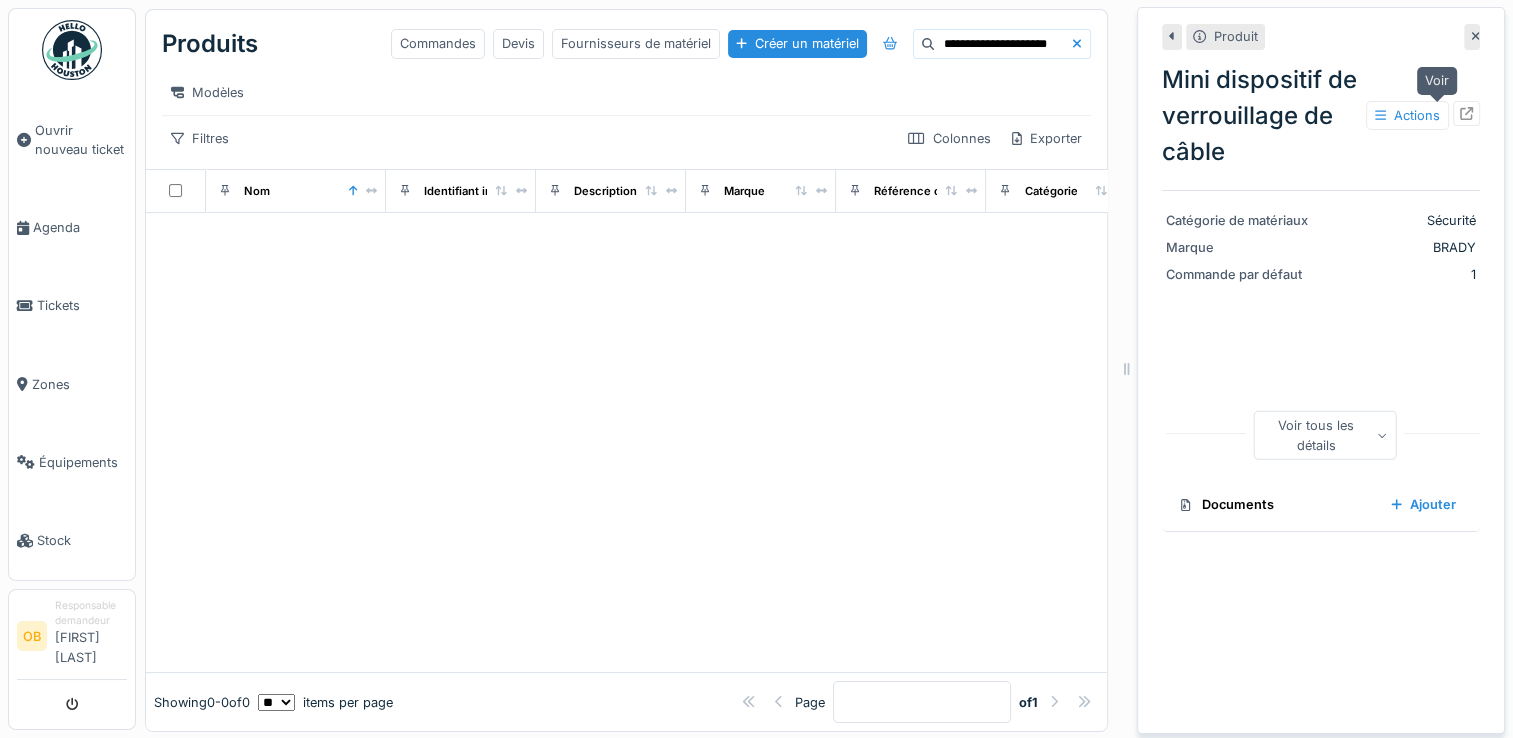 click at bounding box center (1466, 113) 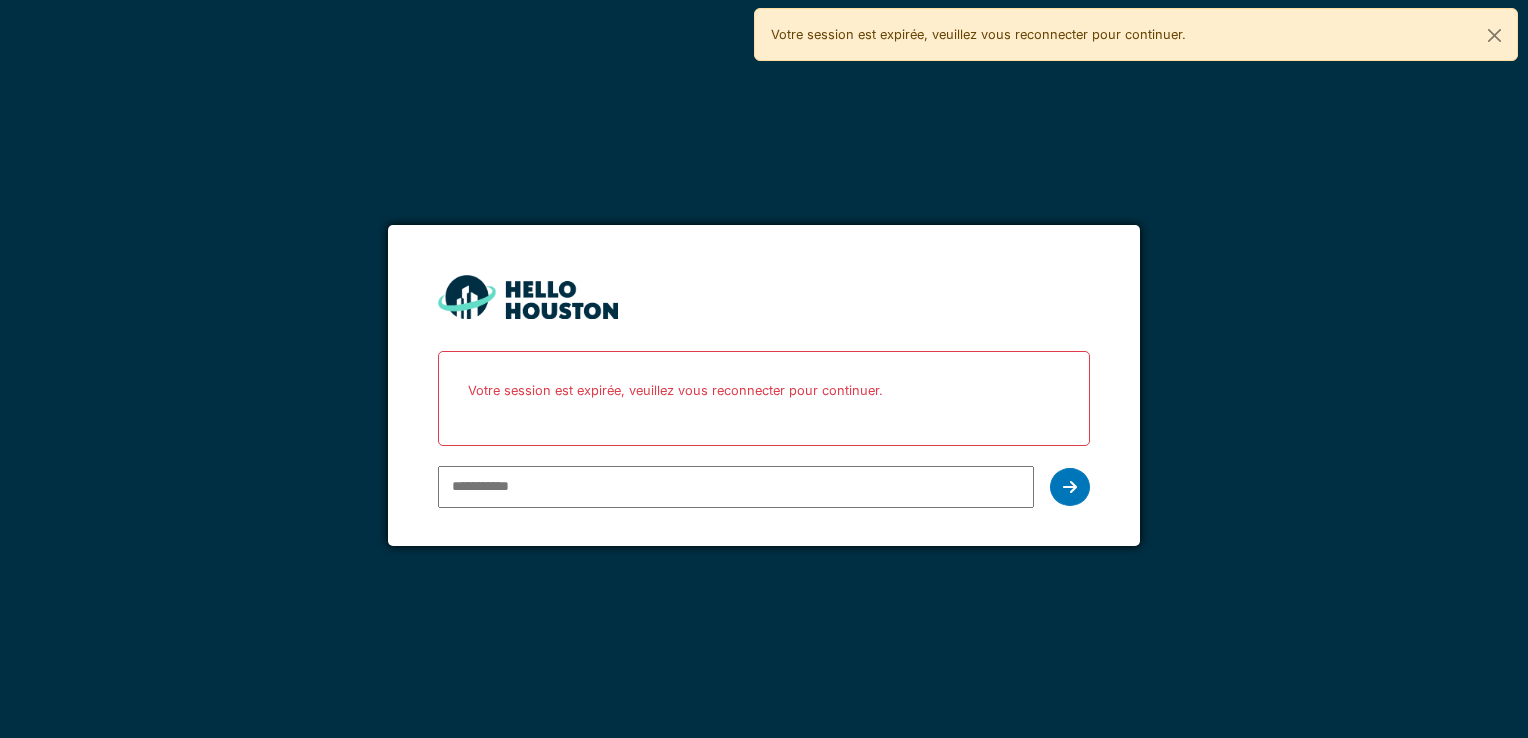 scroll, scrollTop: 0, scrollLeft: 0, axis: both 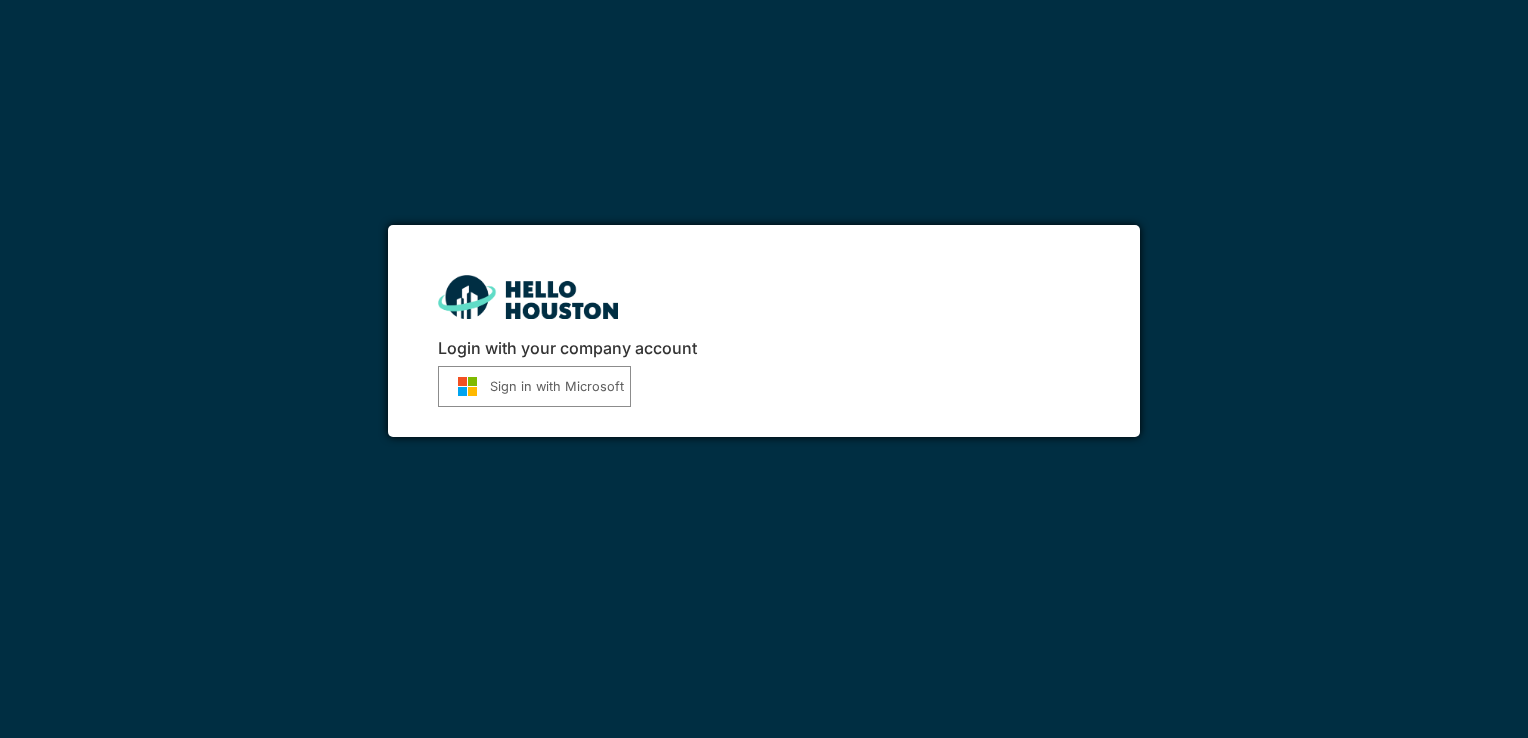 click on "Sign in with Microsoft" at bounding box center (534, 386) 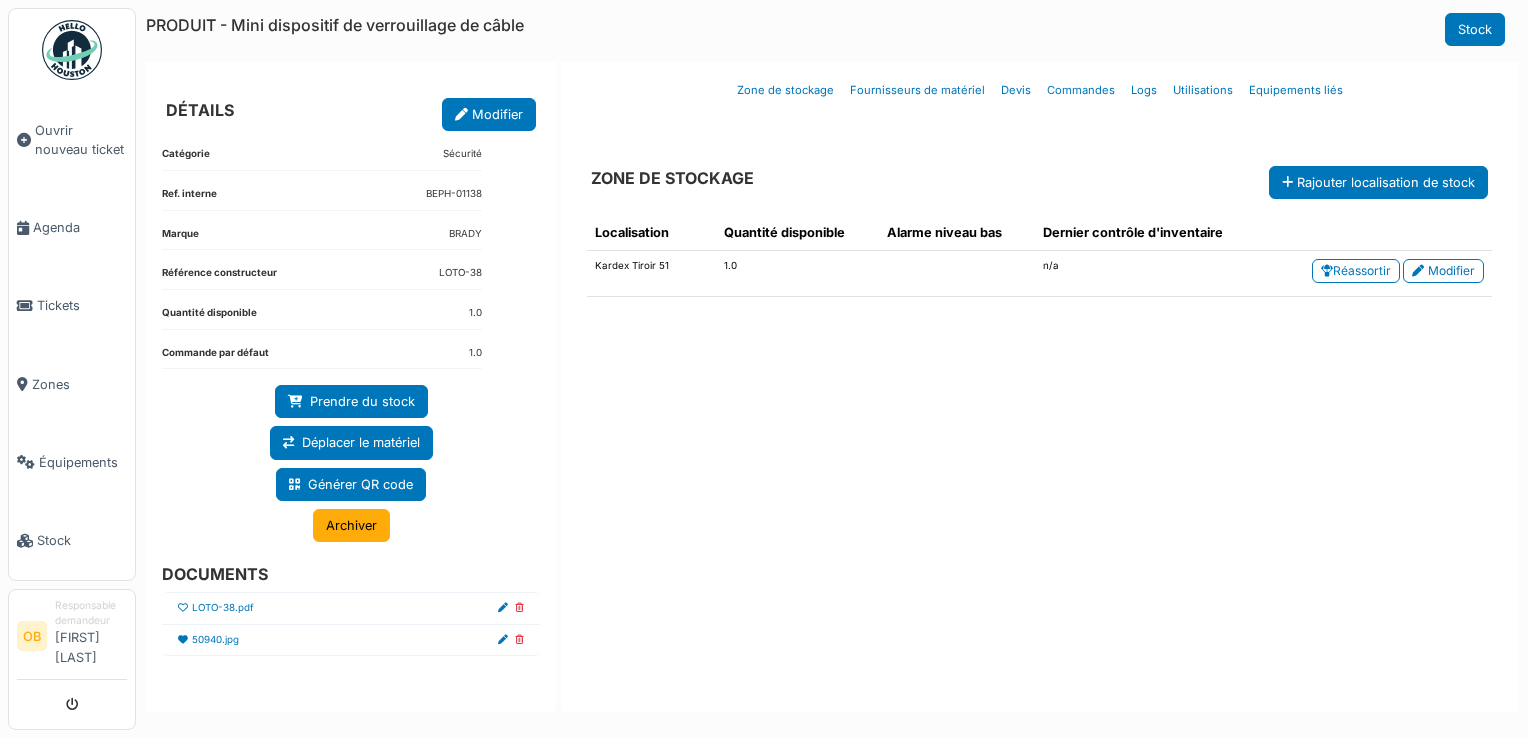 scroll, scrollTop: 0, scrollLeft: 0, axis: both 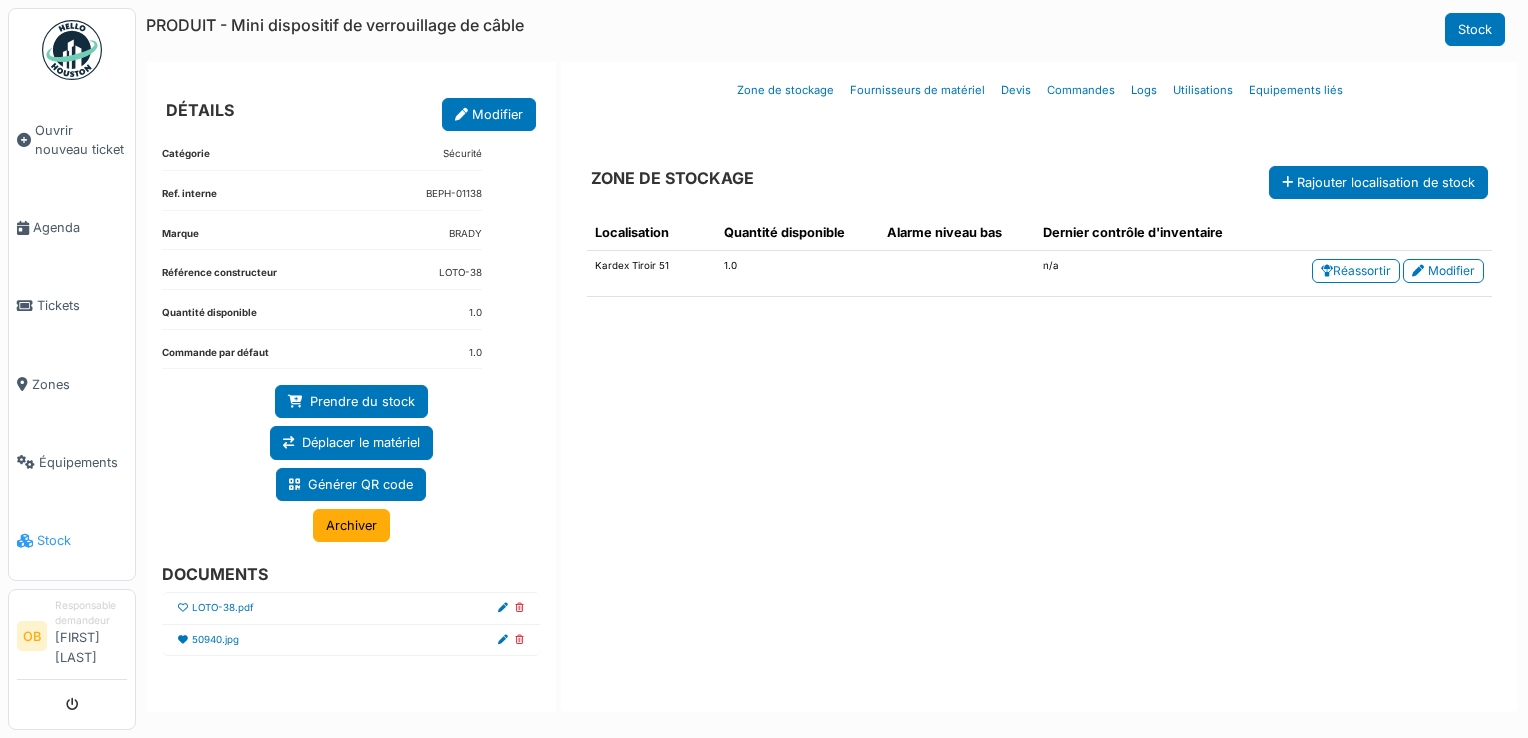 click on "Stock" at bounding box center [82, 540] 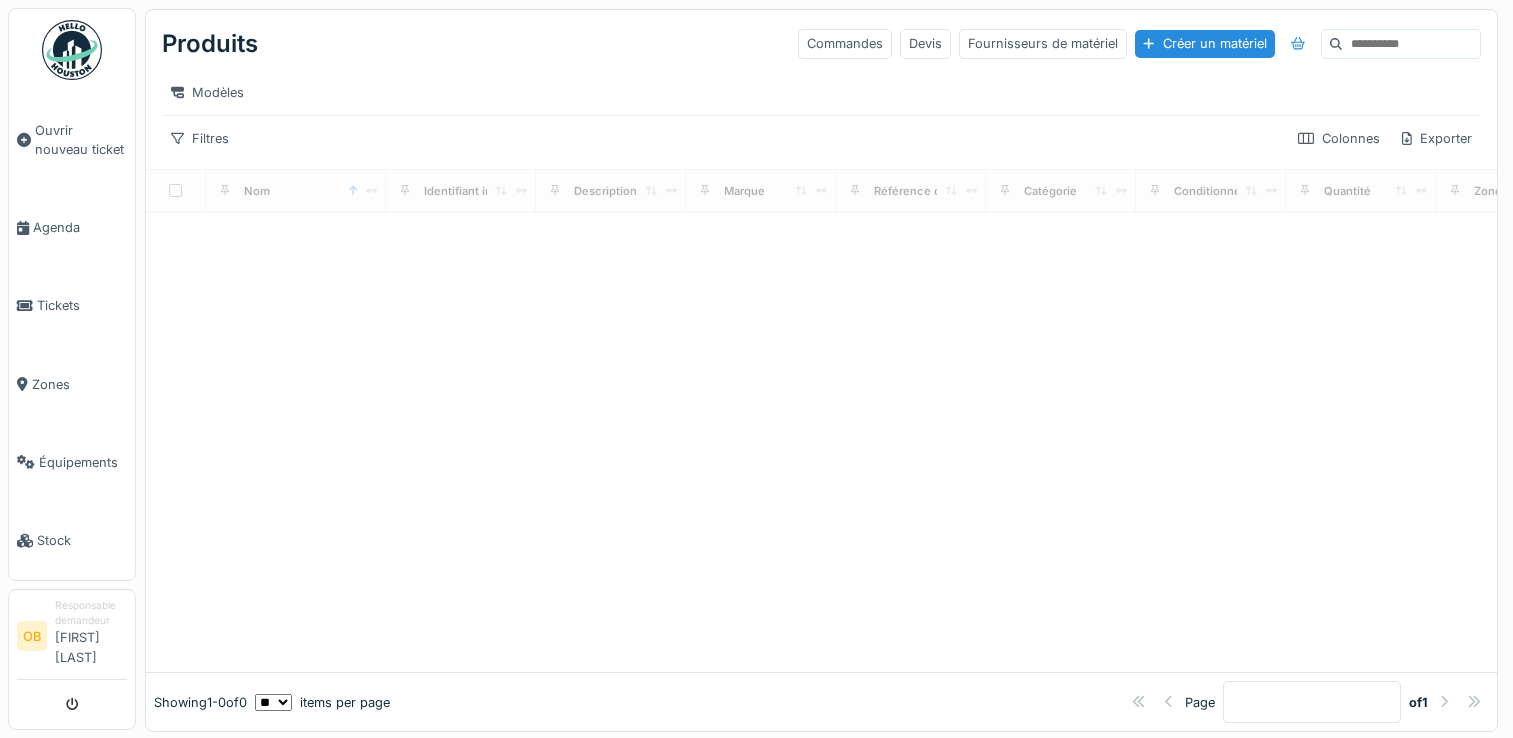 scroll, scrollTop: 0, scrollLeft: 0, axis: both 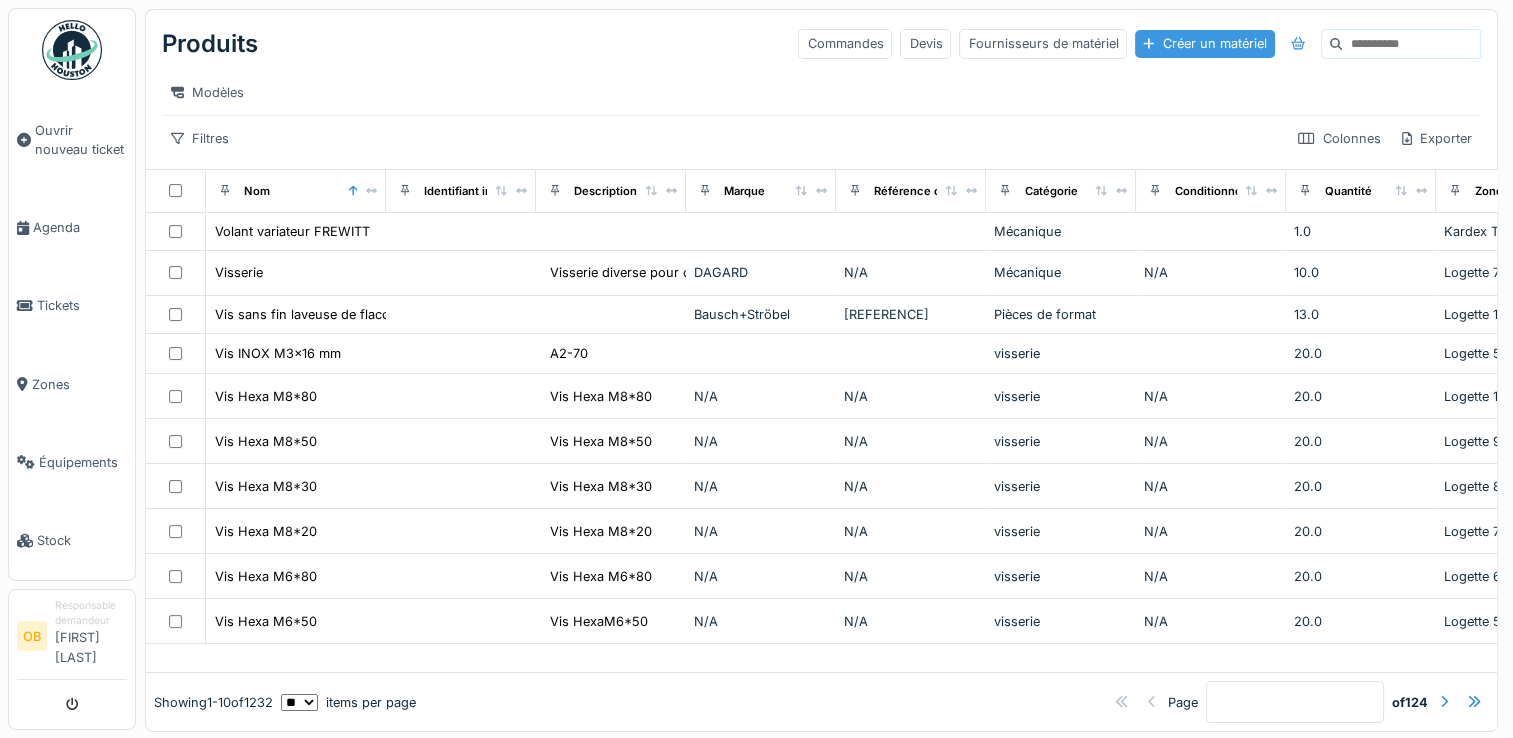 click on "Créer un matériel" at bounding box center (1204, 43) 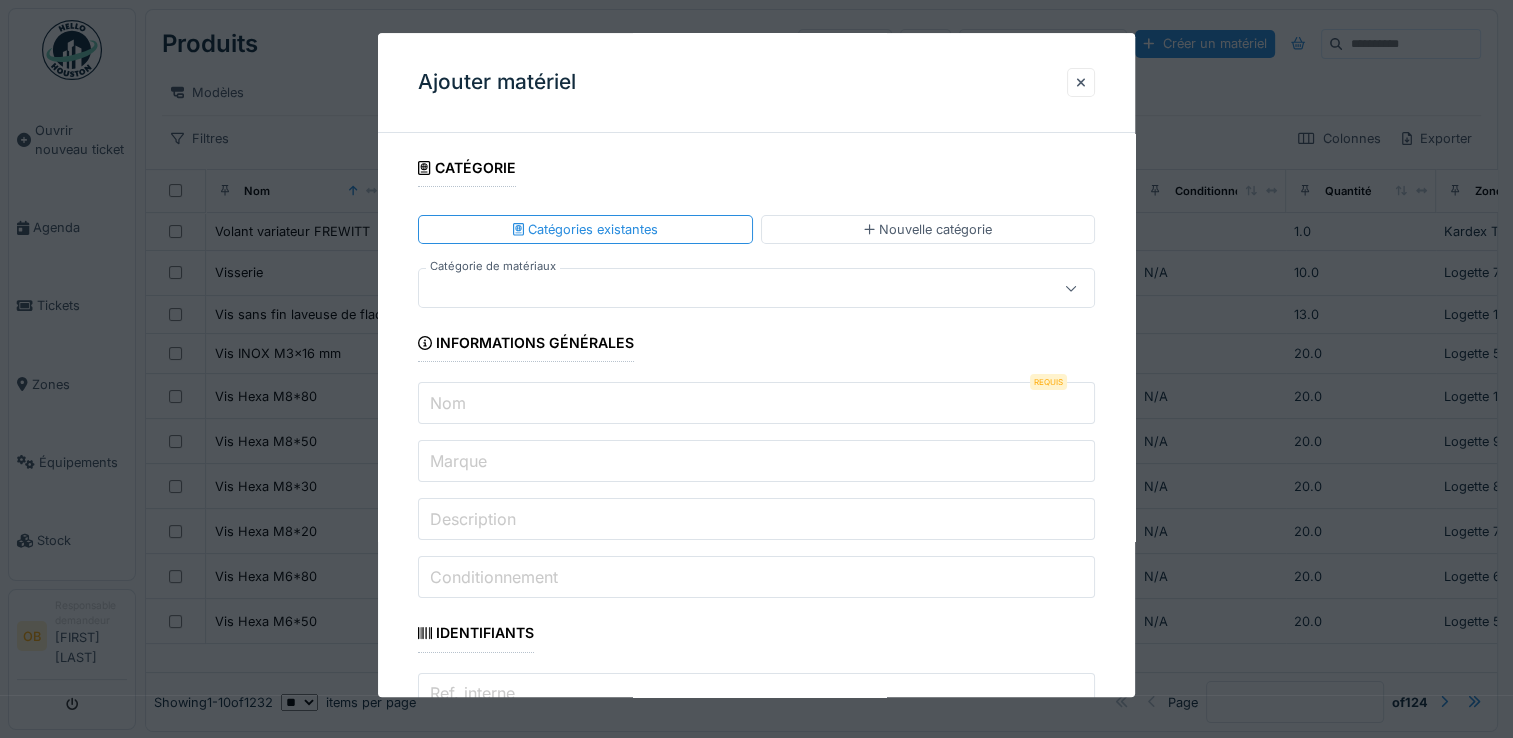 click on "Nom" at bounding box center [756, 404] 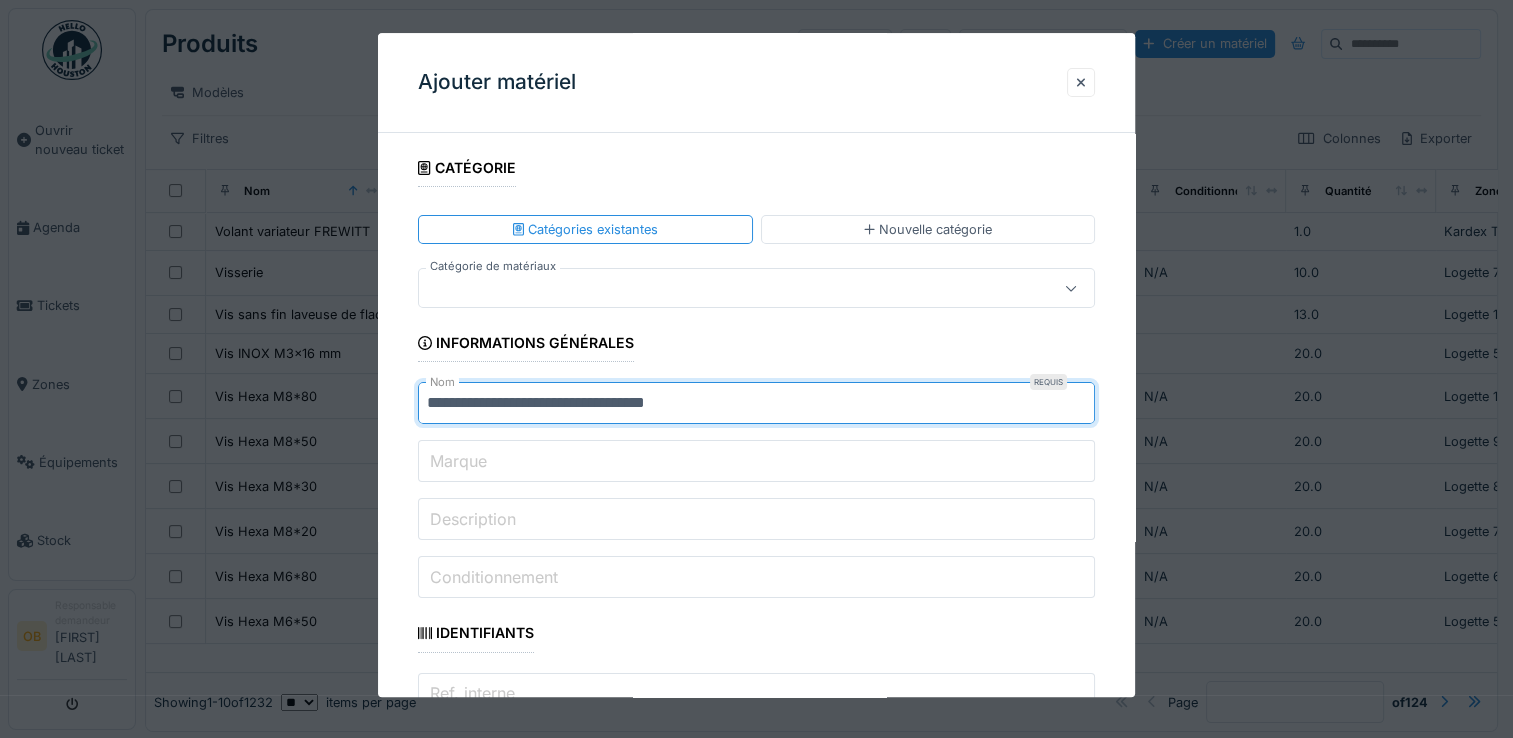 type on "**********" 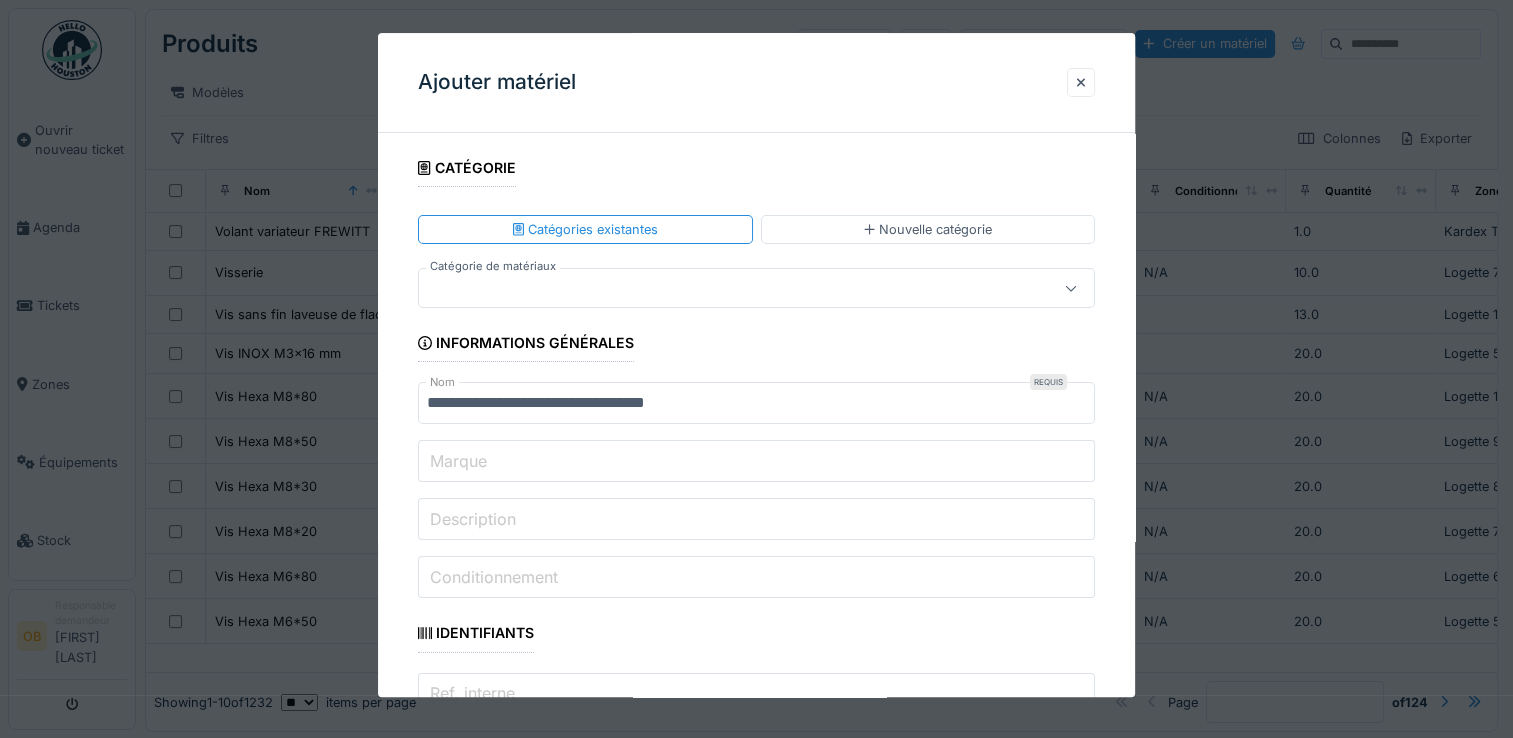 click at bounding box center (756, 289) 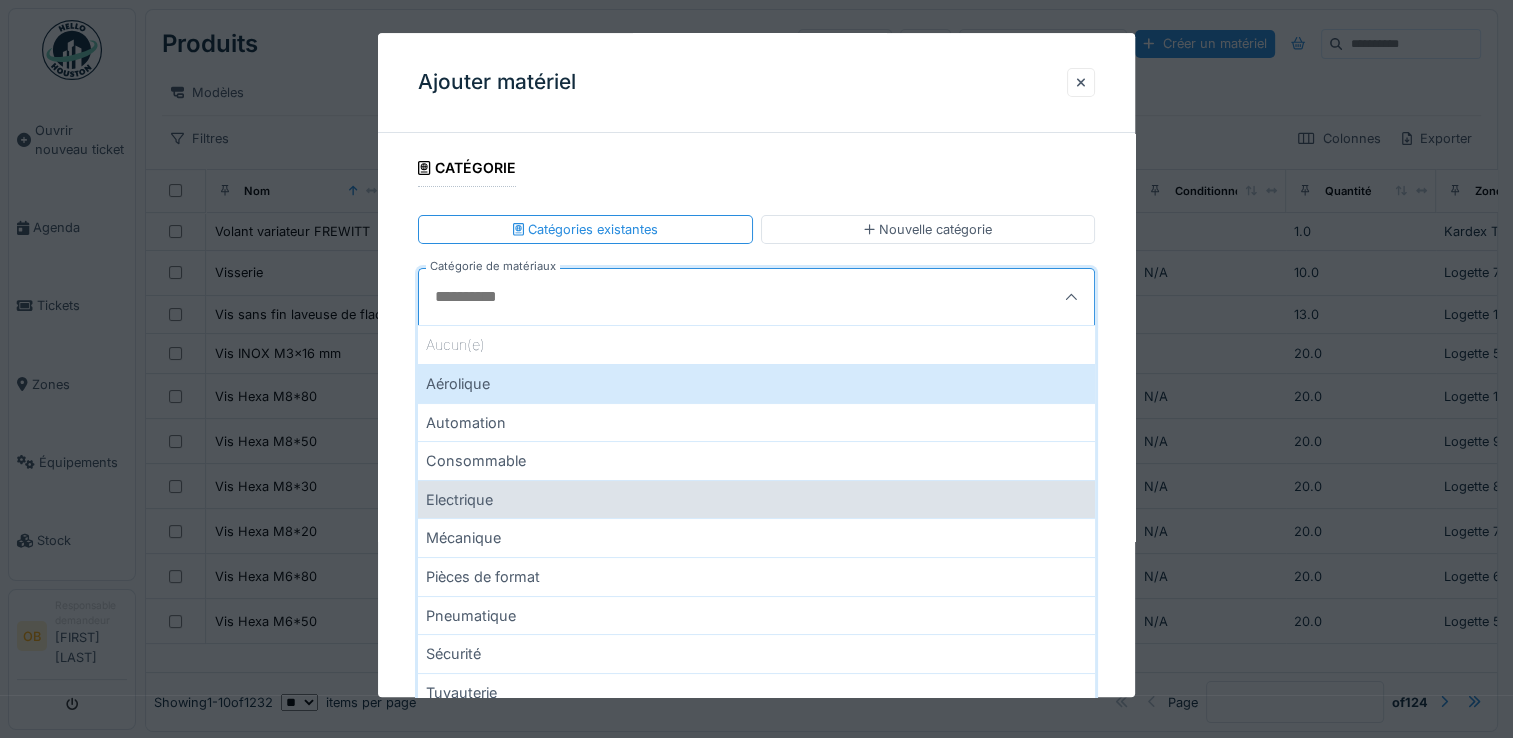 click on "Electrique" at bounding box center (756, 499) 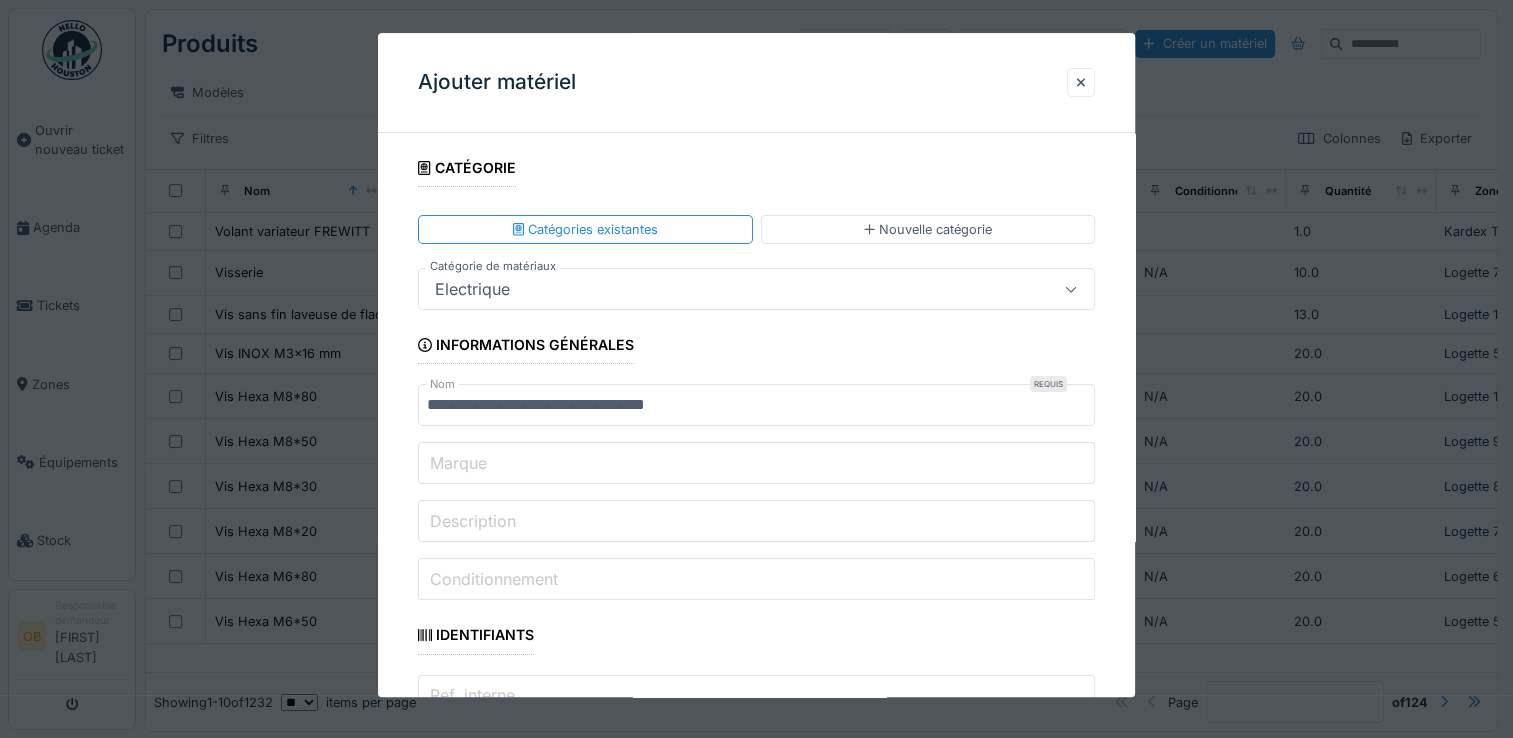 click on "Marque" at bounding box center (458, 463) 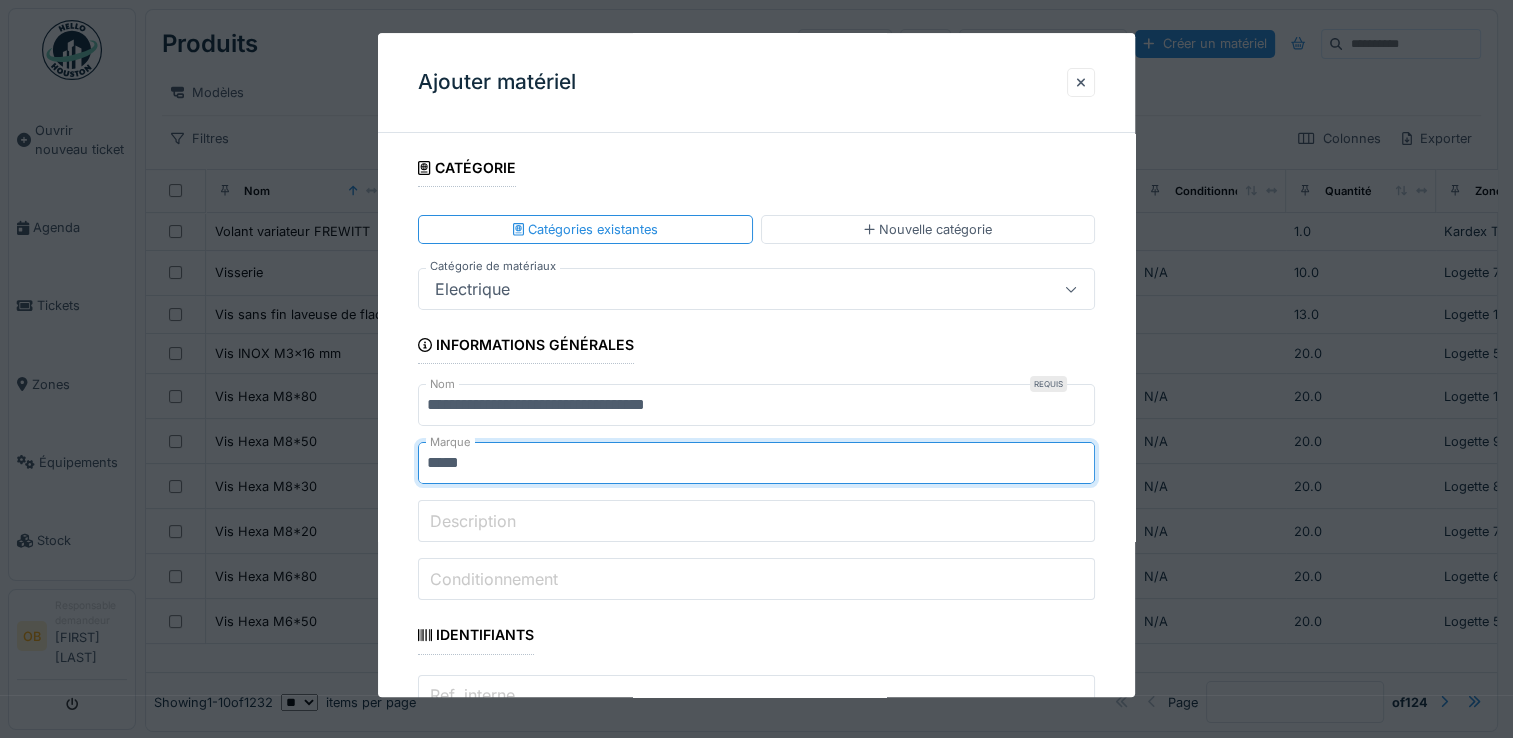 type on "*****" 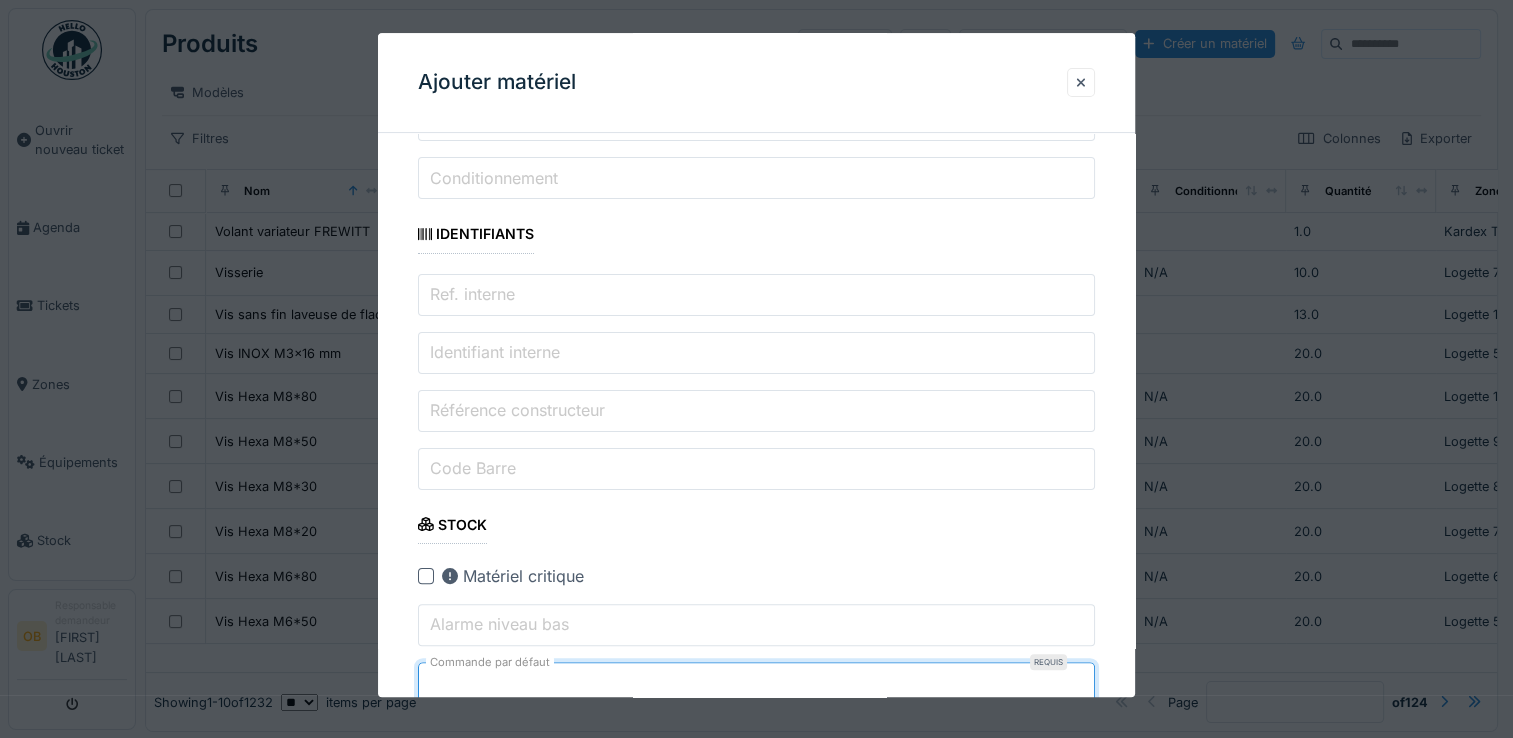 type on "*" 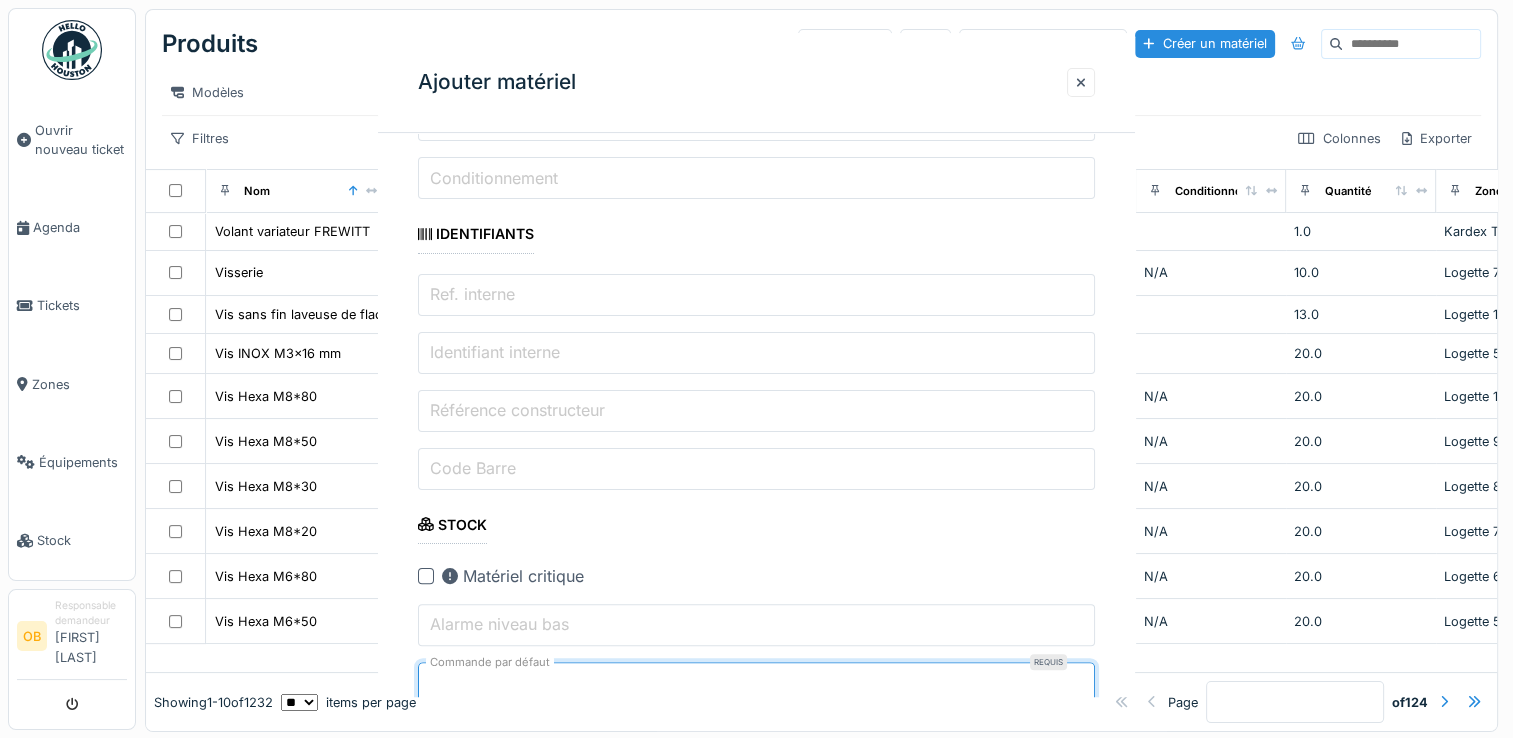 scroll, scrollTop: 0, scrollLeft: 0, axis: both 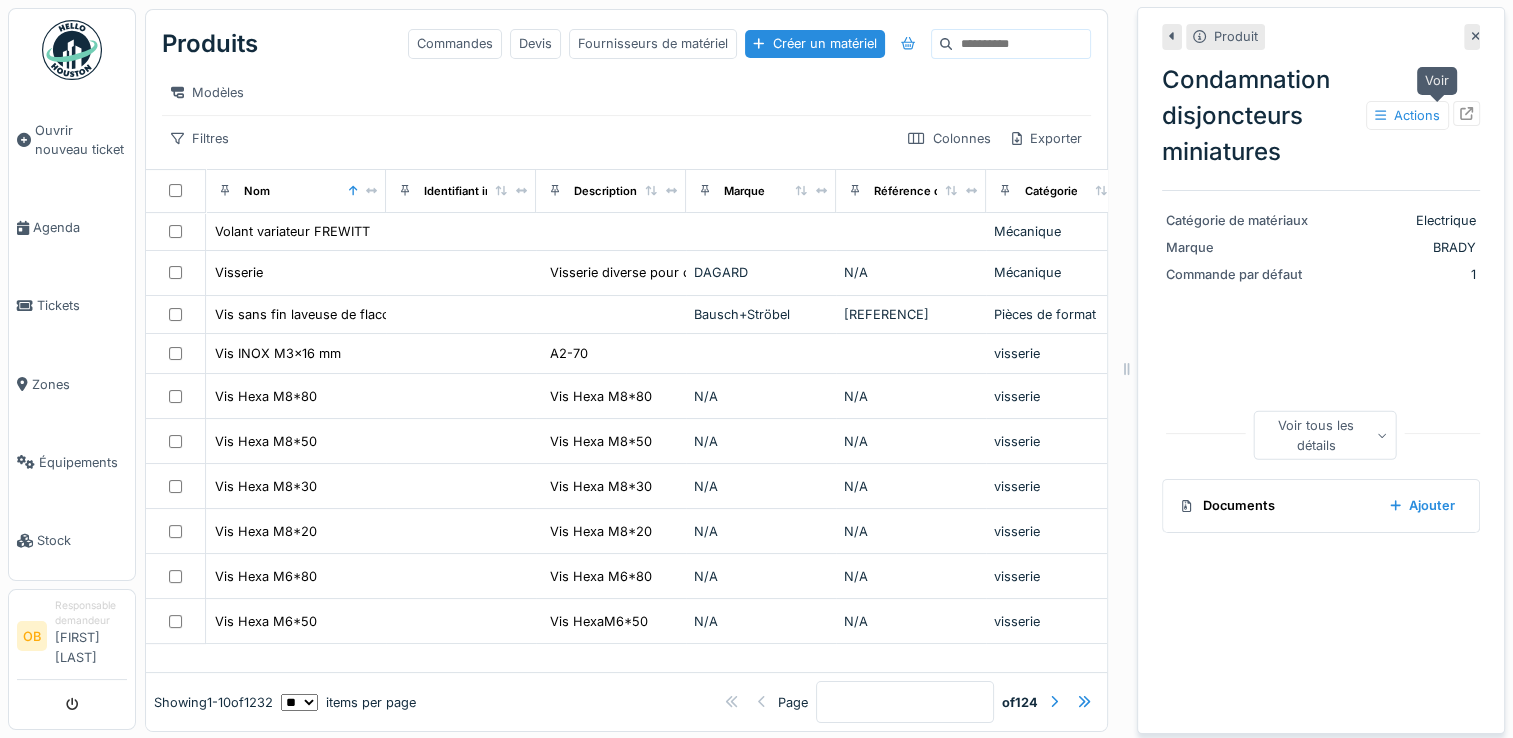 click 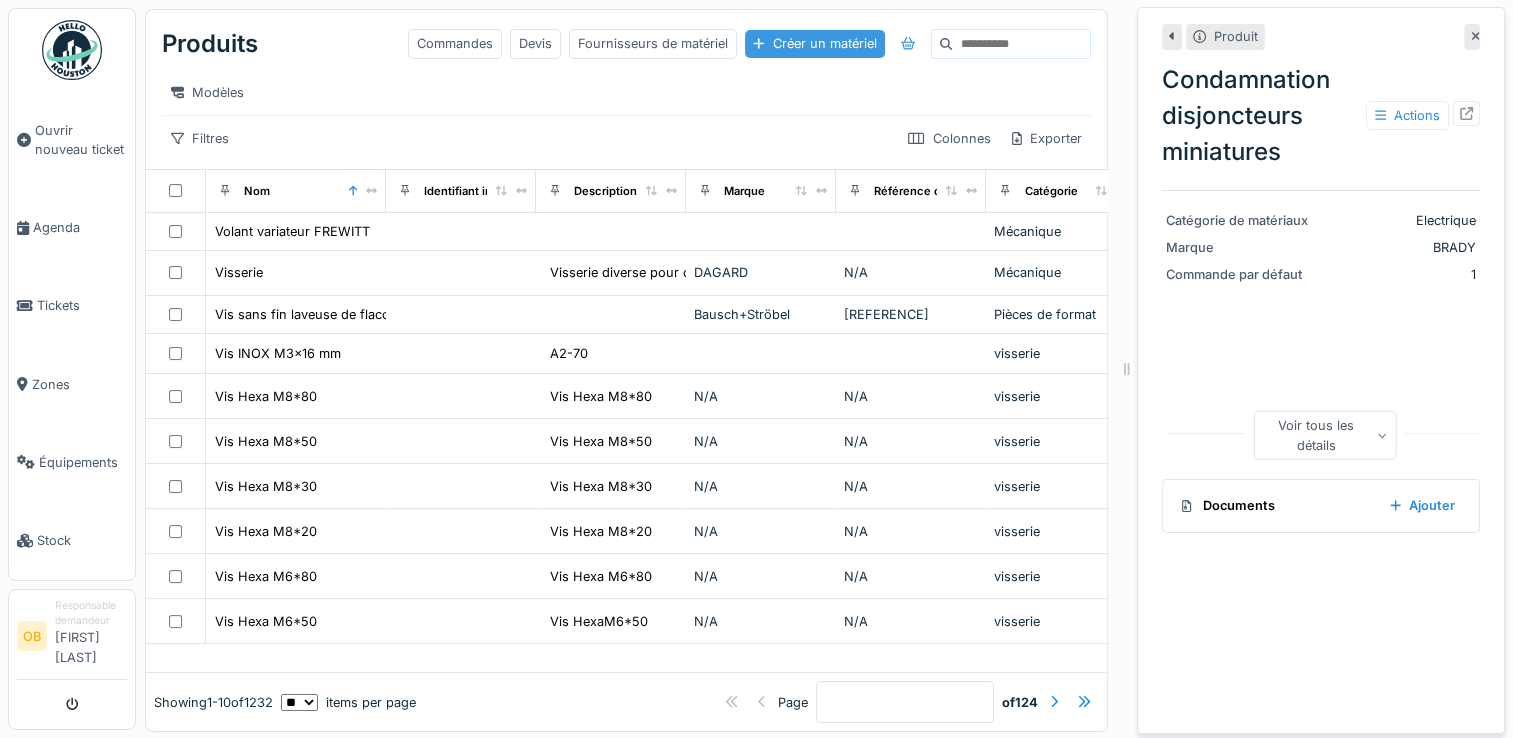 click on "Créer un matériel" at bounding box center (814, 43) 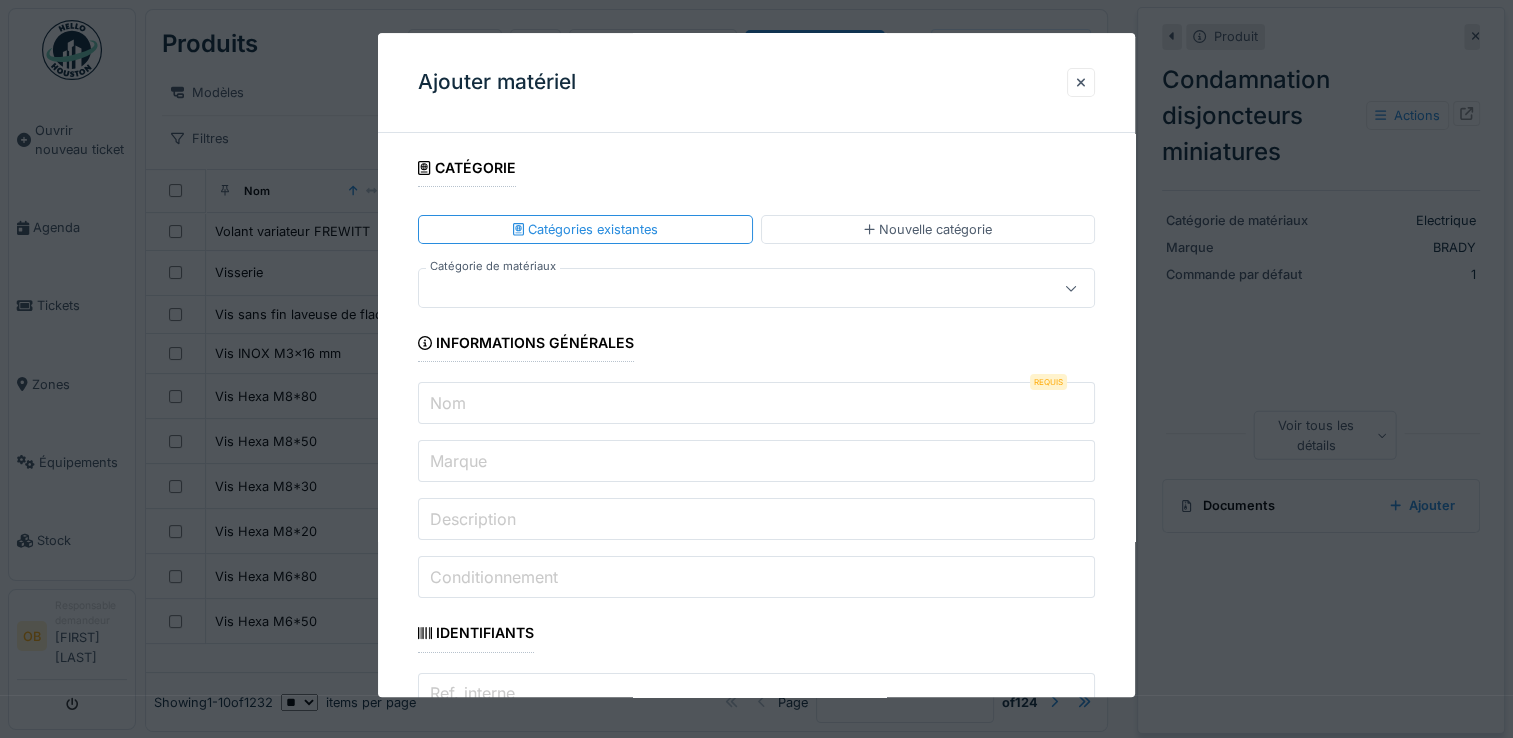 click at bounding box center (722, 289) 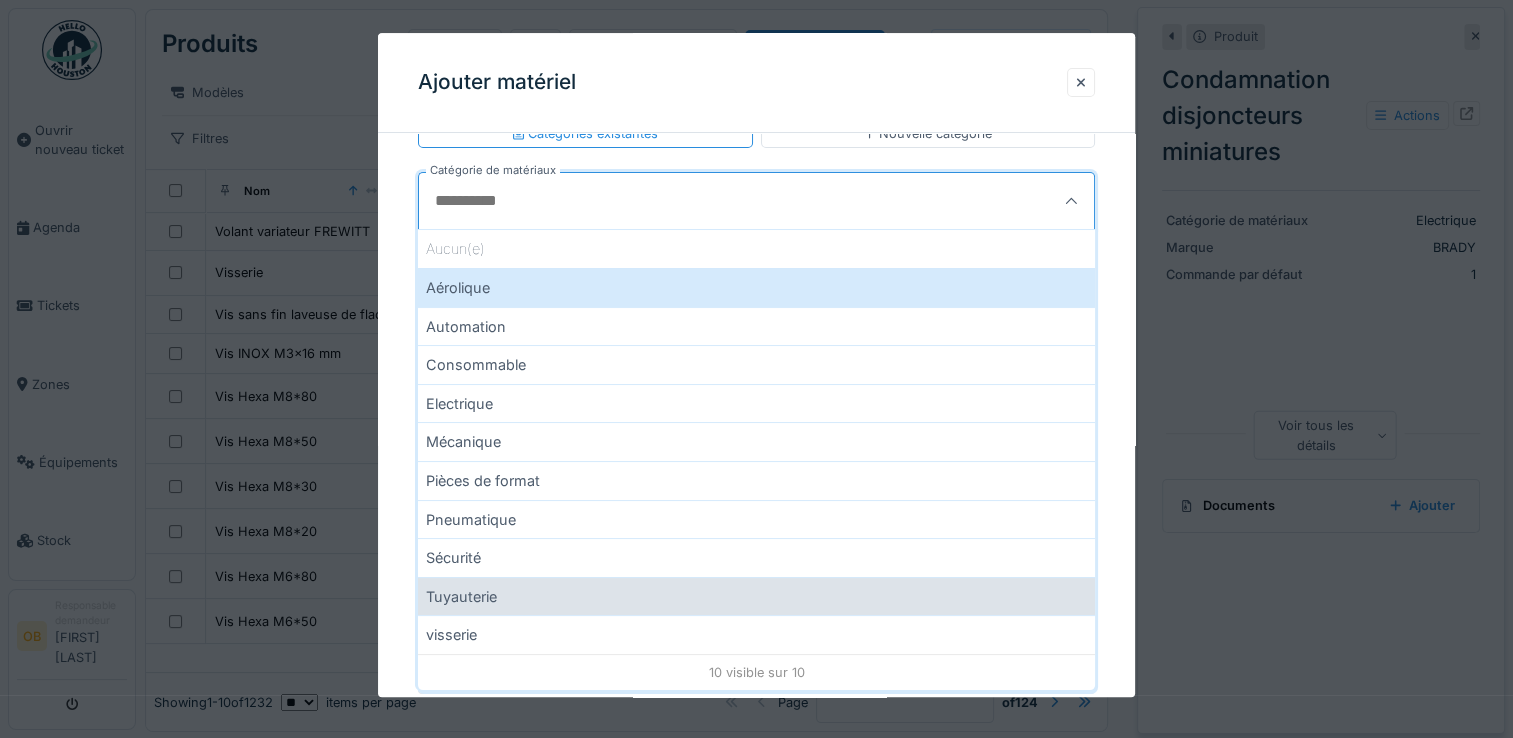 scroll, scrollTop: 133, scrollLeft: 0, axis: vertical 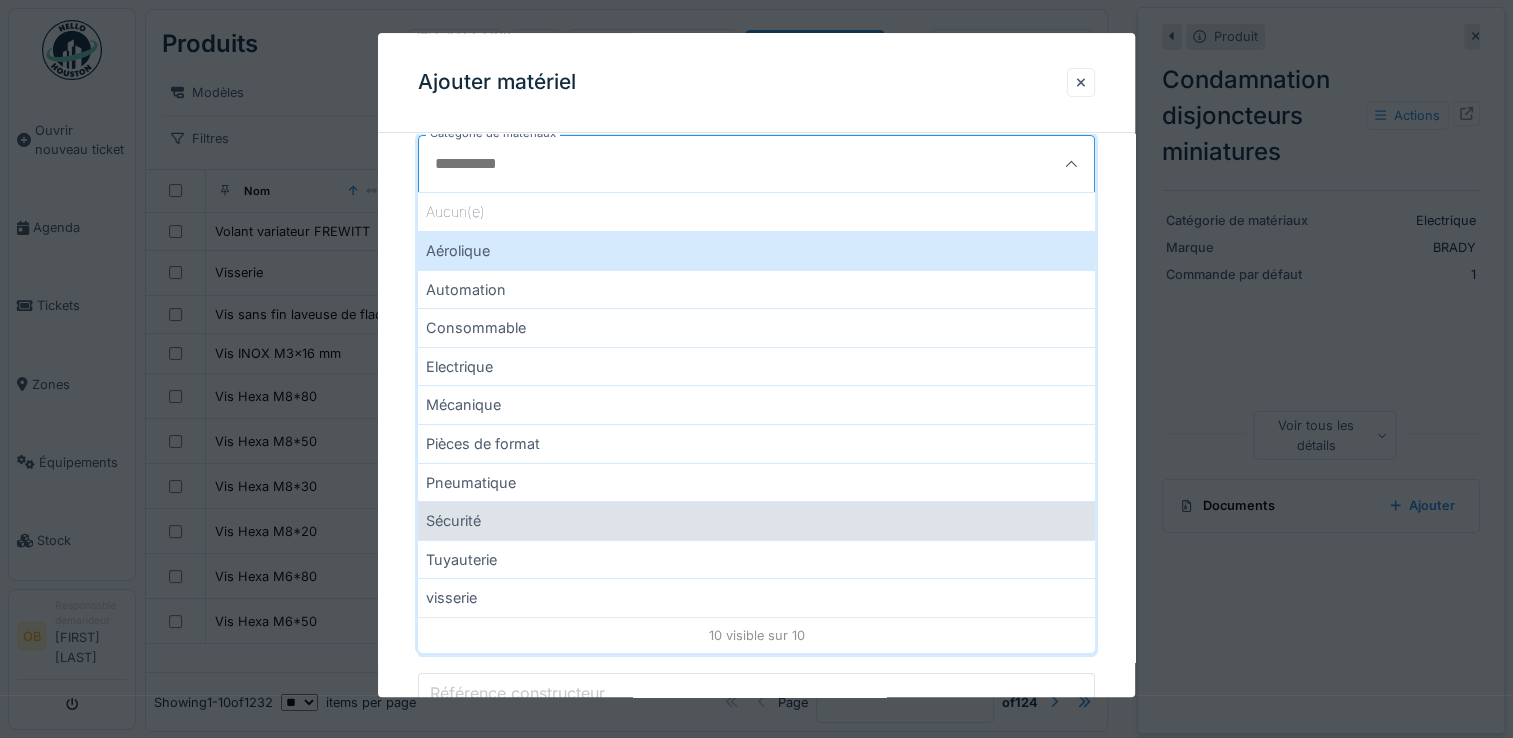 click on "Sécurité" at bounding box center (756, 520) 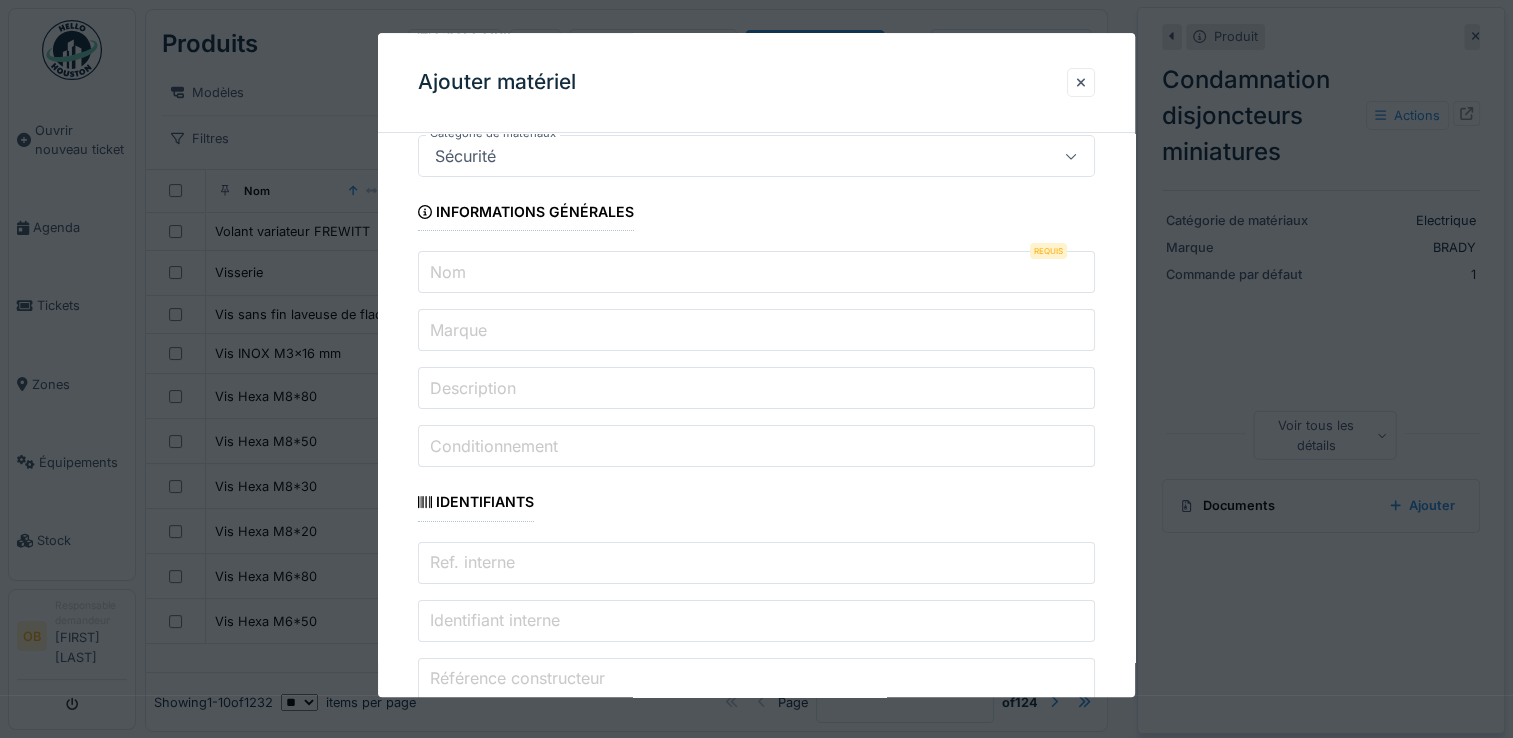 click on "Nom" at bounding box center [756, 273] 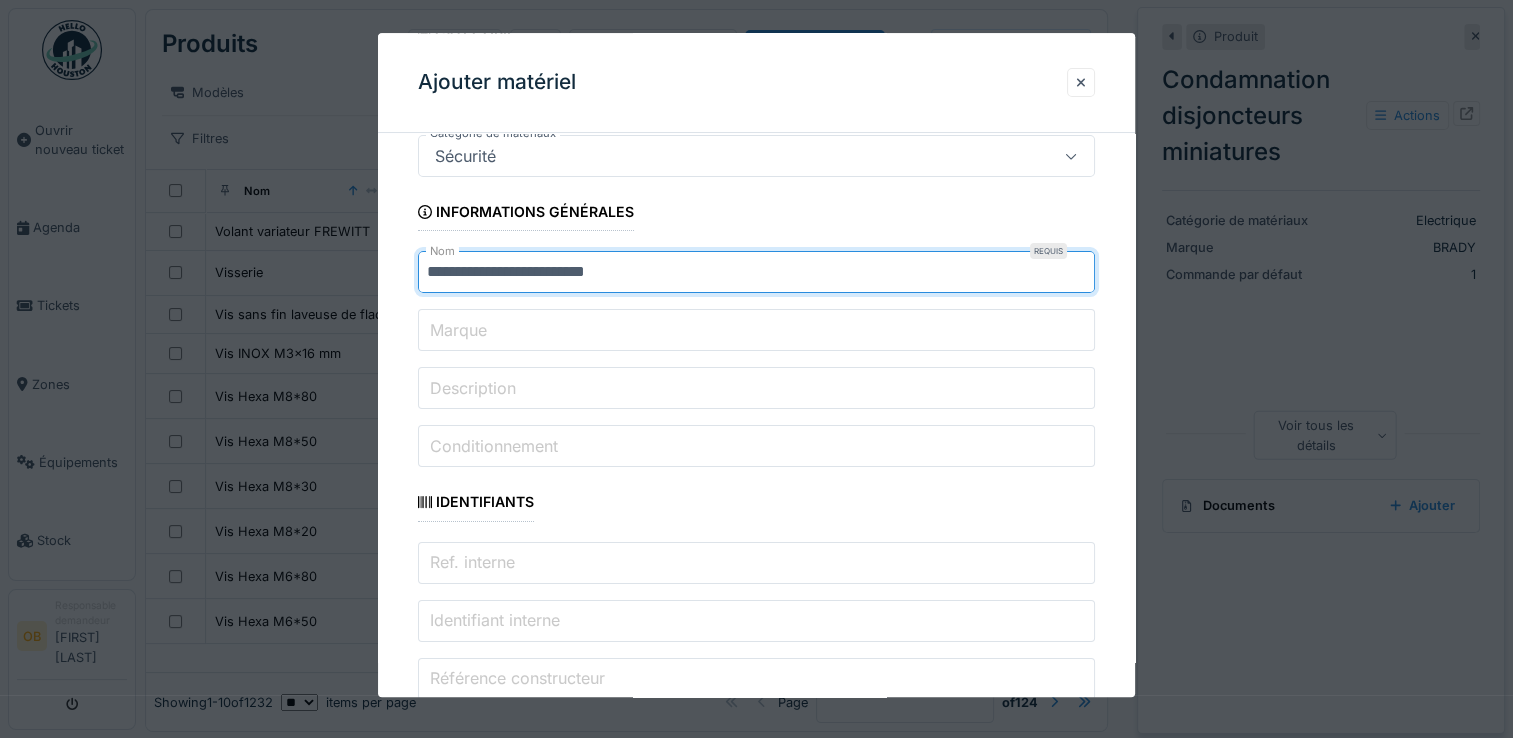 drag, startPoint x: 538, startPoint y: 273, endPoint x: 309, endPoint y: 291, distance: 229.70633 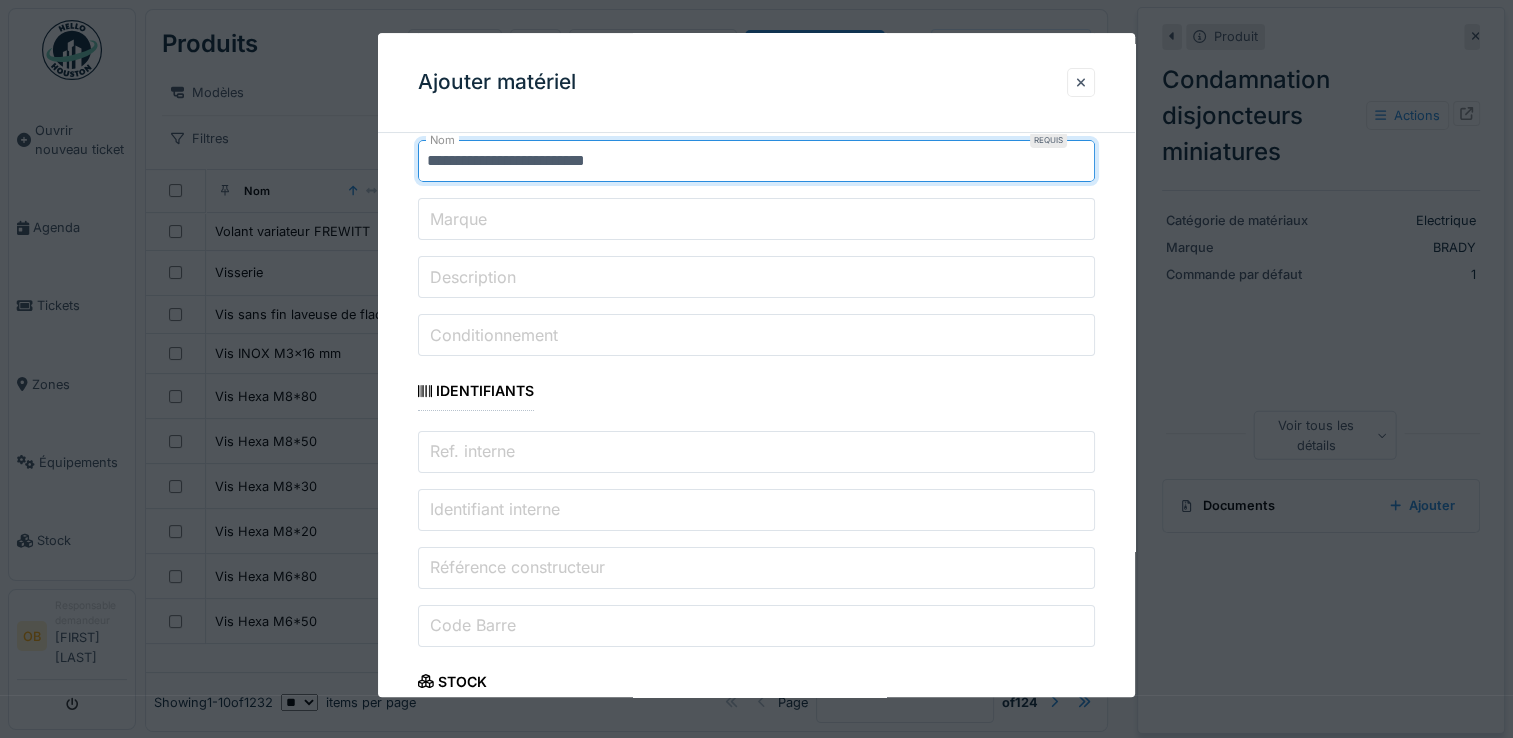 scroll, scrollTop: 266, scrollLeft: 0, axis: vertical 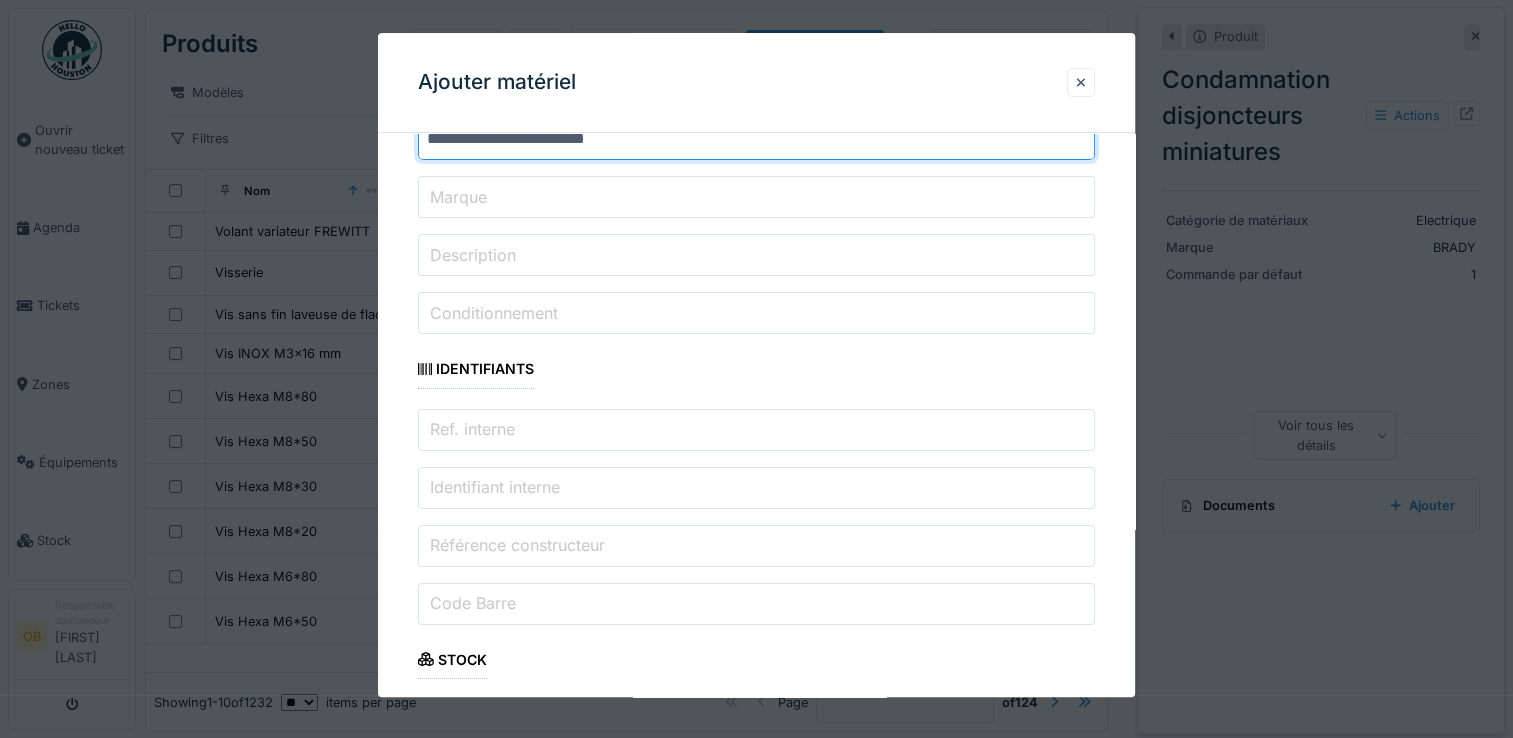 type on "**********" 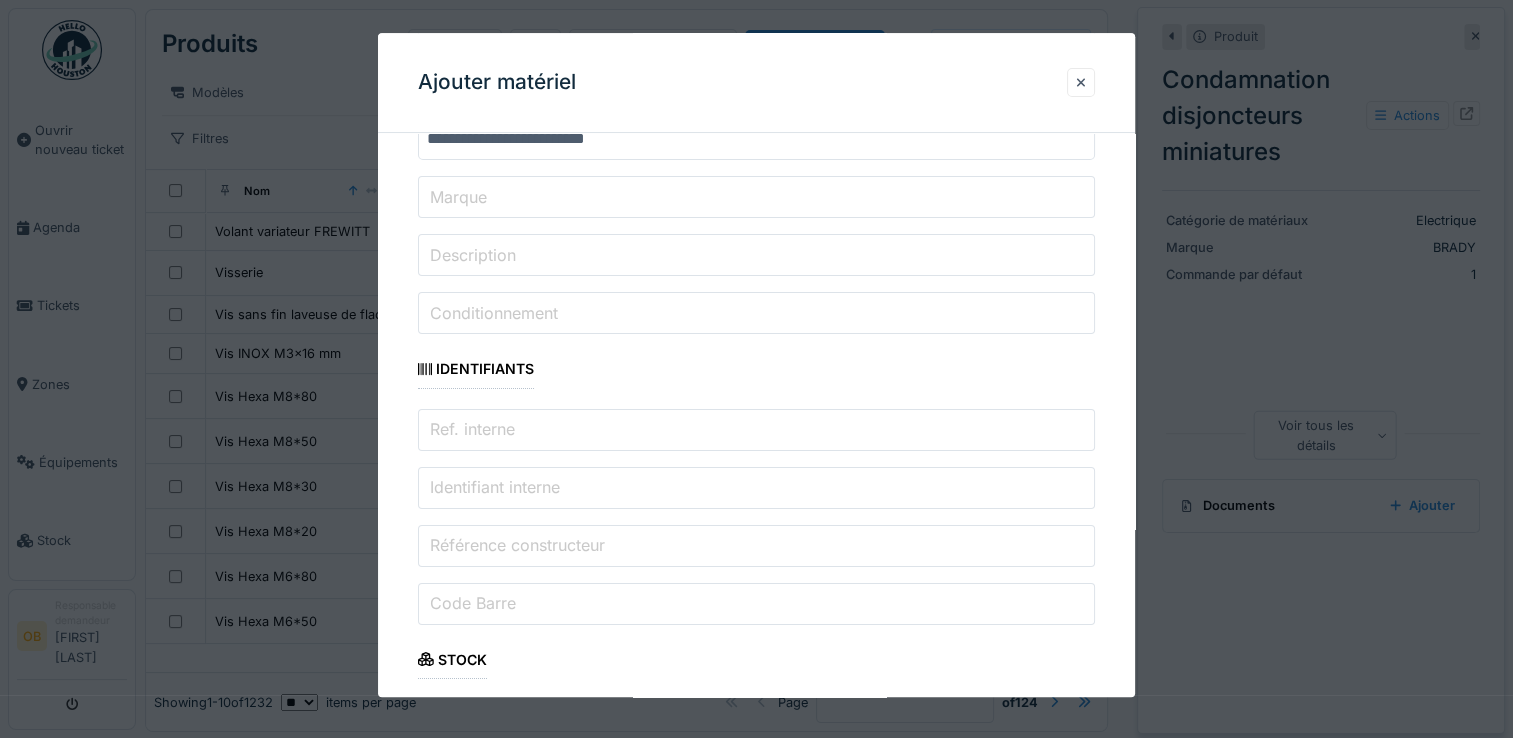 click on "Description" at bounding box center [473, 255] 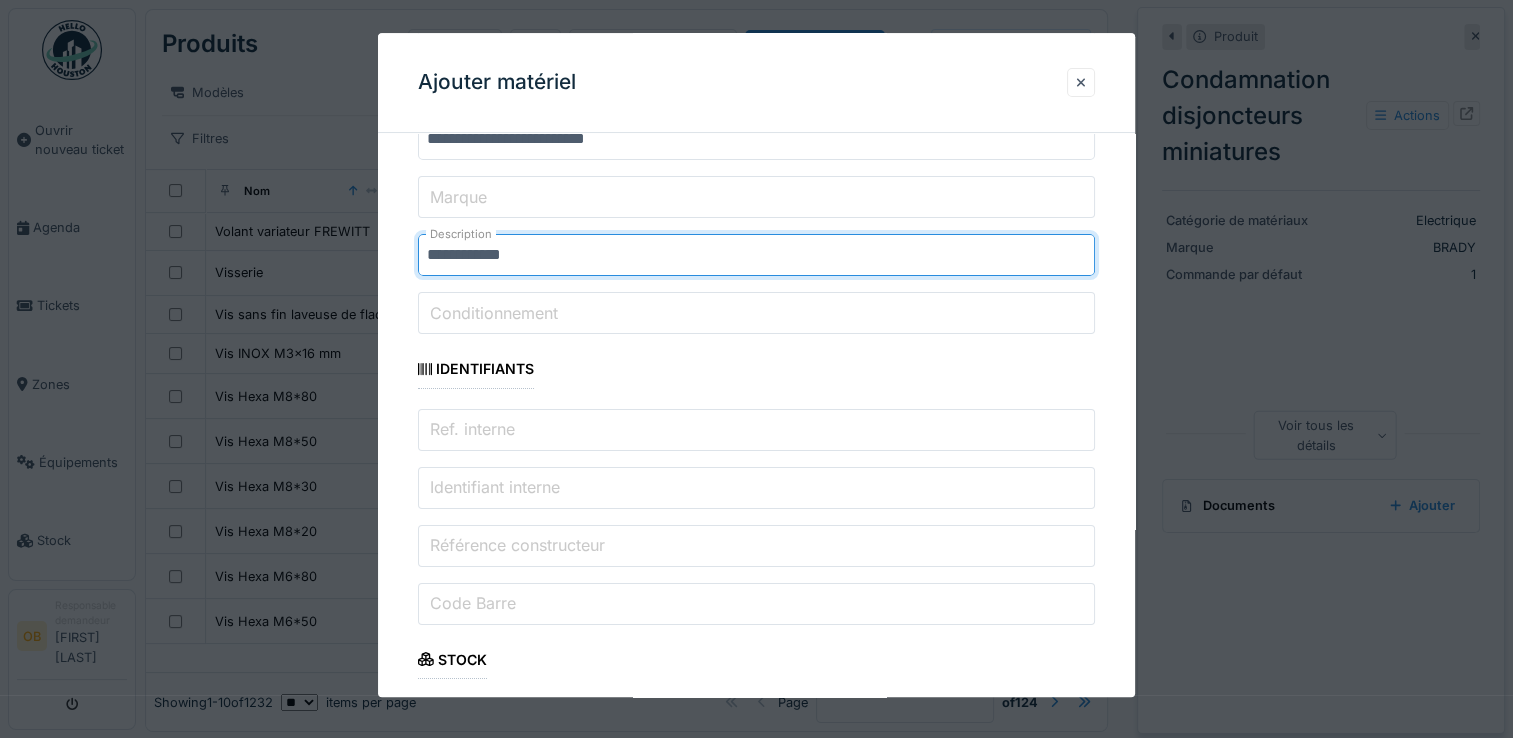 type on "**********" 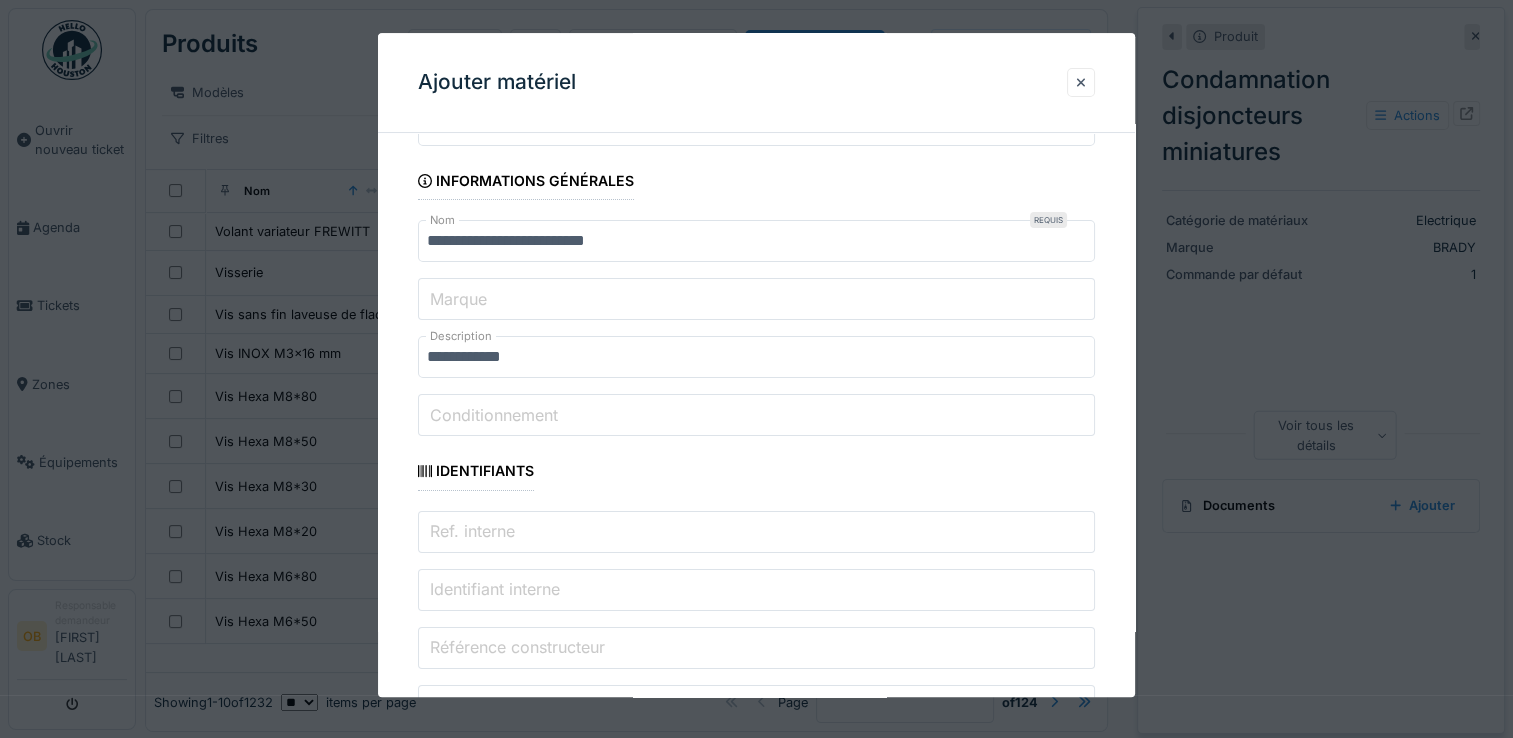 scroll, scrollTop: 0, scrollLeft: 0, axis: both 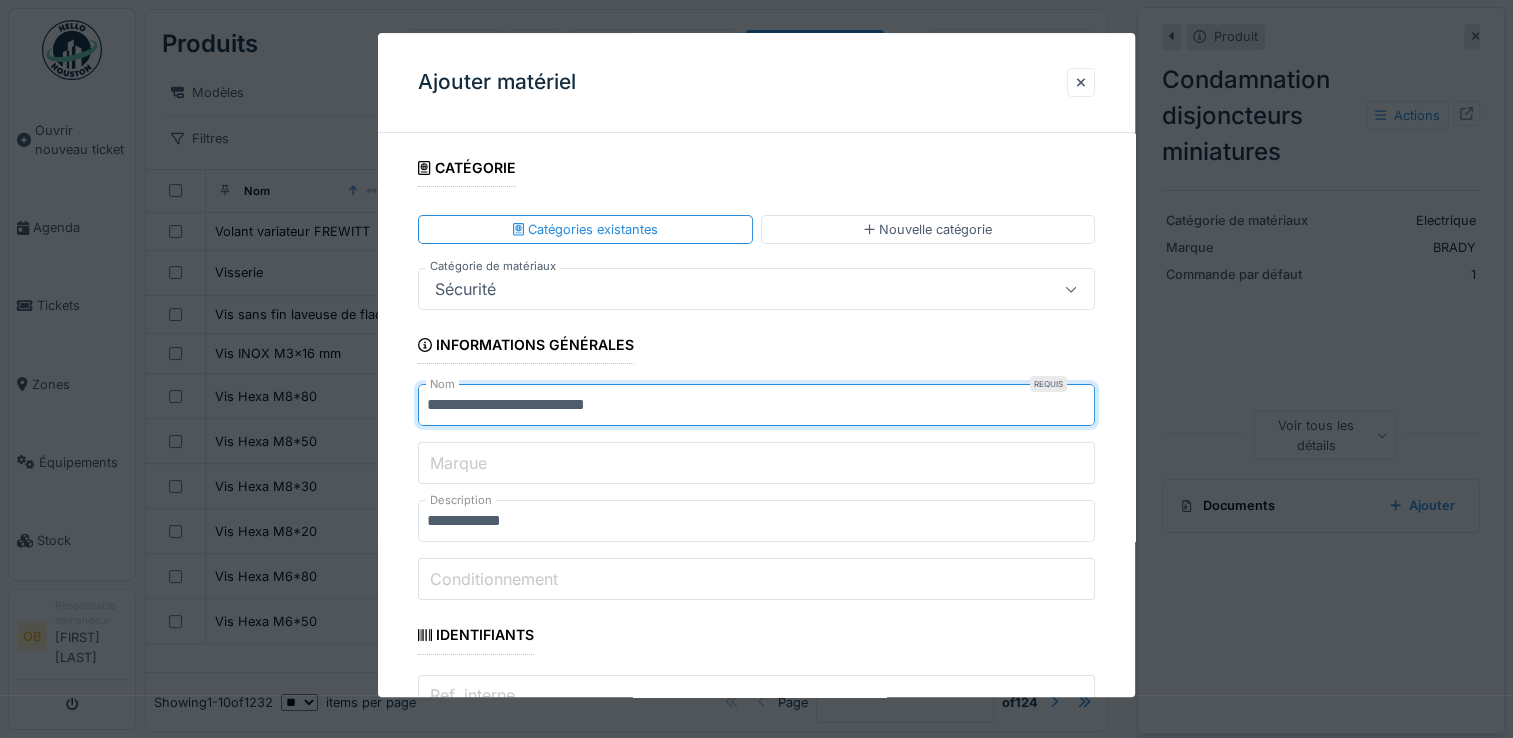 drag, startPoint x: 692, startPoint y: 406, endPoint x: 544, endPoint y: 383, distance: 149.7765 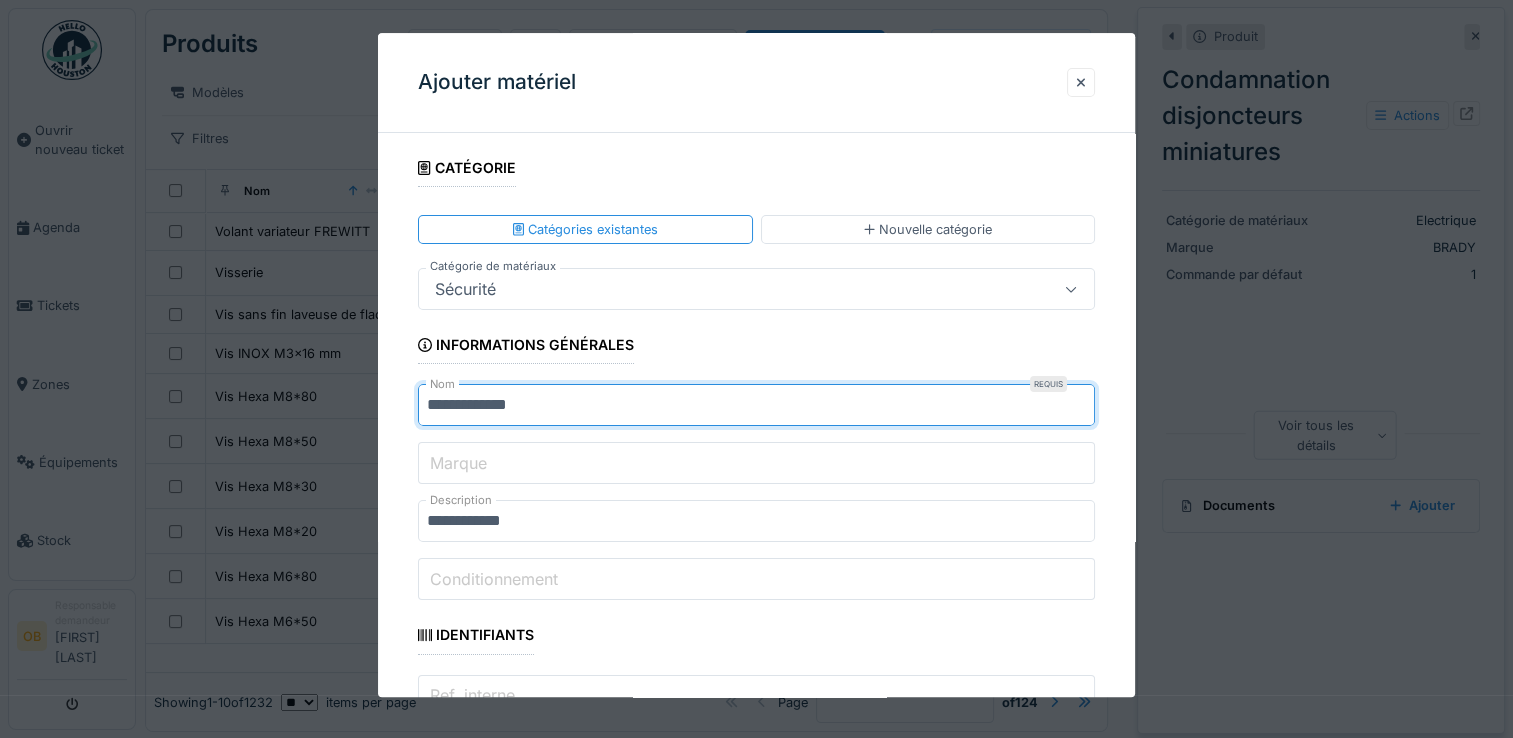 type on "**********" 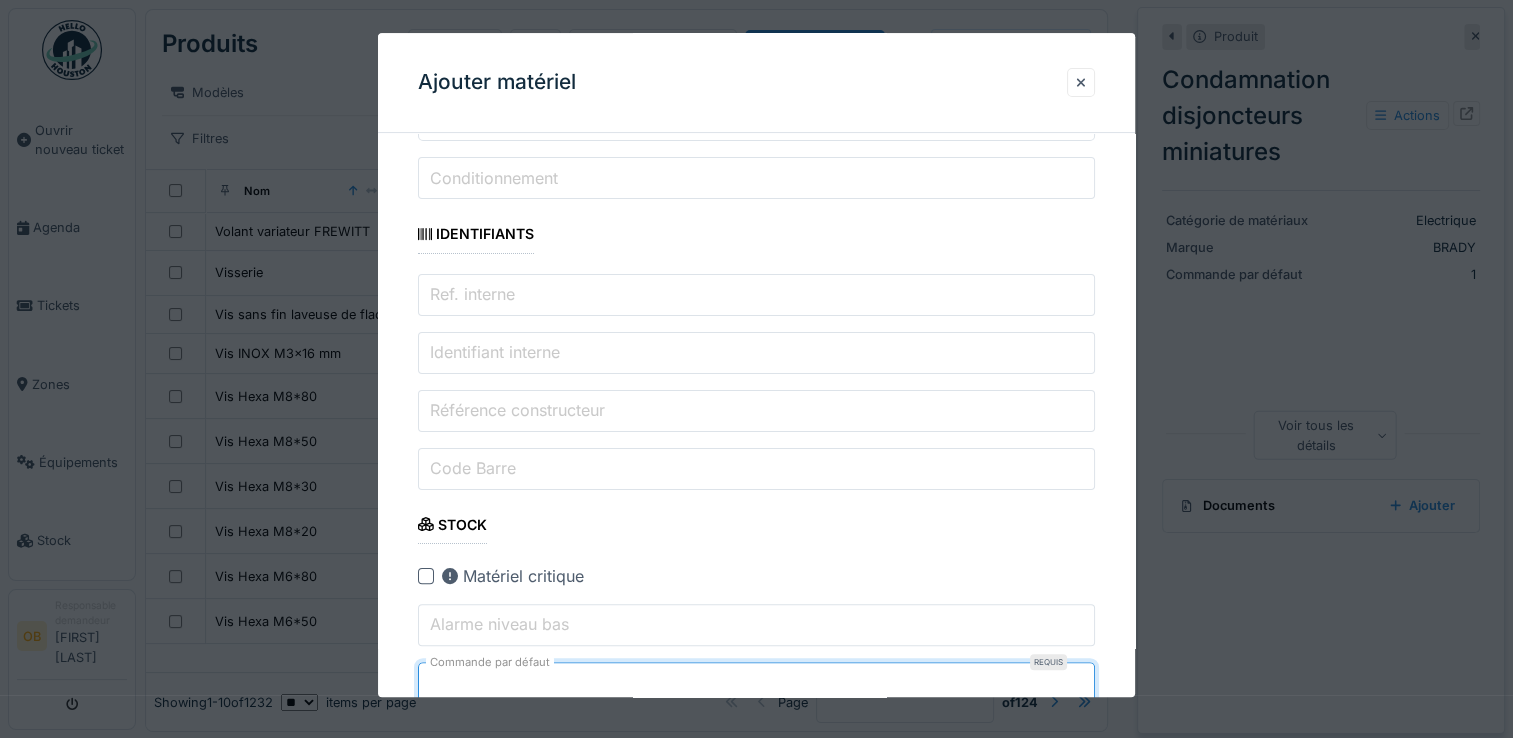 drag, startPoint x: 1080, startPoint y: 669, endPoint x: 1060, endPoint y: 659, distance: 22.36068 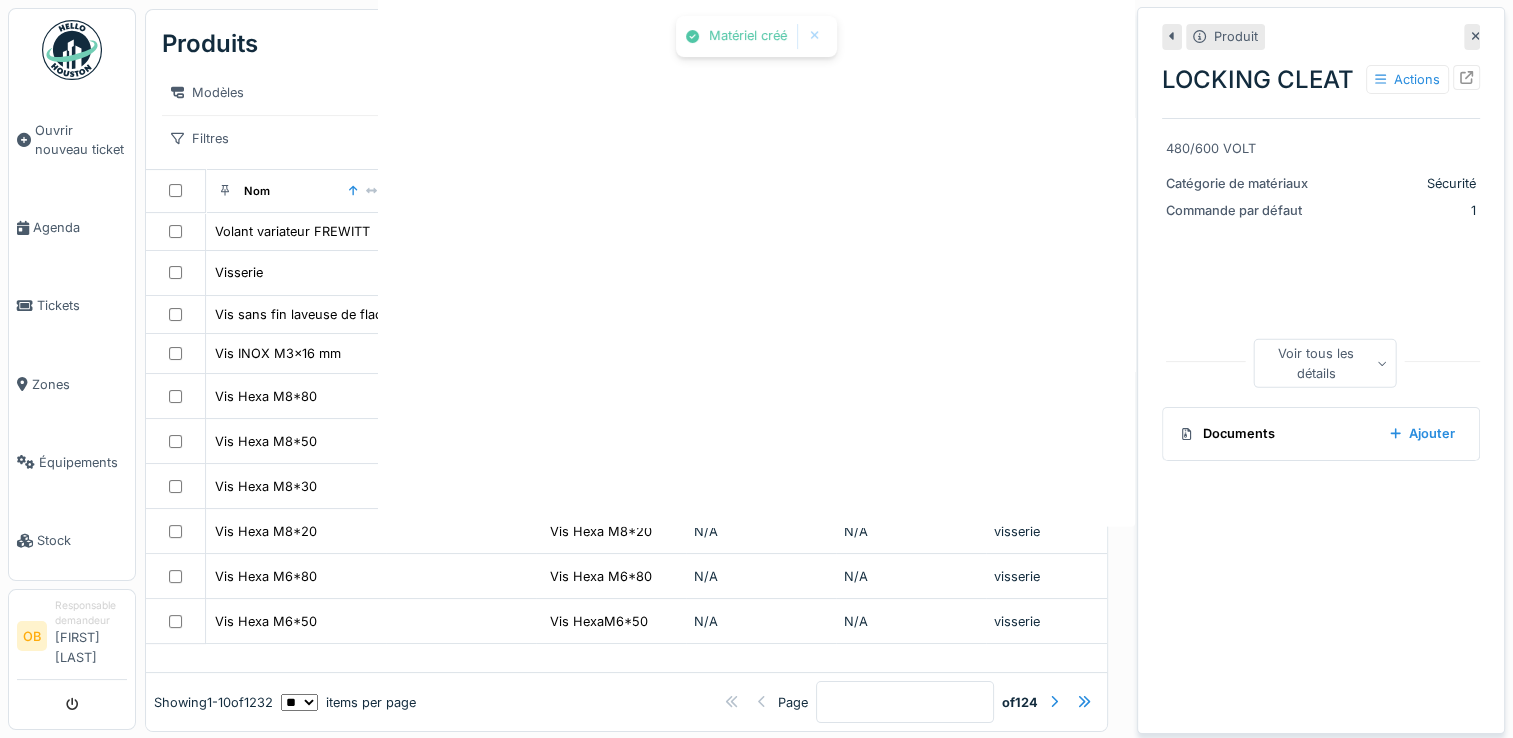 scroll, scrollTop: 0, scrollLeft: 0, axis: both 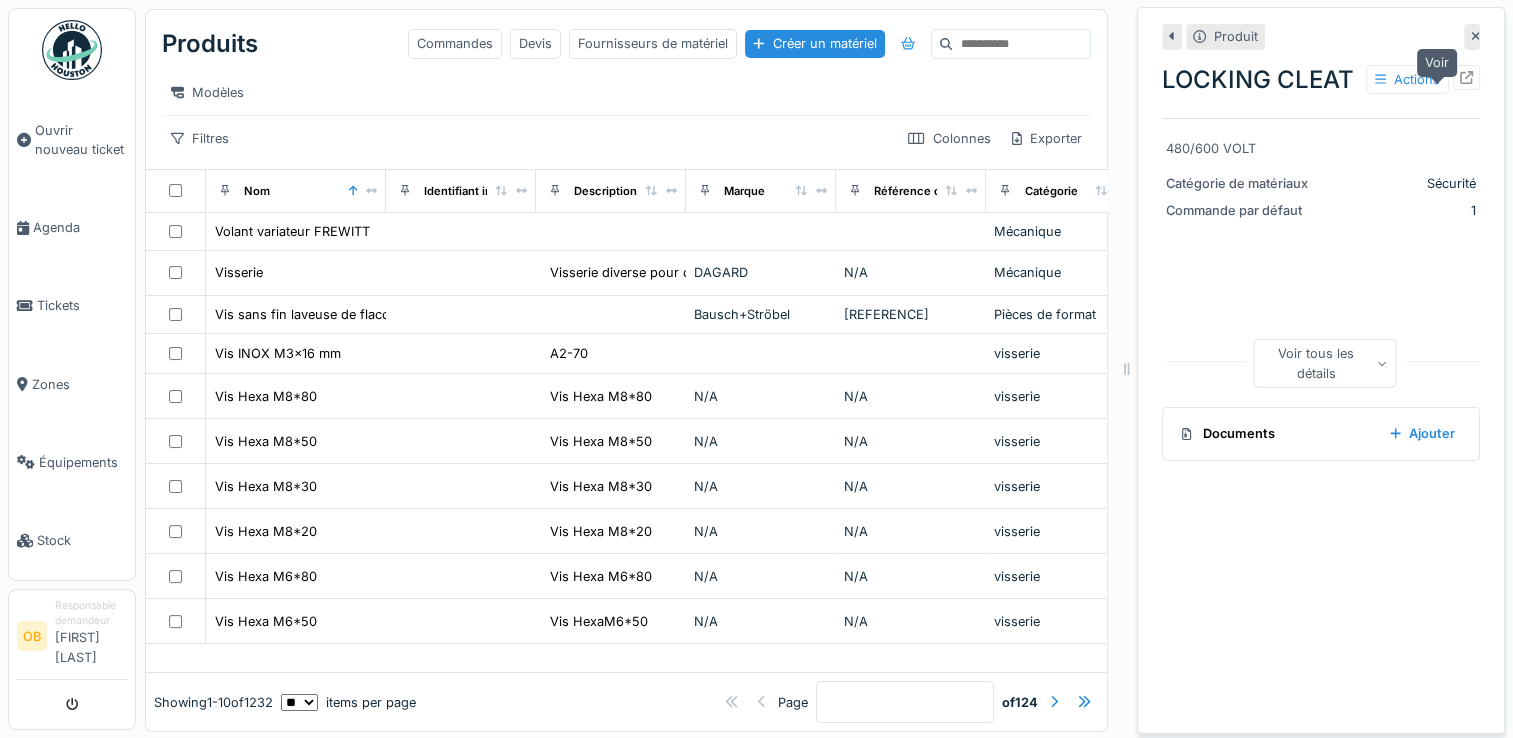 click at bounding box center [1466, 77] 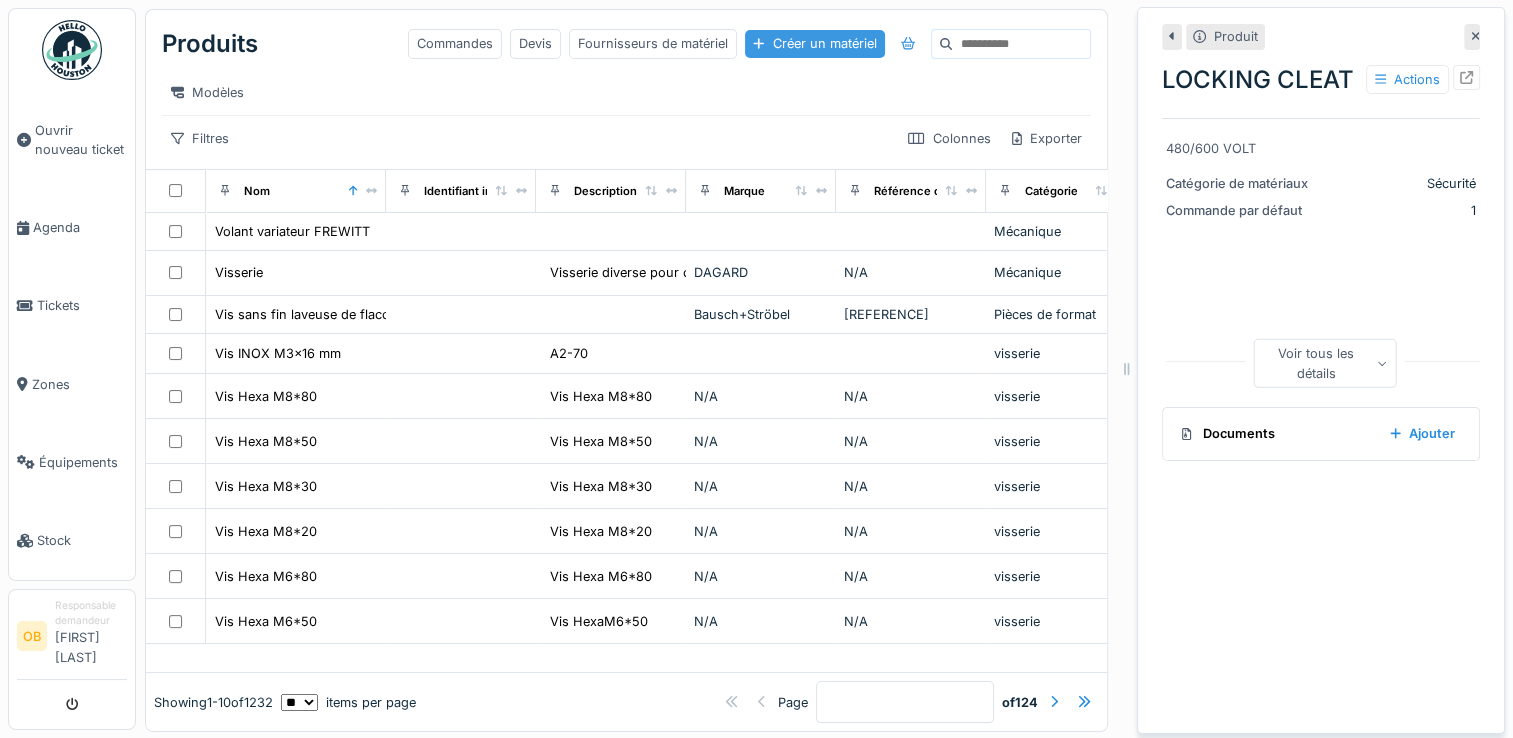 click on "Créer un matériel" at bounding box center (814, 43) 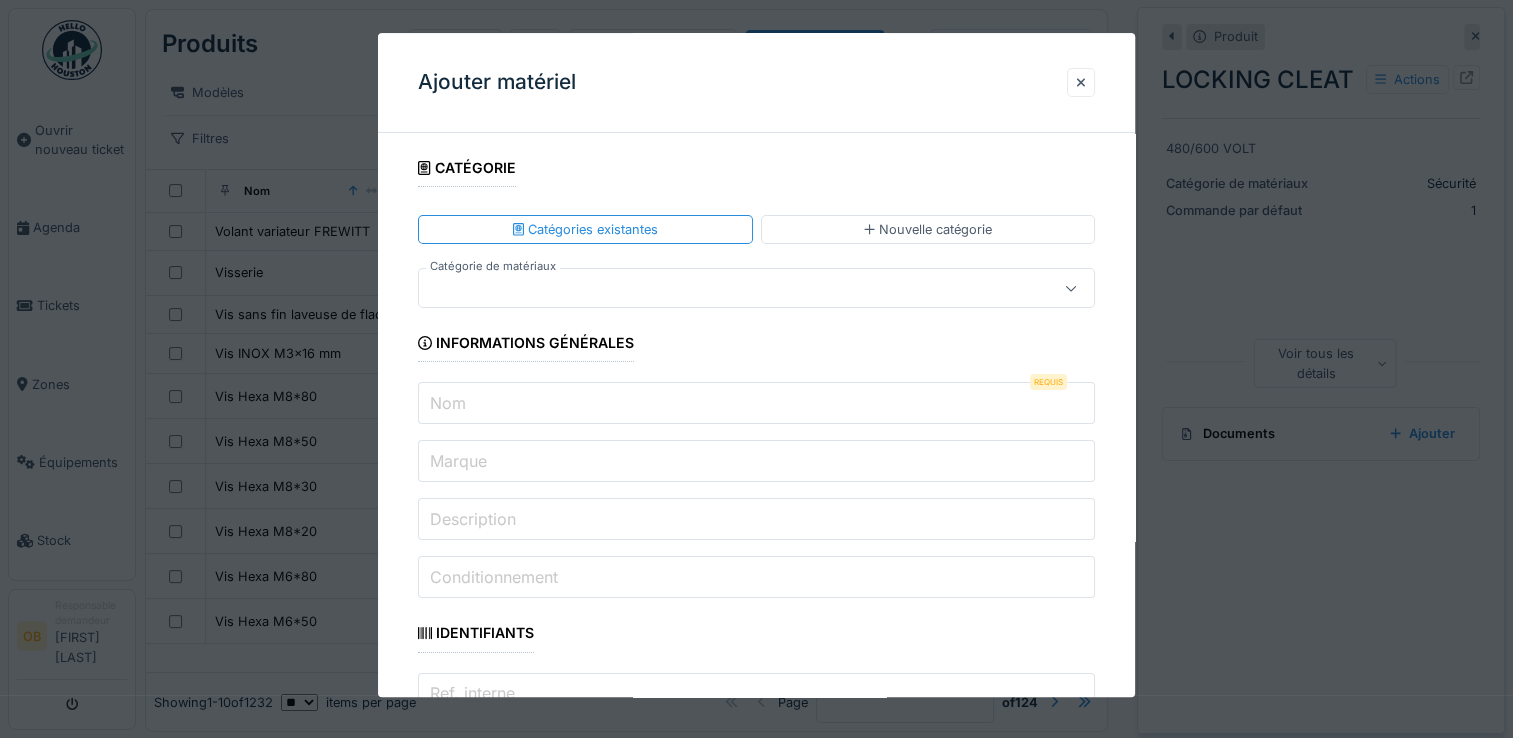 click at bounding box center (722, 289) 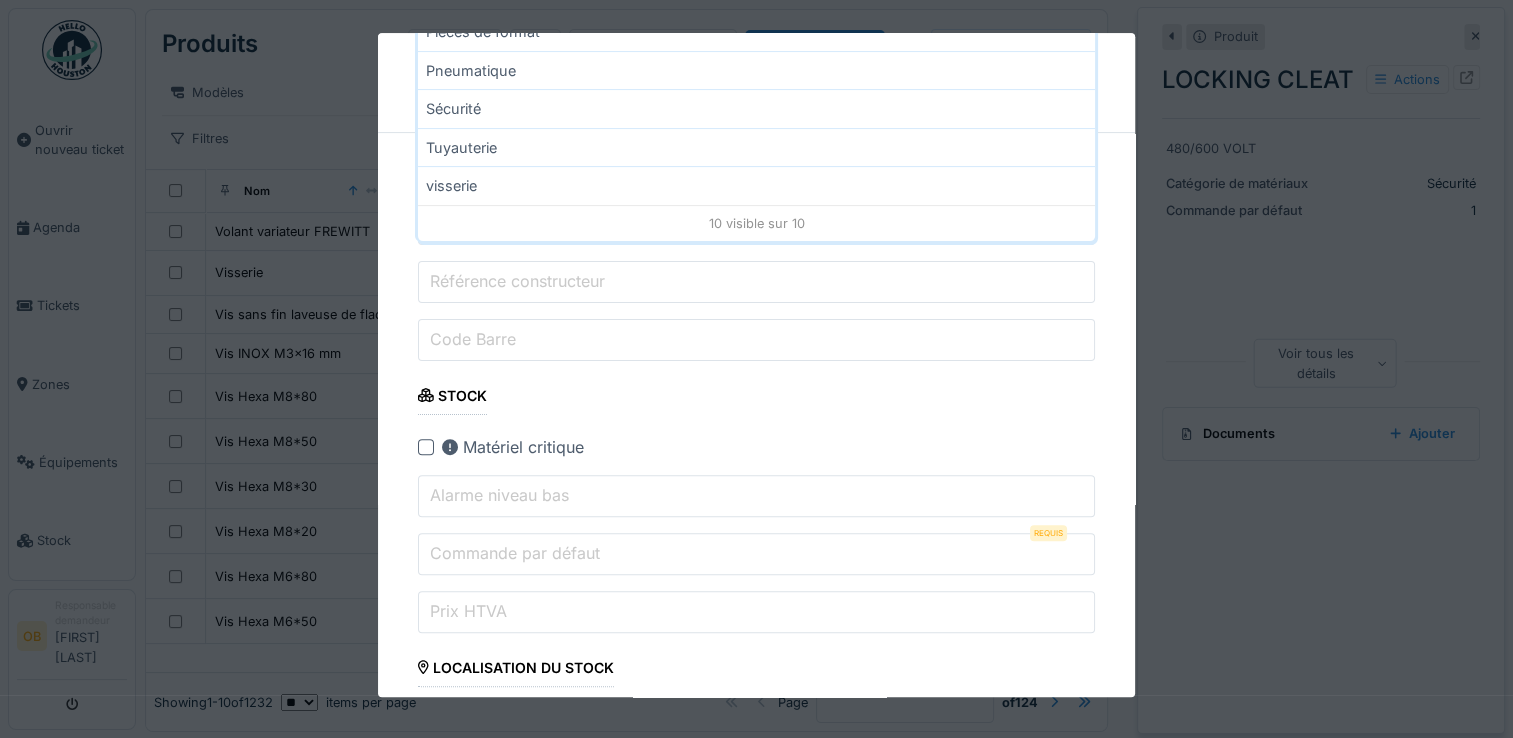 scroll, scrollTop: 400, scrollLeft: 0, axis: vertical 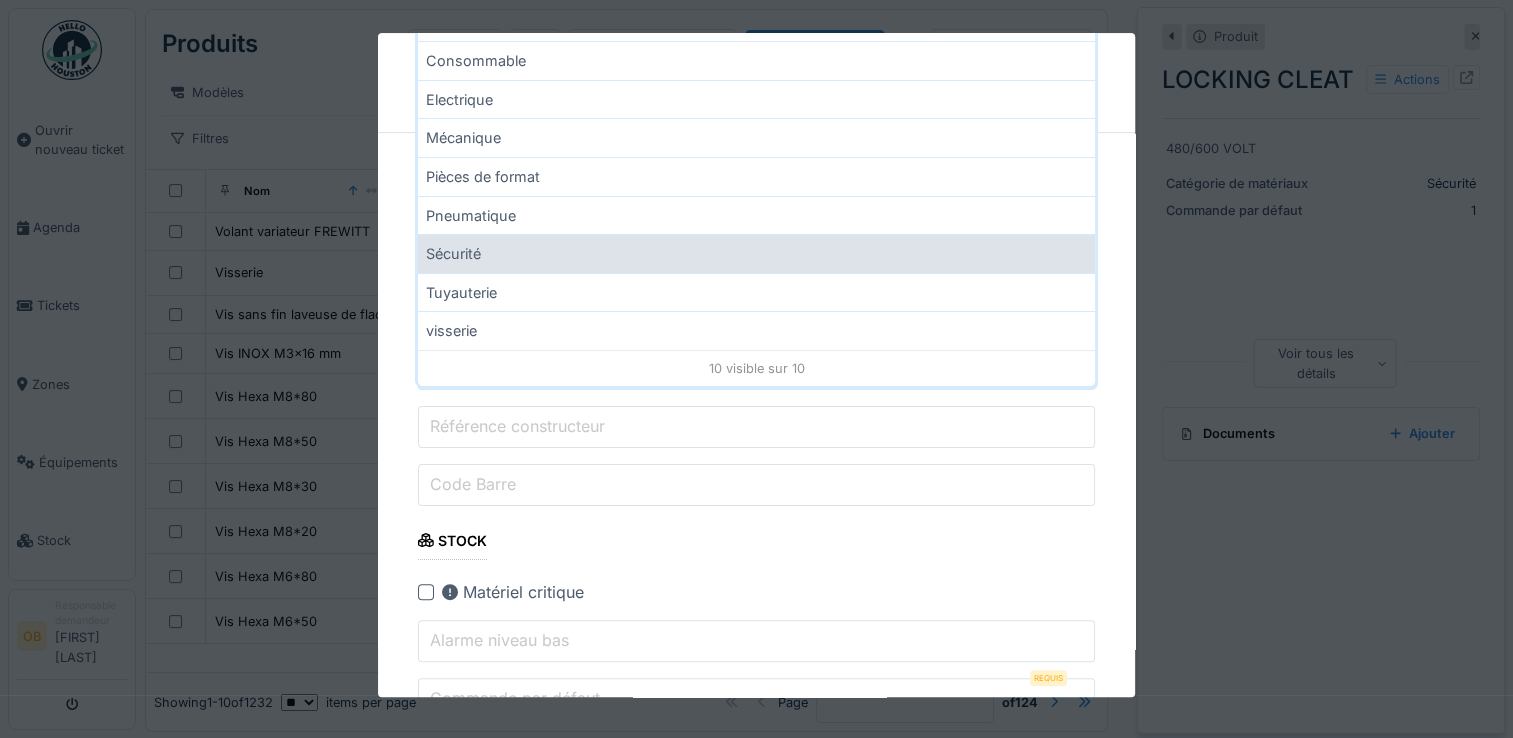 click on "Sécurité" at bounding box center (756, 253) 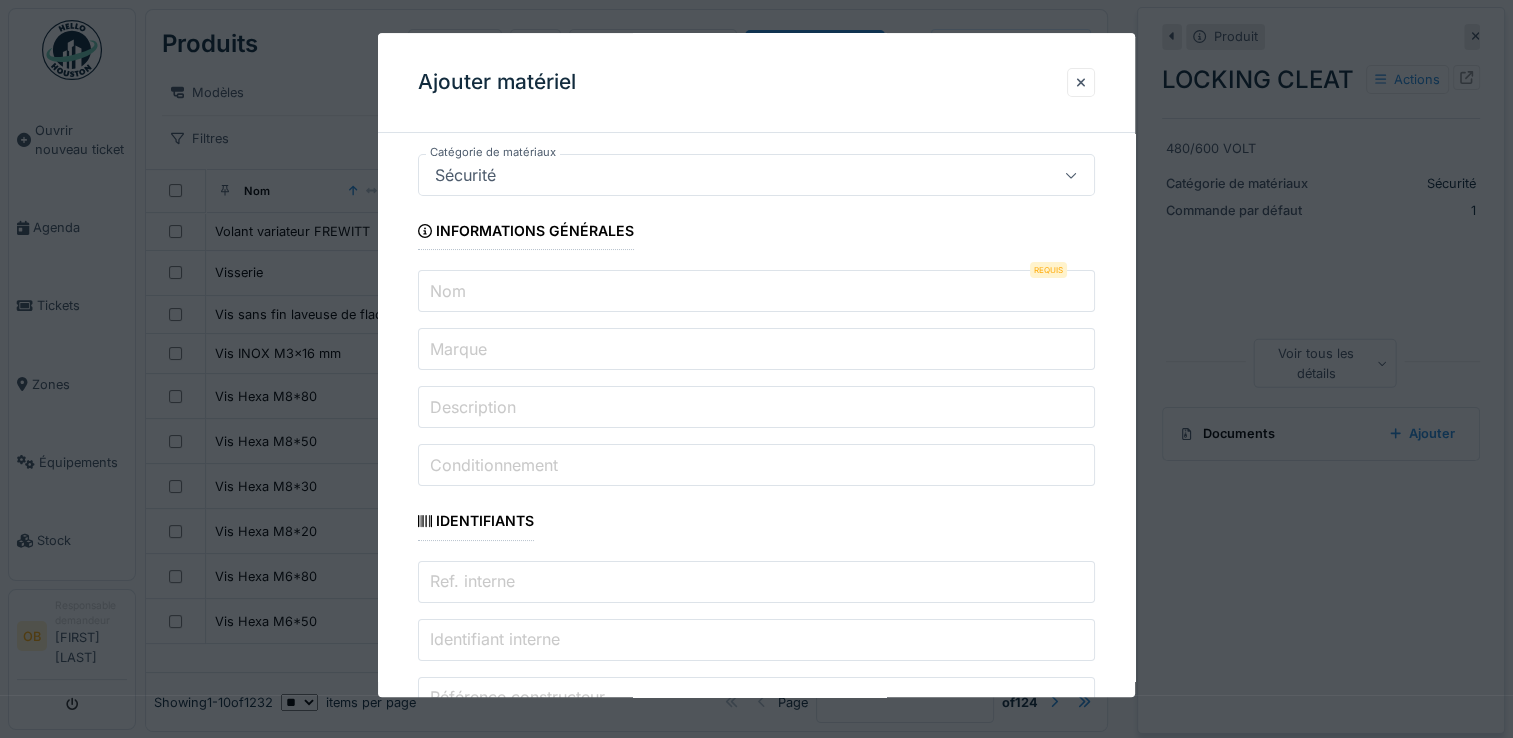 scroll, scrollTop: 0, scrollLeft: 0, axis: both 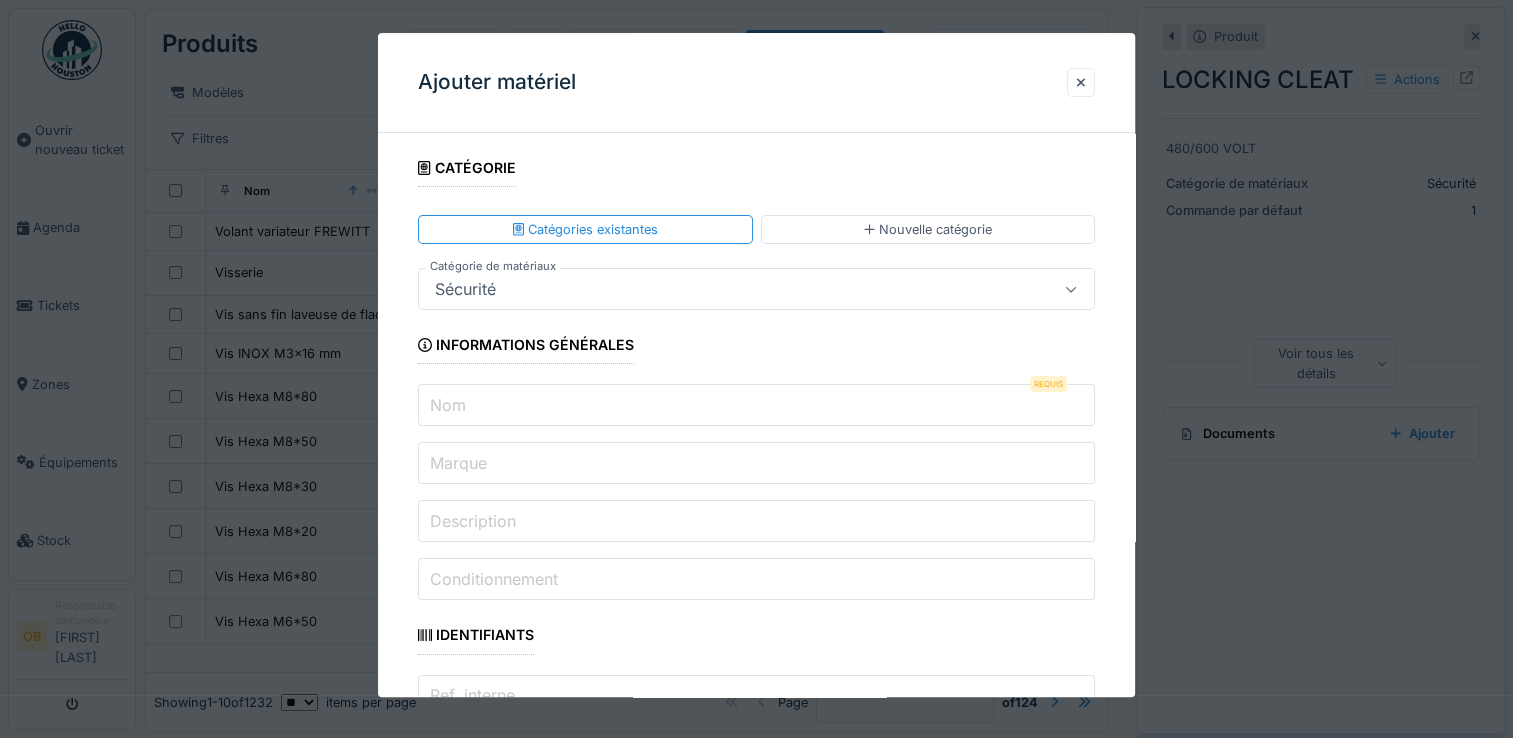 click on "Nom" at bounding box center (756, 406) 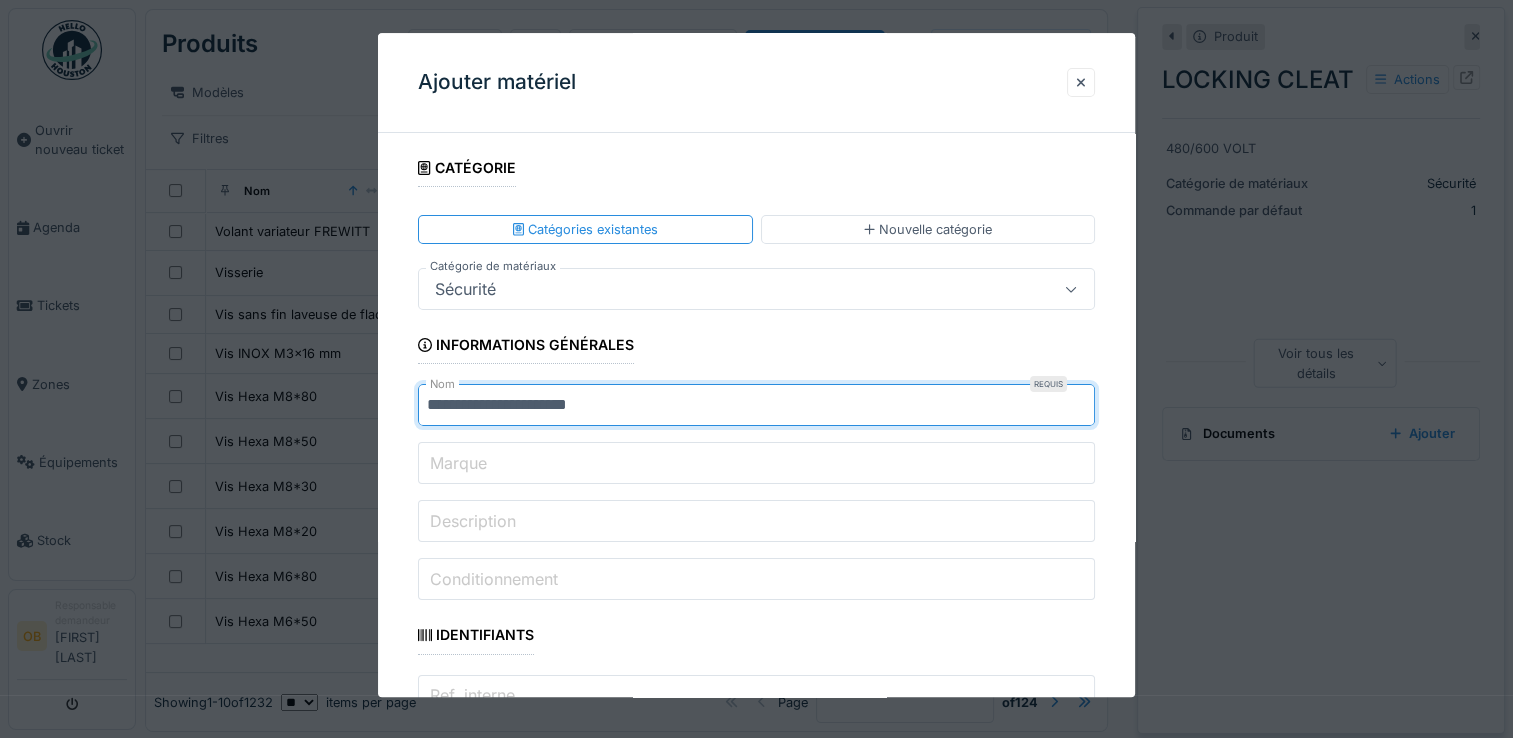 type on "**********" 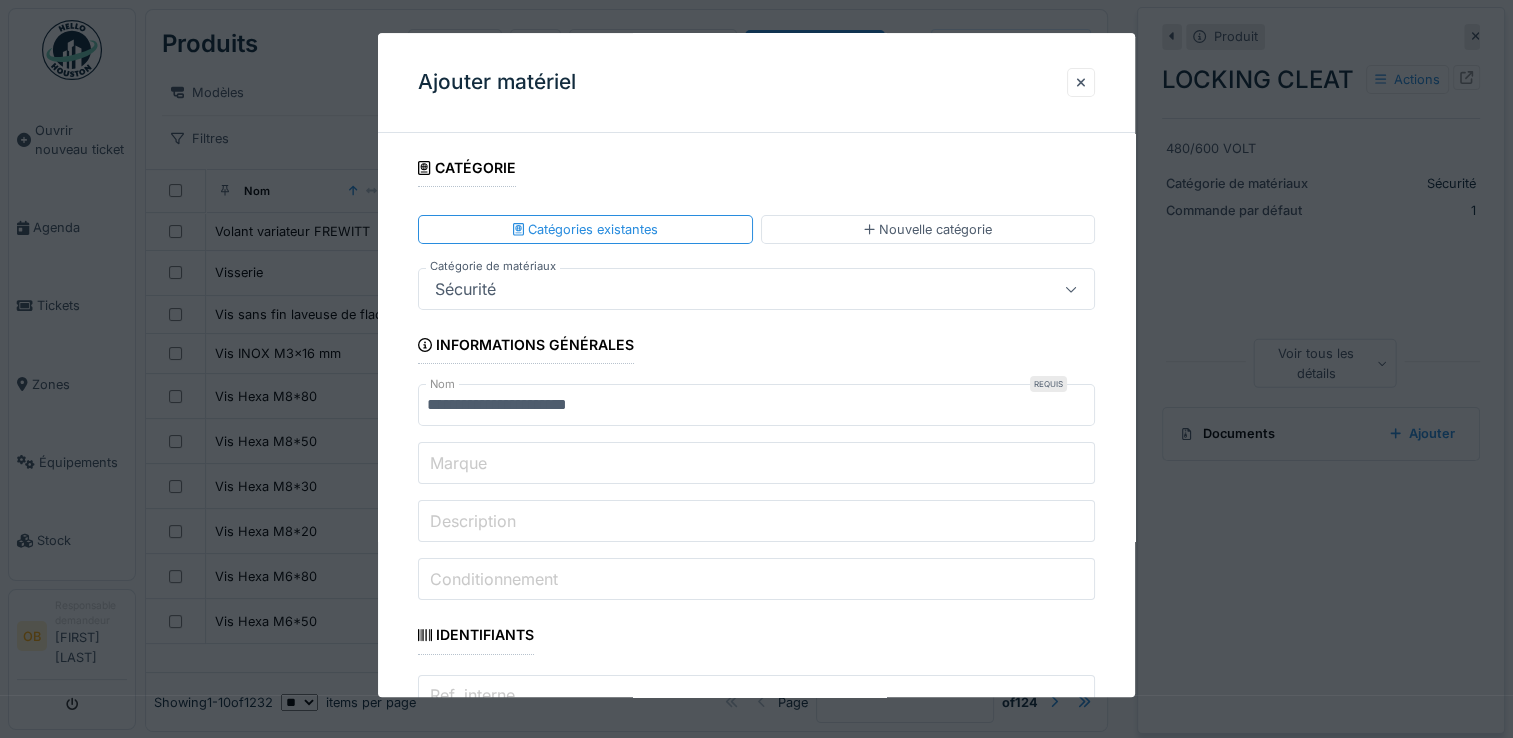 paste on "**********" 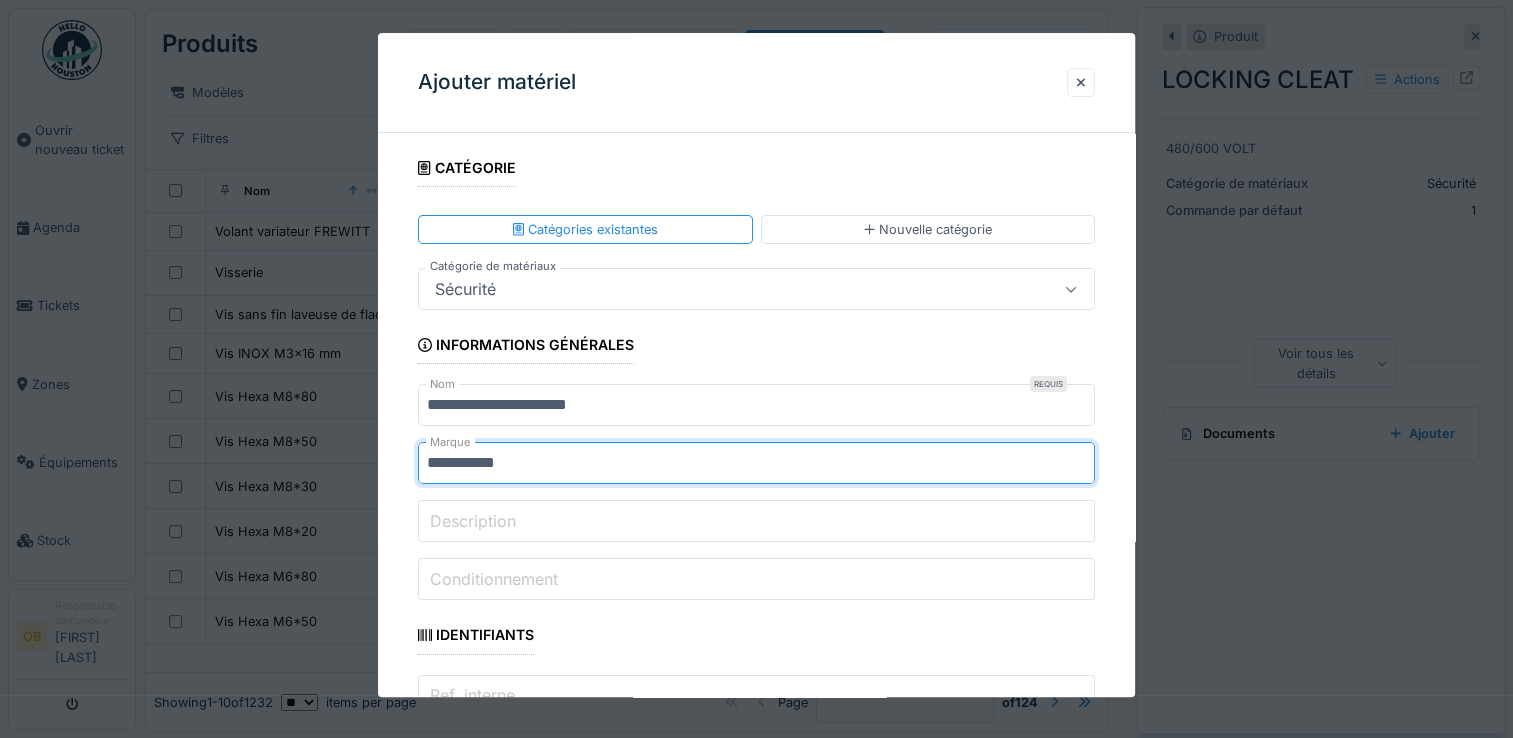 click on "**********" at bounding box center (756, 464) 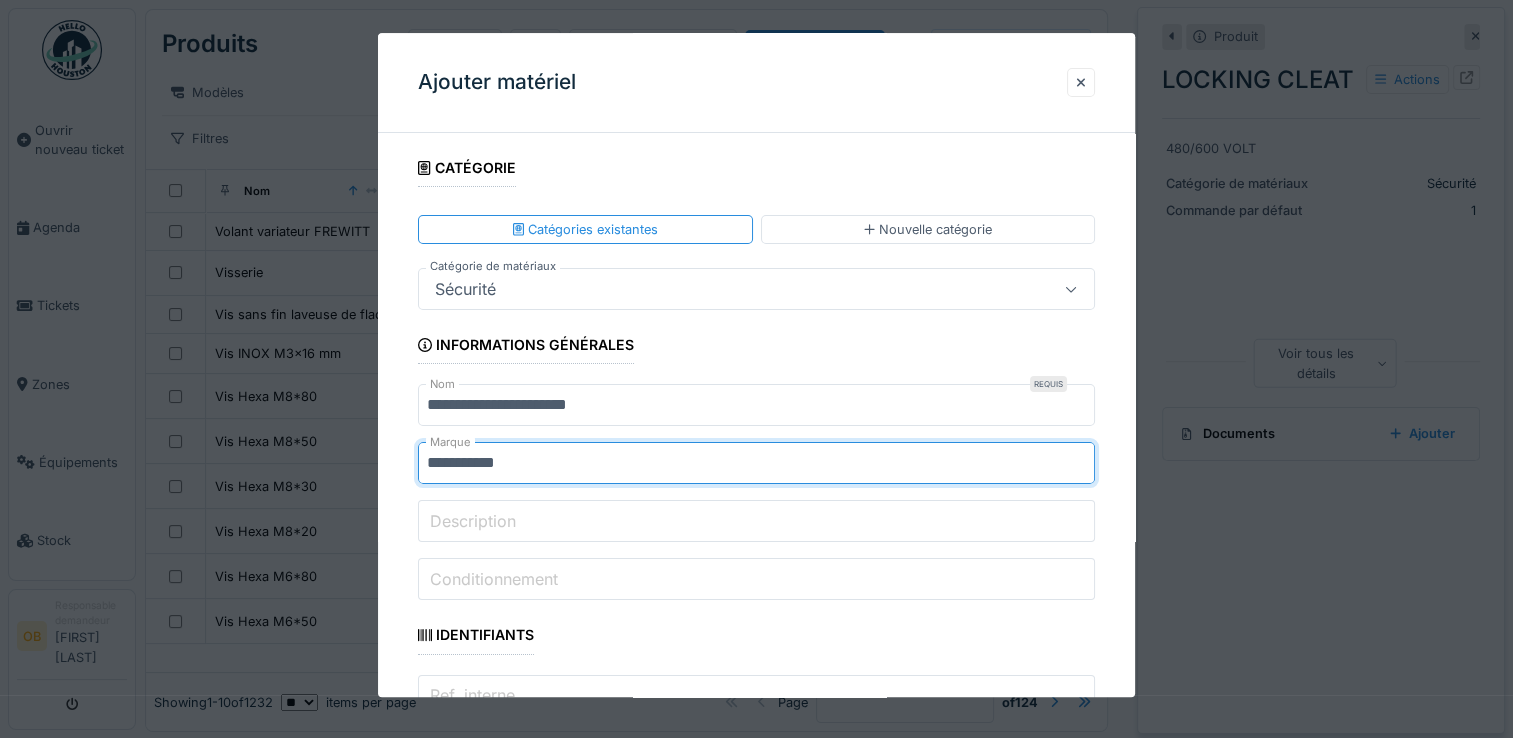 type on "**********" 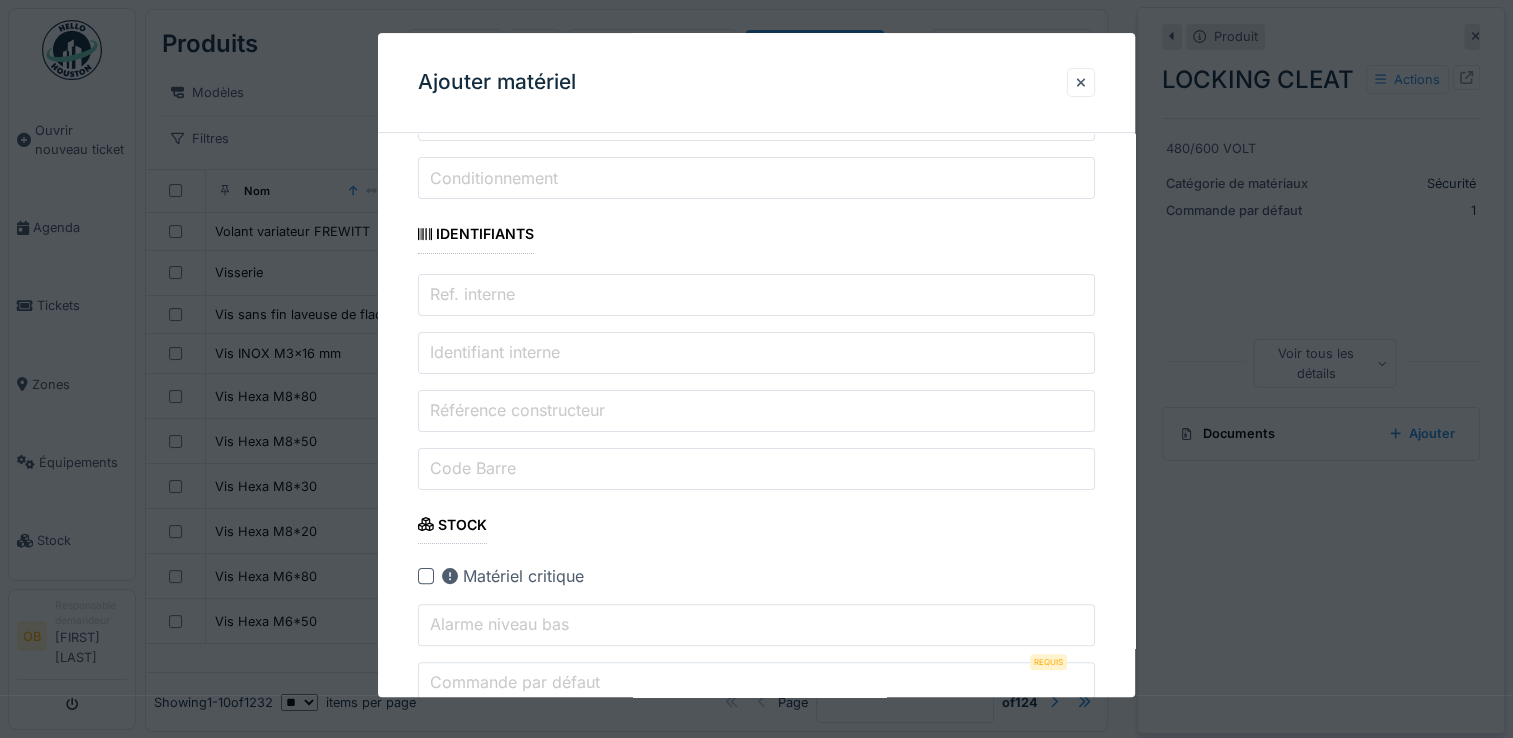 type on "*" 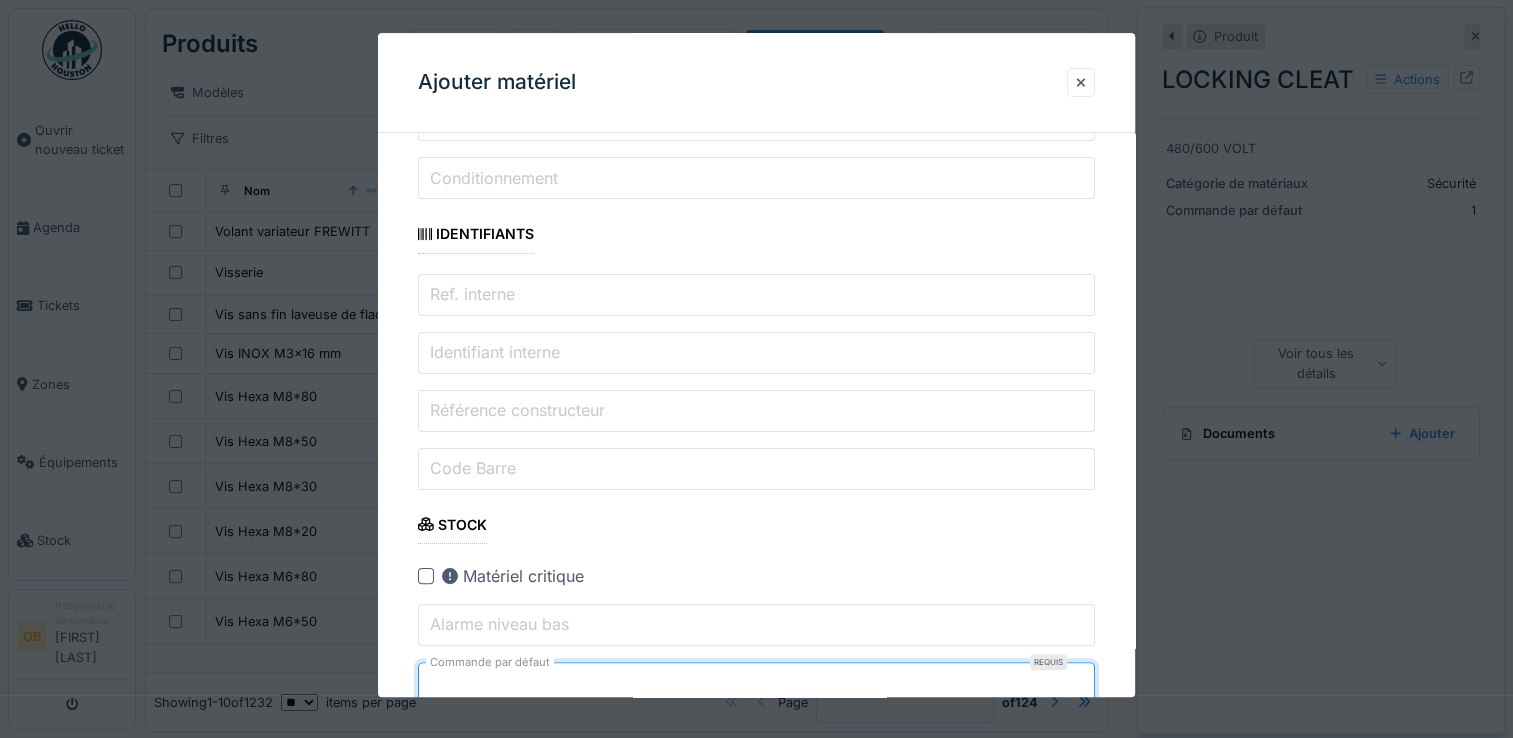 click on "**********" at bounding box center [756, 1470] 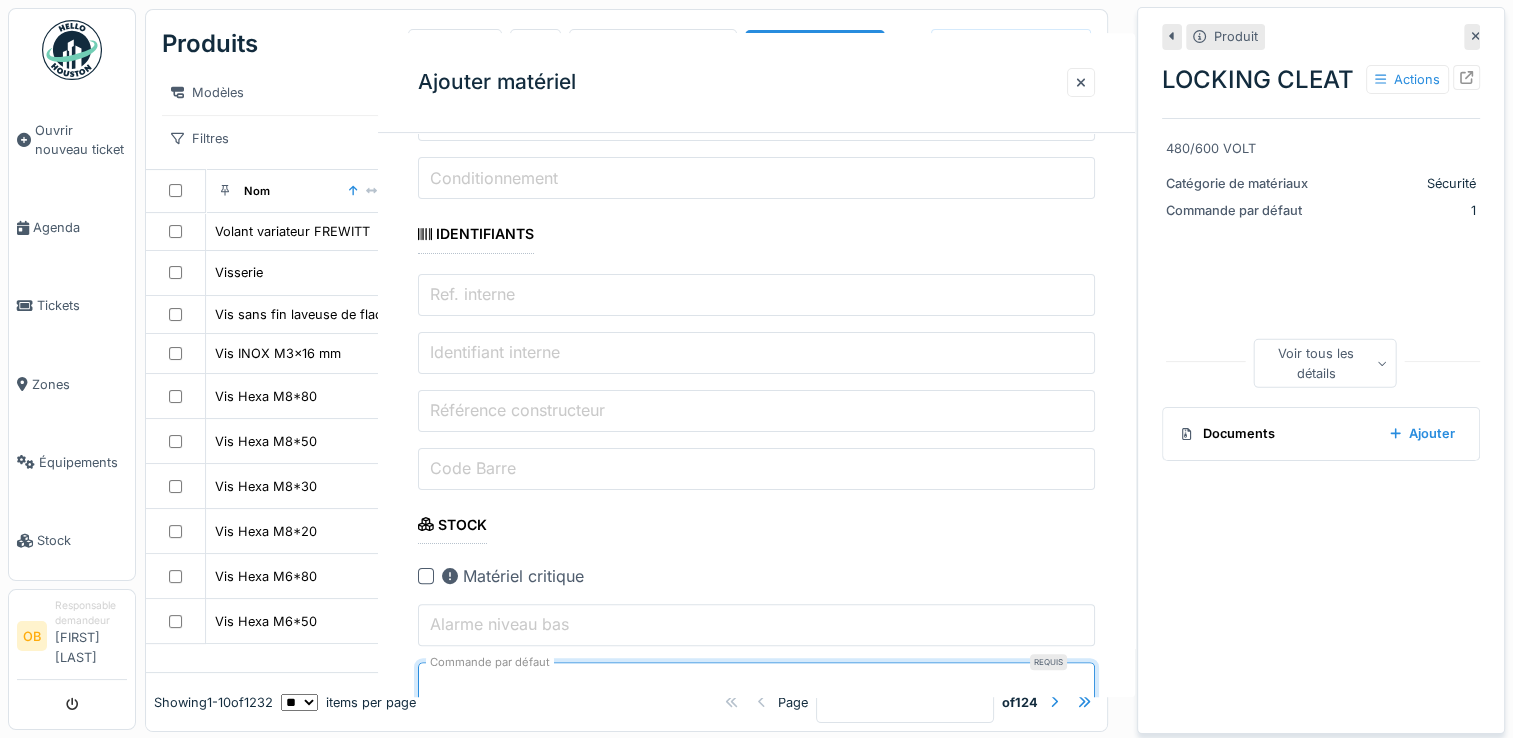 scroll, scrollTop: 0, scrollLeft: 0, axis: both 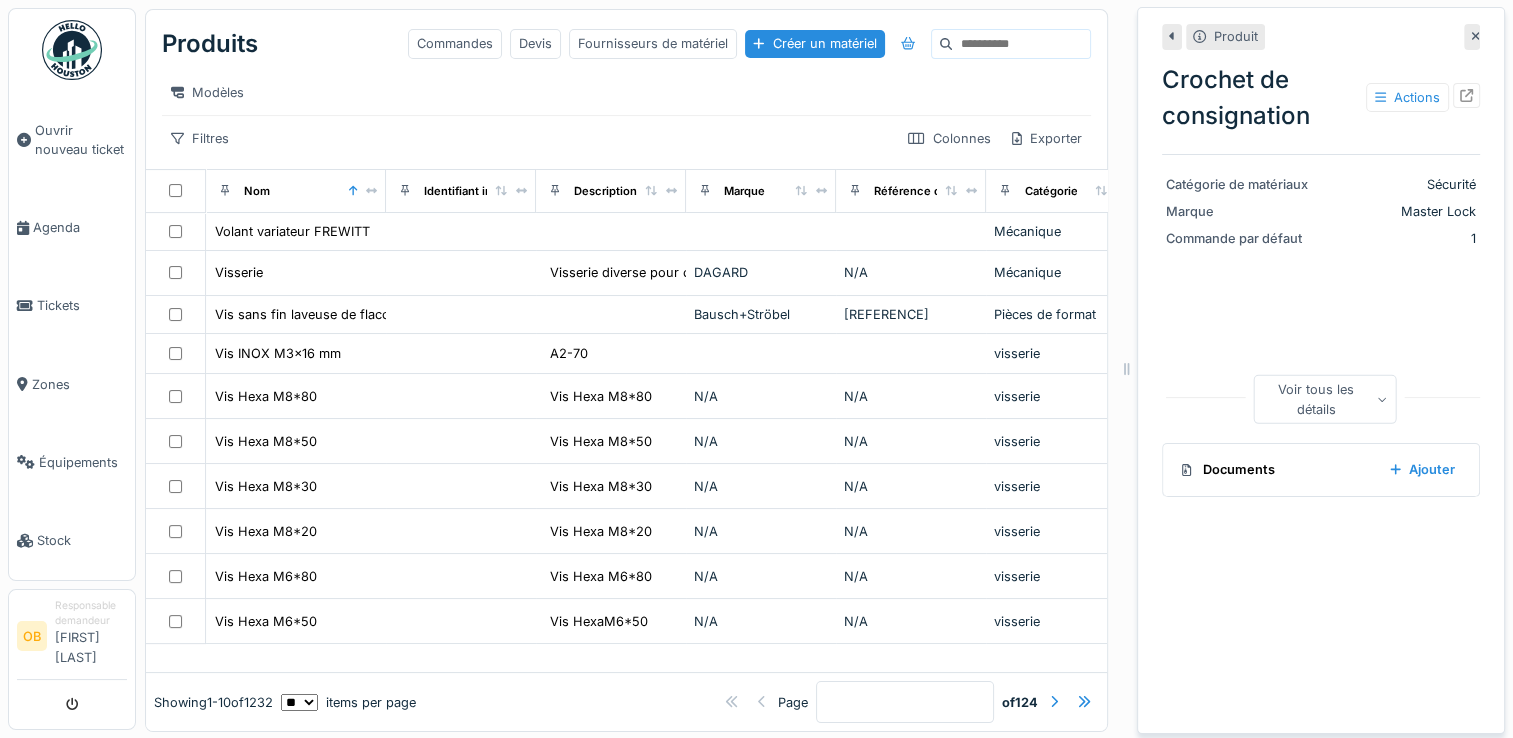 click on "Produit Crochet de consignation Actions Catégorie de matériaux Sécurité Marque Master Lock Commande par défaut 1 Voir tous les détails Documents Ajouter" at bounding box center [1321, 370] 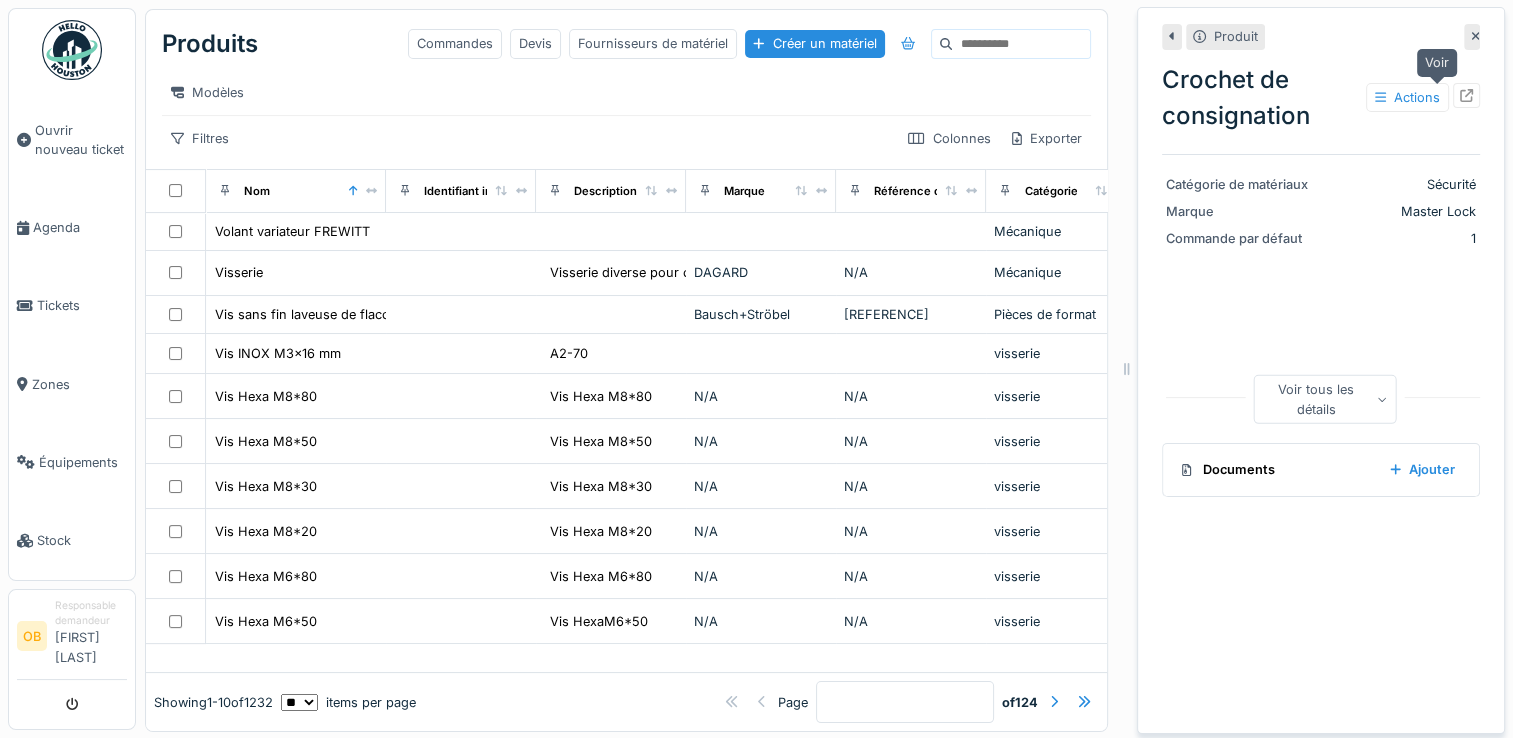 click 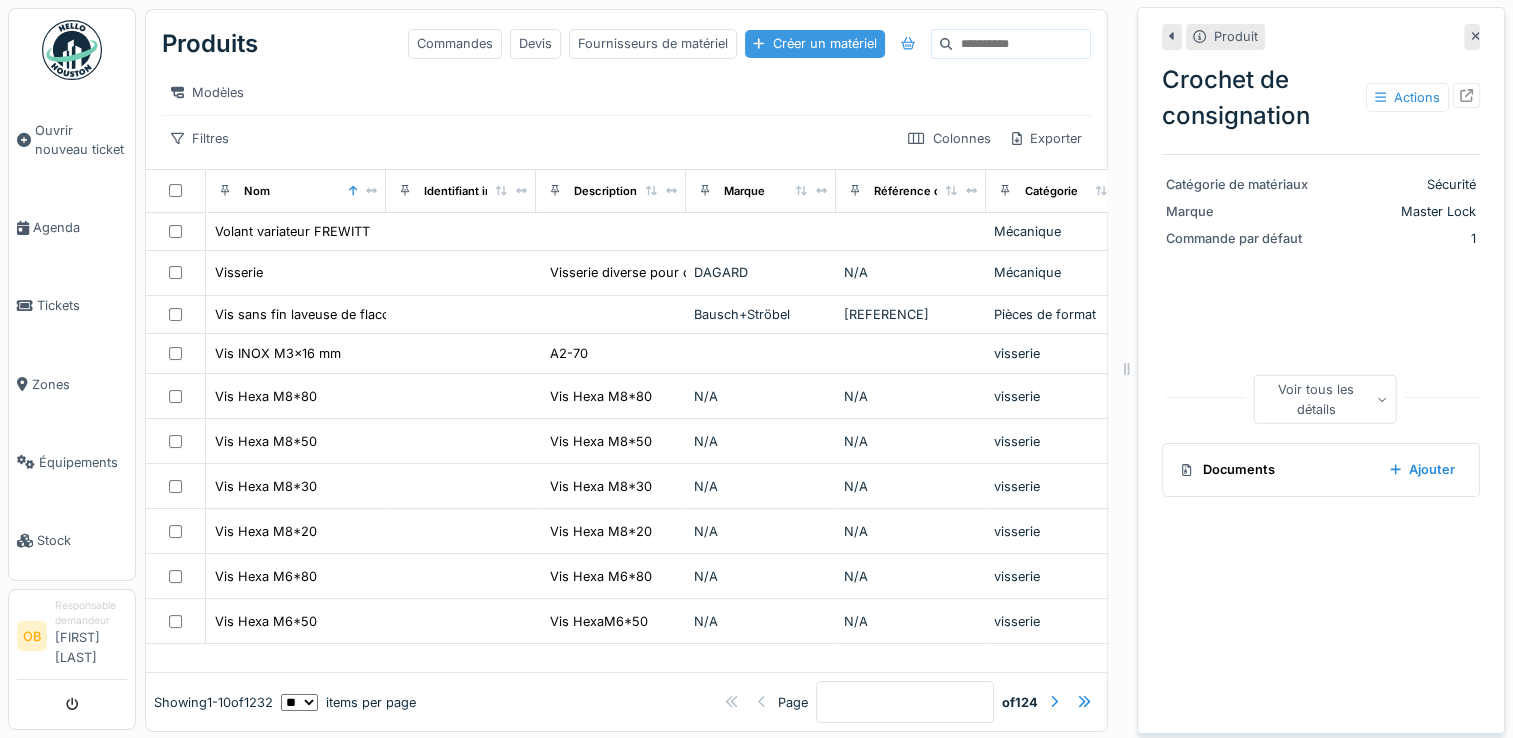 click on "Créer un matériel" at bounding box center [814, 43] 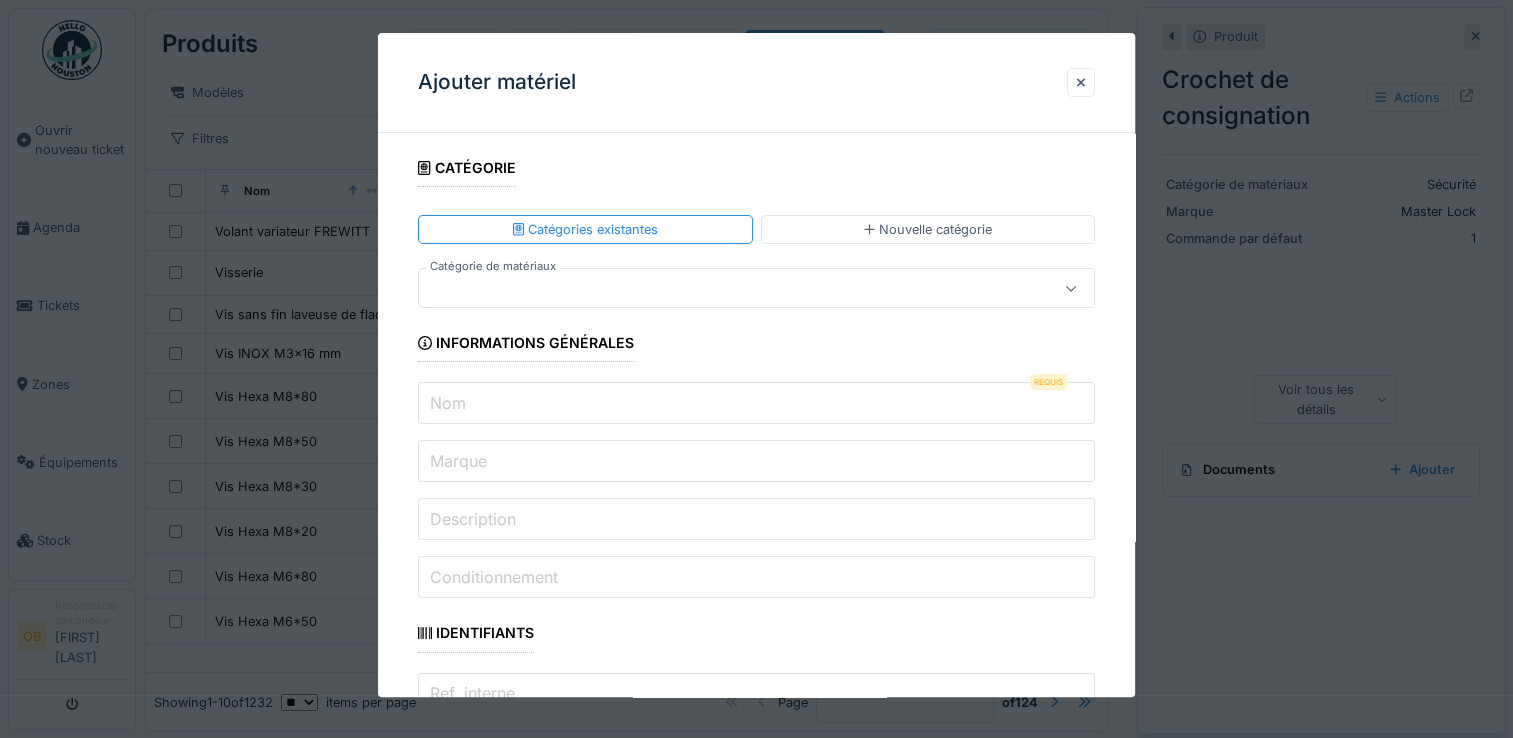 click at bounding box center (722, 289) 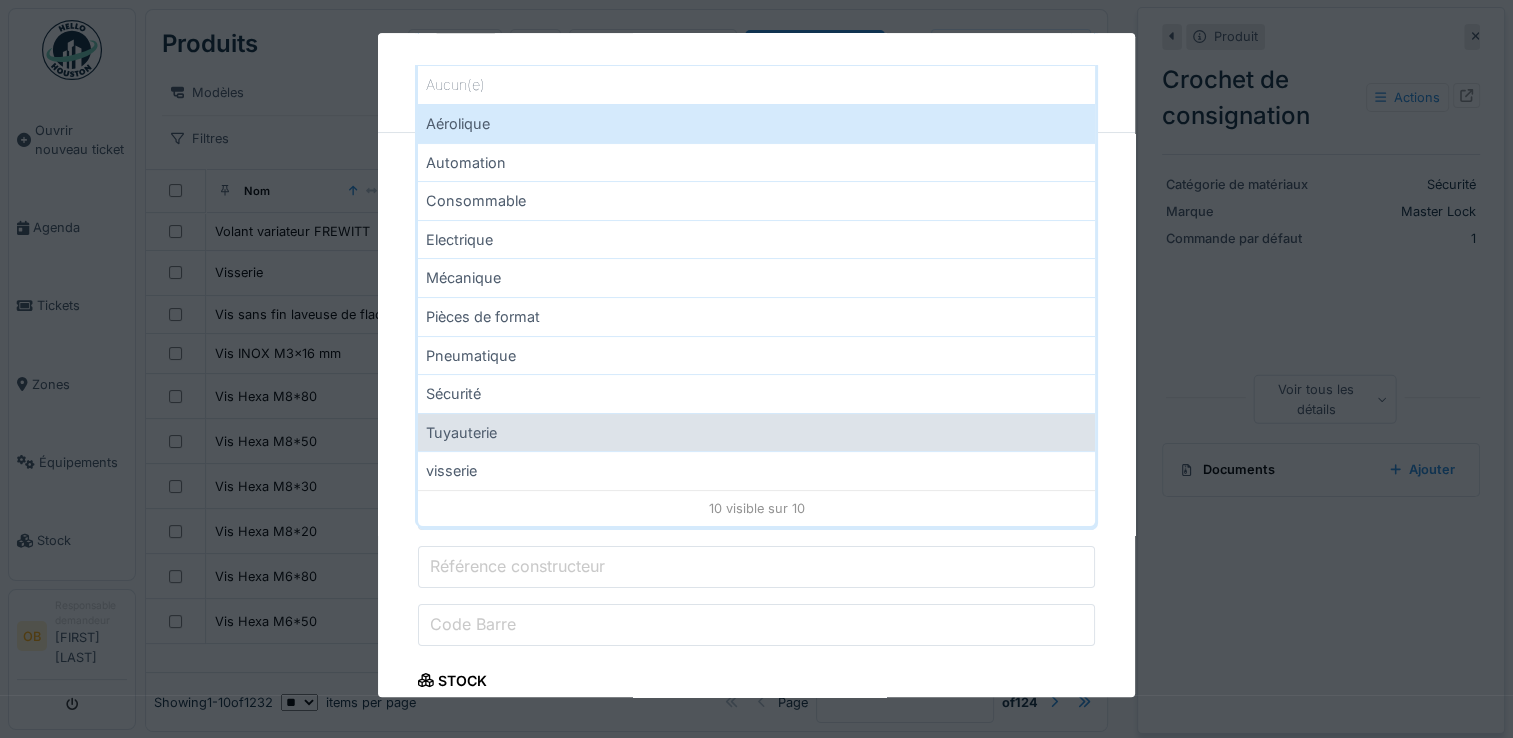 scroll, scrollTop: 266, scrollLeft: 0, axis: vertical 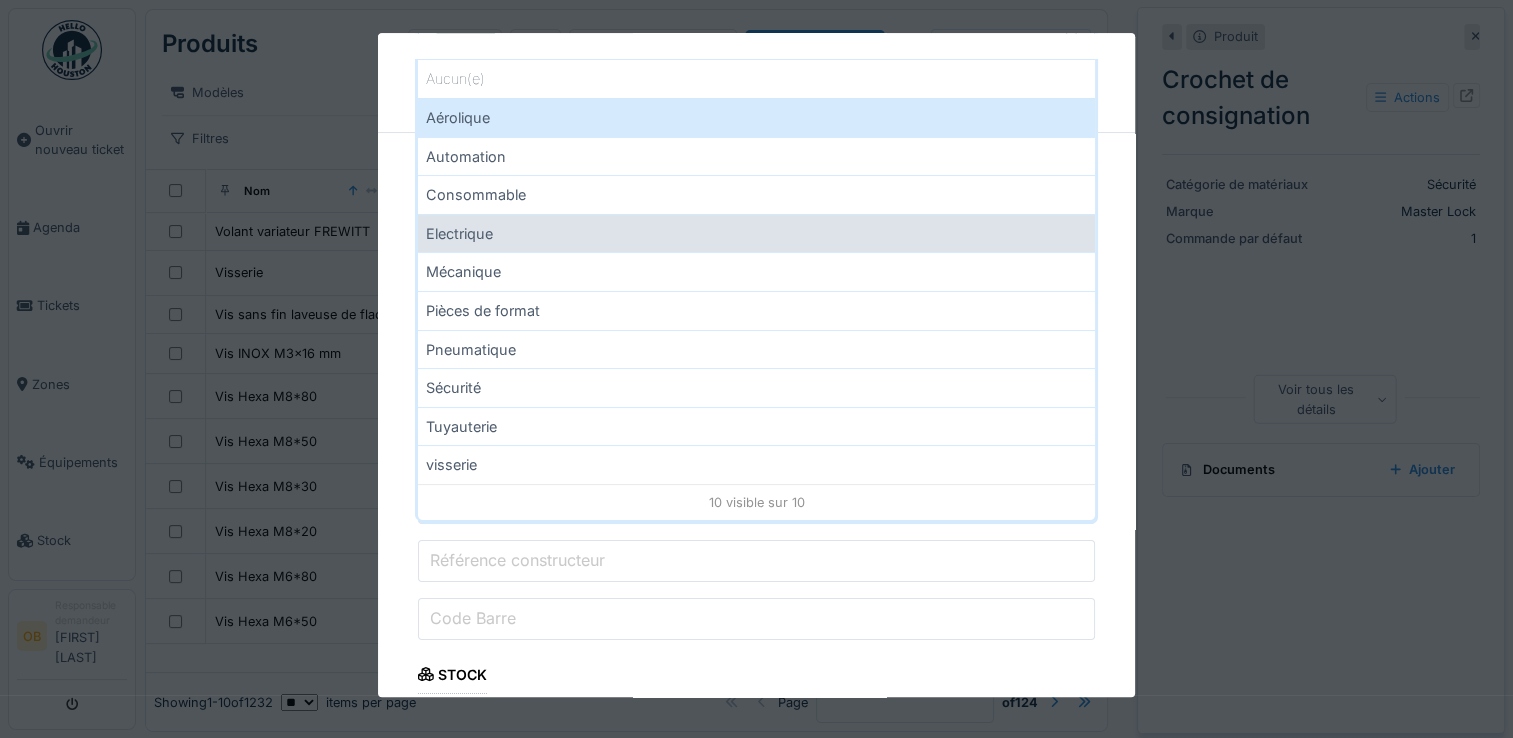 click on "Electrique" at bounding box center [756, 233] 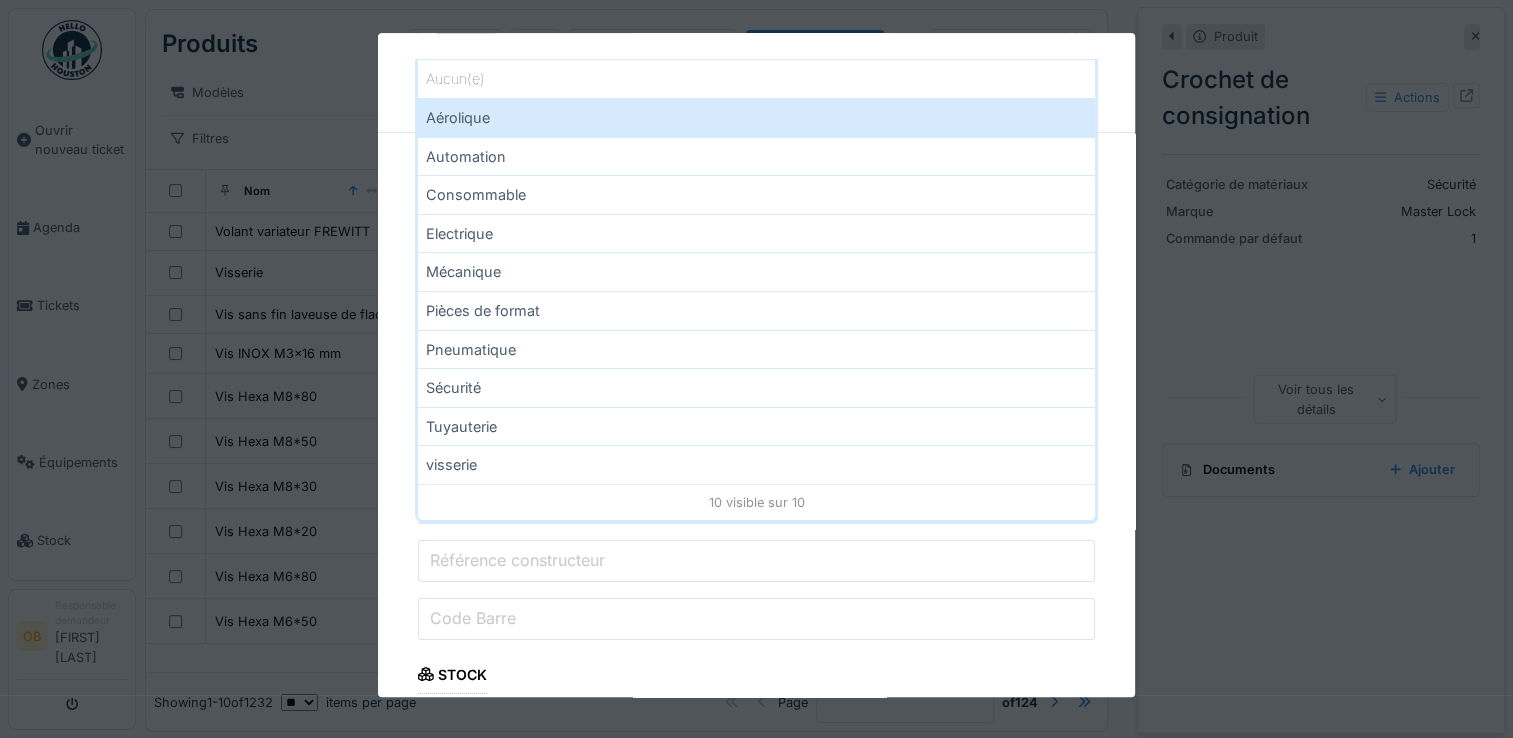 type on "***" 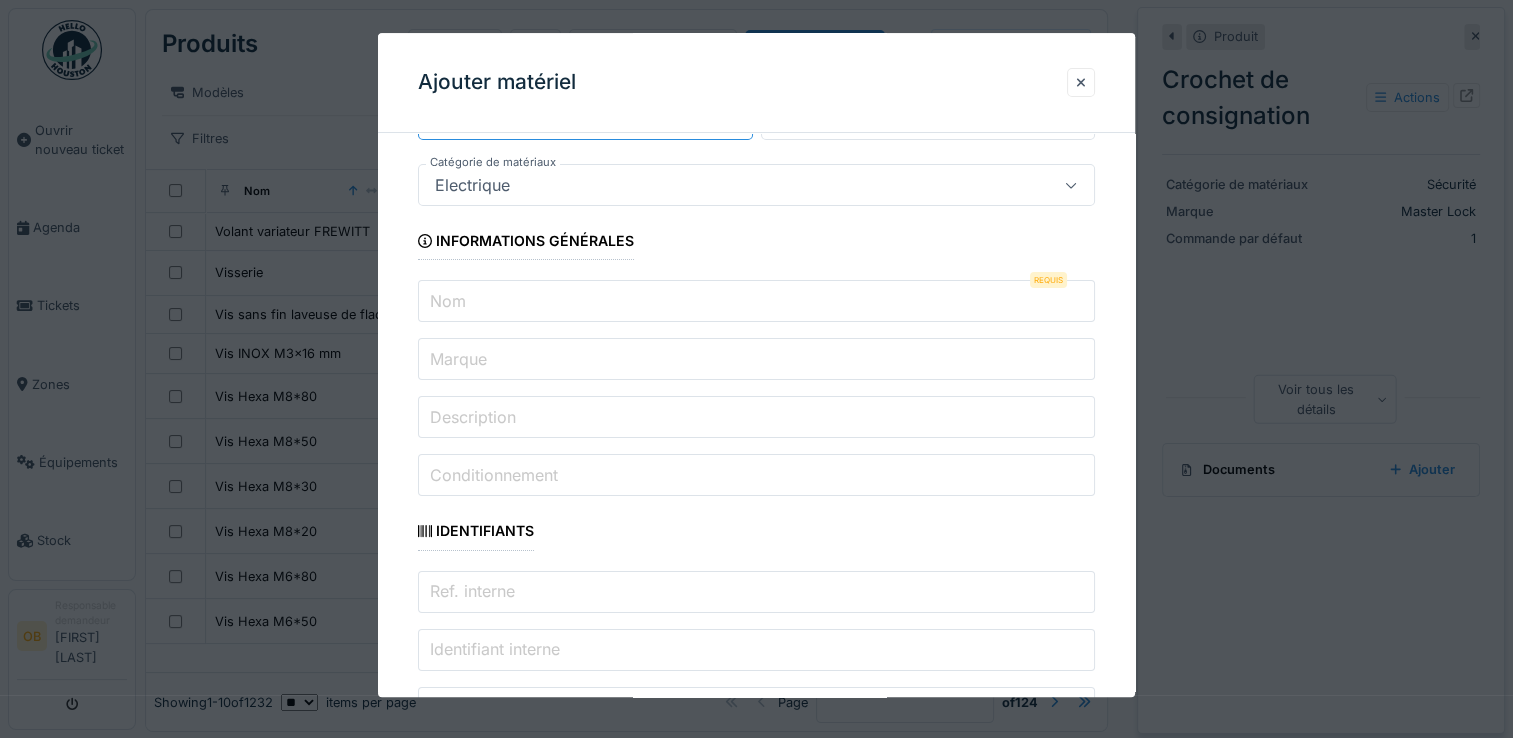 scroll, scrollTop: 0, scrollLeft: 0, axis: both 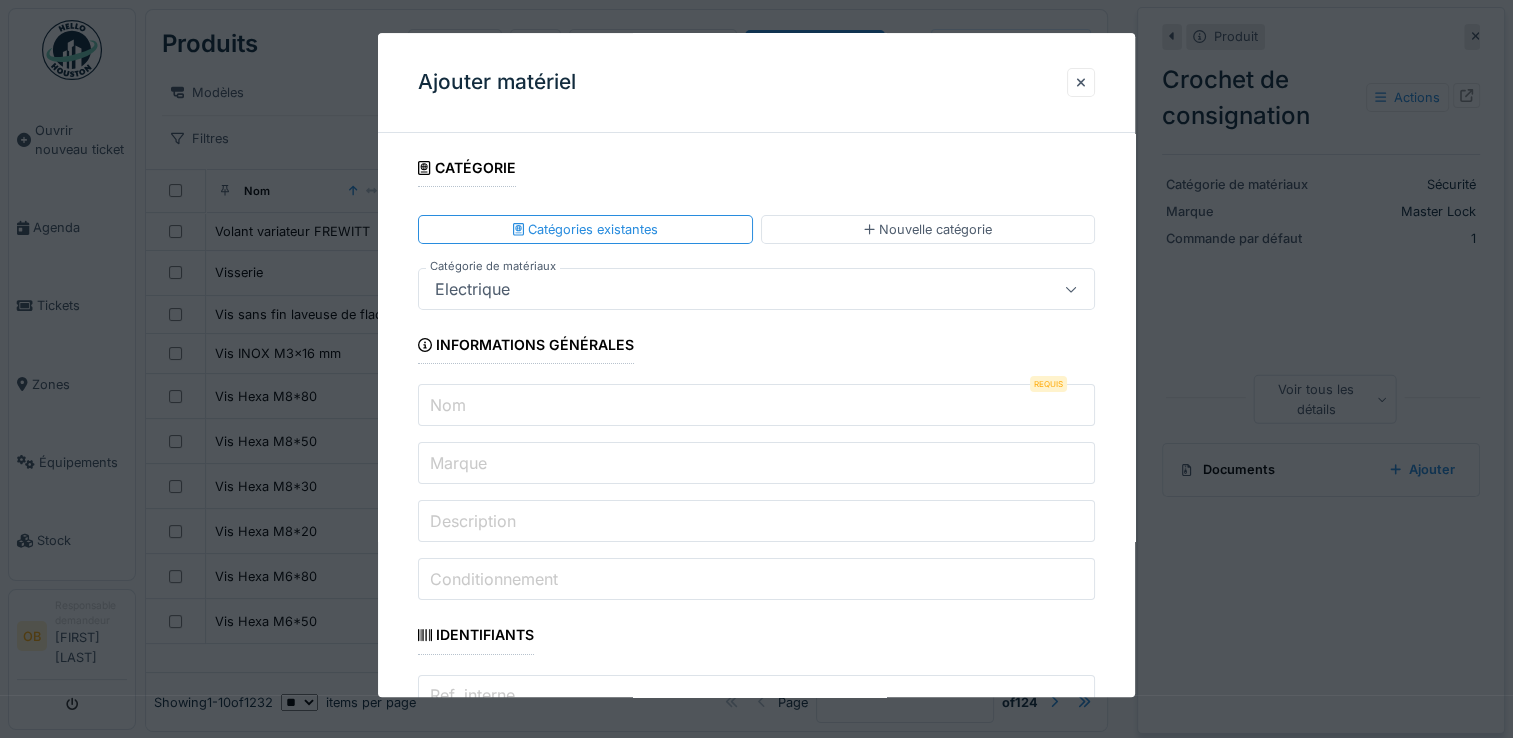 click on "Nom" at bounding box center (756, 406) 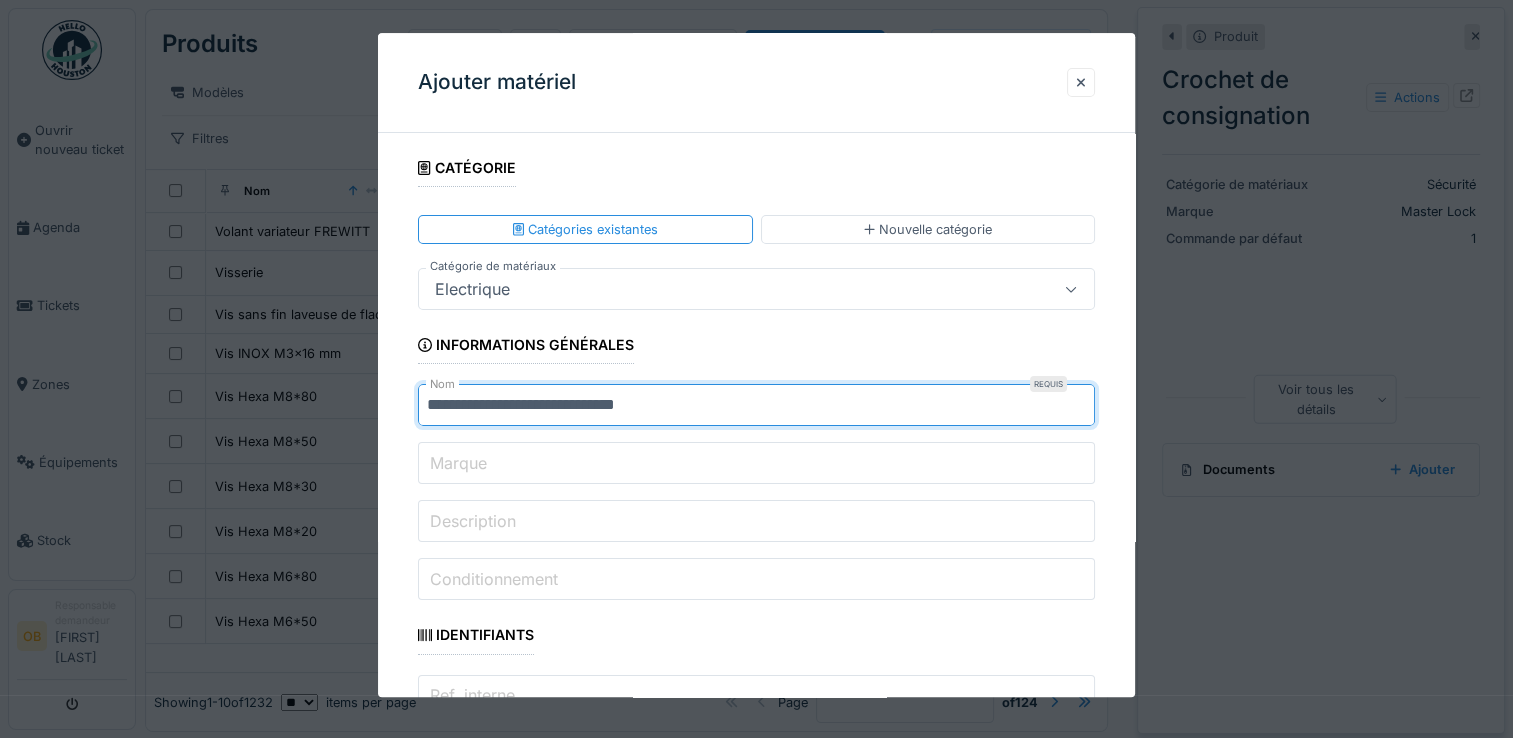 type on "**********" 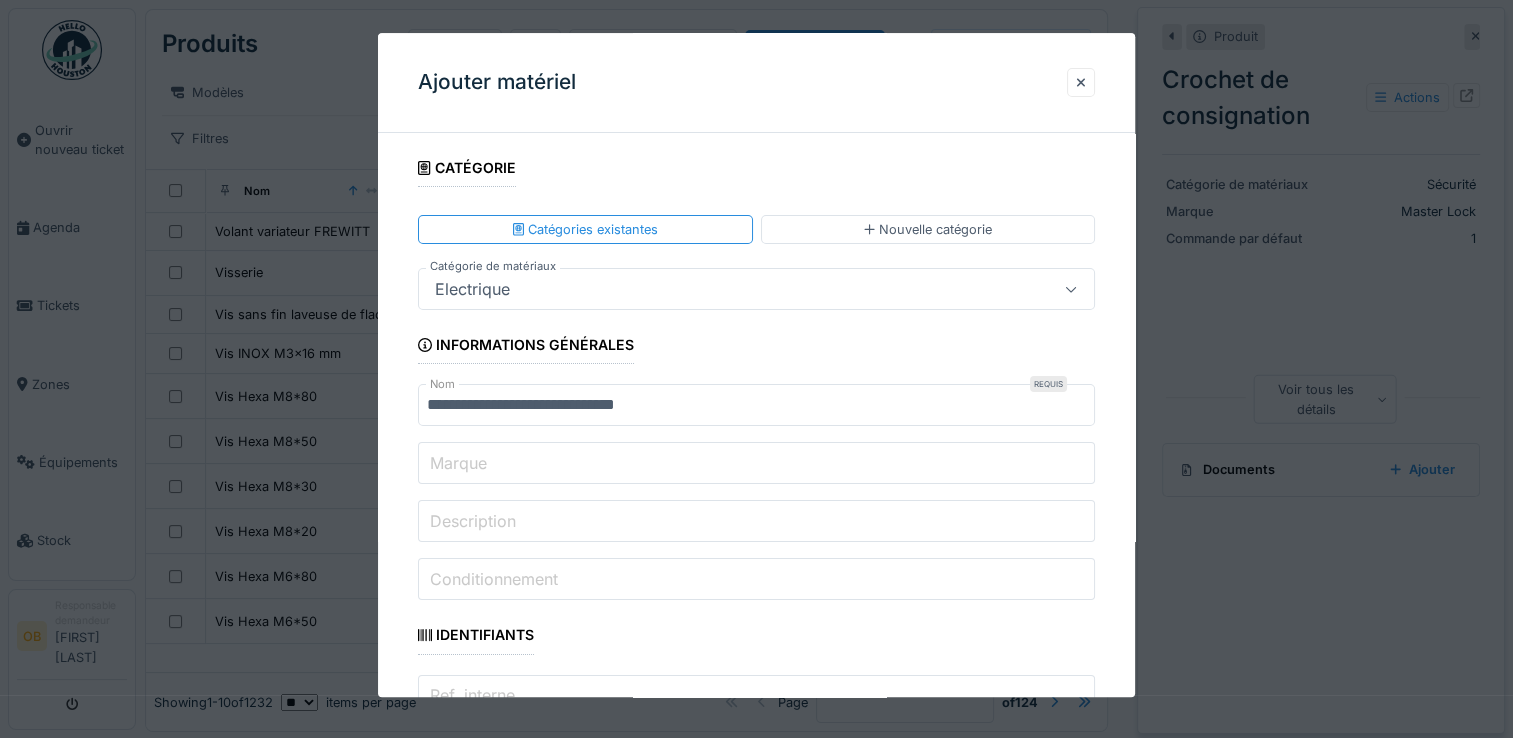 click on "Marque" at bounding box center (756, 464) 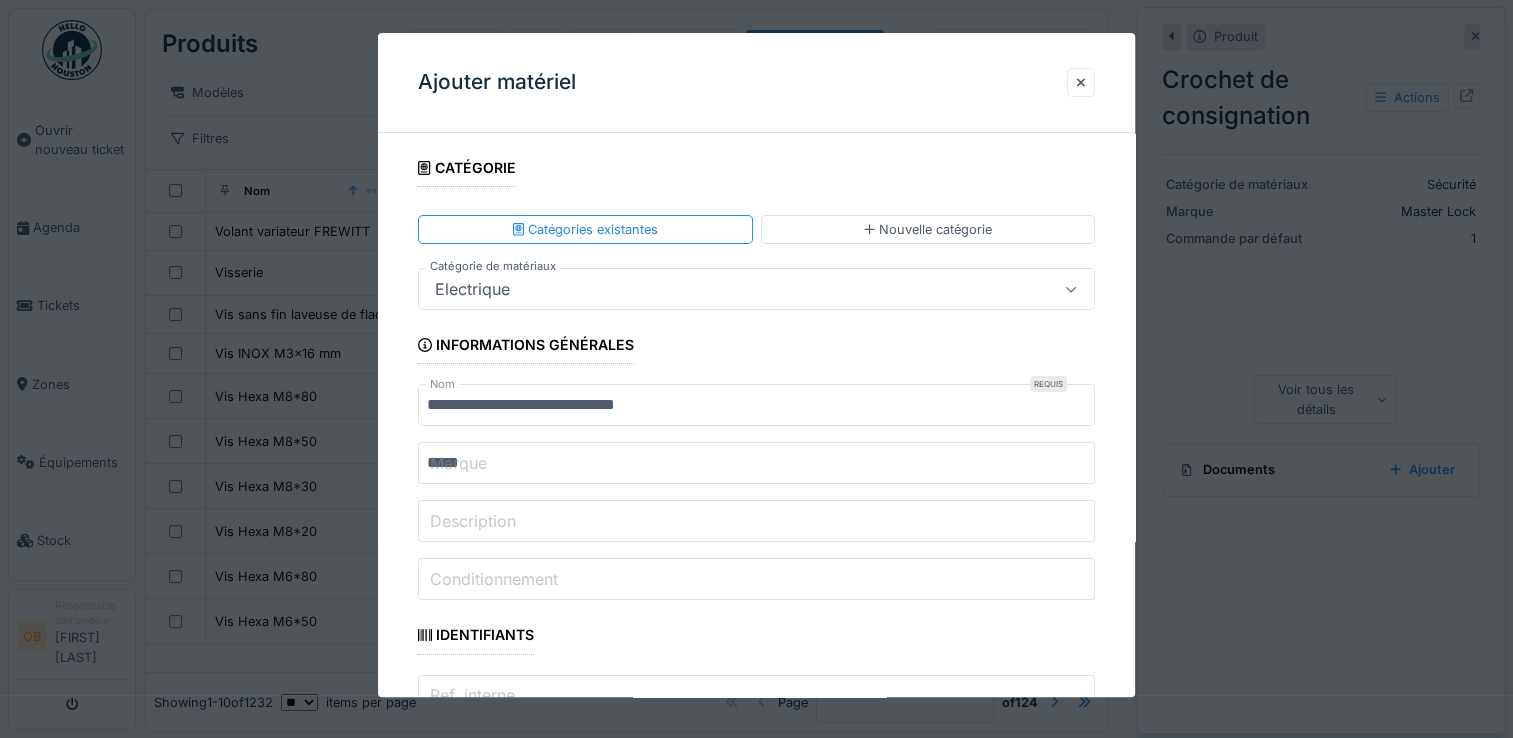type on "*" 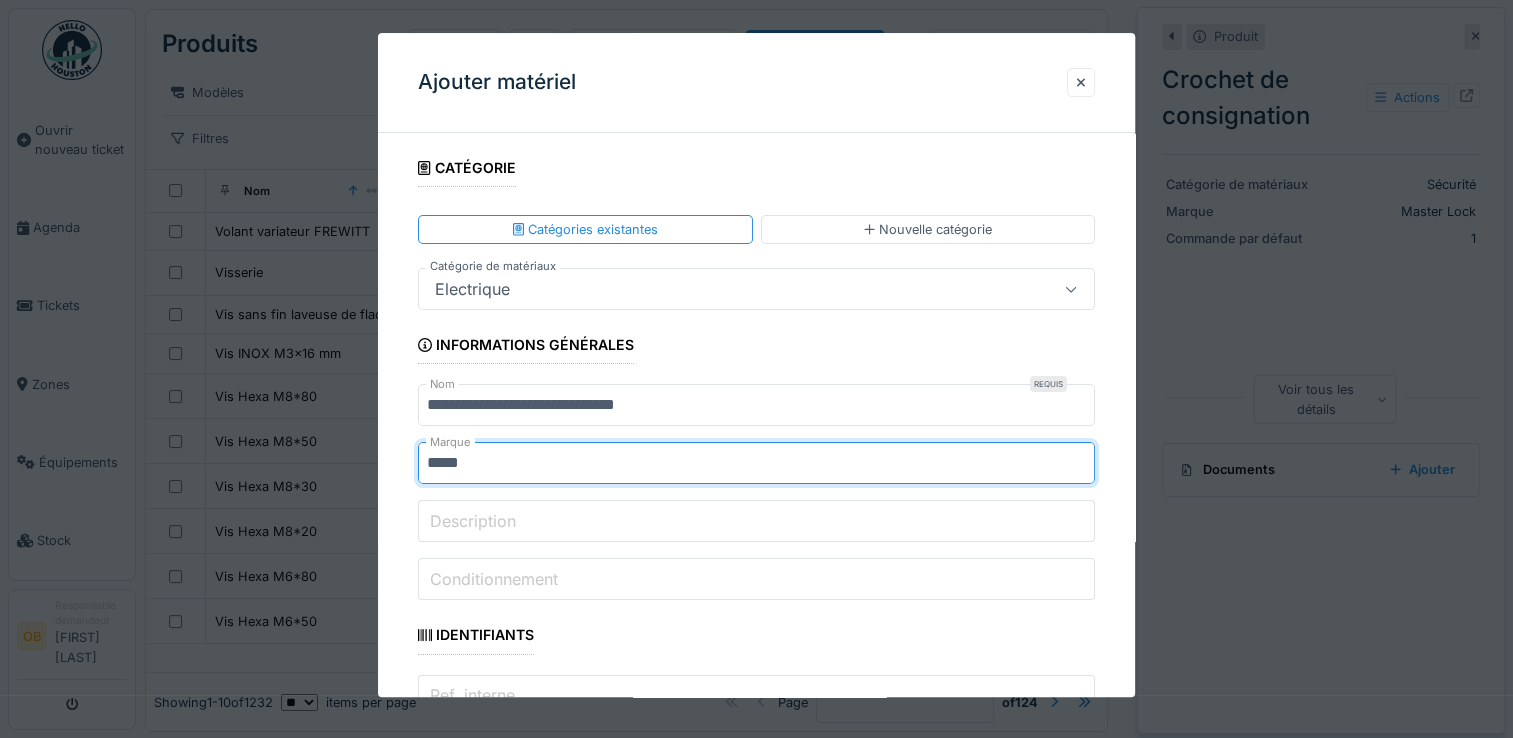 click on "**********" at bounding box center [756, 1871] 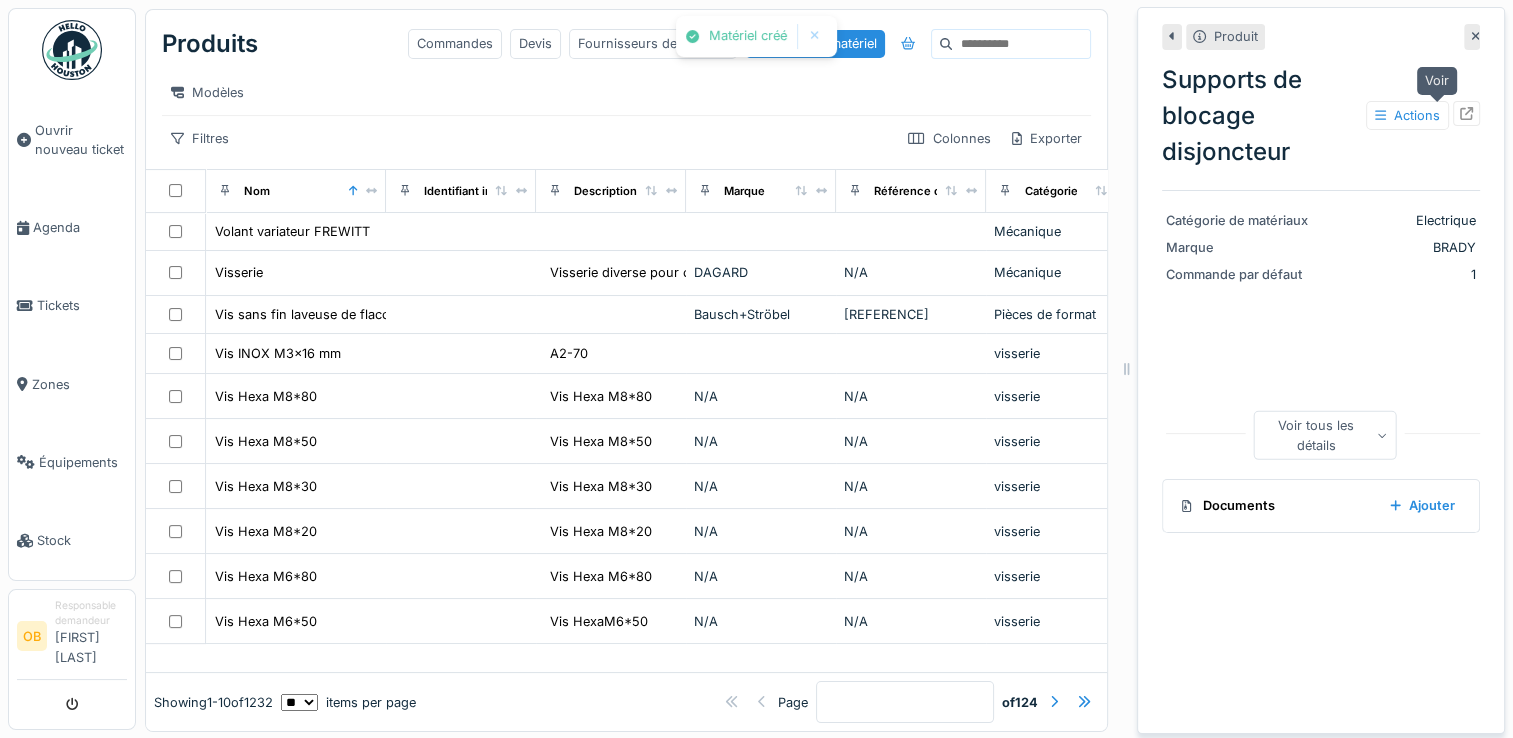 click 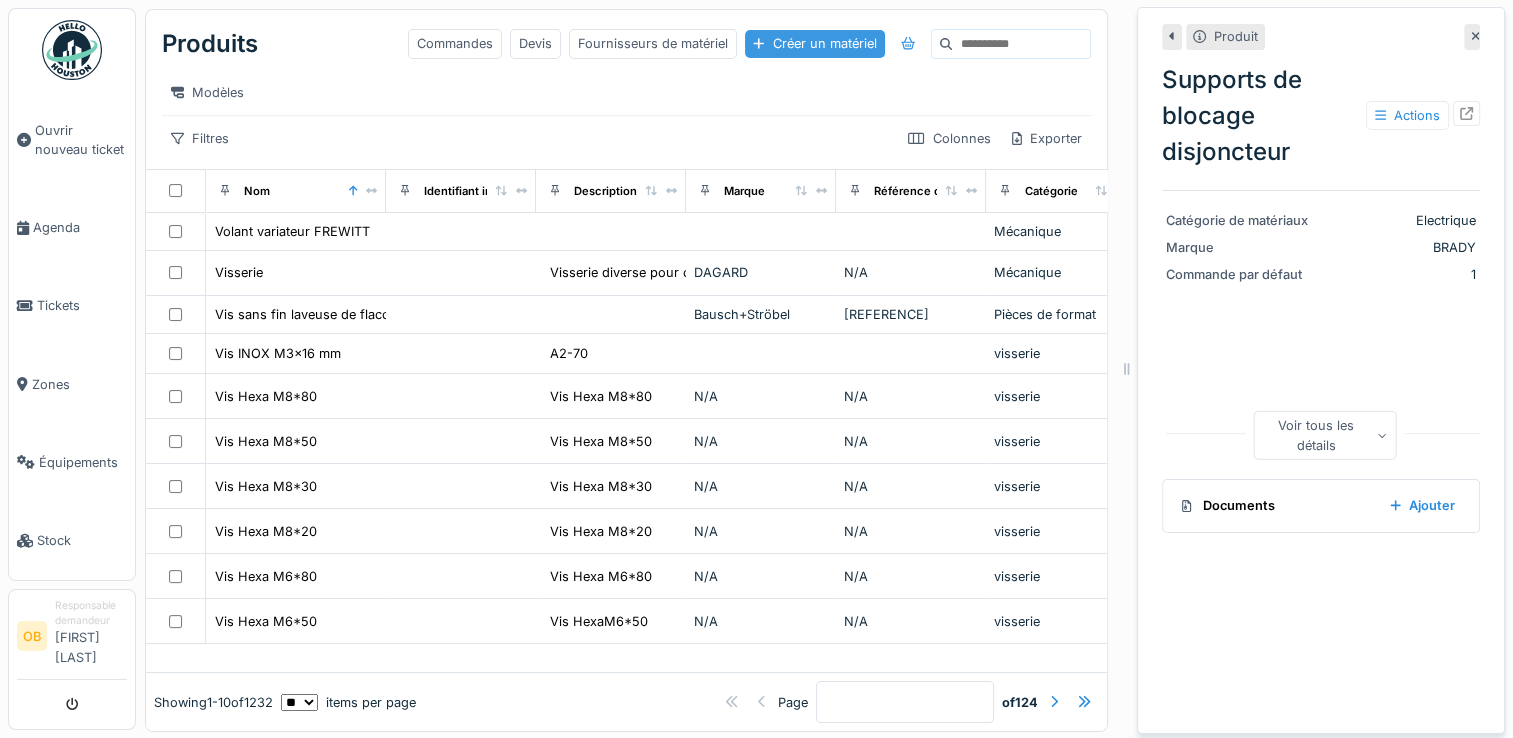 click on "Créer un matériel" at bounding box center (814, 43) 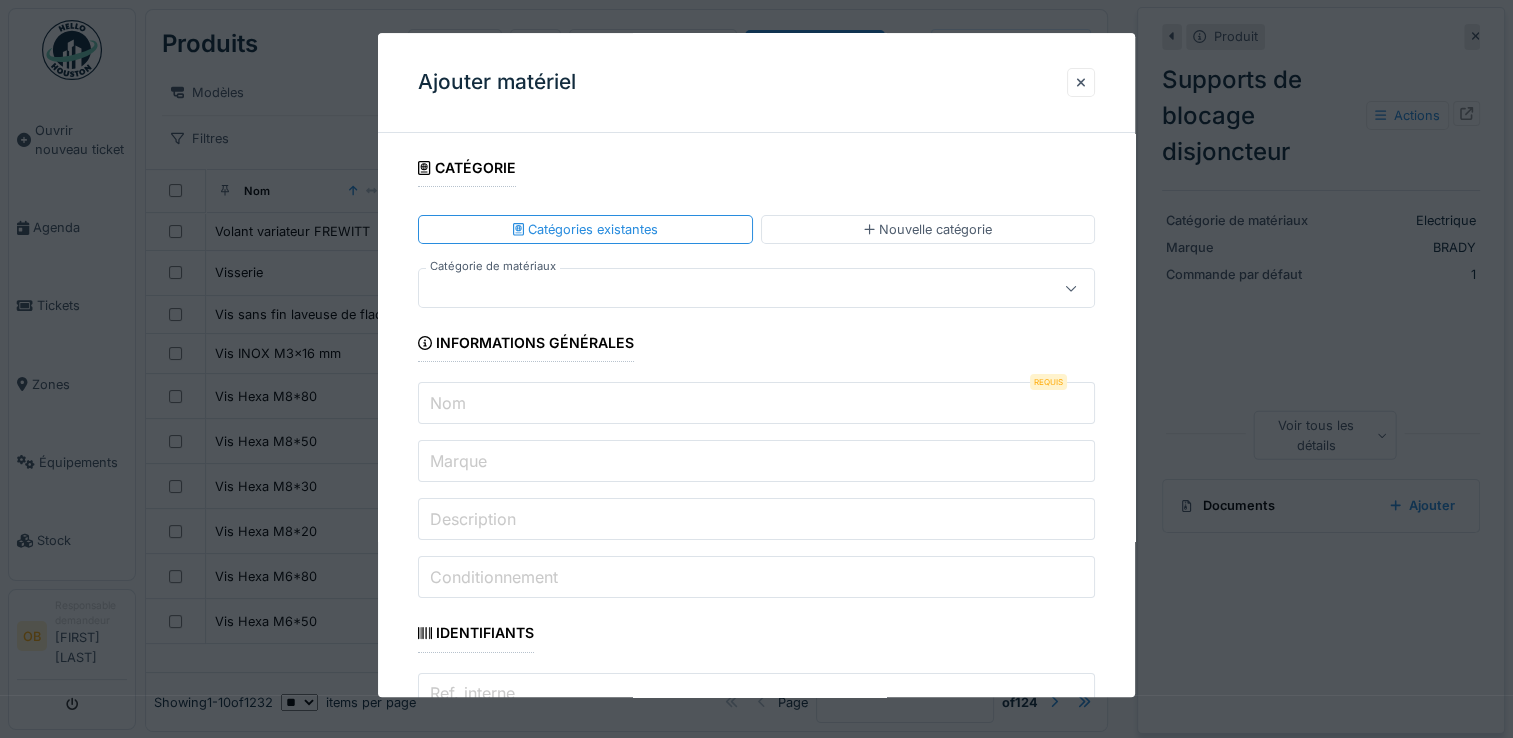 click at bounding box center [722, 289] 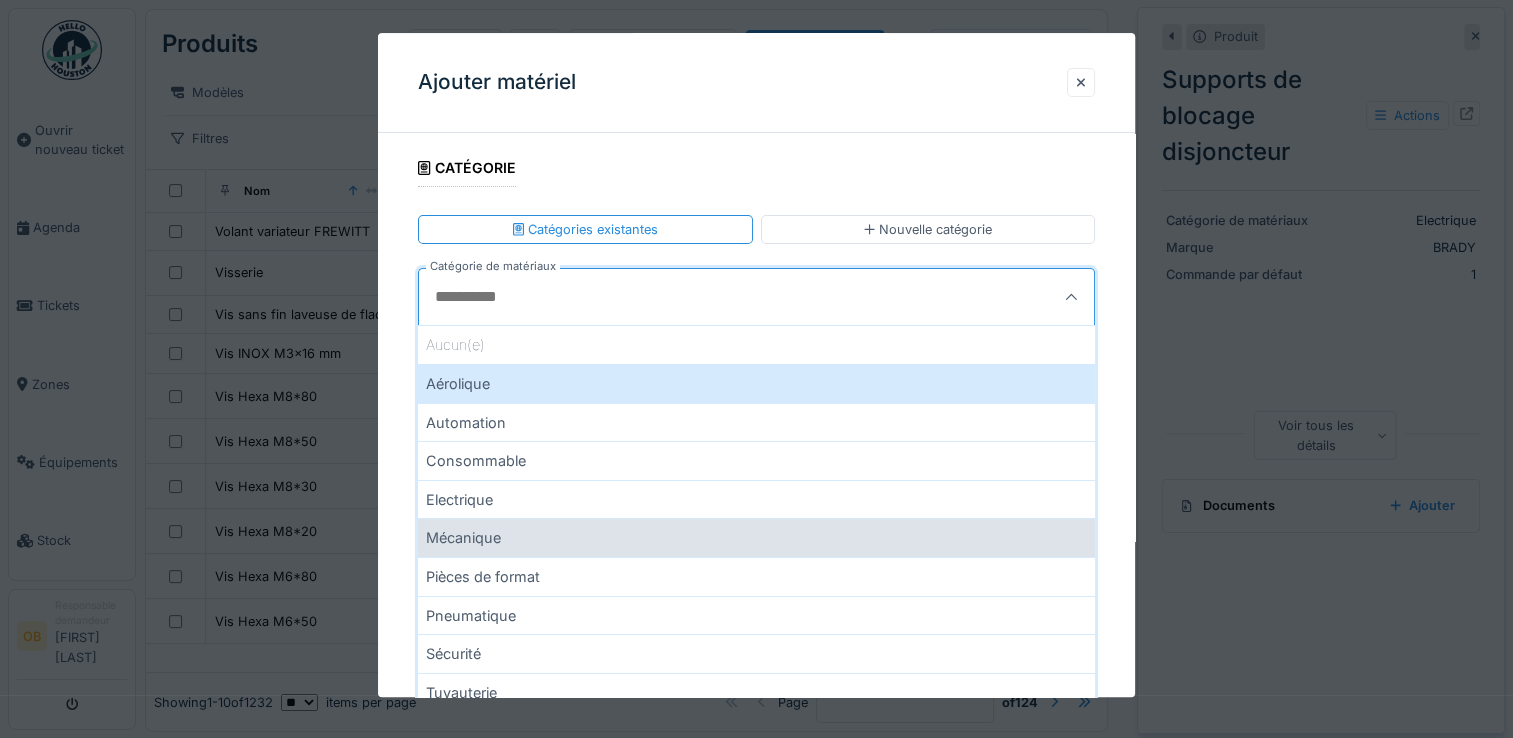 scroll, scrollTop: 133, scrollLeft: 0, axis: vertical 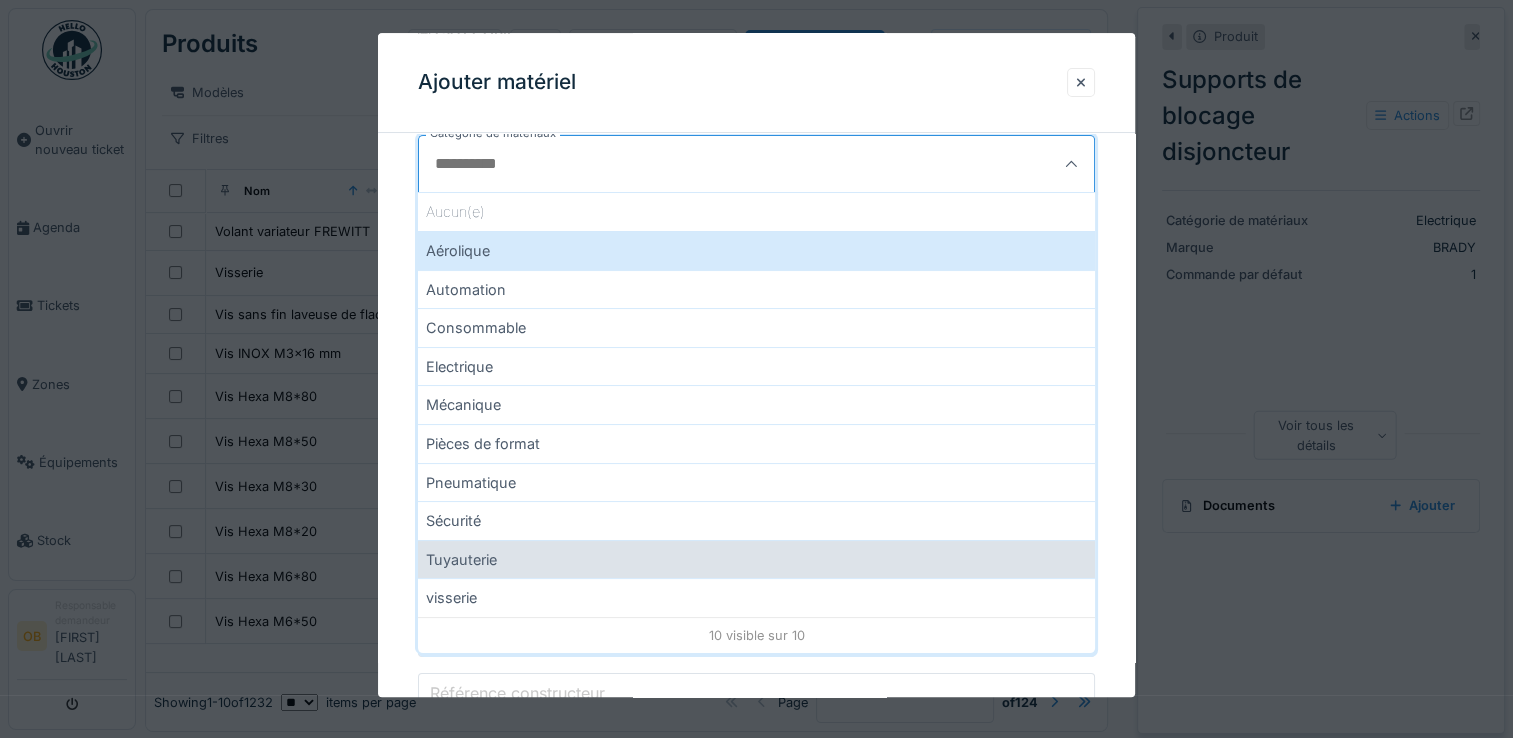 click on "Tuyauterie" at bounding box center [756, 559] 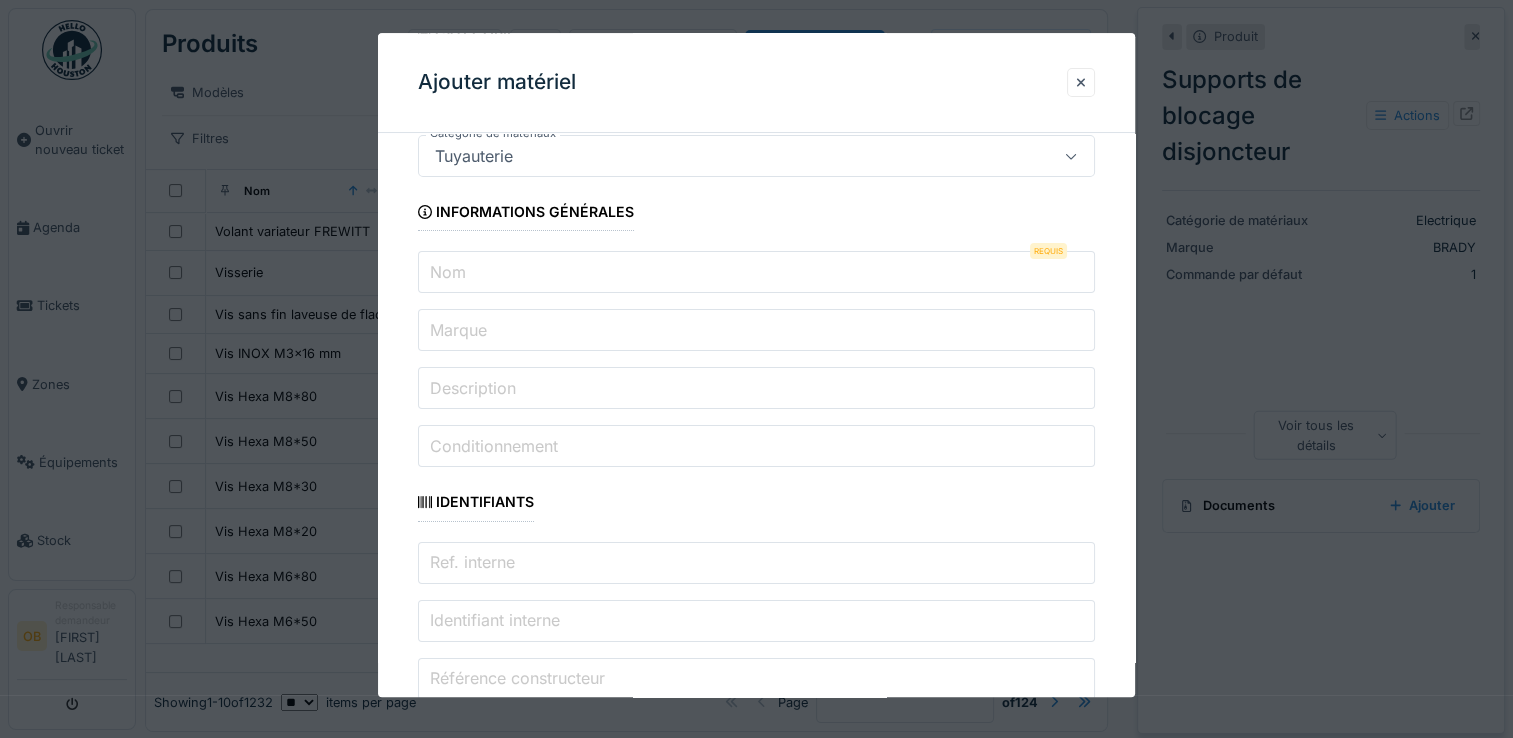 click on "**********" at bounding box center [756, 895] 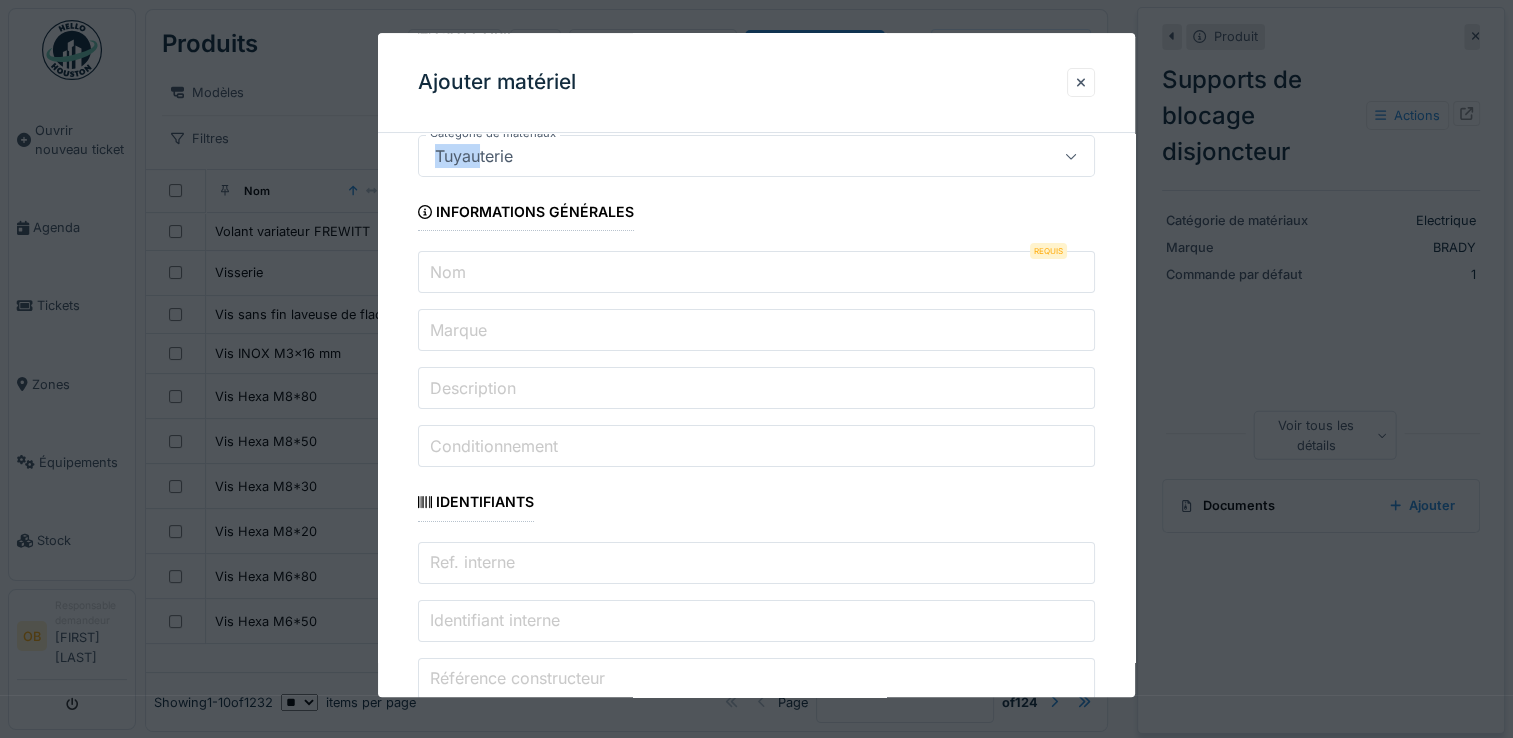 drag, startPoint x: 476, startPoint y: 154, endPoint x: 425, endPoint y: 172, distance: 54.08327 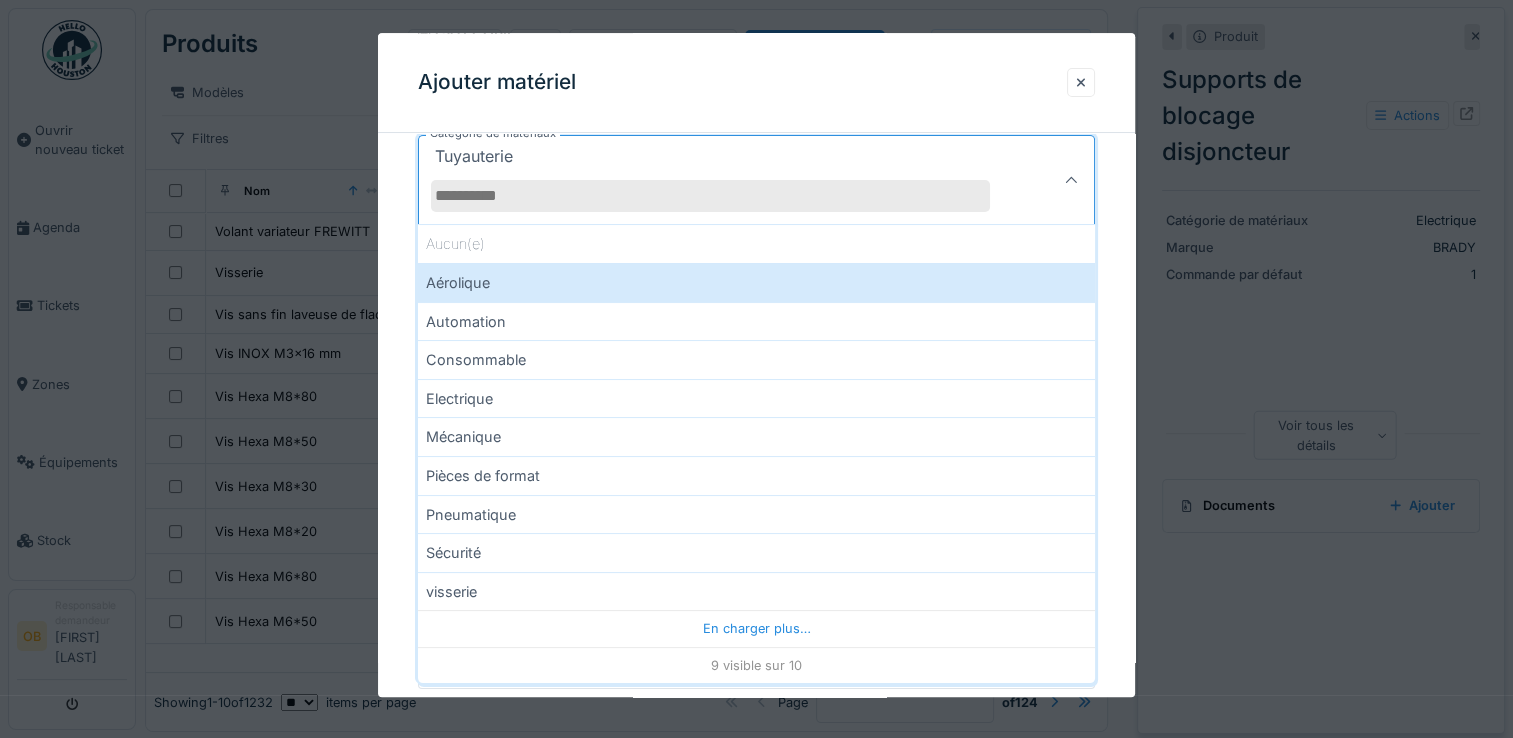 click at bounding box center (1071, 181) 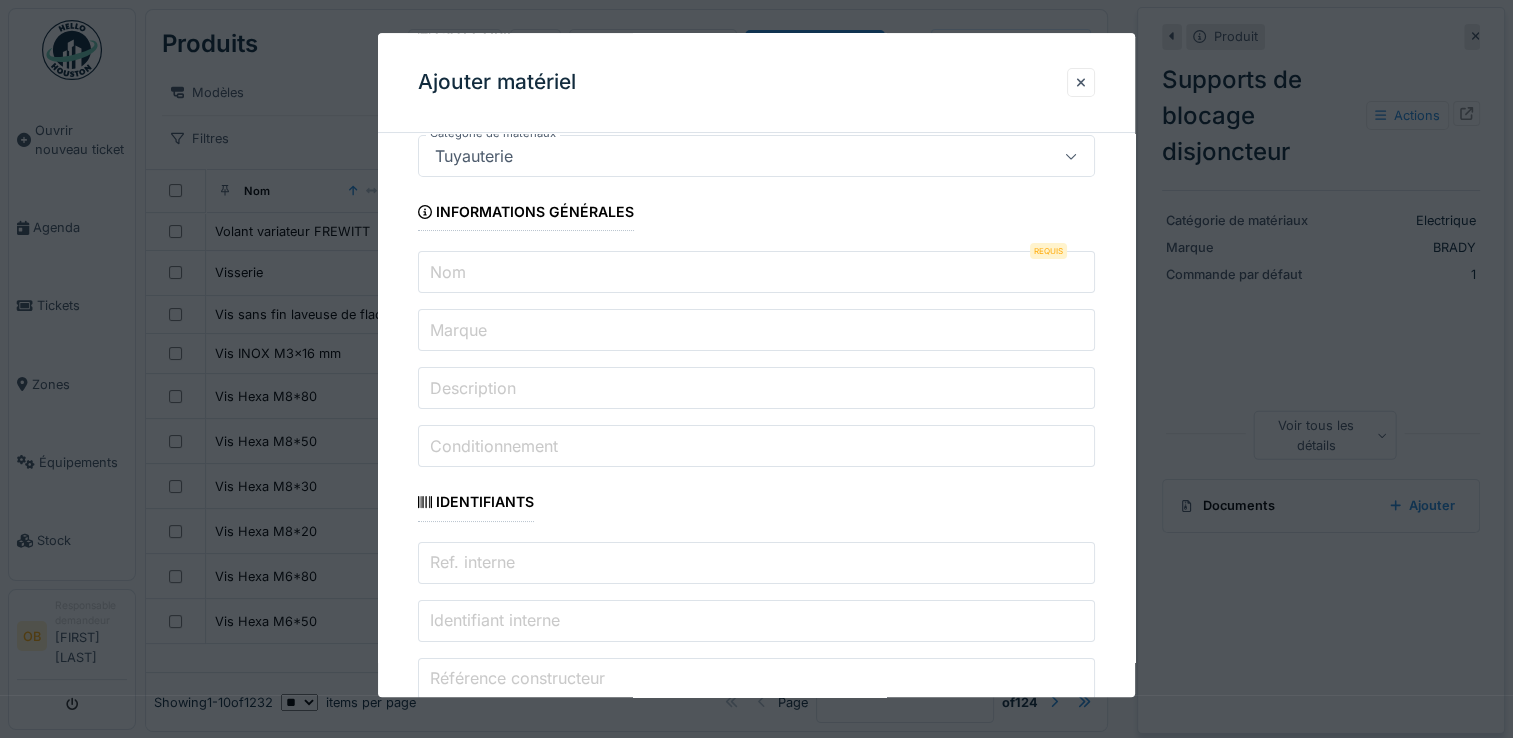 drag, startPoint x: 572, startPoint y: 322, endPoint x: 572, endPoint y: 302, distance: 20 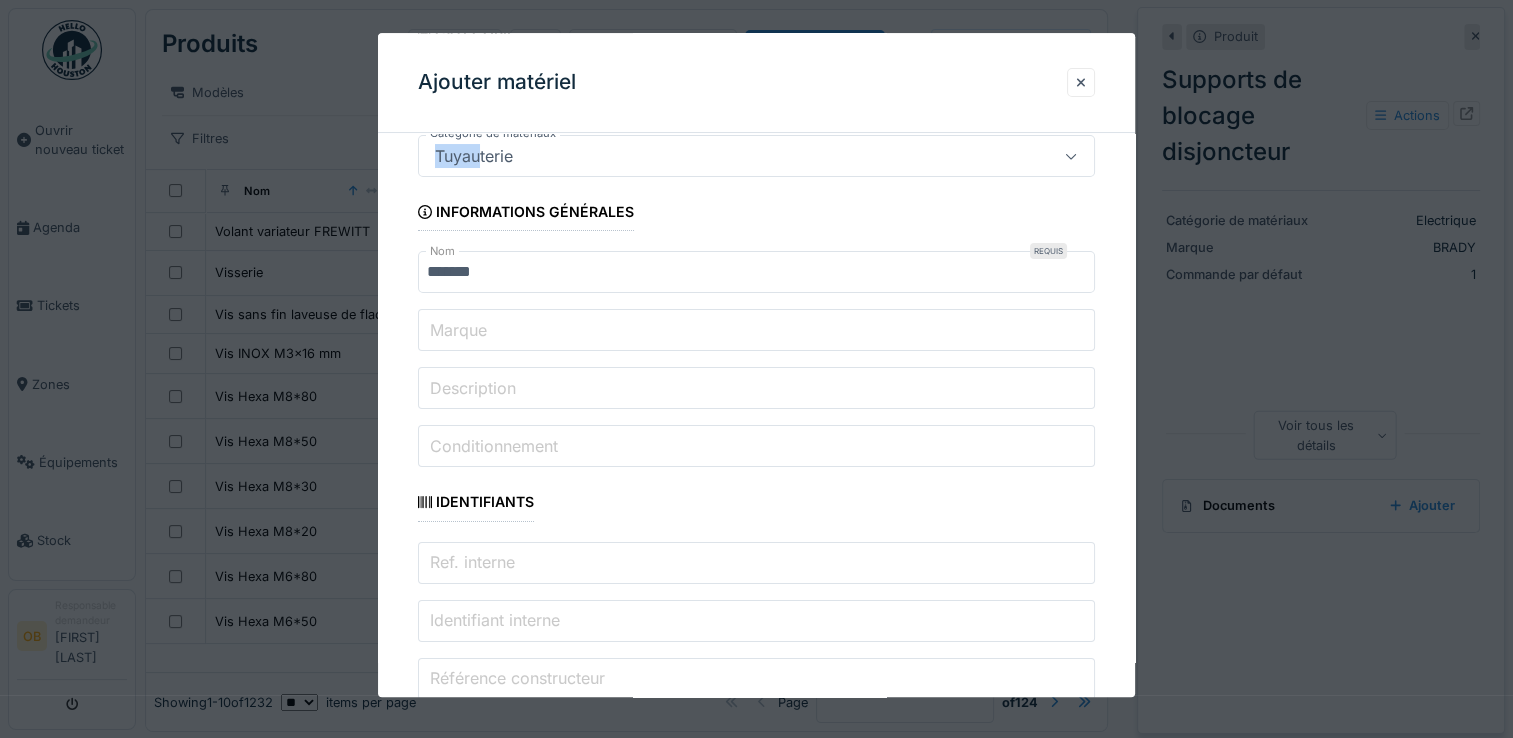 drag, startPoint x: 481, startPoint y: 154, endPoint x: 433, endPoint y: 162, distance: 48.6621 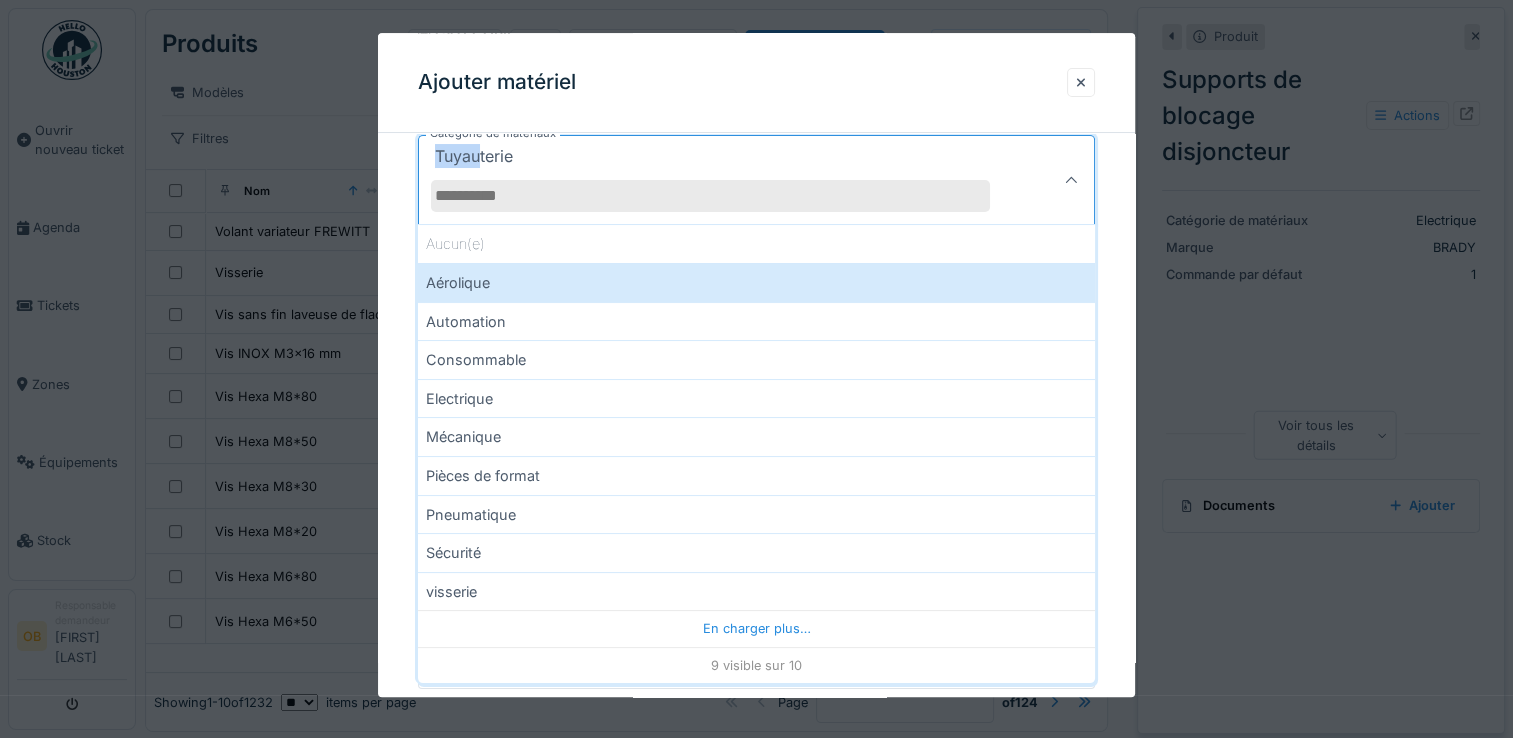 drag, startPoint x: 477, startPoint y: 152, endPoint x: 432, endPoint y: 158, distance: 45.39824 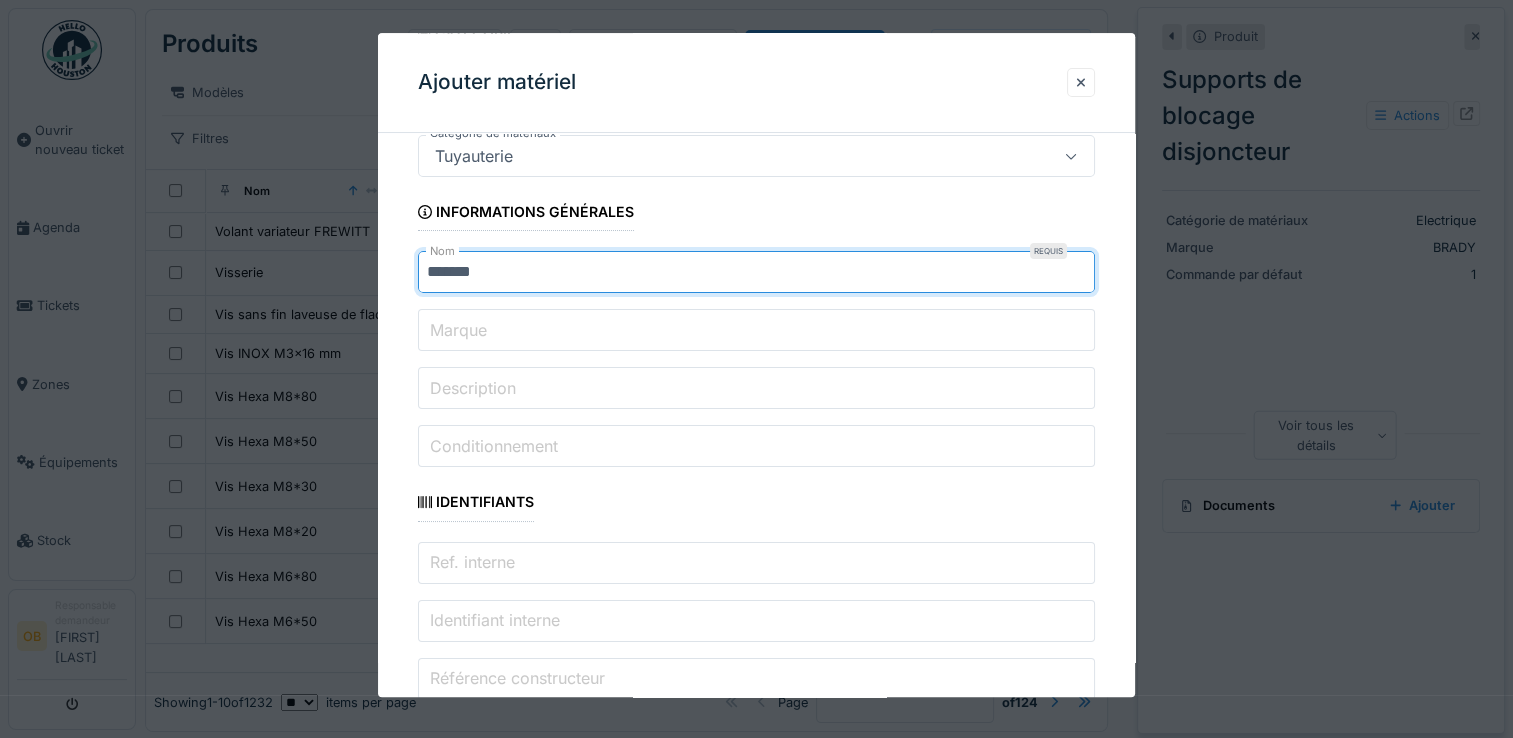 paste 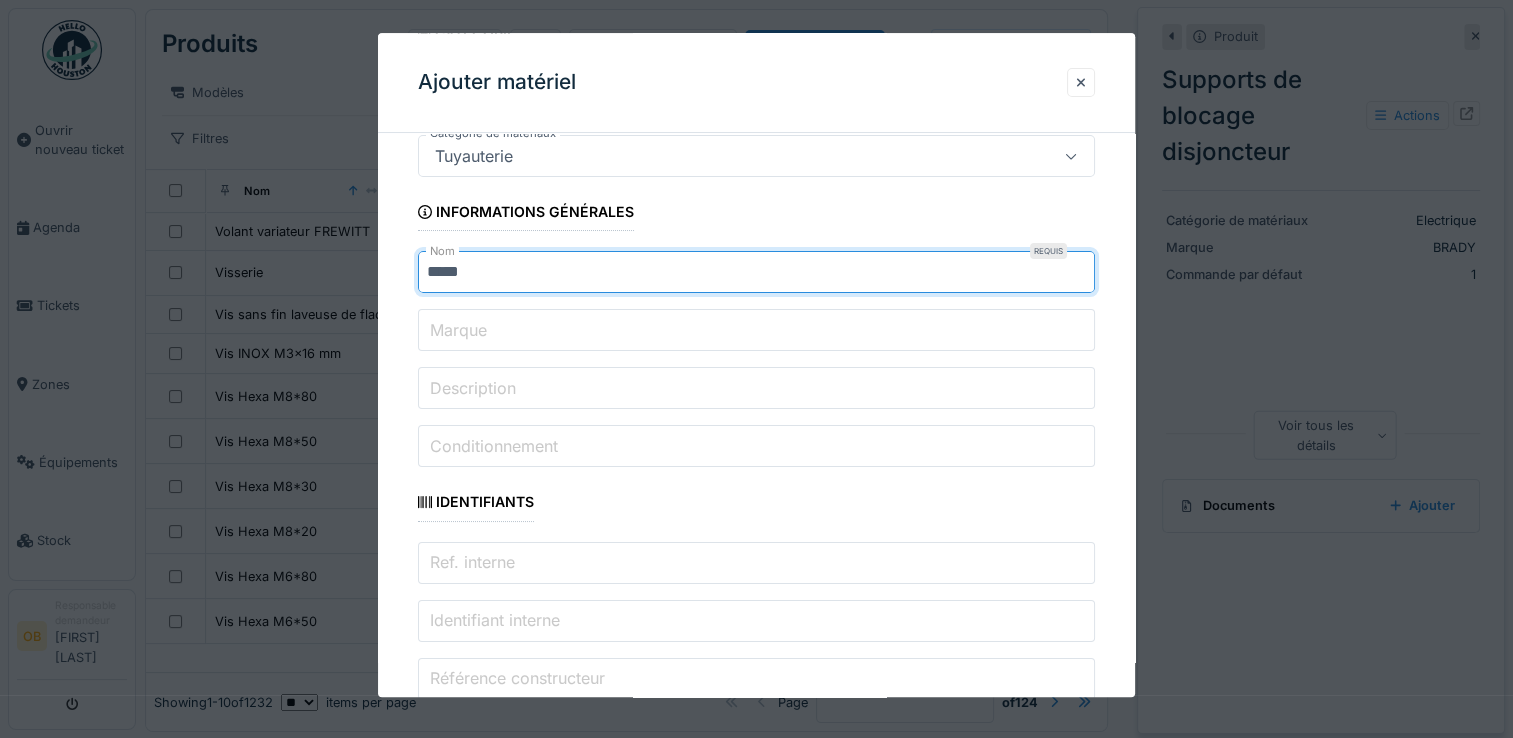 drag, startPoint x: 520, startPoint y: 266, endPoint x: 264, endPoint y: 341, distance: 266.7602 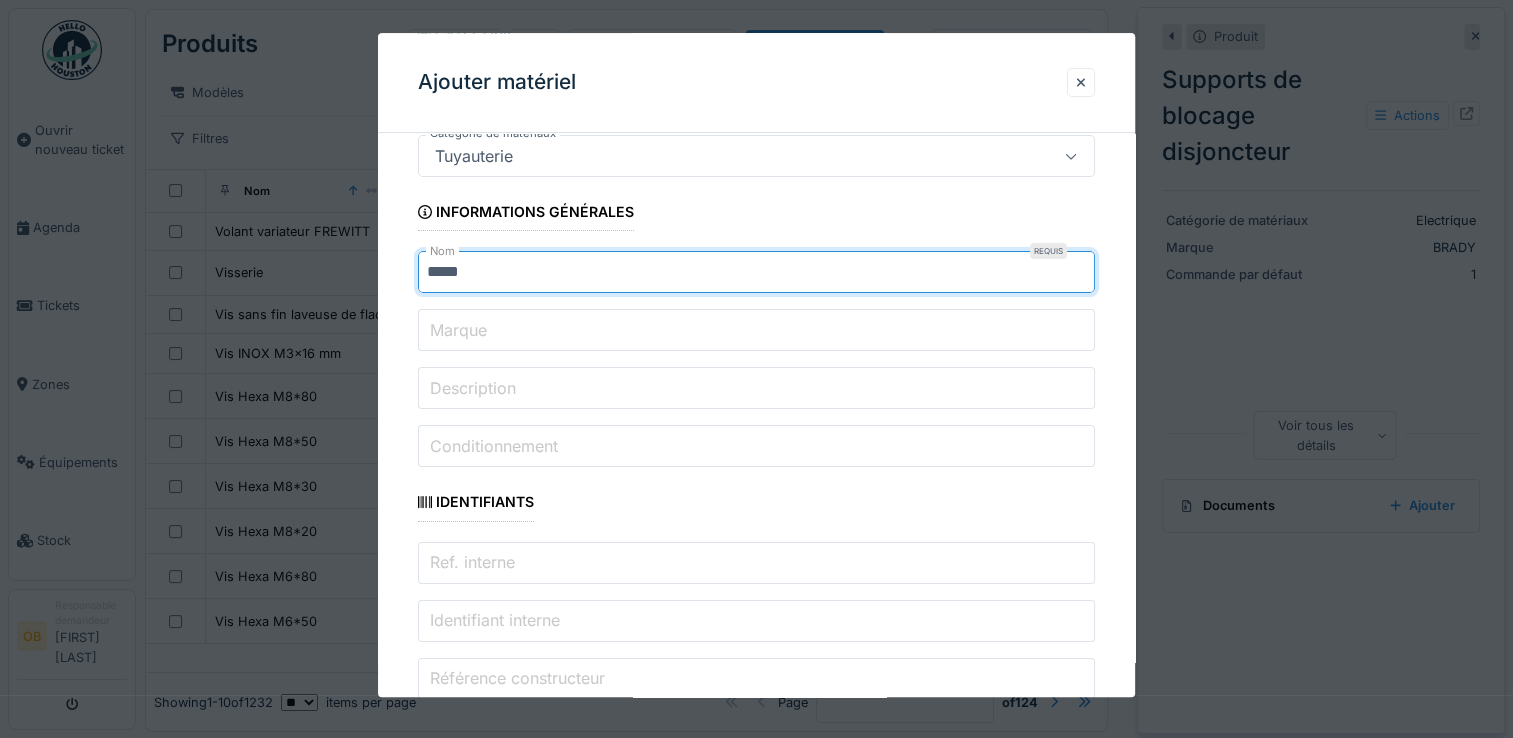 click on "*****" at bounding box center (756, 273) 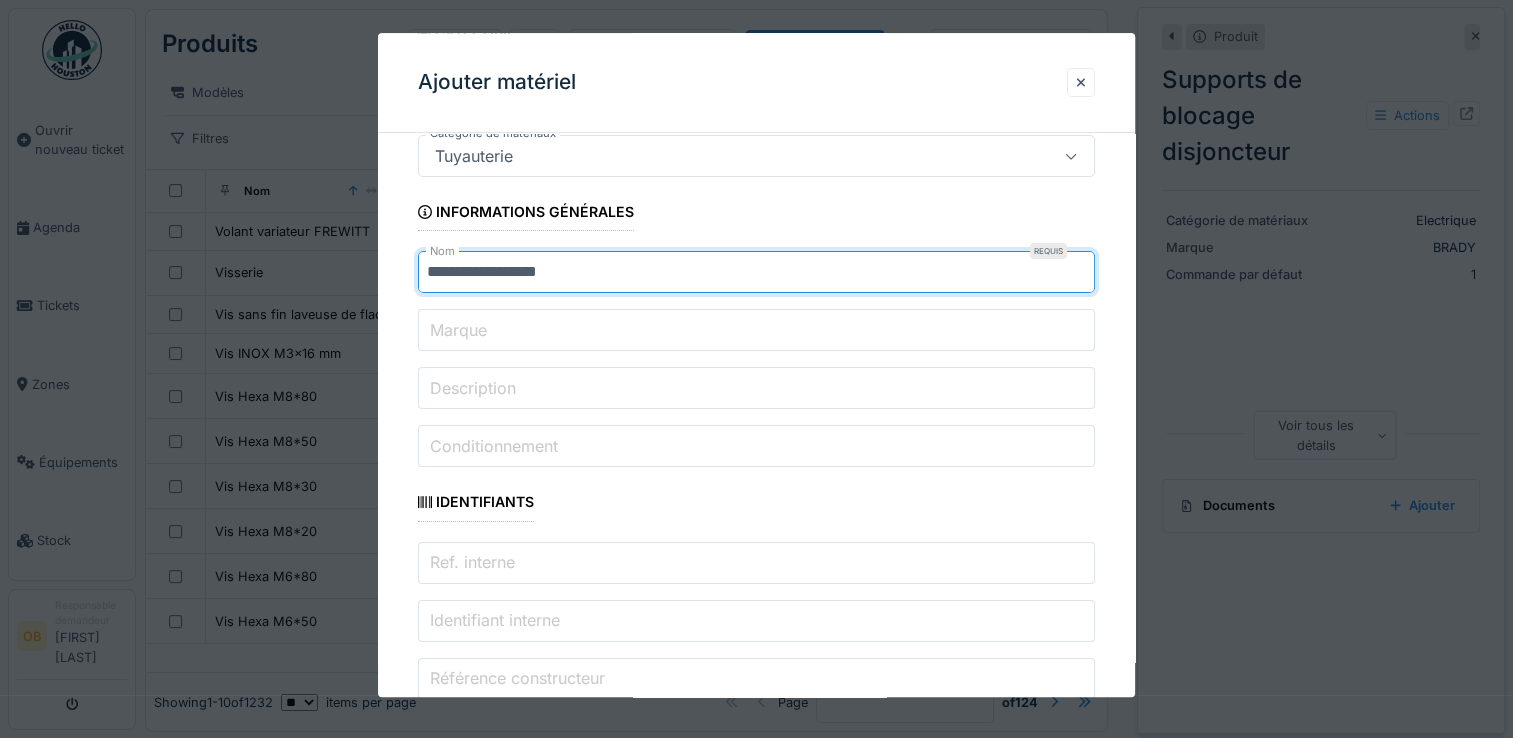 click on "**********" at bounding box center (756, 273) 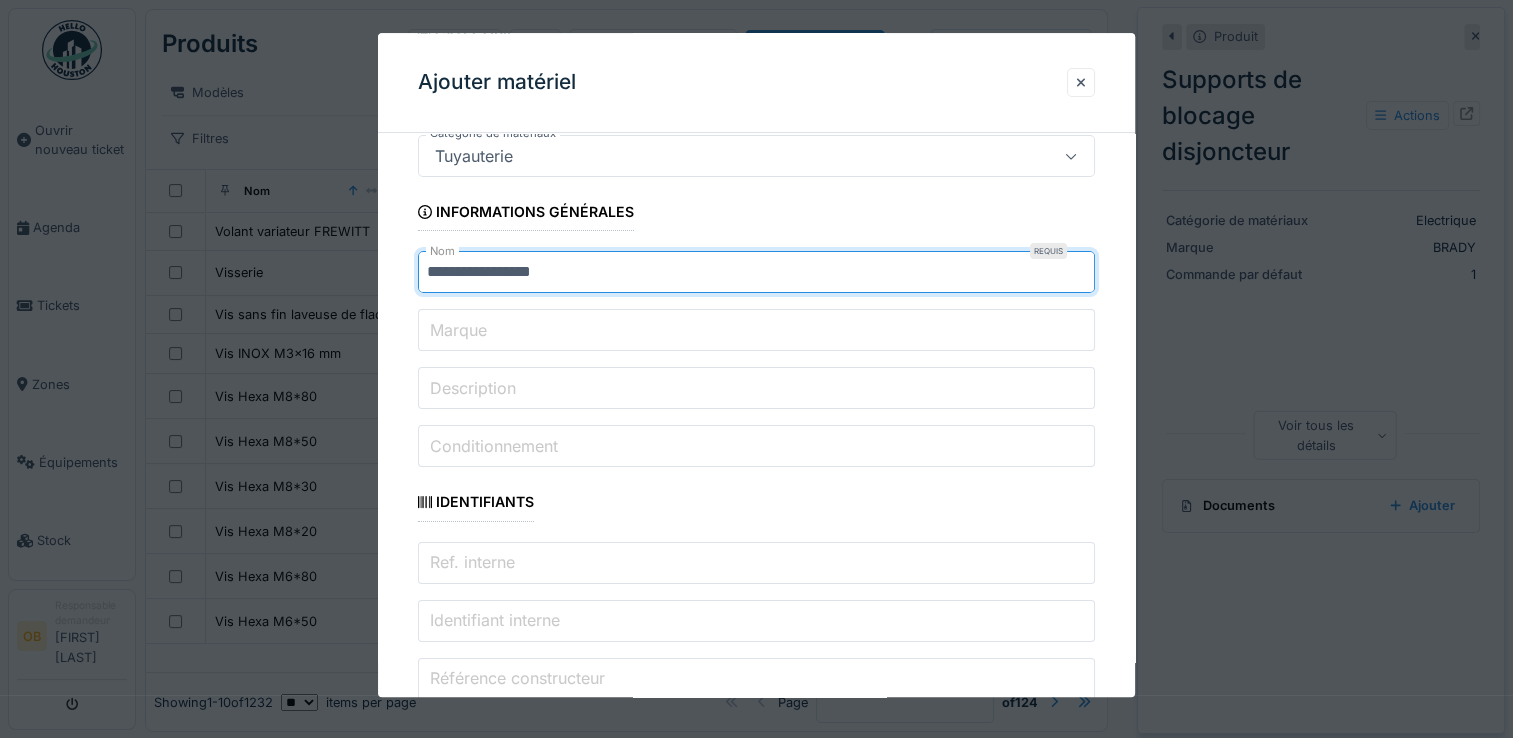 type on "**********" 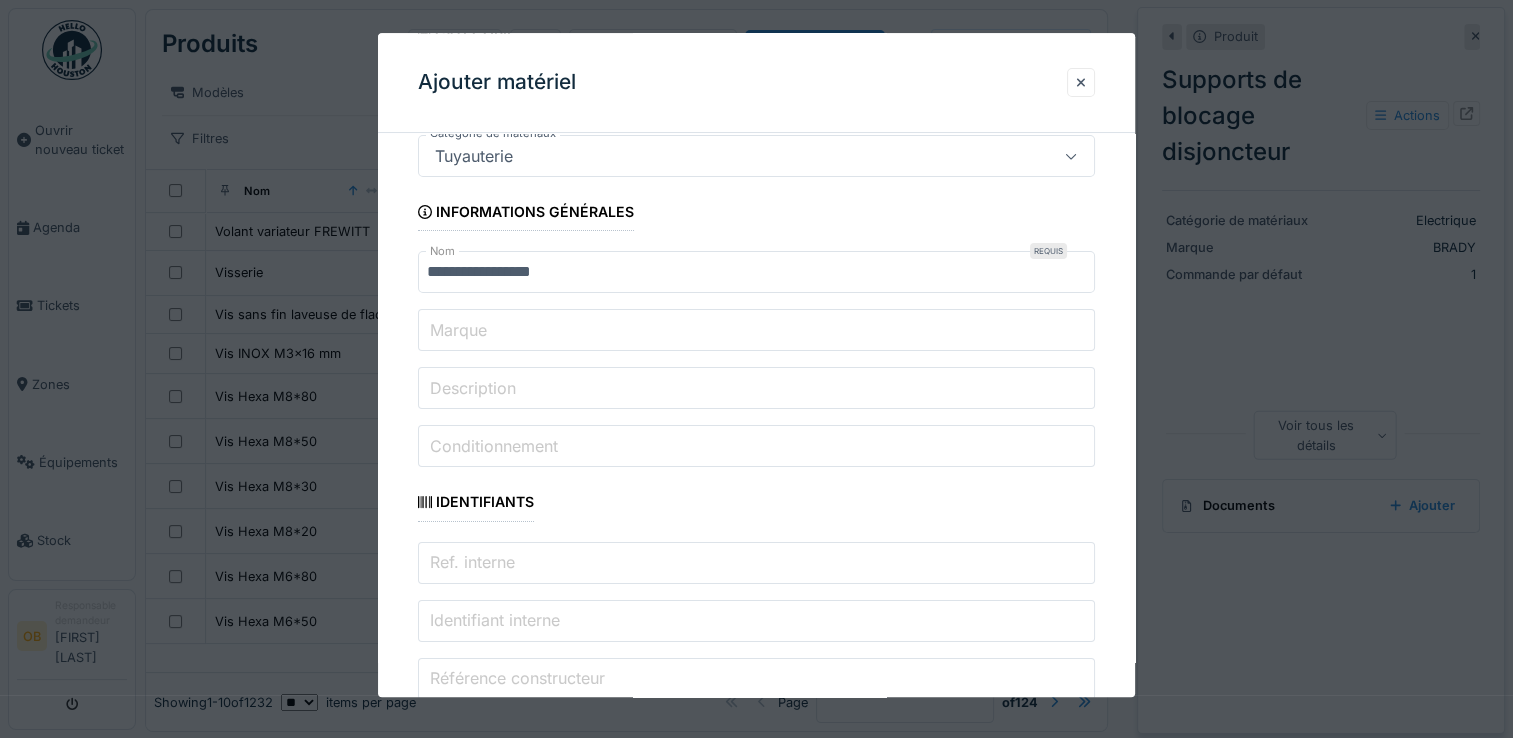 drag, startPoint x: 467, startPoint y: 341, endPoint x: 476, endPoint y: 334, distance: 11.401754 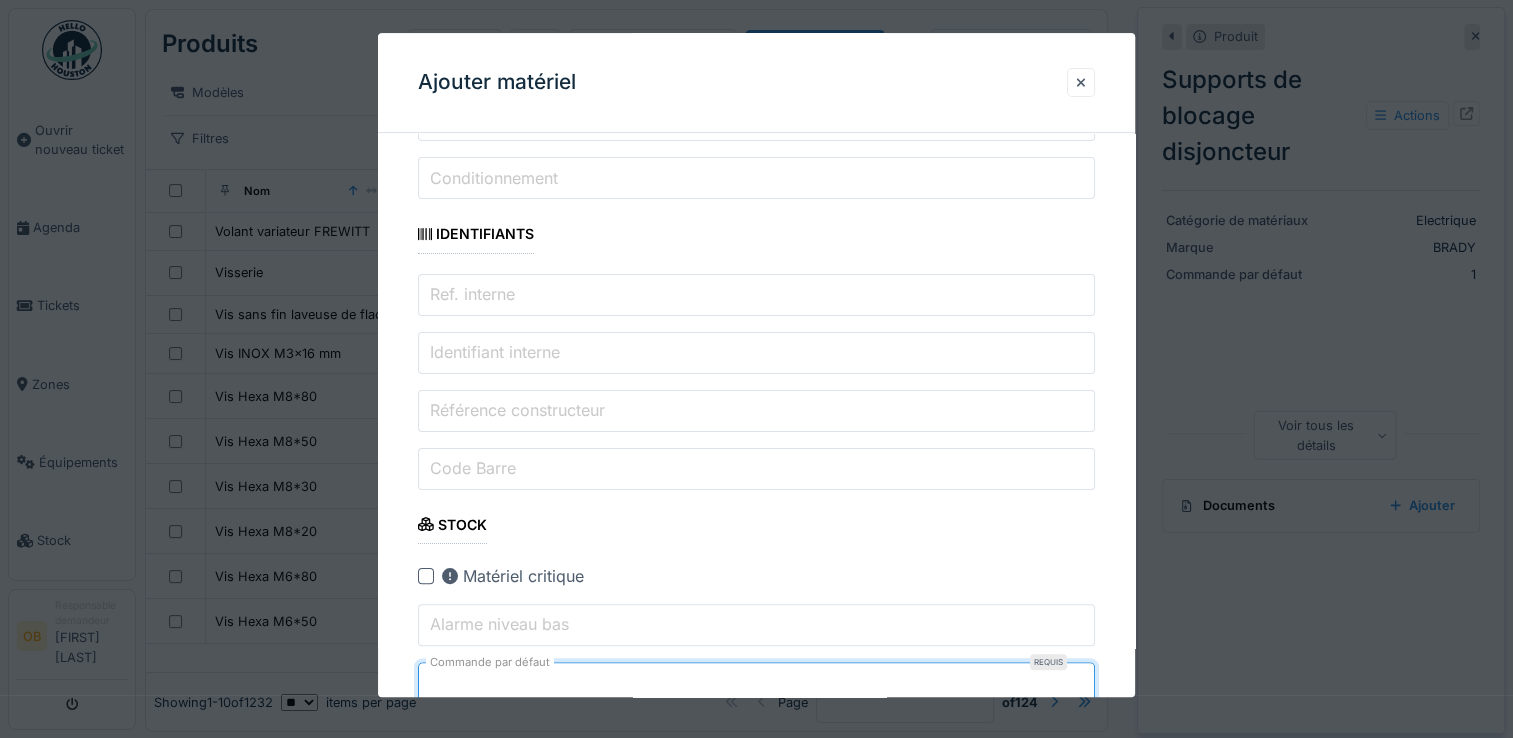 type on "*" 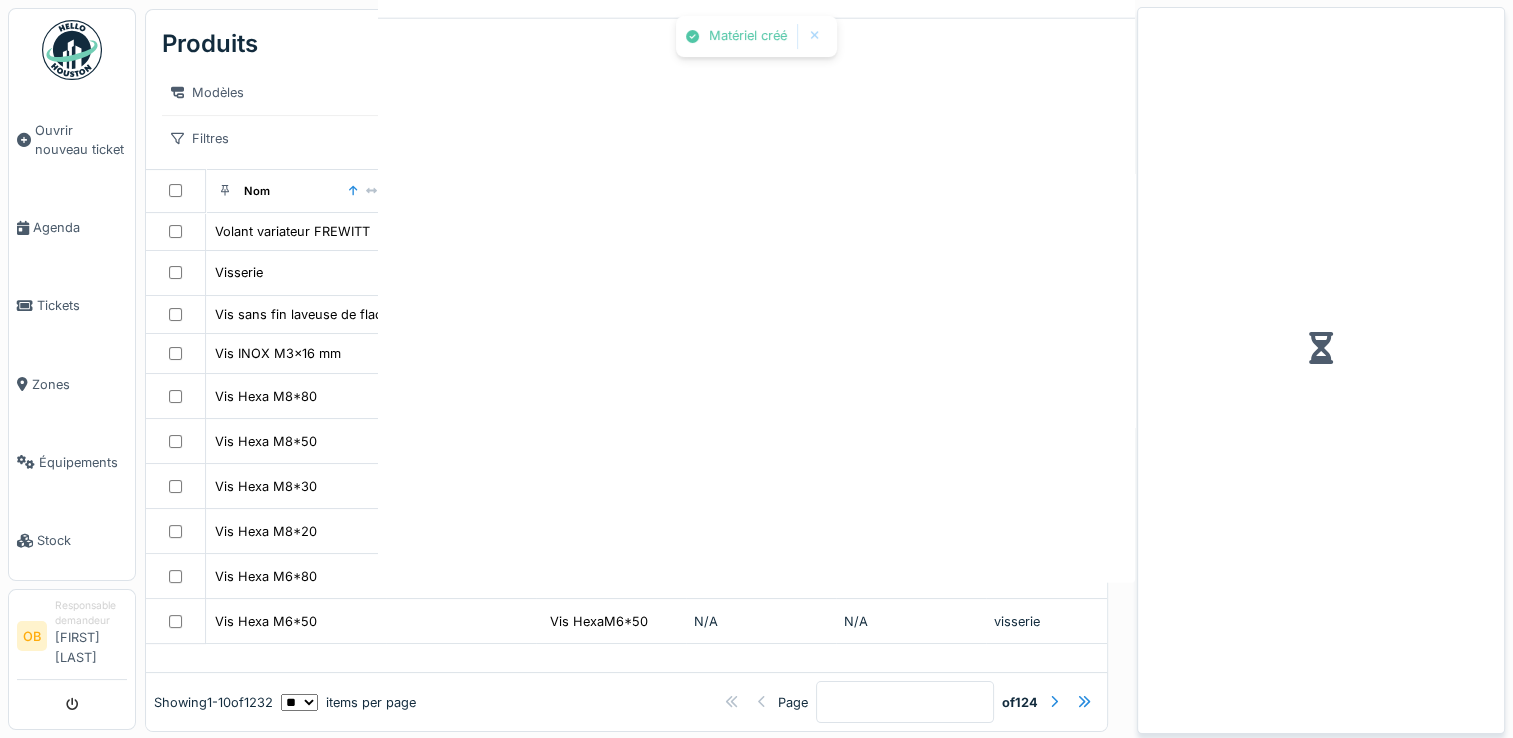 scroll, scrollTop: 0, scrollLeft: 0, axis: both 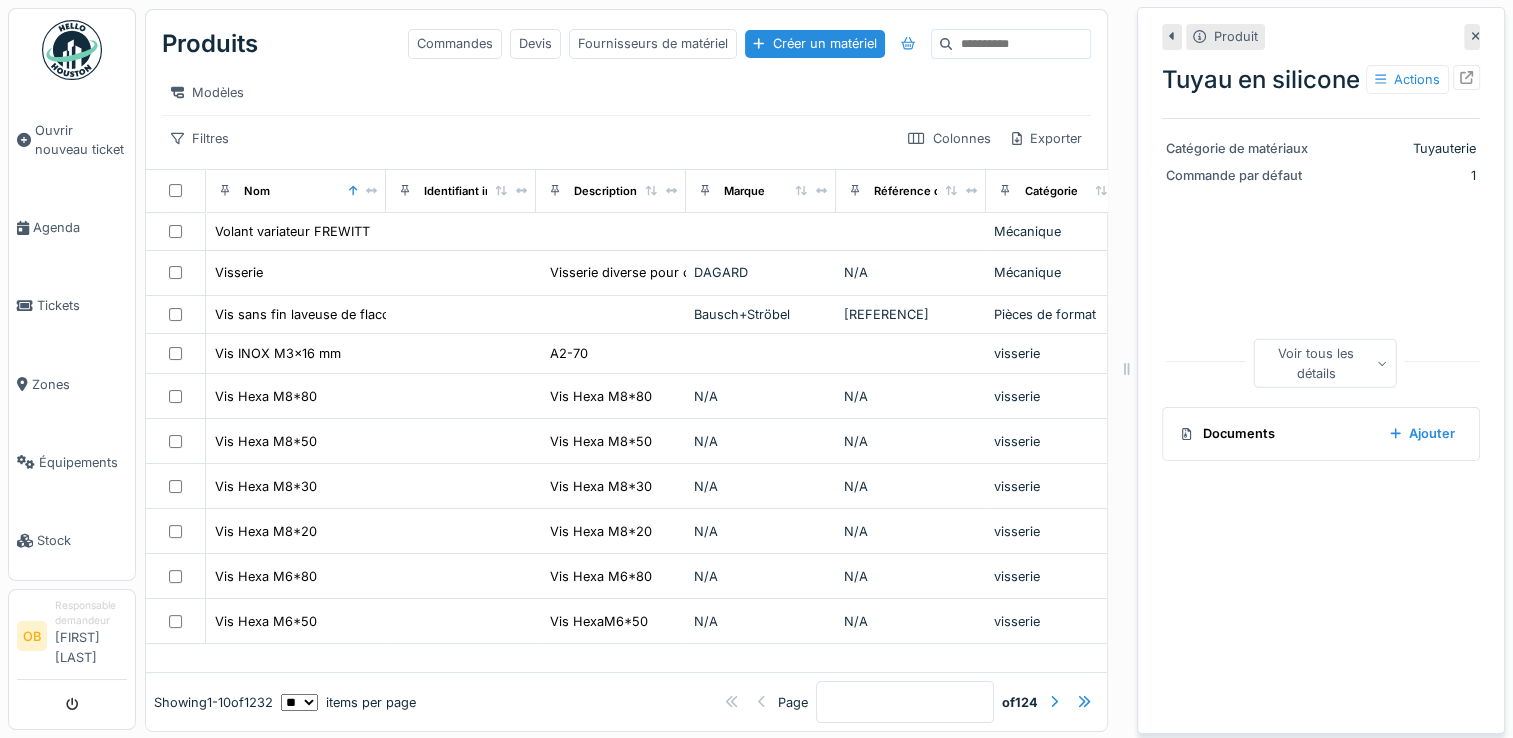 click on "Modèles" at bounding box center [626, 92] 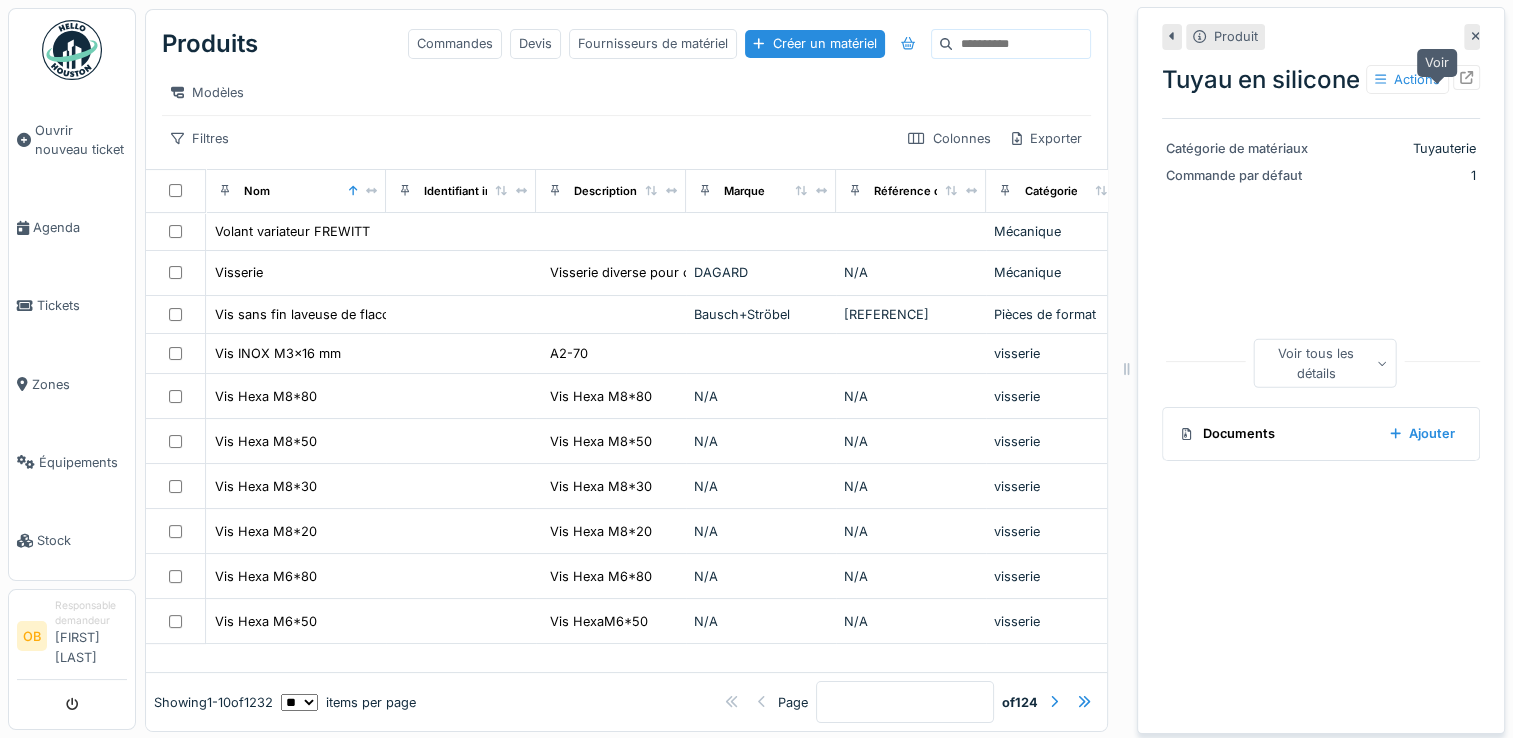 click 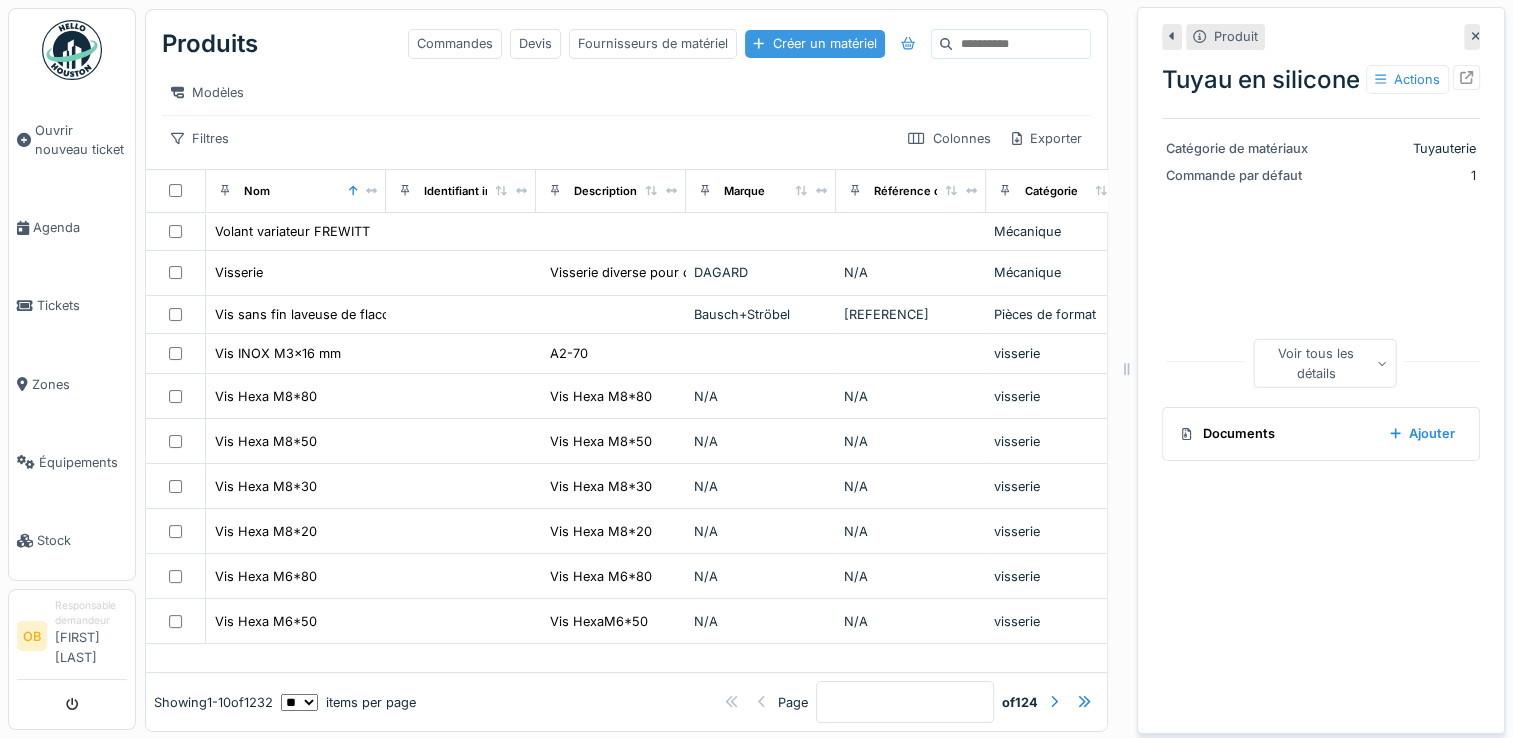 click on "Créer un matériel" at bounding box center [814, 43] 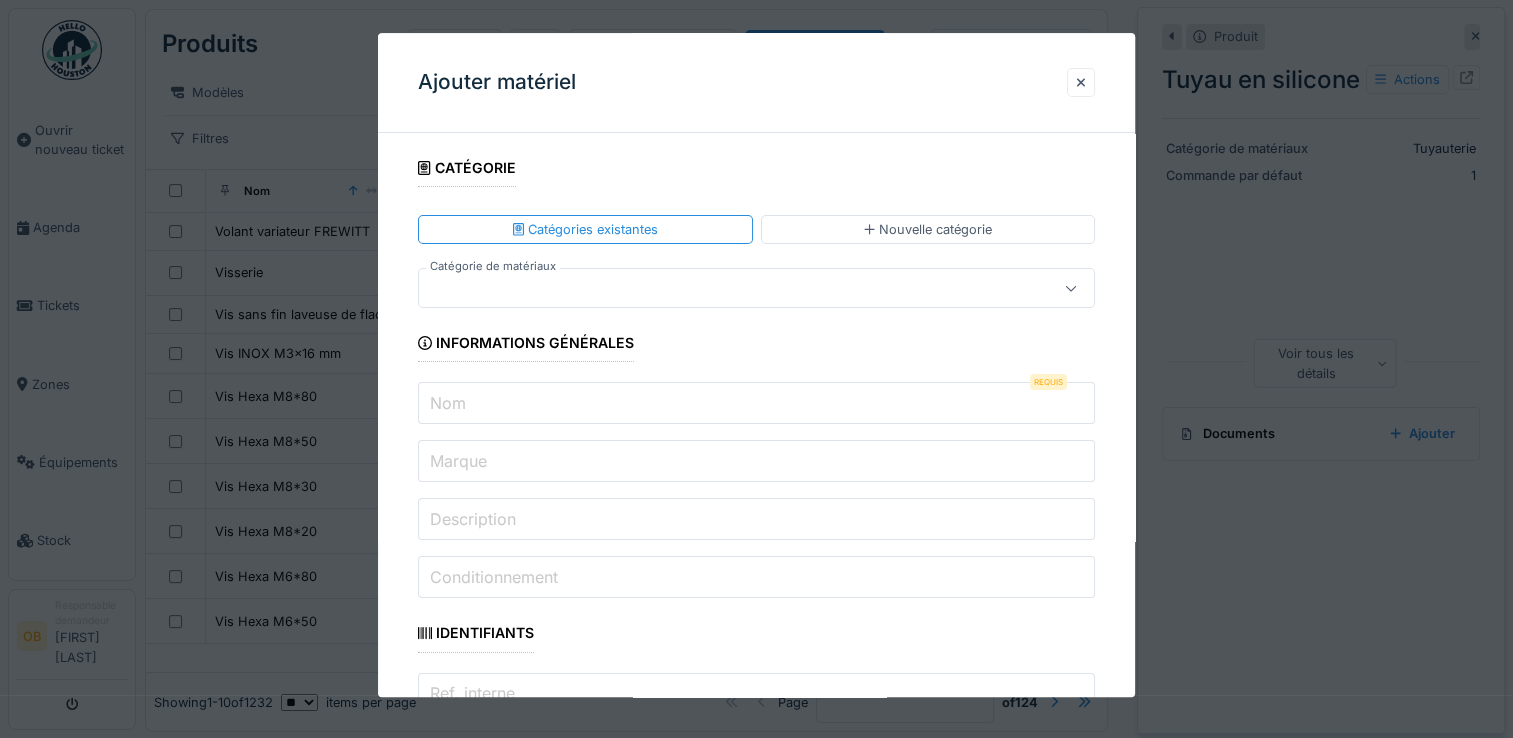 click at bounding box center [722, 289] 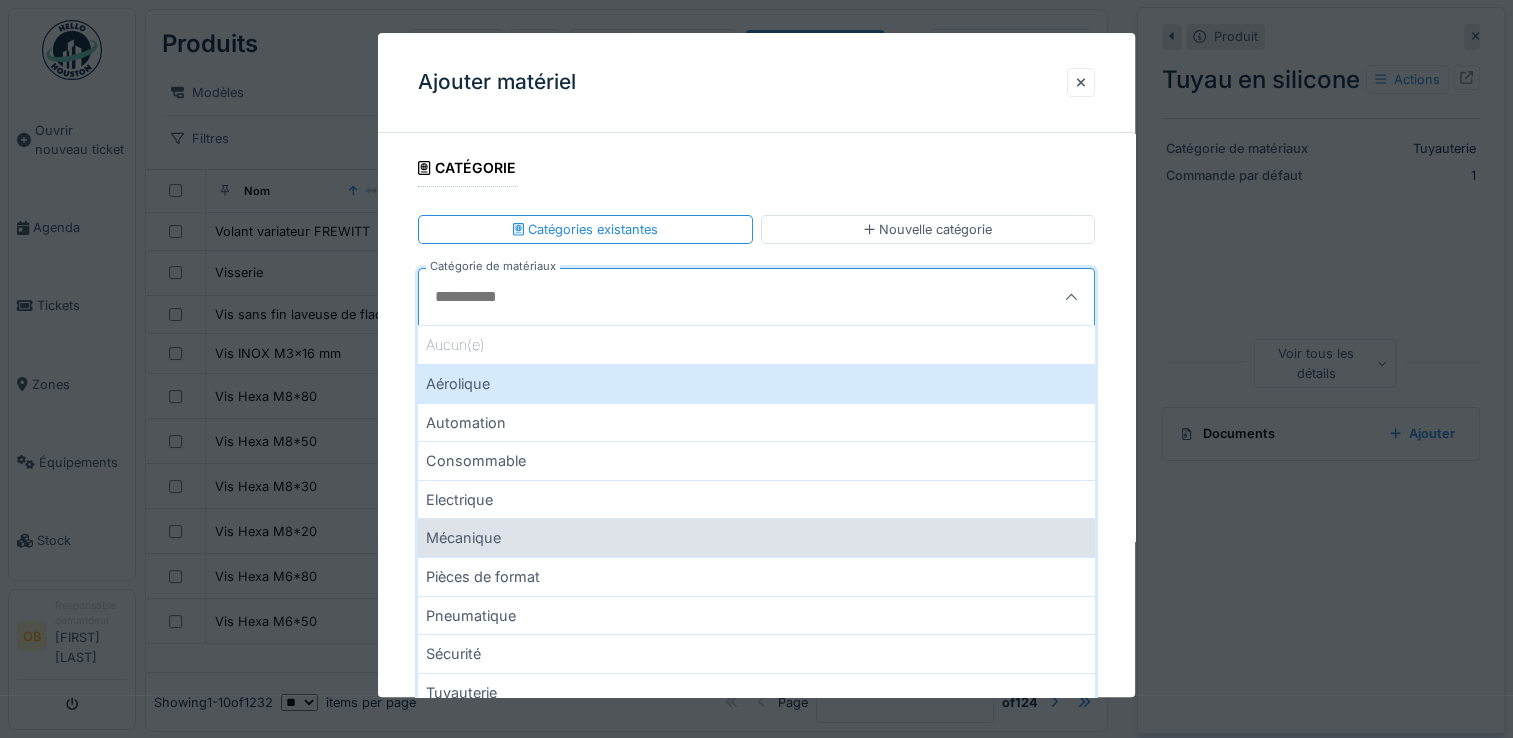 click on "Mécanique" at bounding box center [756, 538] 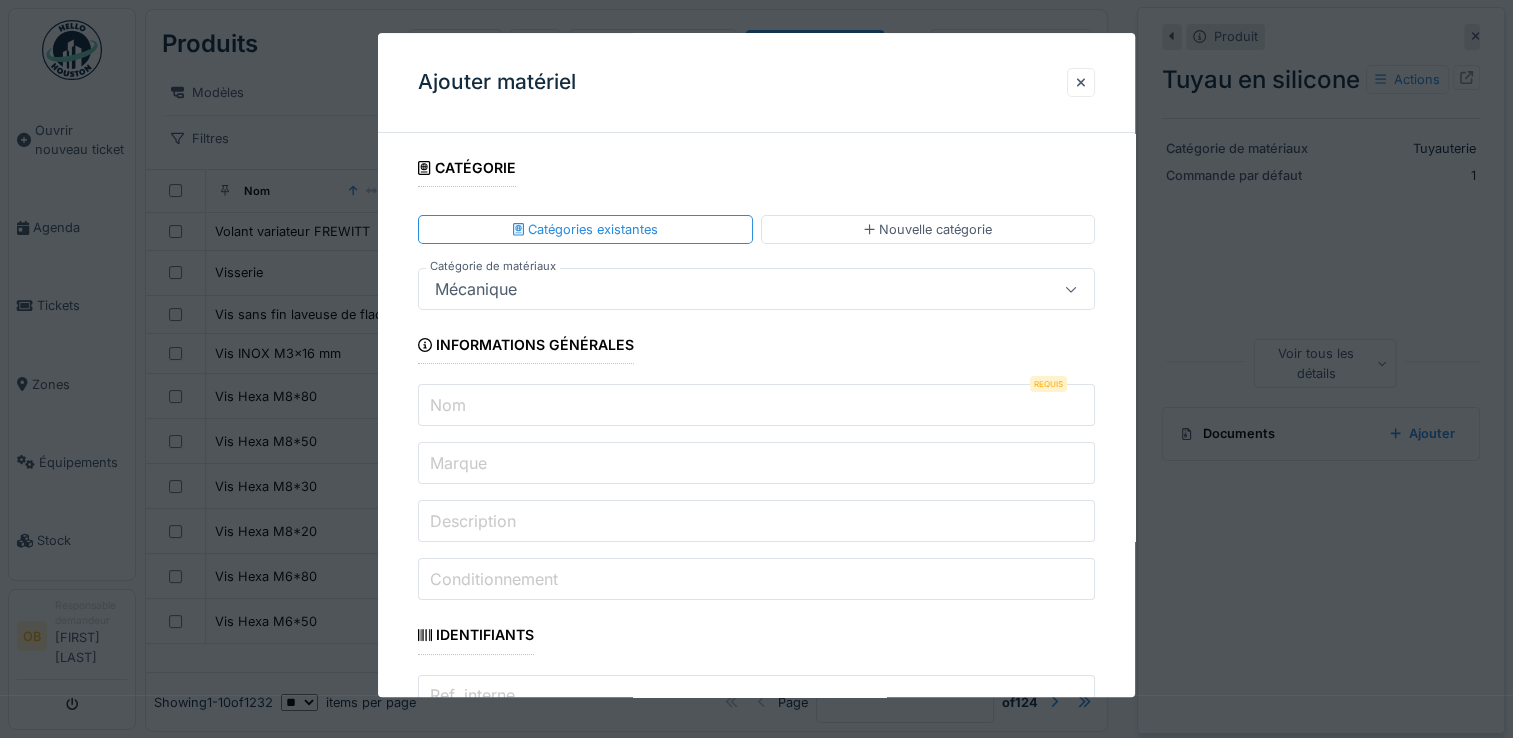 click on "Nom" at bounding box center (756, 406) 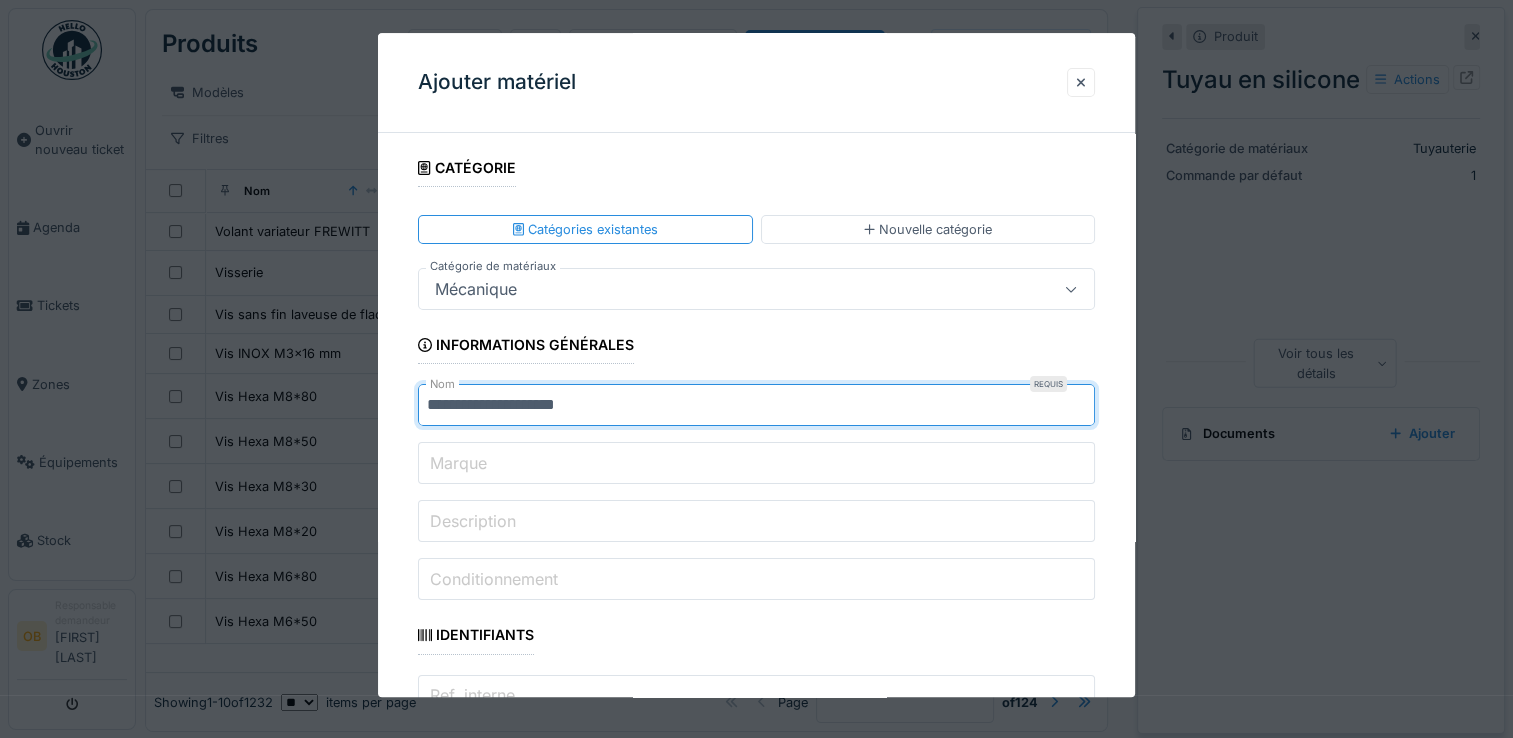 paste on "**********" 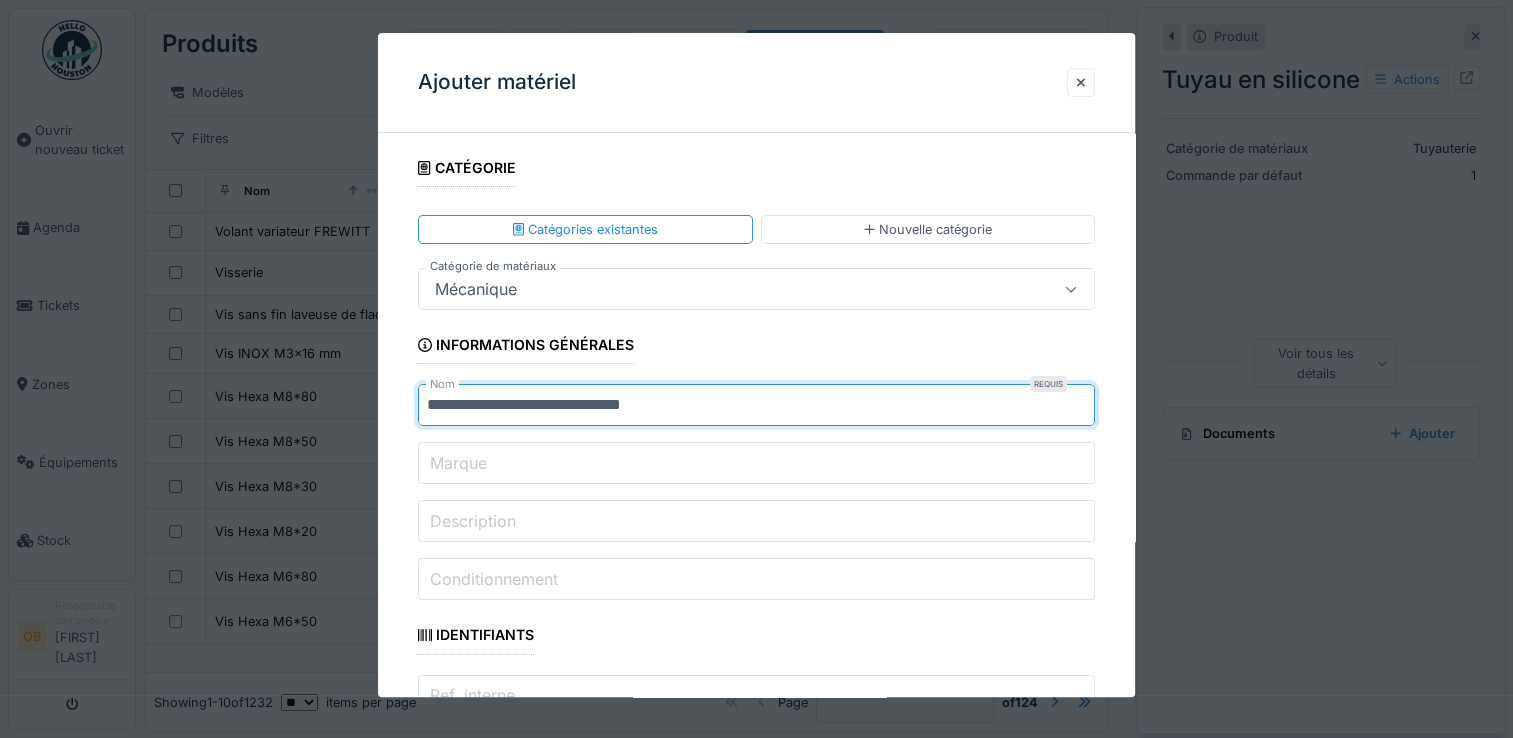 drag, startPoint x: 797, startPoint y: 409, endPoint x: 601, endPoint y: 398, distance: 196.30843 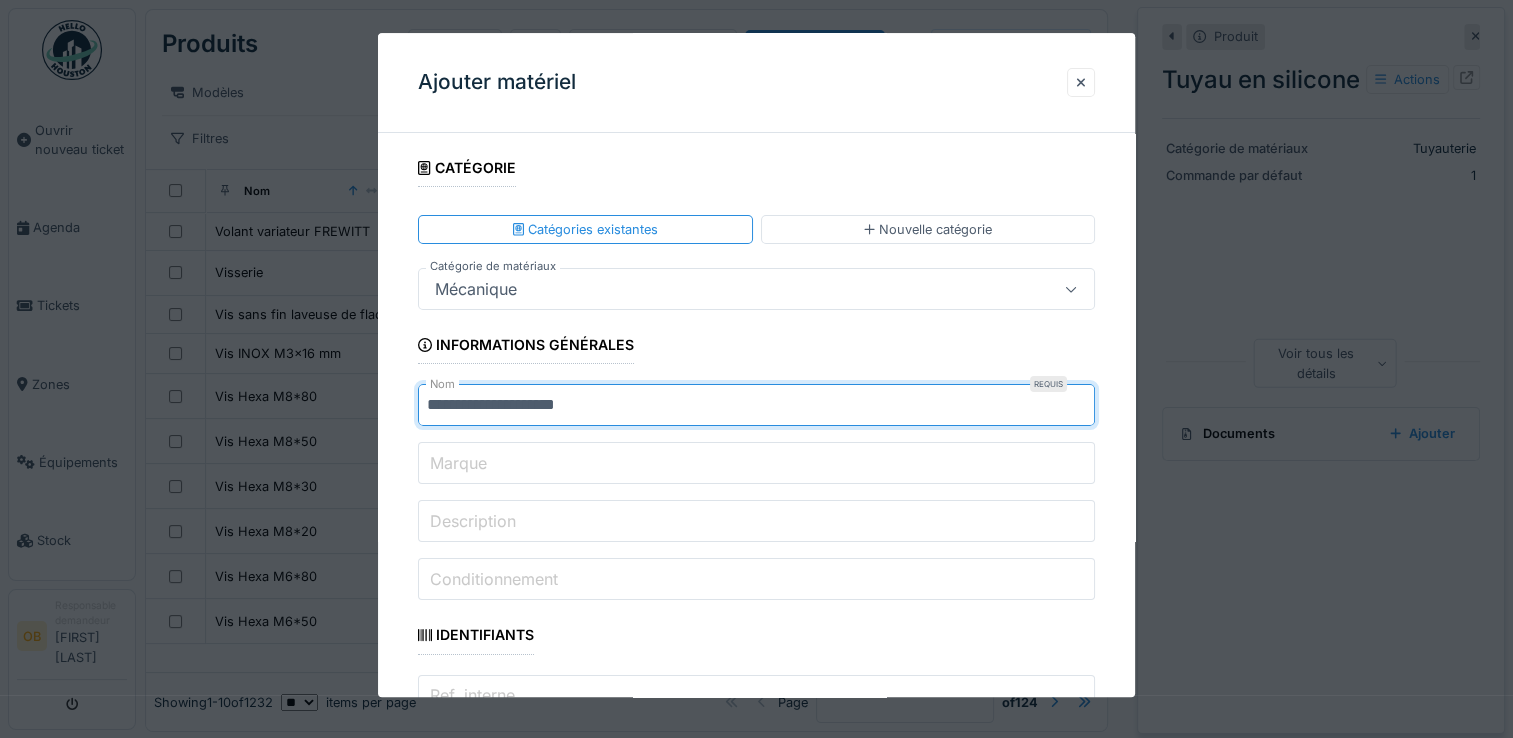 click on "**********" at bounding box center [756, 1871] 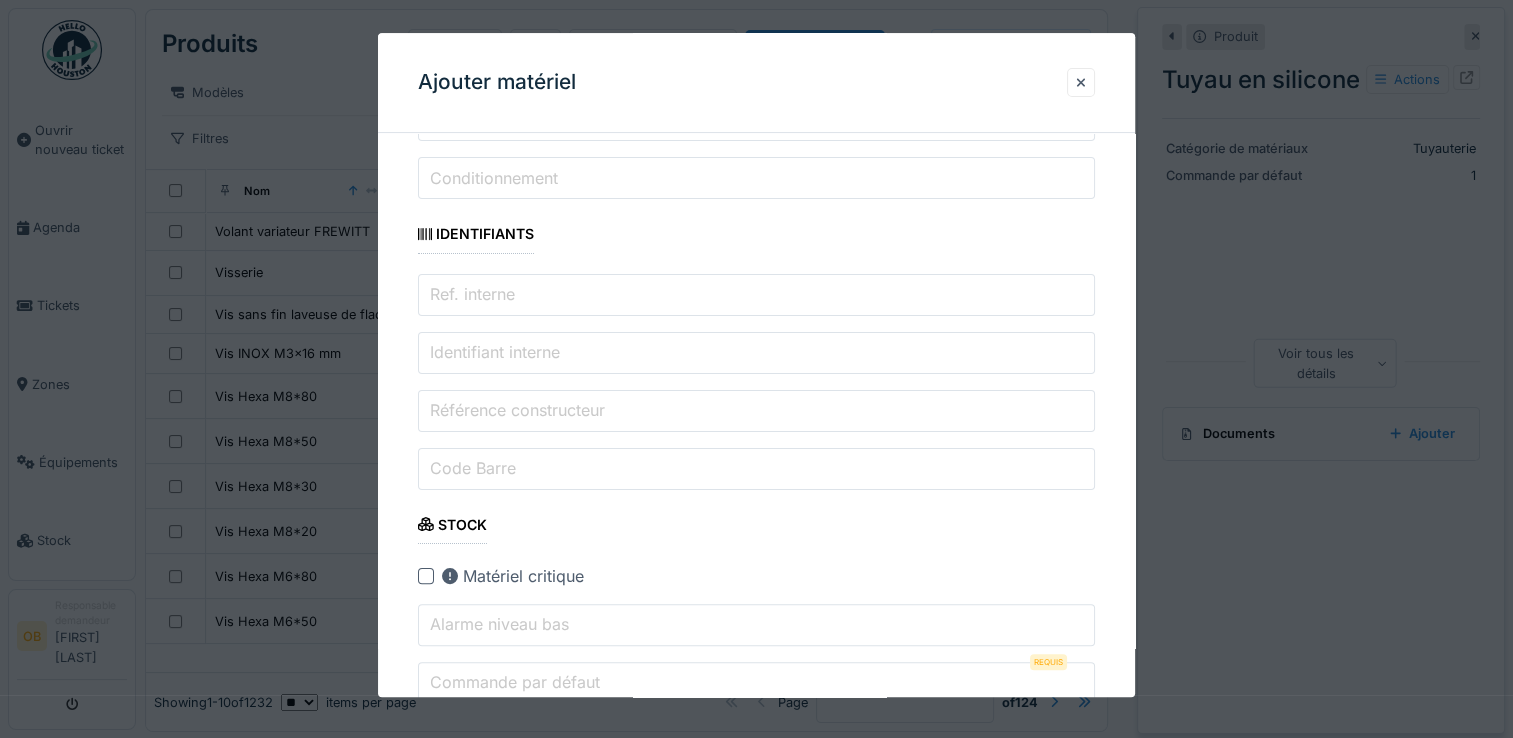type on "*" 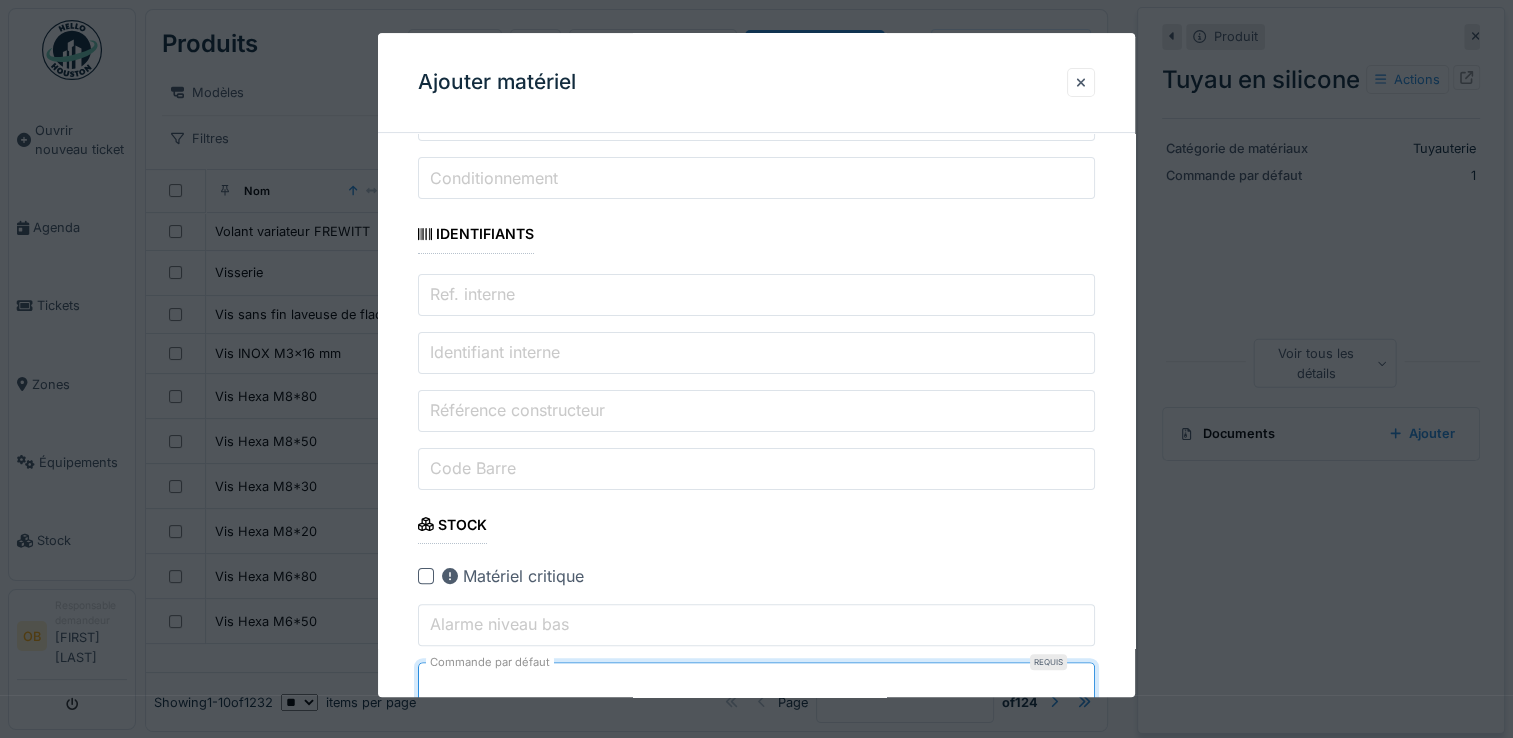 click on "**********" at bounding box center (756, 1470) 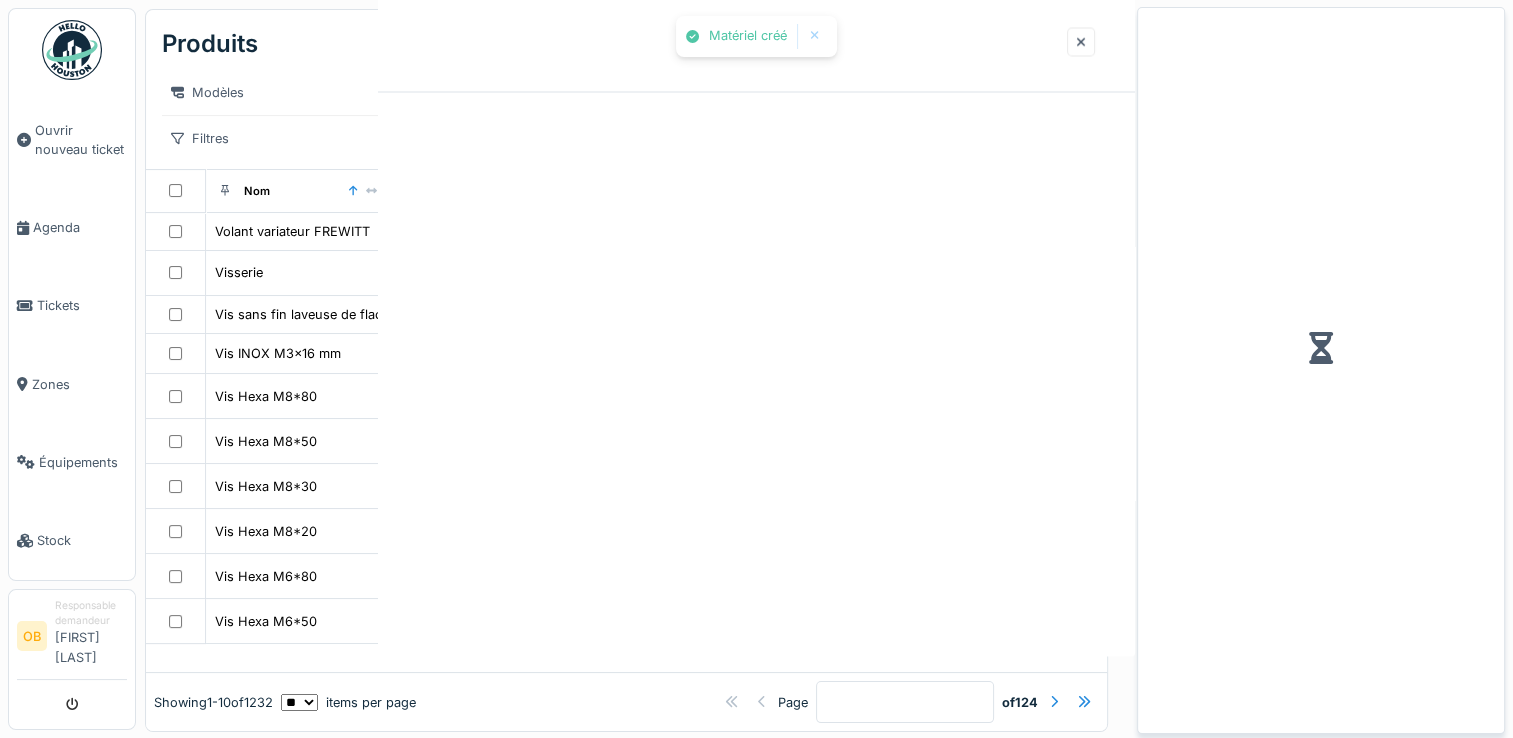 scroll, scrollTop: 0, scrollLeft: 0, axis: both 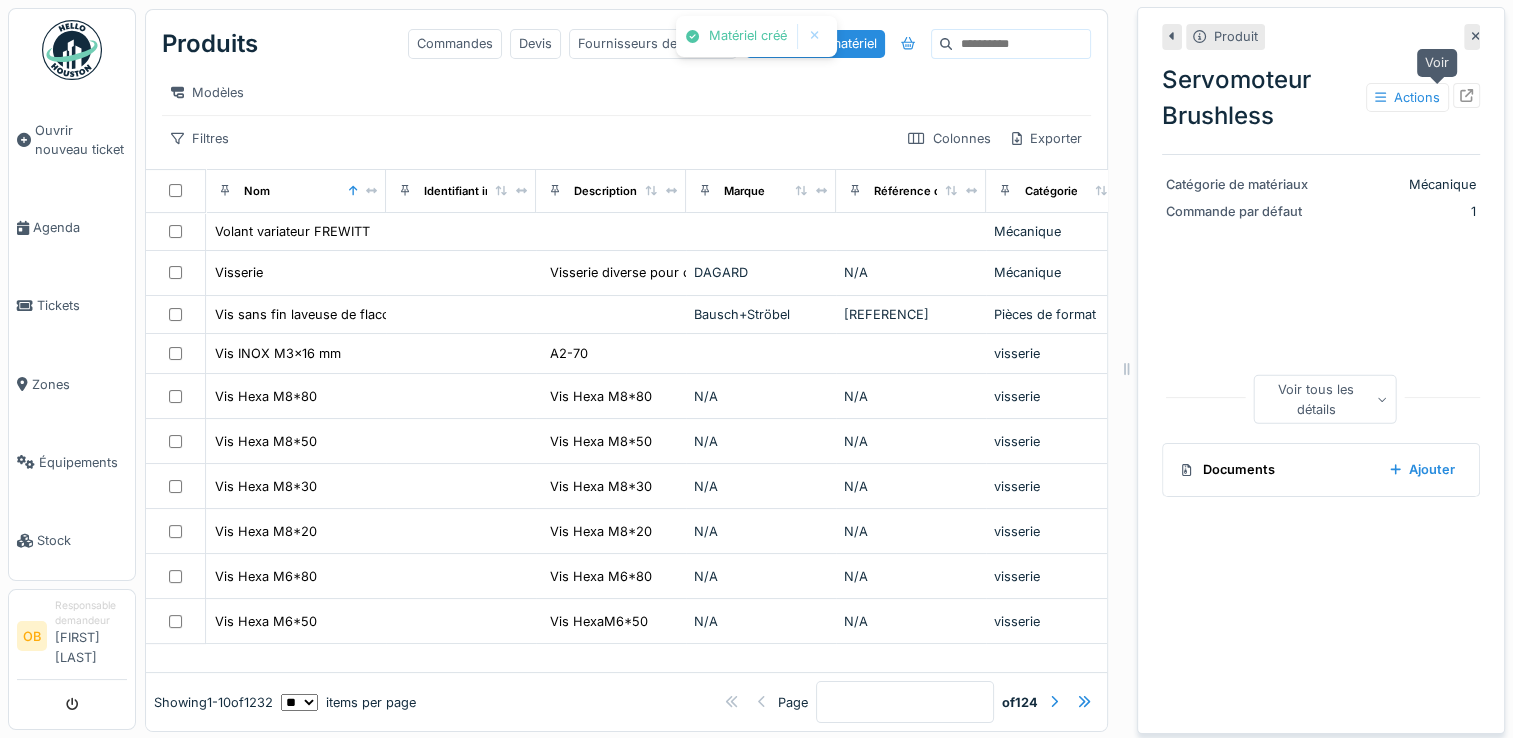 click at bounding box center [1466, 95] 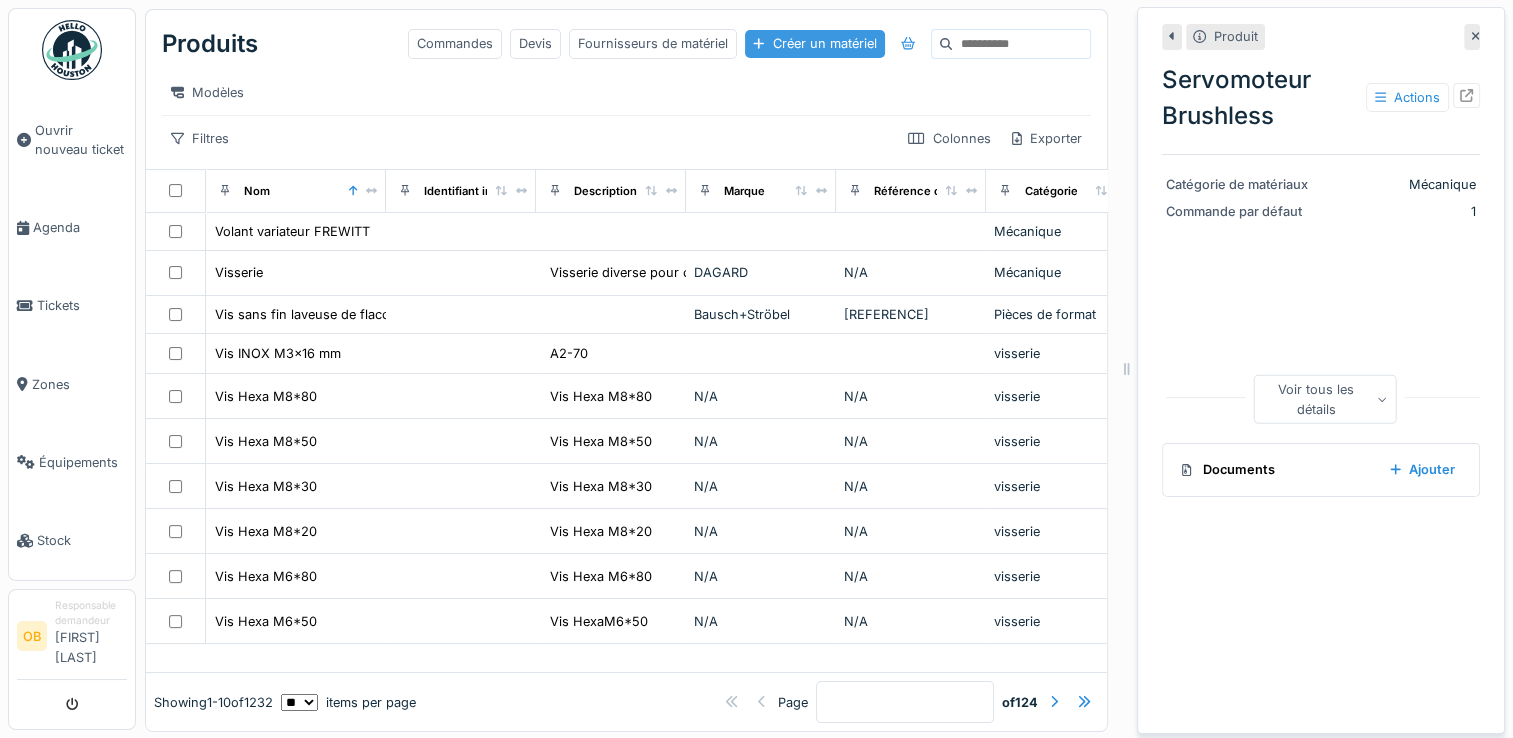 click on "Créer un matériel" at bounding box center [814, 43] 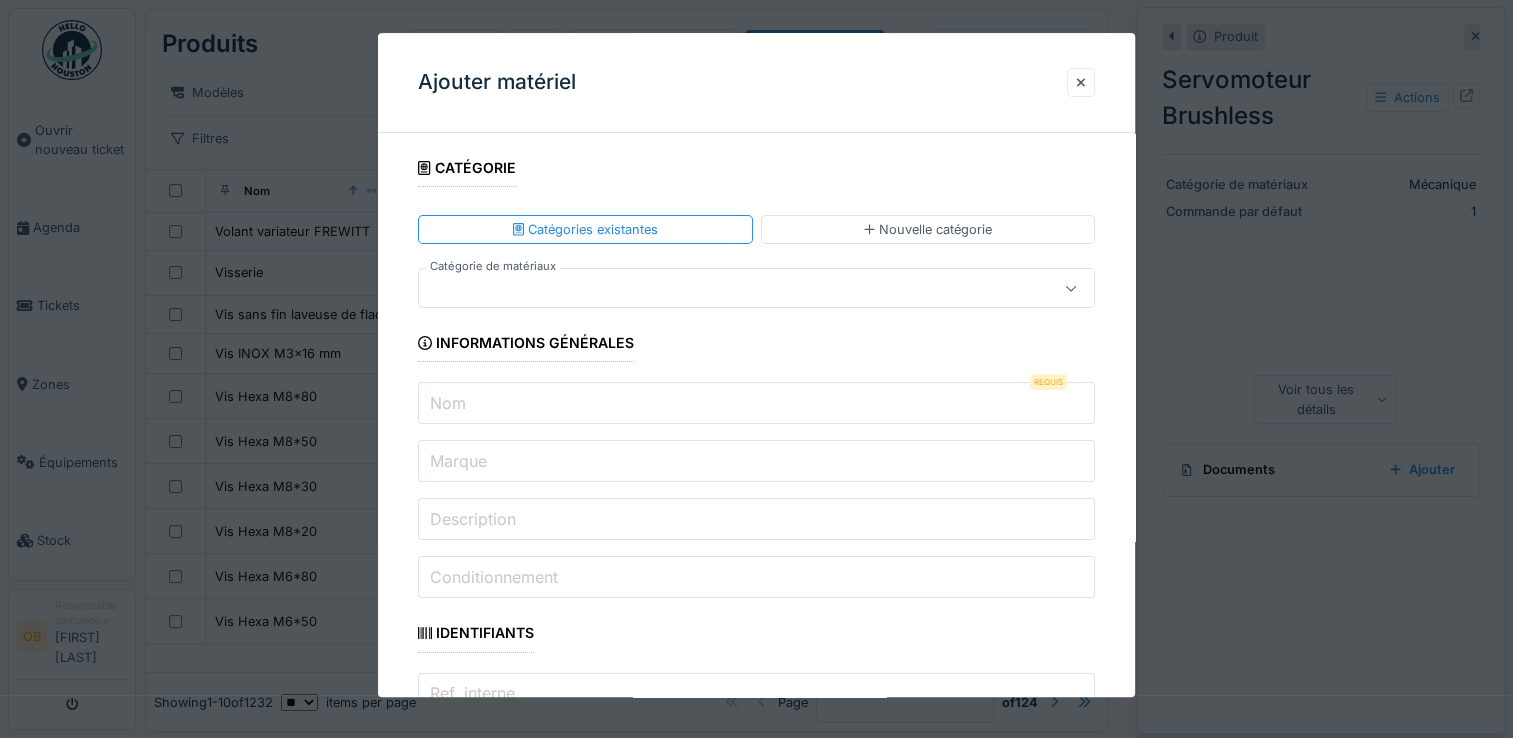 click at bounding box center (722, 289) 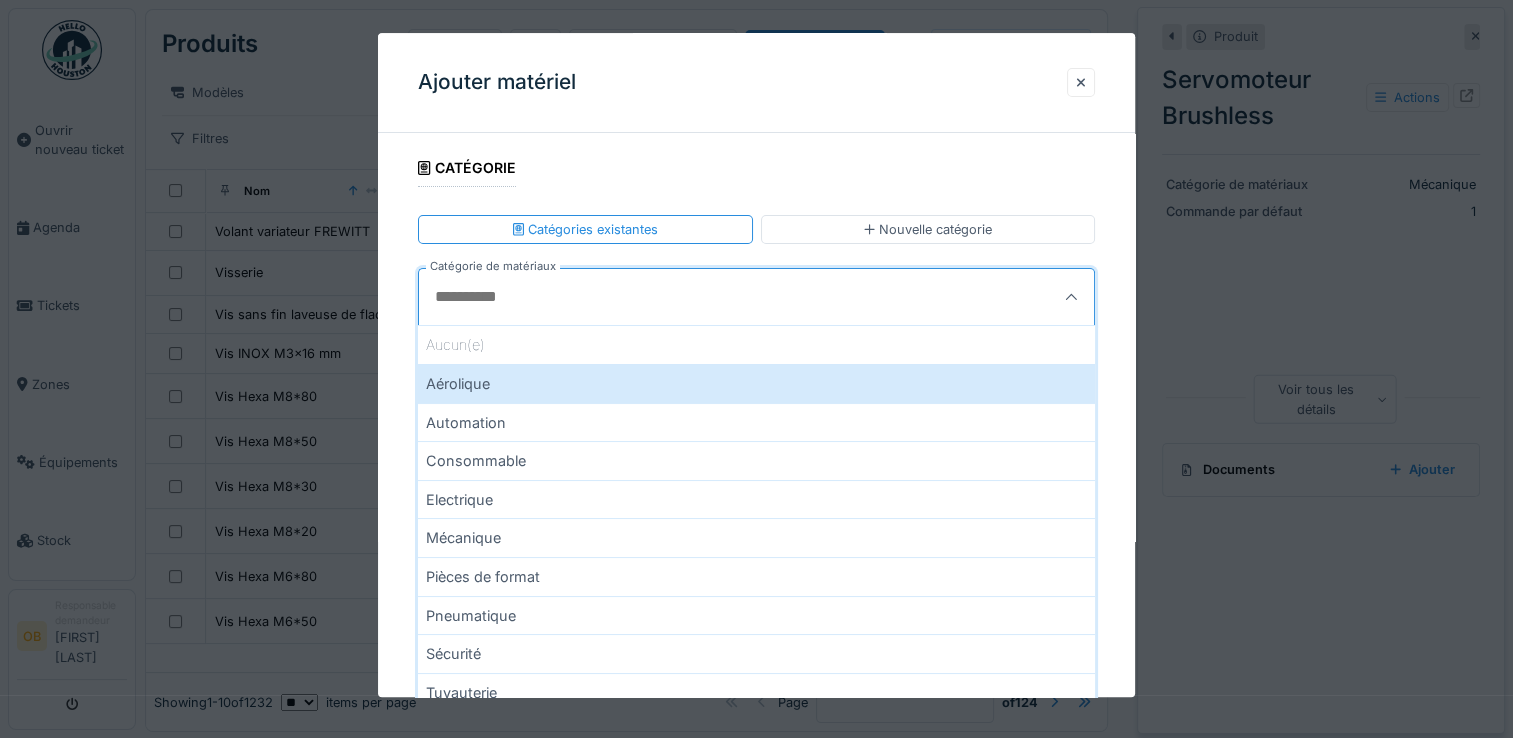 click on "Mécanique" at bounding box center [756, 538] 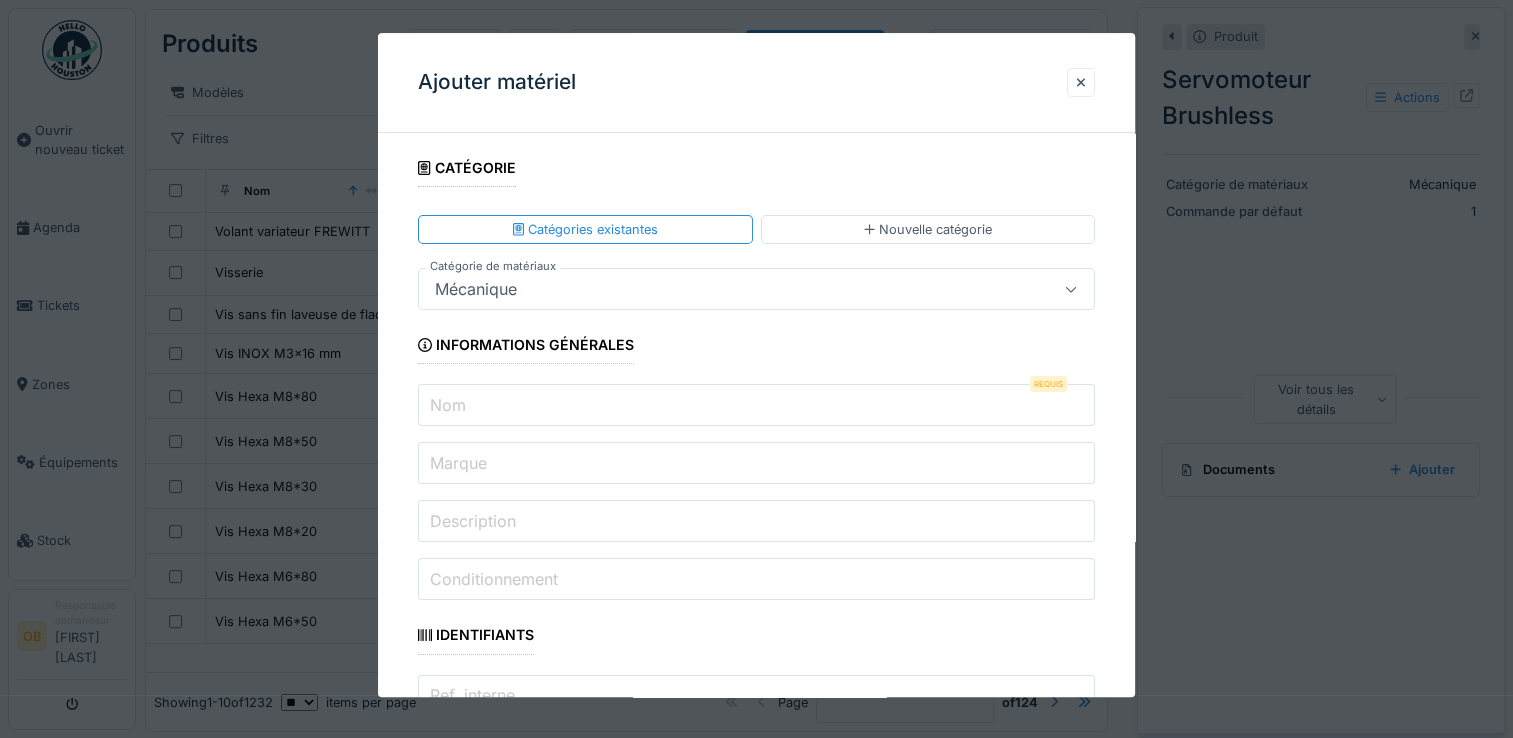 click on "Nom" at bounding box center [448, 405] 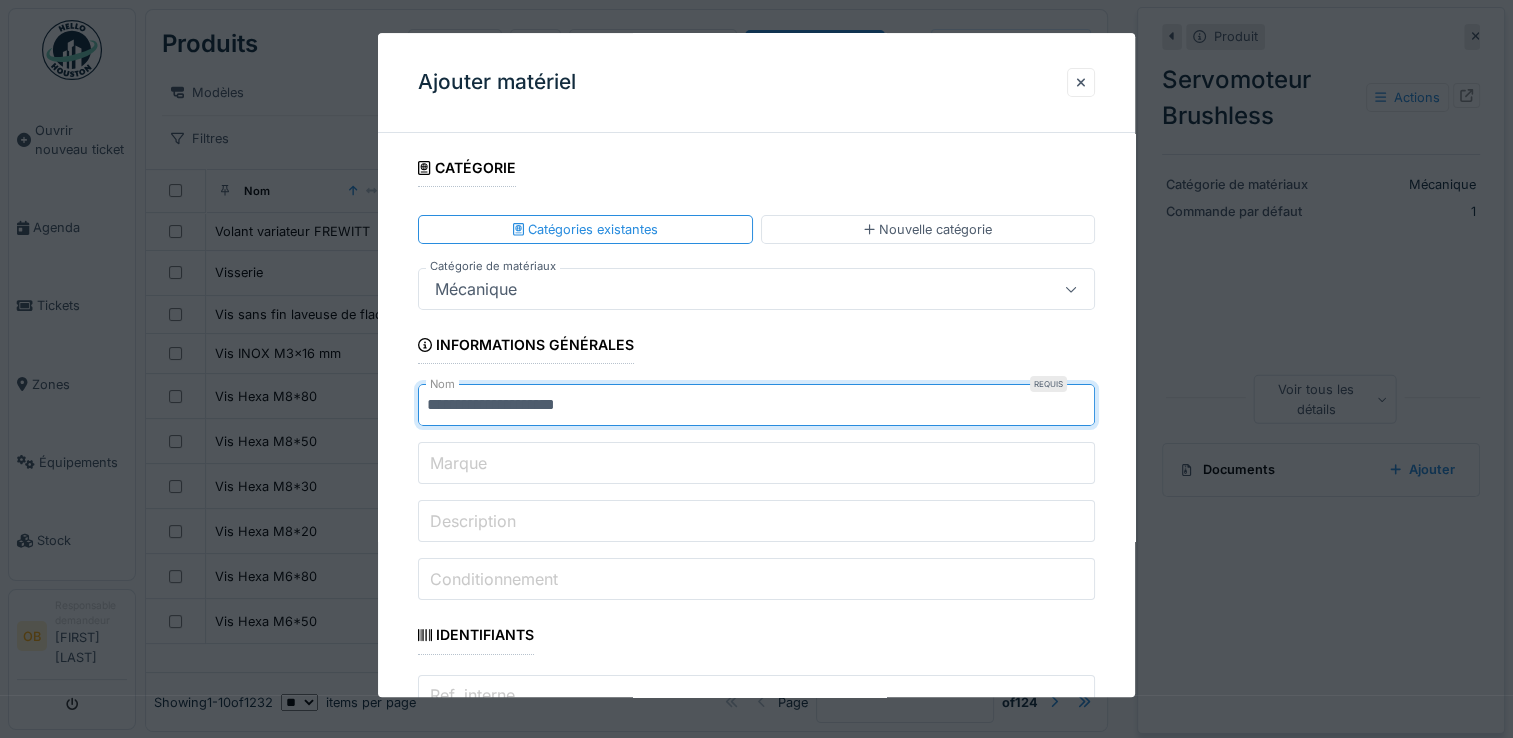 type on "**********" 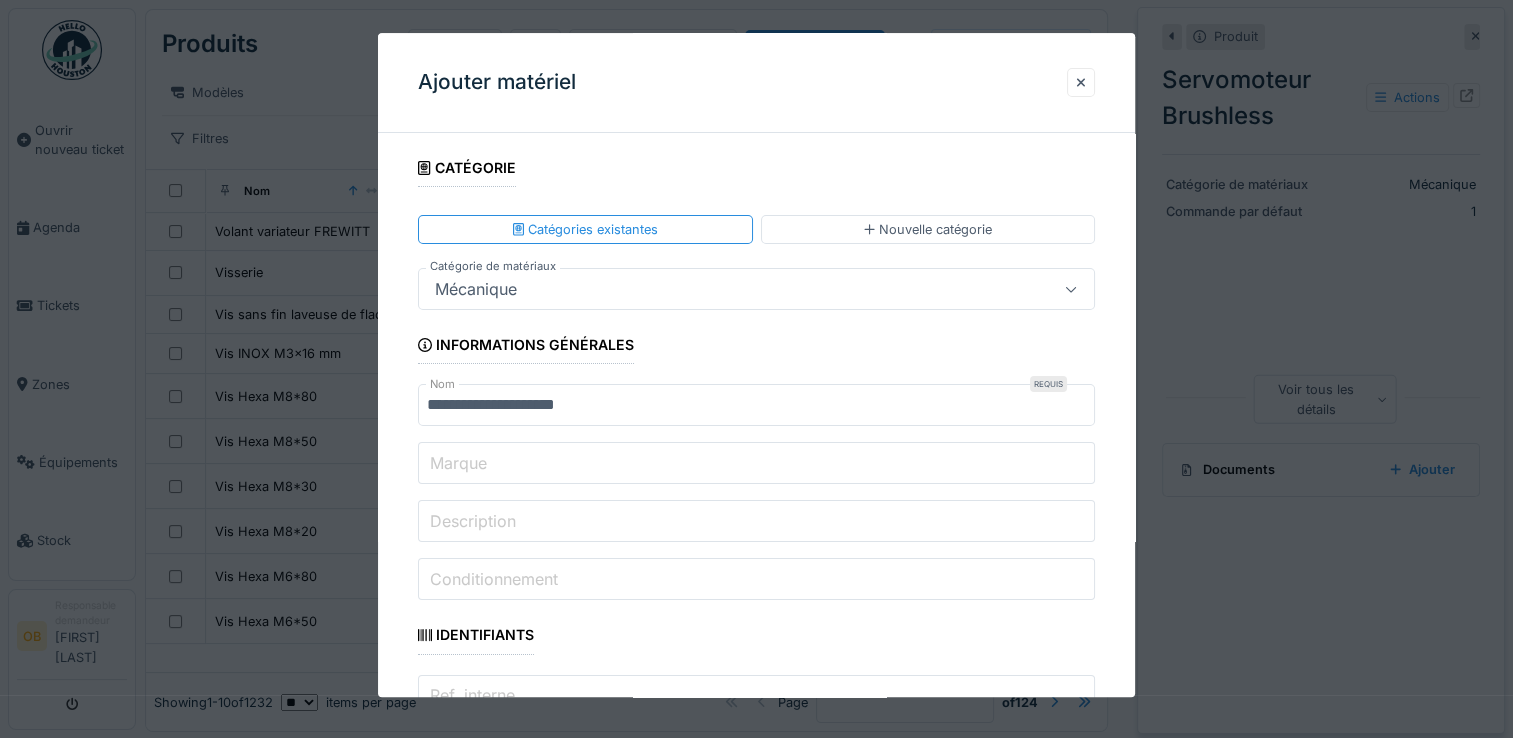 click on "Marque" at bounding box center [756, 464] 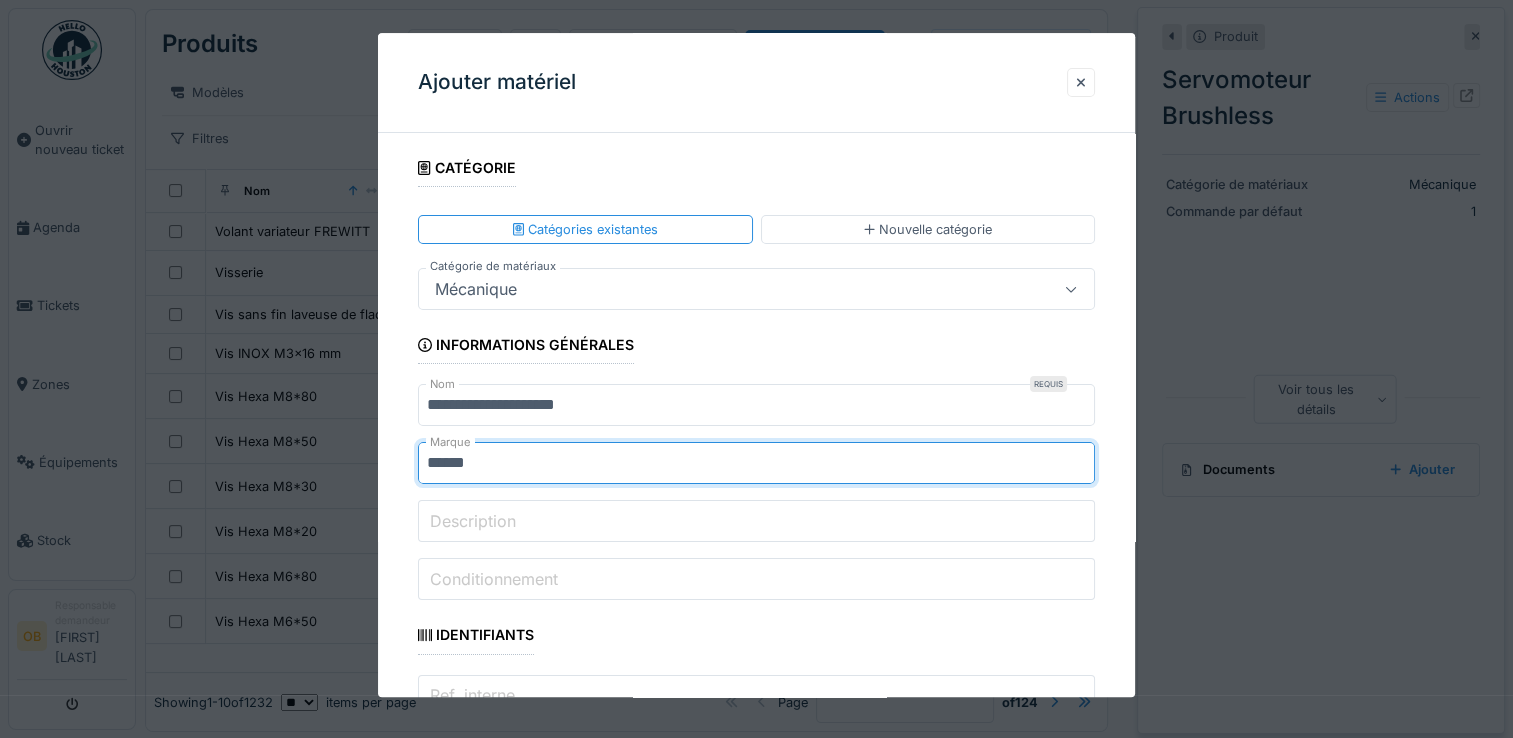 type on "******" 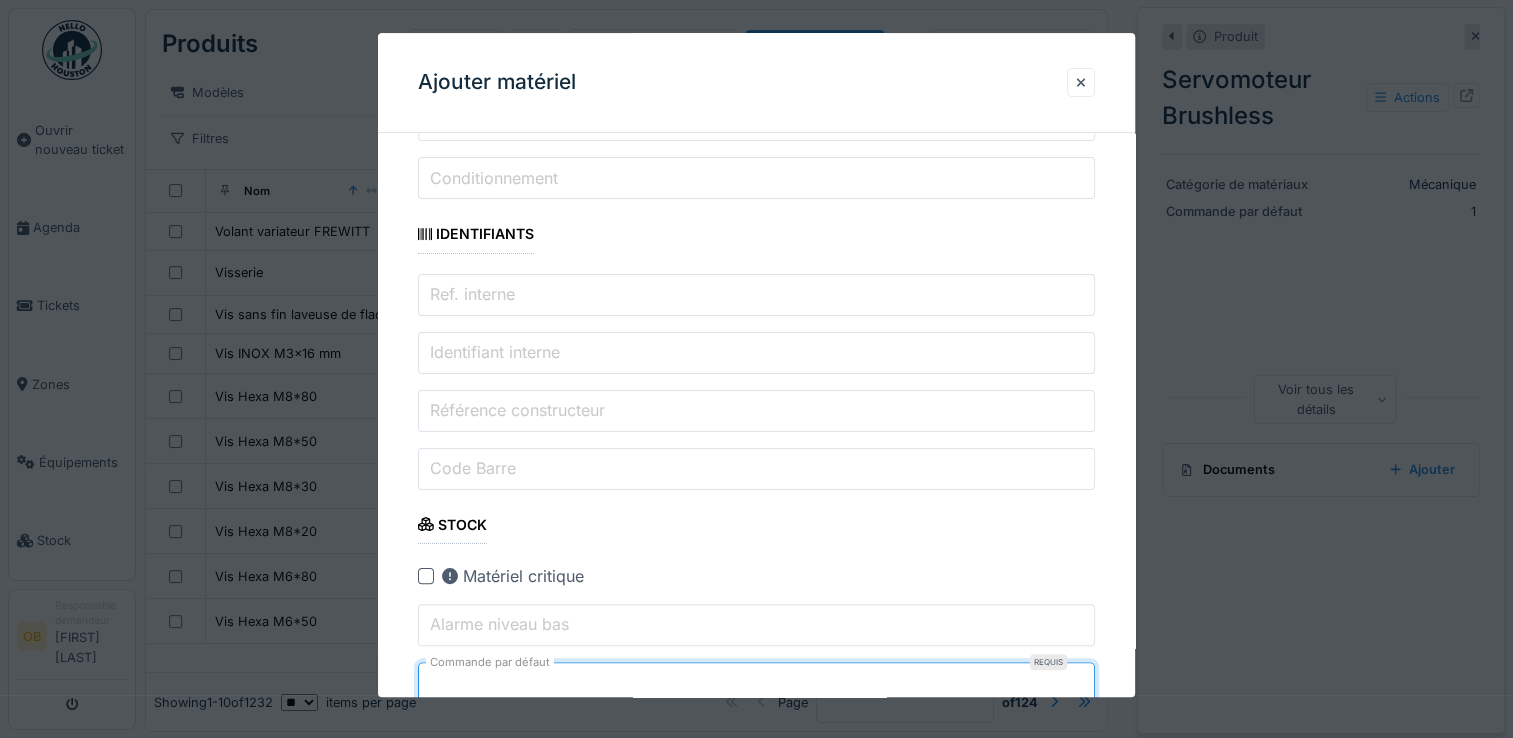 type on "*" 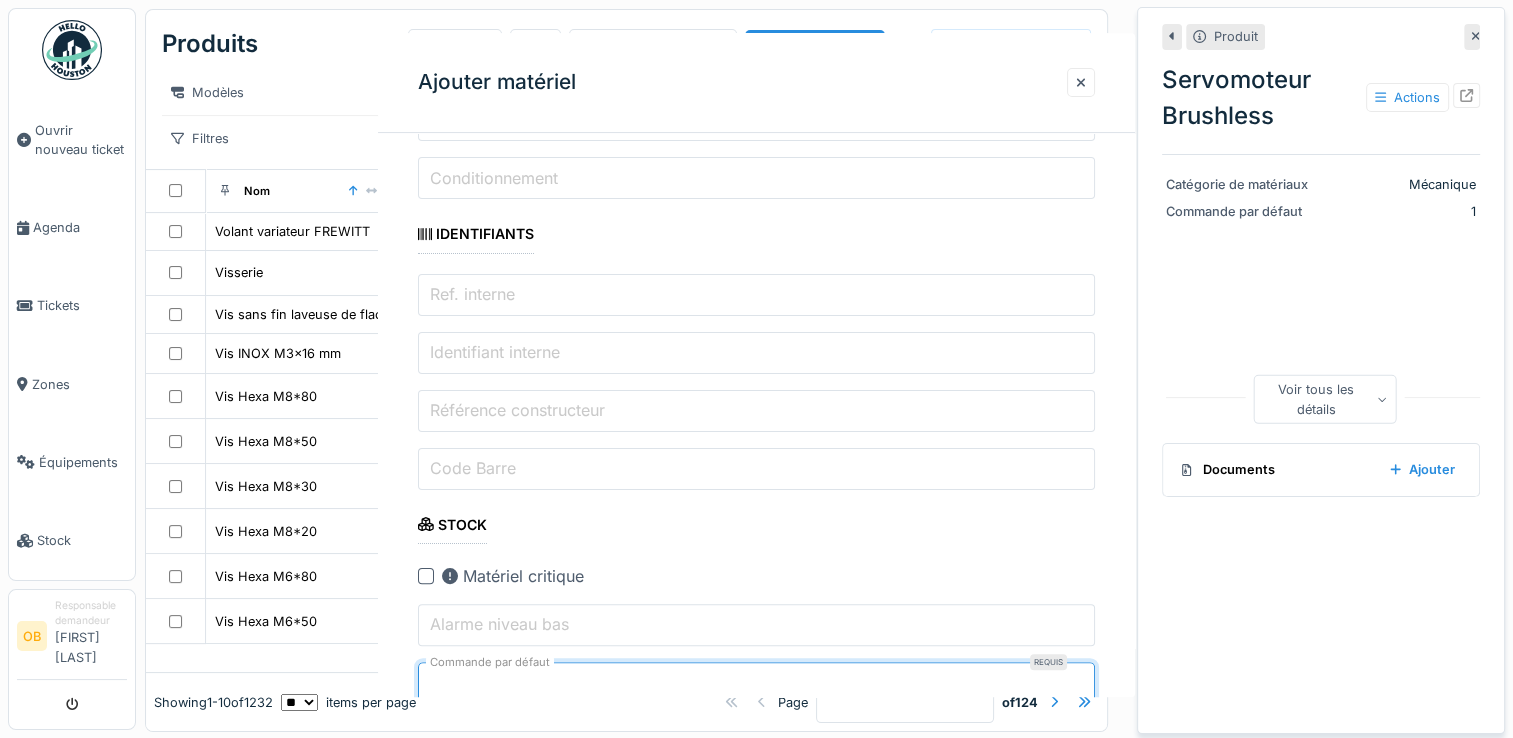 scroll, scrollTop: 0, scrollLeft: 0, axis: both 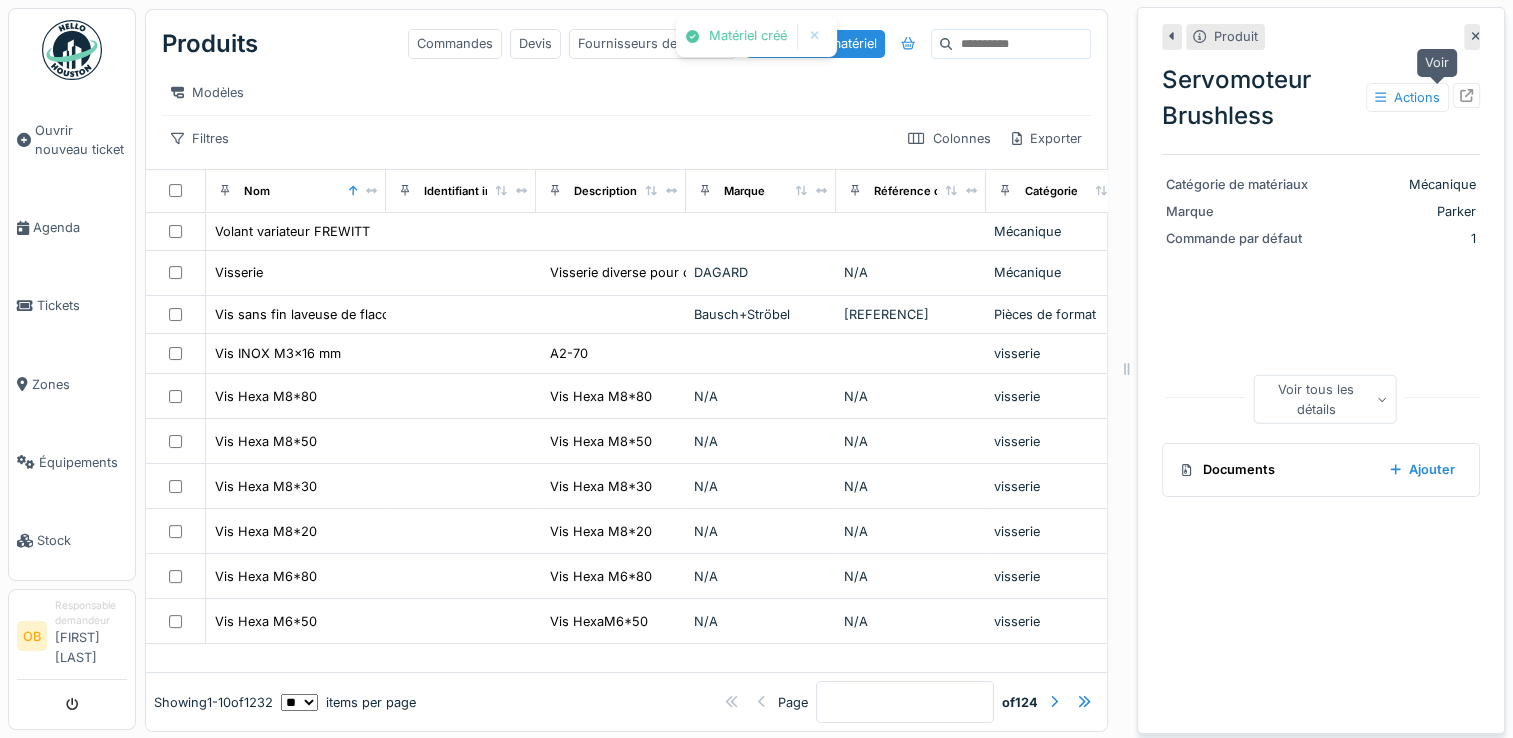 click at bounding box center [1466, 97] 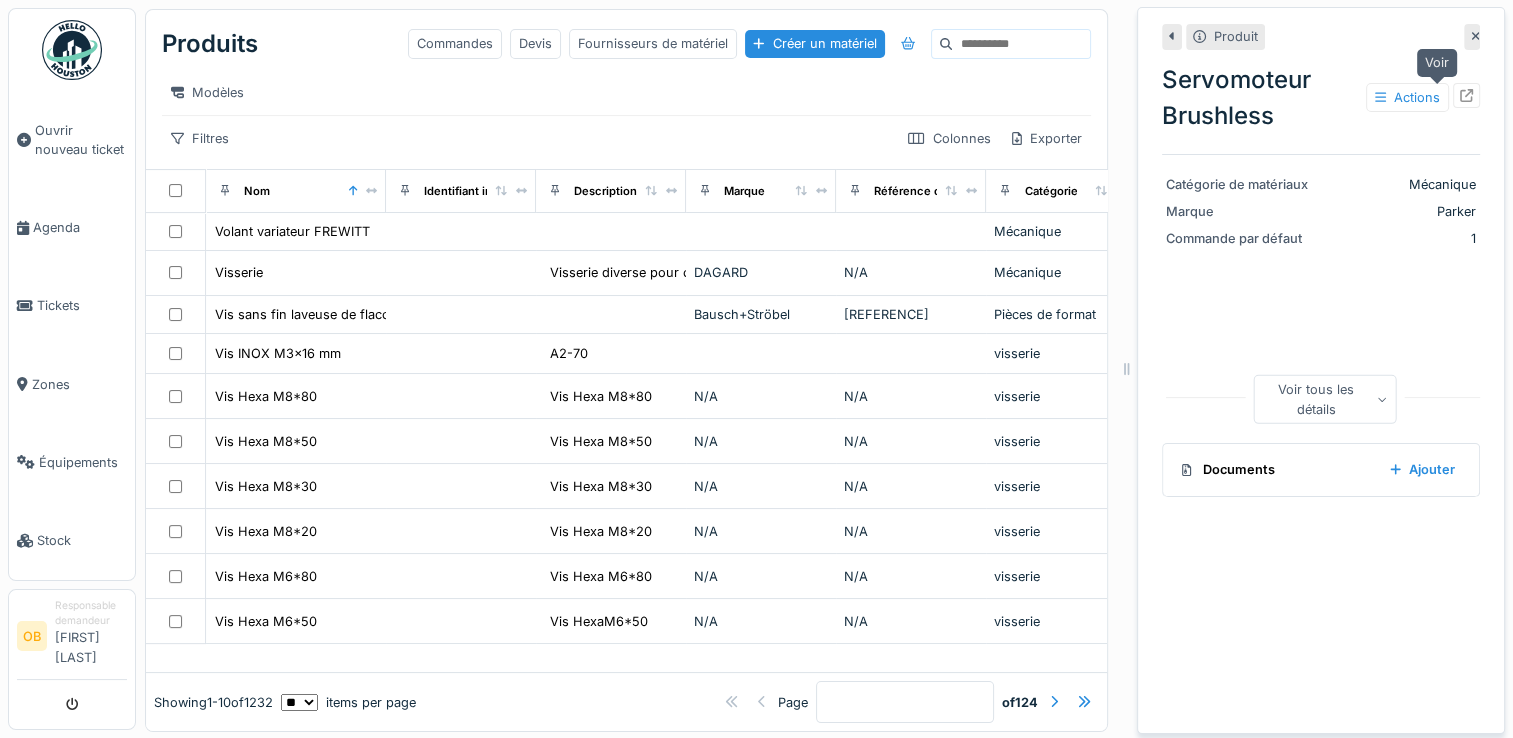 click 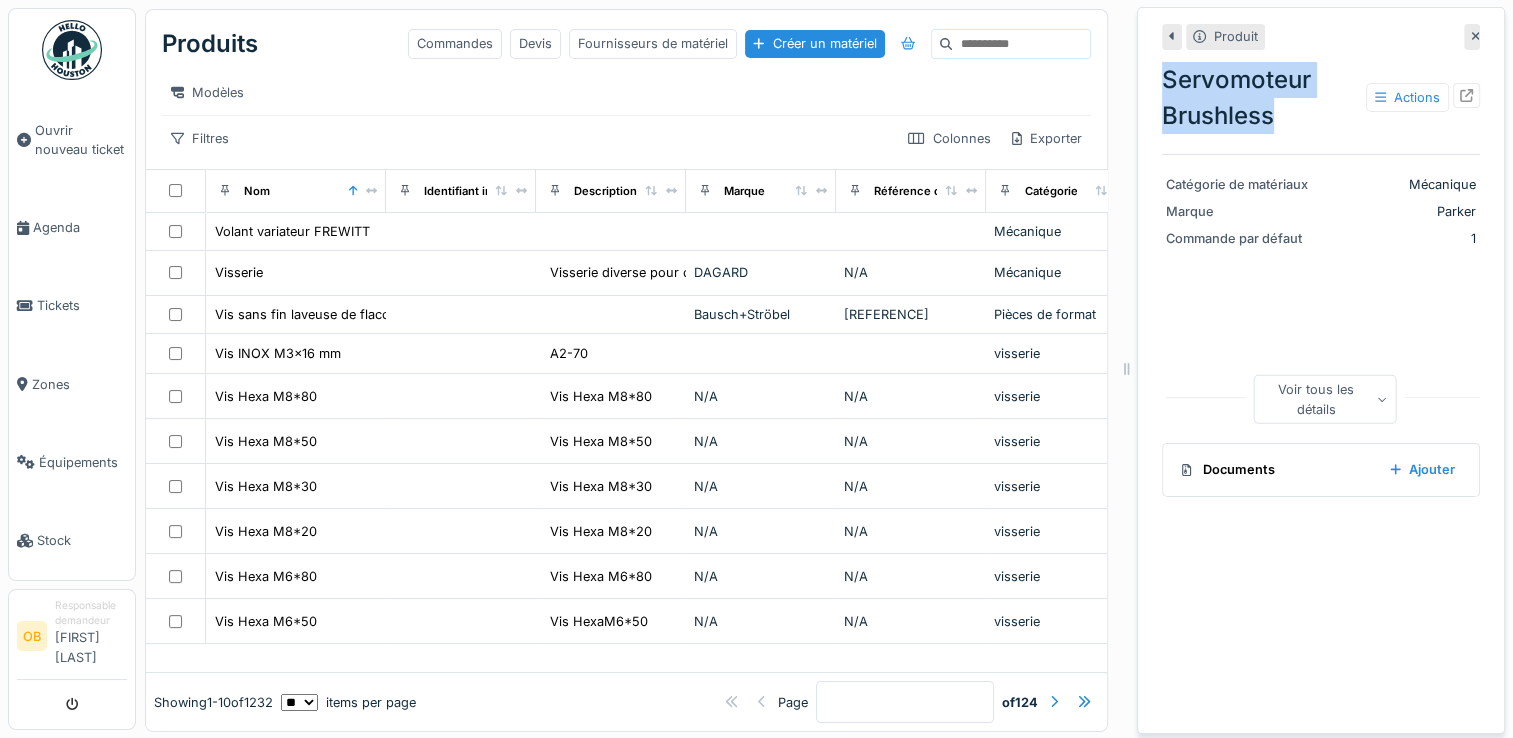 drag, startPoint x: 1255, startPoint y: 118, endPoint x: 1115, endPoint y: 78, distance: 145.6022 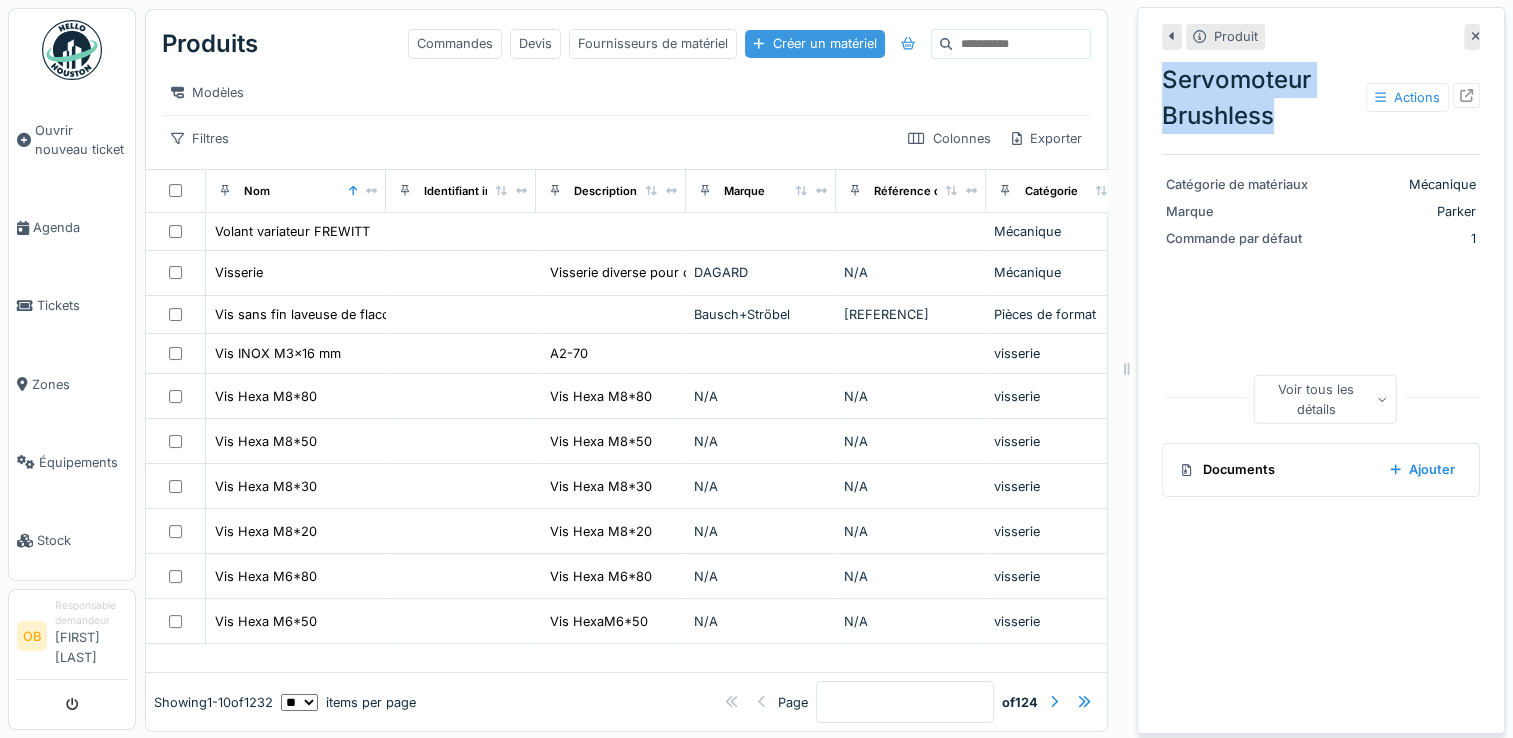 click on "Créer un matériel" at bounding box center (814, 43) 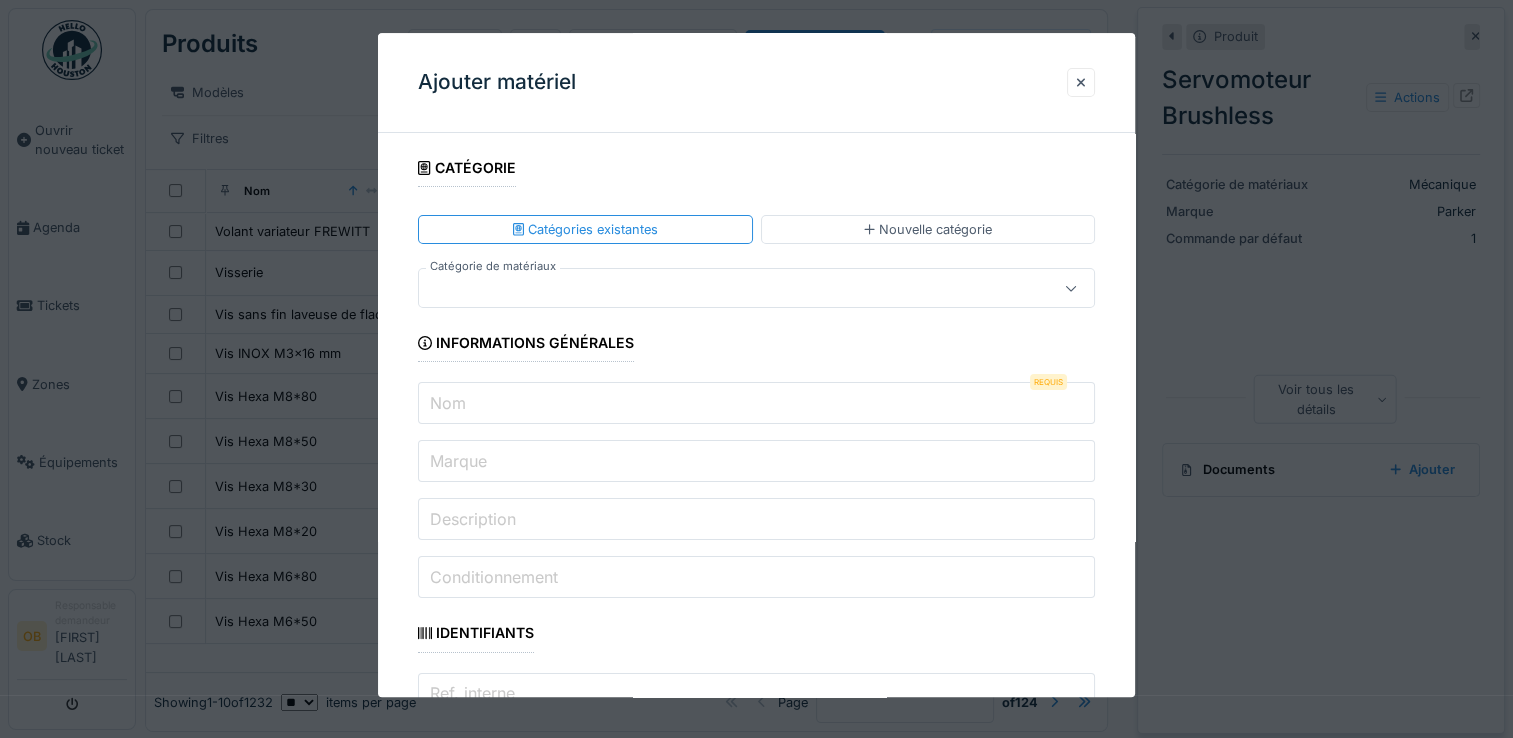 click at bounding box center [722, 289] 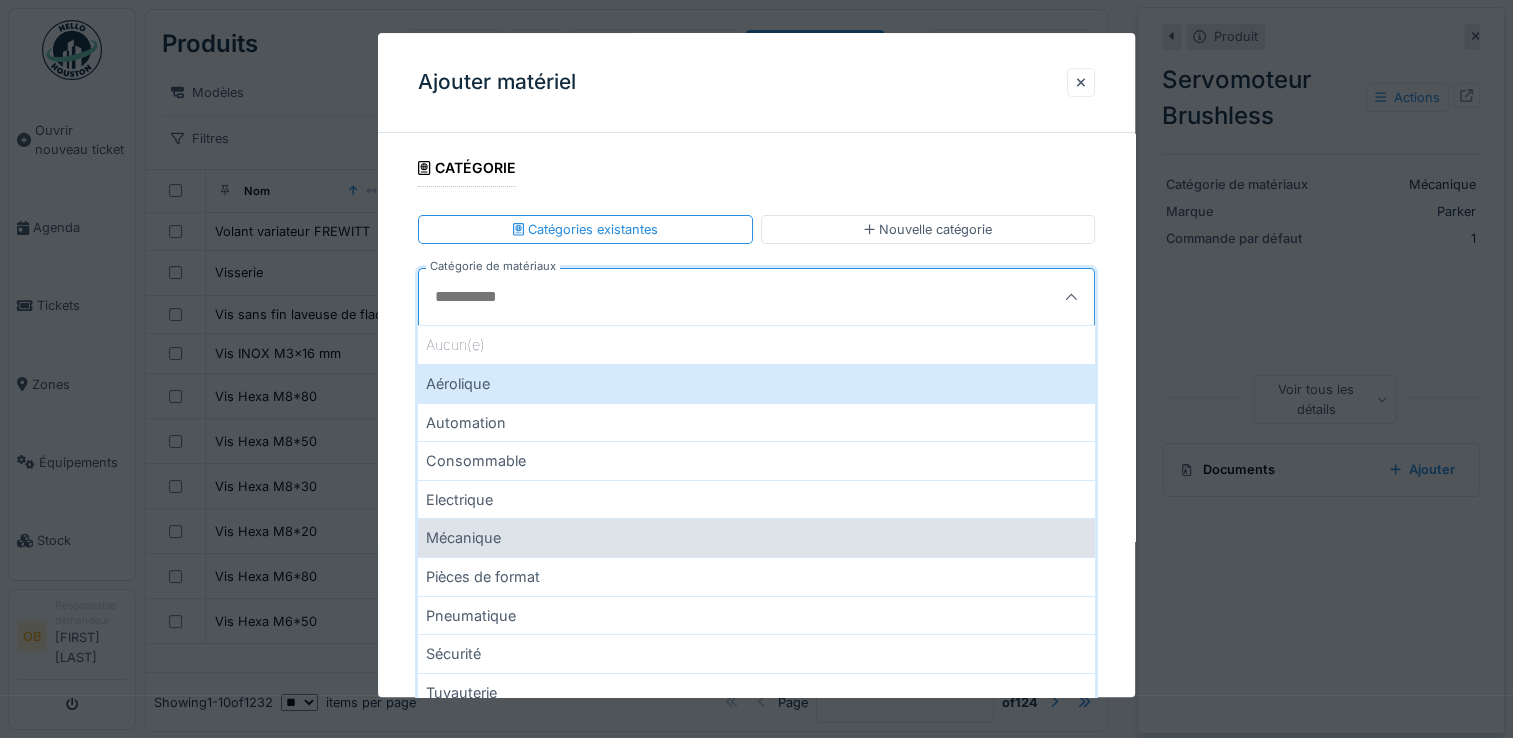 click on "Mécanique" at bounding box center [756, 538] 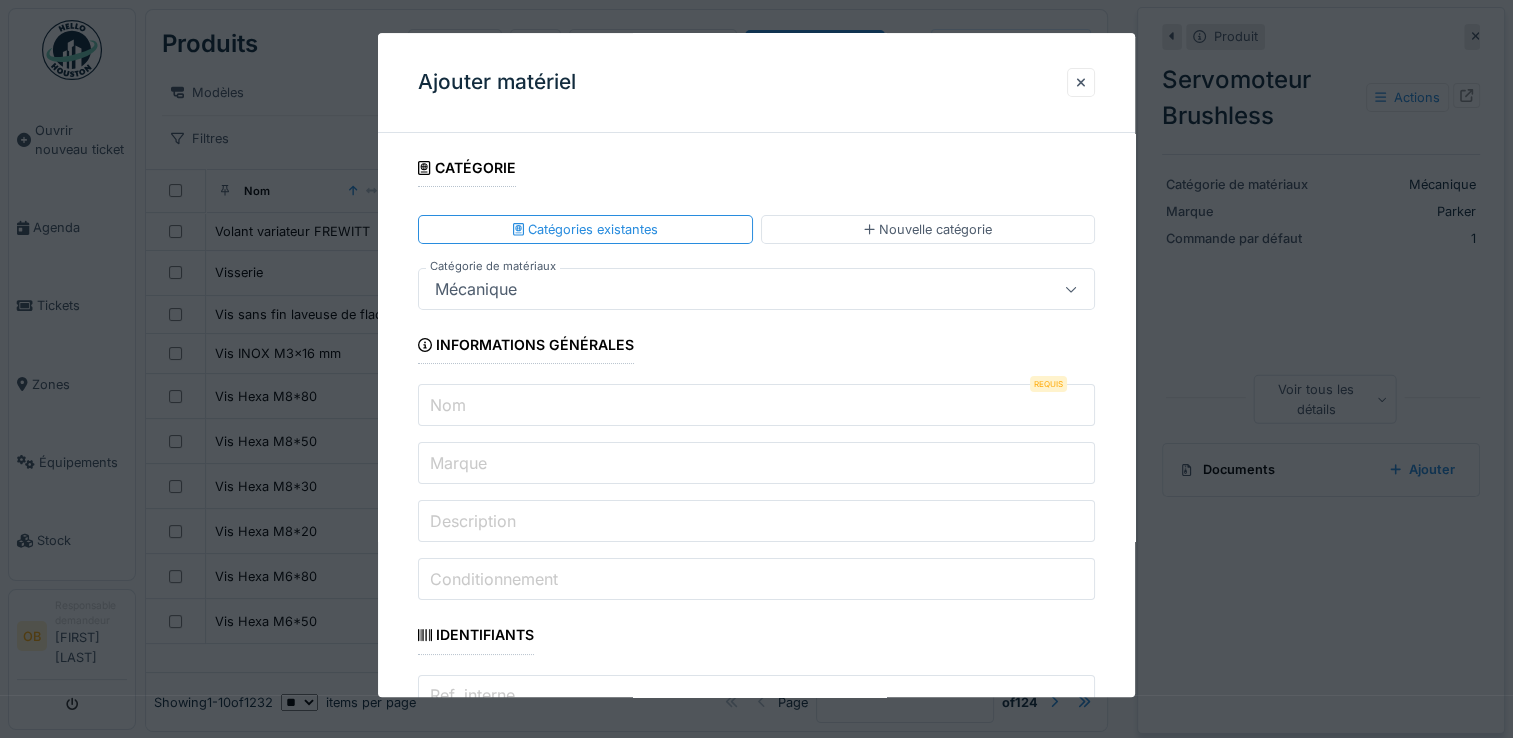 click on "Nom" at bounding box center (756, 406) 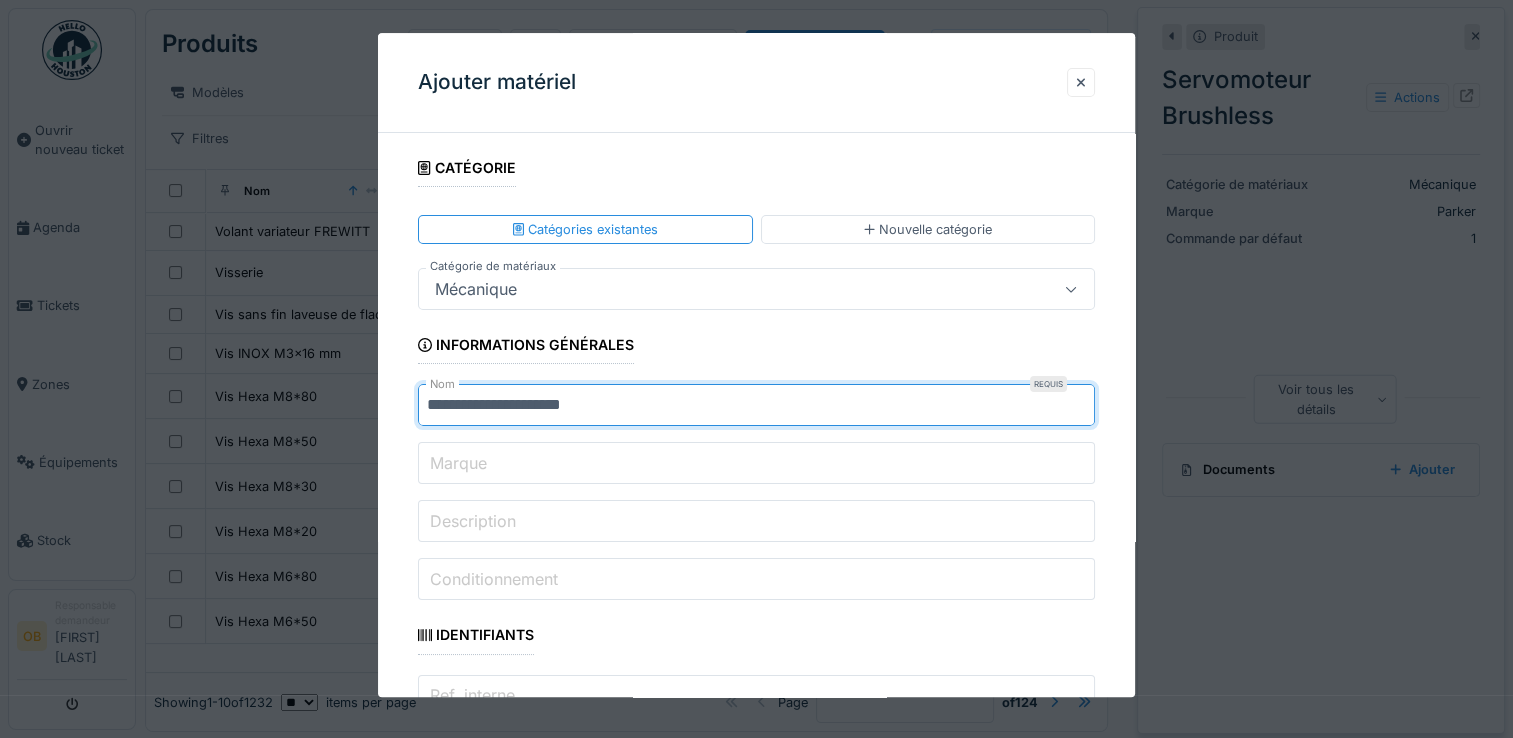 type on "**********" 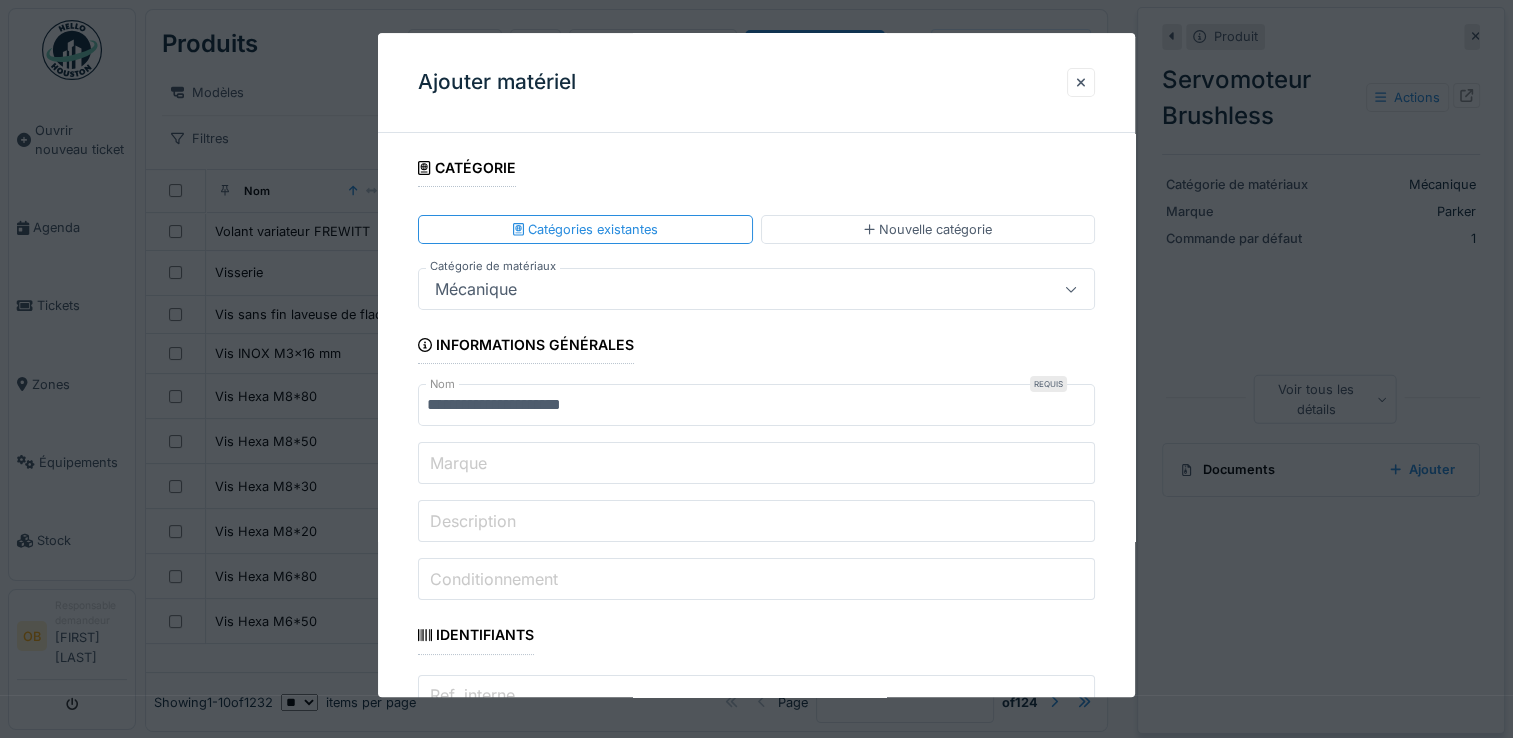 click on "Marque" at bounding box center [756, 464] 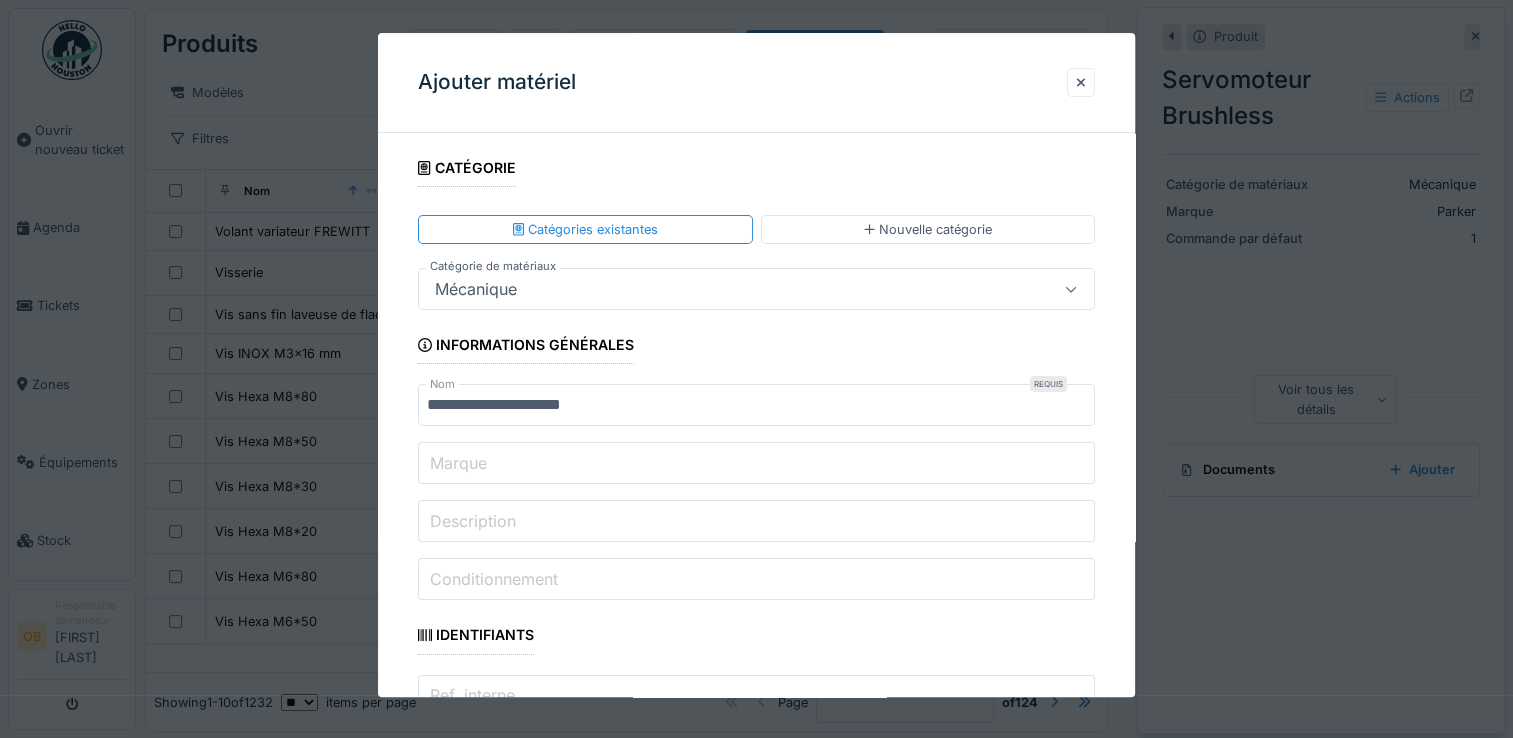 type on "******" 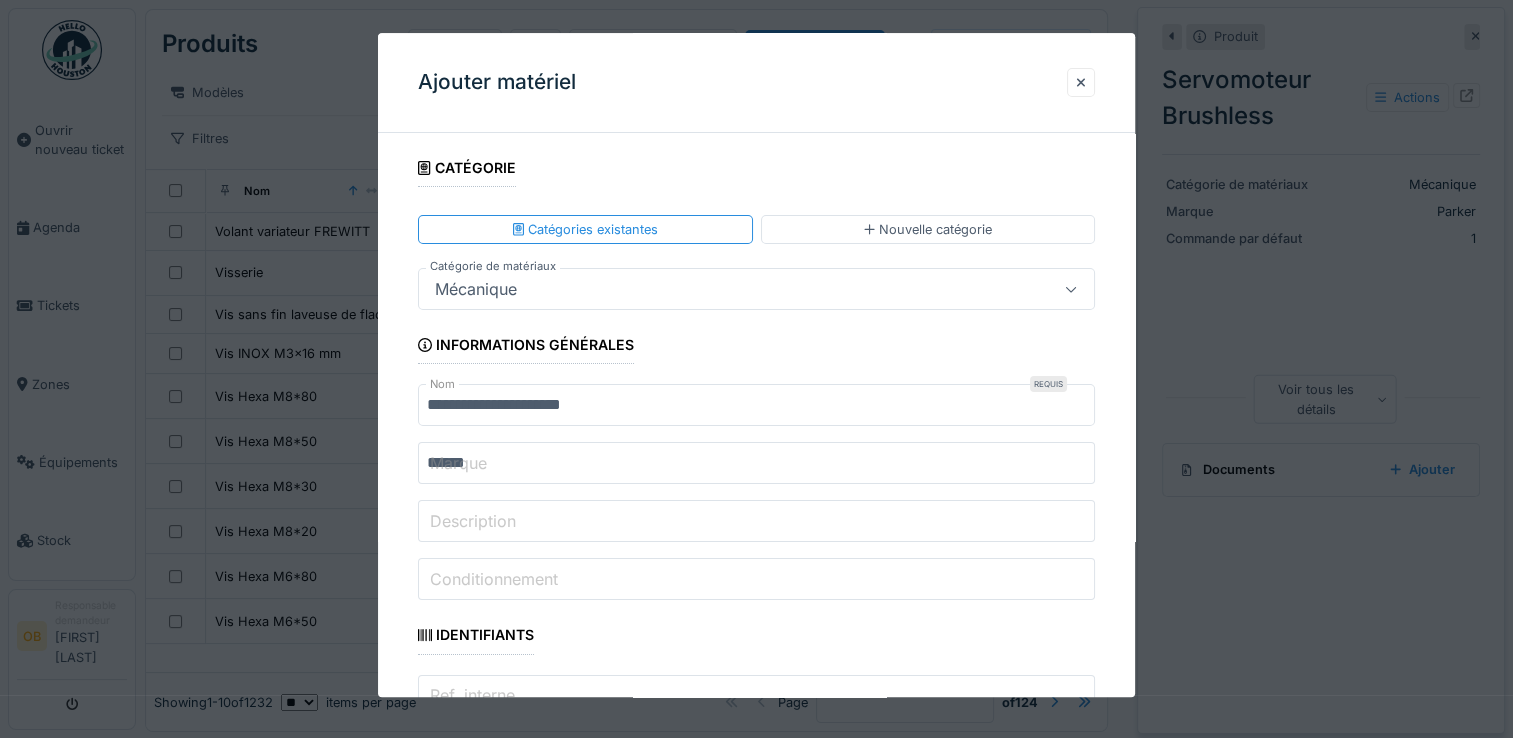 type on "*" 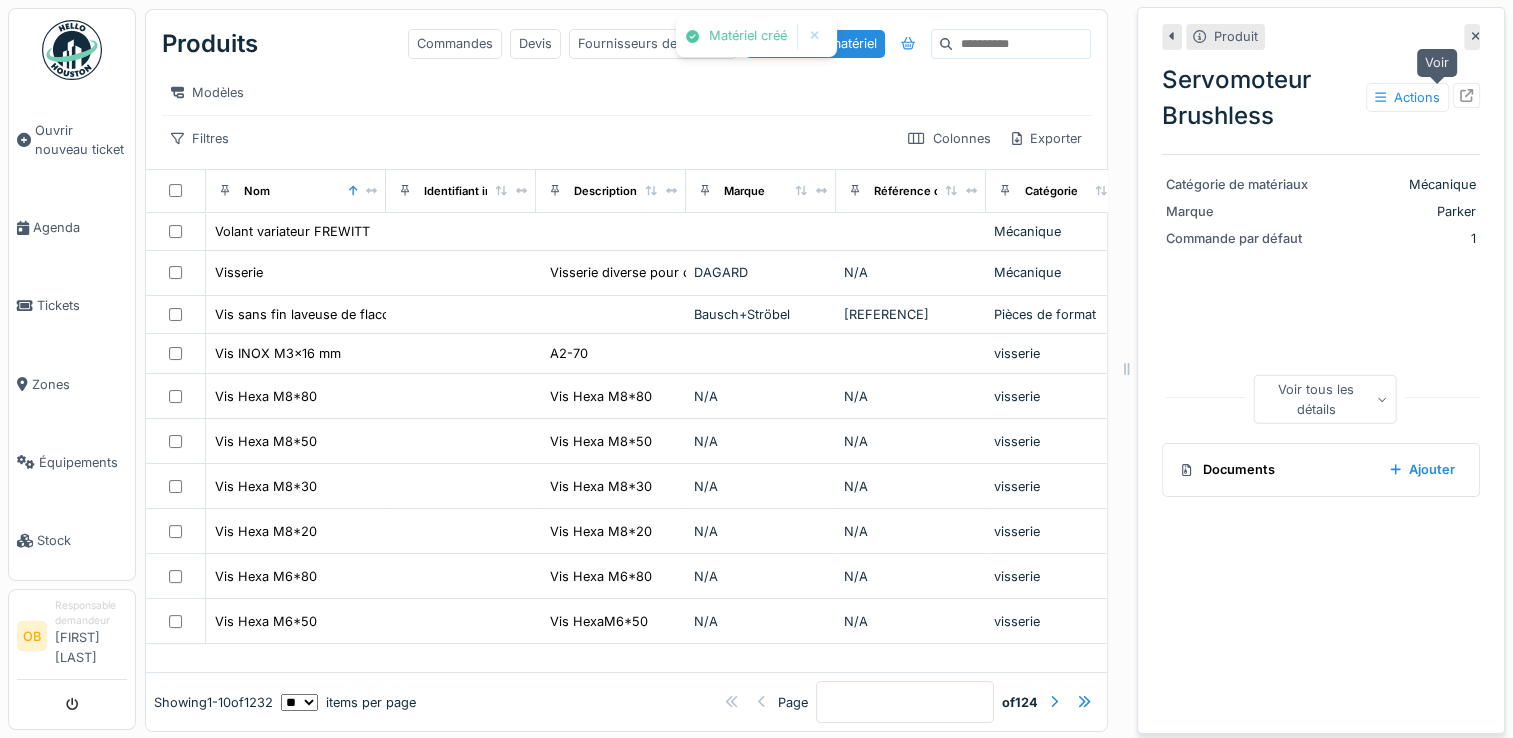 click at bounding box center (1466, 95) 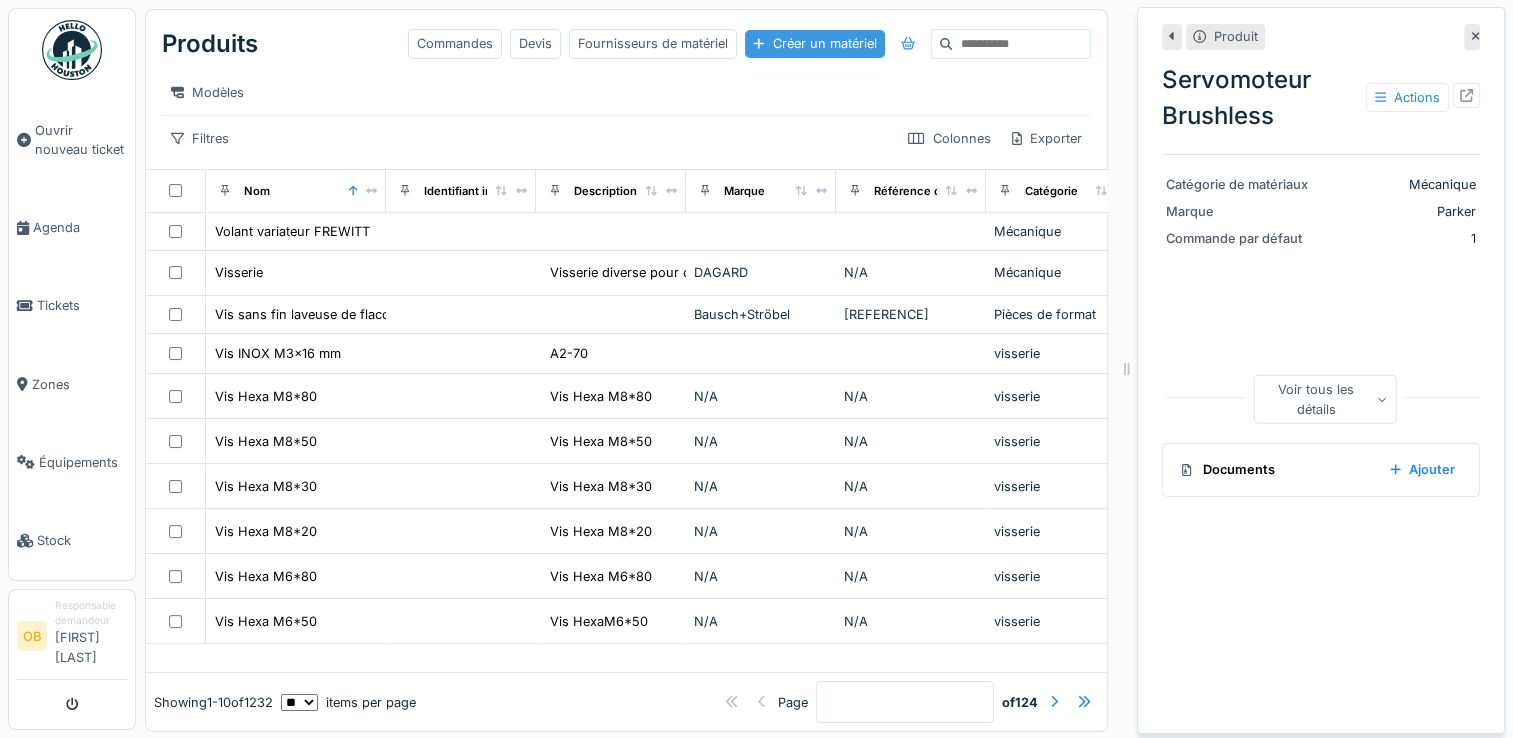 click on "Créer un matériel" at bounding box center [814, 43] 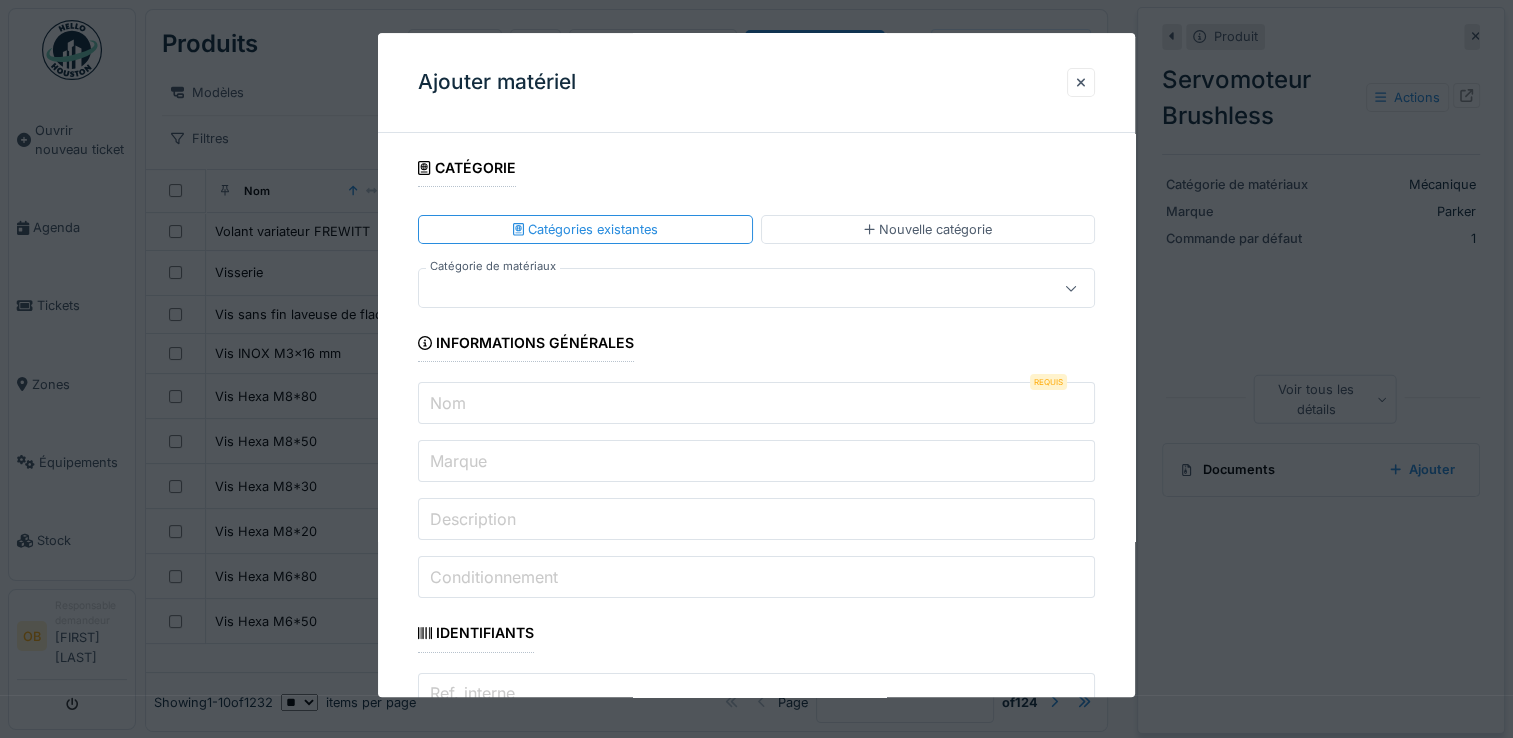 click at bounding box center (722, 289) 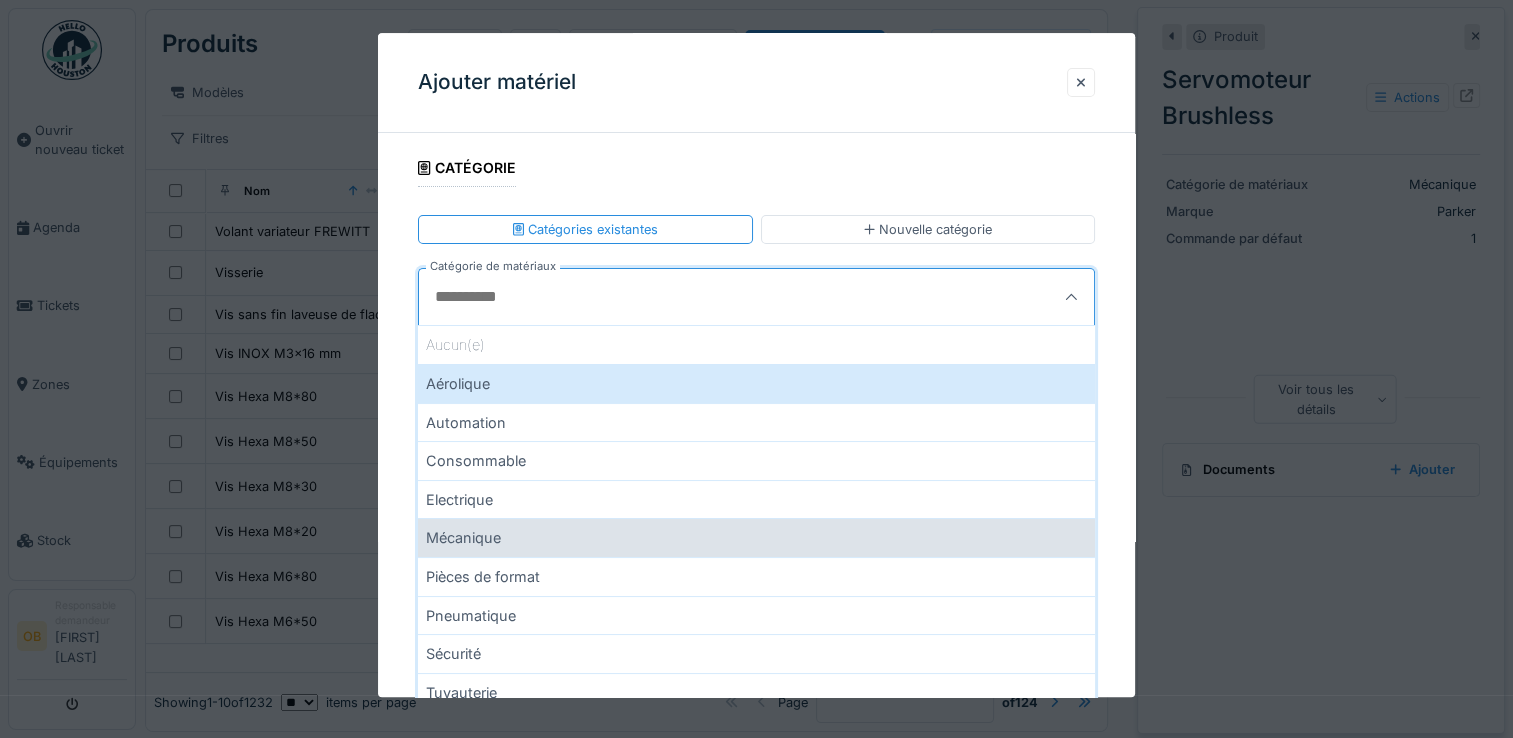 click on "Mécanique" at bounding box center [756, 538] 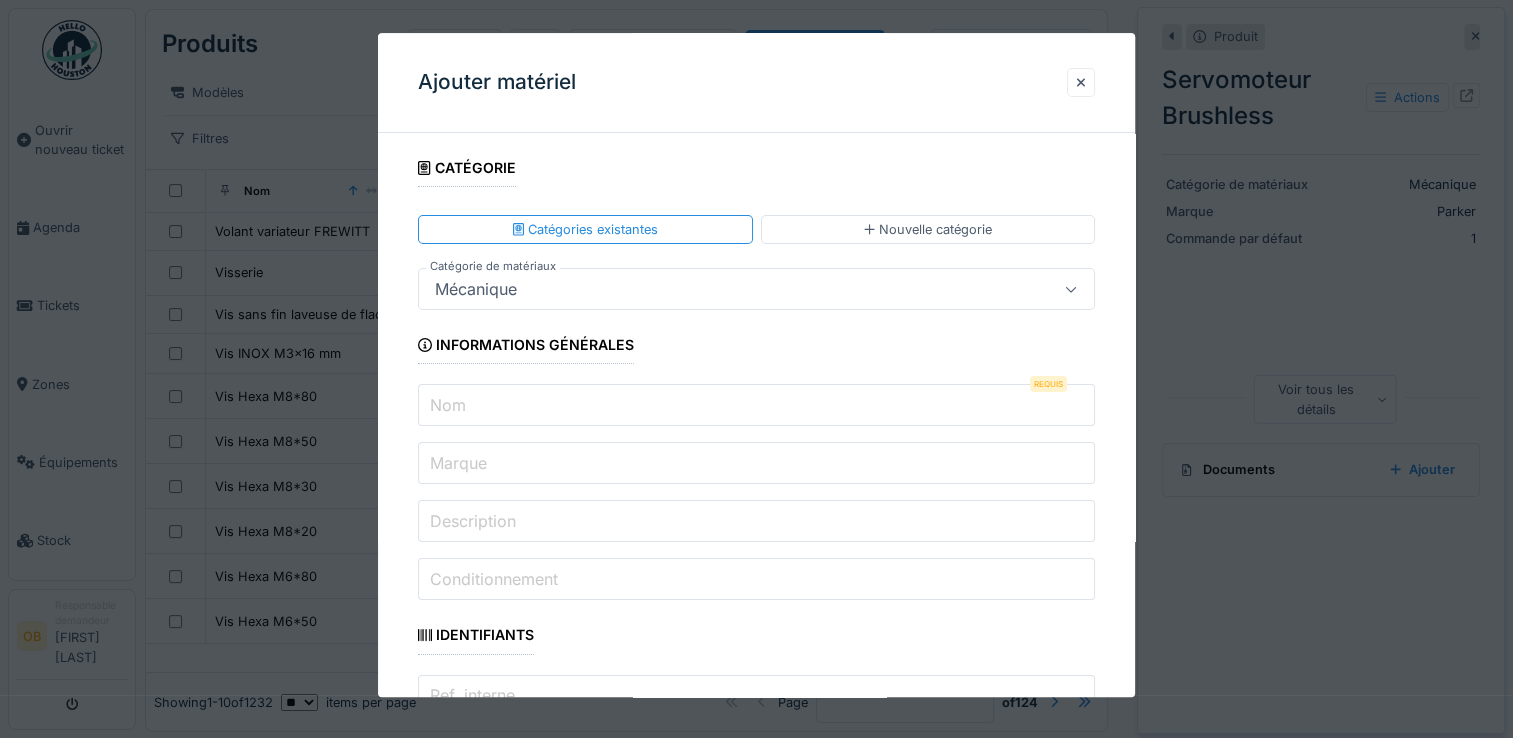click on "Nom" at bounding box center [756, 406] 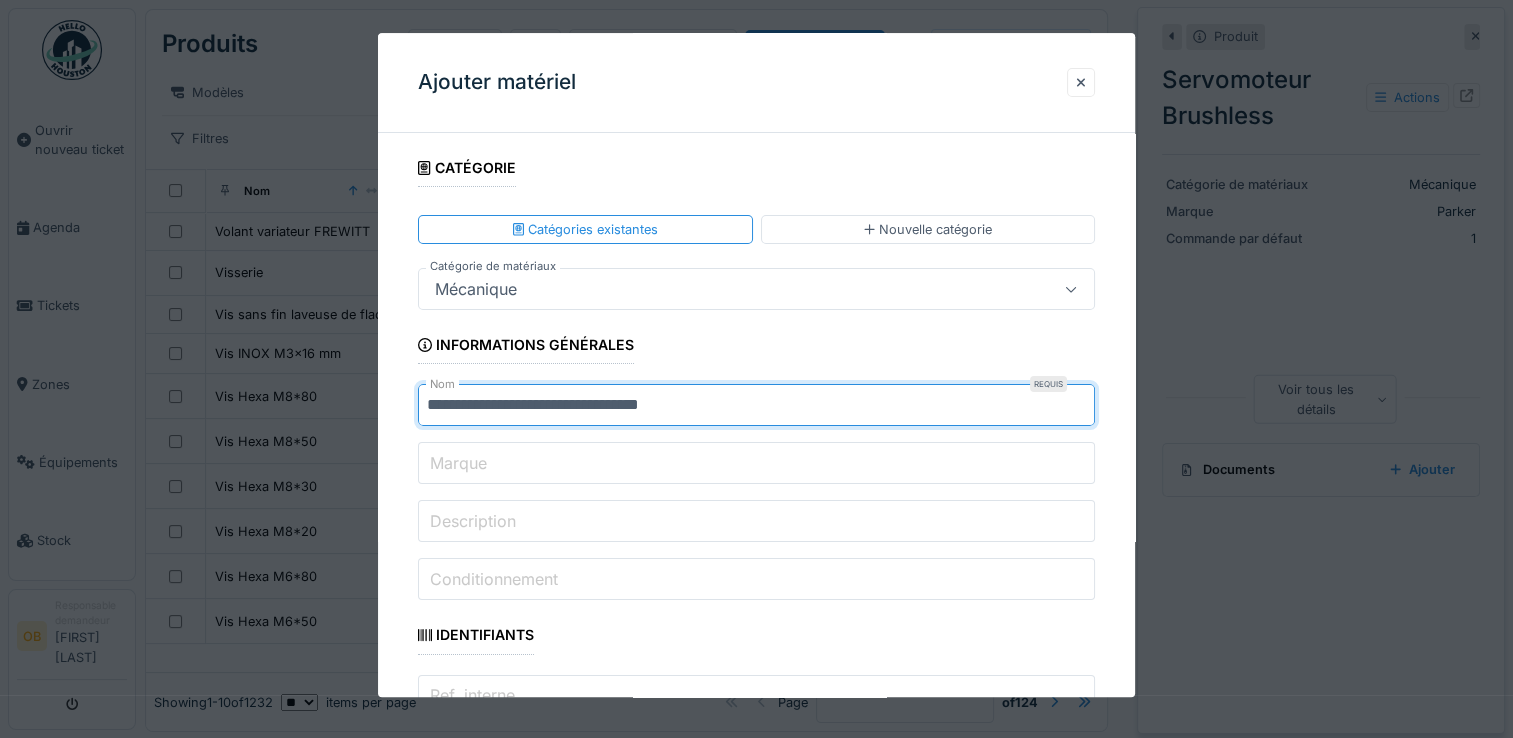 click on "**********" at bounding box center [756, 406] 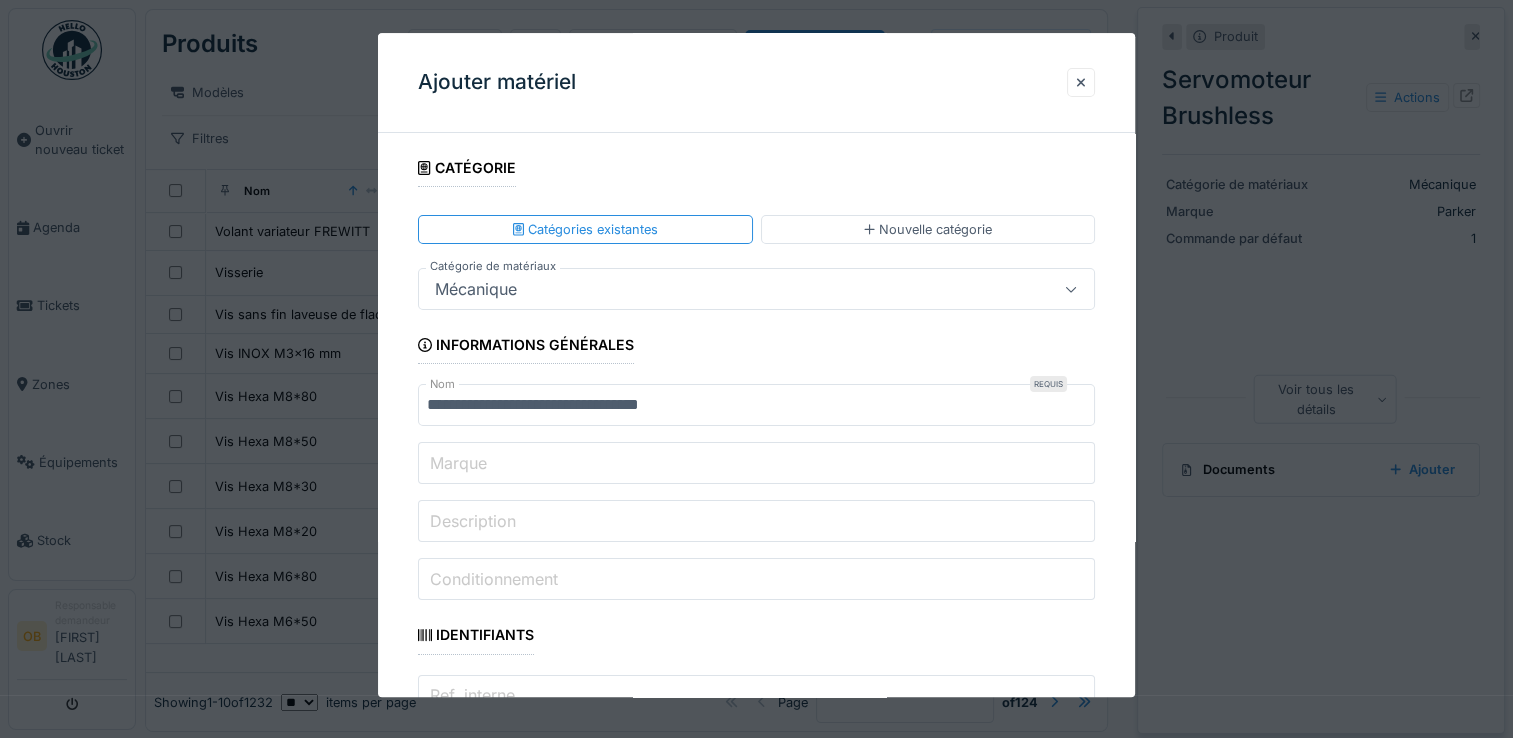 paste on "**********" 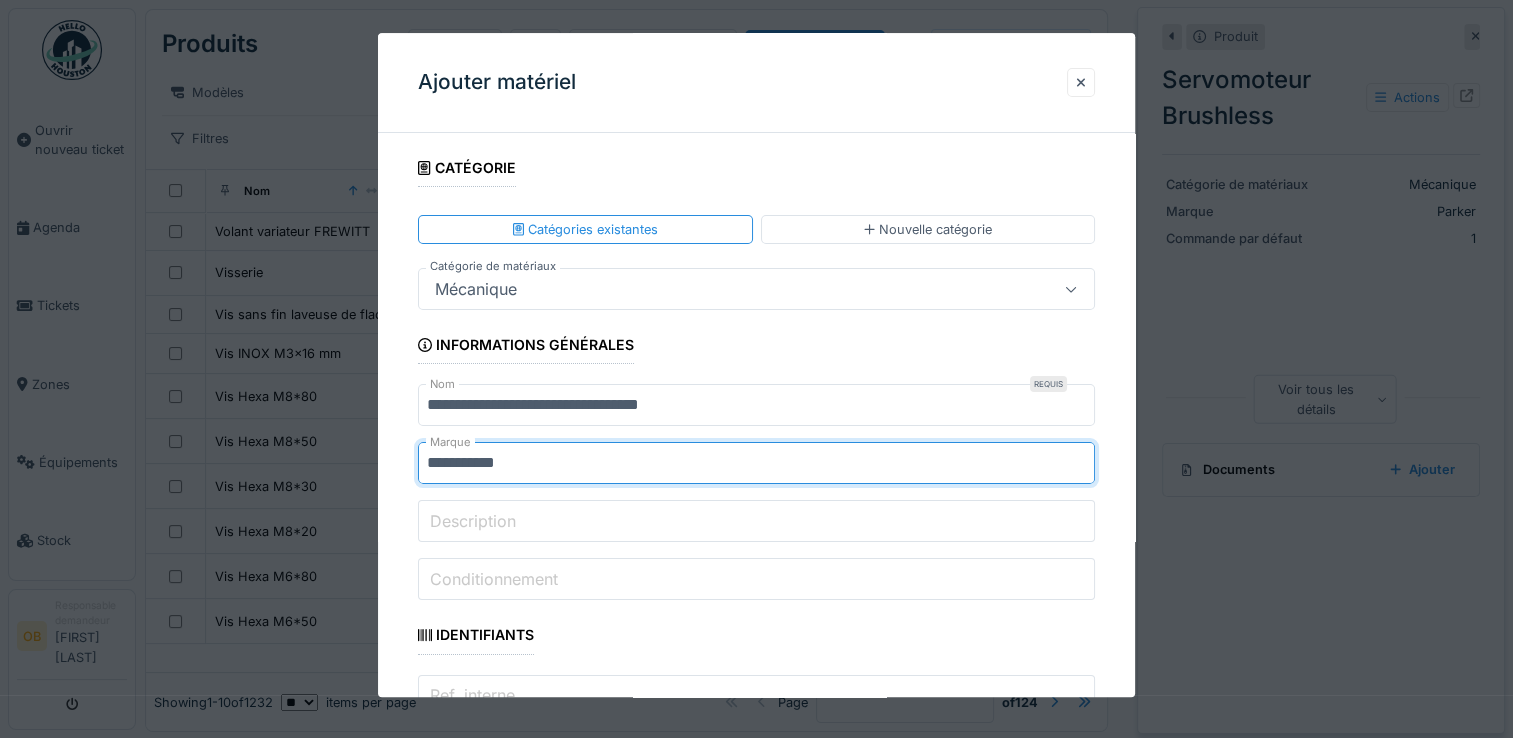 type on "**********" 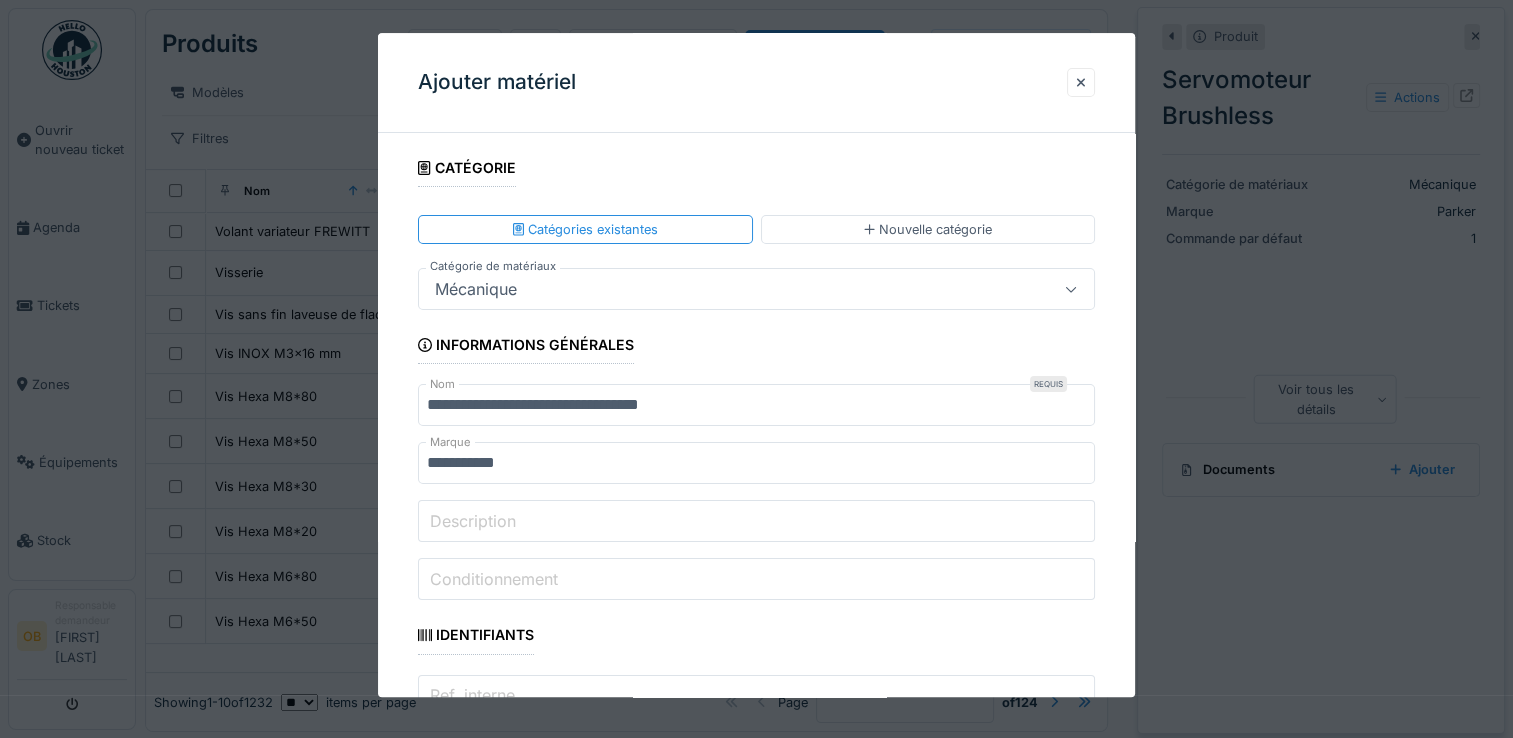 scroll, scrollTop: 401, scrollLeft: 0, axis: vertical 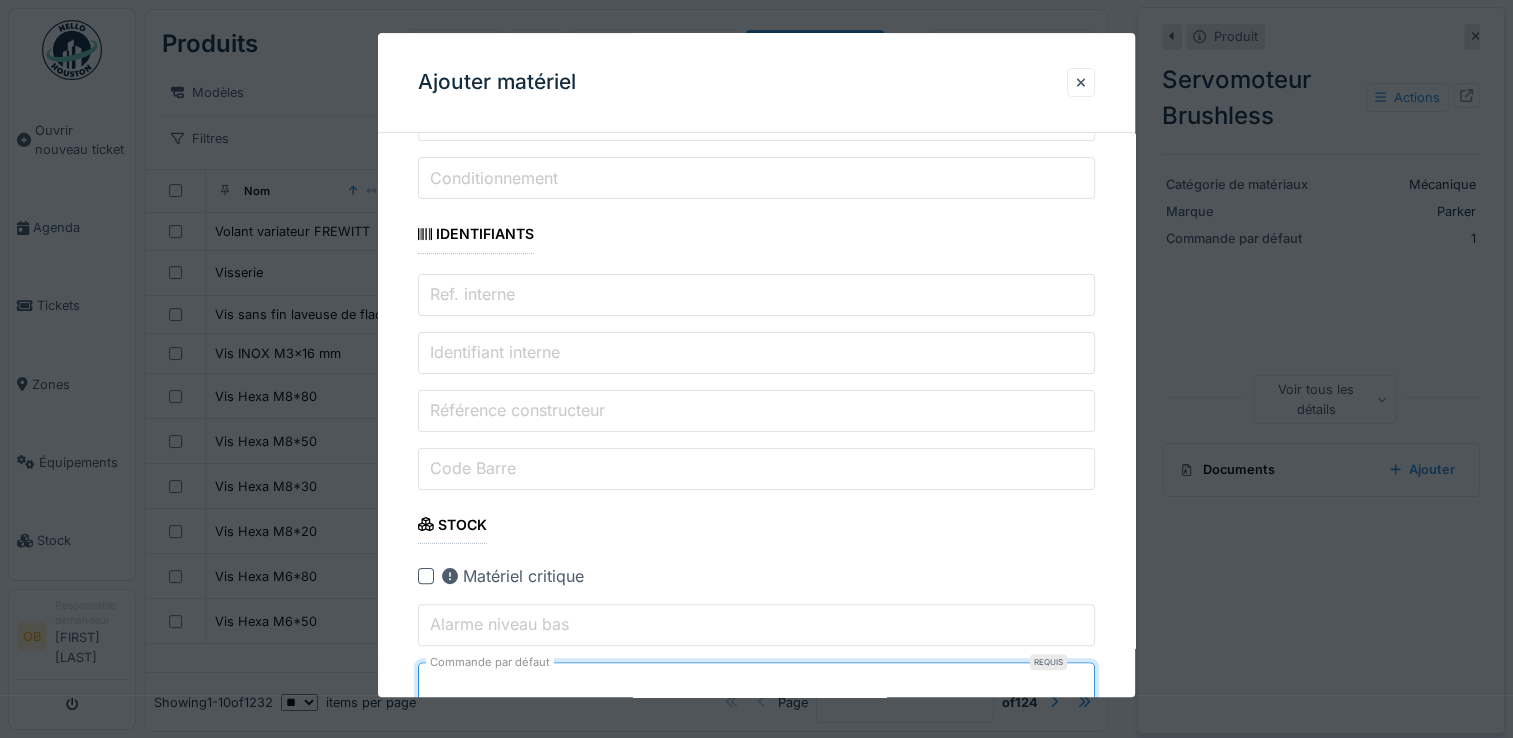 type on "*" 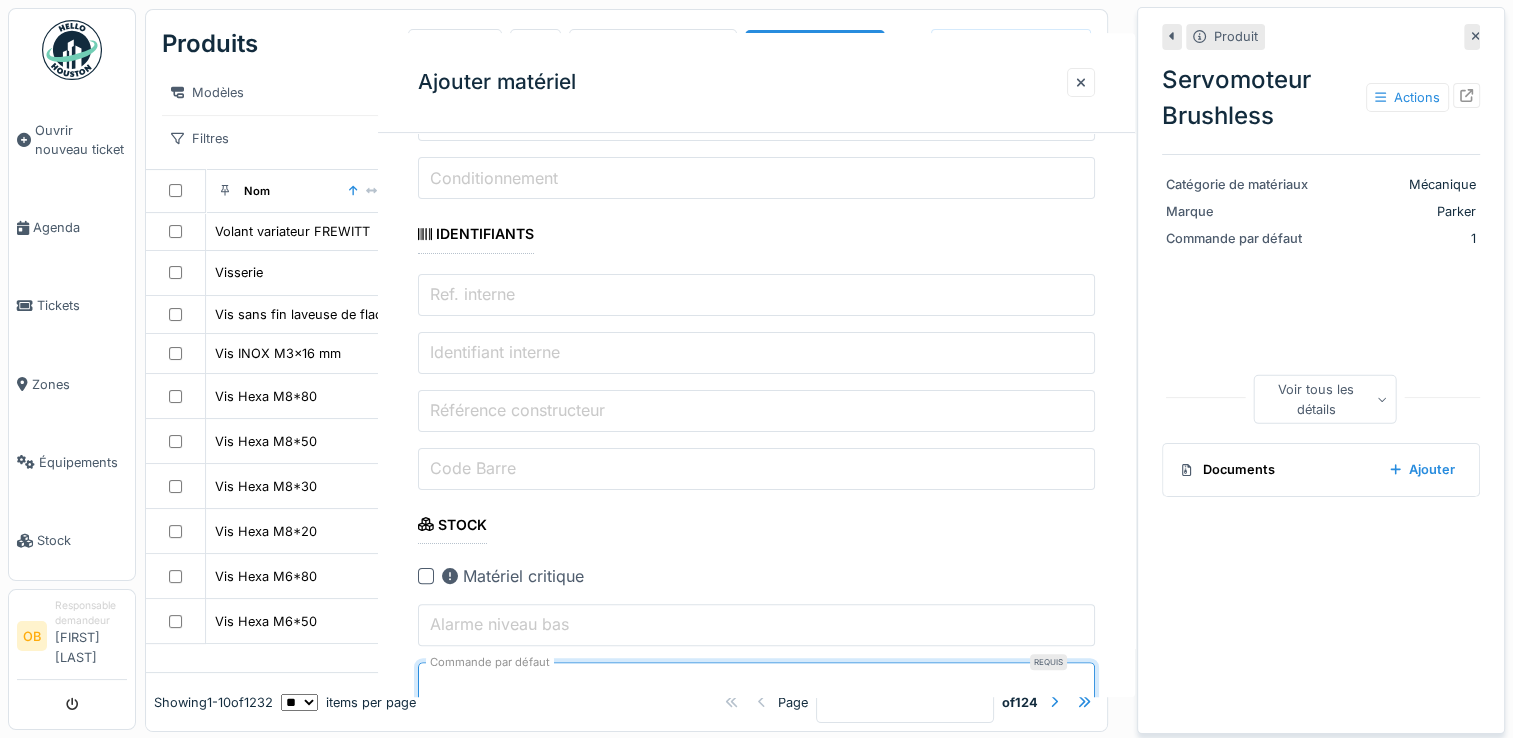 scroll, scrollTop: 0, scrollLeft: 0, axis: both 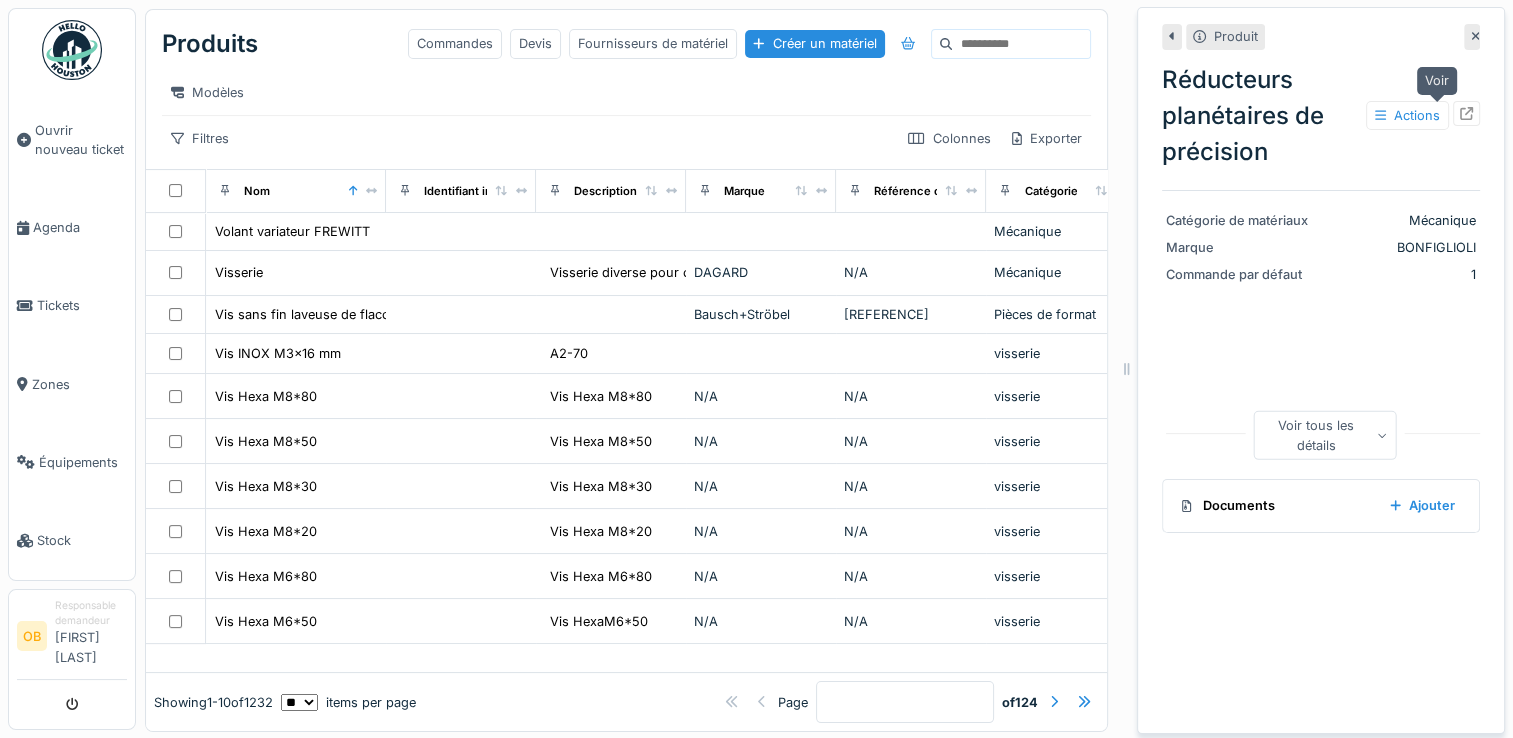 click at bounding box center (1466, 113) 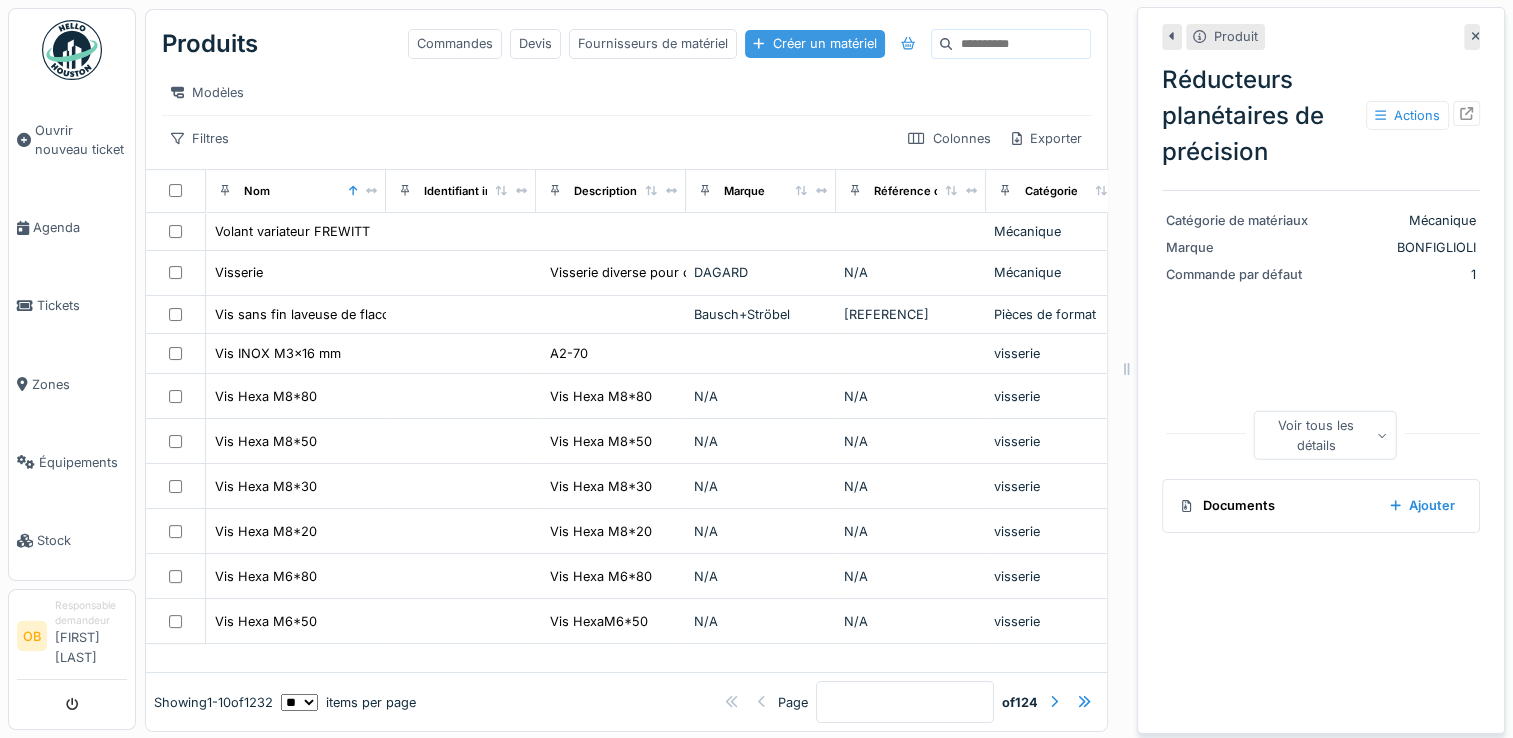 click on "Créer un matériel" at bounding box center (814, 43) 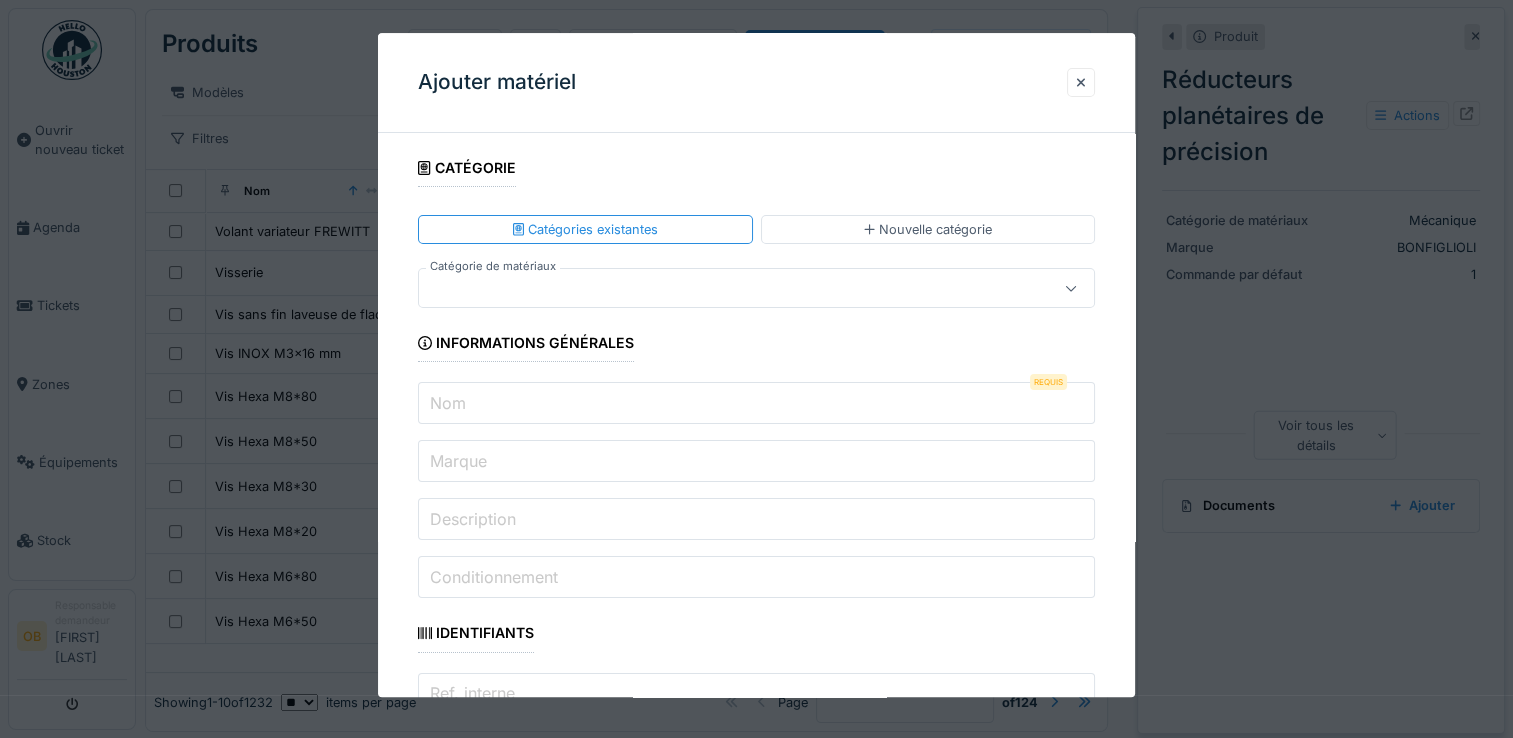 click at bounding box center [722, 289] 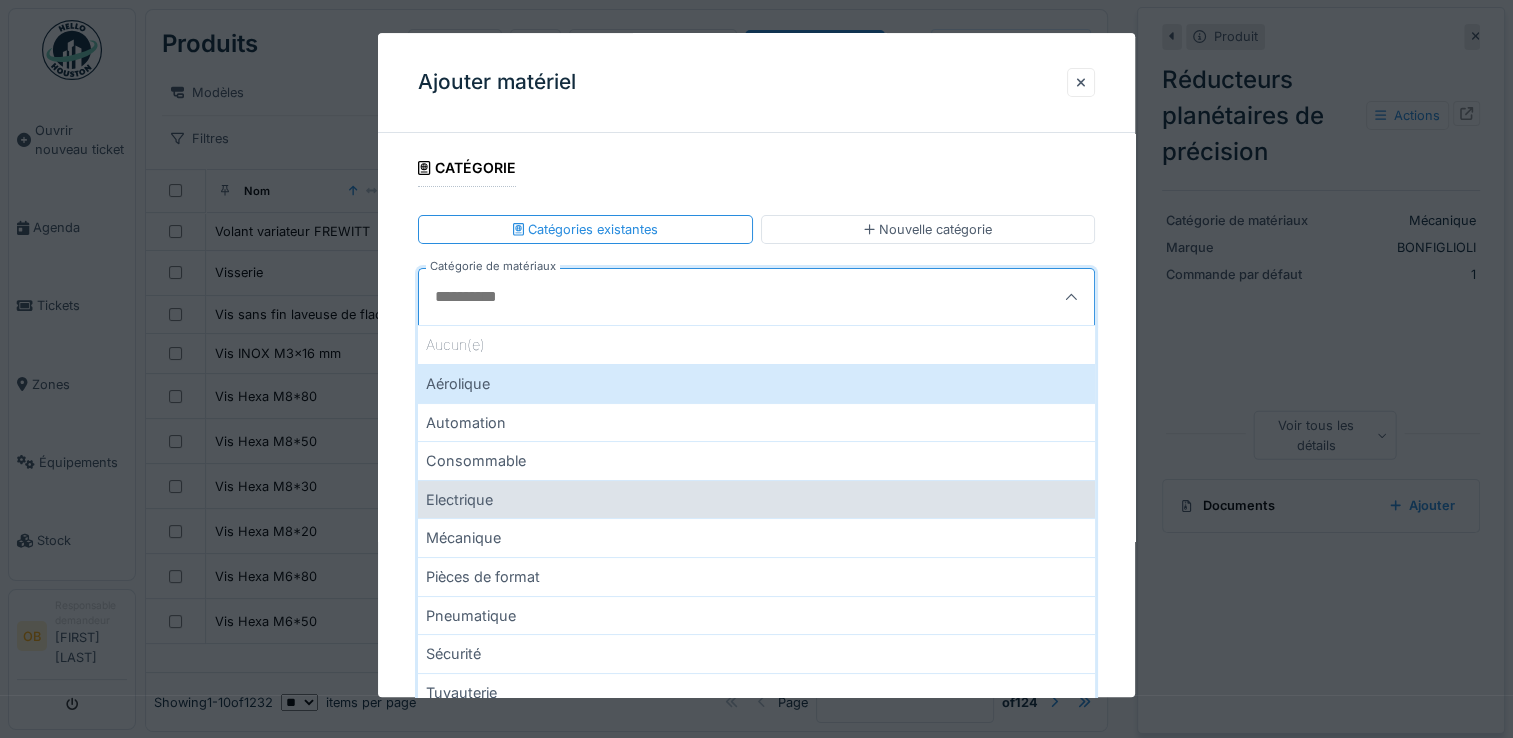 click on "Electrique" at bounding box center (756, 499) 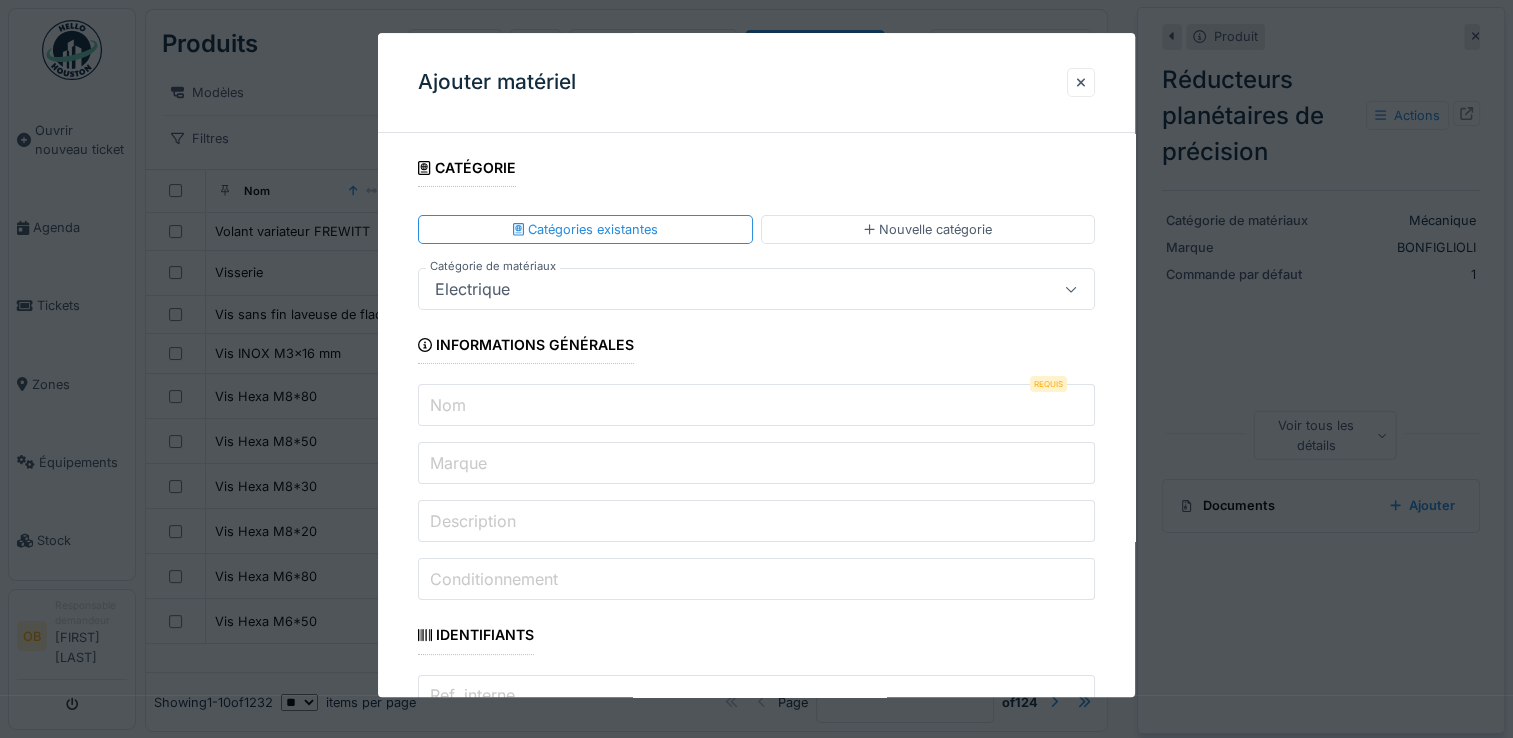 click on "Nom" at bounding box center (756, 406) 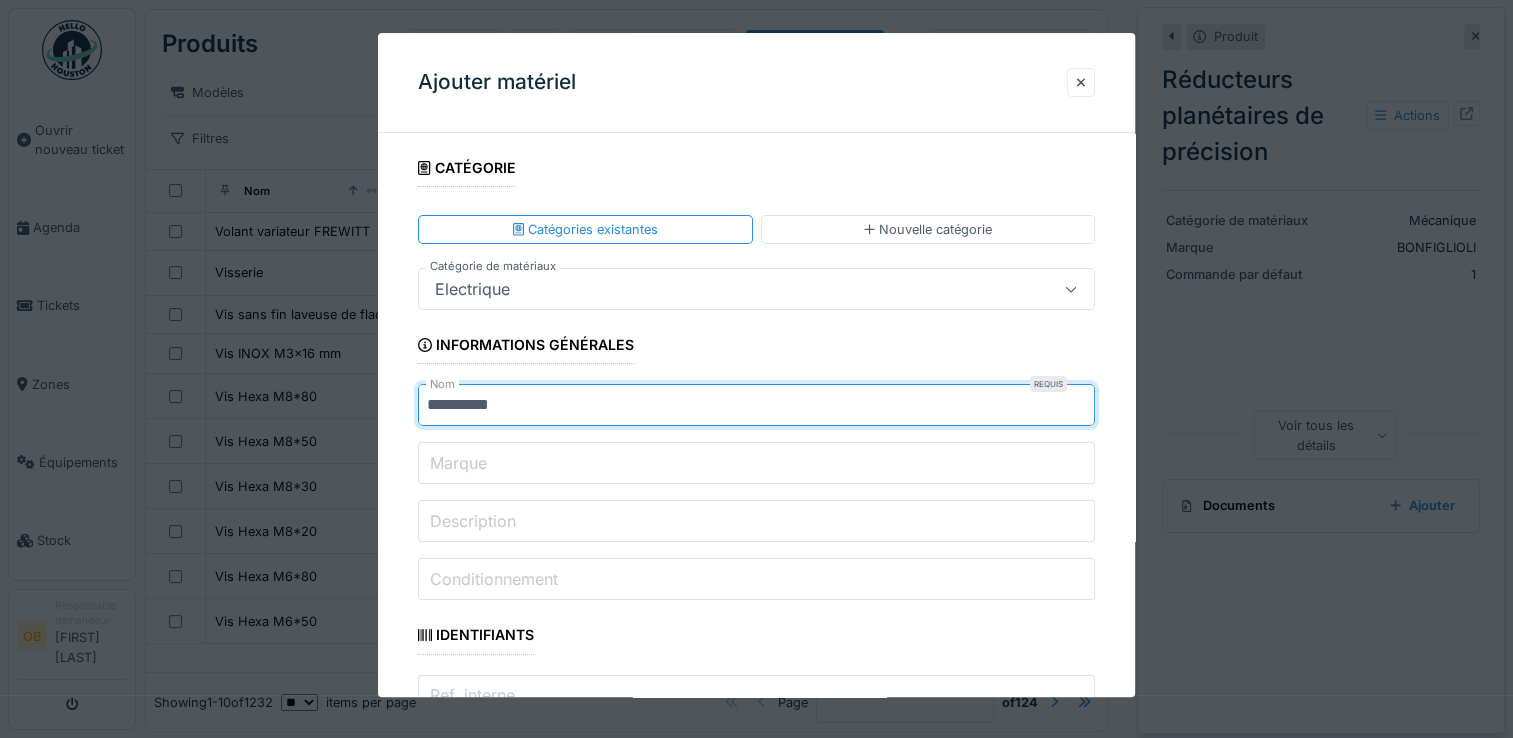 drag, startPoint x: 528, startPoint y: 399, endPoint x: 460, endPoint y: 424, distance: 72.44998 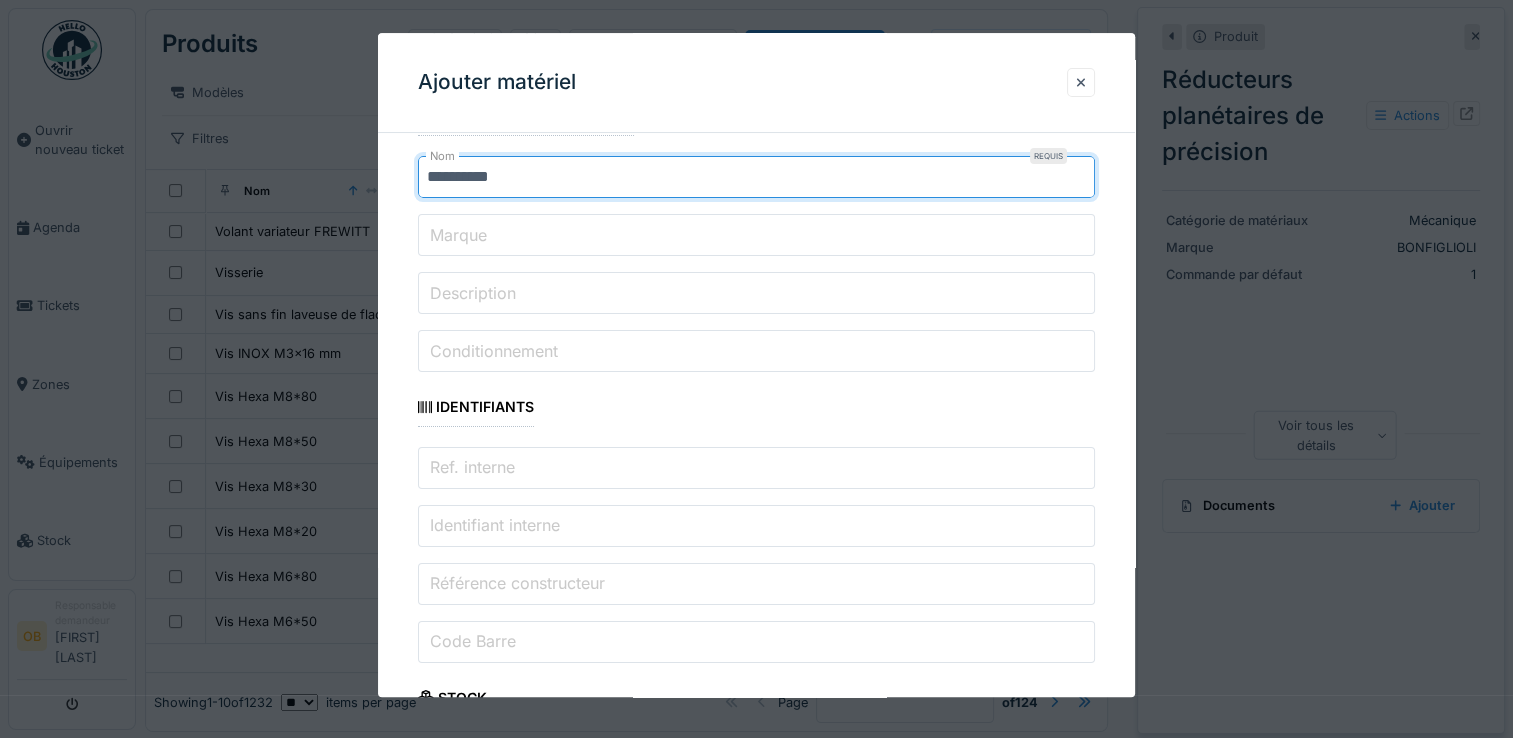 scroll, scrollTop: 266, scrollLeft: 0, axis: vertical 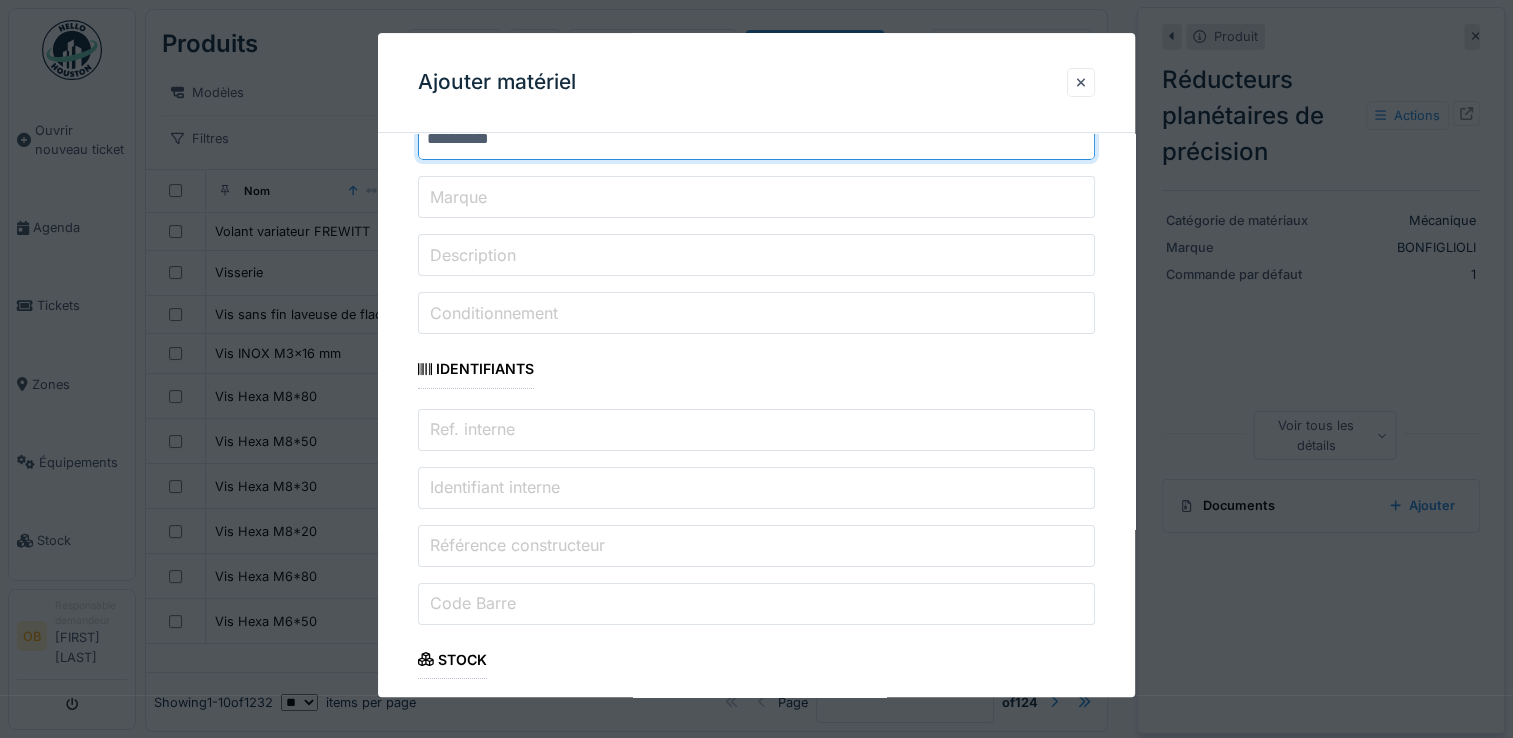 type on "**********" 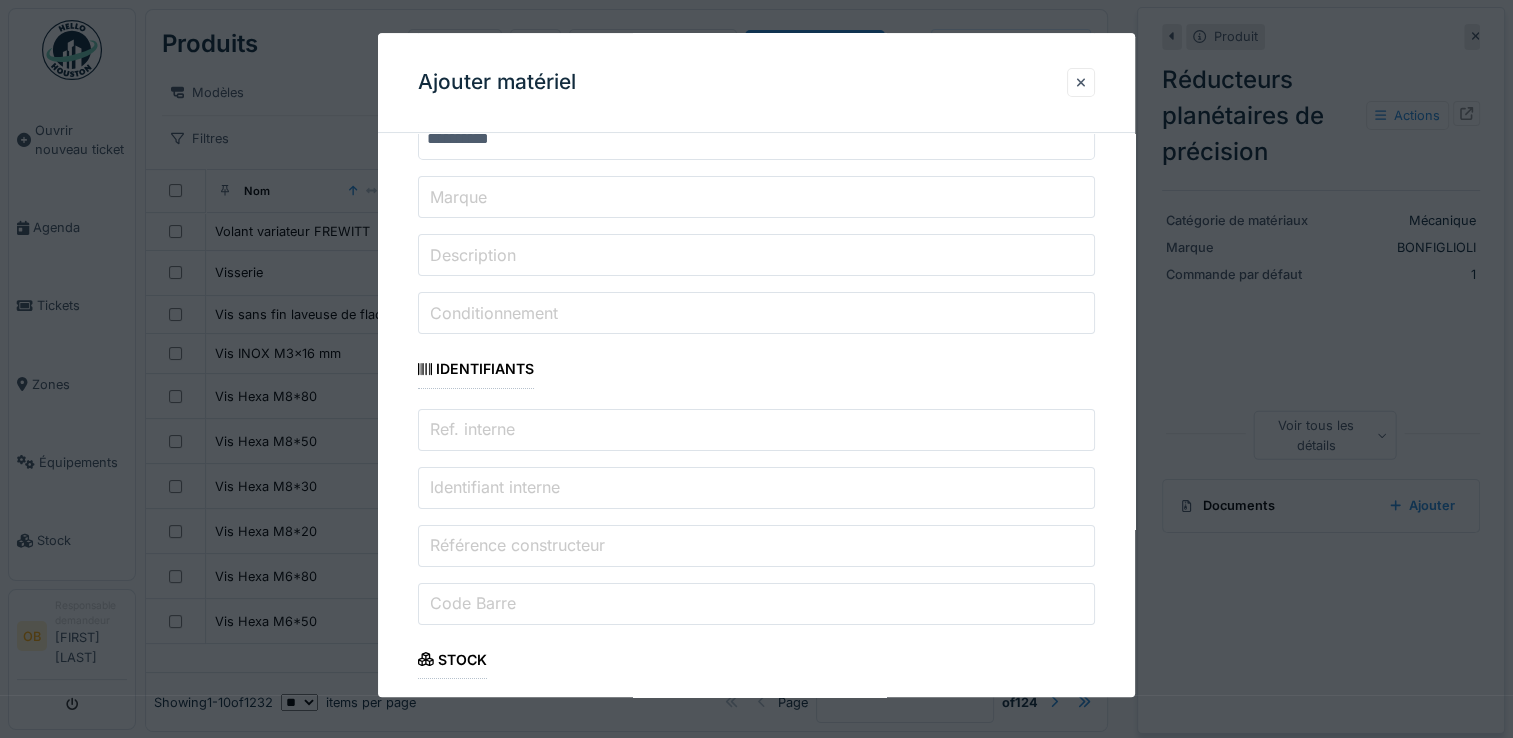 click on "Référence constructeur" at bounding box center (517, 545) 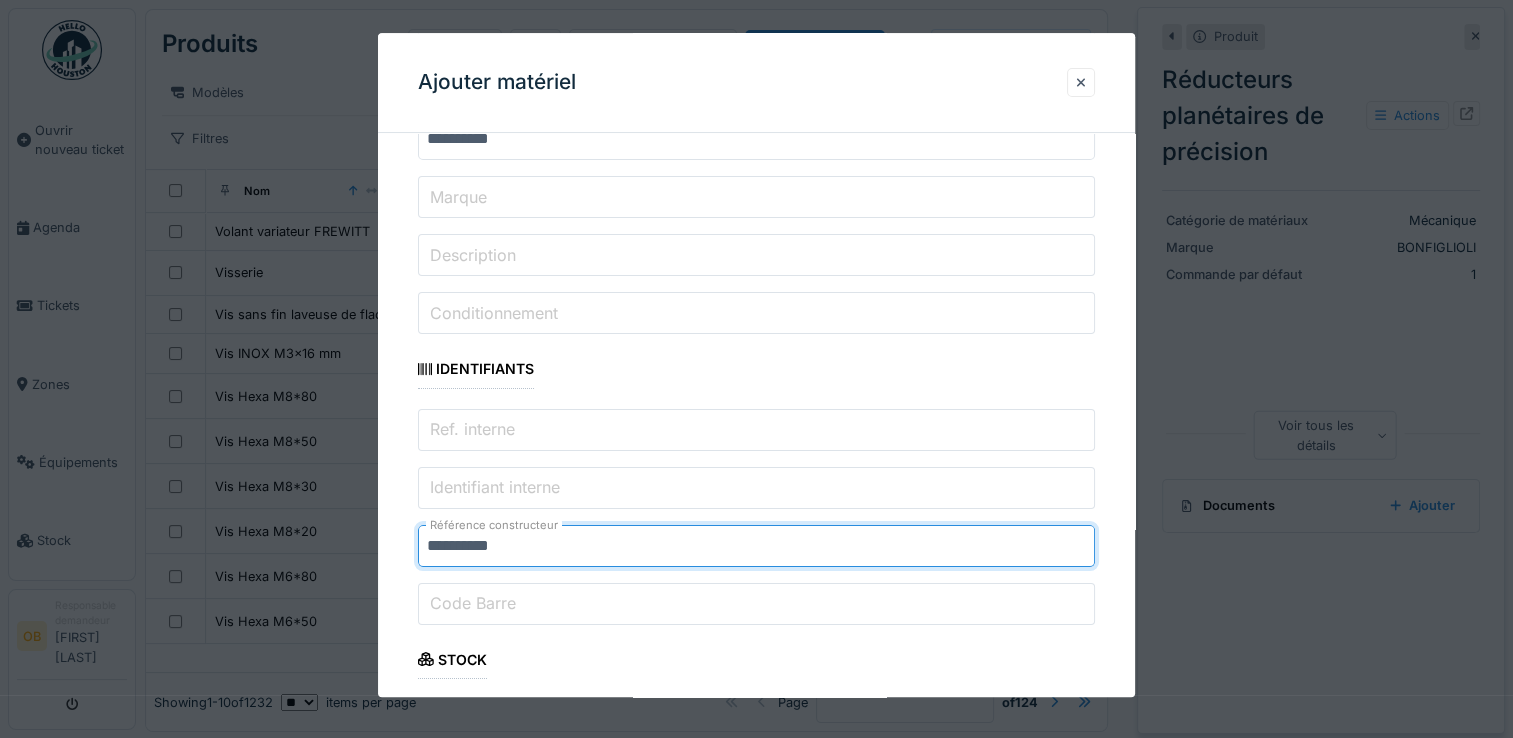 scroll, scrollTop: 133, scrollLeft: 0, axis: vertical 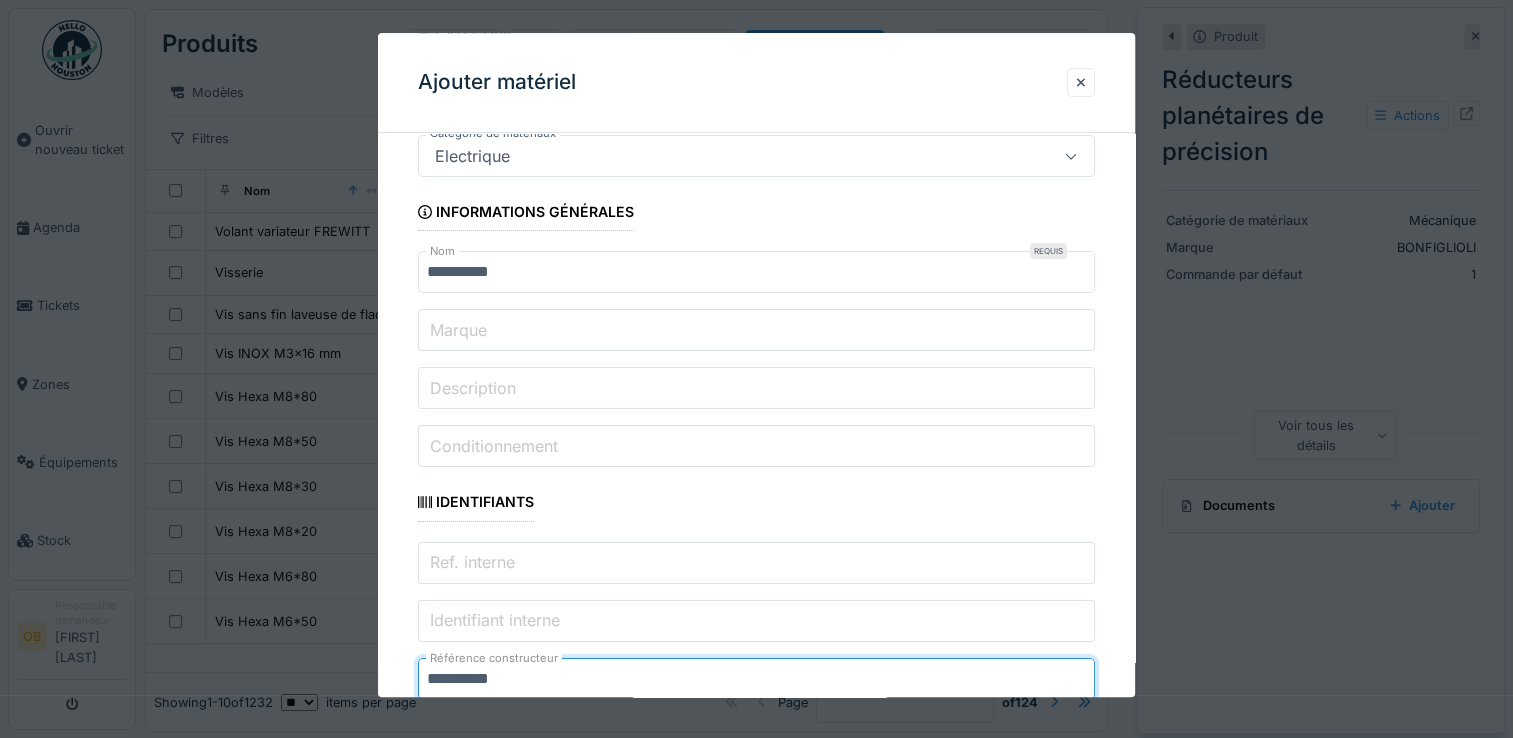 type on "**********" 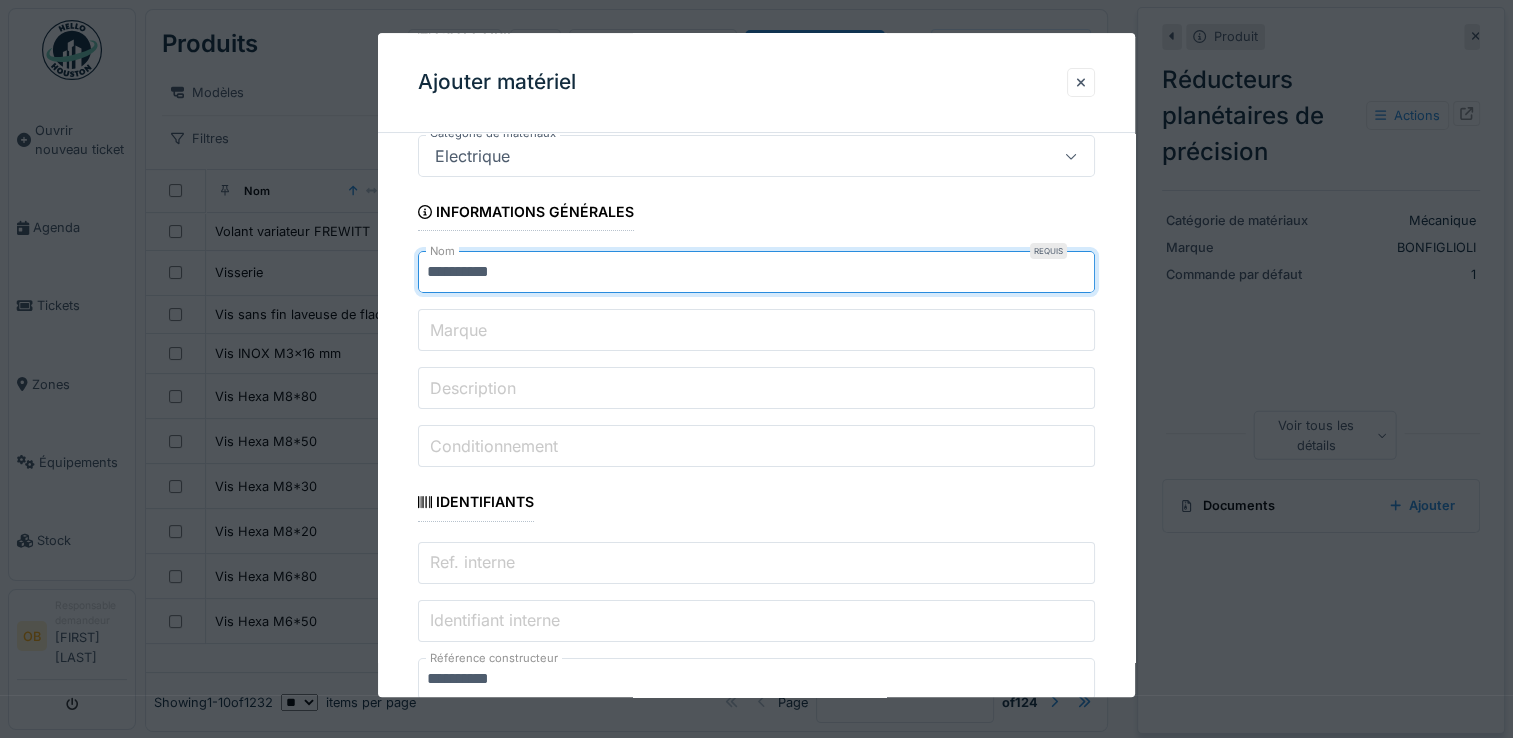 drag, startPoint x: 567, startPoint y: 262, endPoint x: 450, endPoint y: 288, distance: 119.85408 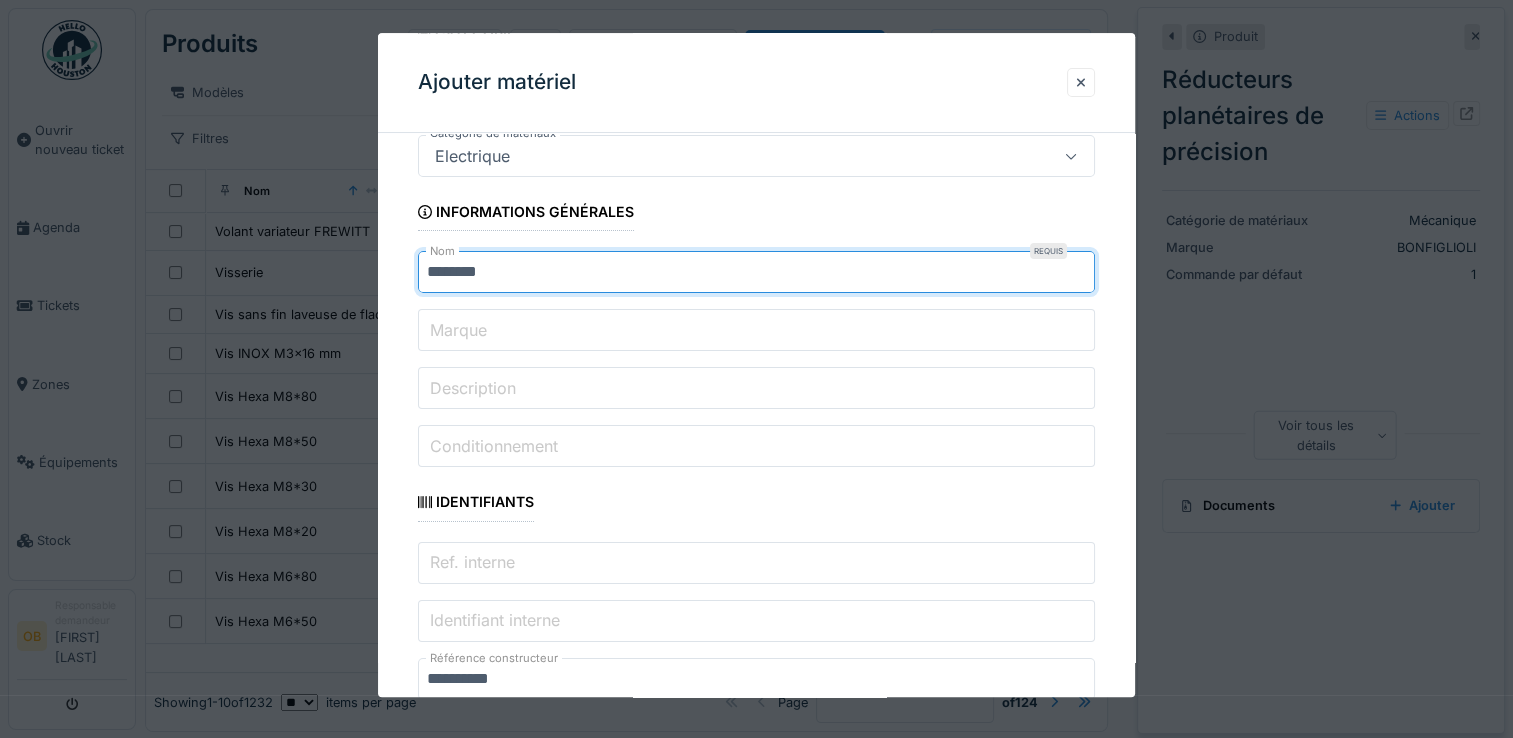 type on "**********" 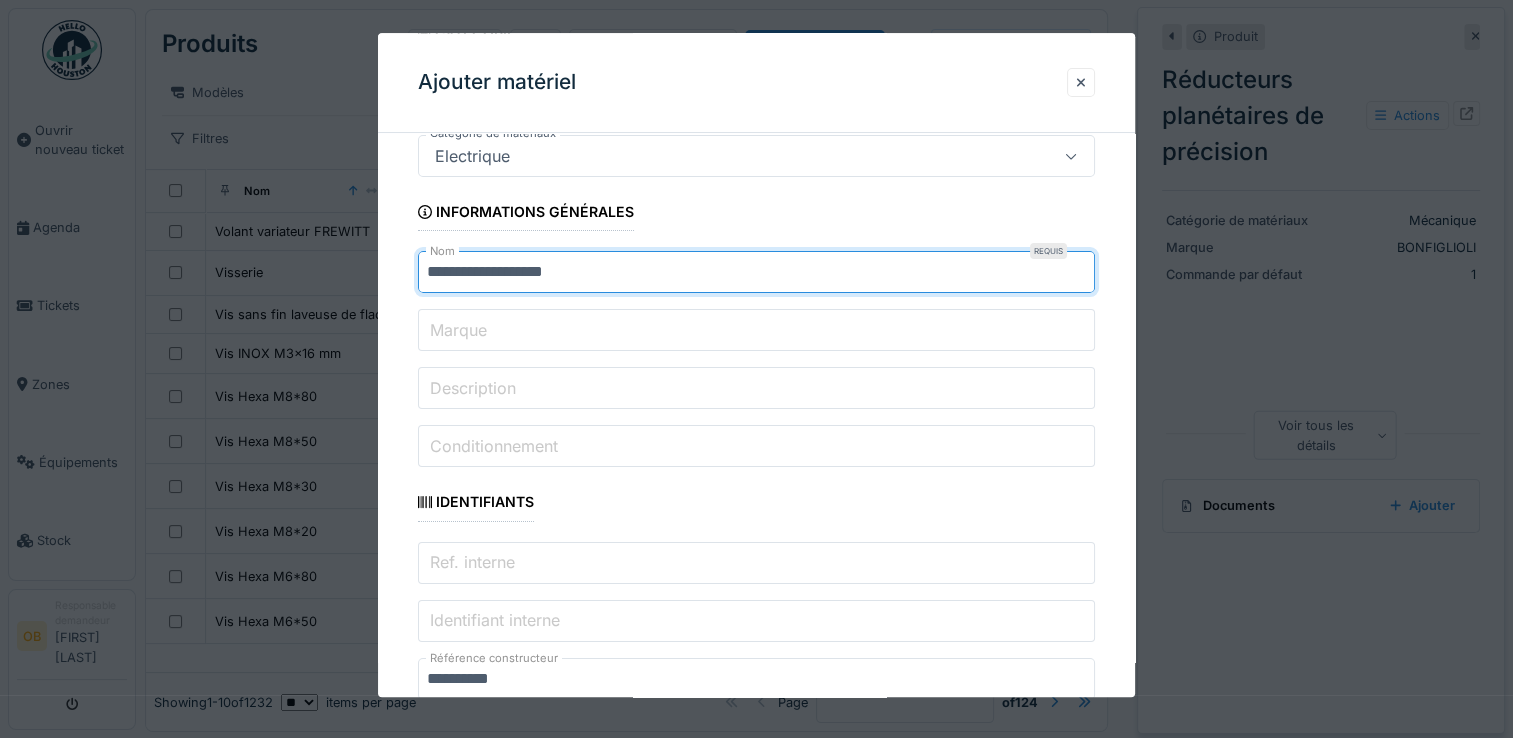 click on "Marque" at bounding box center [756, 331] 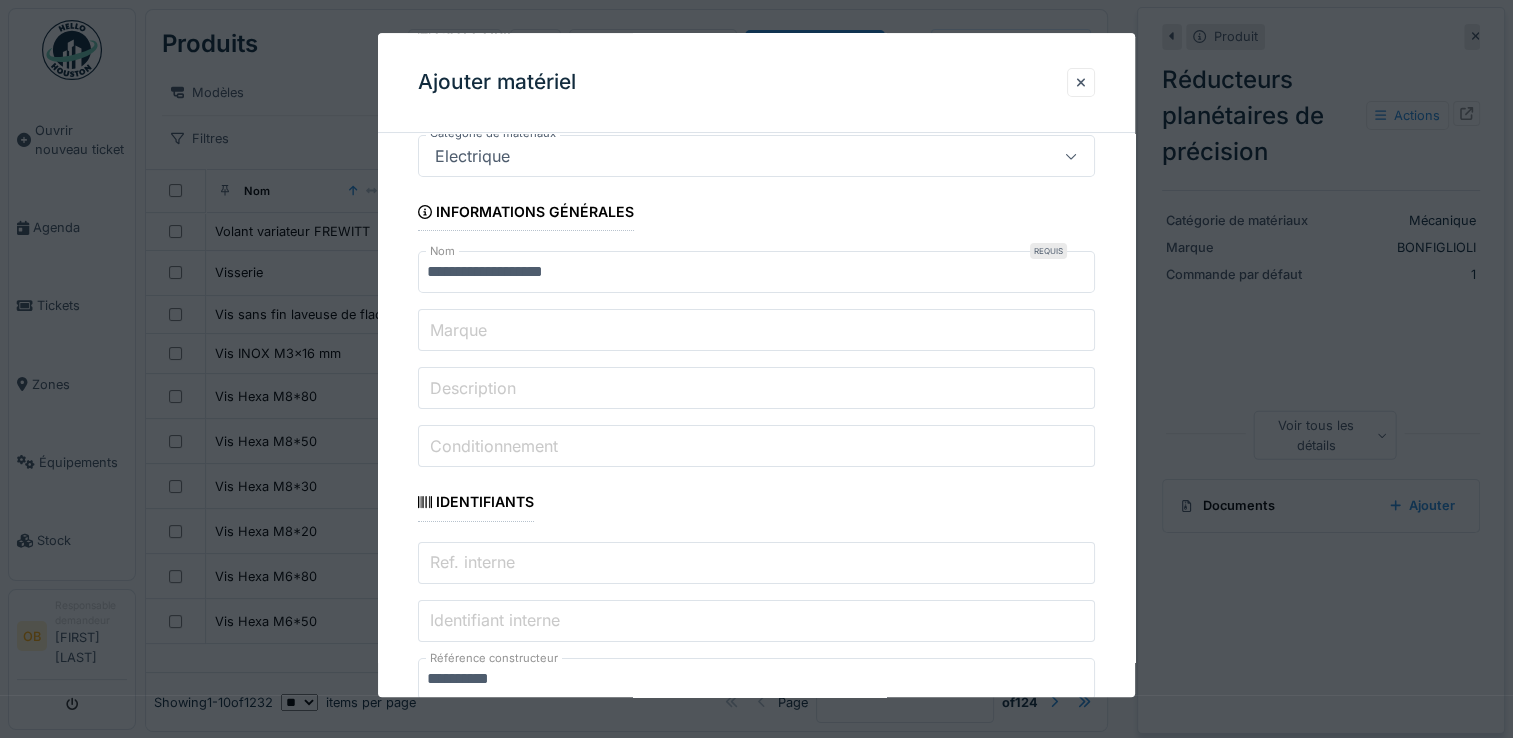paste on "*********" 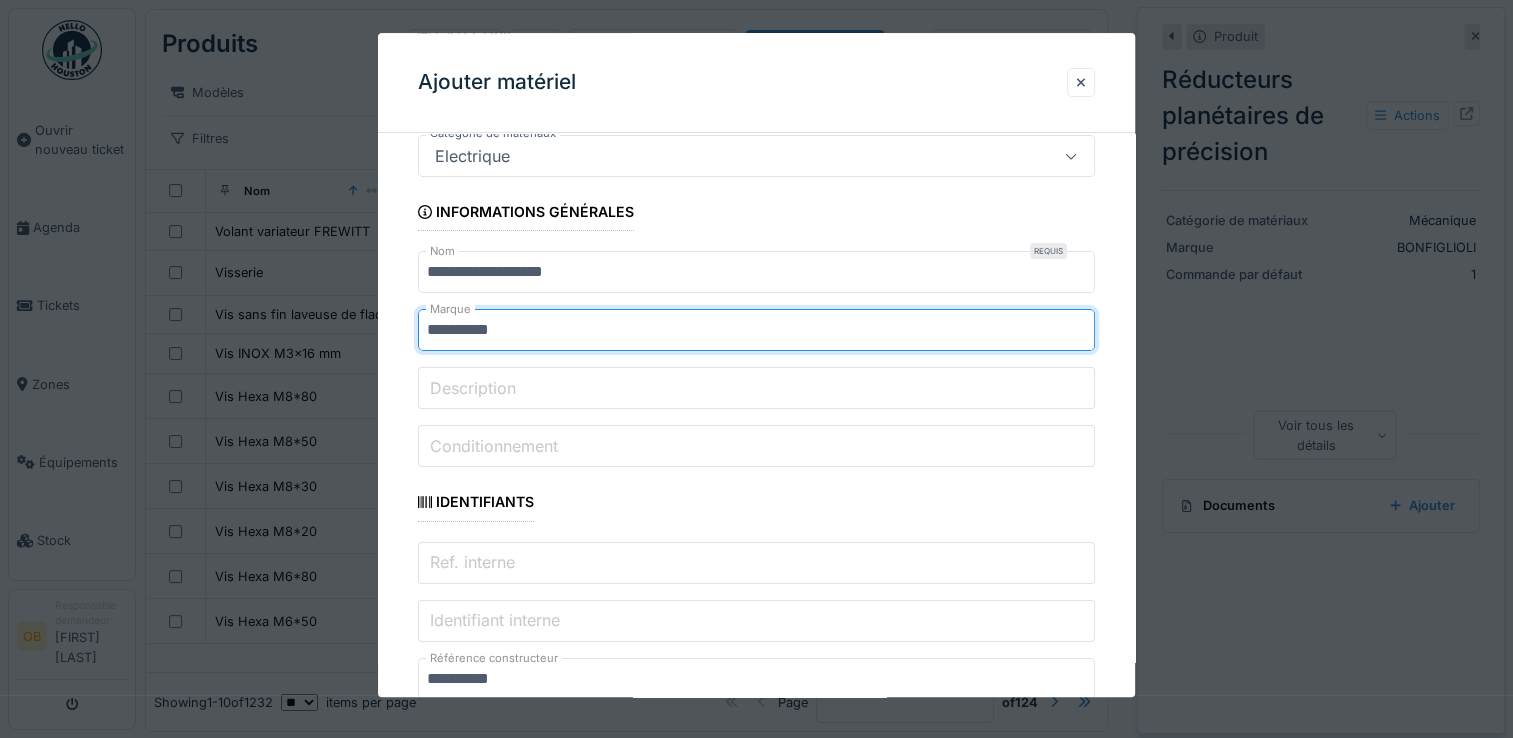 type on "*********" 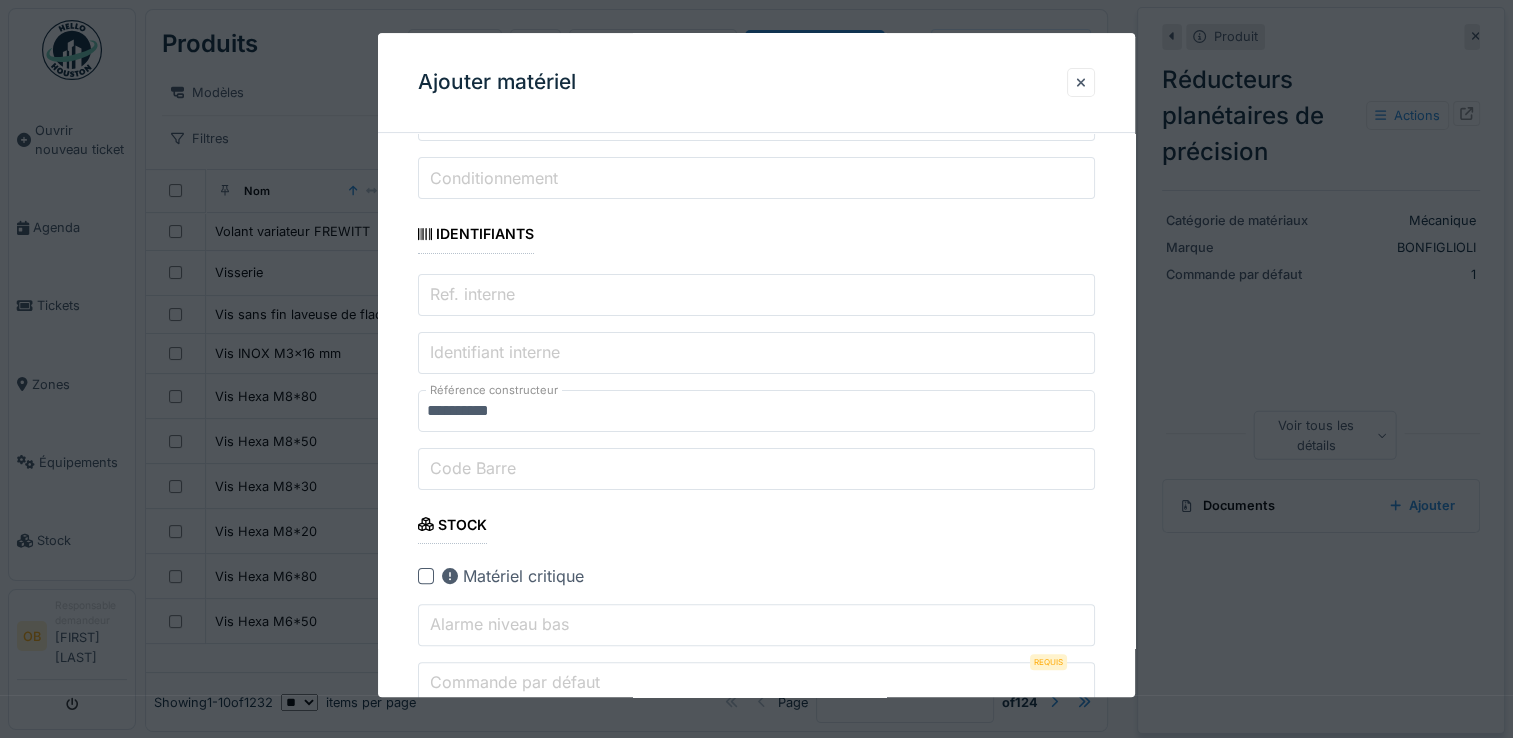 drag, startPoint x: 1081, startPoint y: 675, endPoint x: 1068, endPoint y: 666, distance: 15.811388 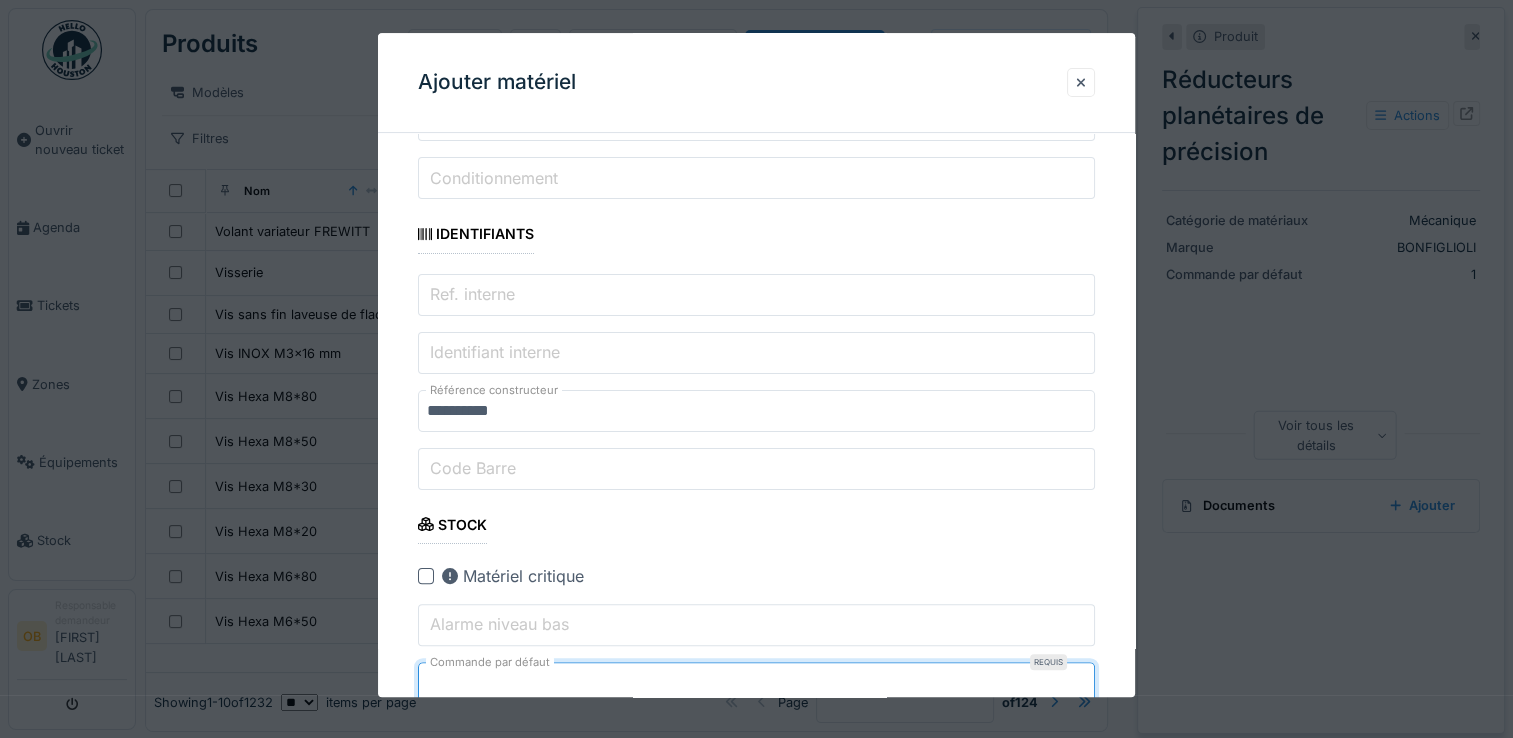 click on "**********" at bounding box center [756, 1470] 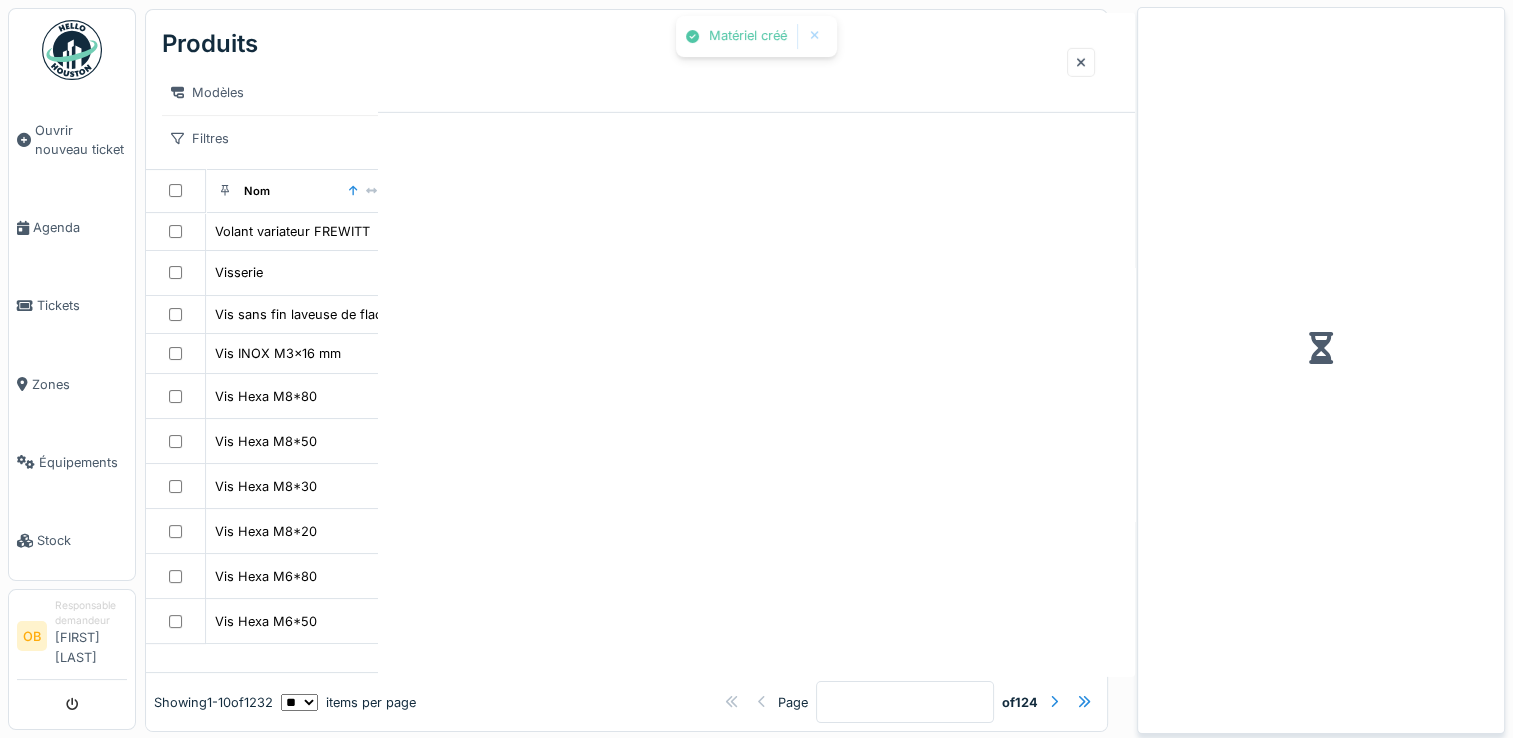scroll, scrollTop: 0, scrollLeft: 0, axis: both 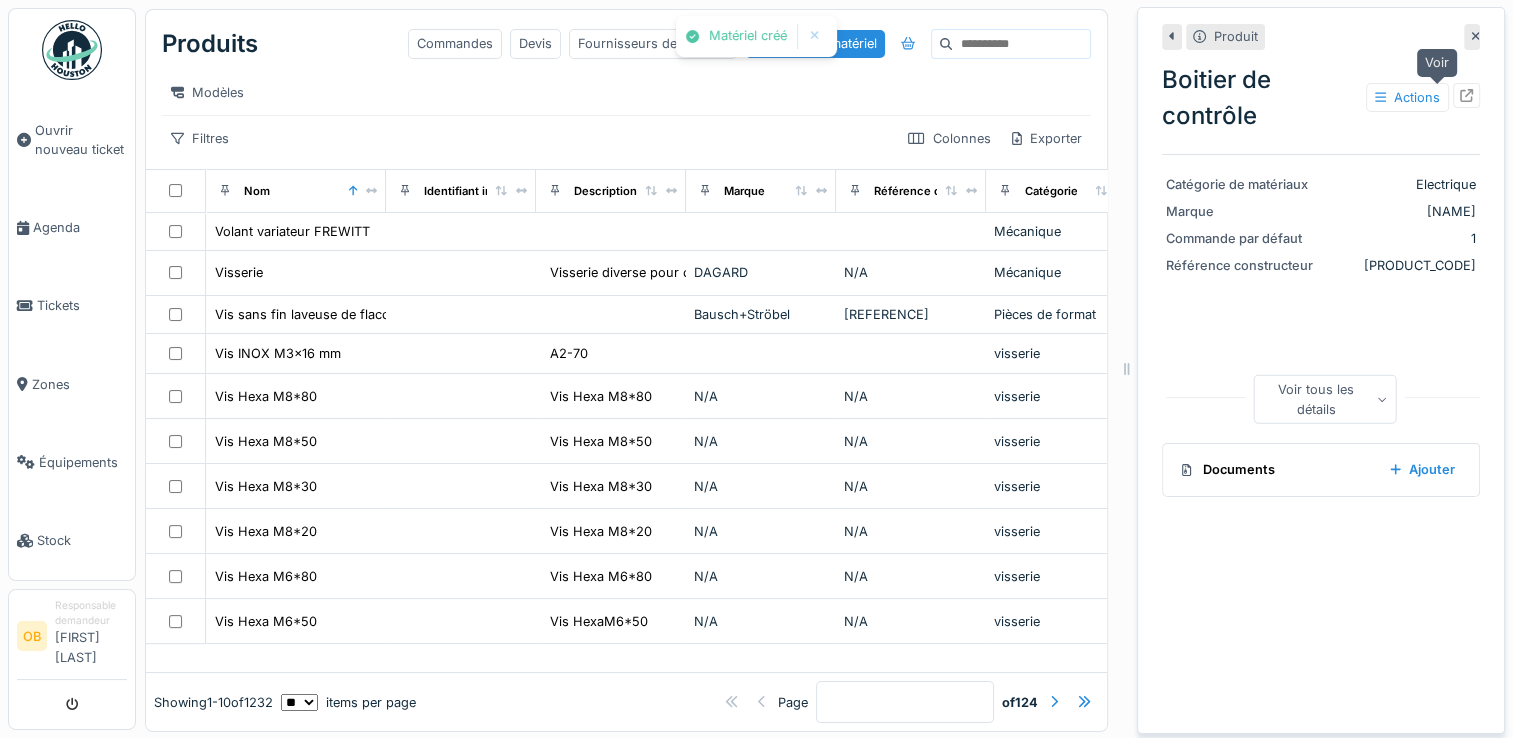 click at bounding box center [1466, 95] 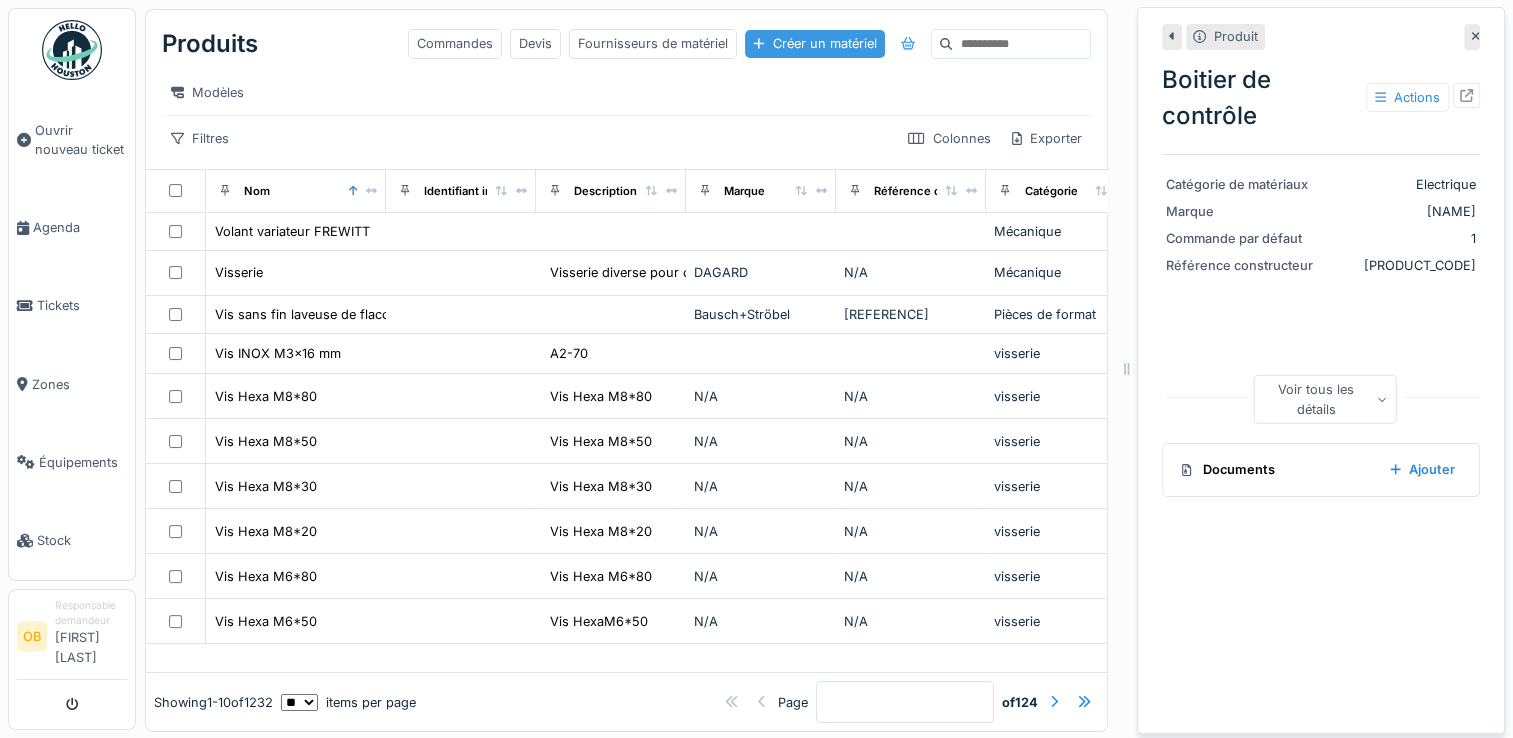 click on "Créer un matériel" at bounding box center [814, 43] 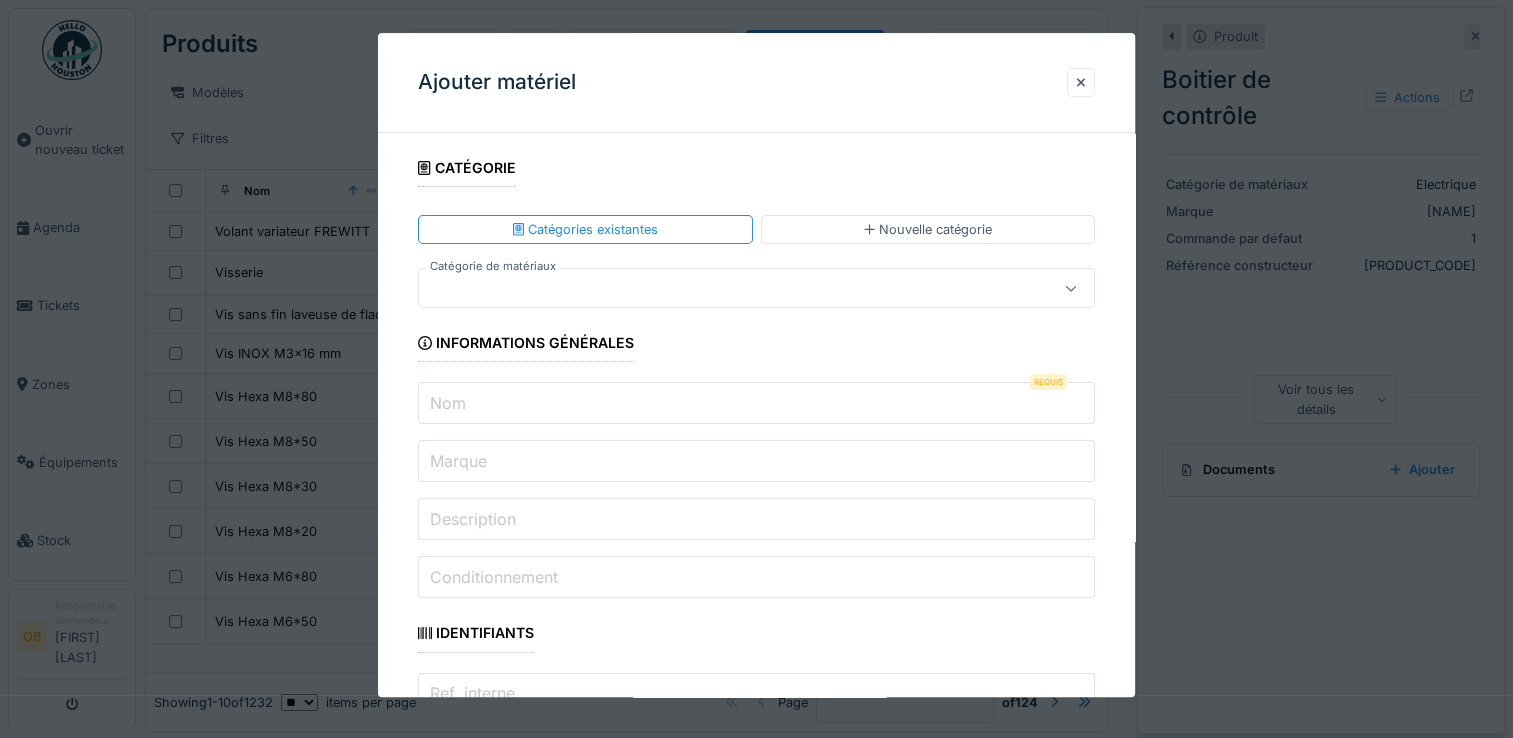 click at bounding box center [722, 289] 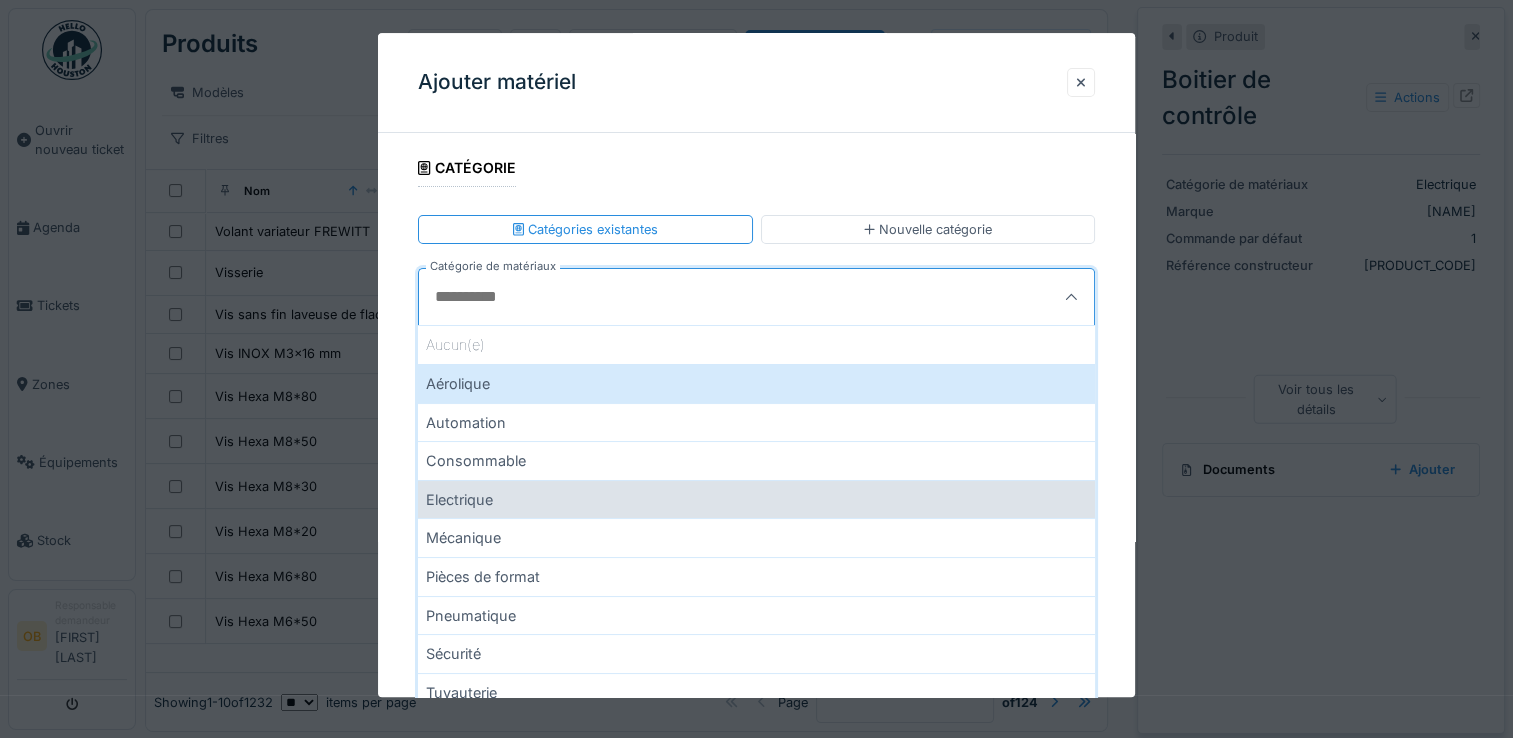 click on "Electrique" at bounding box center [756, 499] 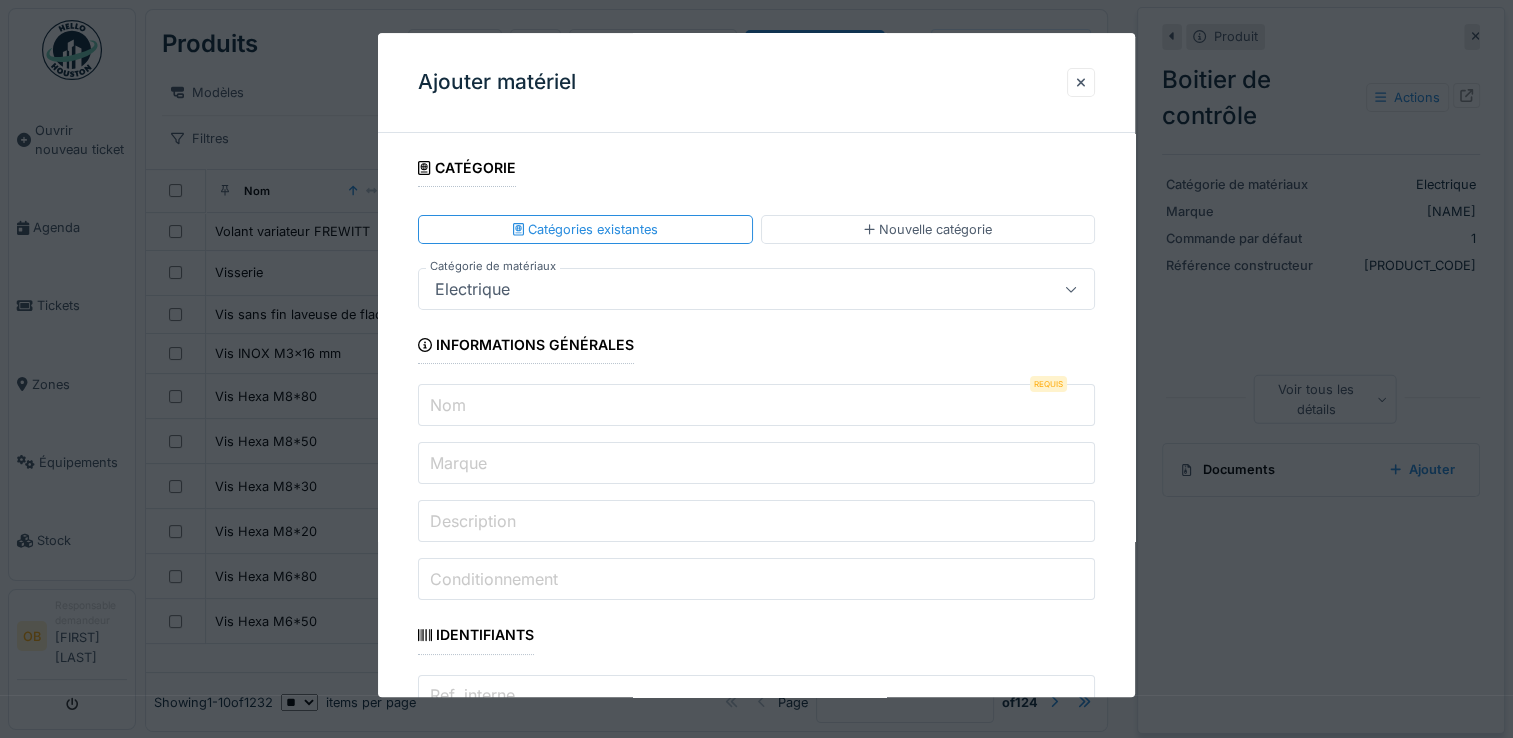 drag, startPoint x: 468, startPoint y: 405, endPoint x: 476, endPoint y: 376, distance: 30.083218 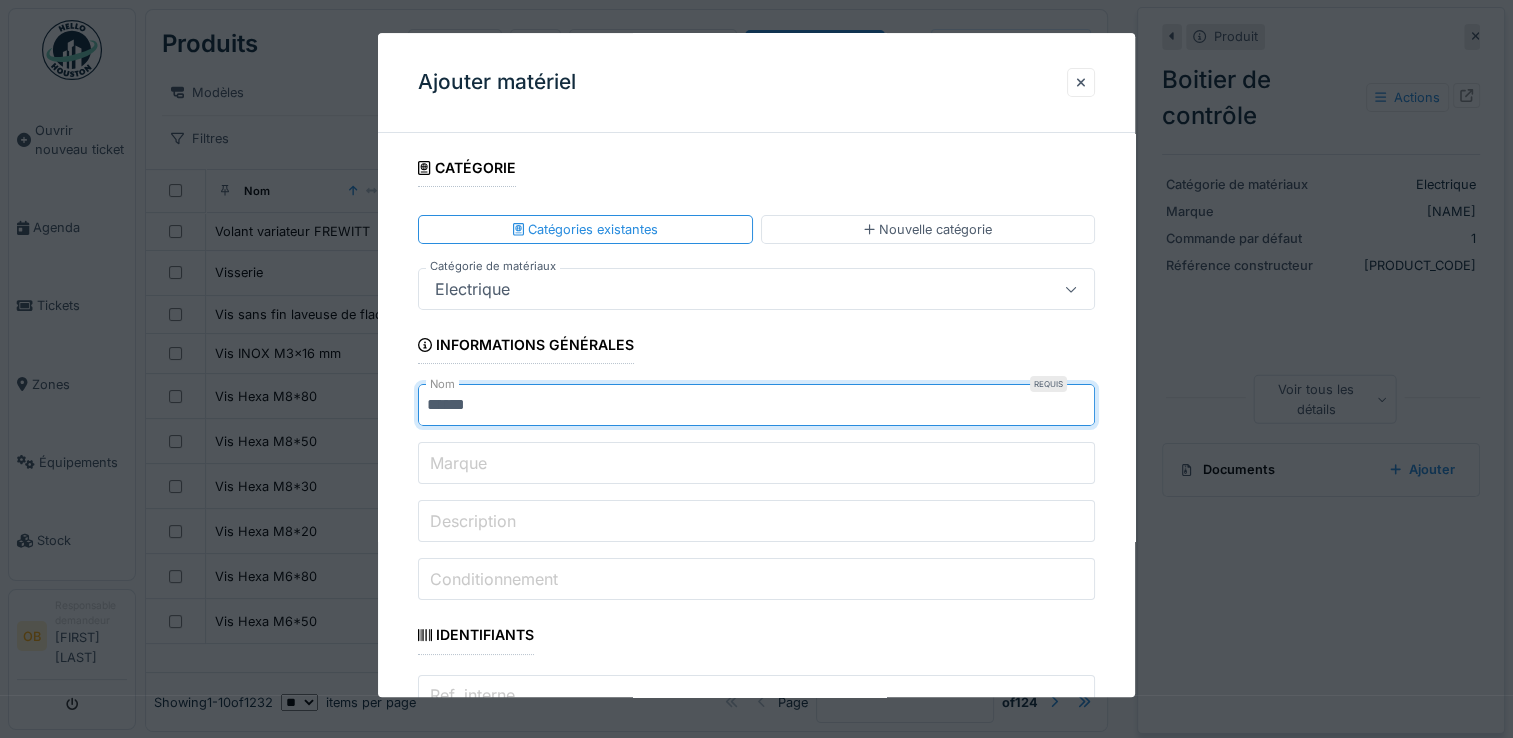 drag, startPoint x: 504, startPoint y: 401, endPoint x: 291, endPoint y: 434, distance: 215.54118 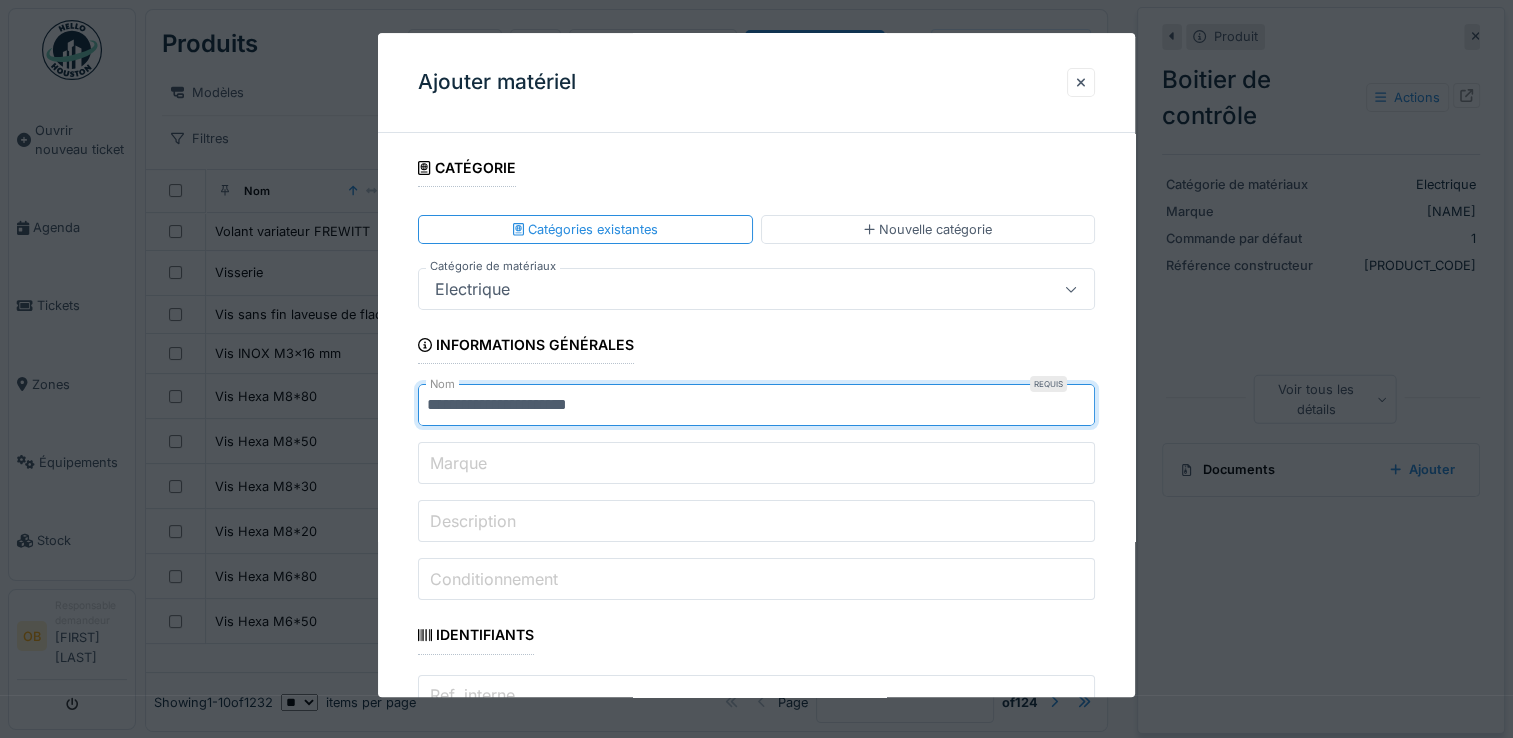 type on "**********" 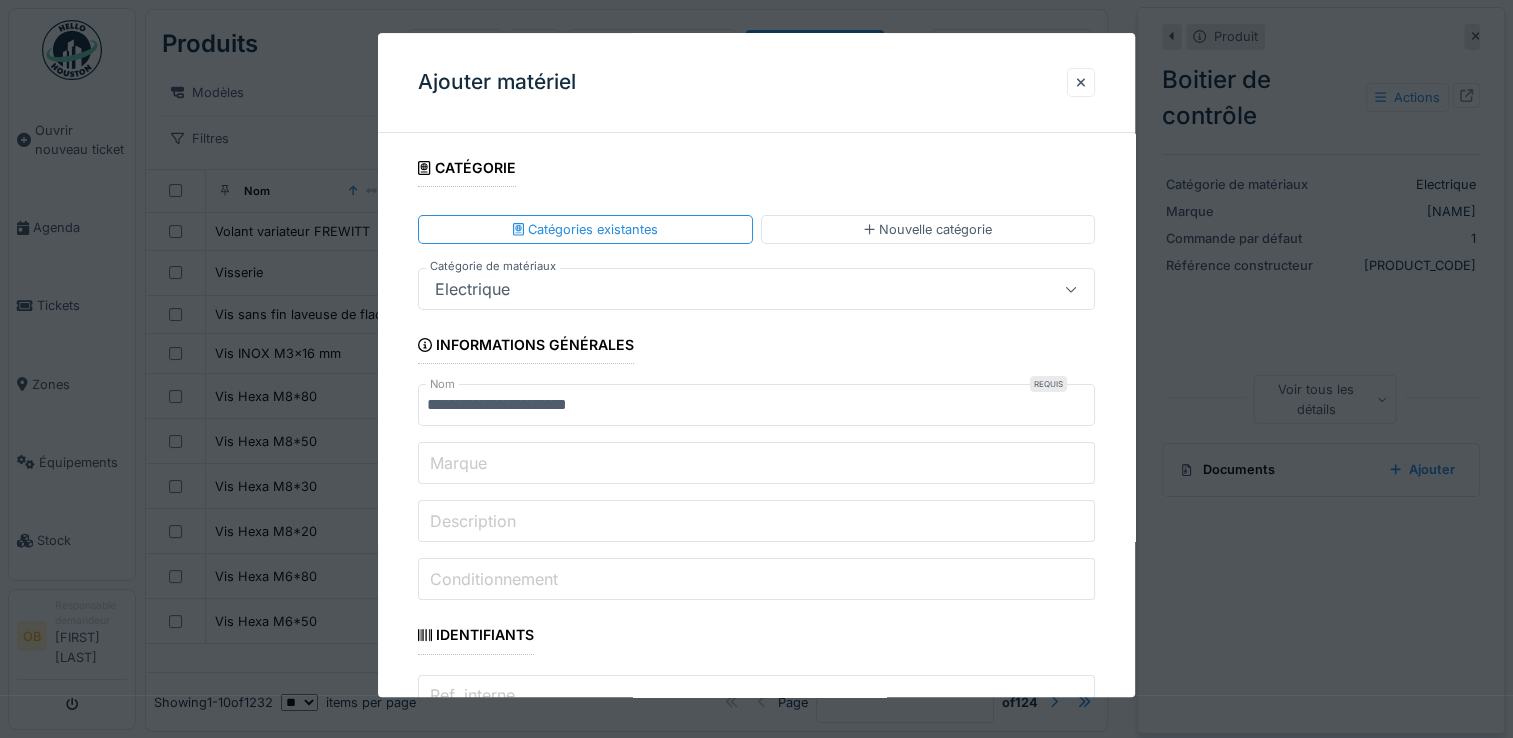 click on "Marque" at bounding box center [756, 464] 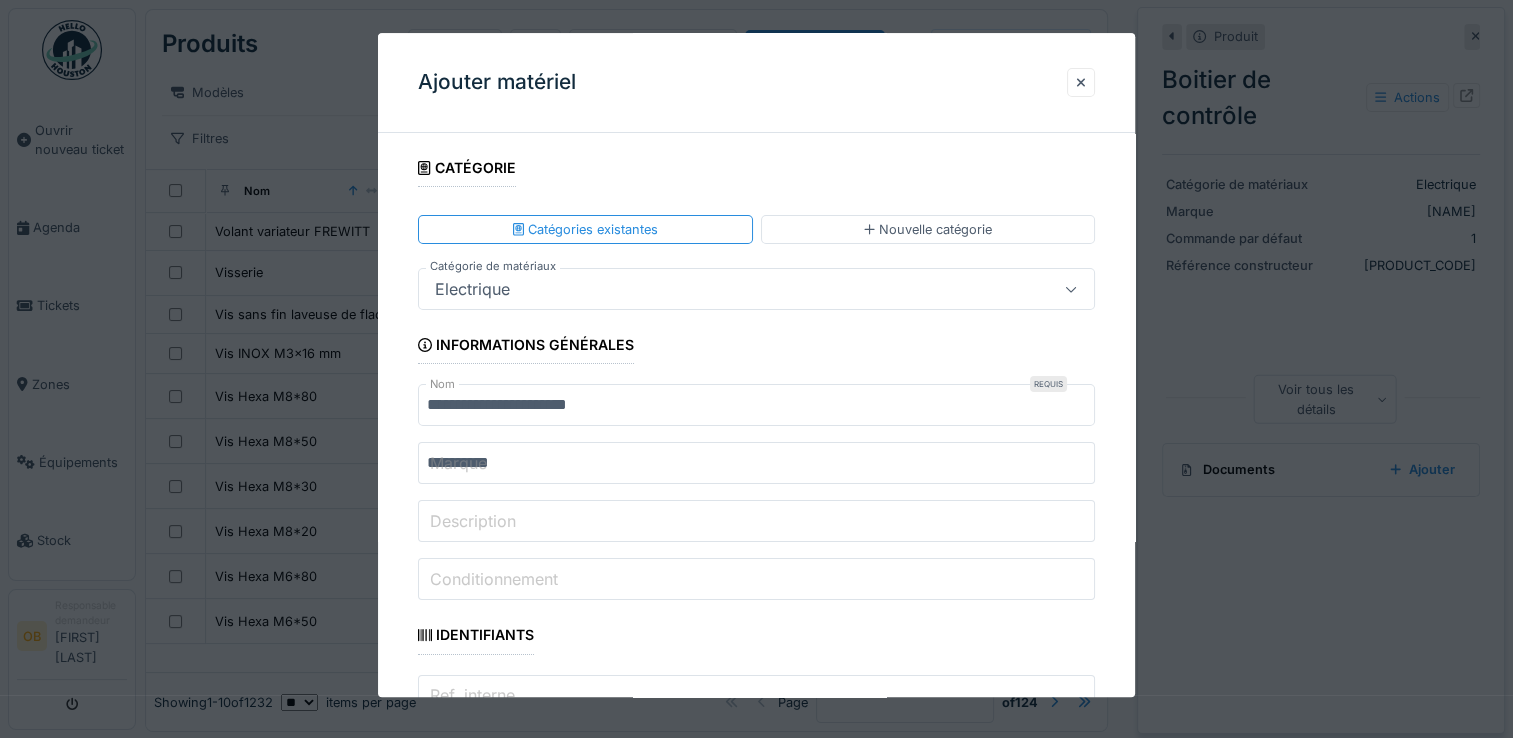 type on "**********" 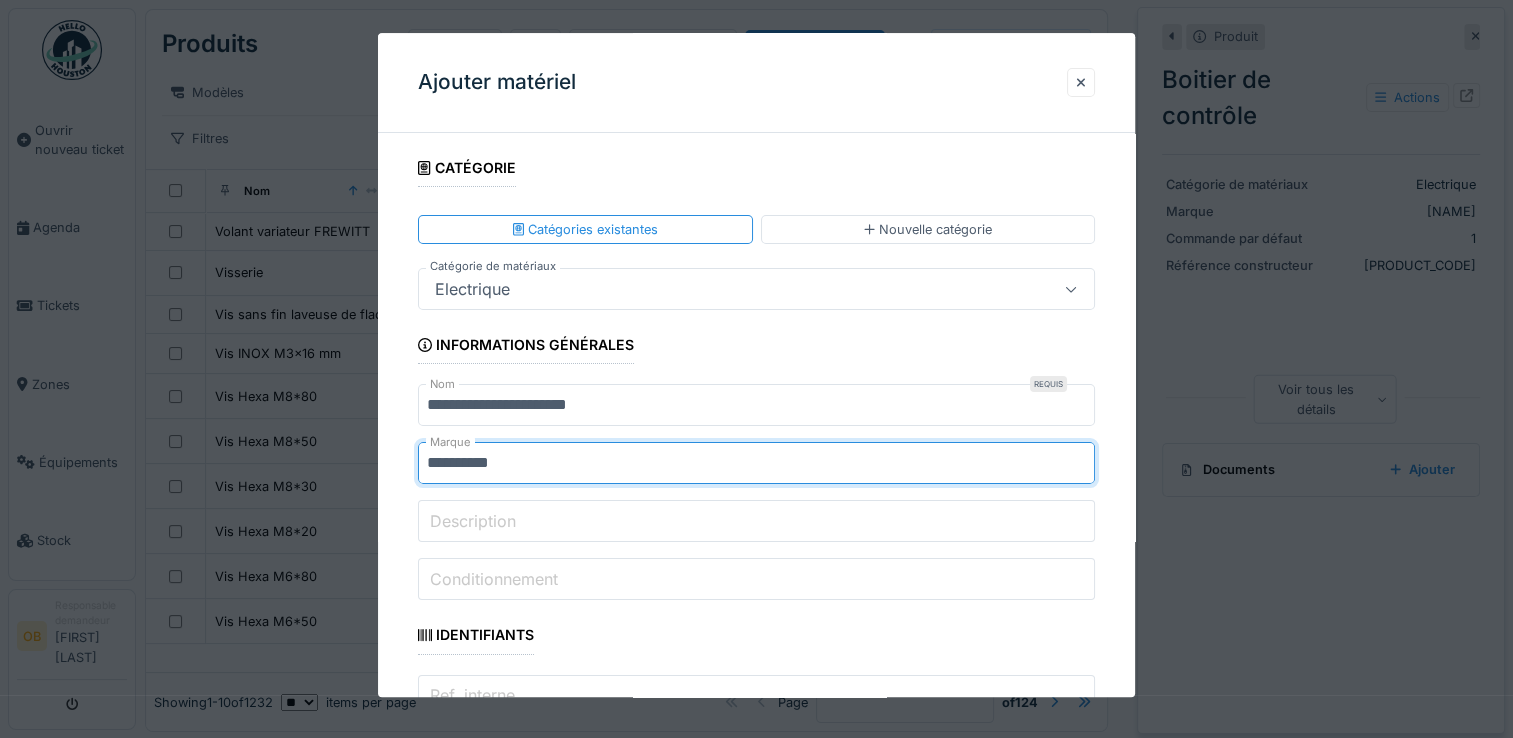 paste on "*******" 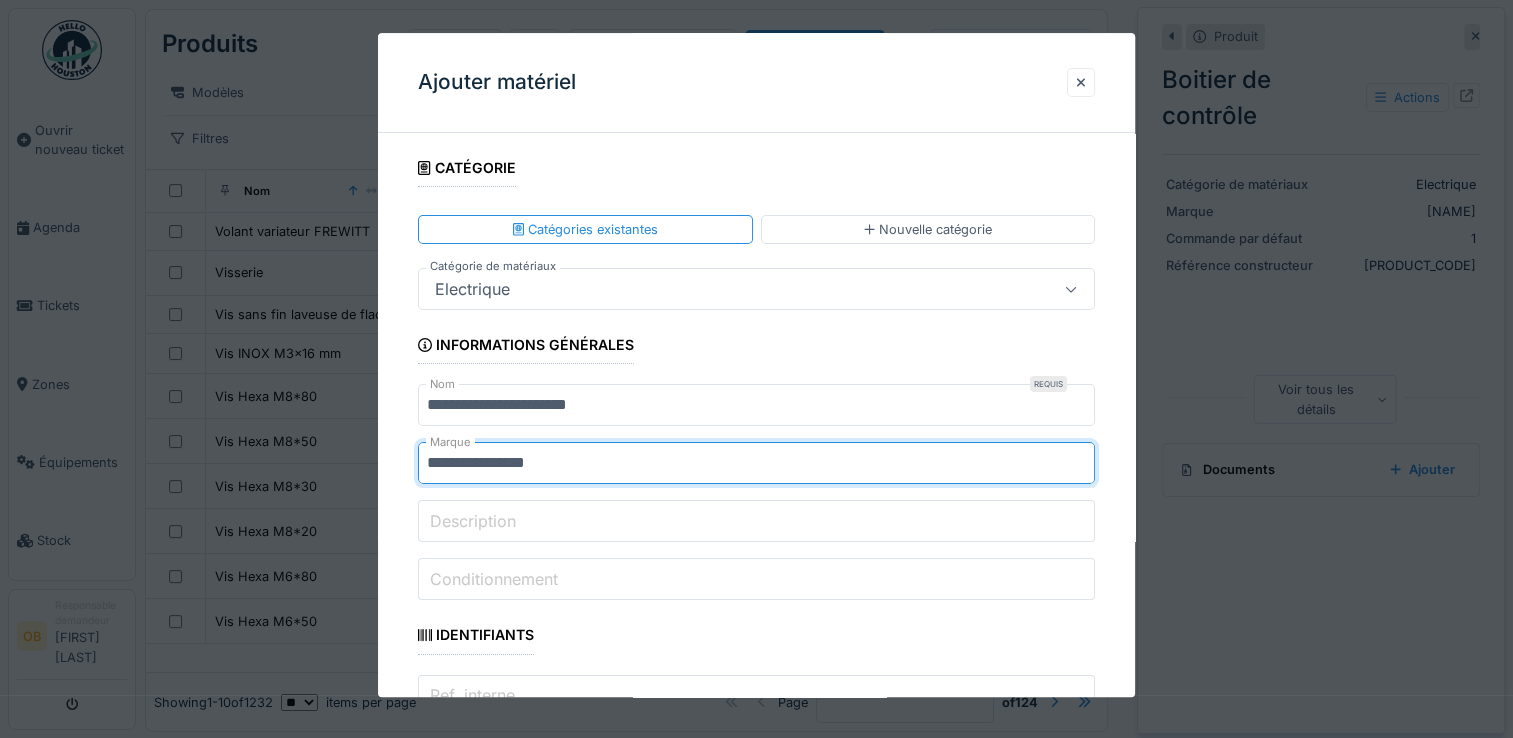 type on "*********" 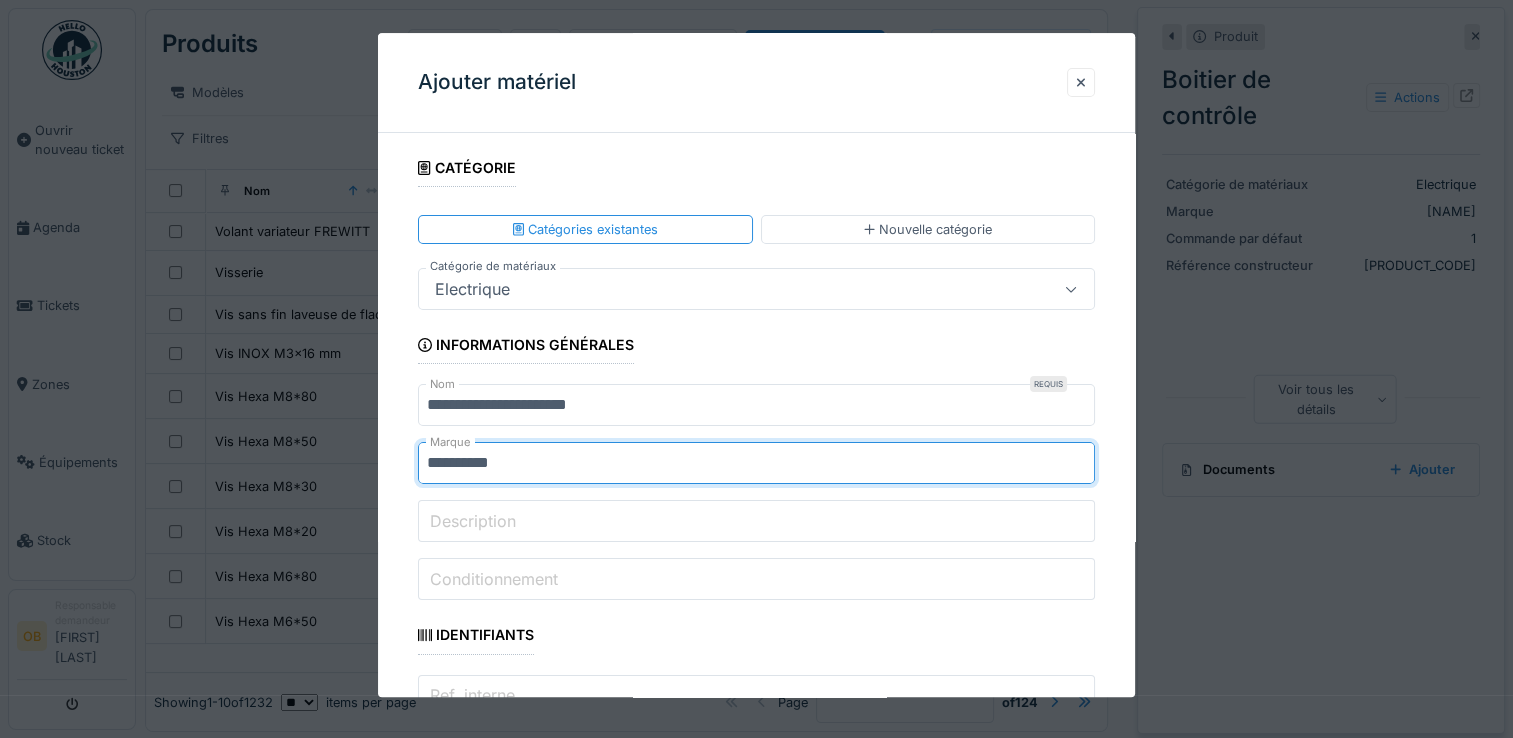 click on "**********" at bounding box center [756, 1871] 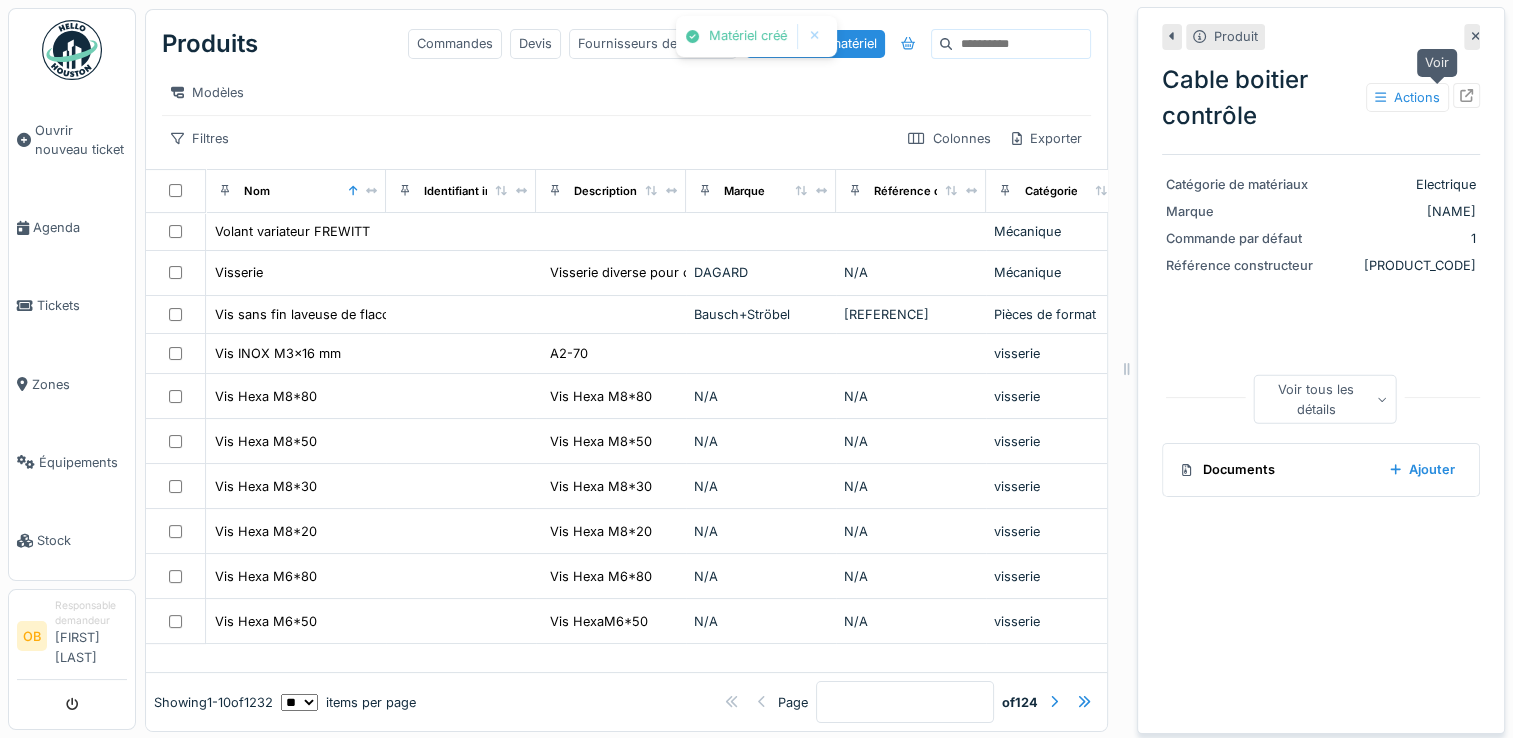 click at bounding box center [1466, 95] 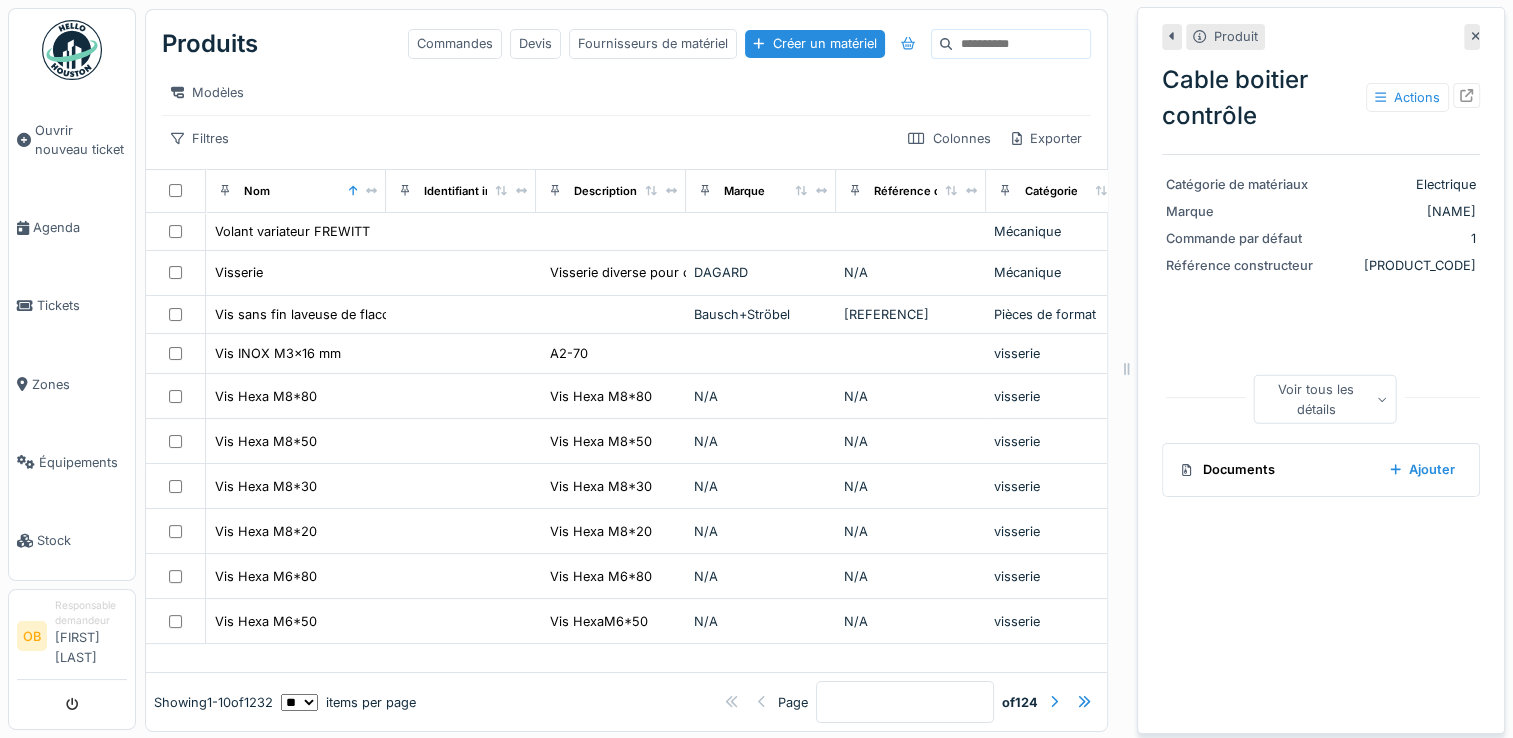 click at bounding box center [1472, 36] 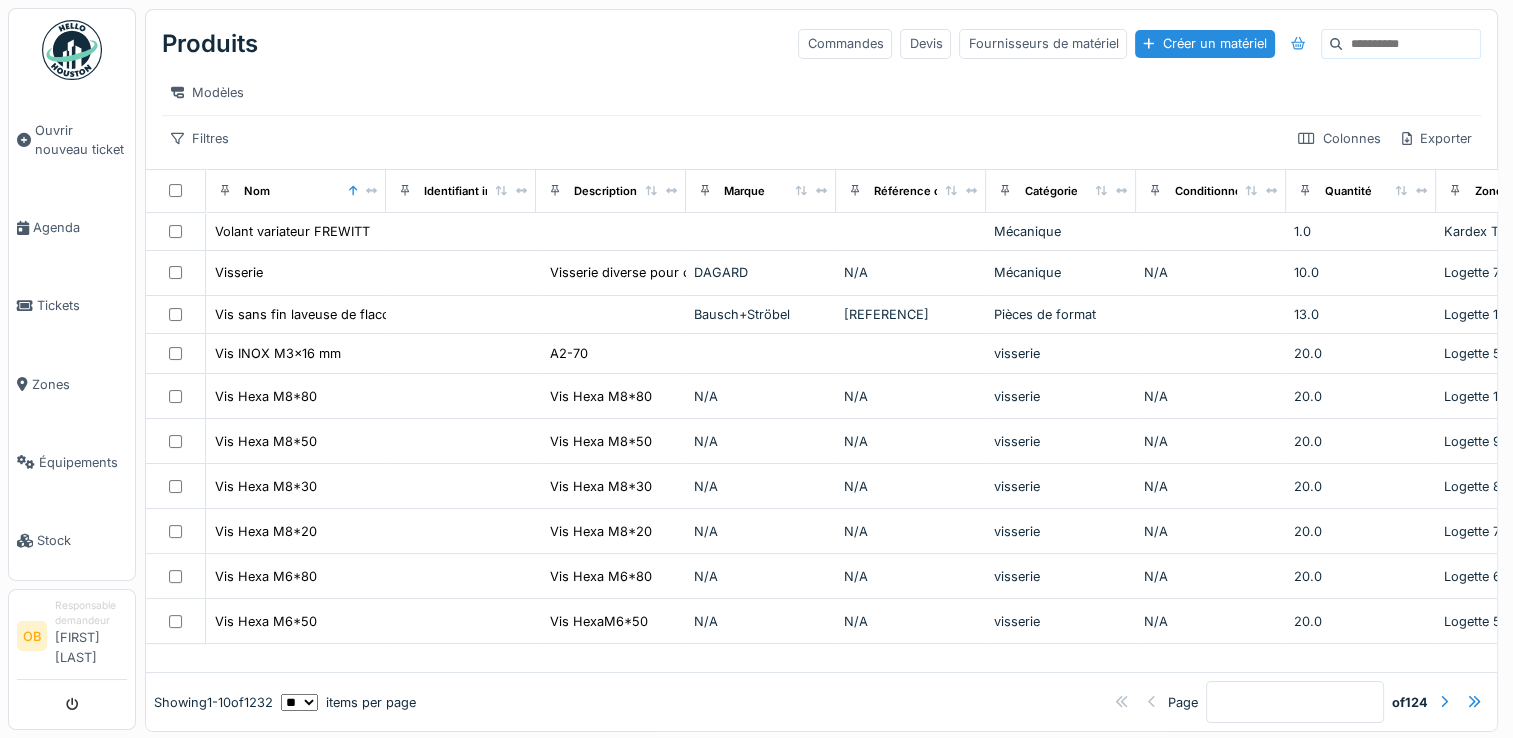 drag, startPoint x: 591, startPoint y: 51, endPoint x: 524, endPoint y: 48, distance: 67.06713 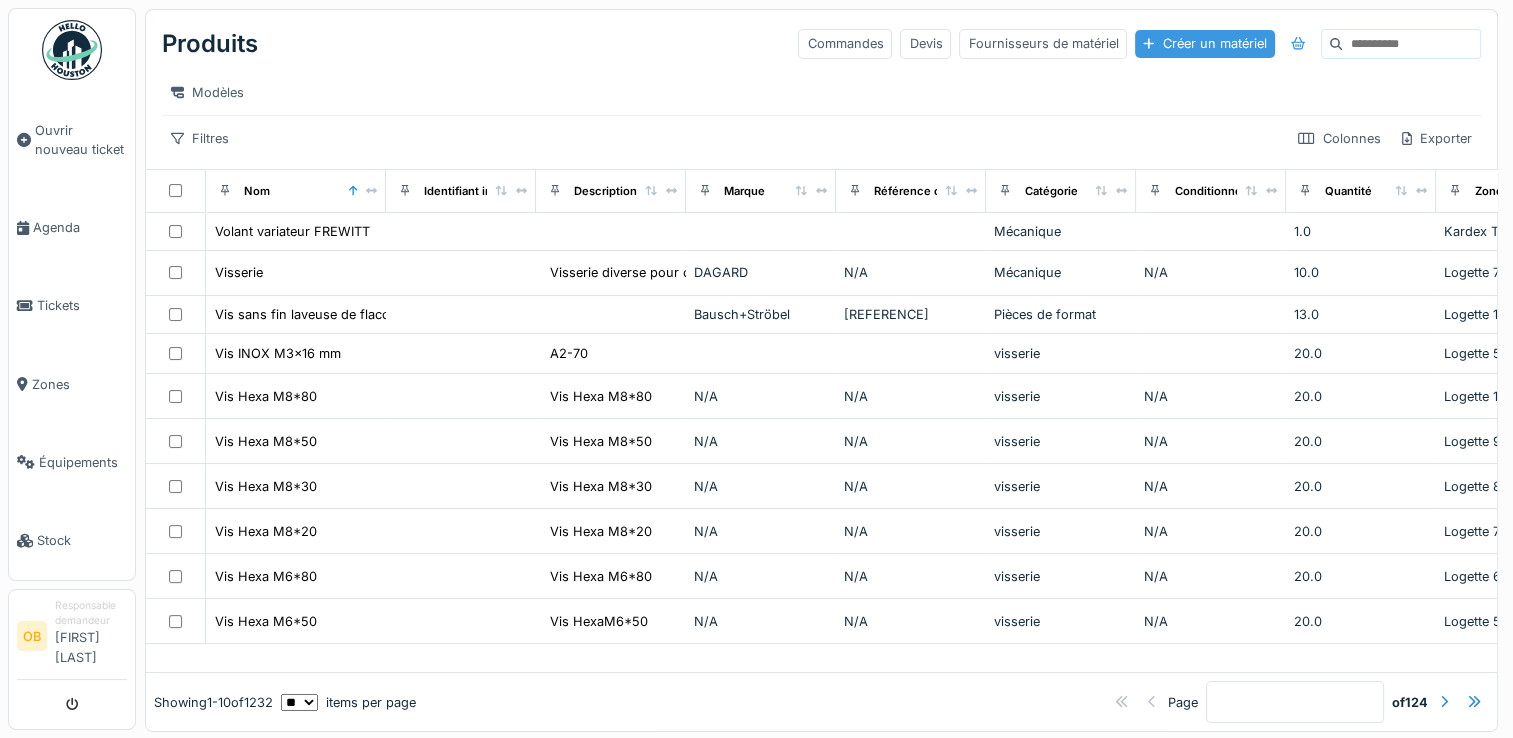 click on "Créer un matériel" at bounding box center (1204, 43) 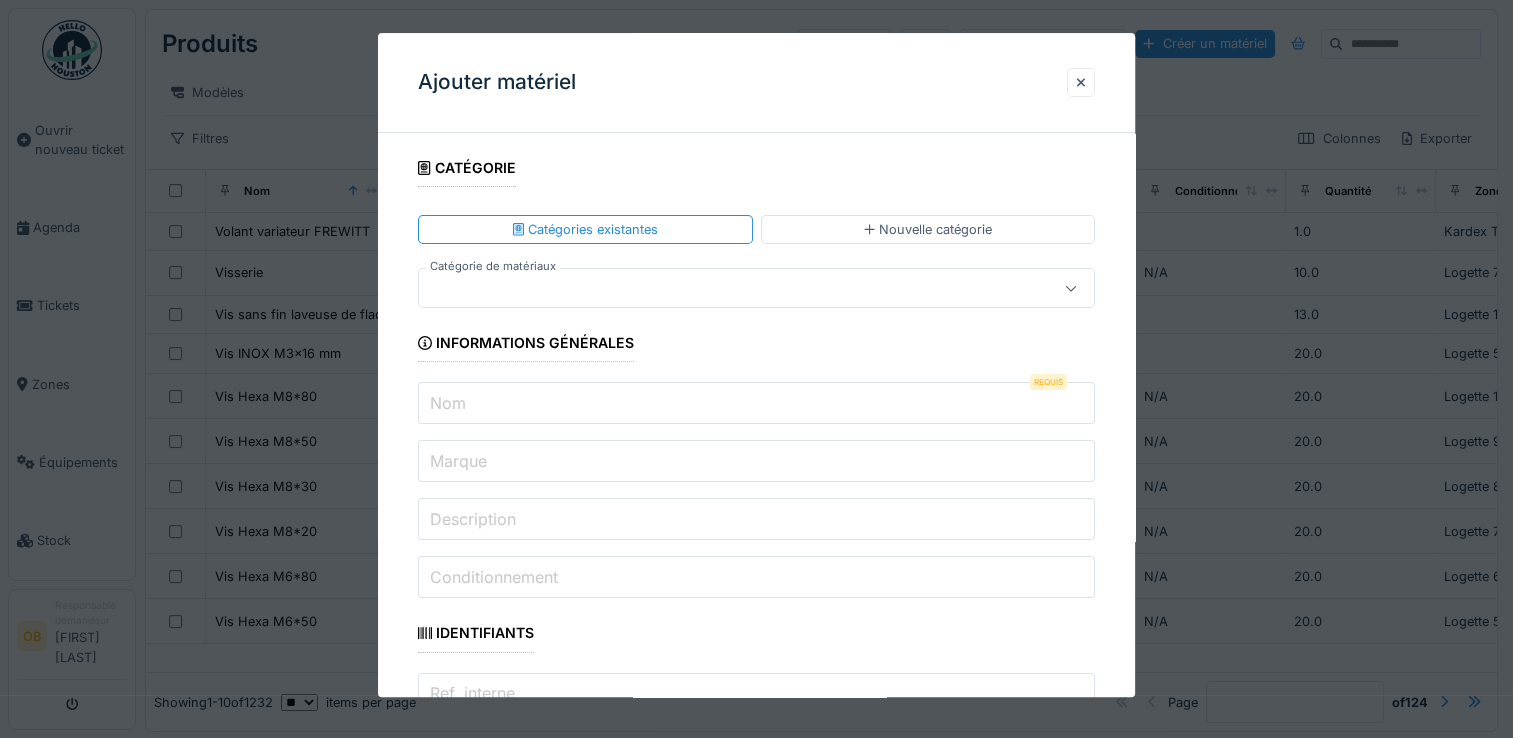 click at bounding box center (722, 289) 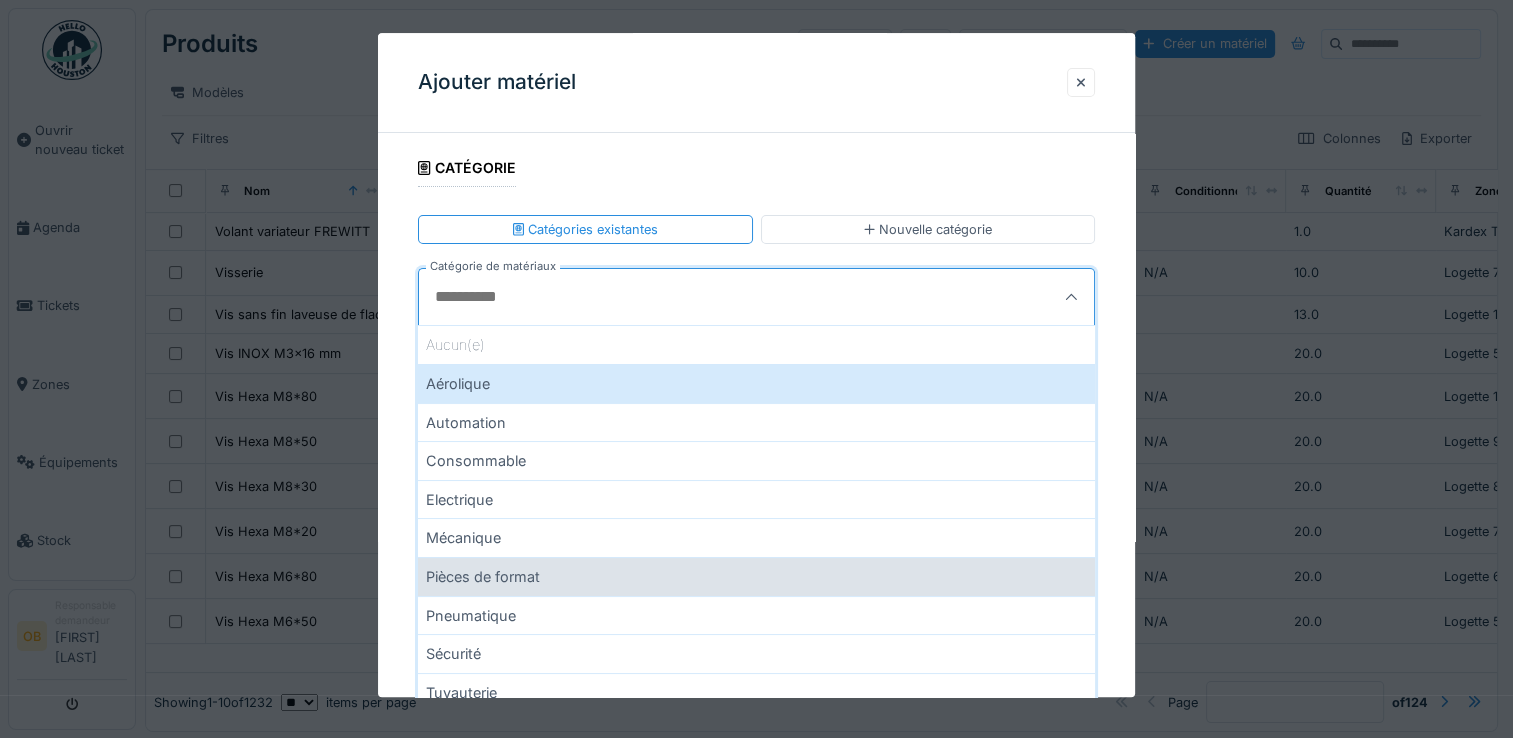 click on "Pièces de format" at bounding box center (756, 576) 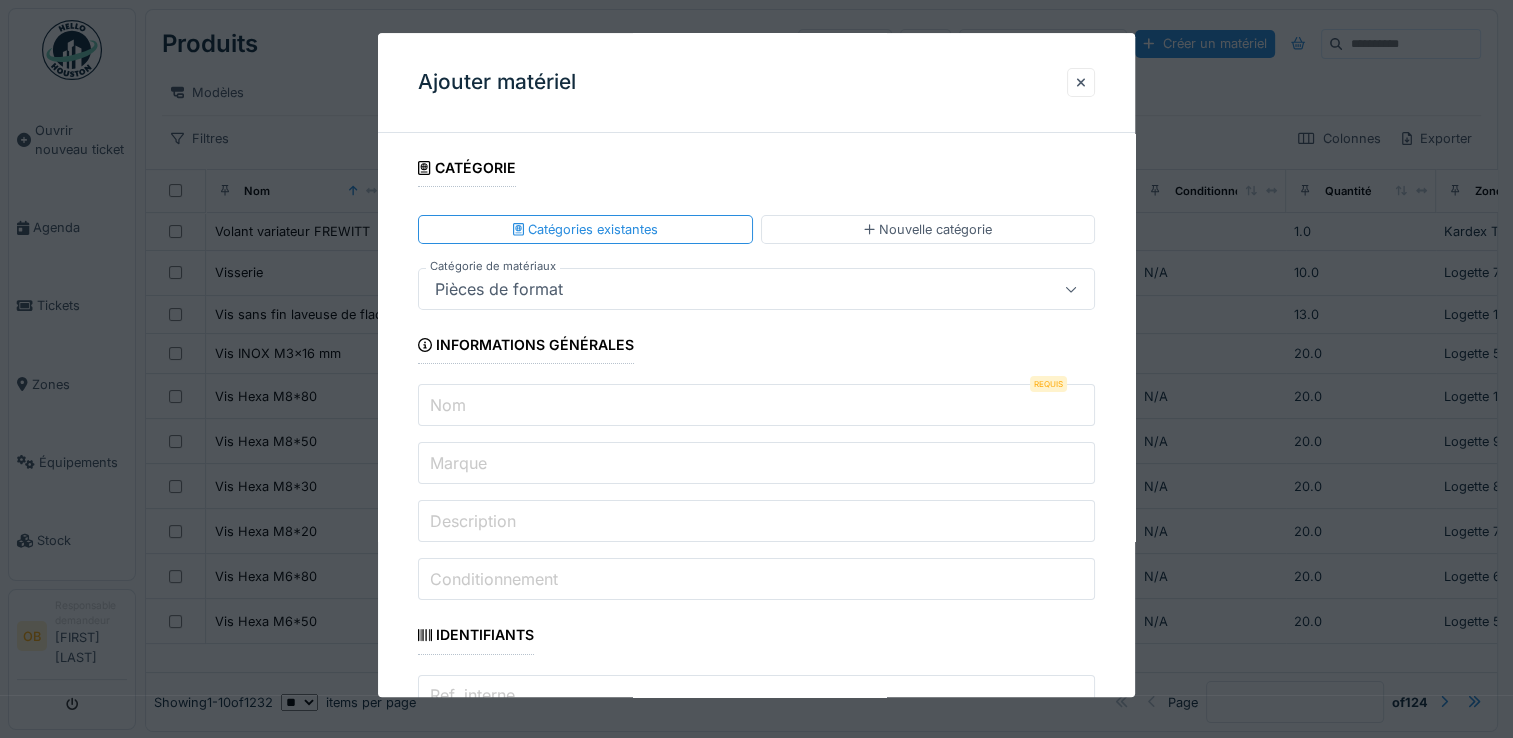 click on "Nom" at bounding box center (756, 406) 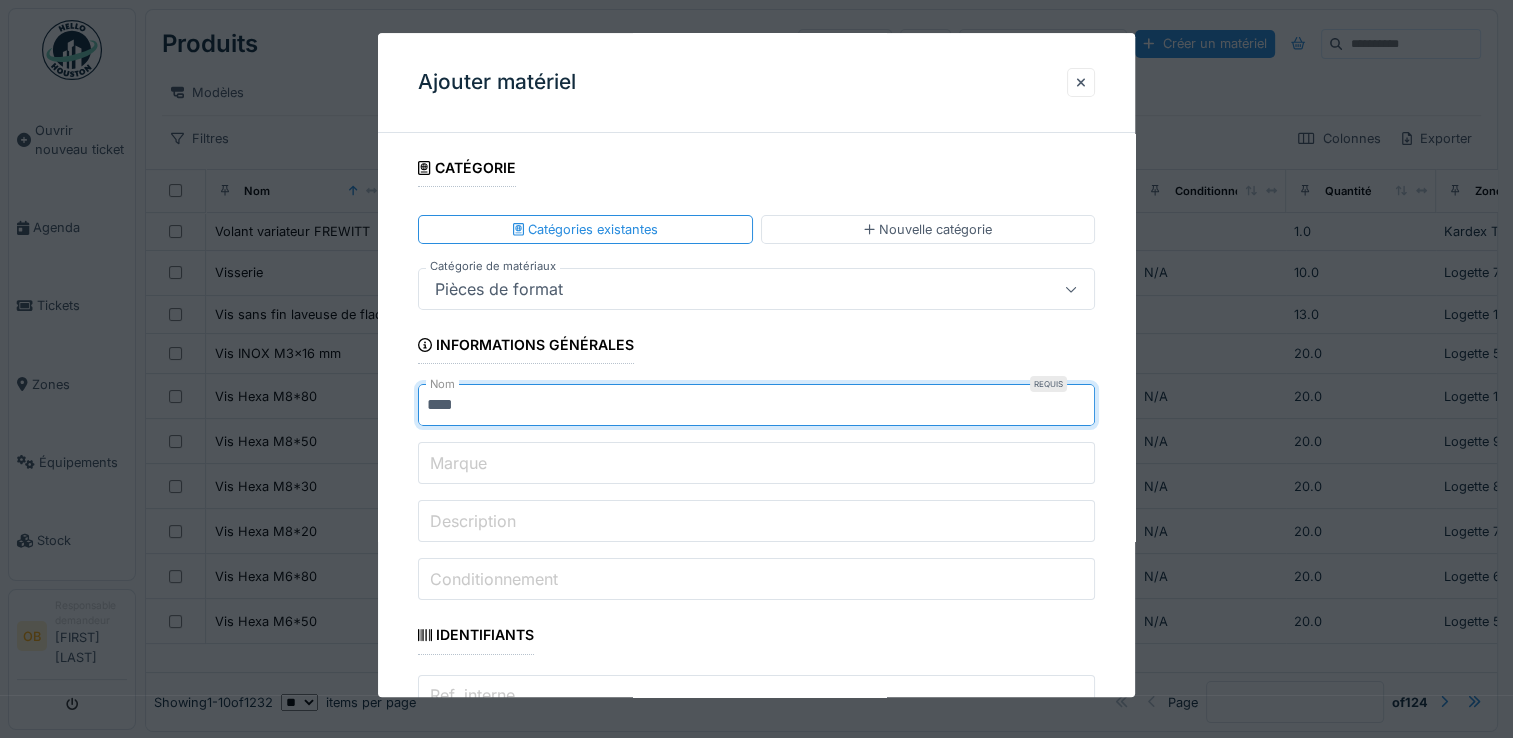 type on "****" 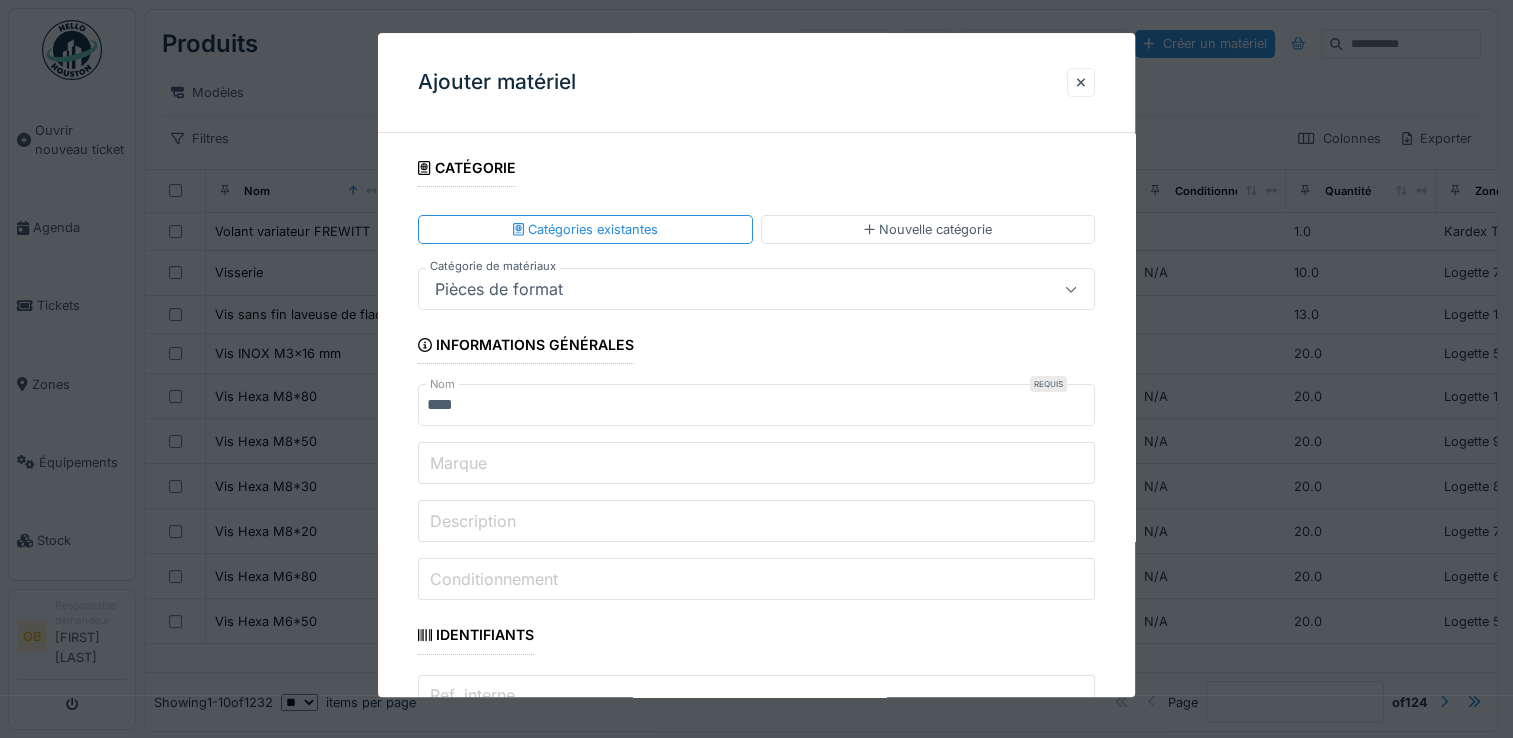 scroll, scrollTop: 401, scrollLeft: 0, axis: vertical 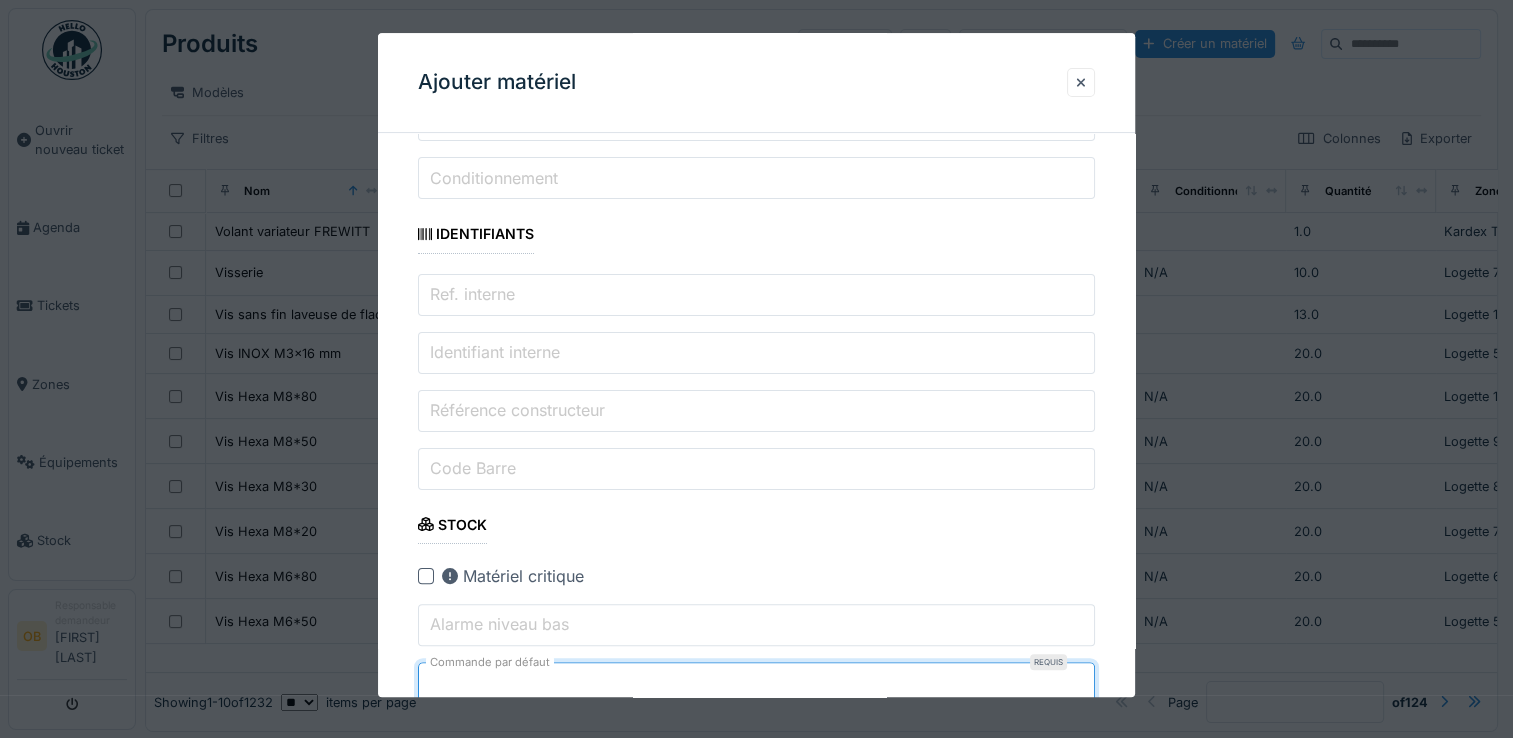 drag, startPoint x: 1083, startPoint y: 671, endPoint x: 1087, endPoint y: 686, distance: 15.524175 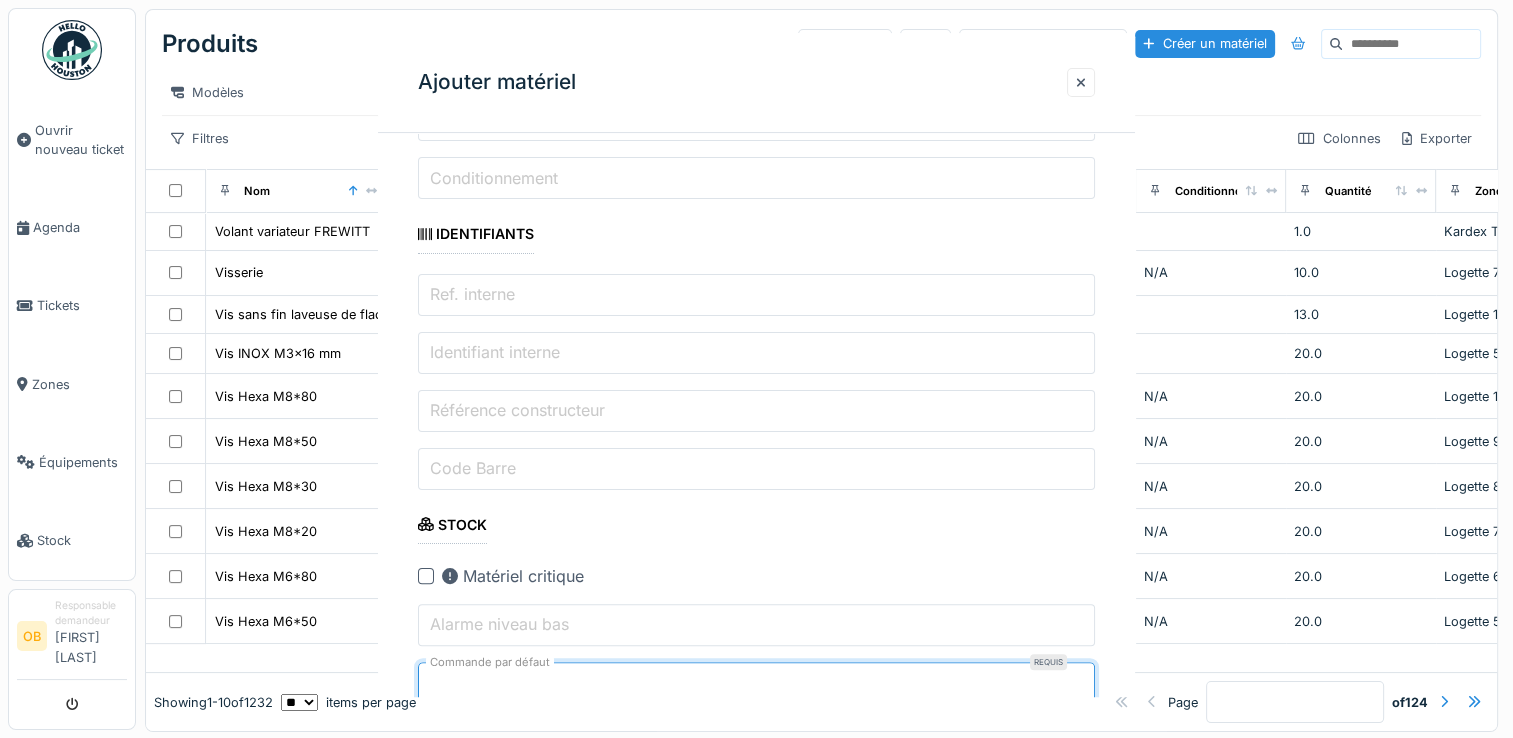 scroll, scrollTop: 0, scrollLeft: 0, axis: both 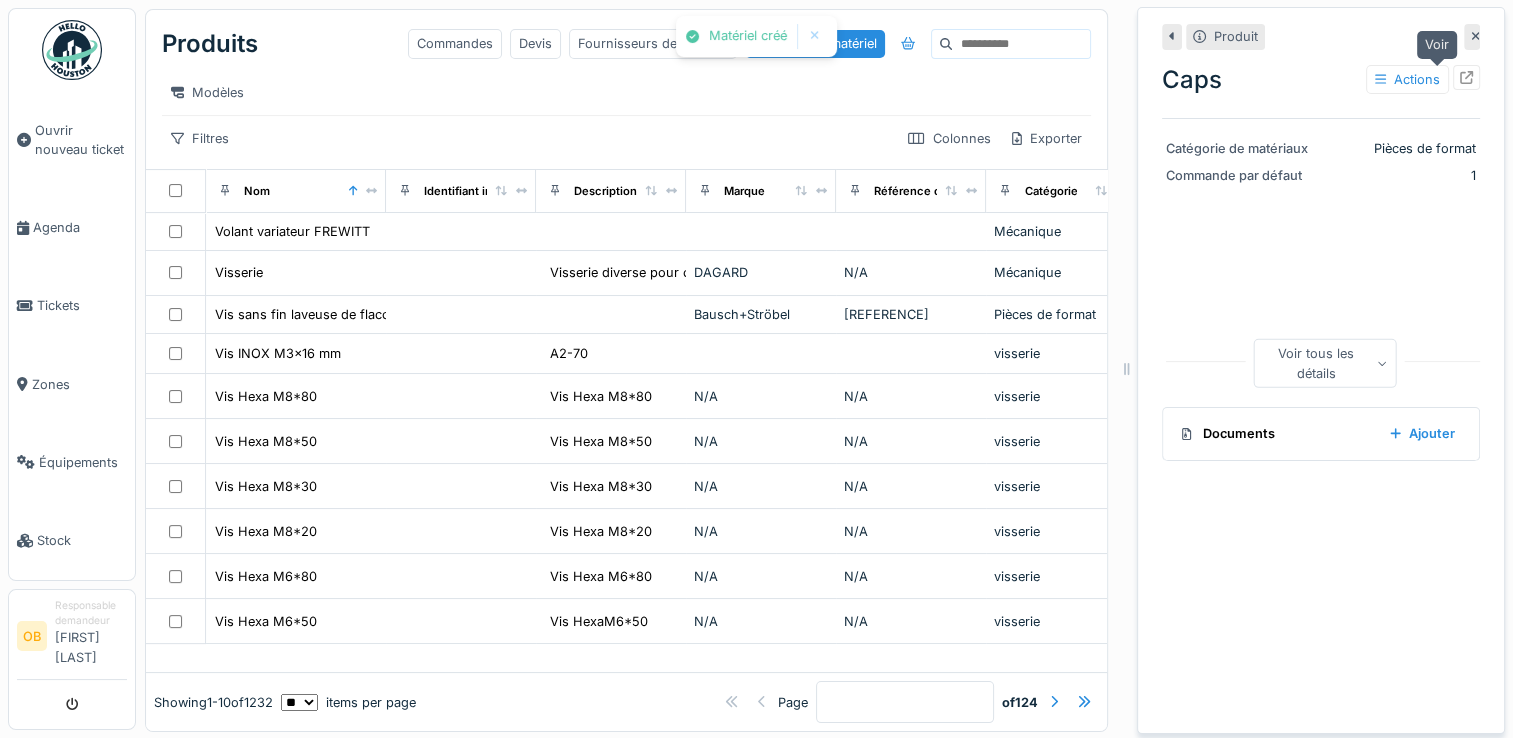 click 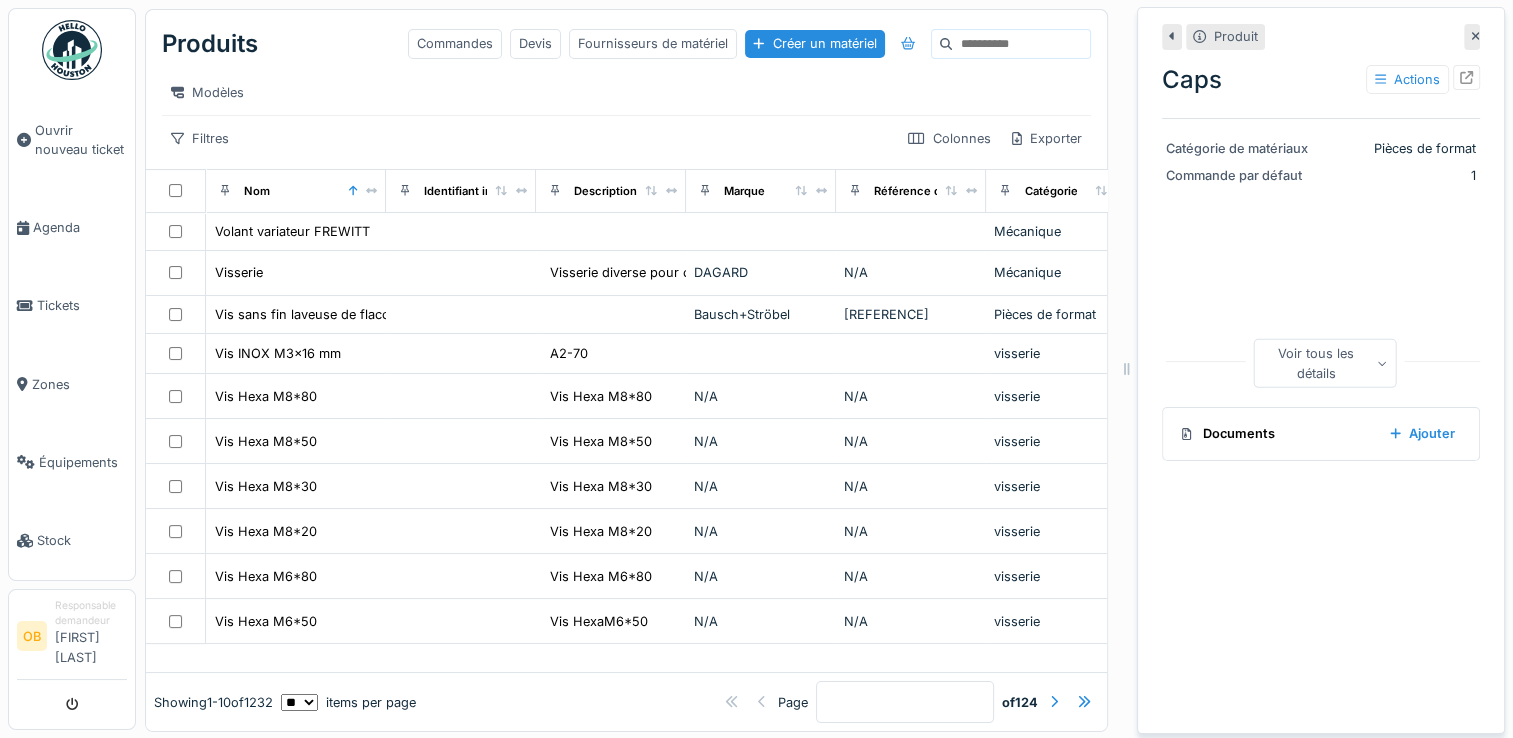 click on "Créer un matériel" at bounding box center (814, 43) 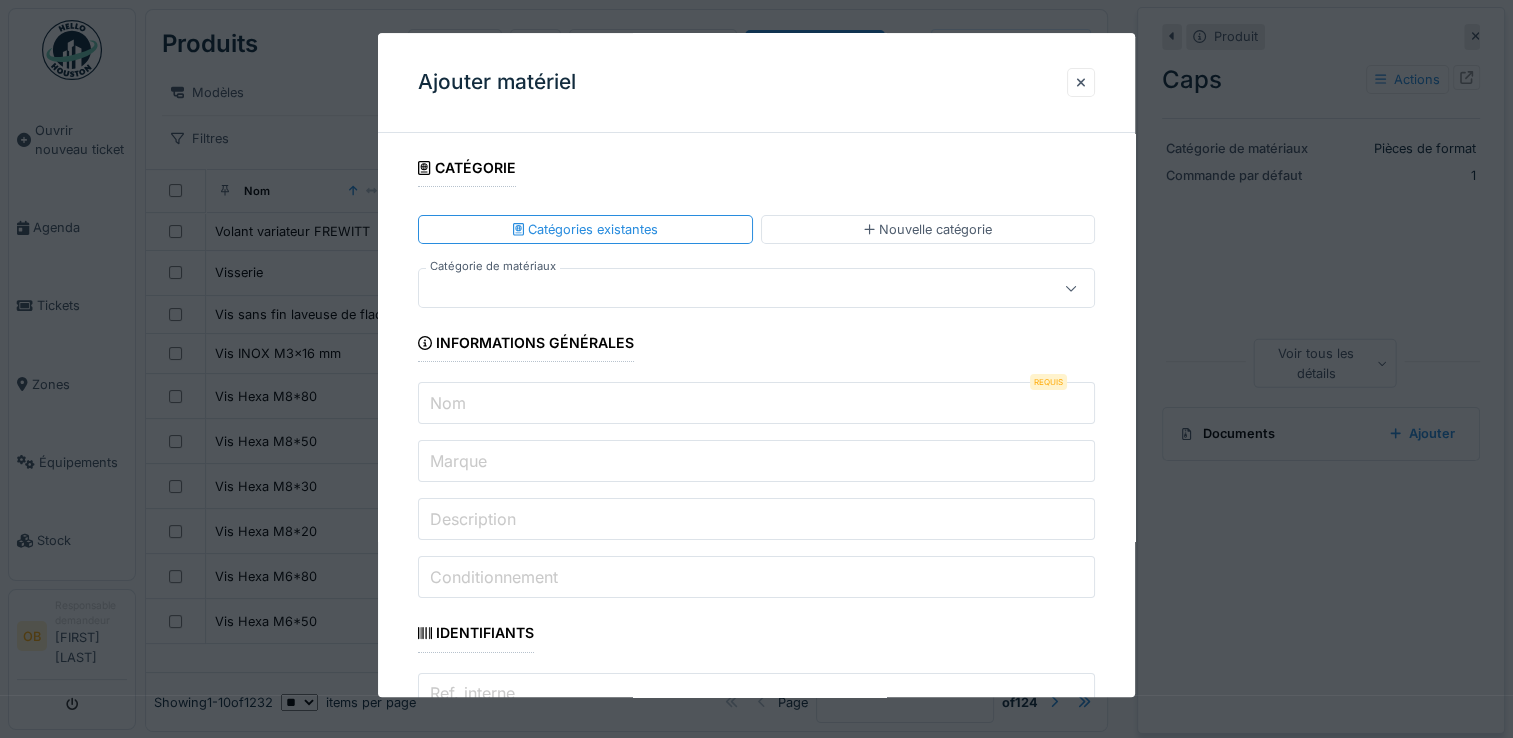 click at bounding box center (722, 289) 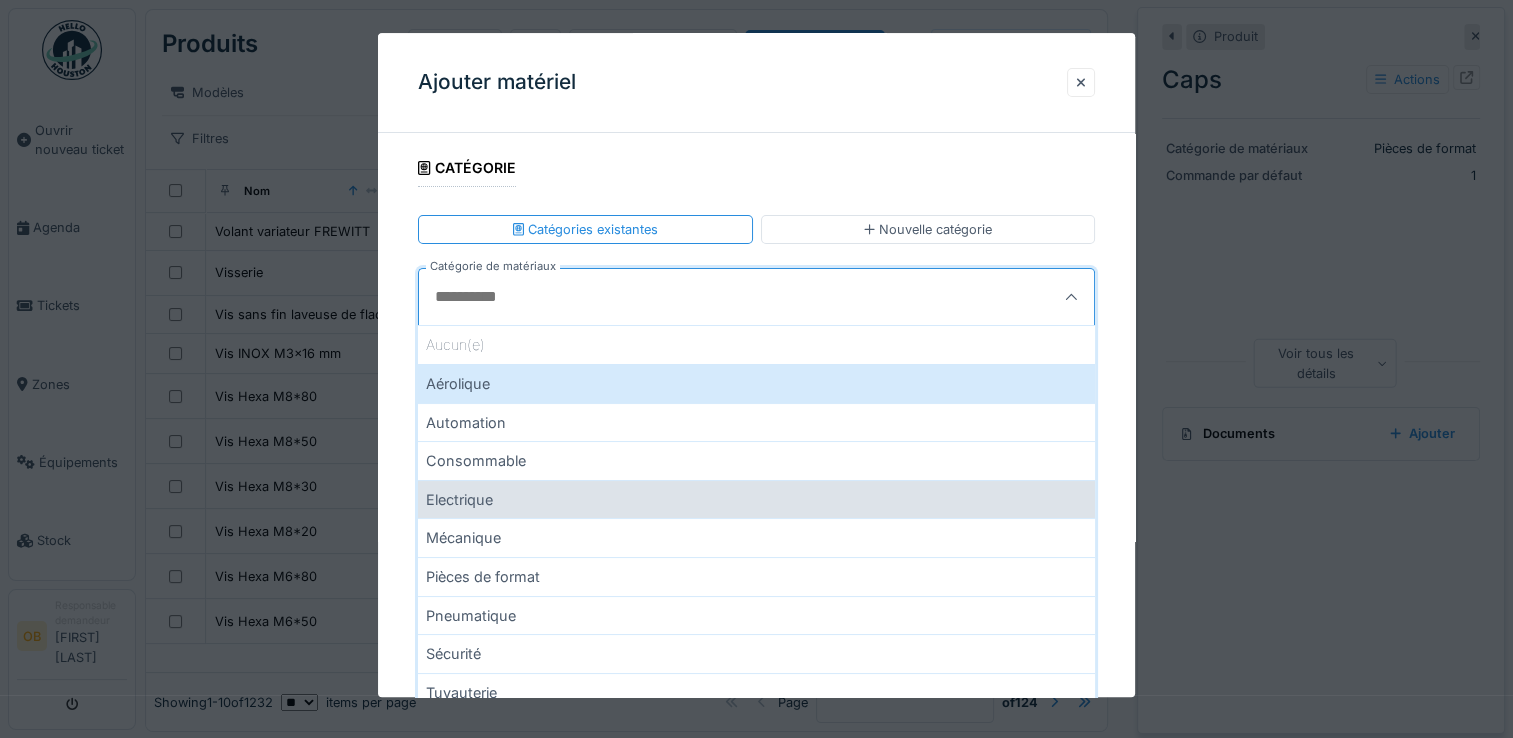 click on "Electrique" at bounding box center (756, 499) 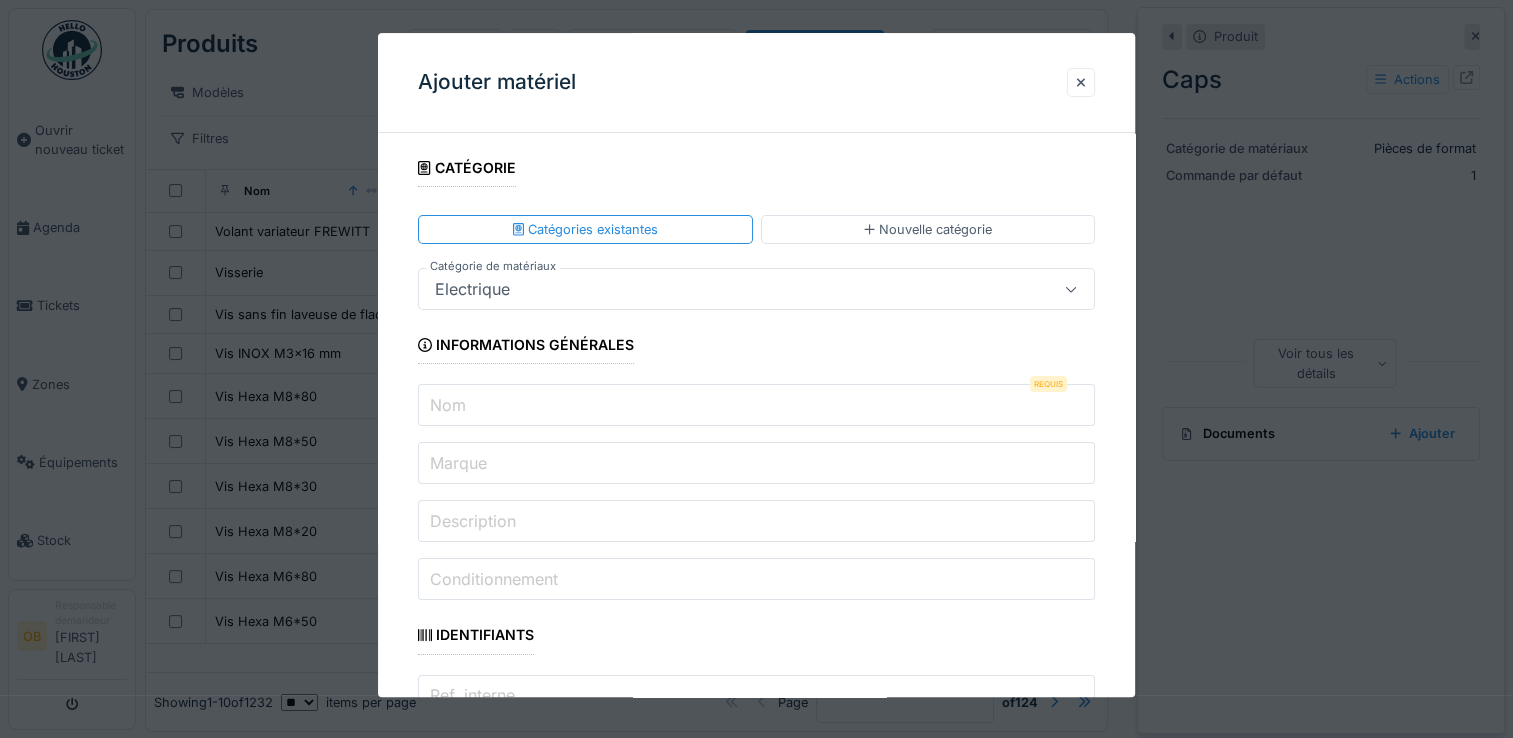 click on "Electrique" at bounding box center [756, 290] 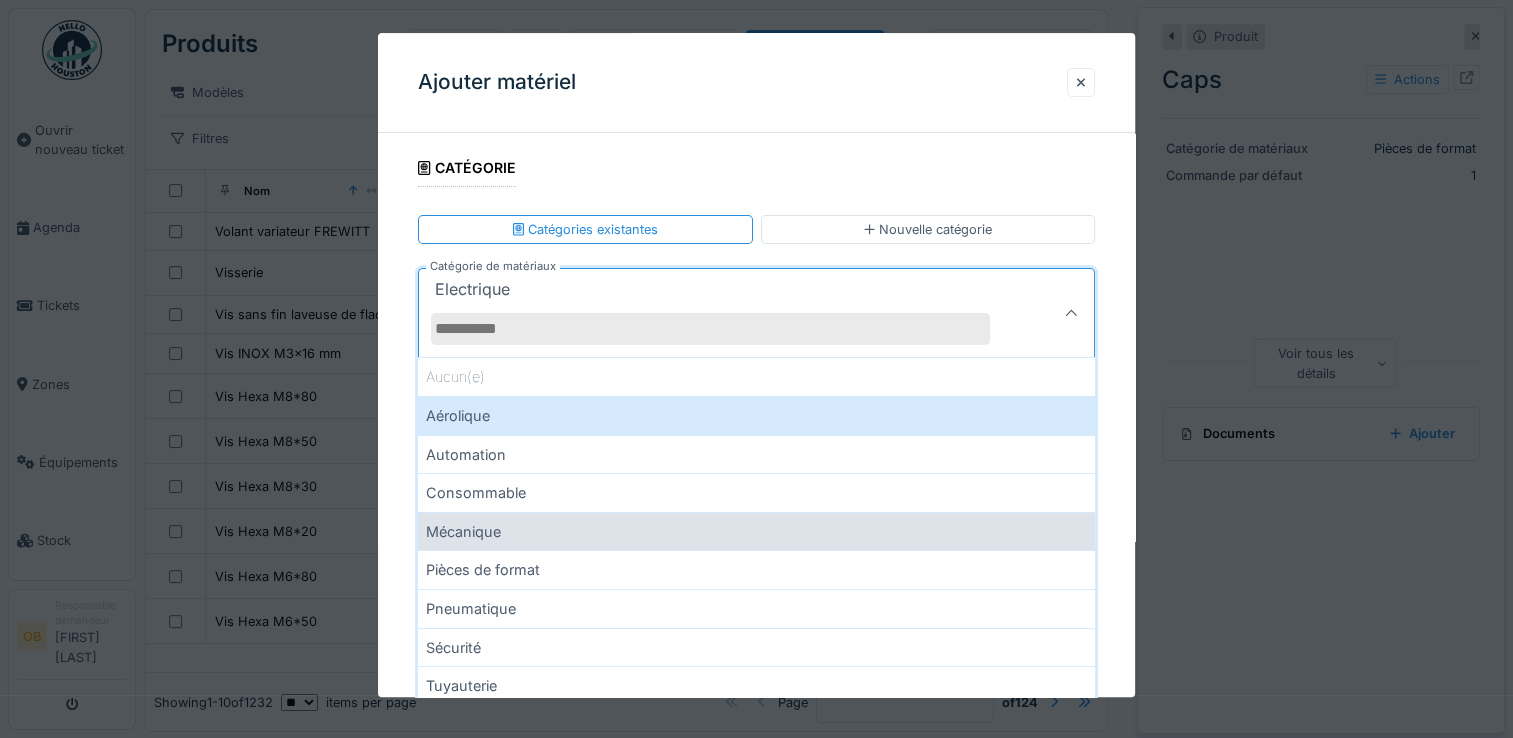 click on "Mécanique" at bounding box center [756, 531] 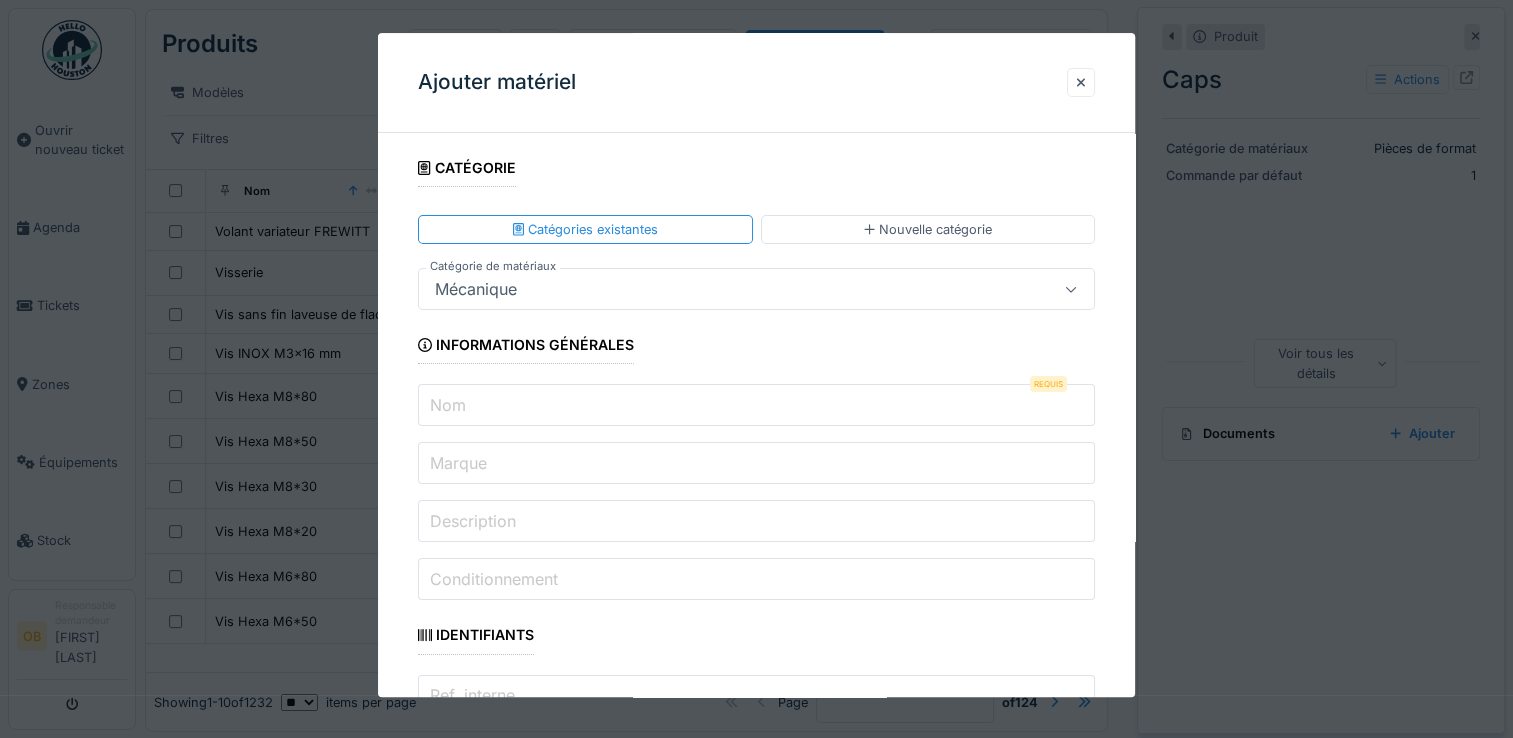 click on "Nom" at bounding box center (756, 406) 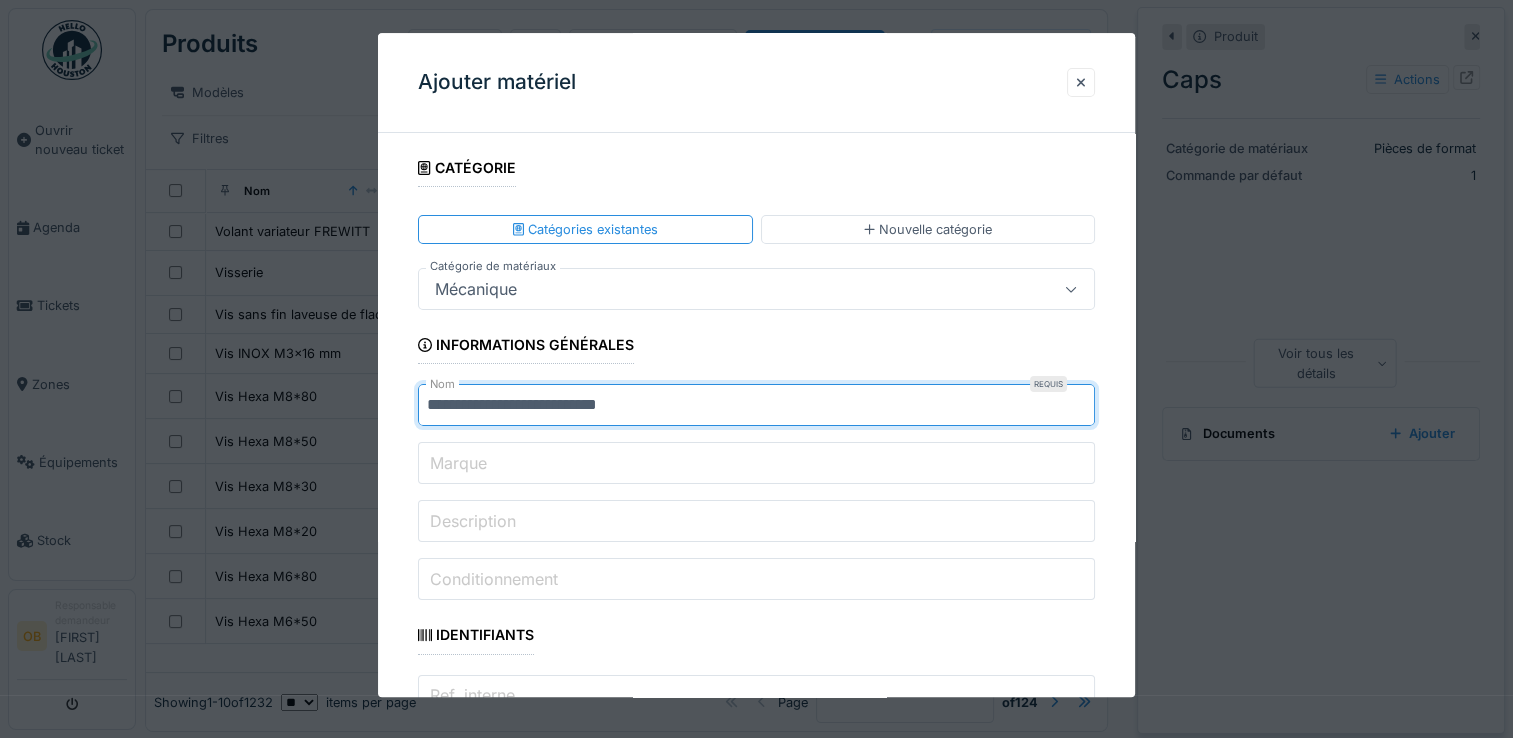 type on "**********" 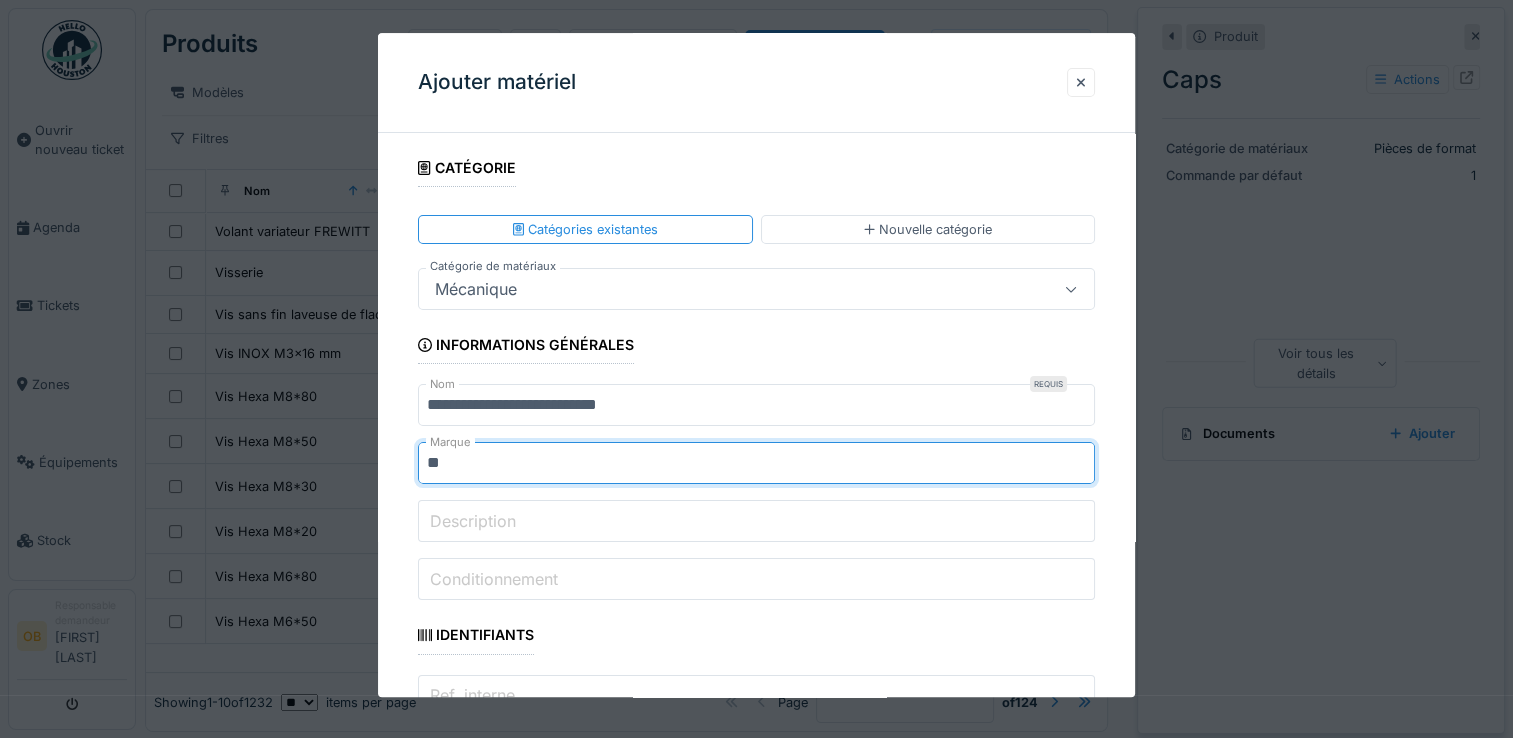 type on "*" 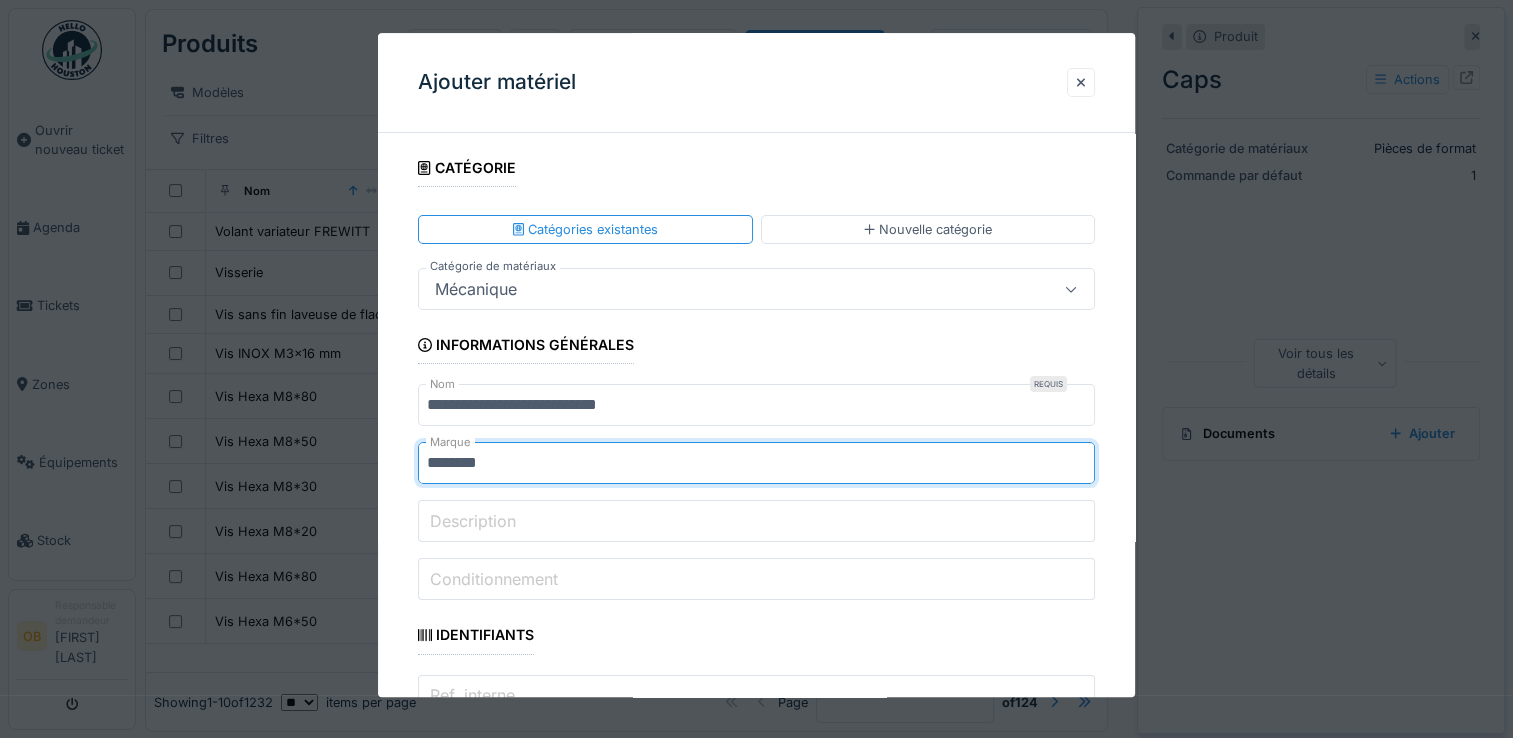 type on "********" 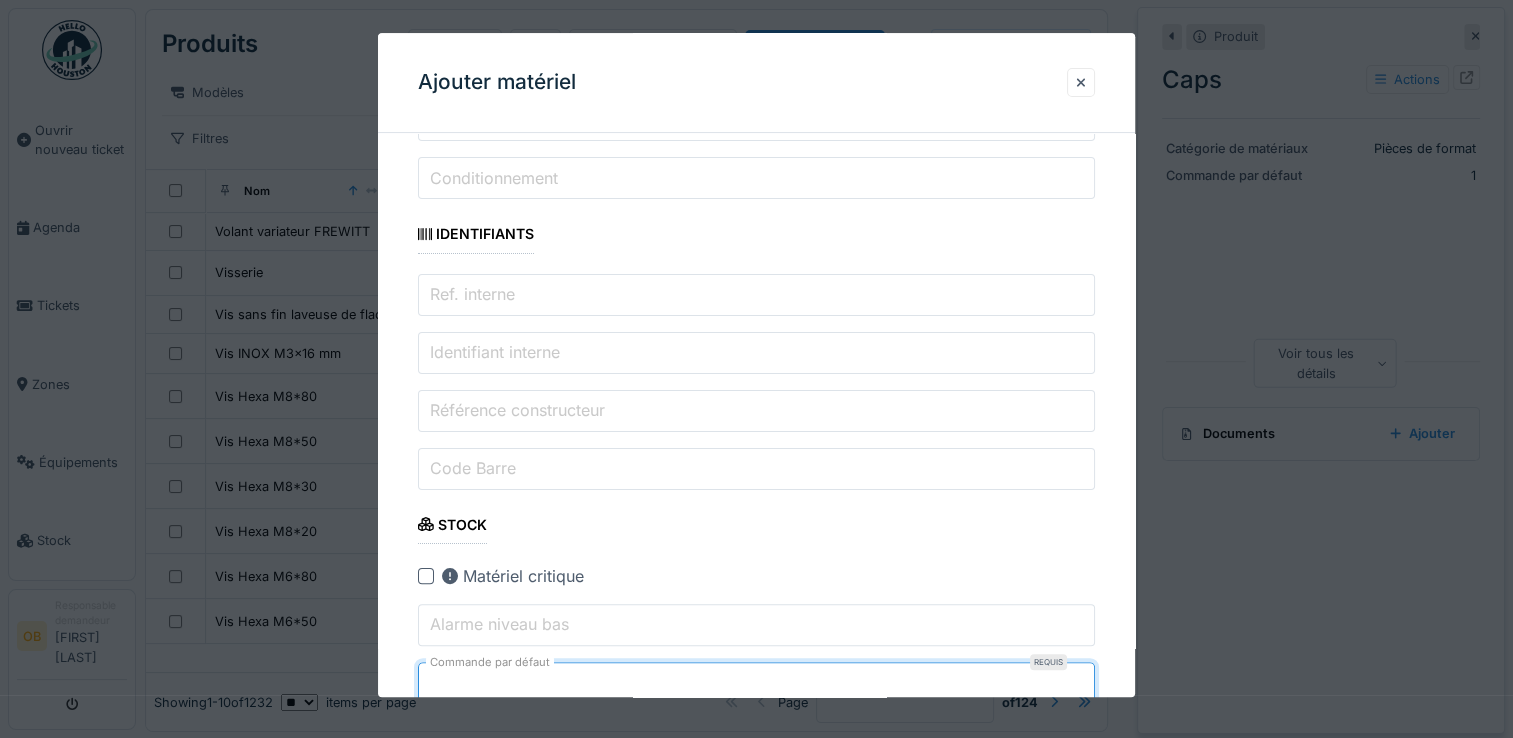 type on "*" 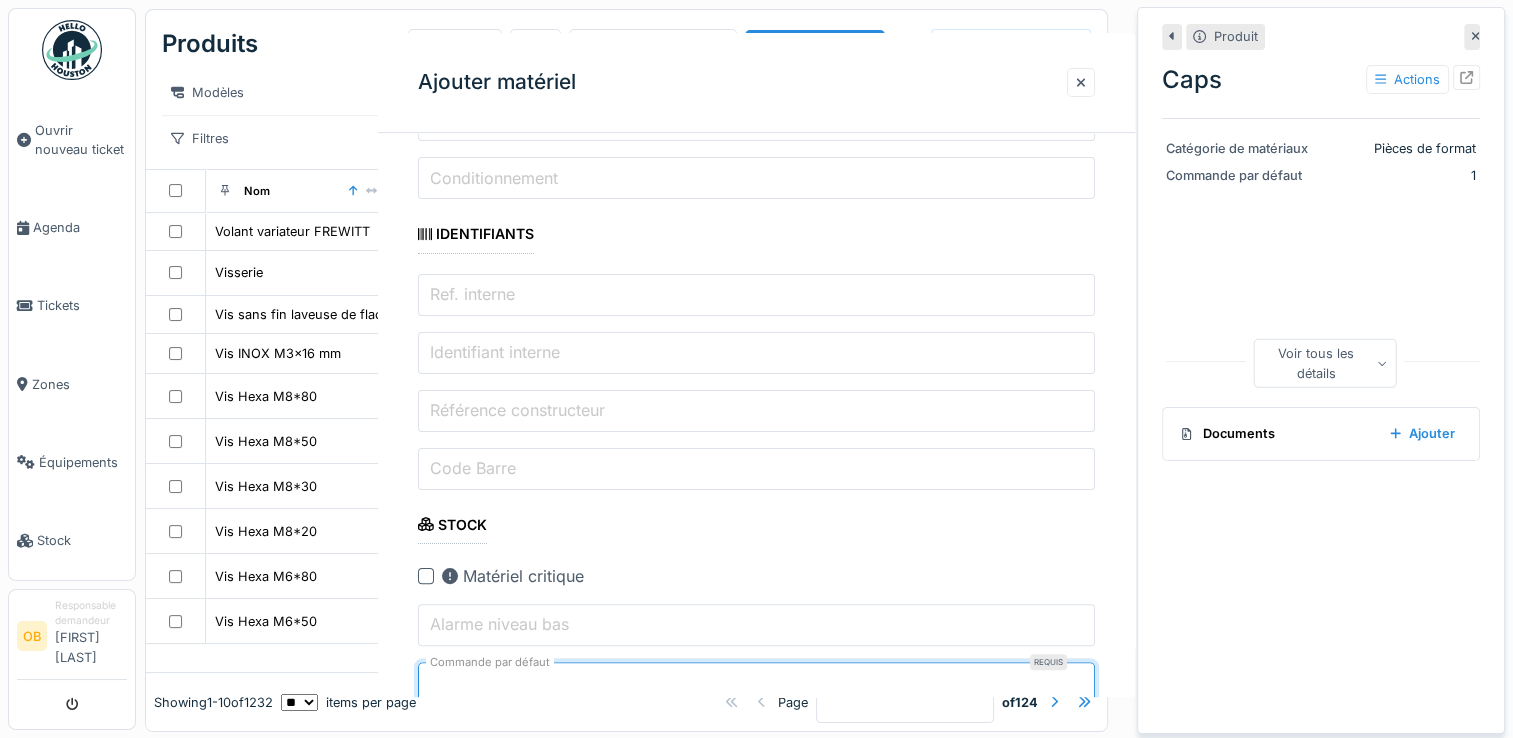 scroll, scrollTop: 0, scrollLeft: 0, axis: both 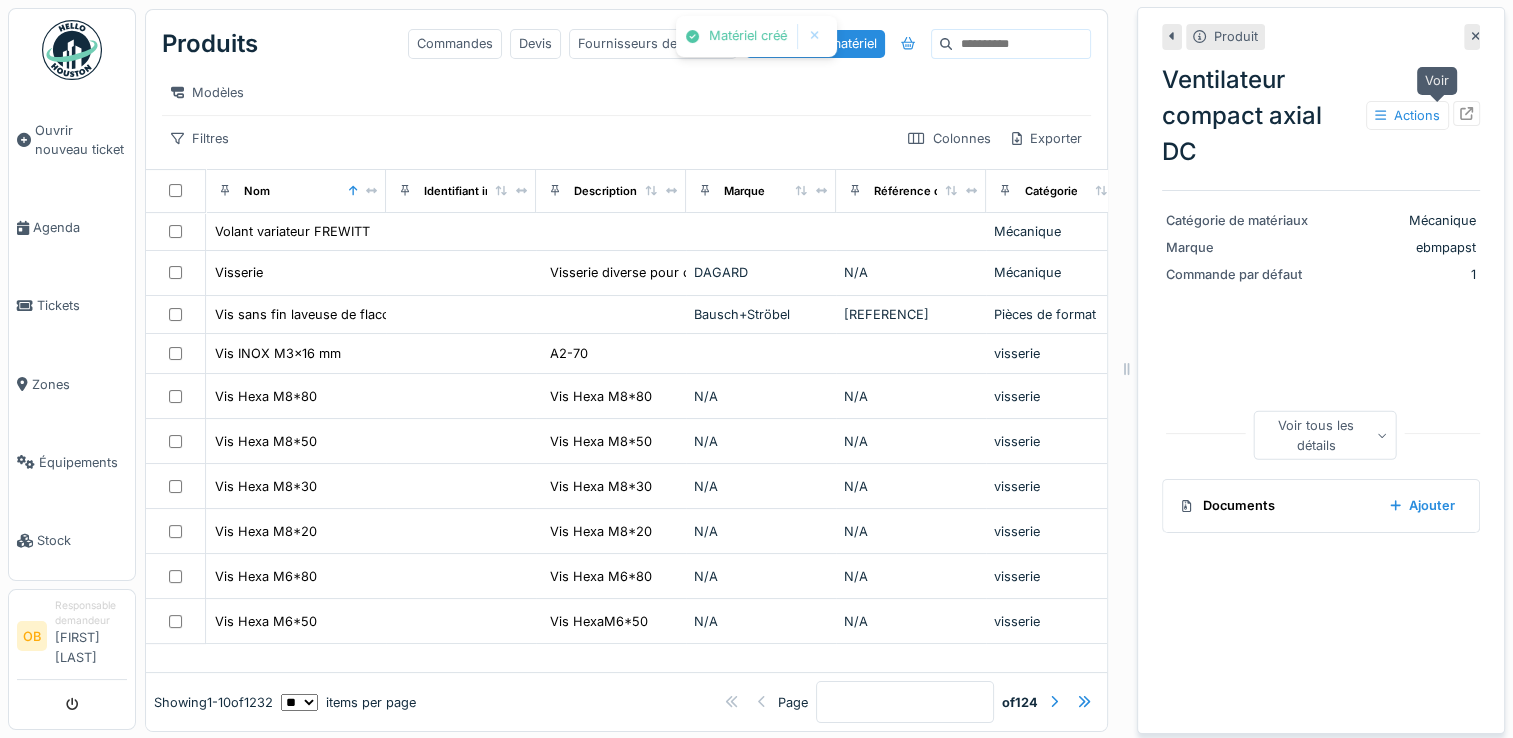 click 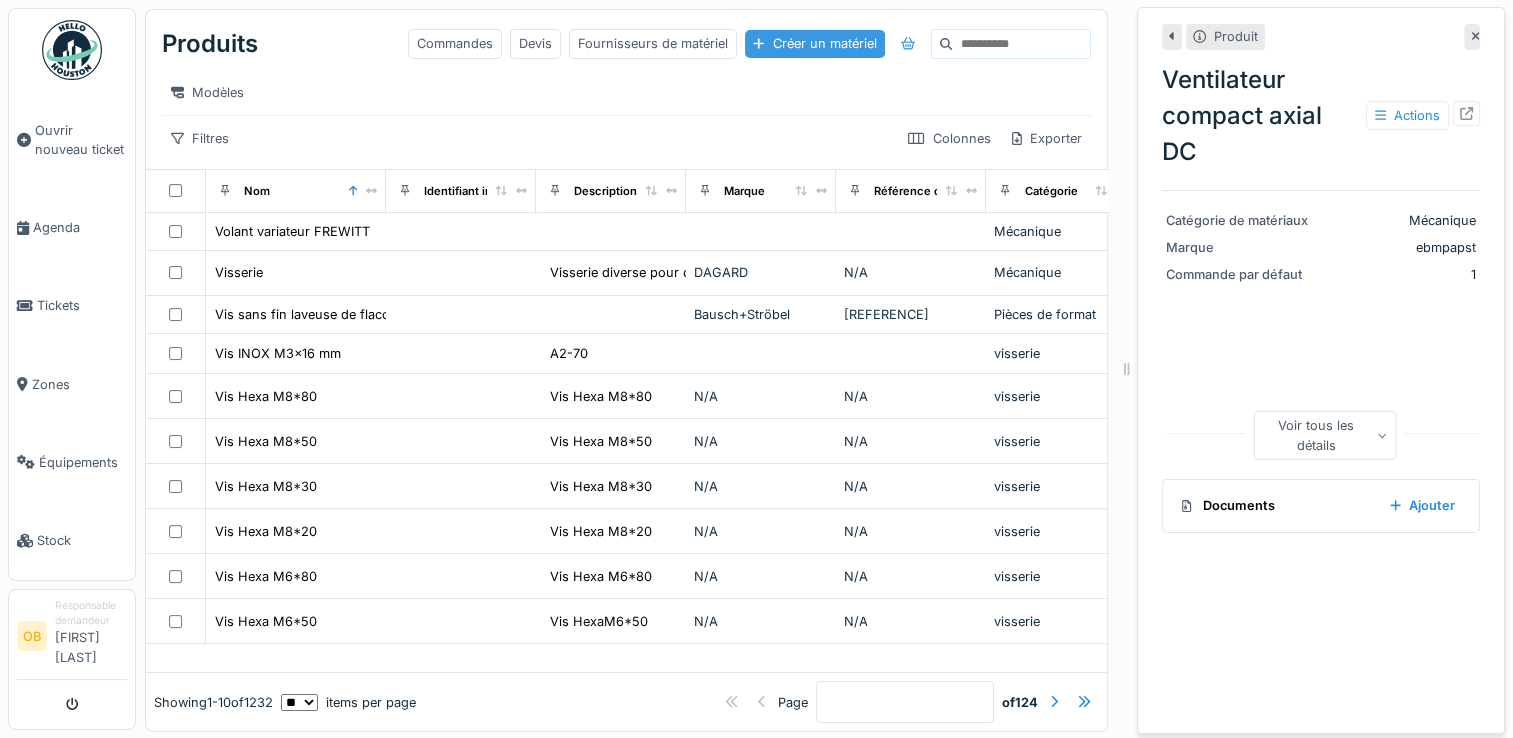 click at bounding box center (758, 43) 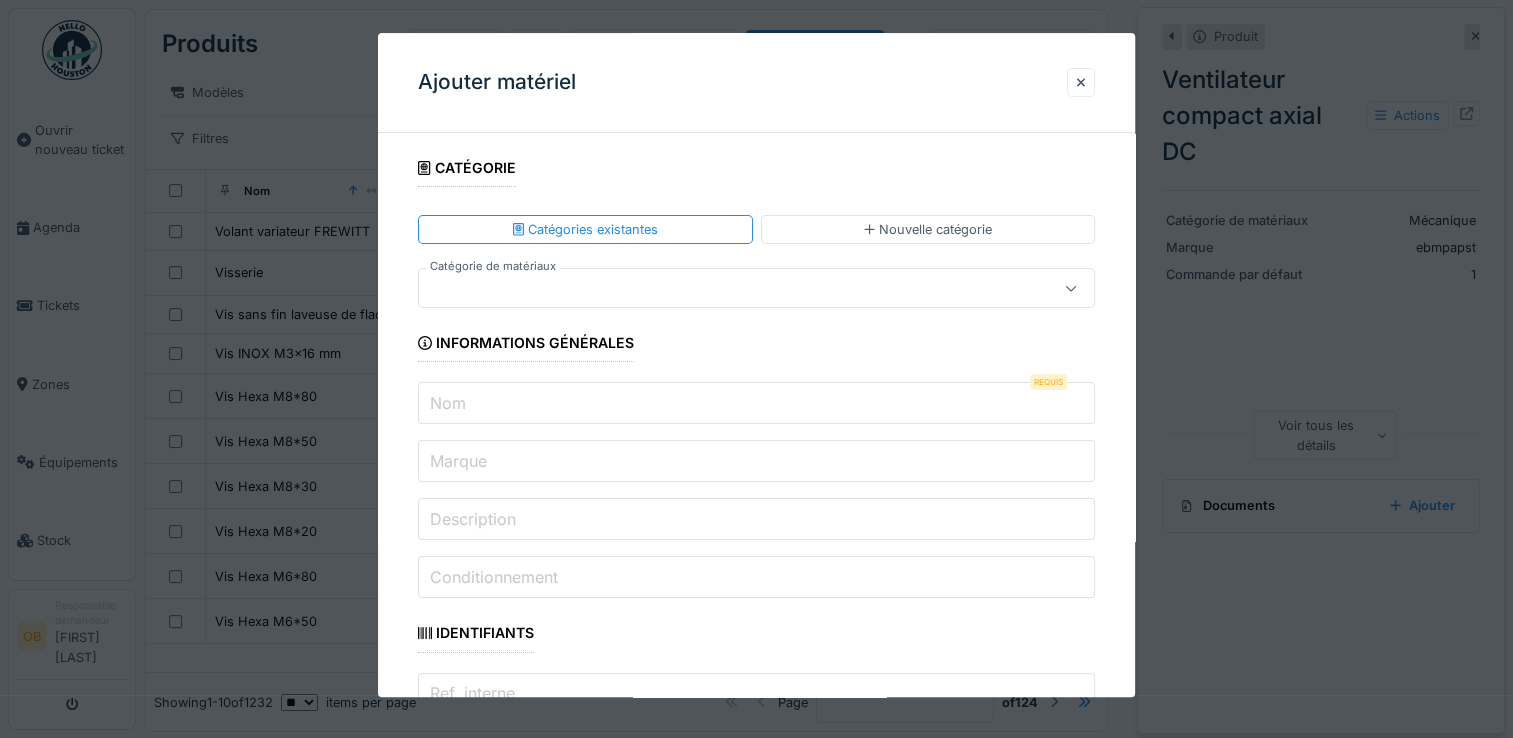 click at bounding box center (722, 289) 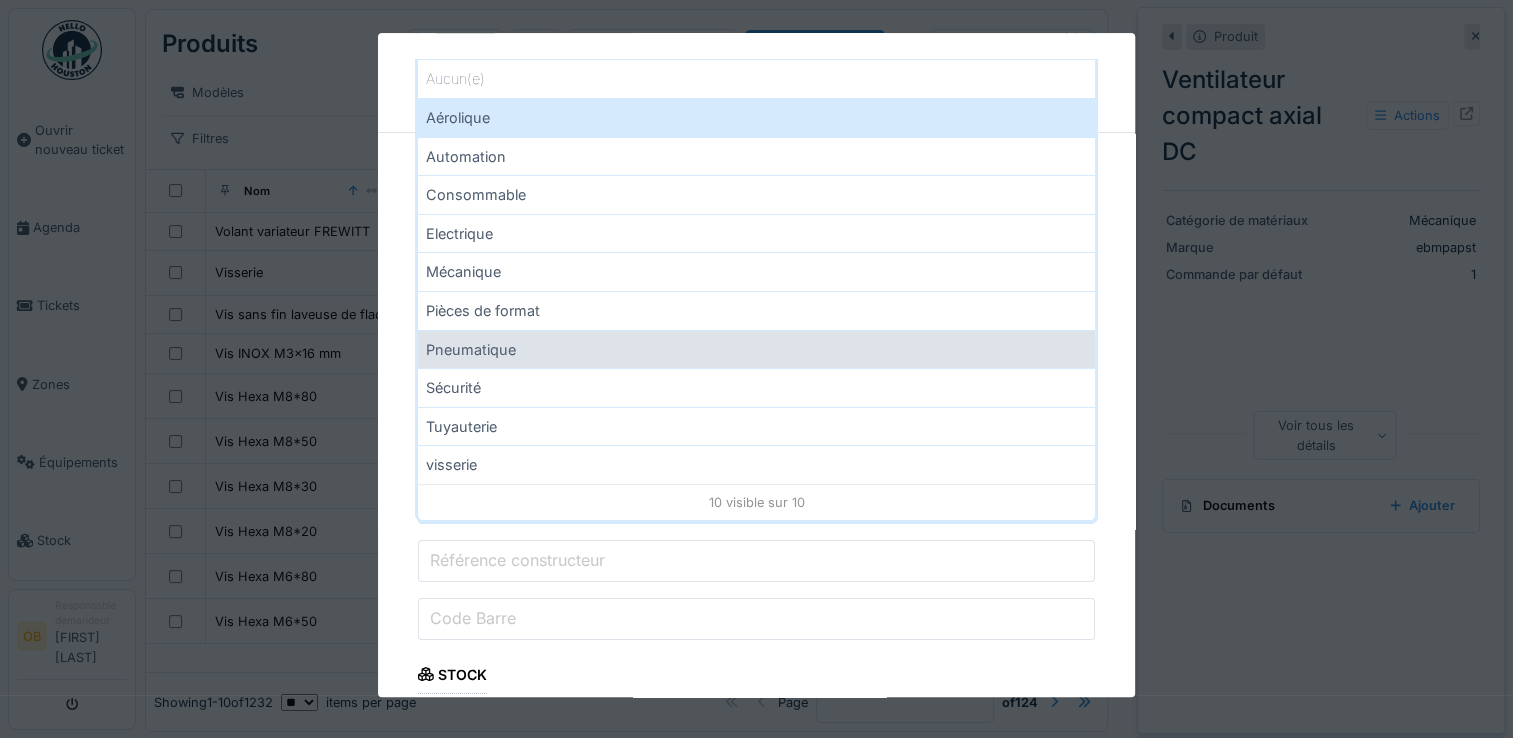 scroll, scrollTop: 133, scrollLeft: 0, axis: vertical 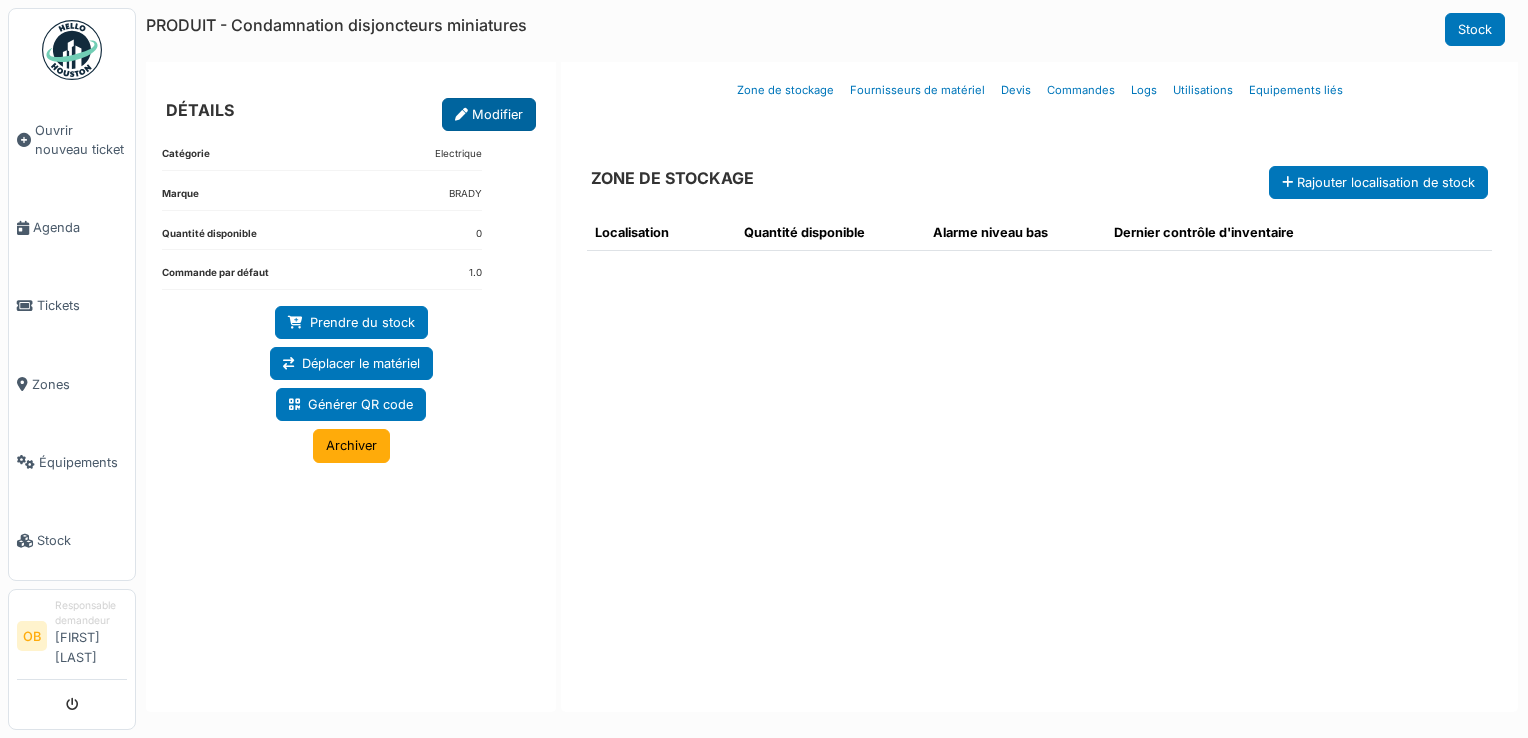 click on "Modifier" at bounding box center (489, 114) 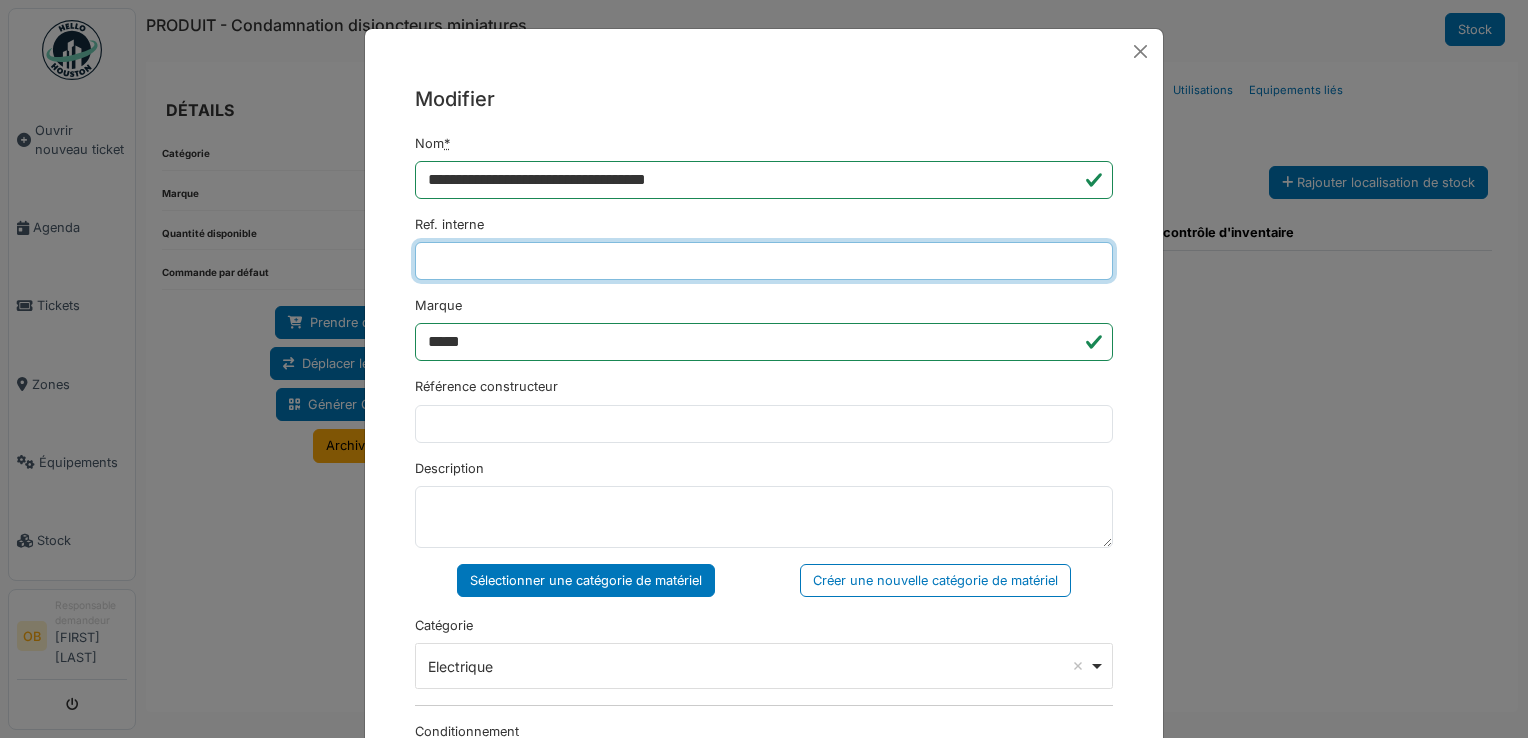 click on "Ref. interne" at bounding box center [764, 261] 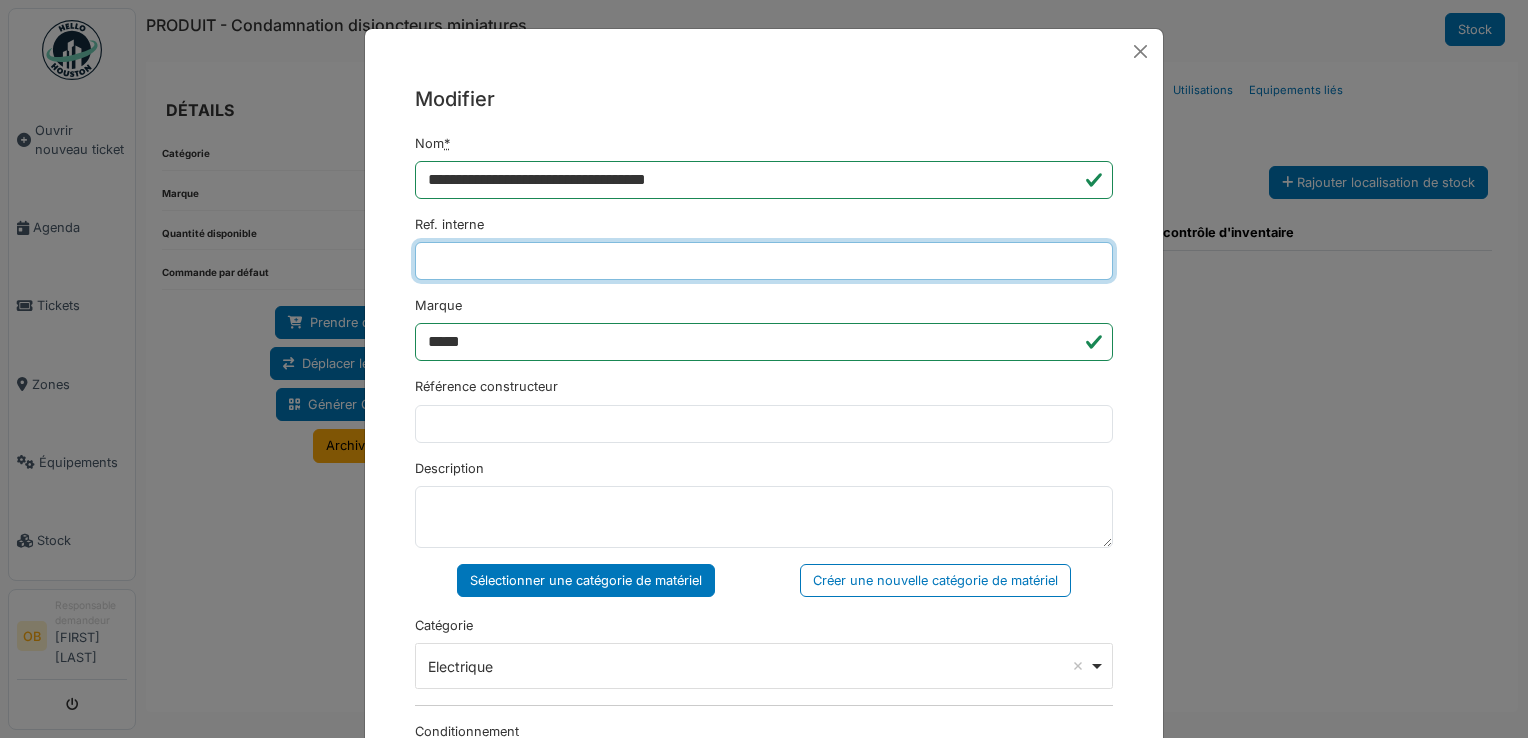 type on "**********" 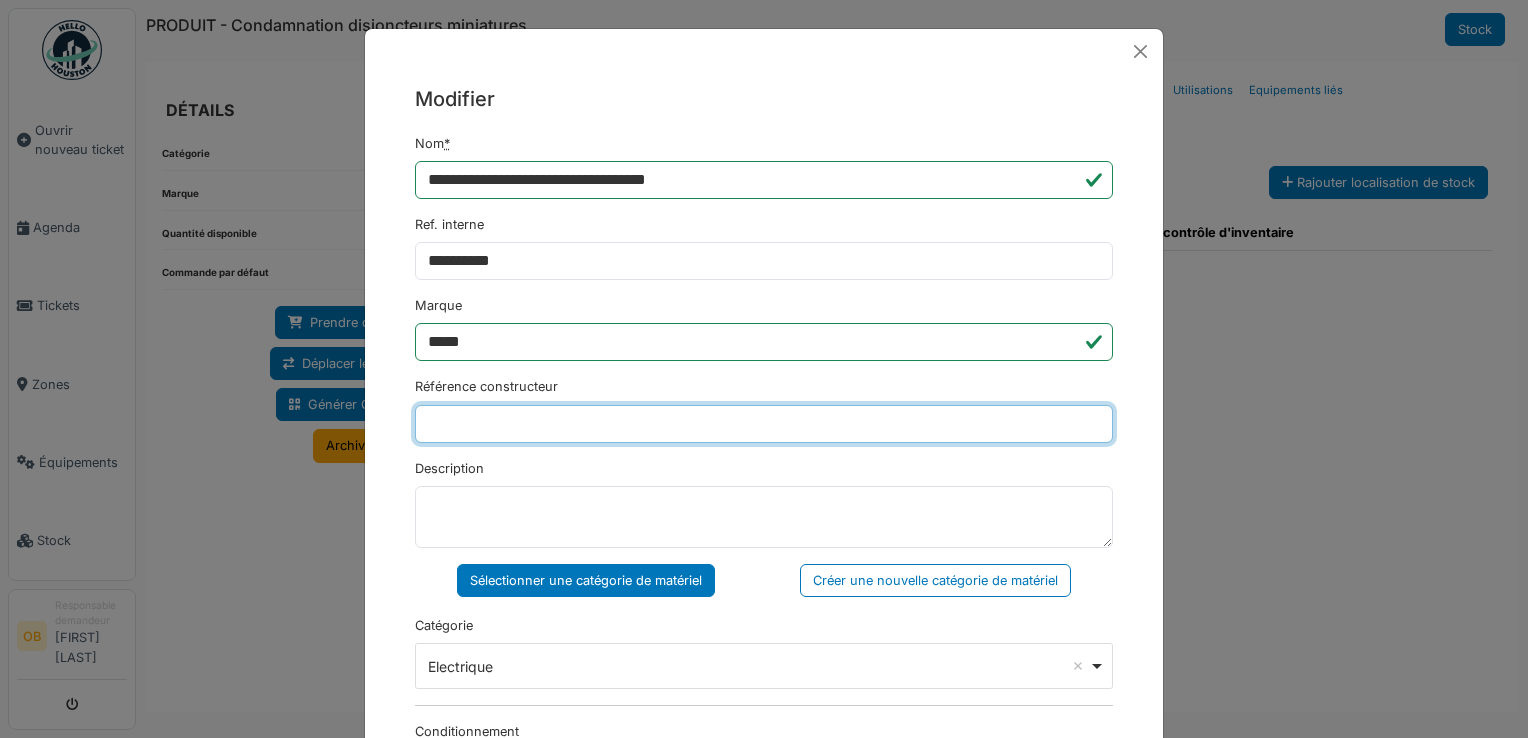type on "*******" 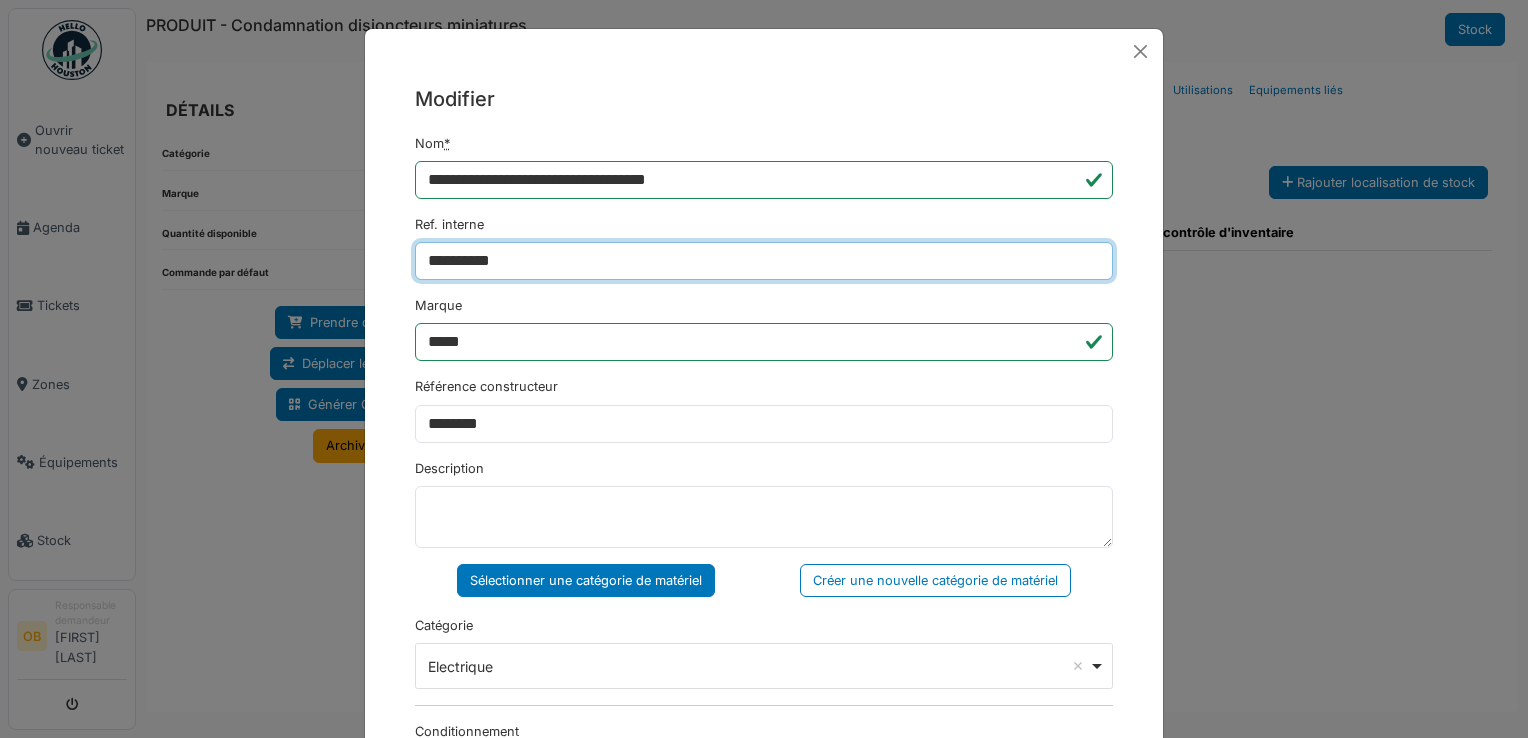 type on "**********" 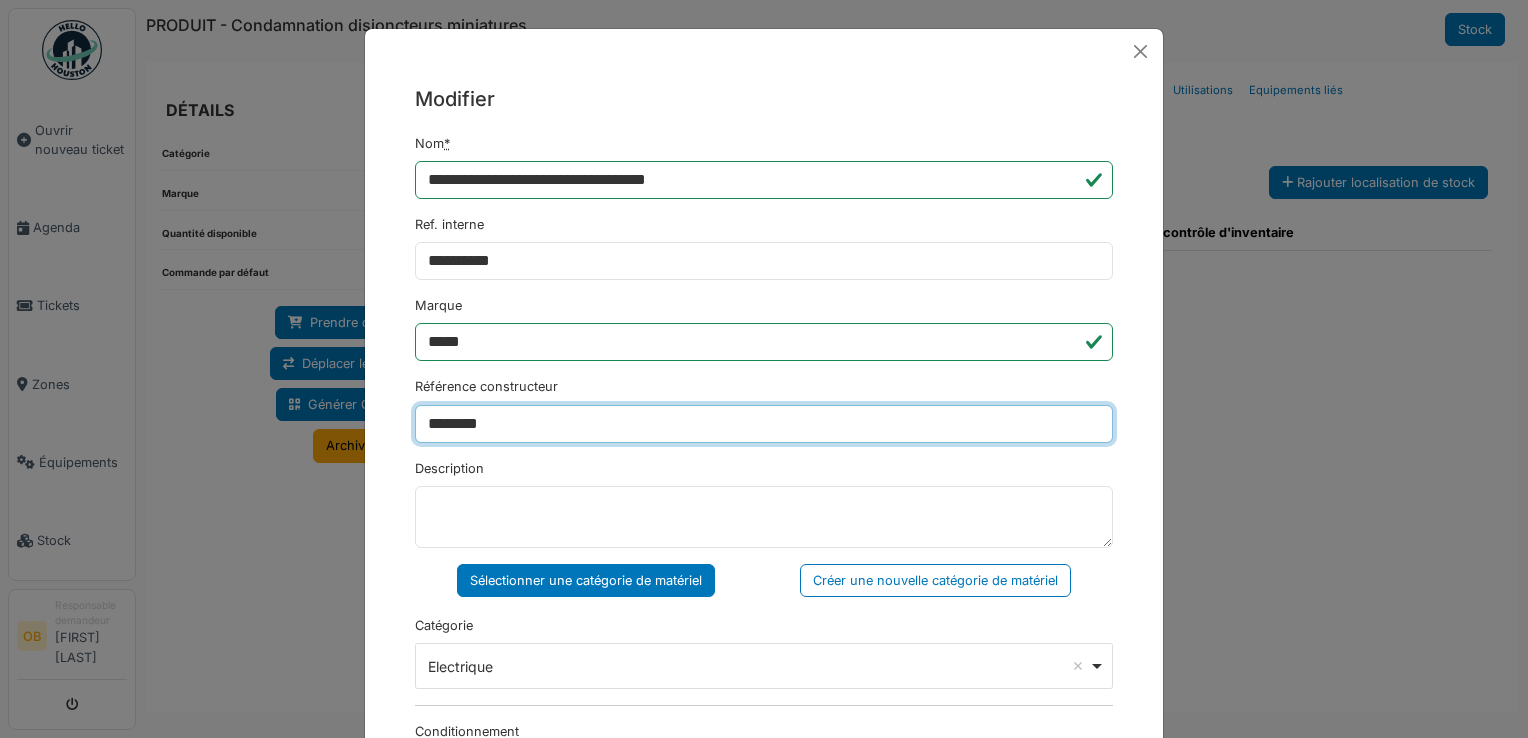 drag, startPoint x: 564, startPoint y: 414, endPoint x: 147, endPoint y: 438, distance: 417.69006 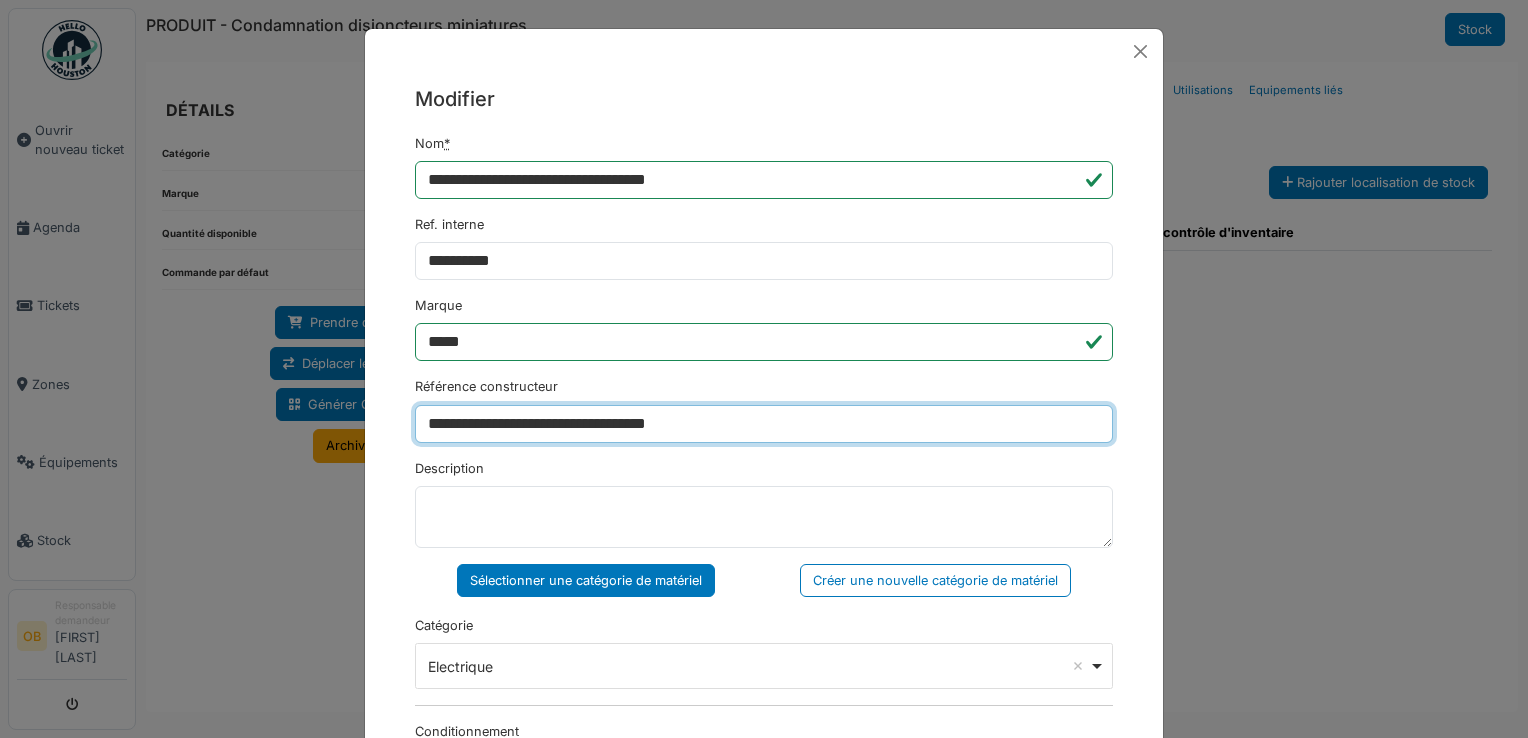 drag, startPoint x: 725, startPoint y: 422, endPoint x: 84, endPoint y: 447, distance: 641.4873 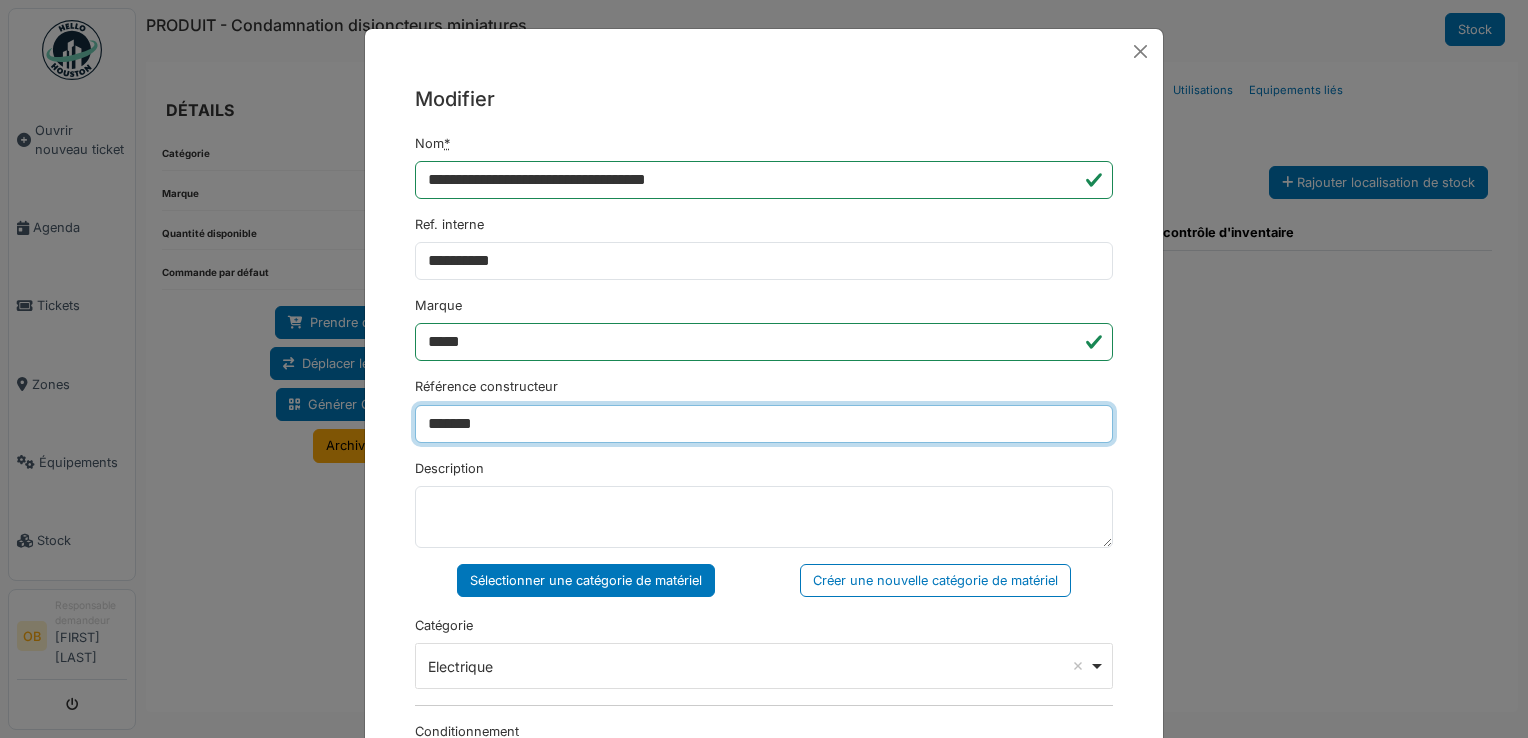 type on "******" 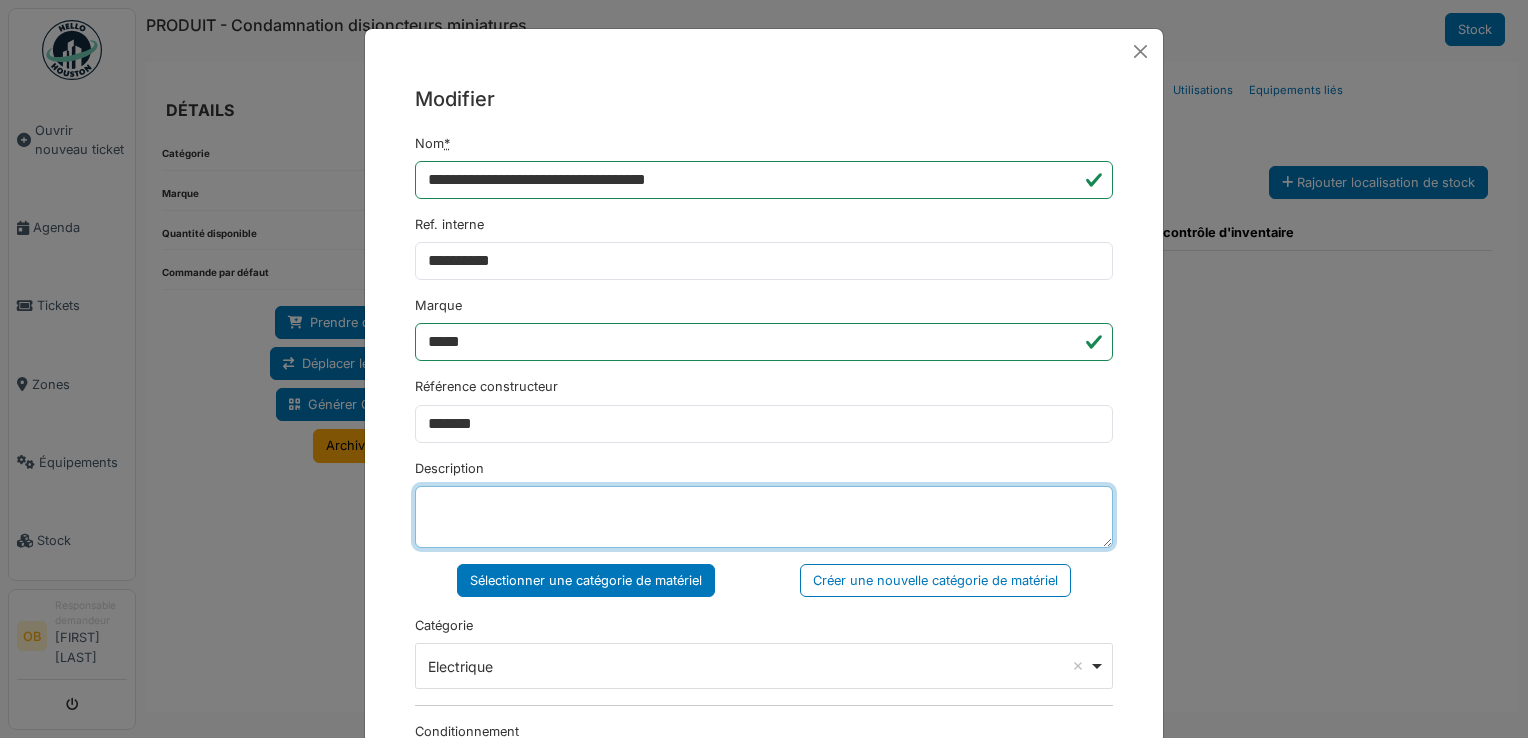 drag, startPoint x: 641, startPoint y: 488, endPoint x: 644, endPoint y: 477, distance: 11.401754 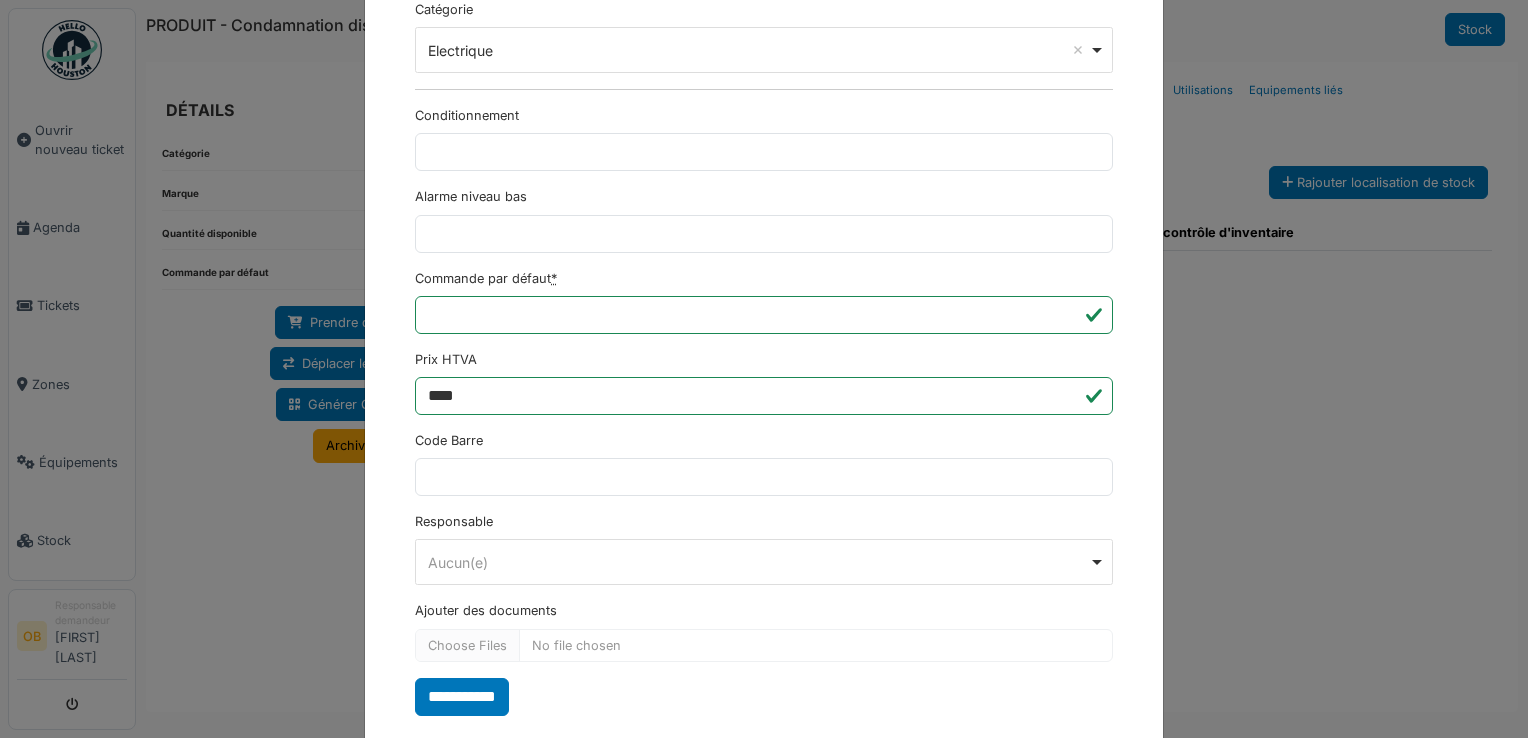 scroll, scrollTop: 650, scrollLeft: 0, axis: vertical 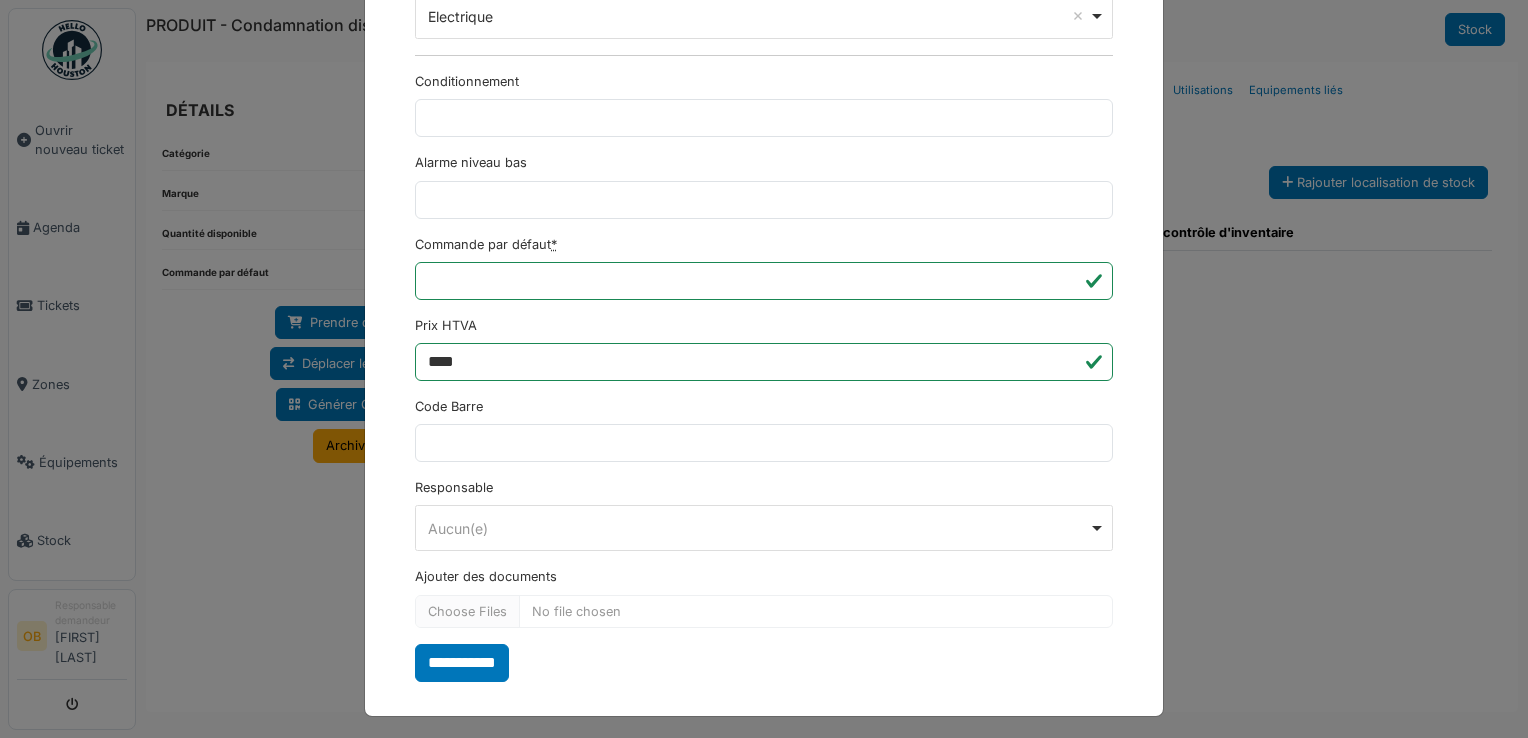 click on "Ajouter des documents" at bounding box center (764, 597) 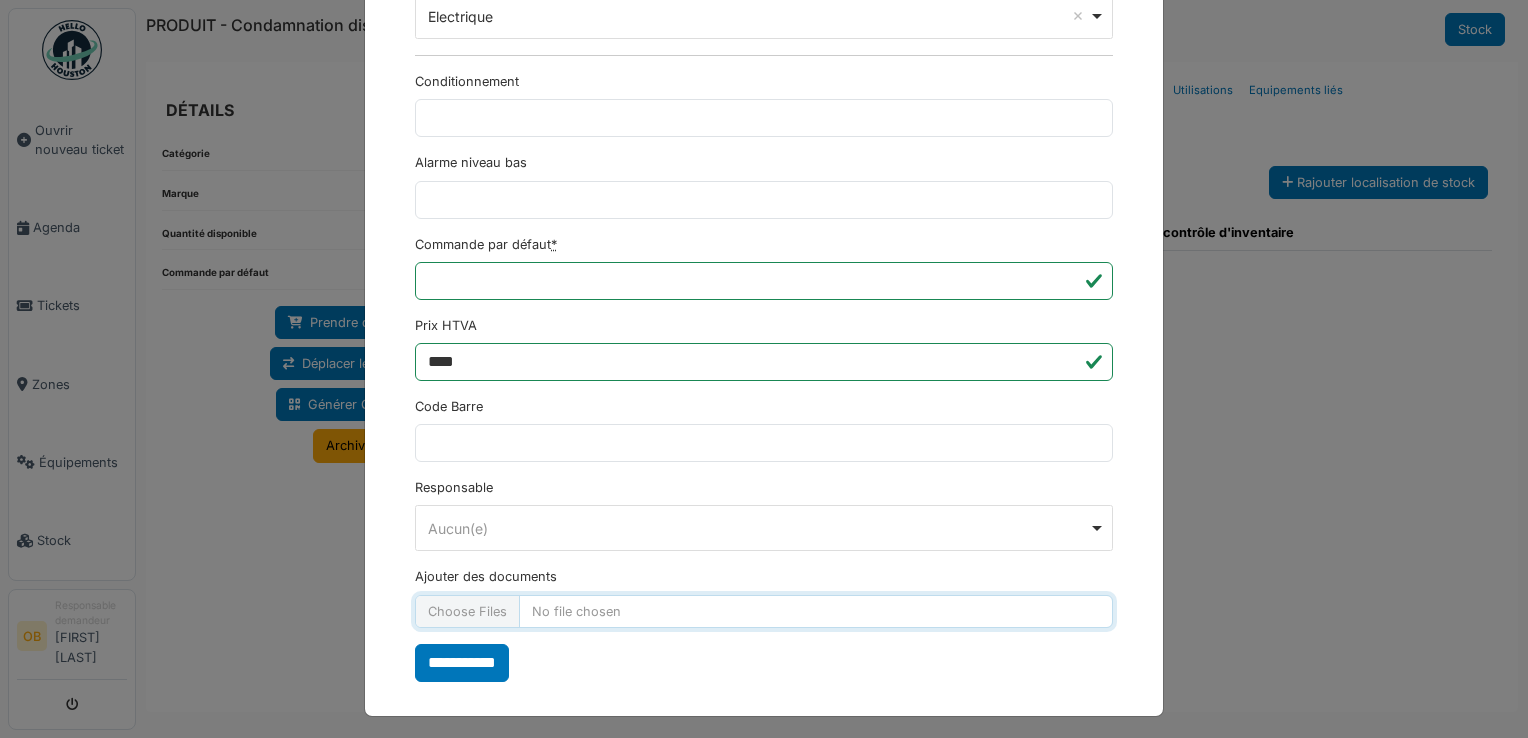 click on "Ajouter des documents" at bounding box center [764, 611] 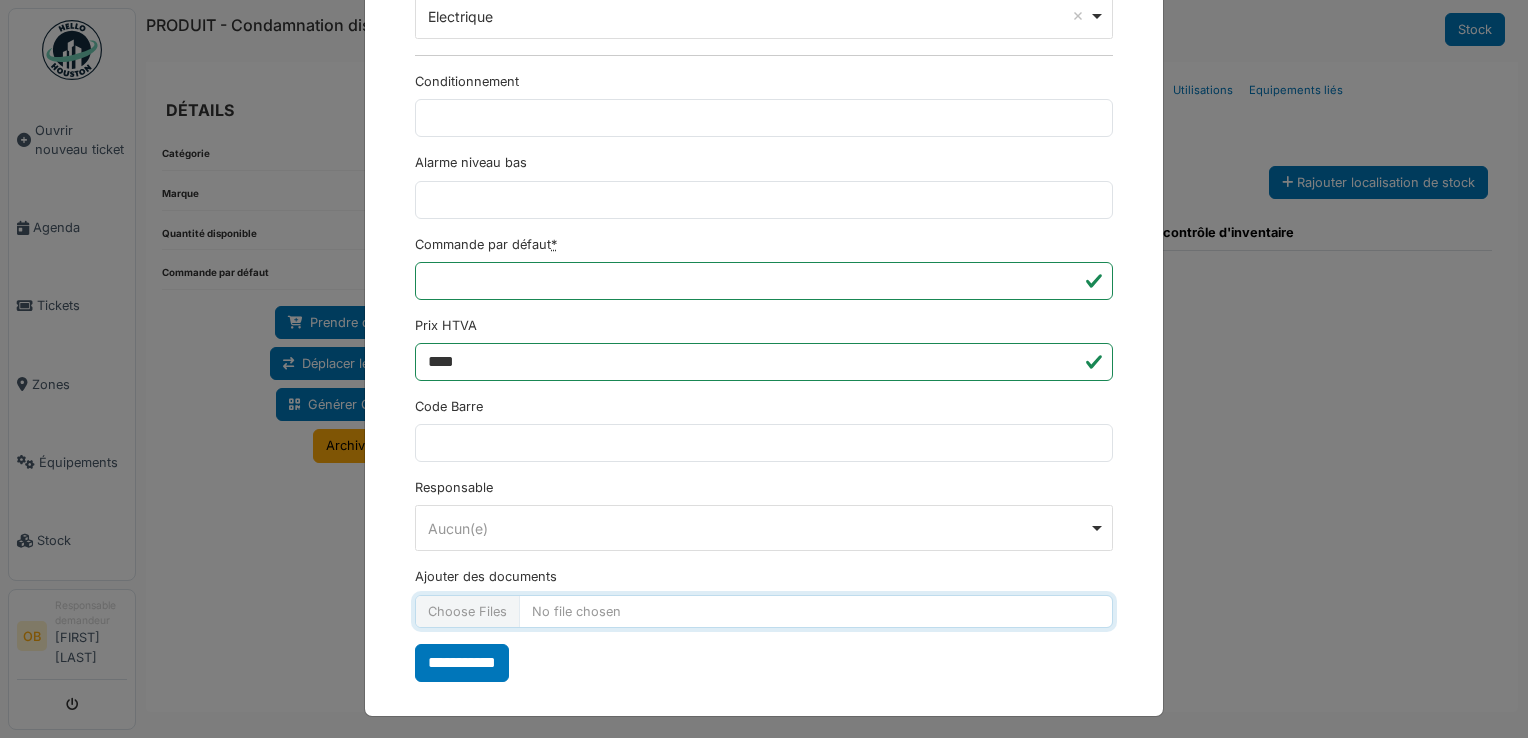 type on "**********" 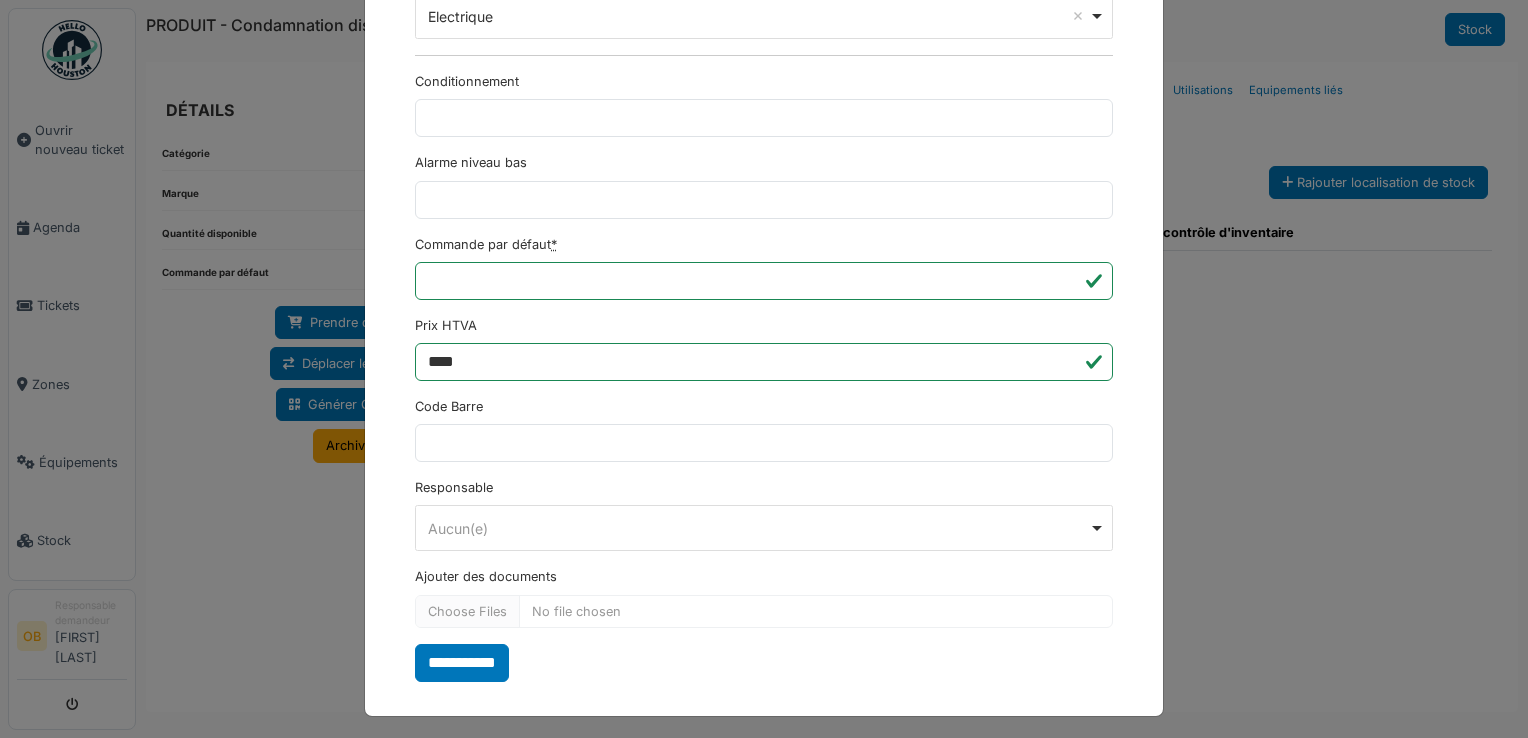 click on "**********" at bounding box center (462, 663) 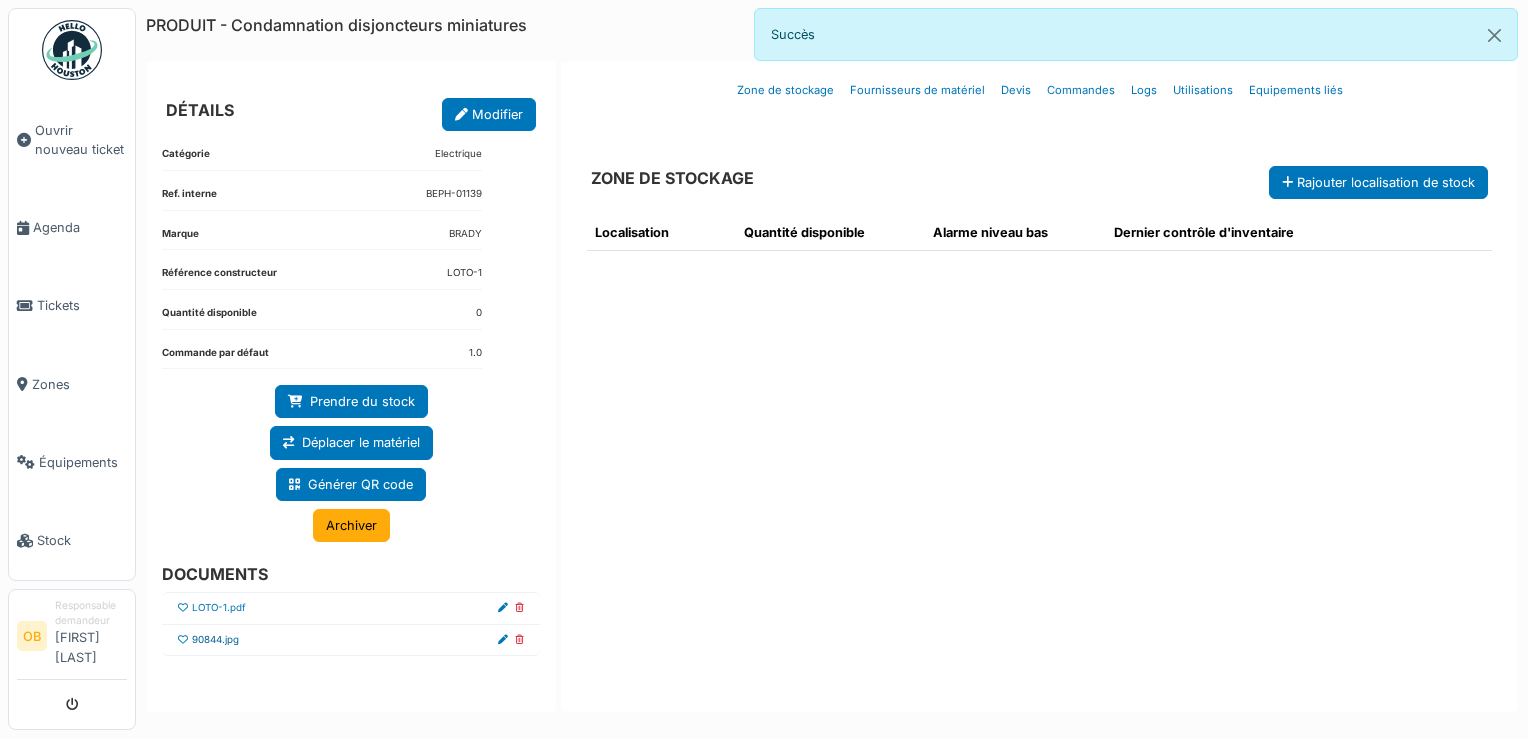 click on "90844.jpg" at bounding box center [215, 640] 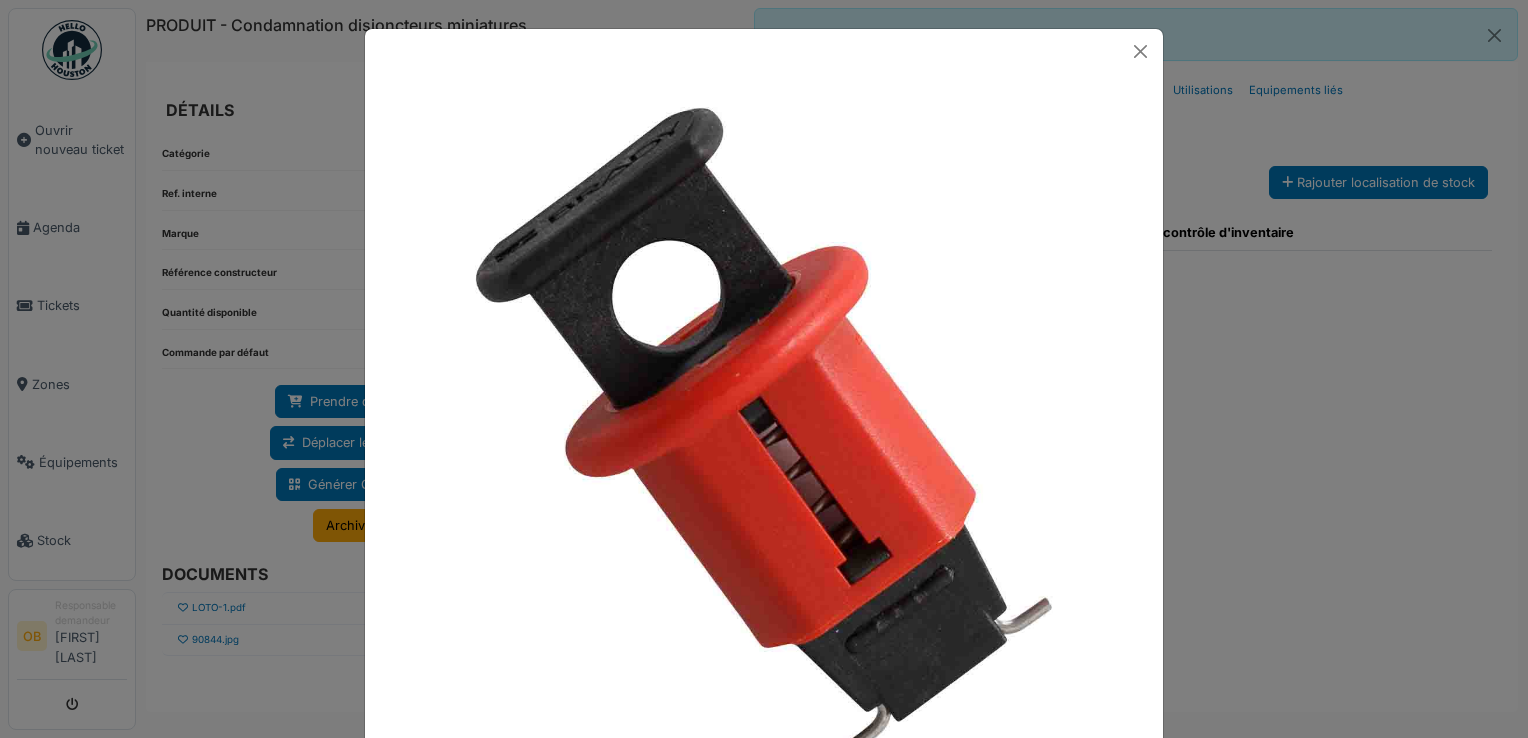 click at bounding box center [764, 369] 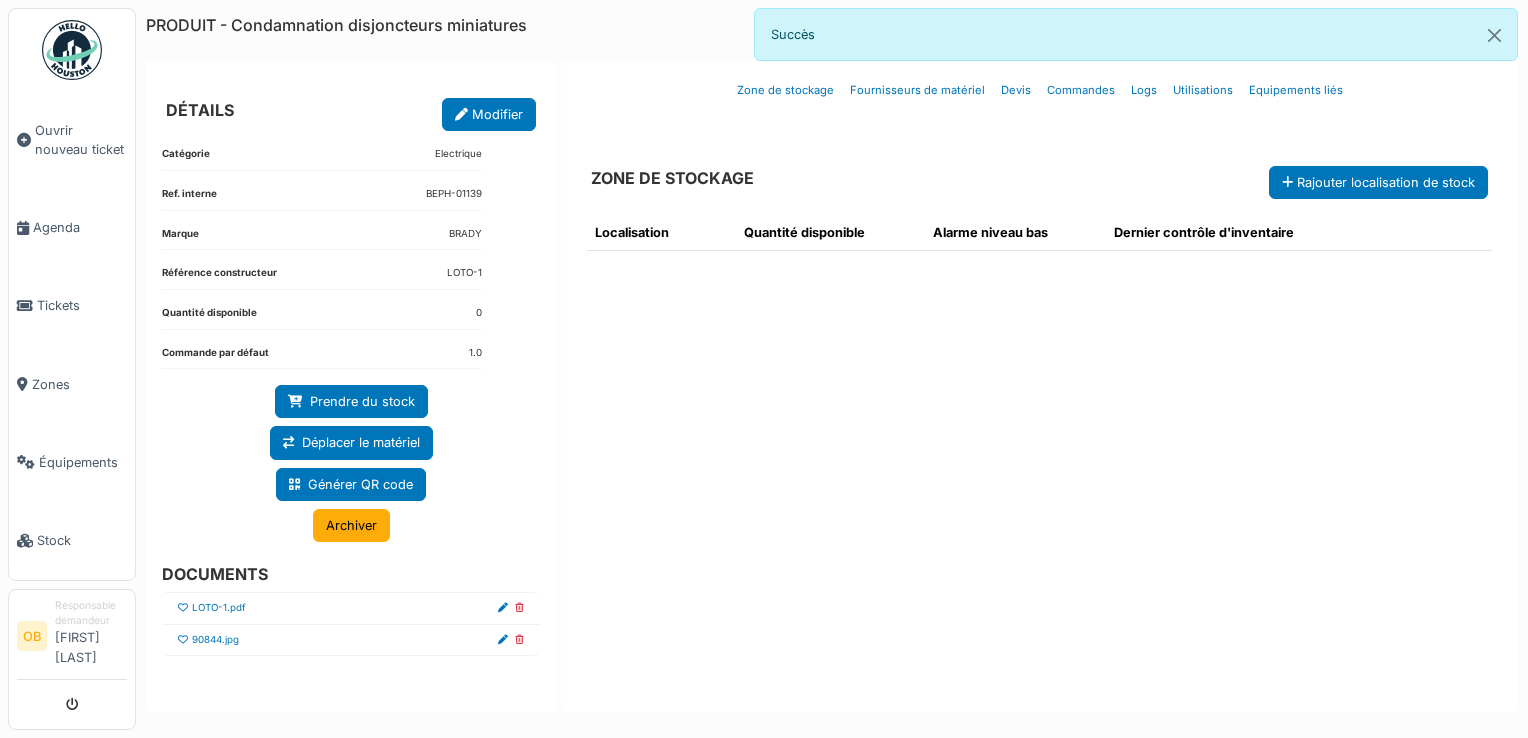 click at bounding box center [183, 640] 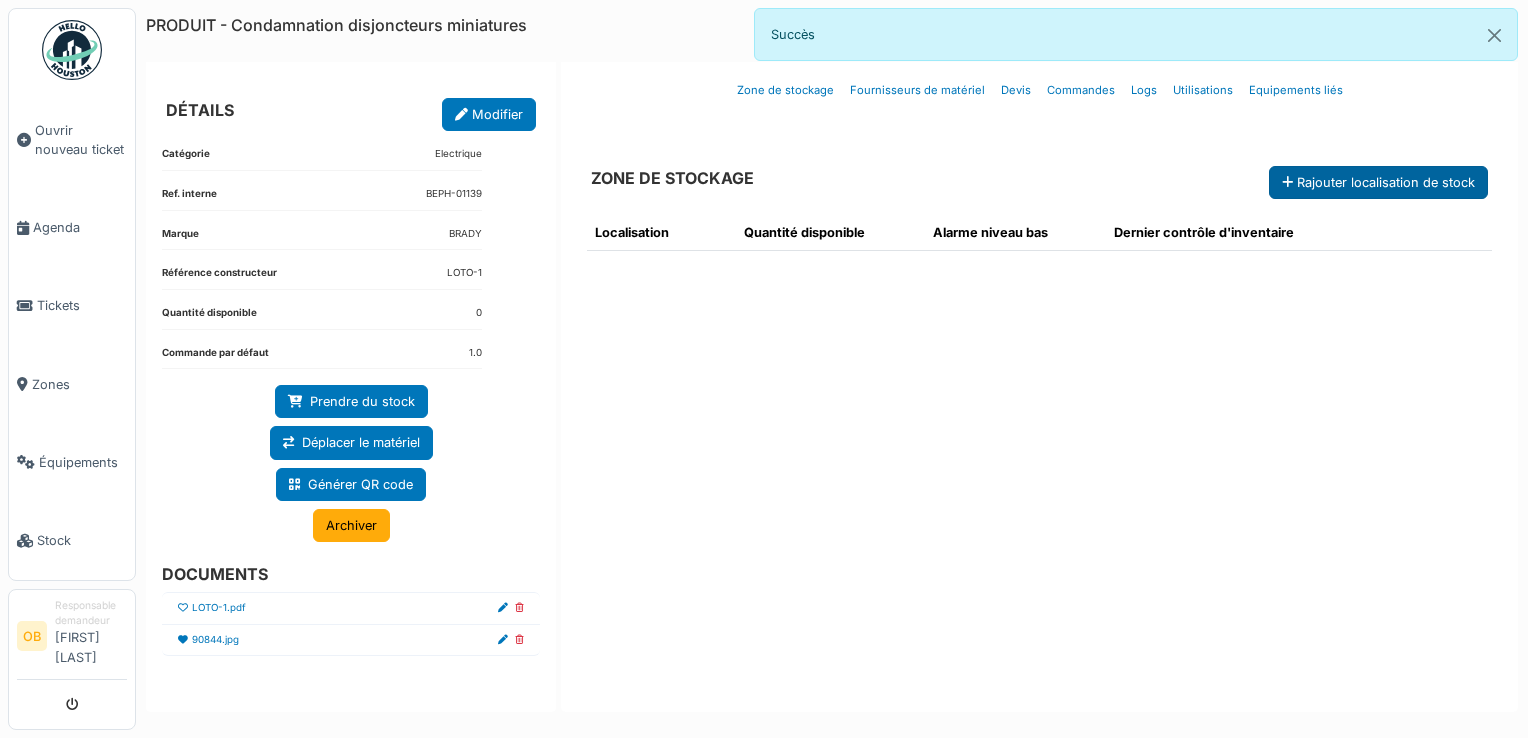 click on "Rajouter localisation de stock" at bounding box center [1378, 182] 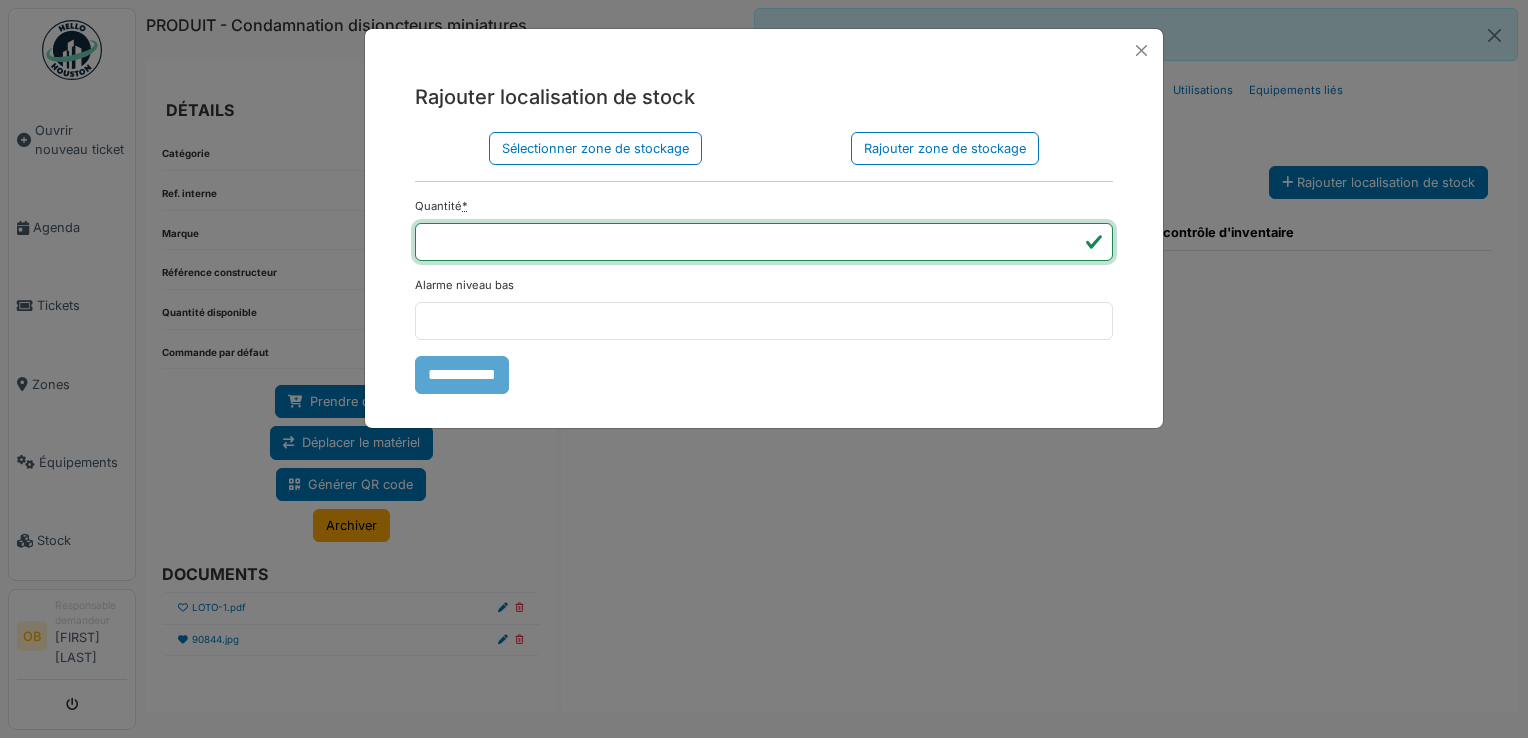 click on "*" at bounding box center (764, 242) 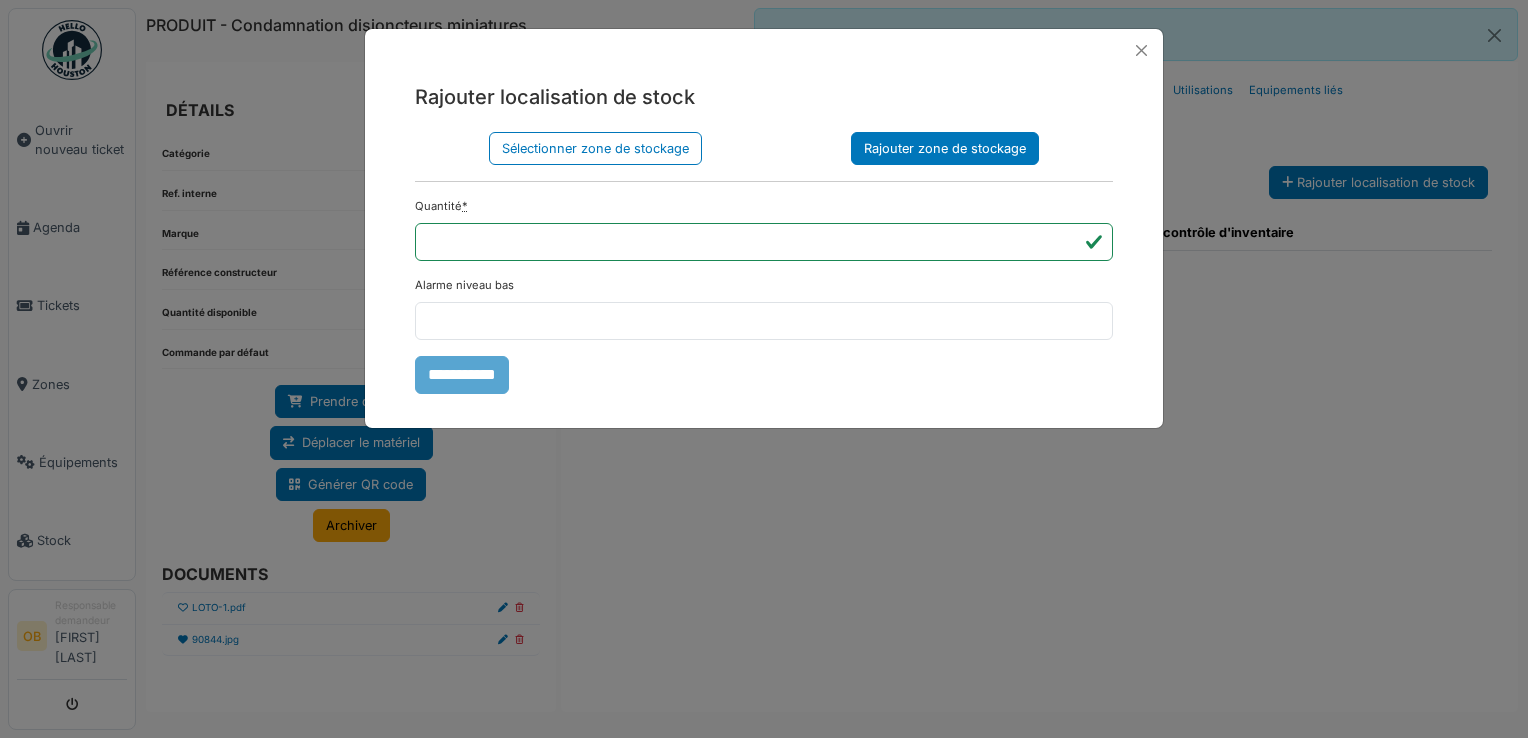 click on "Rajouter zone de stockage" at bounding box center [945, 148] 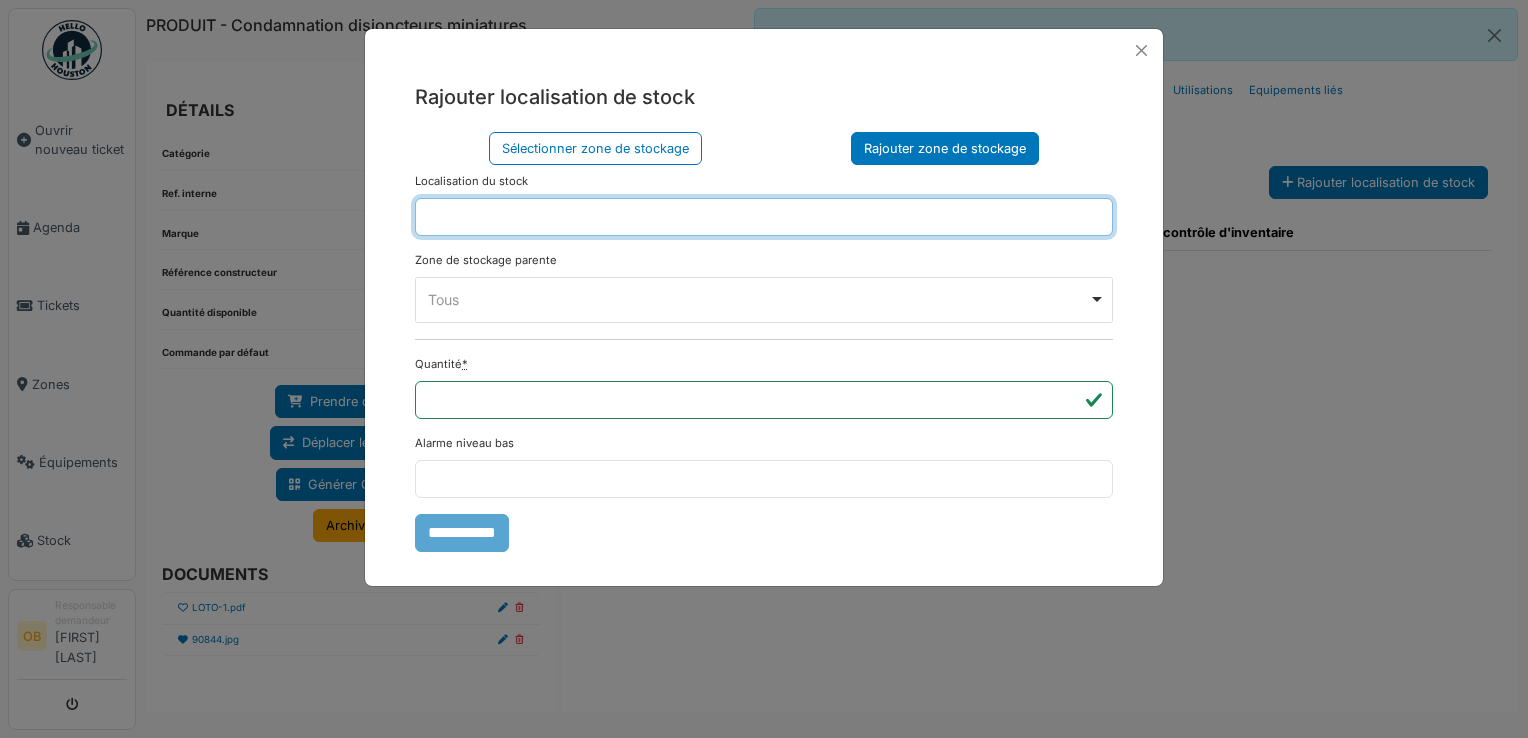 click at bounding box center (764, 217) 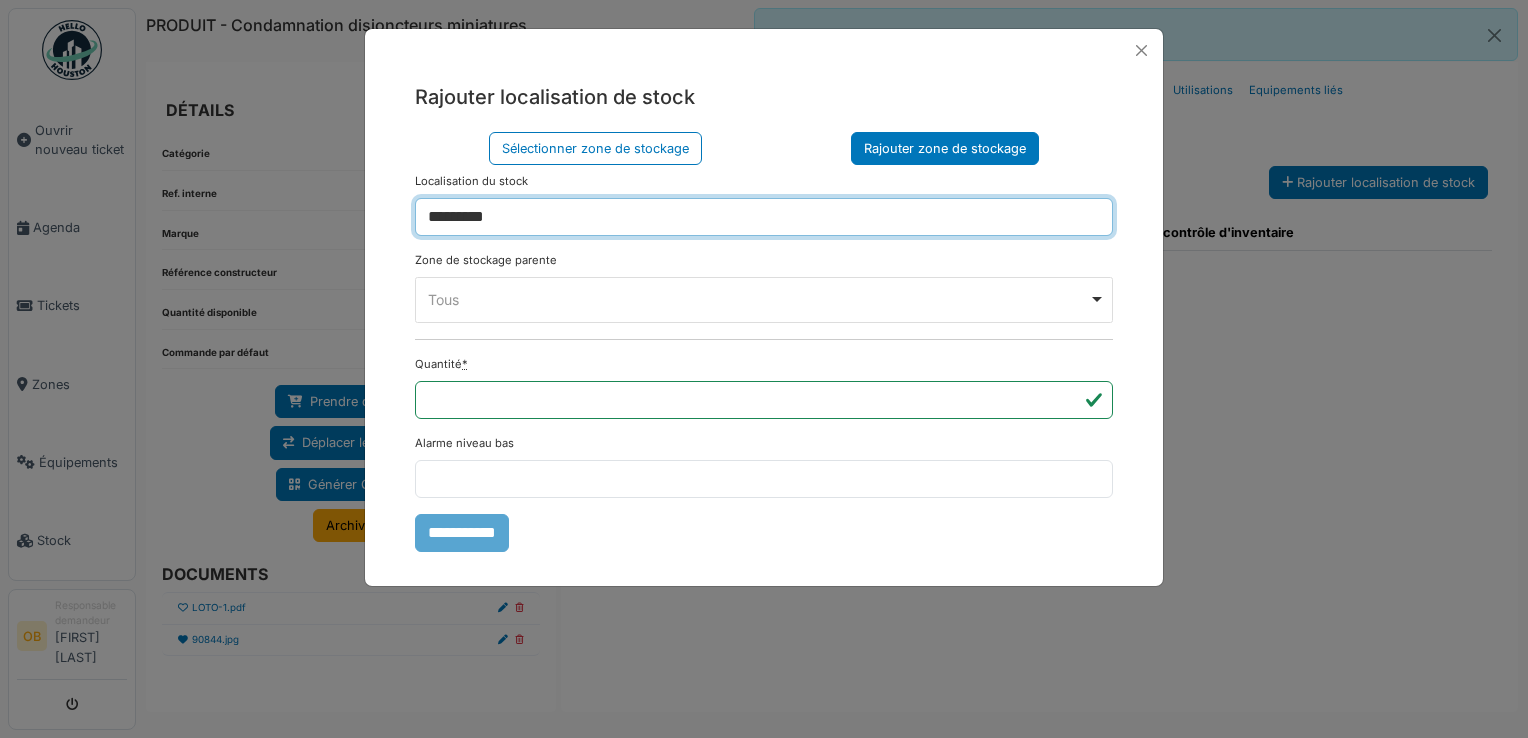 click on "Tous Remove item" at bounding box center [758, 299] 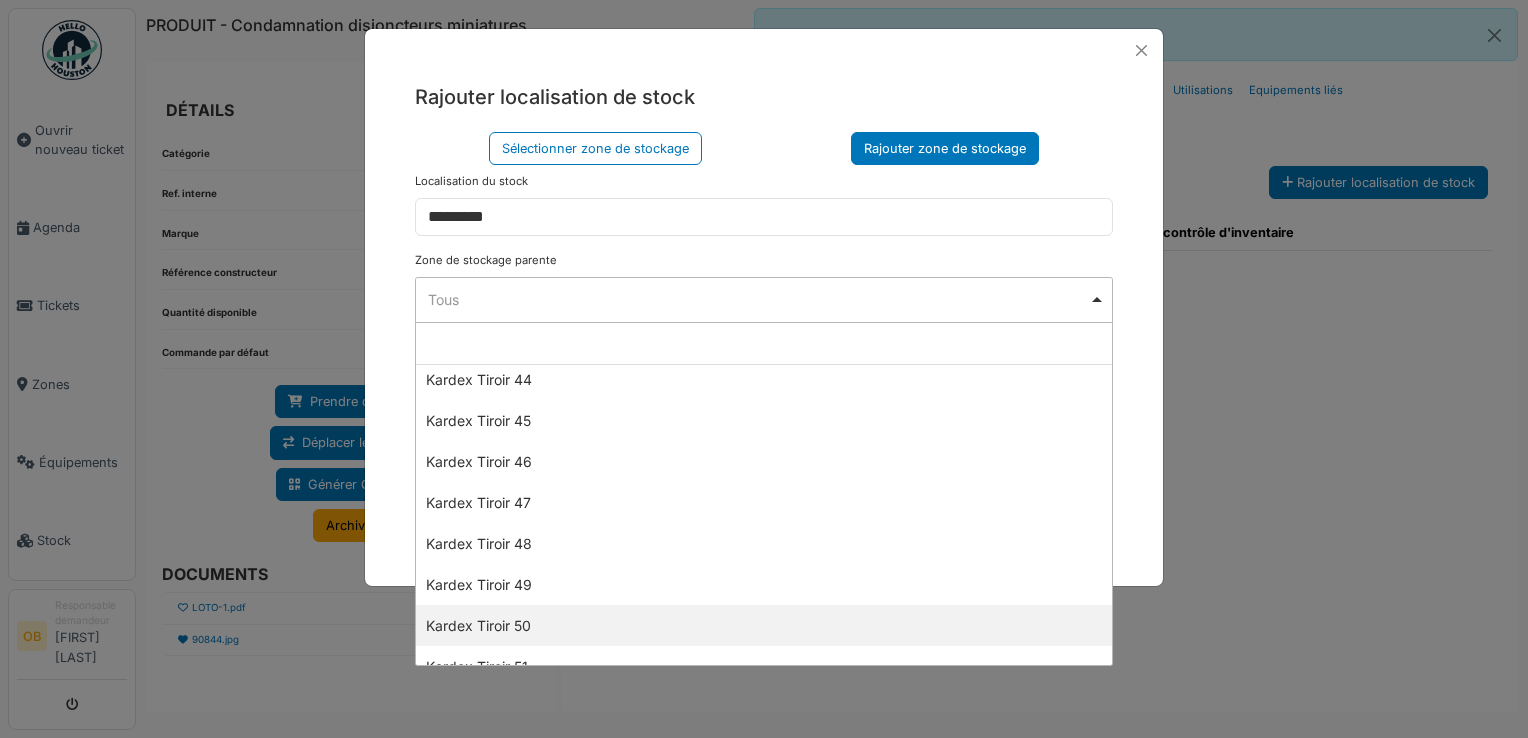 scroll, scrollTop: 1914, scrollLeft: 0, axis: vertical 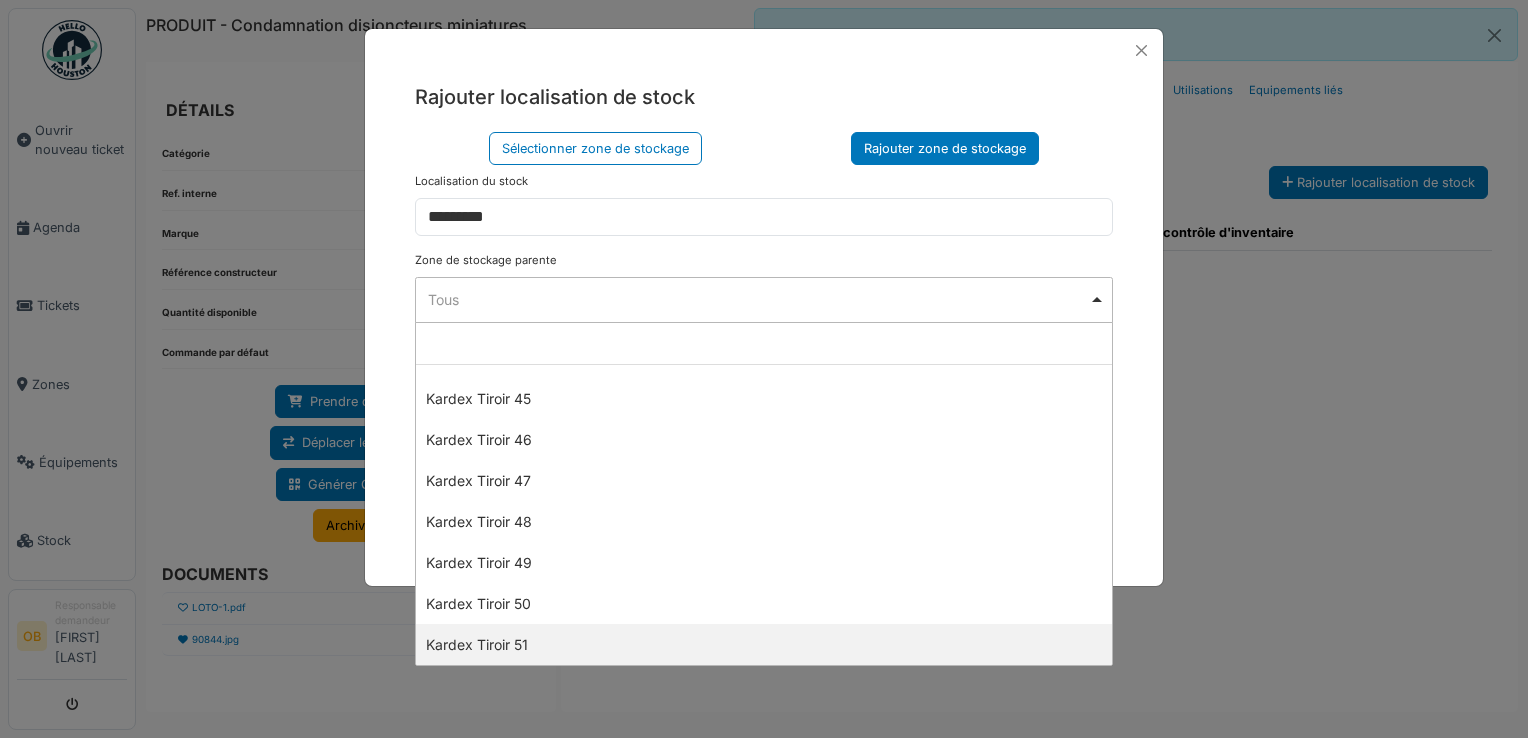 select on "****" 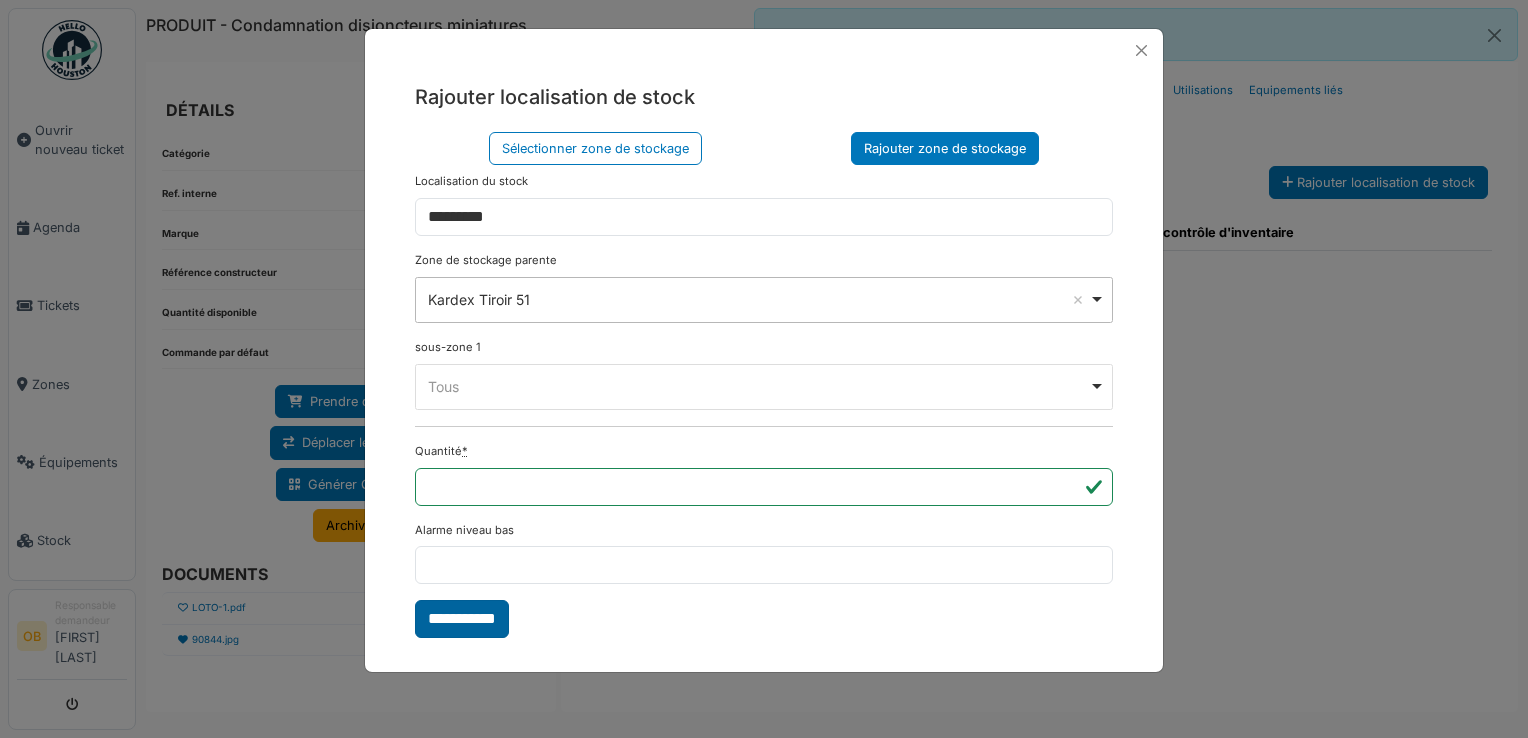 click on "**********" at bounding box center [462, 619] 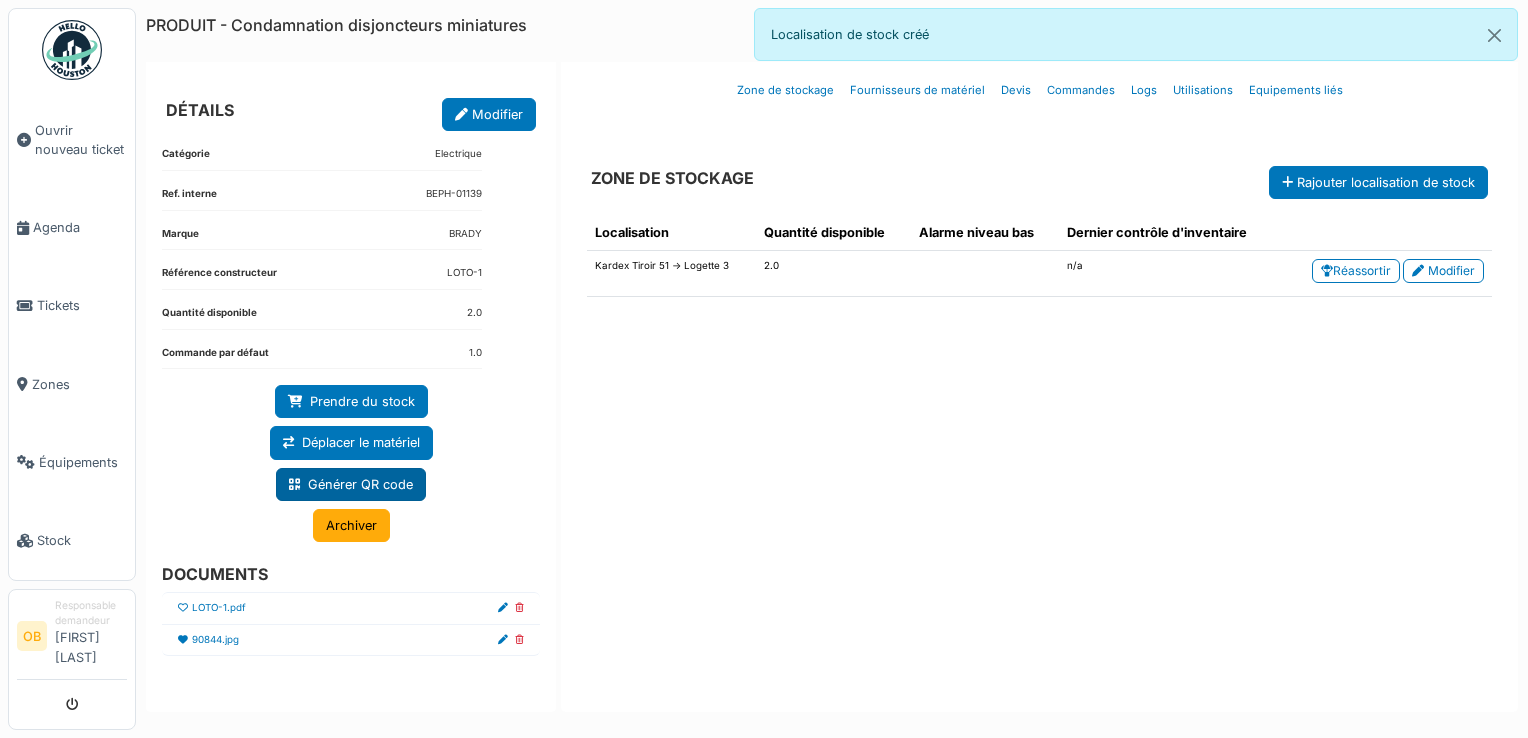 click on "Générer QR code" at bounding box center [351, 484] 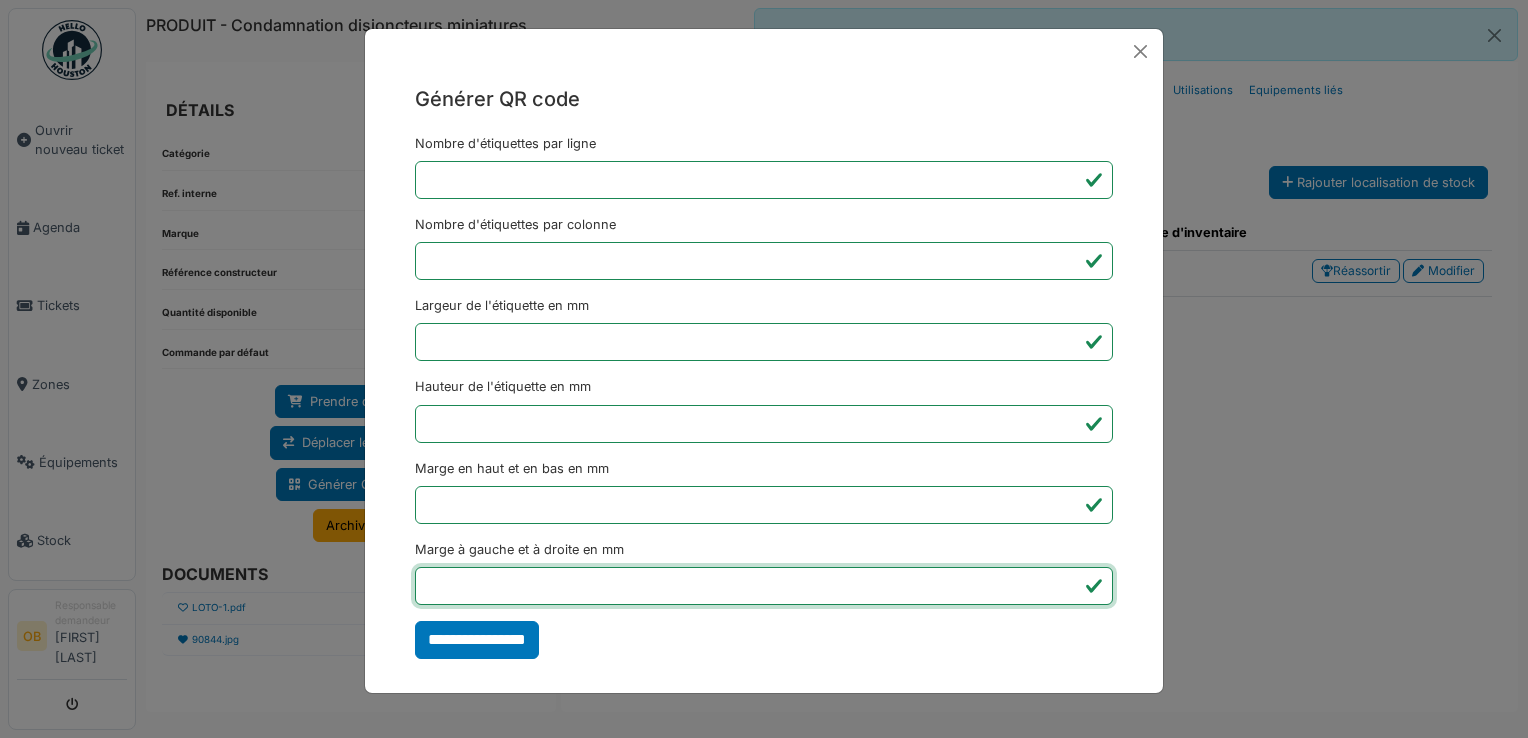 click on "*" at bounding box center (764, 586) 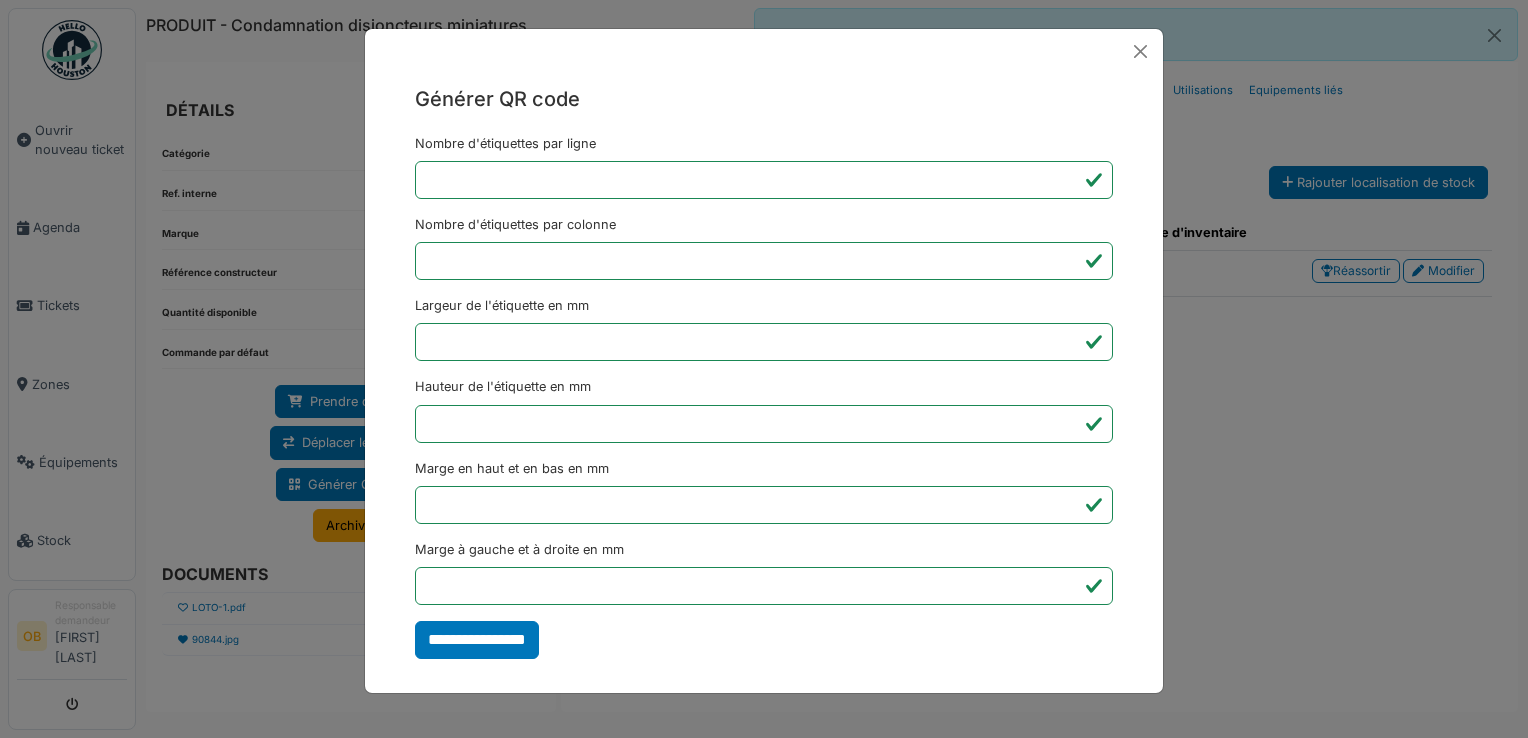type on "*******" 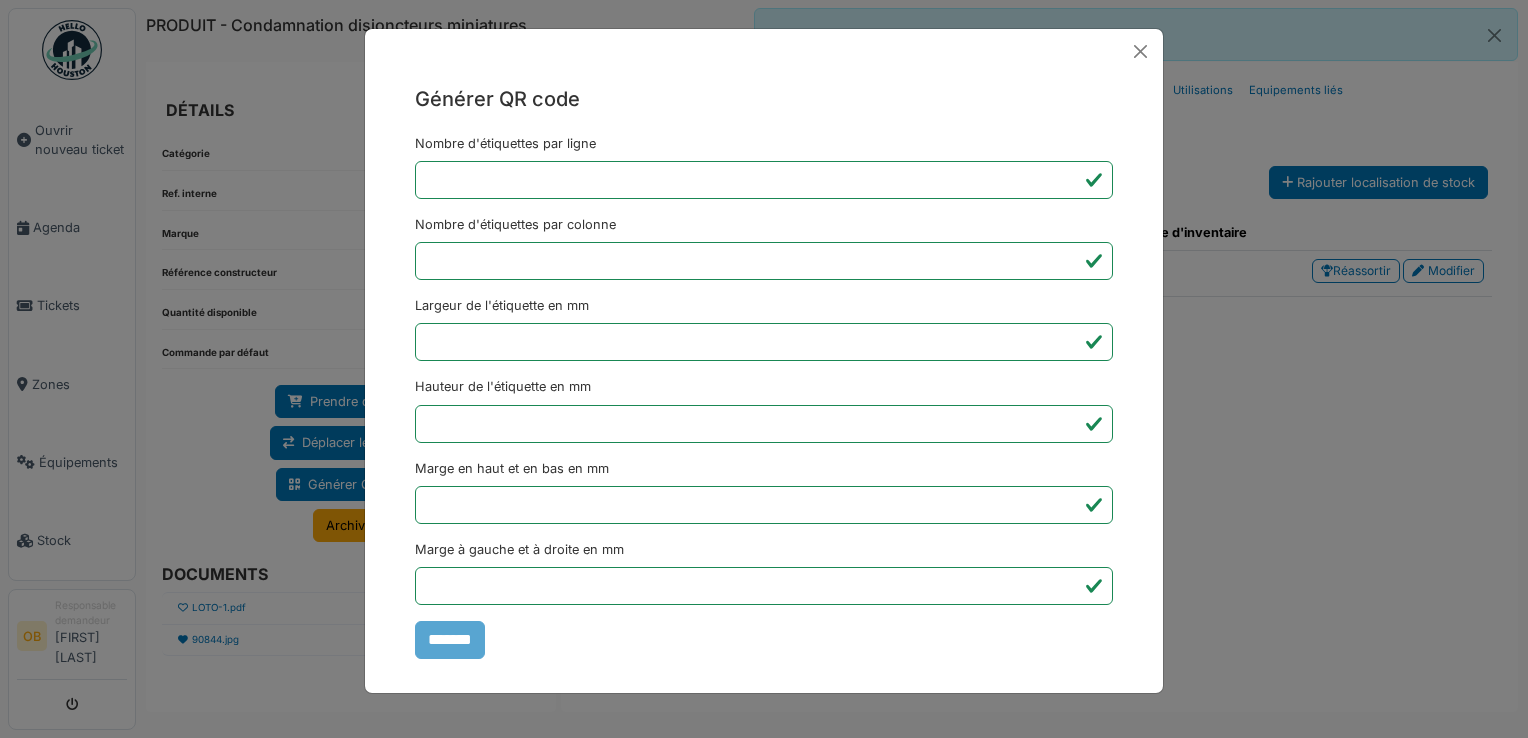 drag, startPoint x: 1443, startPoint y: 370, endPoint x: 1344, endPoint y: 330, distance: 106.77547 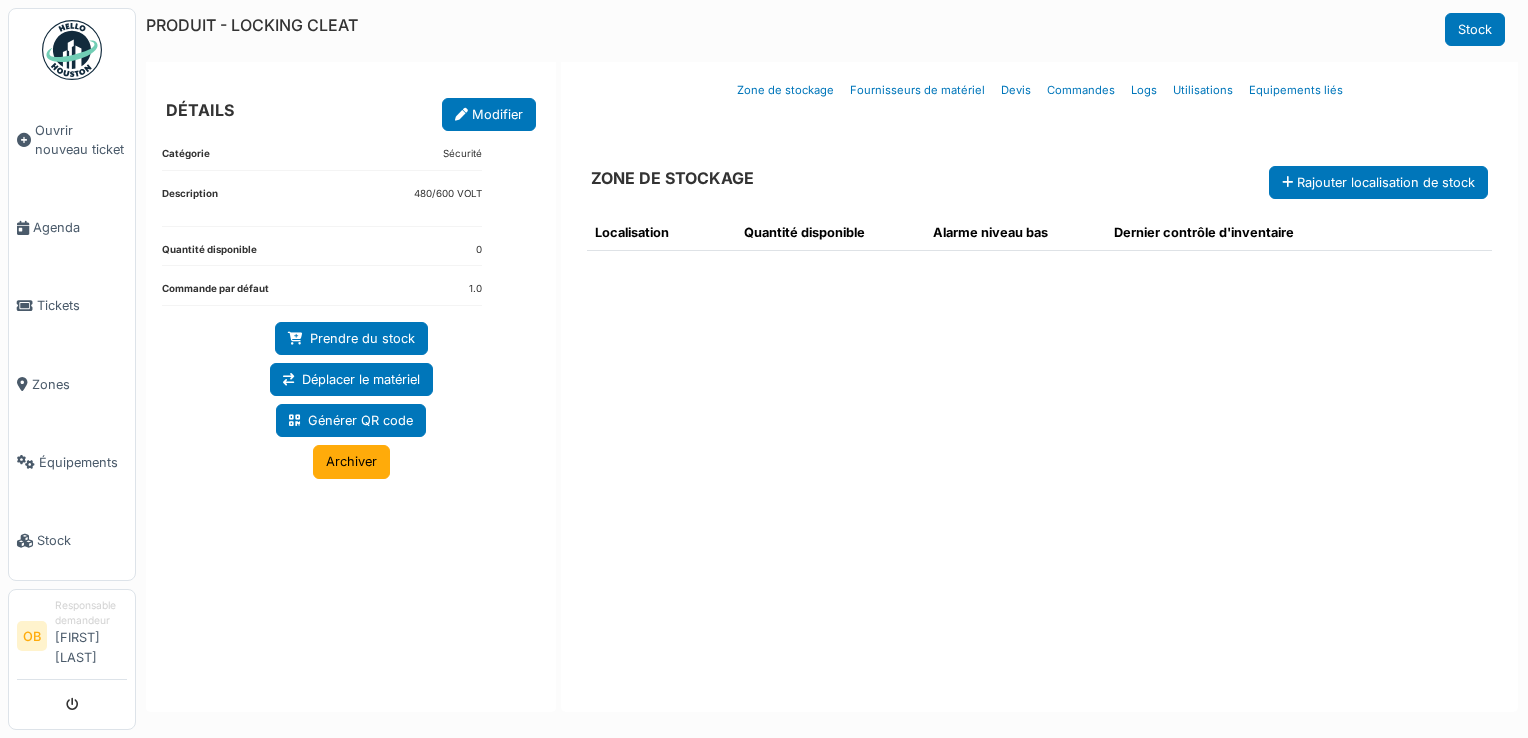 scroll, scrollTop: 0, scrollLeft: 0, axis: both 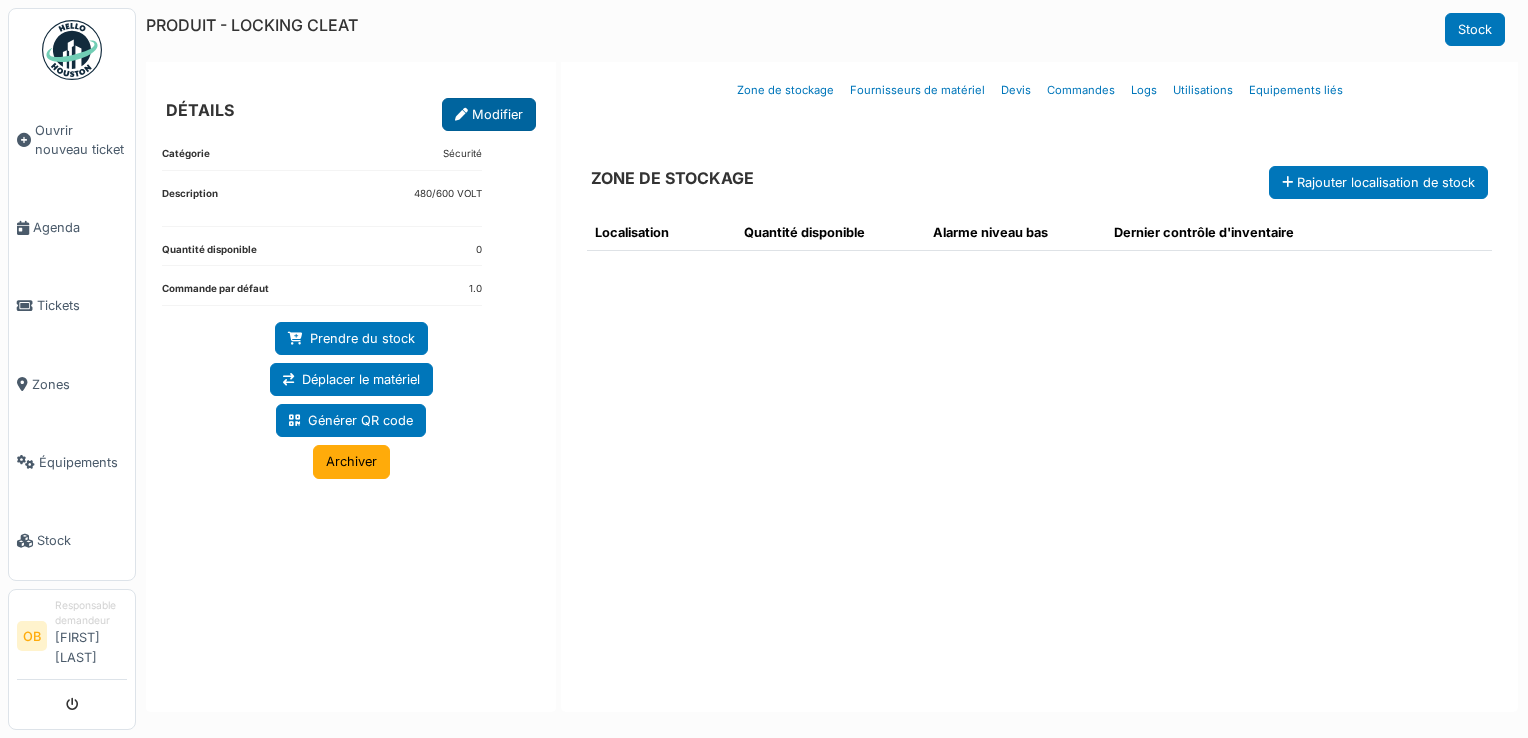 click at bounding box center (461, 115) 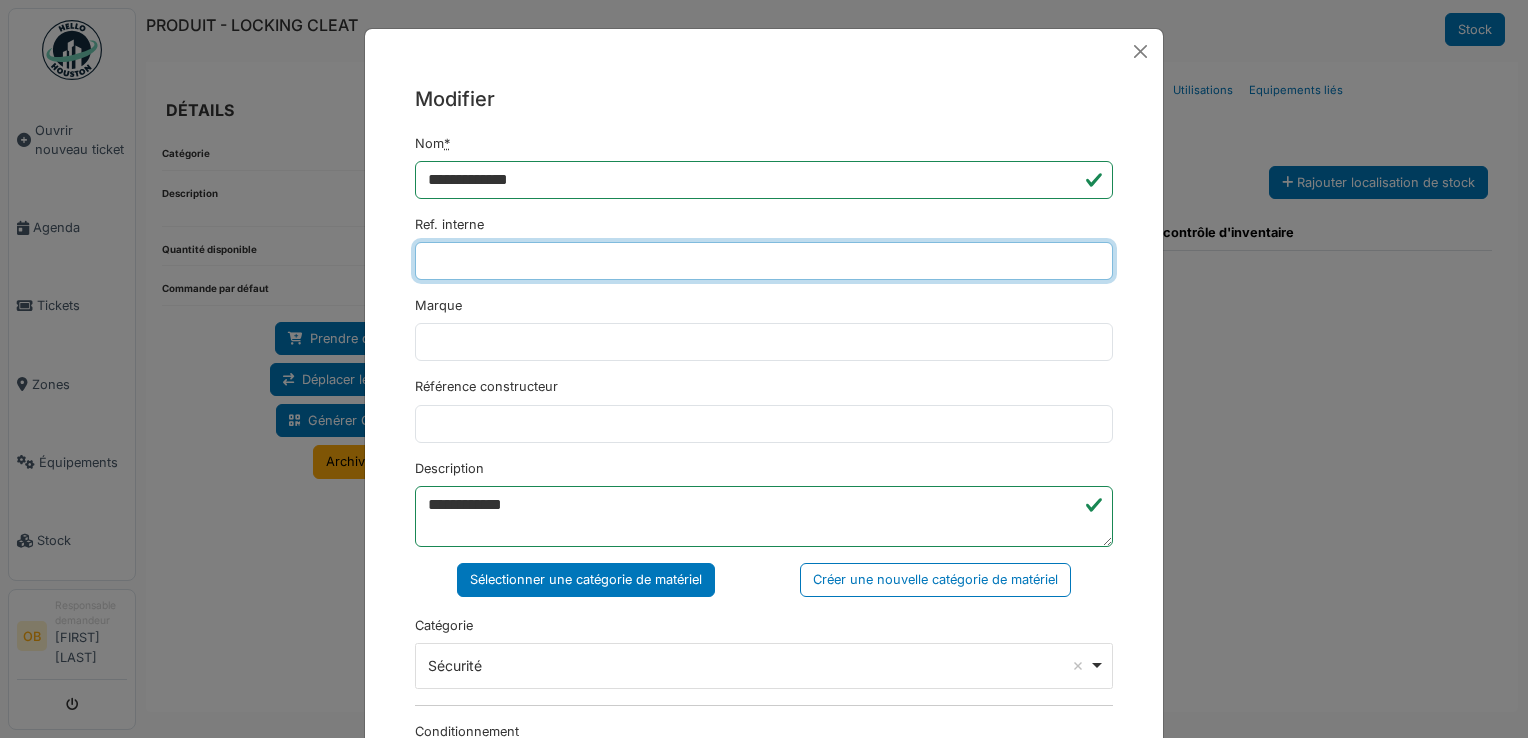 click on "Ref. interne" at bounding box center (764, 261) 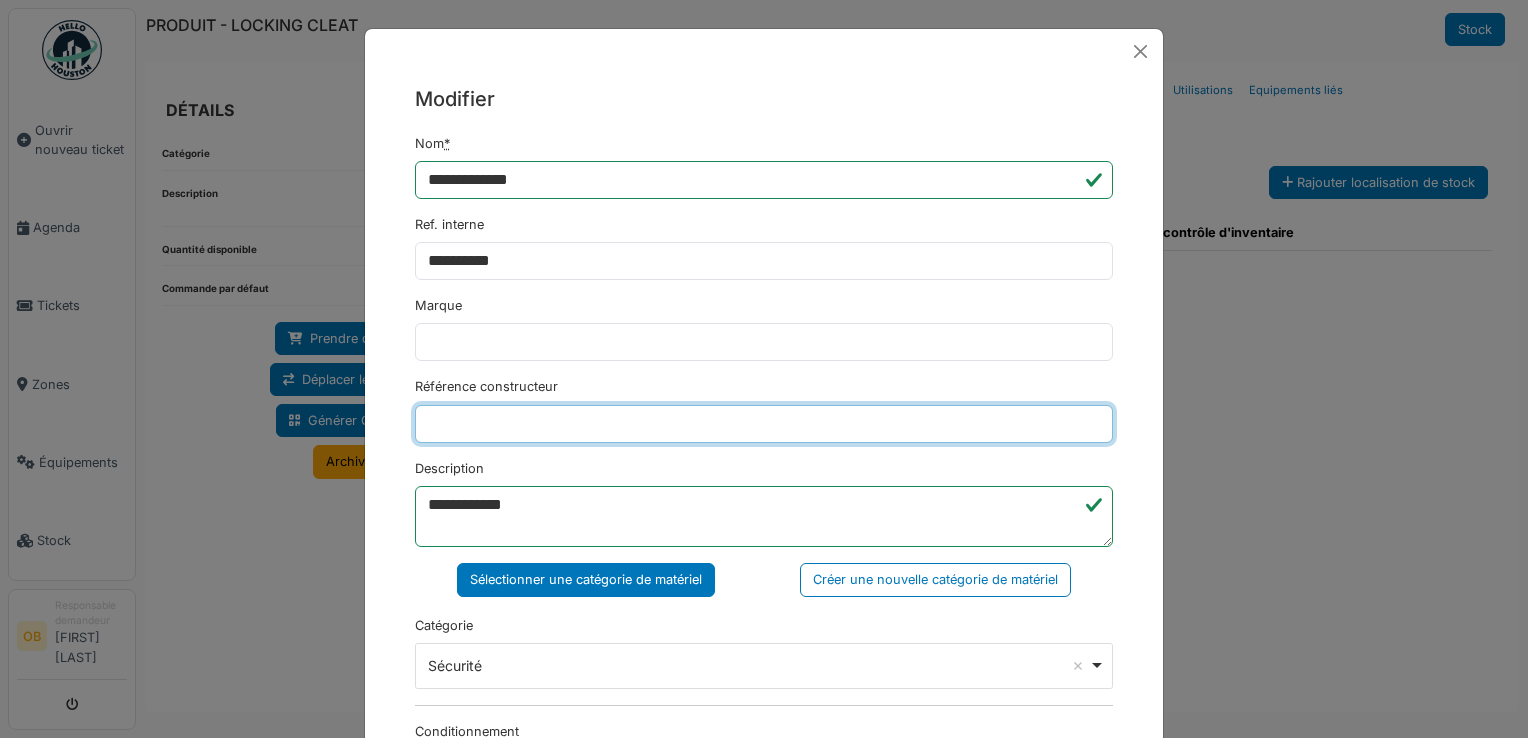 type on "******" 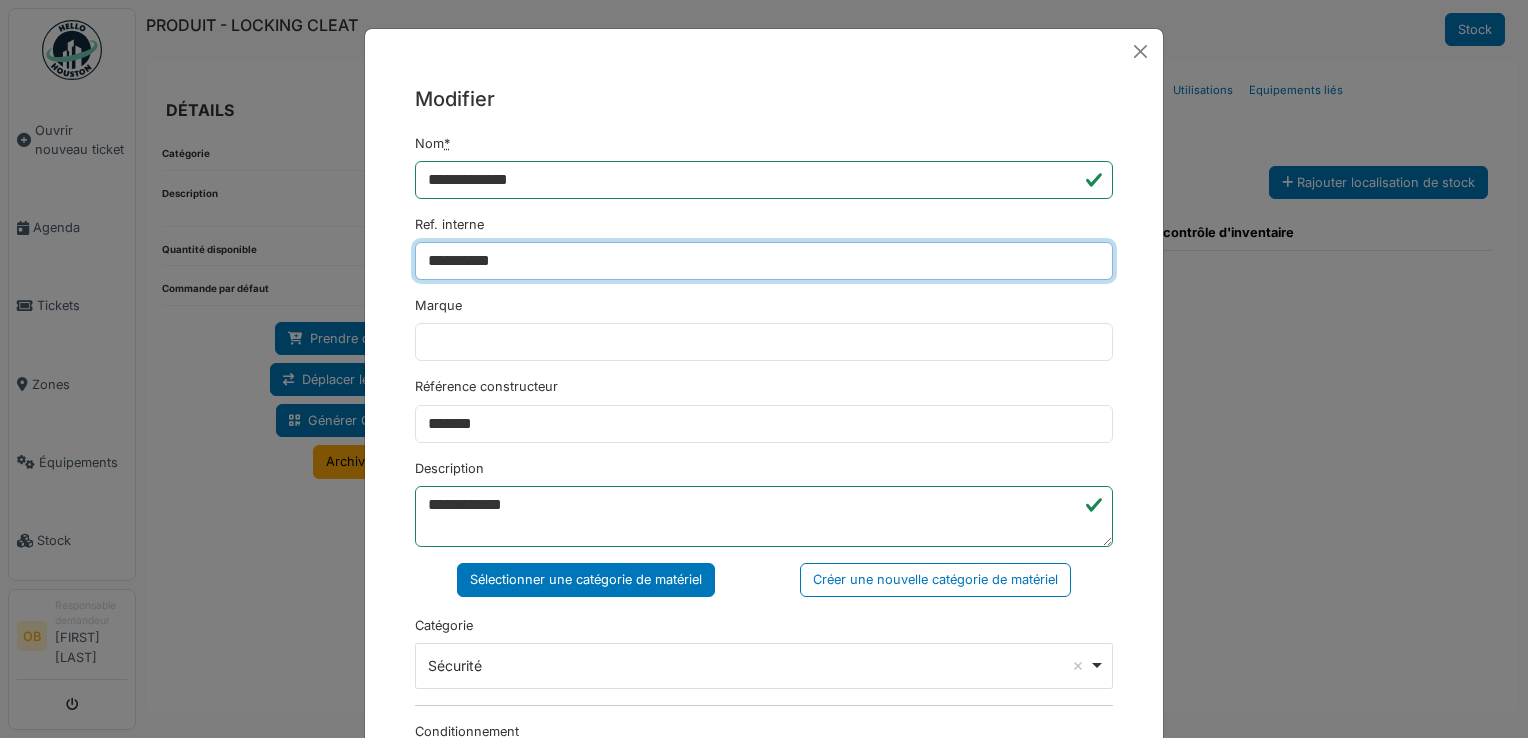 type on "**********" 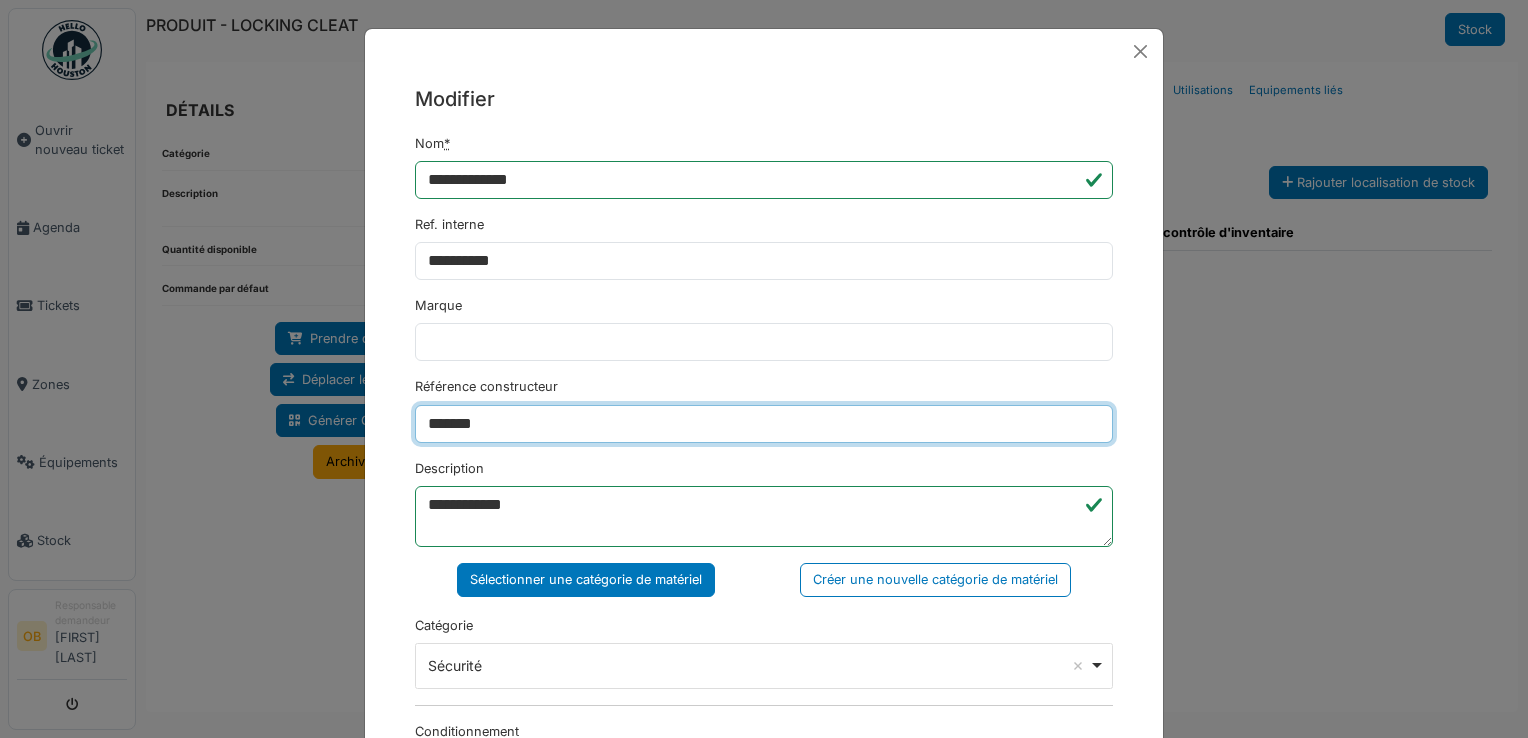 drag, startPoint x: 540, startPoint y: 411, endPoint x: 180, endPoint y: 434, distance: 360.73398 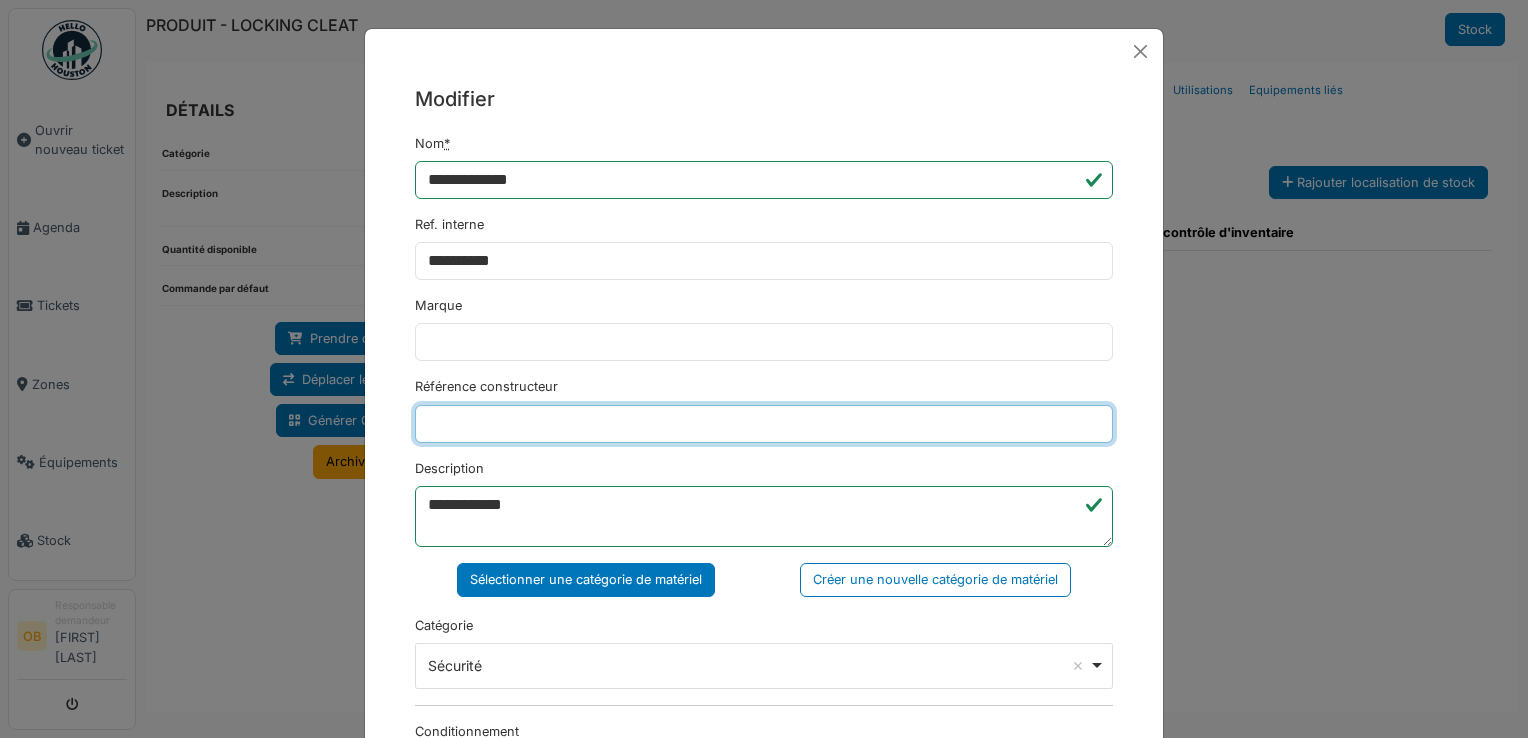 type 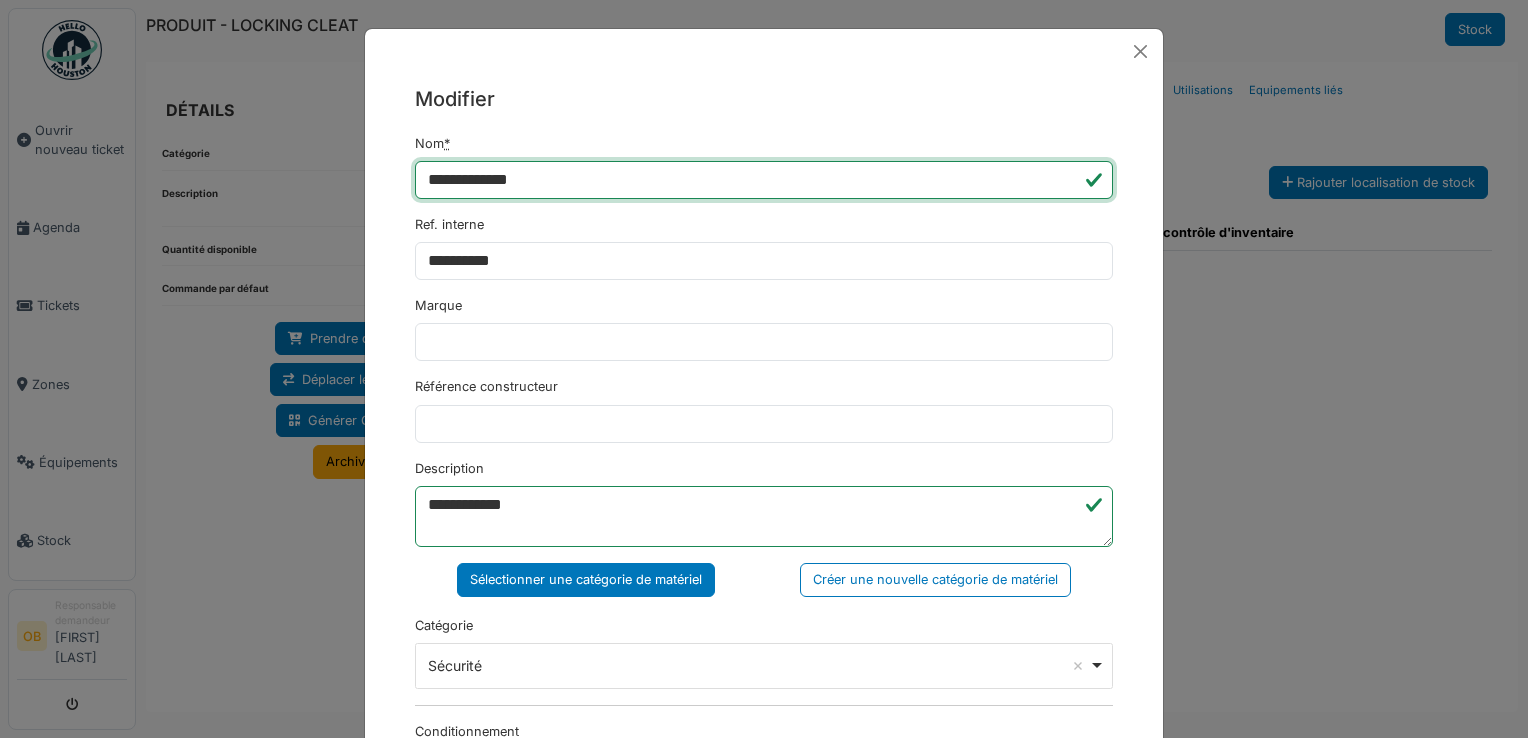 drag, startPoint x: 569, startPoint y: 182, endPoint x: 146, endPoint y: 233, distance: 426.0634 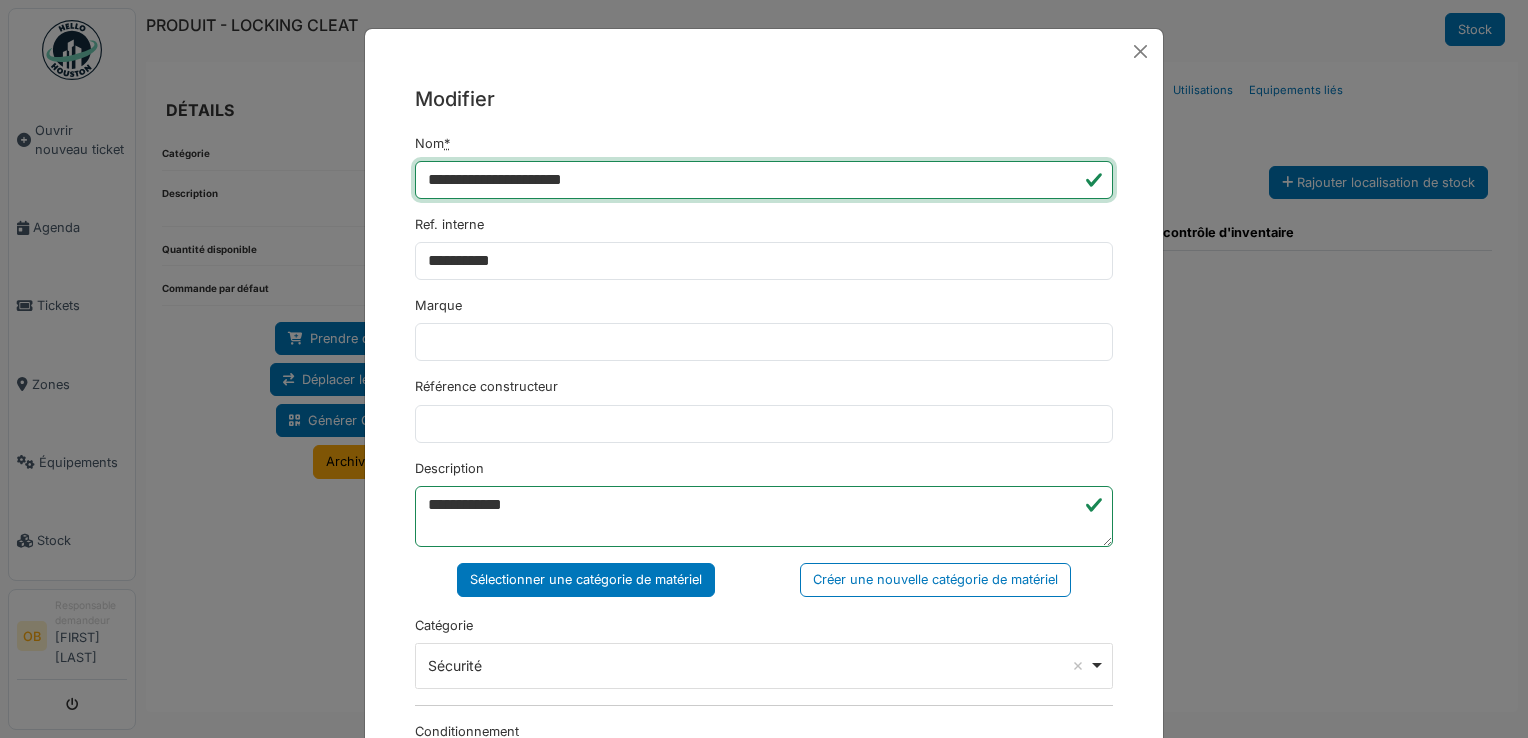 type on "**********" 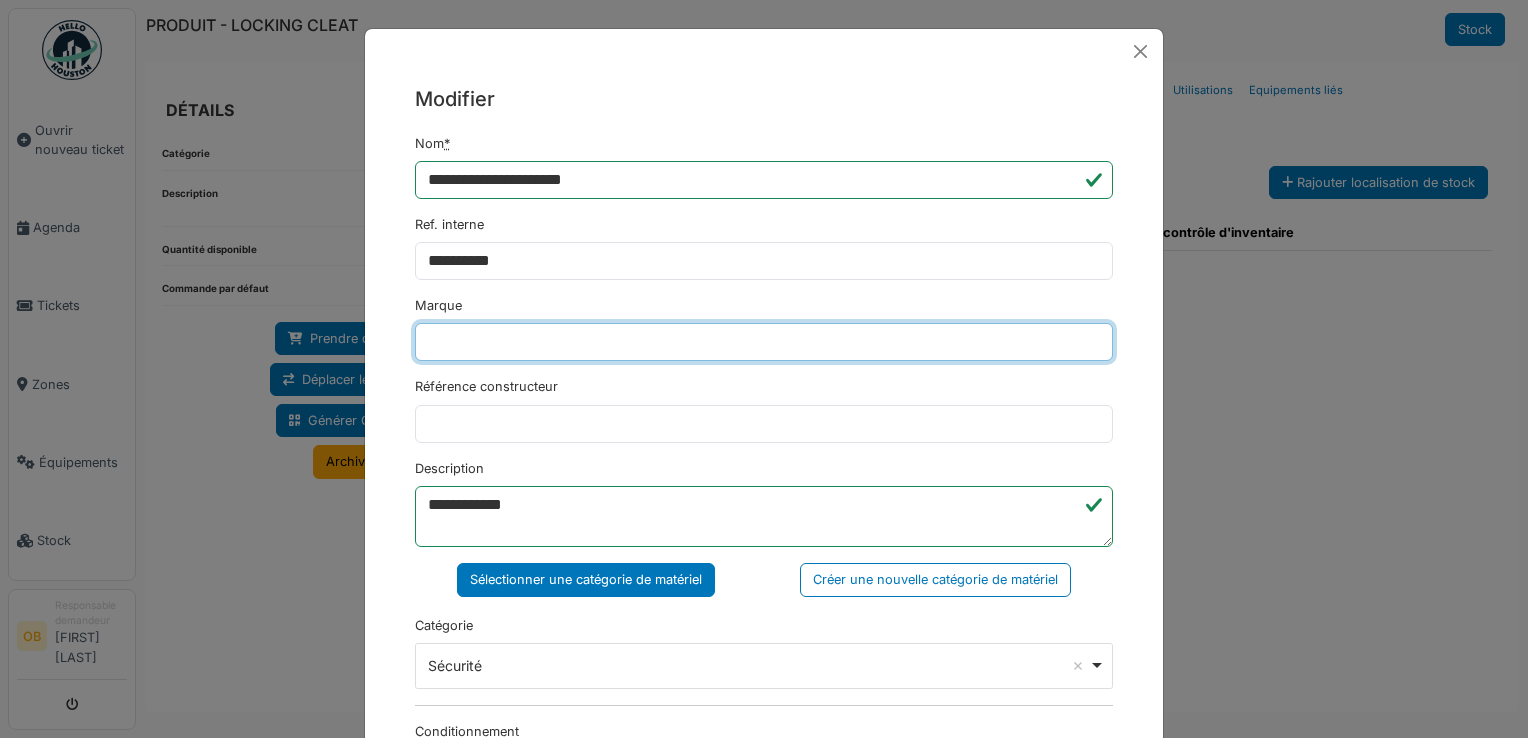 click on "Marque" at bounding box center (764, 342) 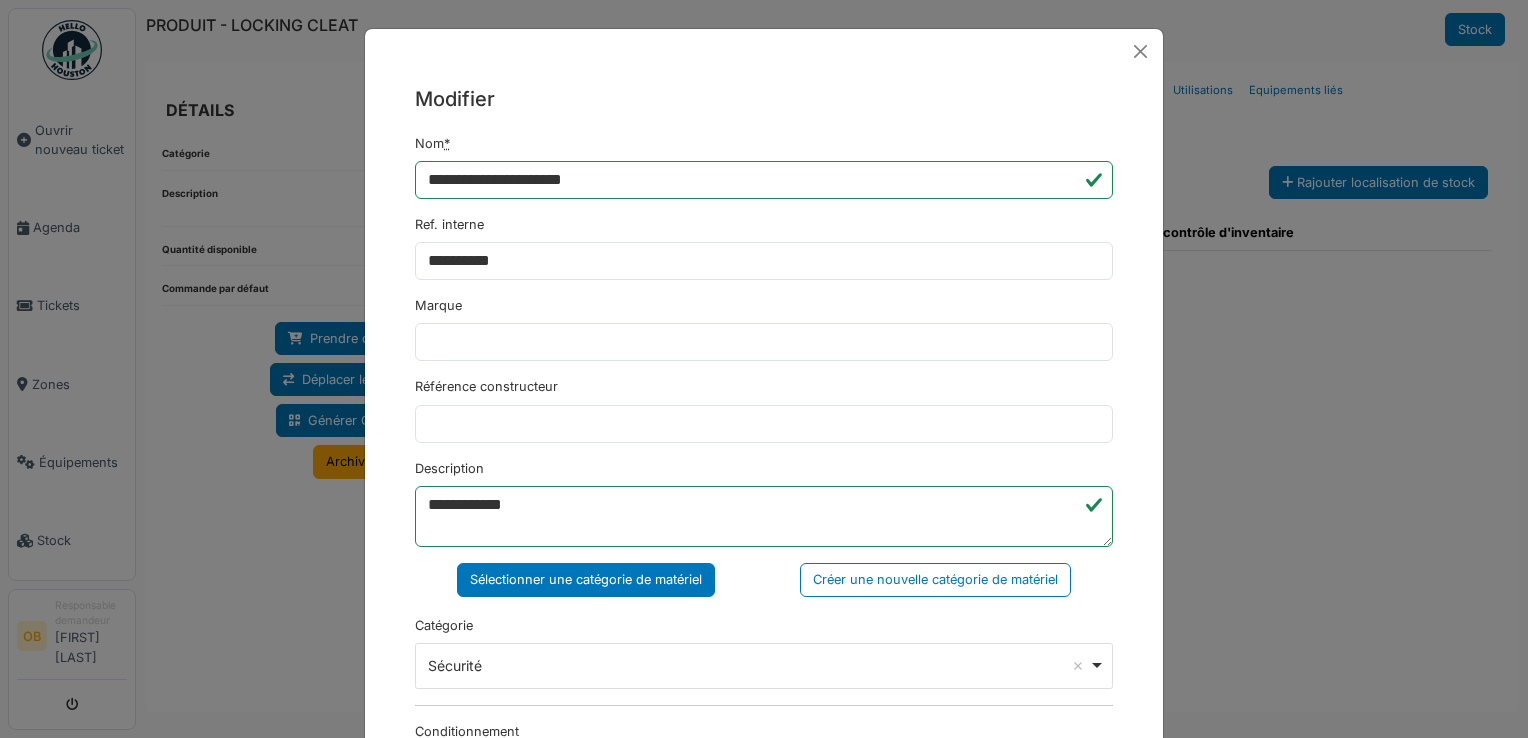 click on "Référence constructeur" at bounding box center [764, 409] 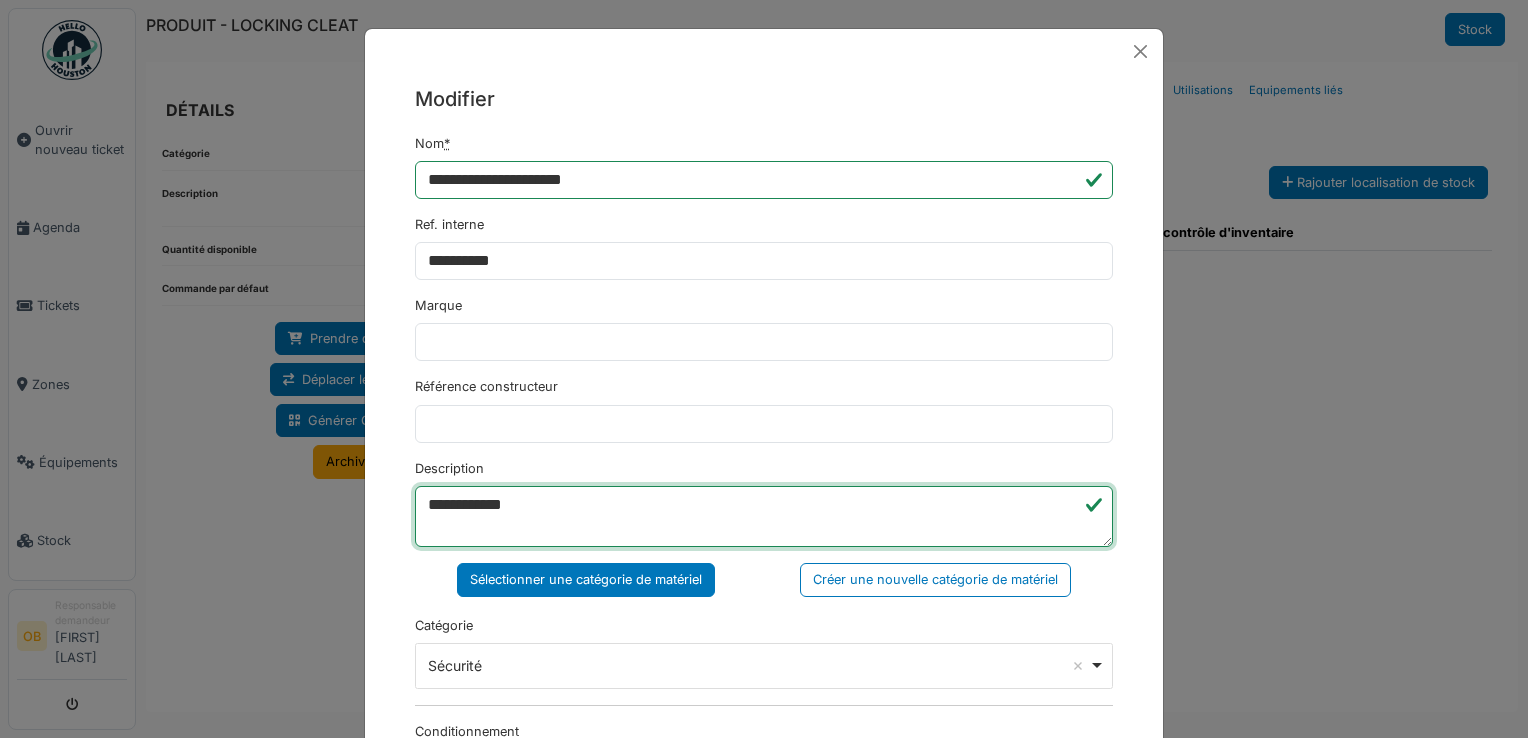click on "**********" at bounding box center [764, 517] 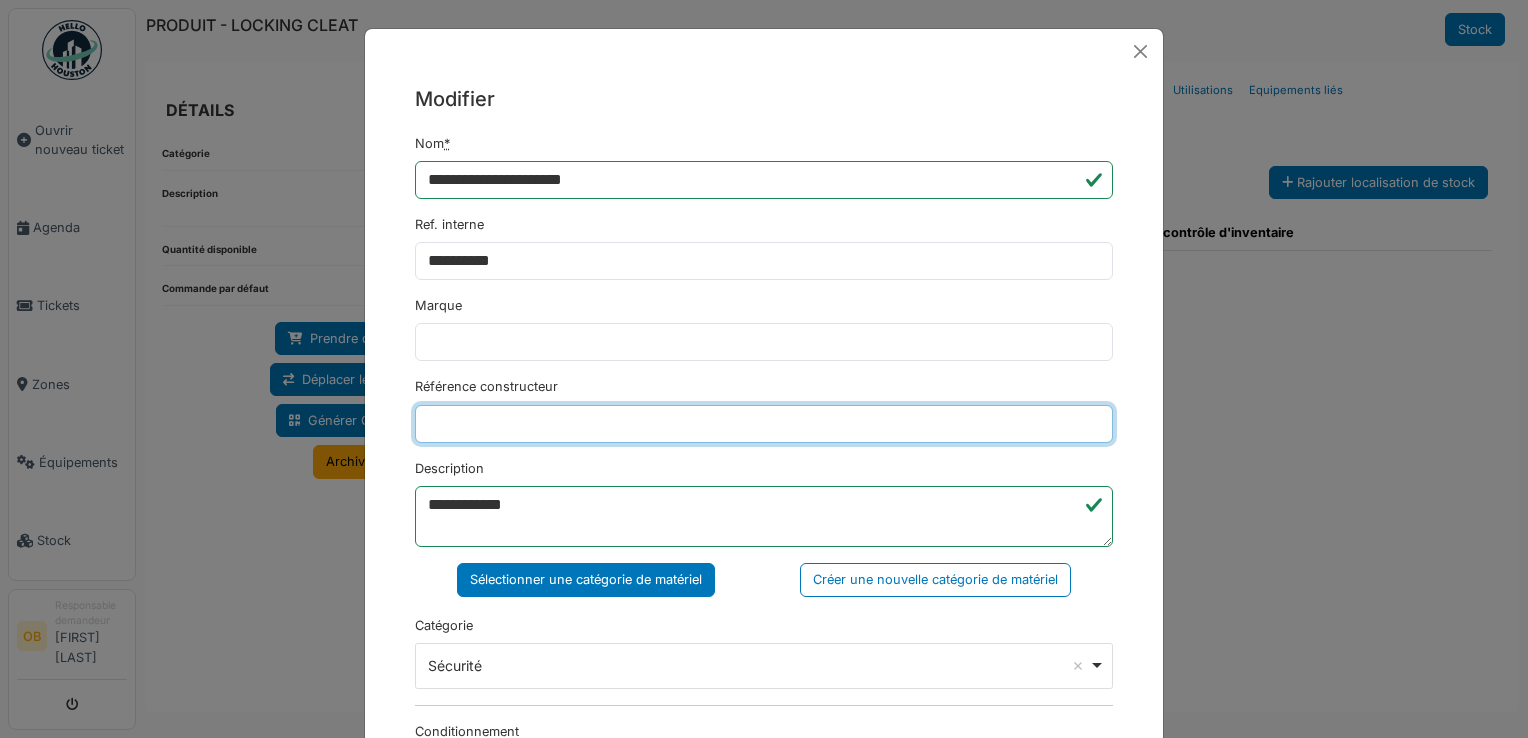 click on "Référence constructeur" at bounding box center [764, 424] 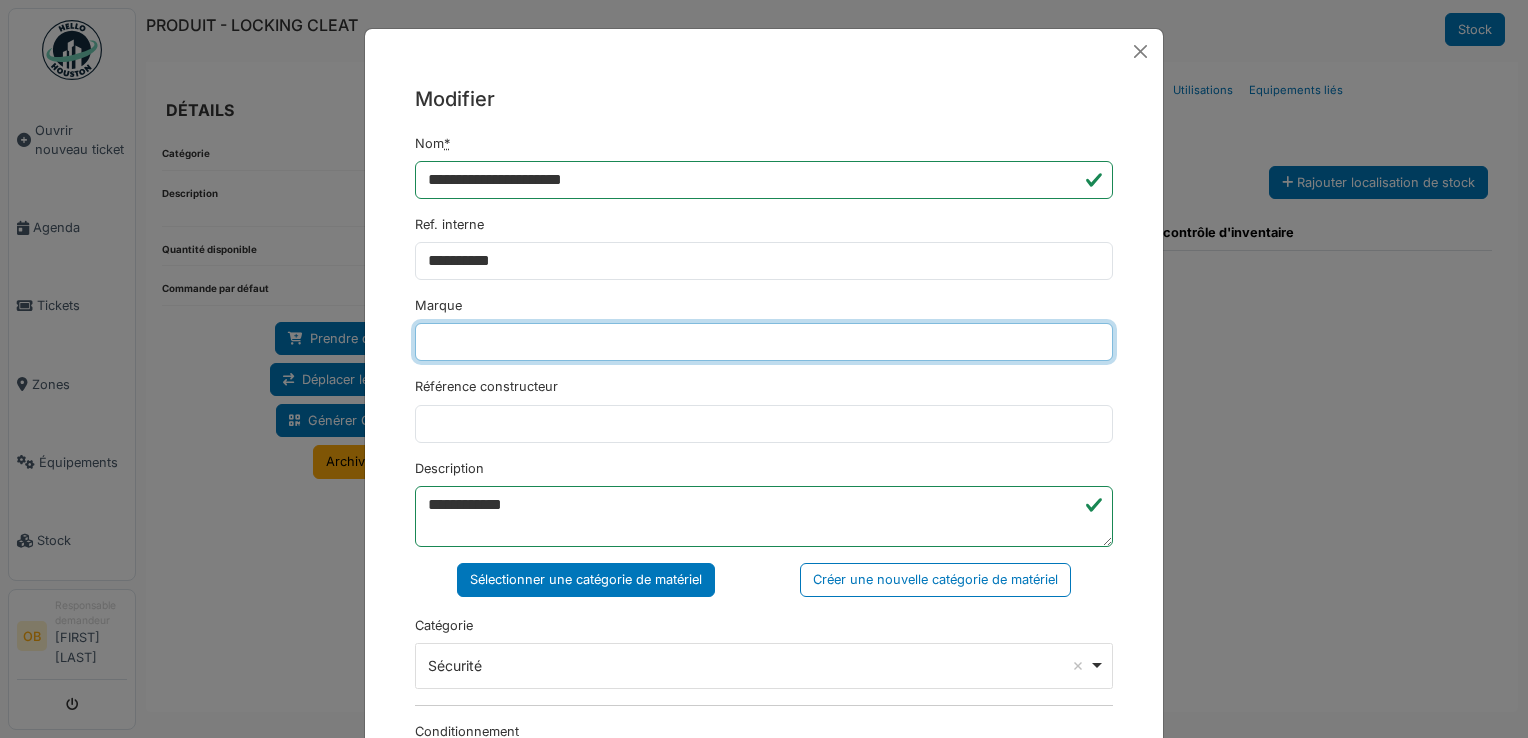 click on "Marque" at bounding box center [764, 342] 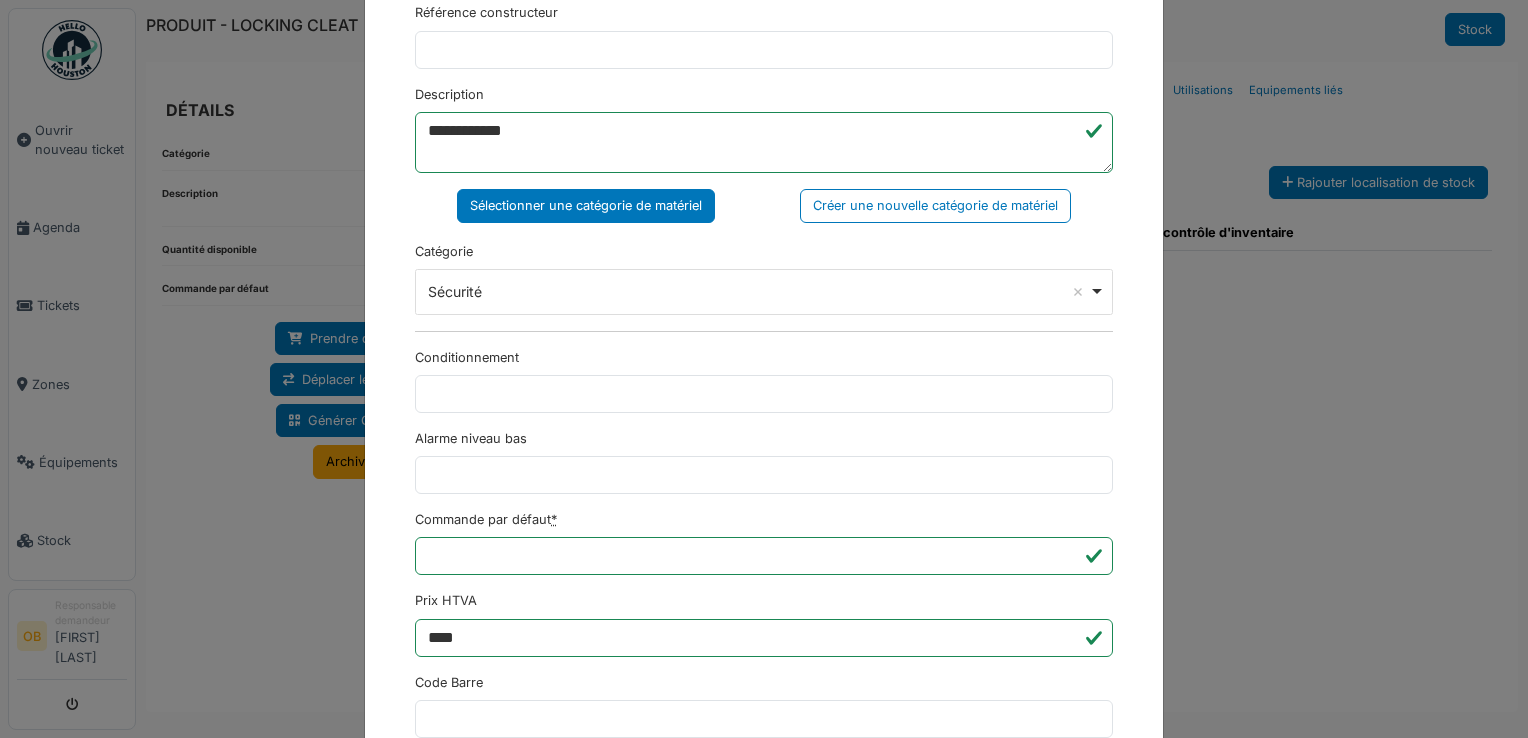 scroll, scrollTop: 533, scrollLeft: 0, axis: vertical 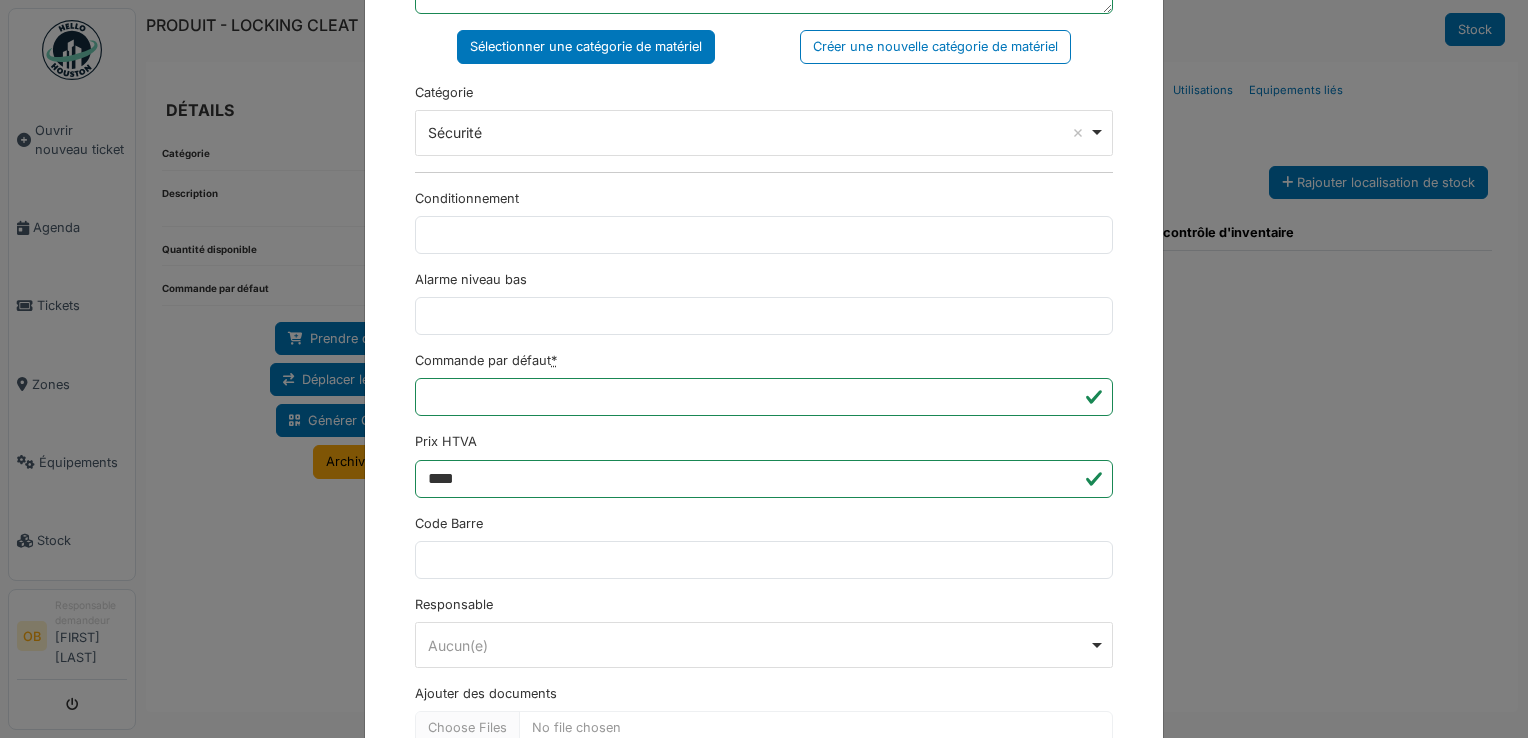 click on "Alarme niveau bas" at bounding box center [764, 302] 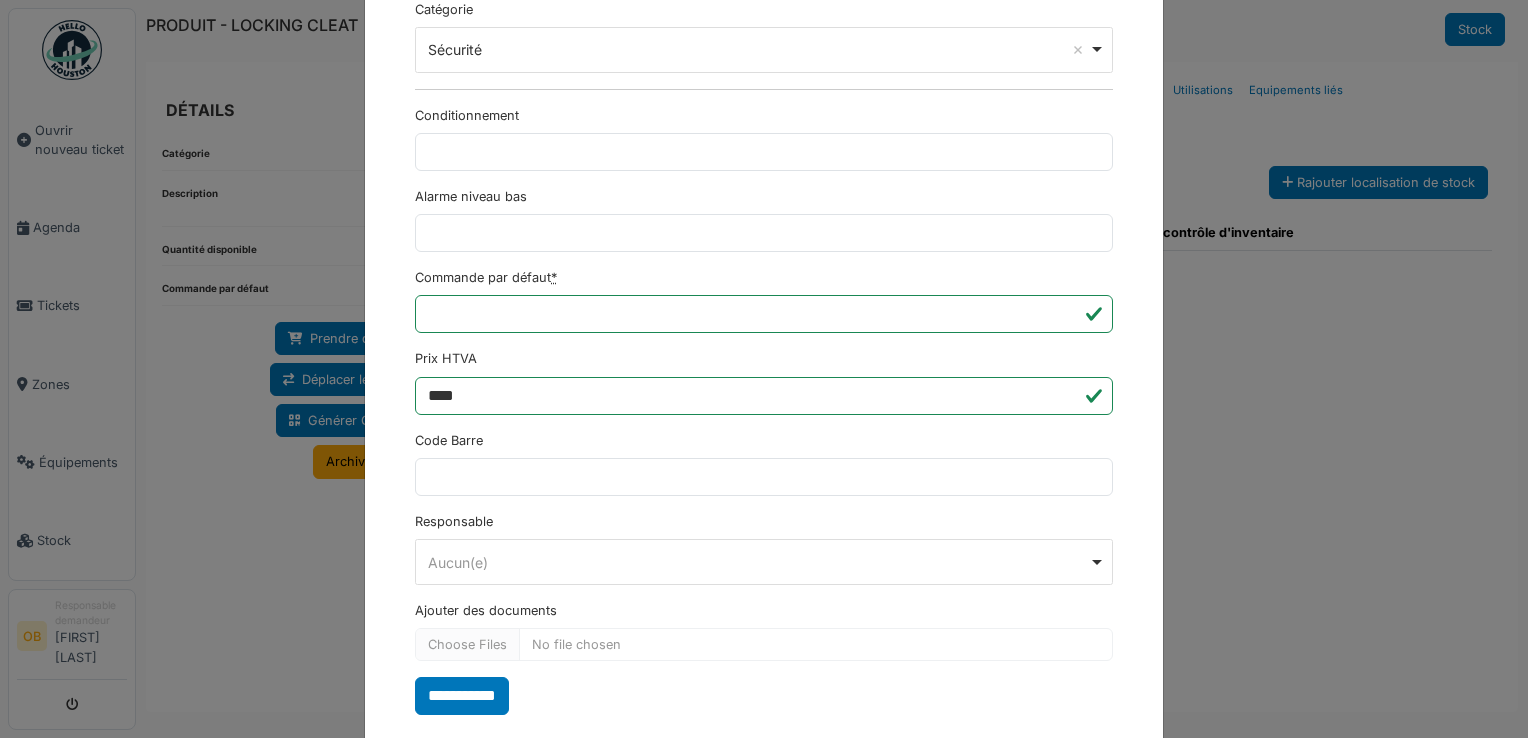 scroll, scrollTop: 650, scrollLeft: 0, axis: vertical 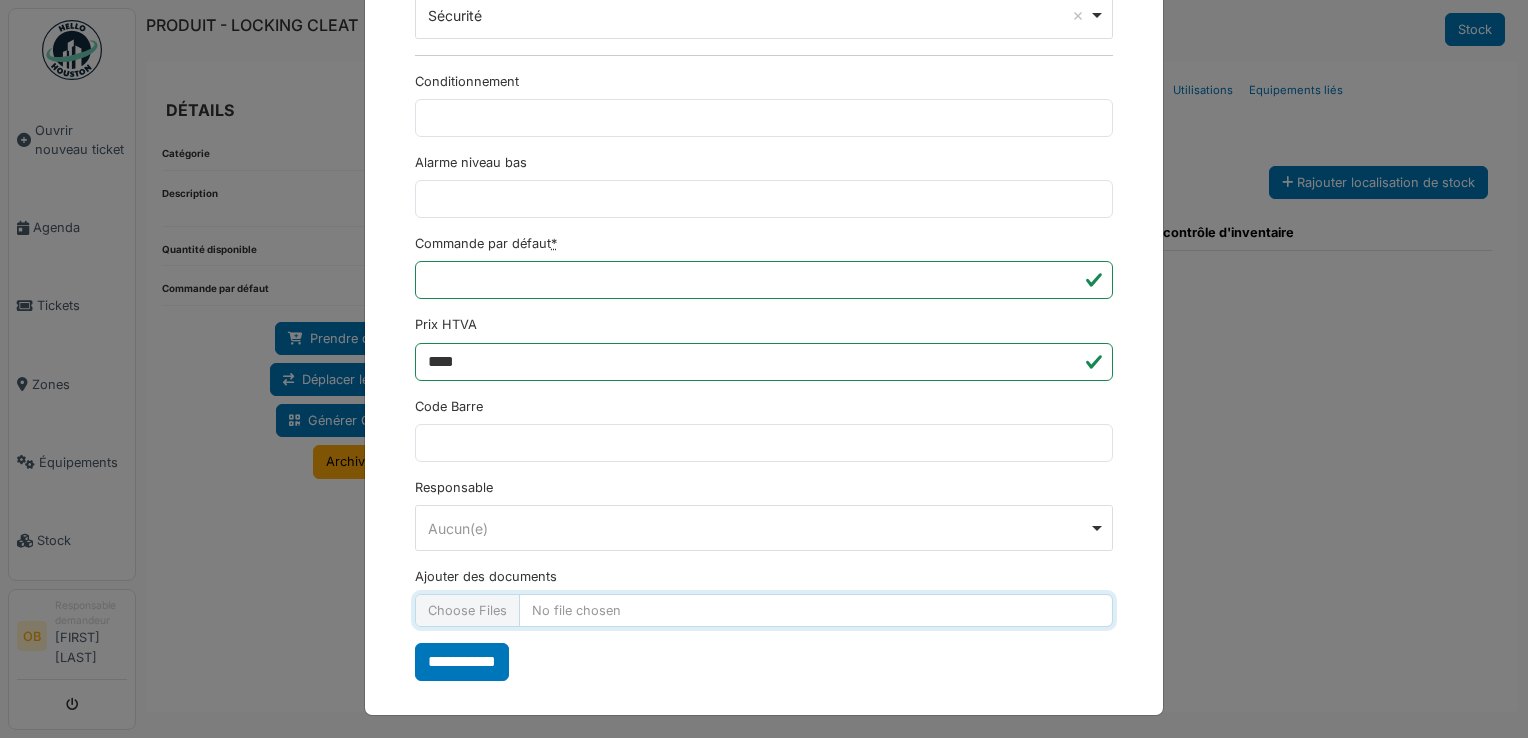 click on "Ajouter des documents" at bounding box center (764, 610) 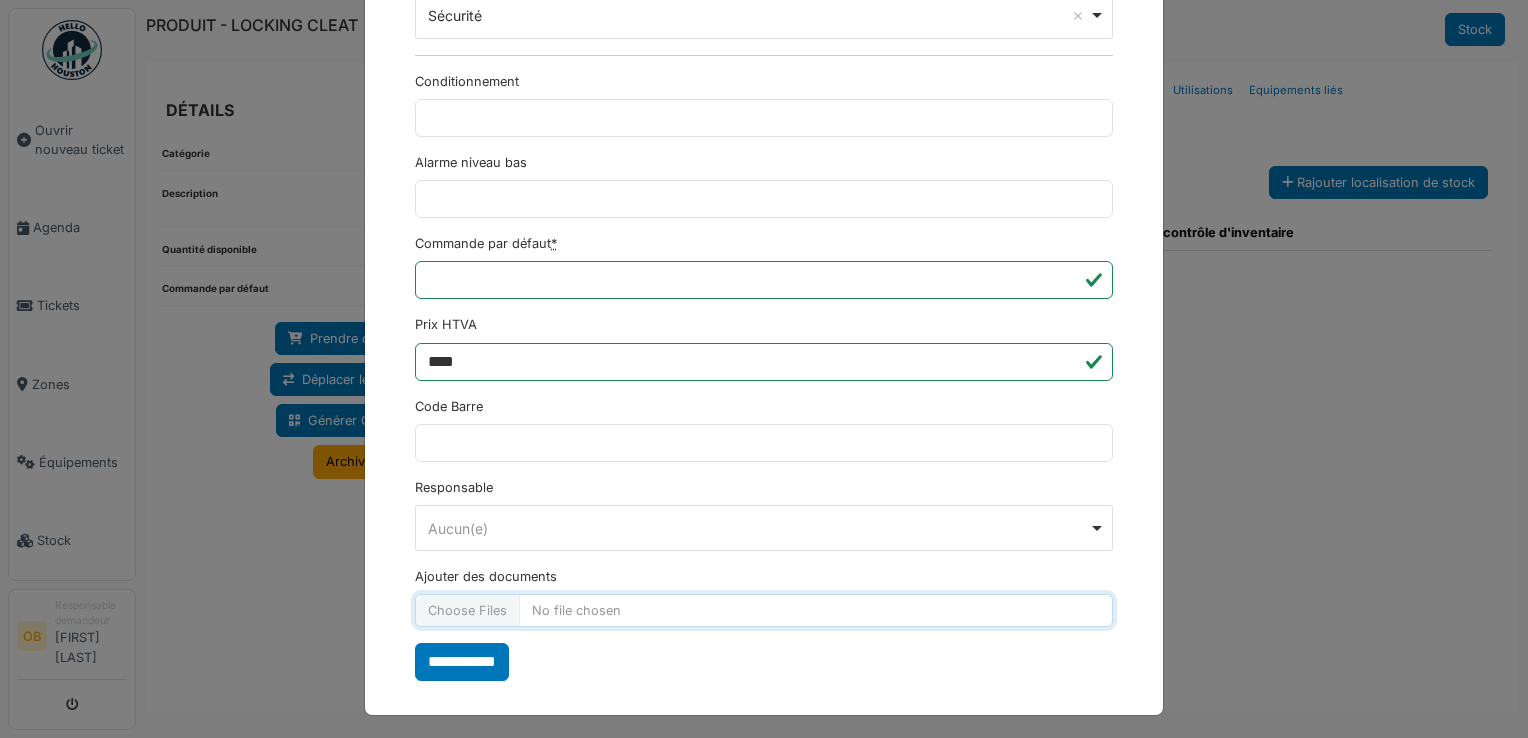 type on "**********" 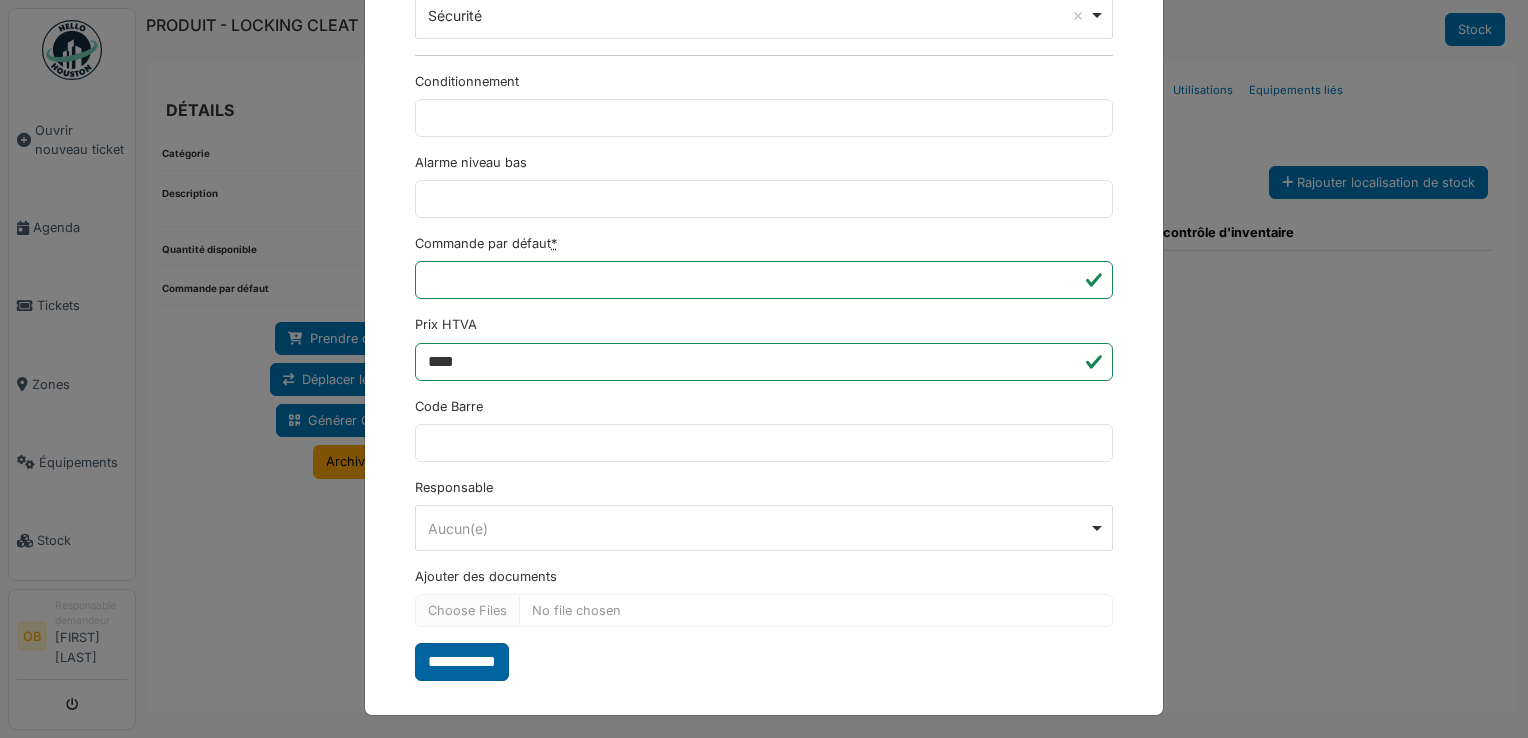 click on "**********" at bounding box center (462, 662) 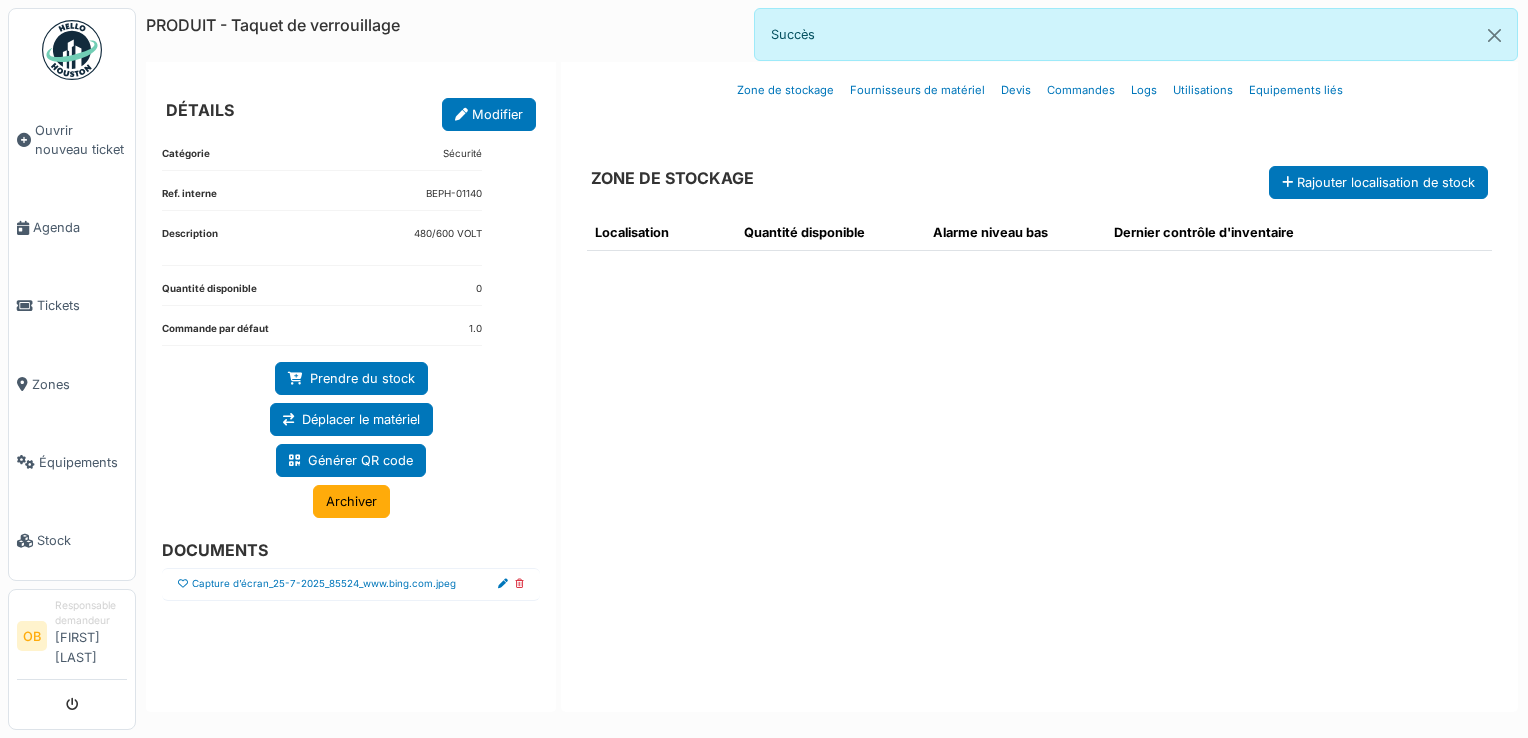 click on "Capture d’écran_25-7-2025_85524_www.bing.com.jpeg" at bounding box center (351, 584) 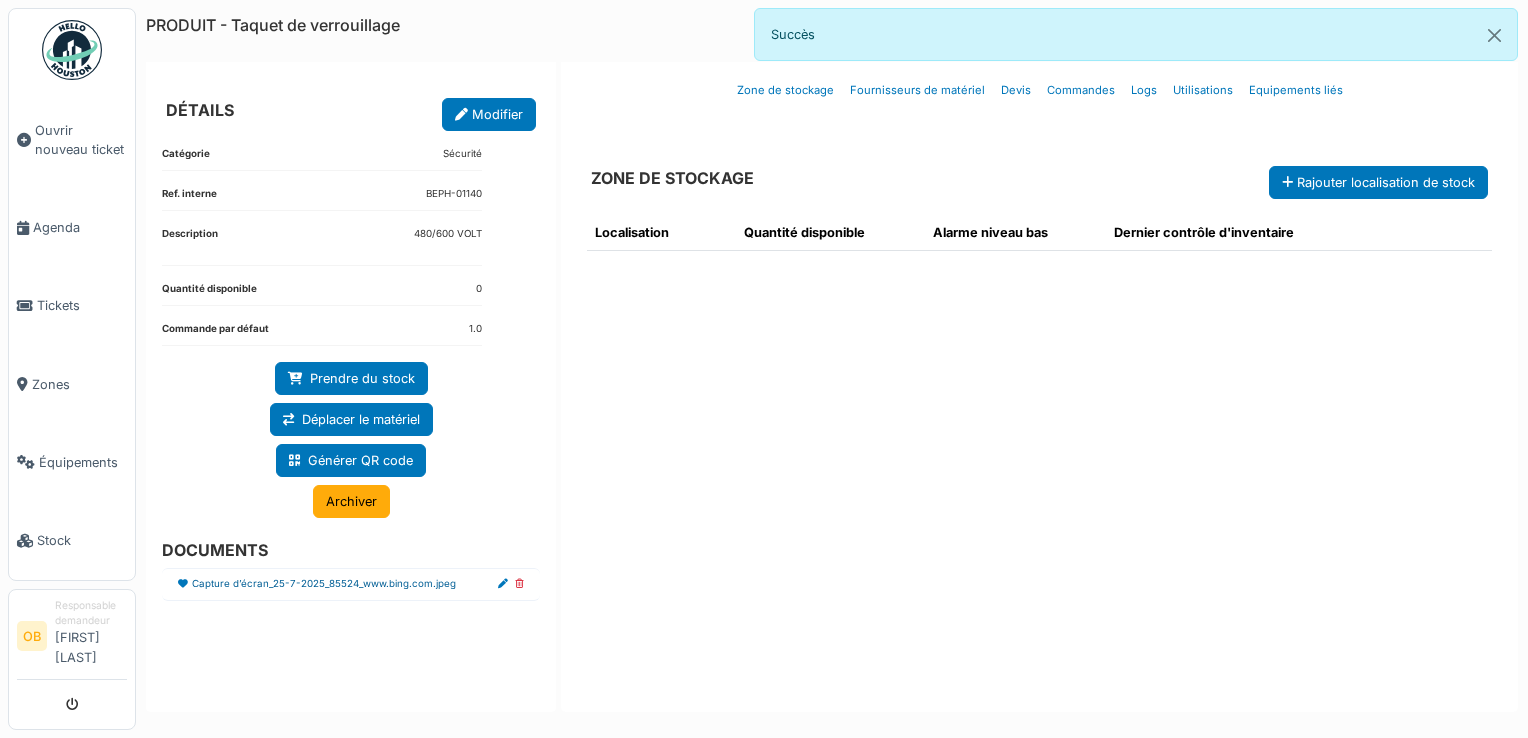 click on "Capture d’écran_25-7-2025_85524_www.bing.com.jpeg" at bounding box center [324, 584] 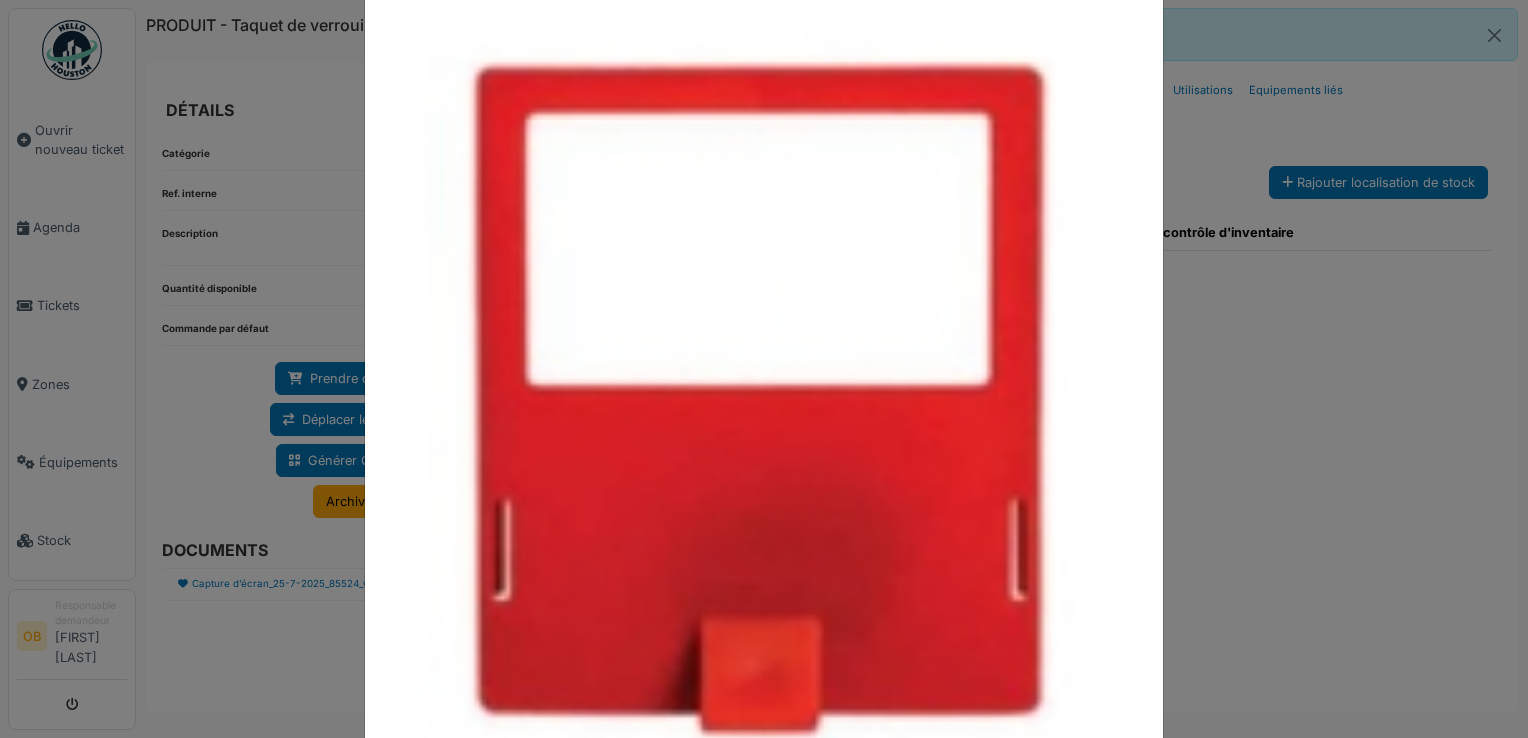 scroll, scrollTop: 242, scrollLeft: 0, axis: vertical 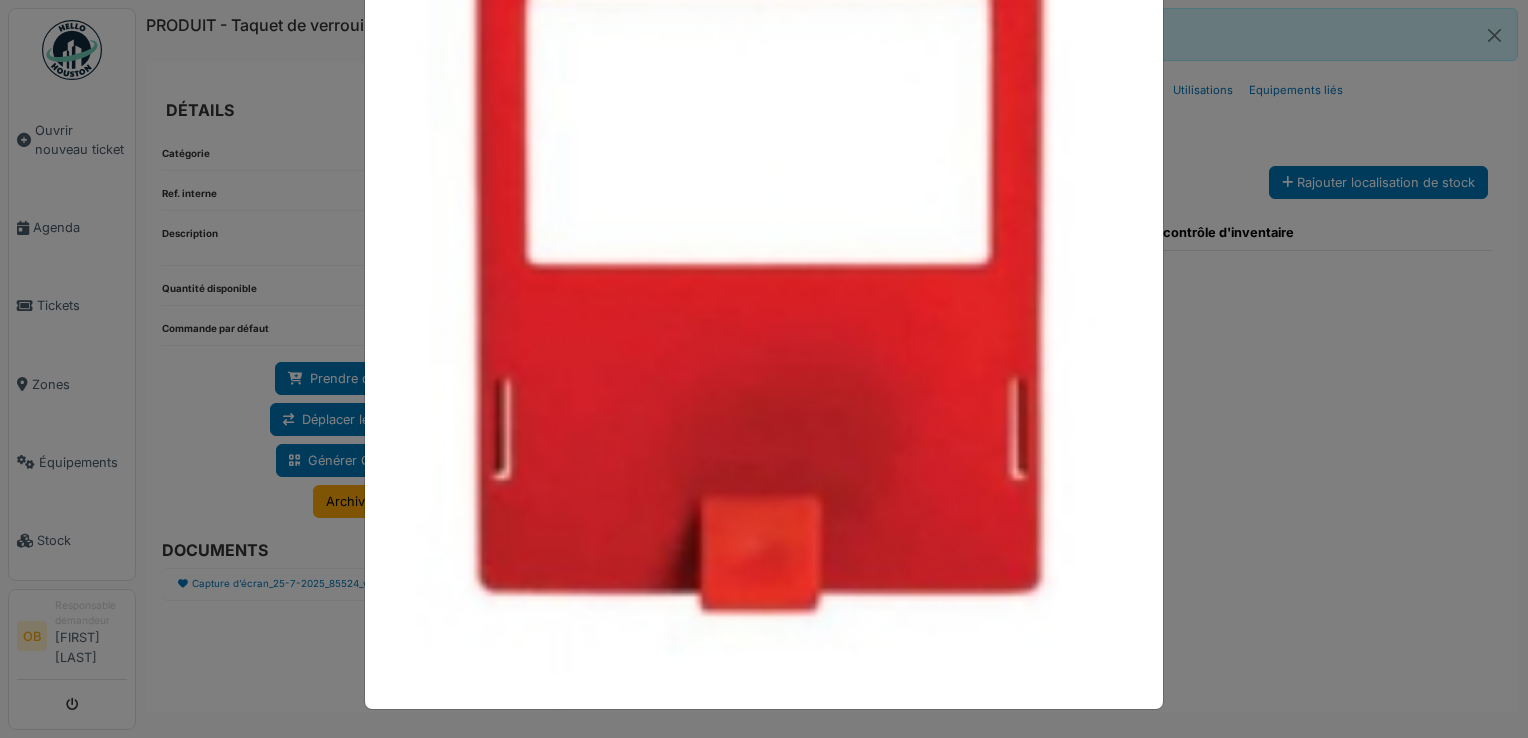 drag, startPoint x: 1394, startPoint y: 408, endPoint x: 1365, endPoint y: 418, distance: 30.675724 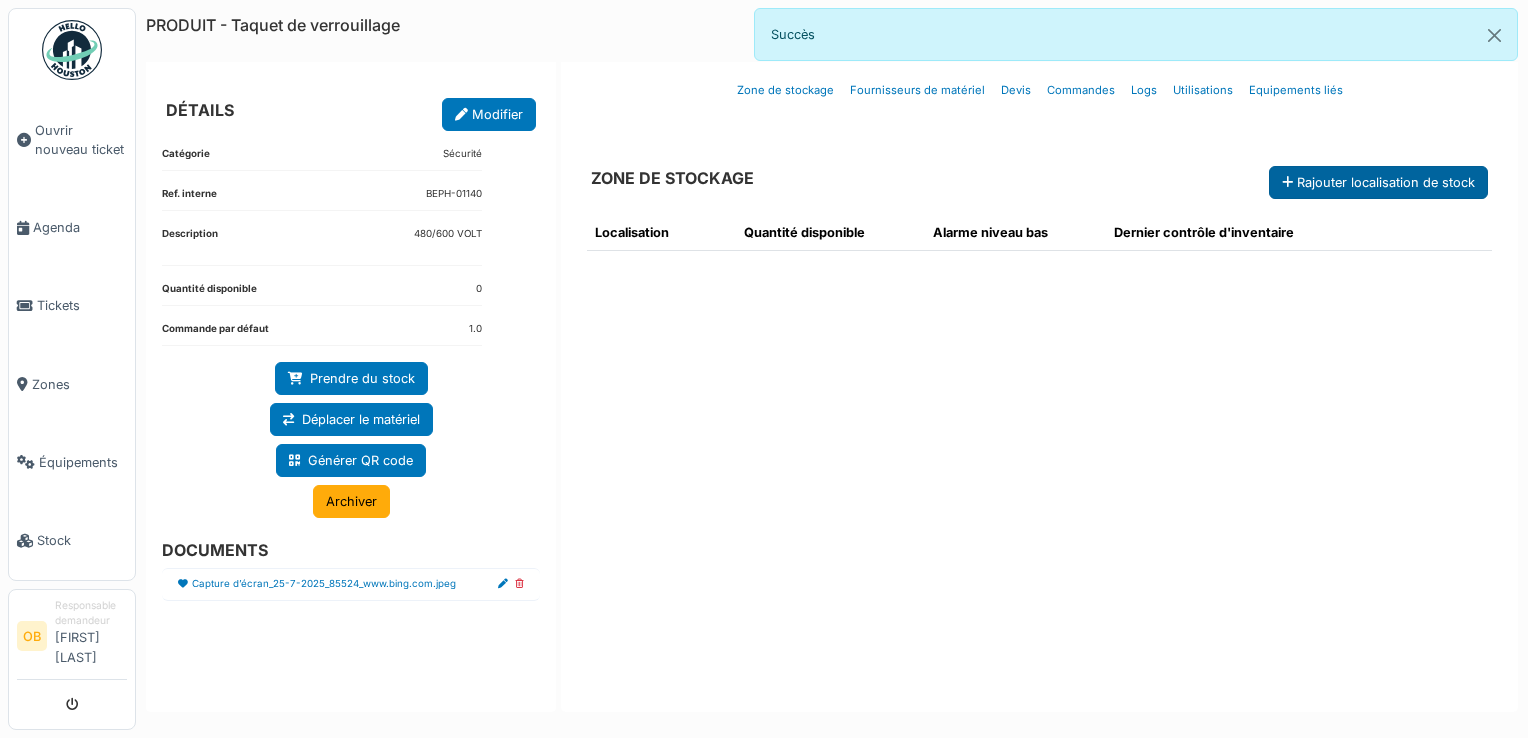 click on "Rajouter localisation de stock" at bounding box center (1378, 182) 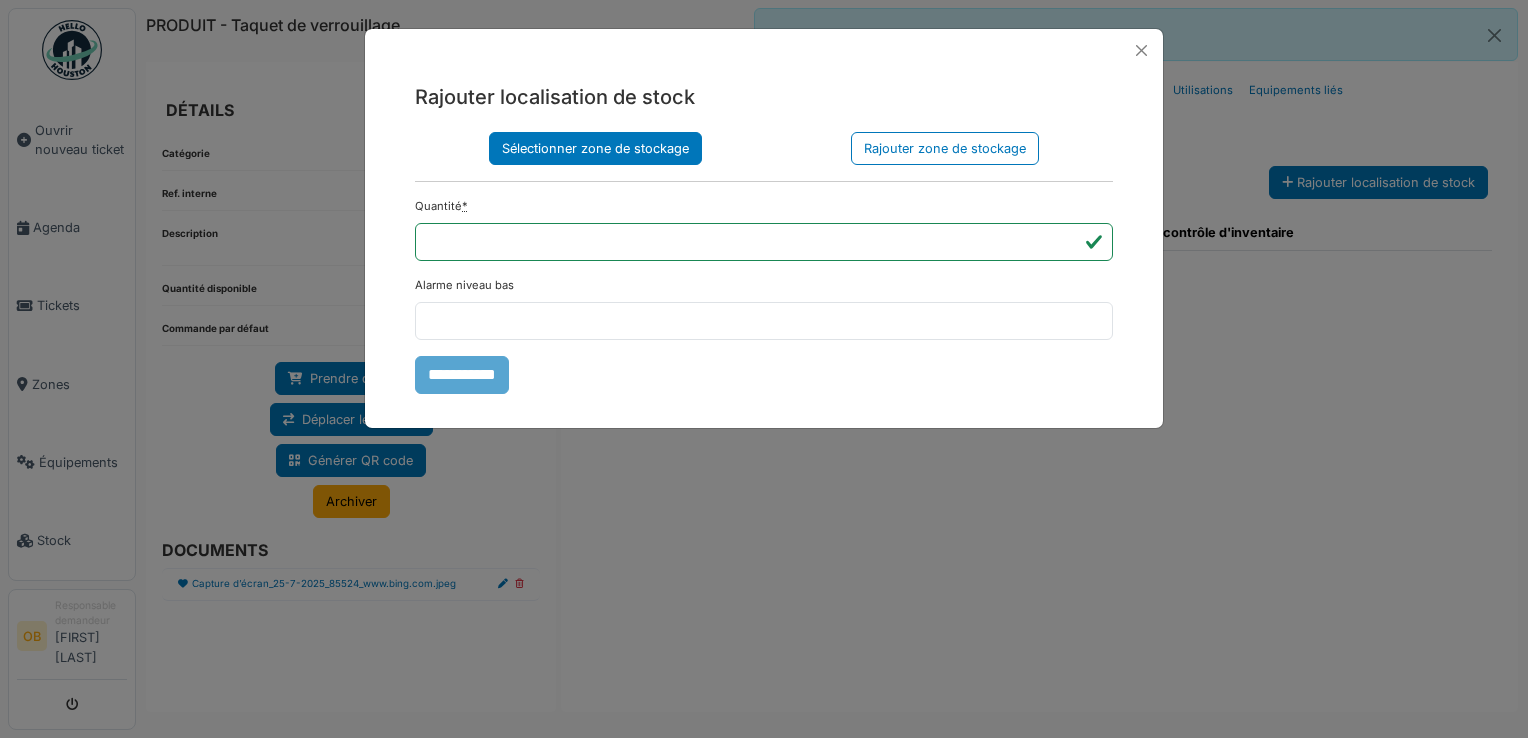 click on "Sélectionner zone de stockage" at bounding box center [595, 148] 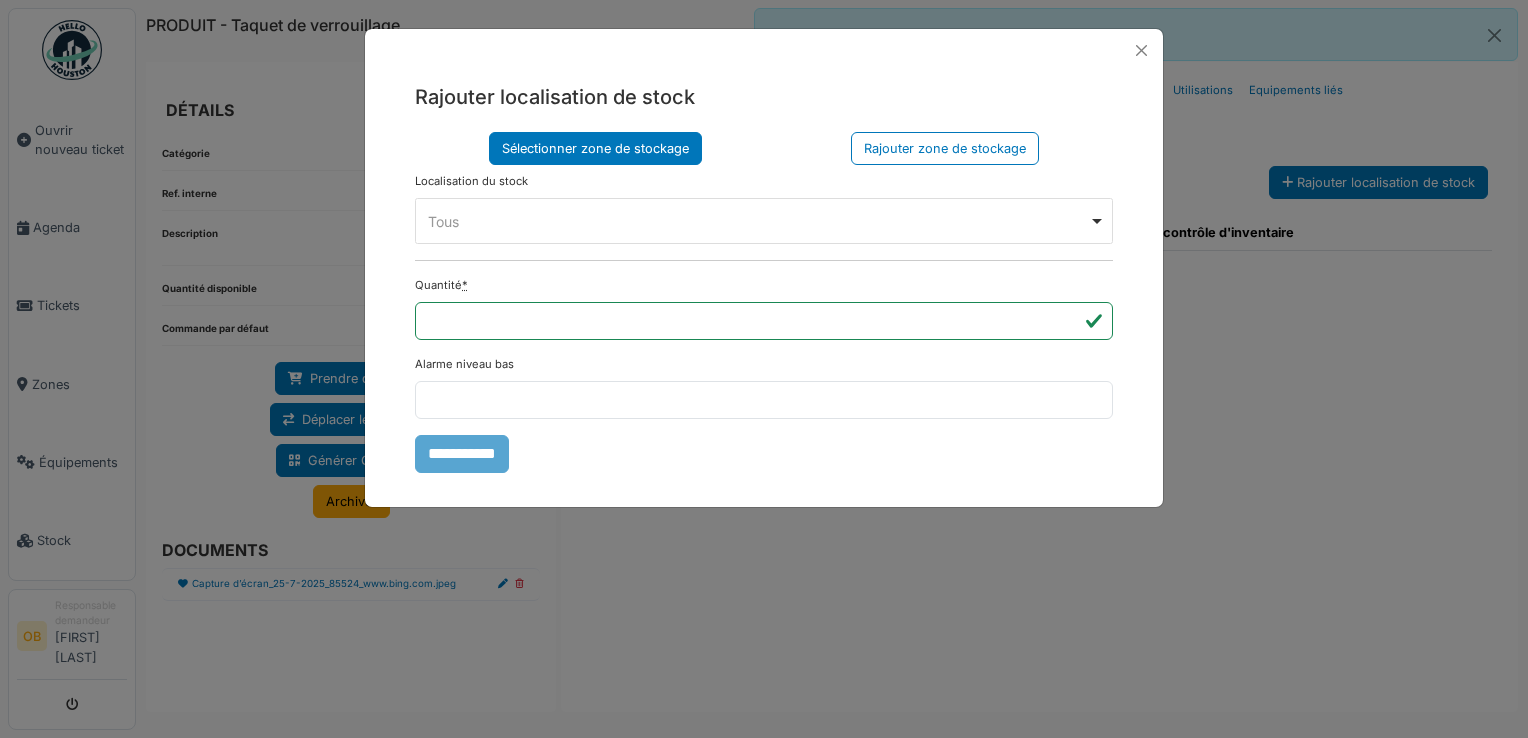 click on "Rajouter localisation de stock
Sélectionner zone de stockage
Rajouter zone de stockage
Localisation du stock
Zone de stockage parente
**** Tous Remove item Tous Armoire 1 Armoire 2 Kardex Tiroir 1 Kardex Tiroir 2 Kardex Tiroir 3 Kardex Tiroir 4 Kardex Tiroir 5 Kardex Tiroir 6 Kardex Tiroir 7 Kardex Tiroir 8 Kardex Tiroir 9 Kardex Tiroir 10 Kardex Tiroir 11 Kardex Tiroir 12 Kardex Tiroir 13 Kardex Tiroir 14 Kardex Tiroir 15 Kardex Tiroir 16 Kardex Tiroir 17 Kardex Tiroir 18 Kardex Tiroir 19 Kardex Tiroir 20 Kardex Tiroir 21 Kardex Tiroir 22 Kardex Tiroir 23 Kardex Tiroir 24 Kardex Tiroir 25 Kardex Tiroir 26 Kardex Tiroir 27 Kardex Tiroir 28 Kardex Tiroir 29 Kardex Tiroir 30 Kardex Tiroir 31 Kardex Tiroir 32 Kardex Tiroir 33 Kardex Tiroir 34 ****" at bounding box center [764, 277] 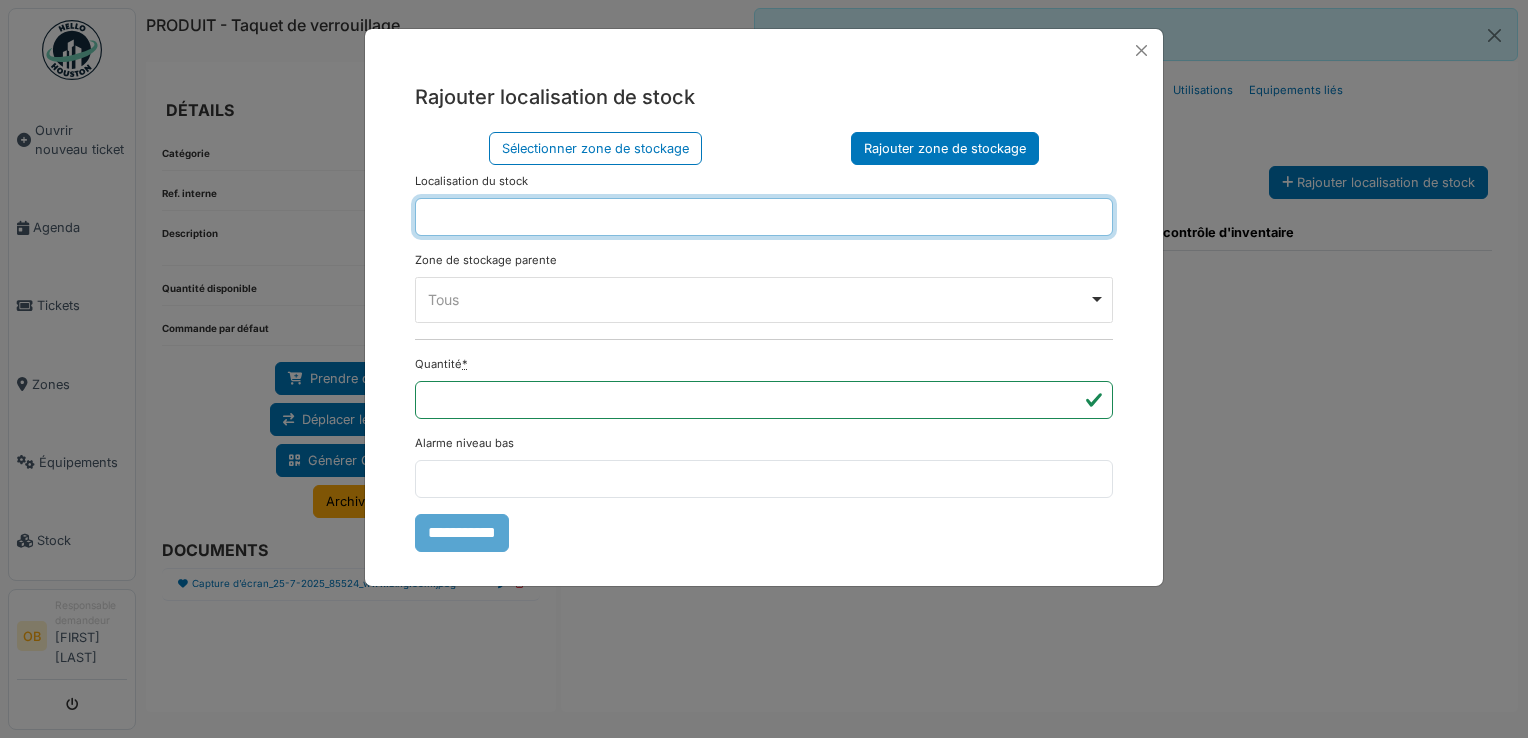 click at bounding box center (764, 217) 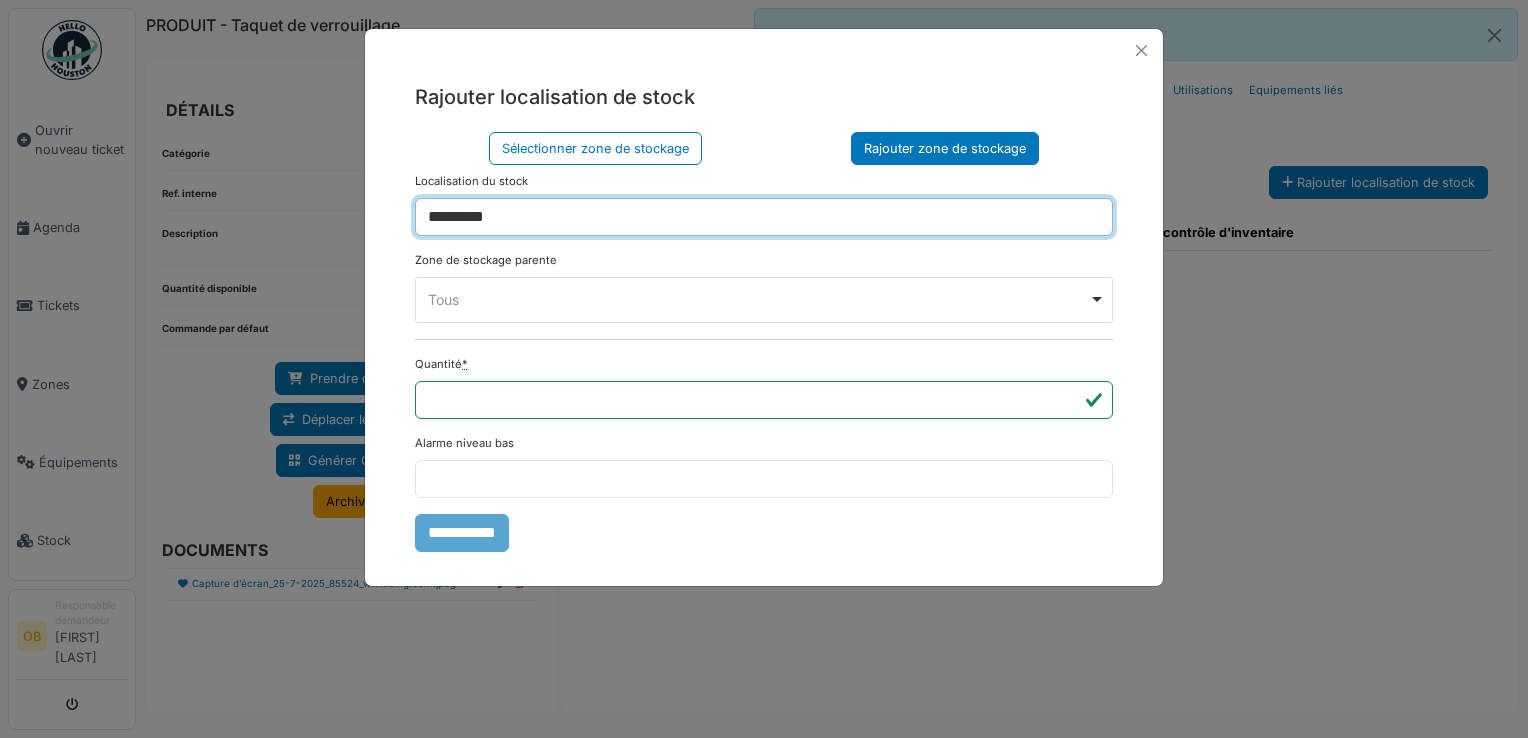 click on "Tous Remove item" at bounding box center [758, 299] 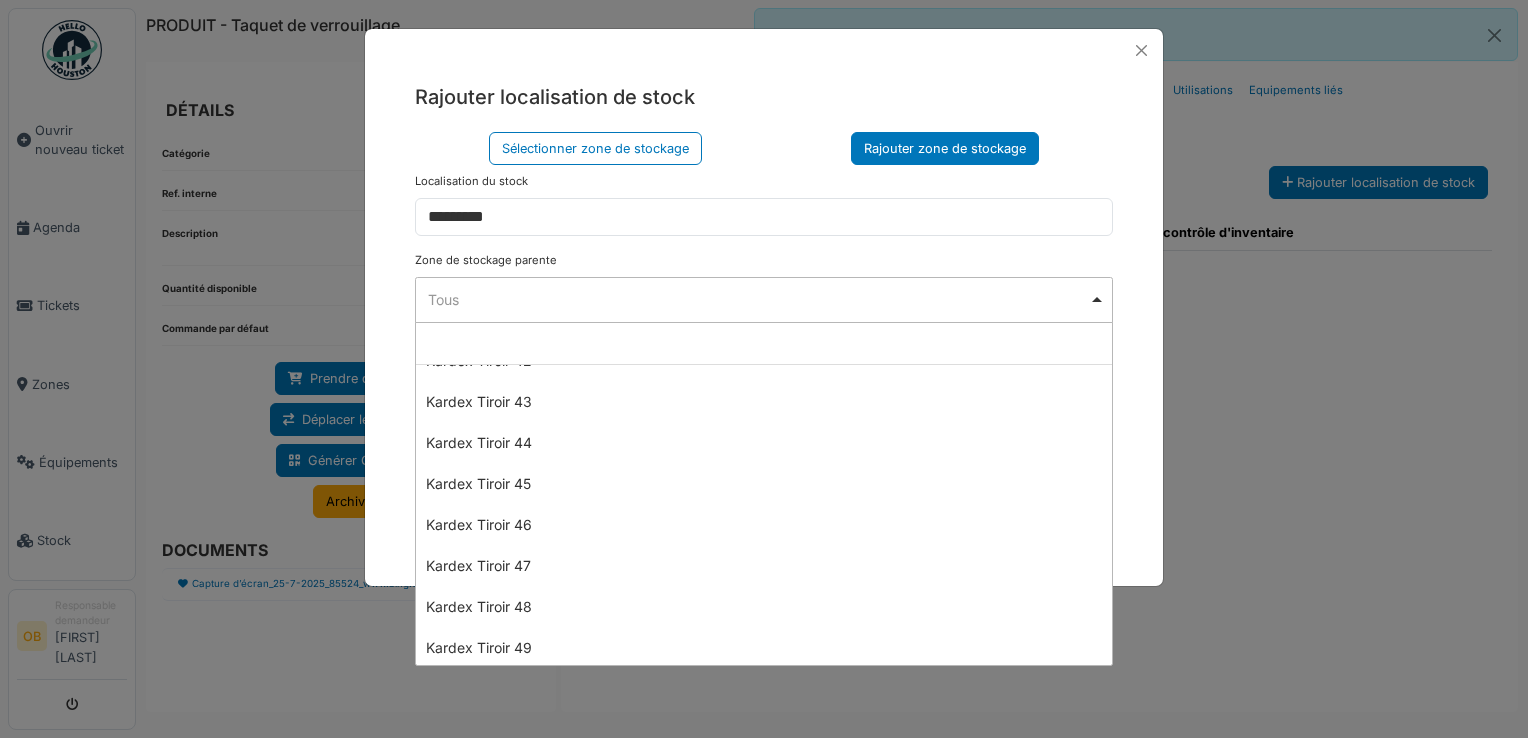 scroll, scrollTop: 1914, scrollLeft: 0, axis: vertical 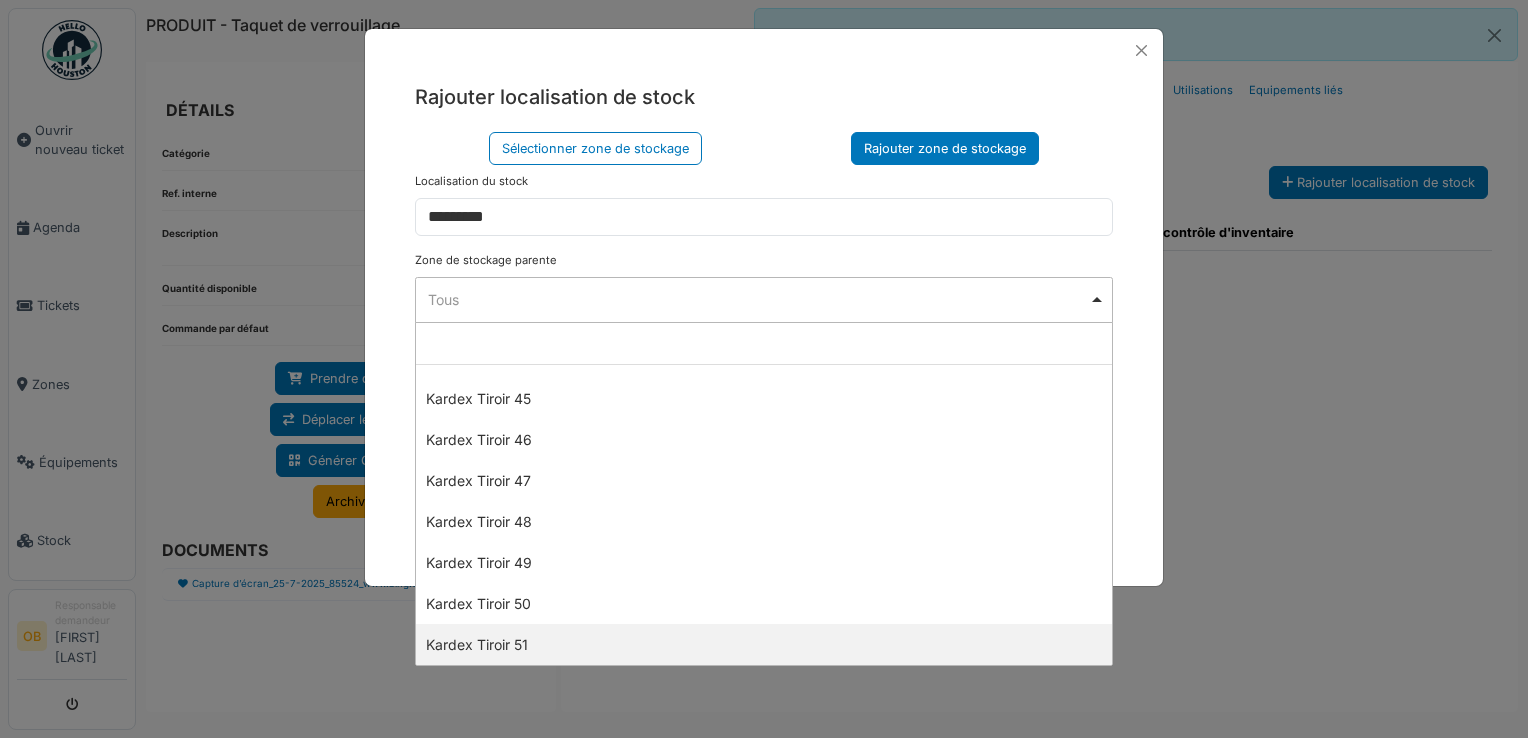 select on "****" 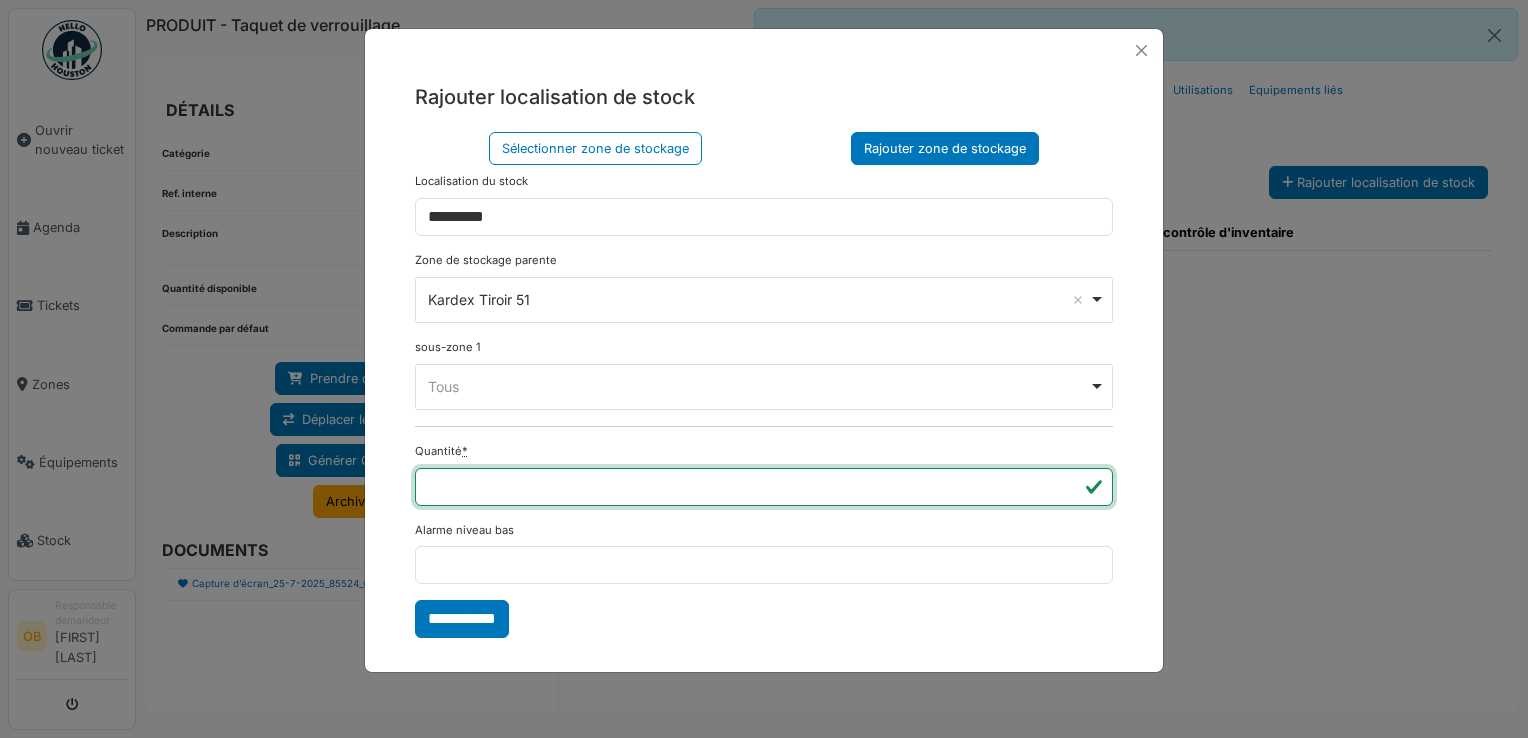 type on "*" 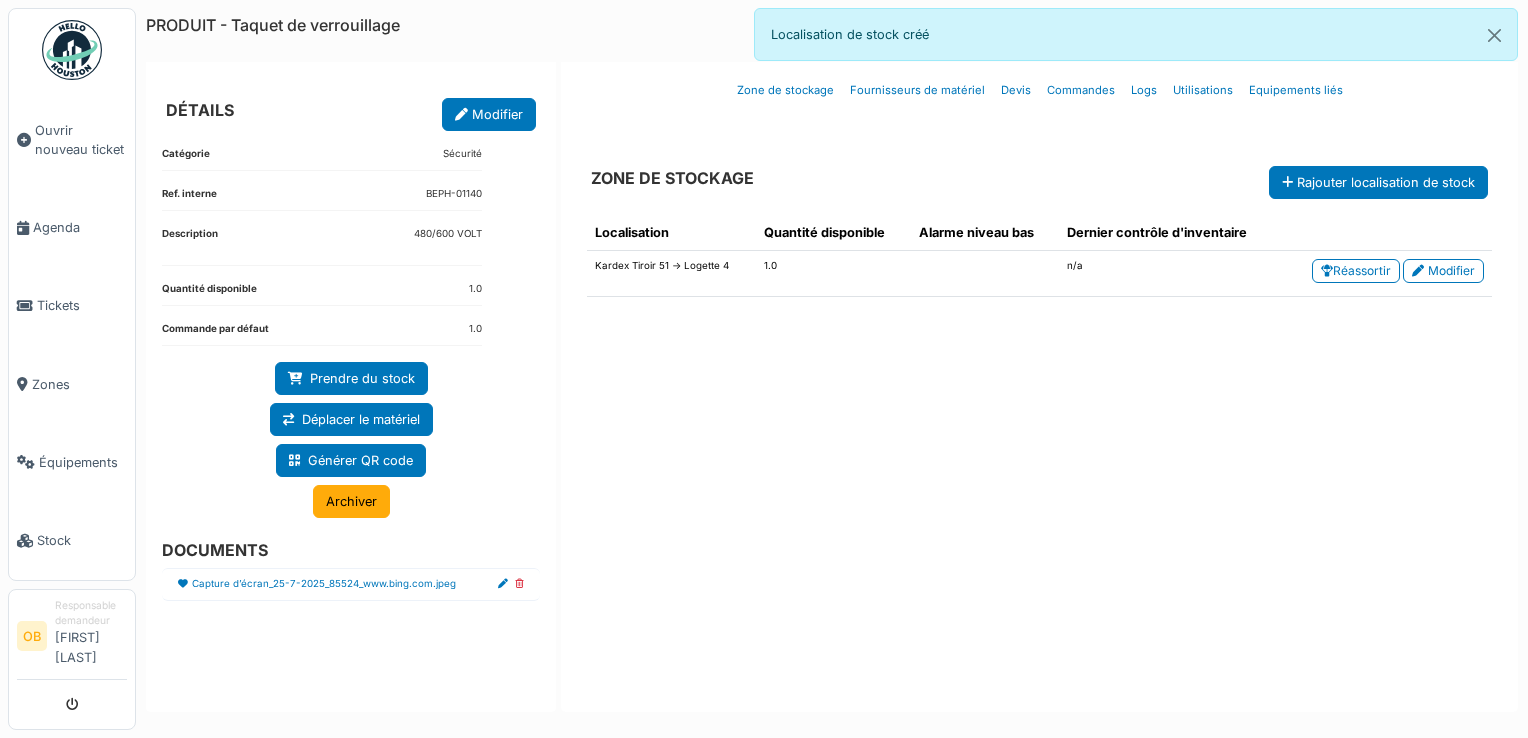 click on "Catégorie
Sécurité
Ref. interne
BEPH-01140
Description
480/600 VOLT
Quantité disponible
1.0
Commande par défaut
1.0
Prendre du stock
Déplacer le matériel
Générer QR code
Archiver
DOCUMENTS" at bounding box center (351, 416) 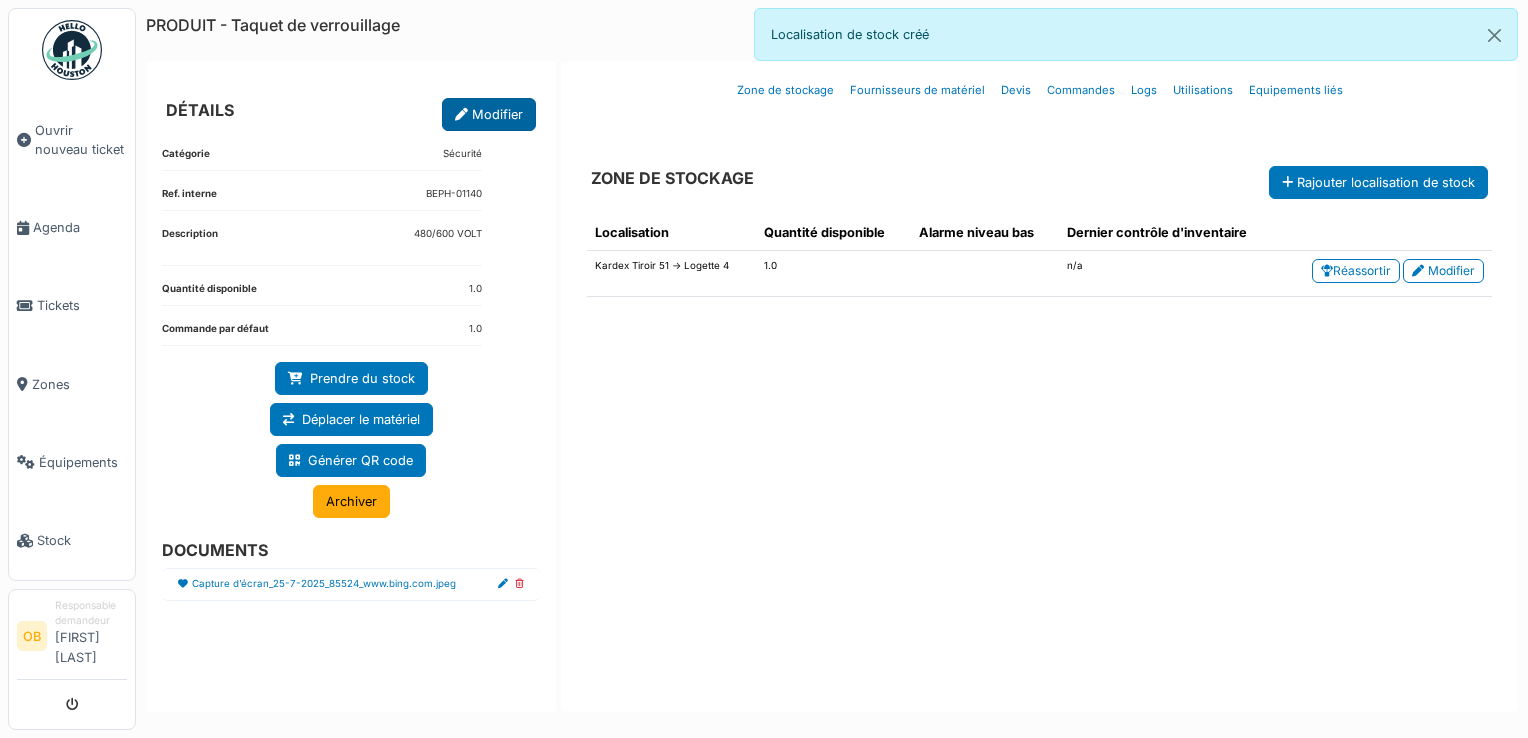 click on "Modifier" at bounding box center (489, 114) 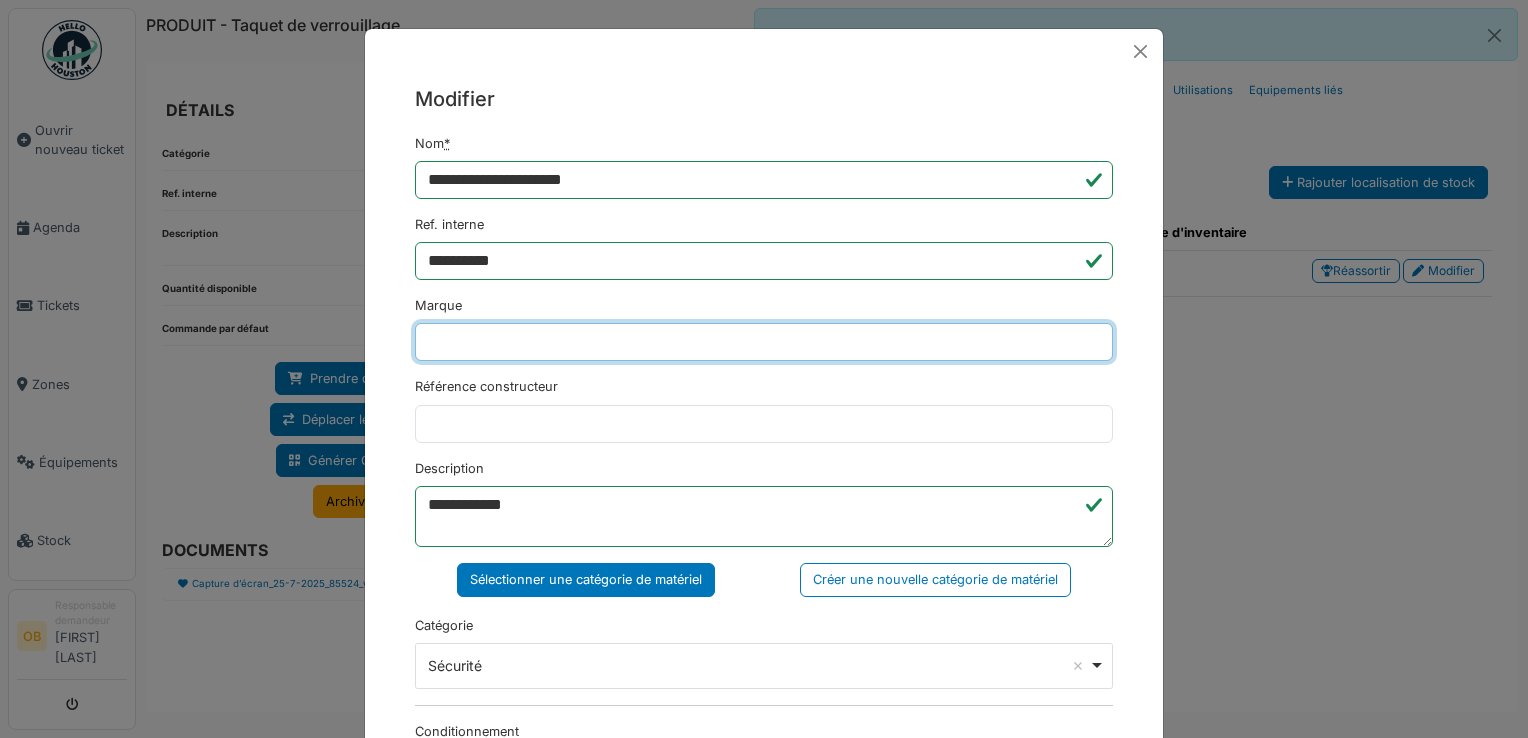 click on "Marque" at bounding box center [764, 342] 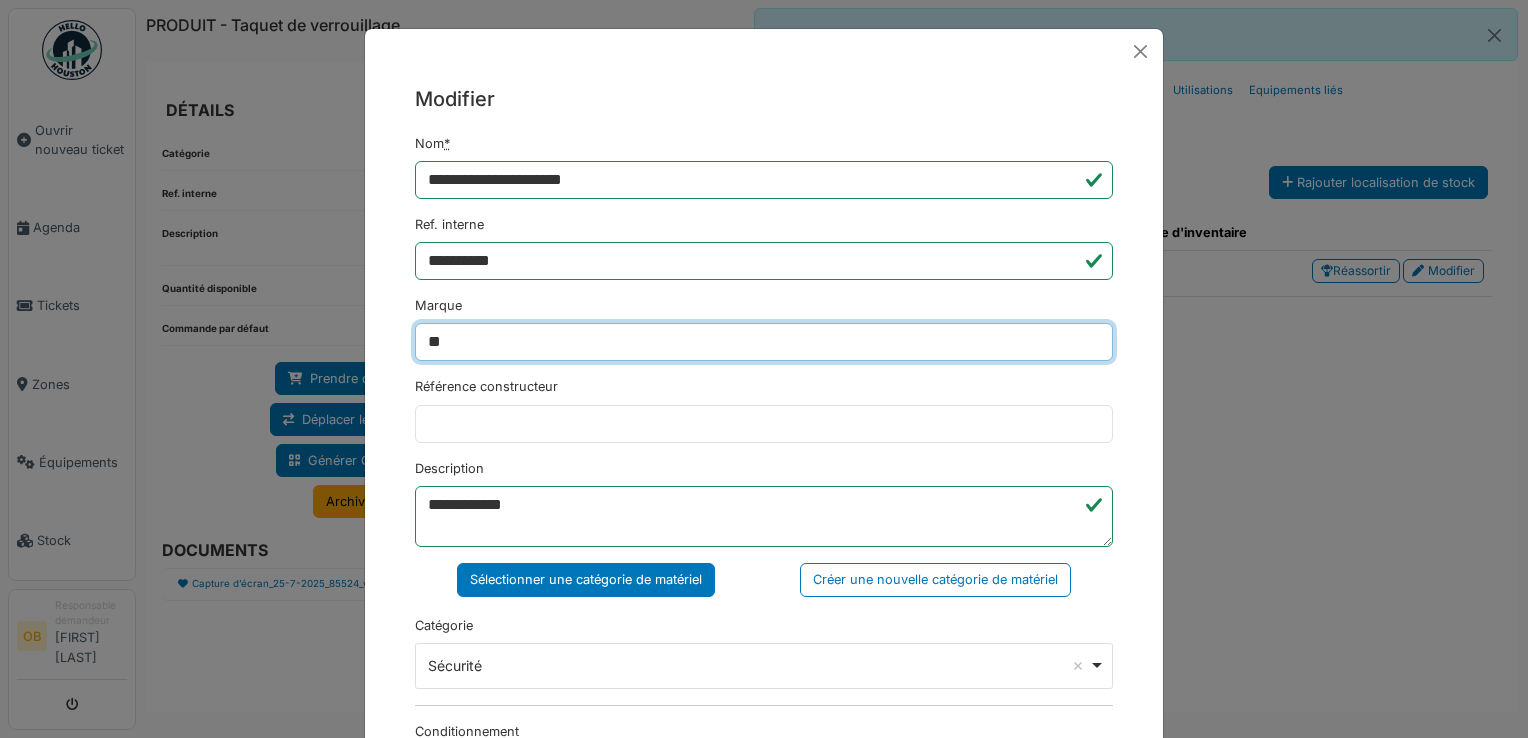 type on "*" 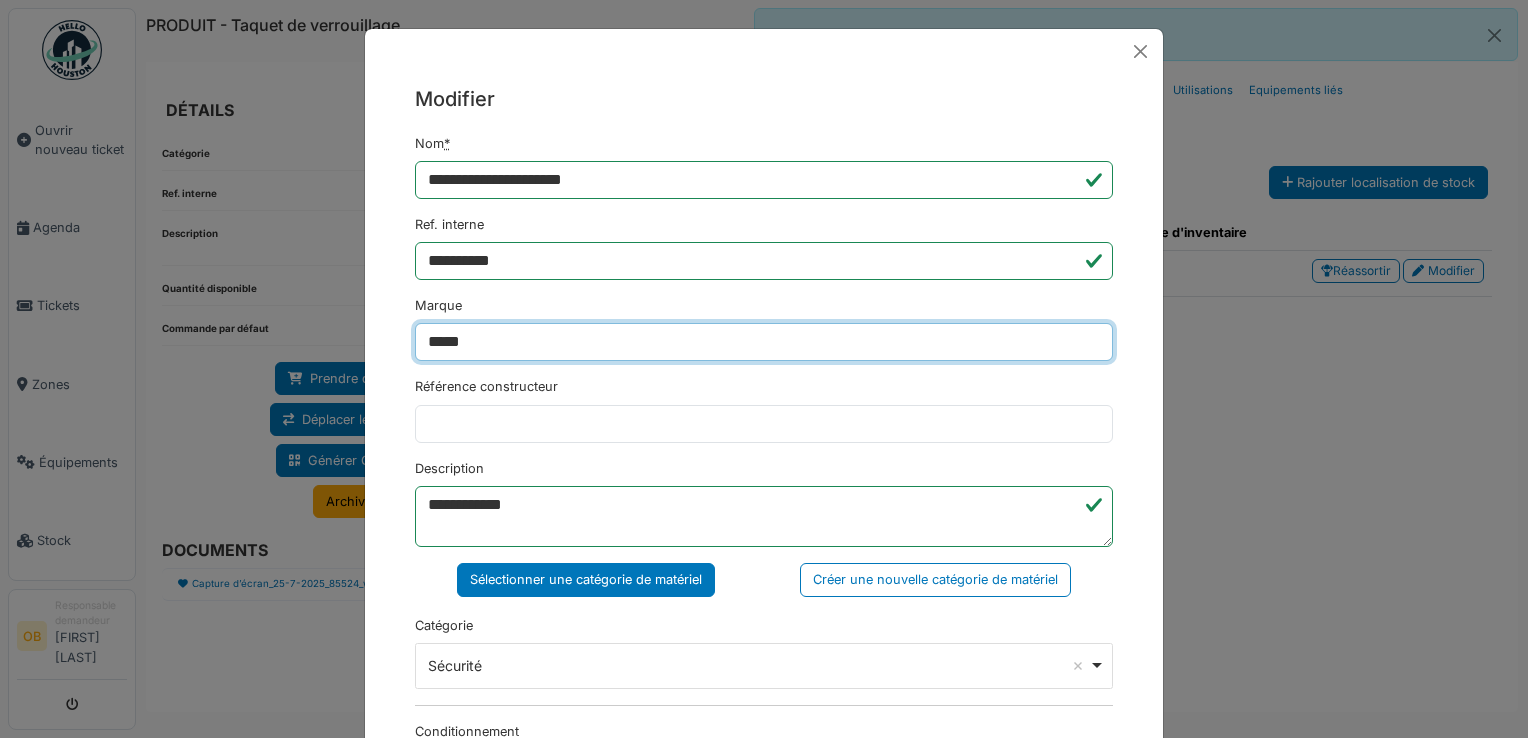 type on "*****" 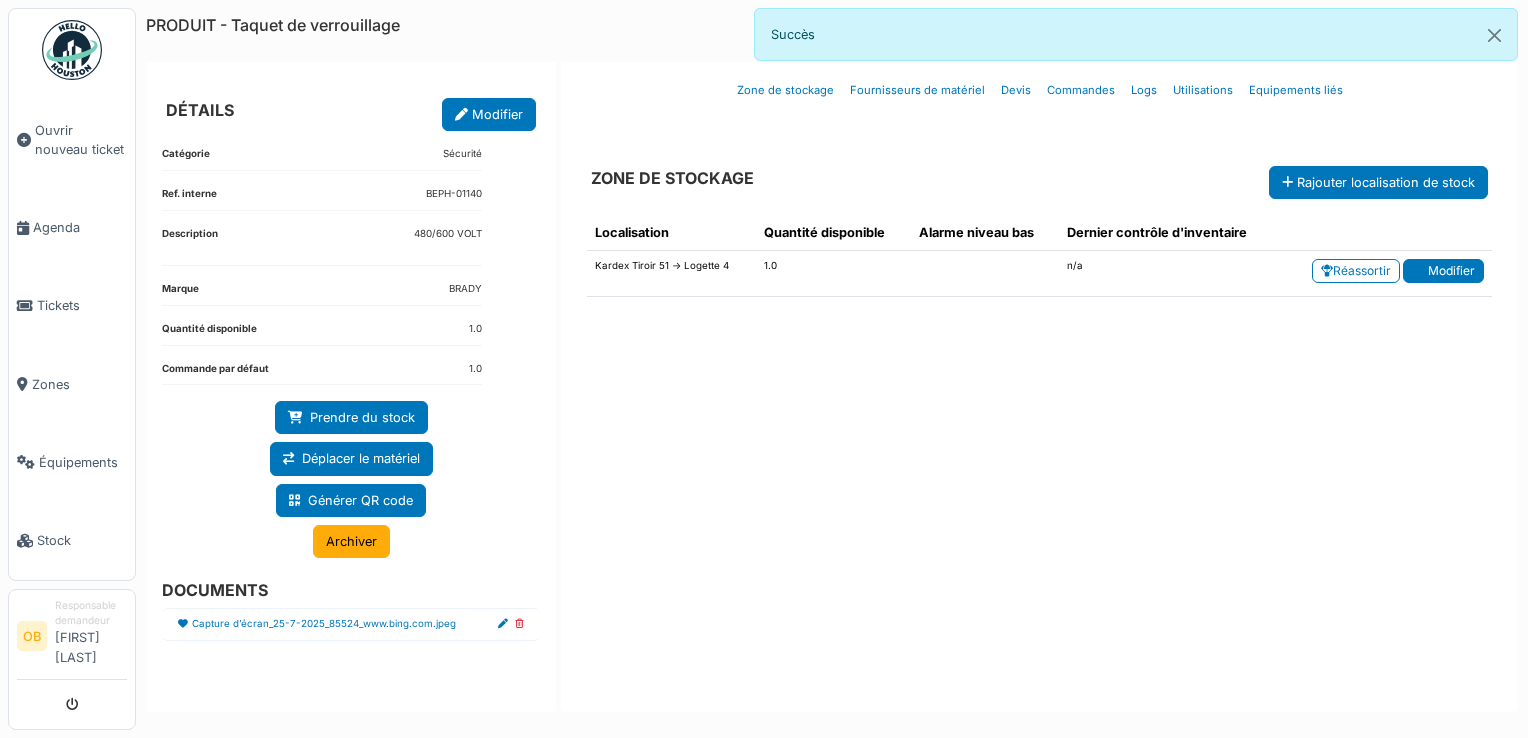 click on "Modifier" at bounding box center (1443, 271) 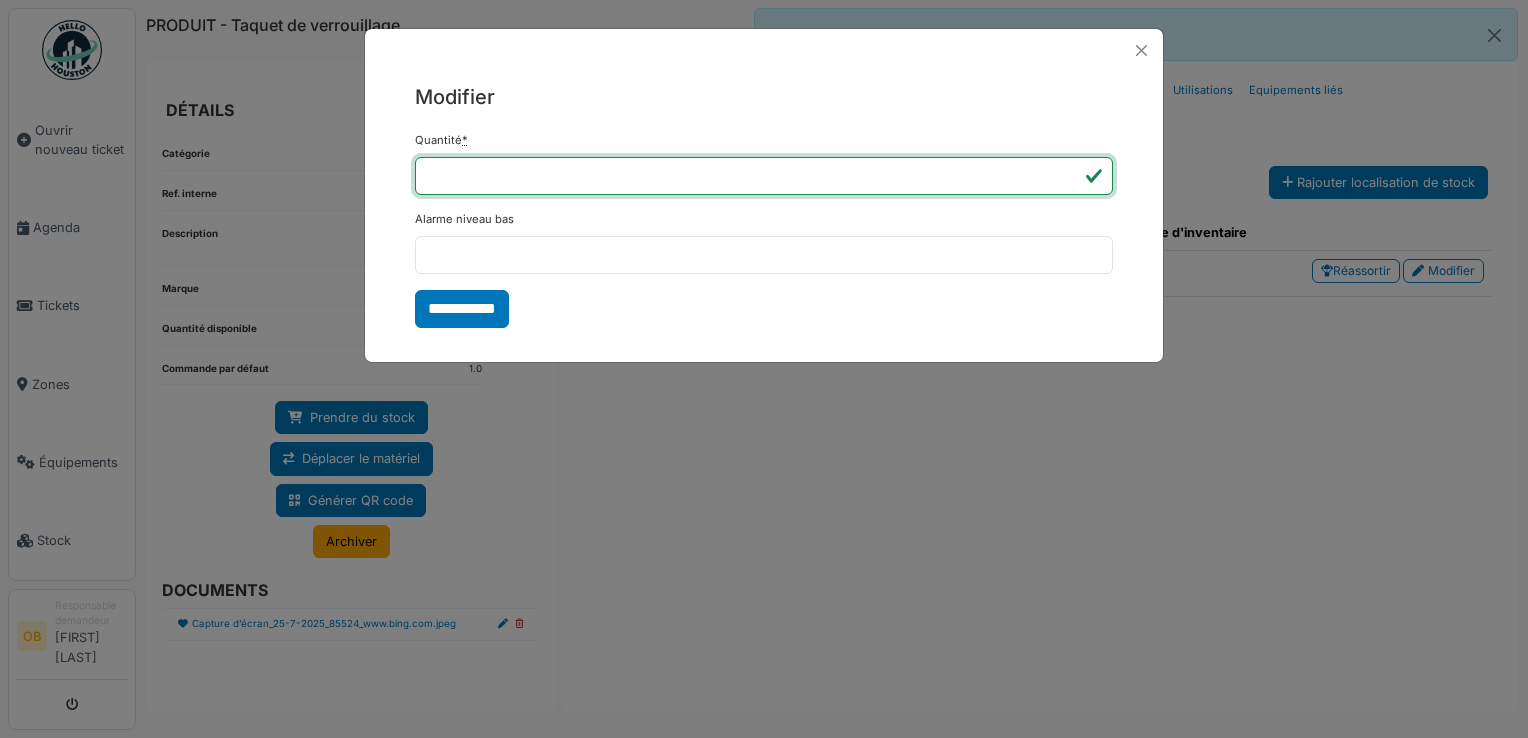 type on "*" 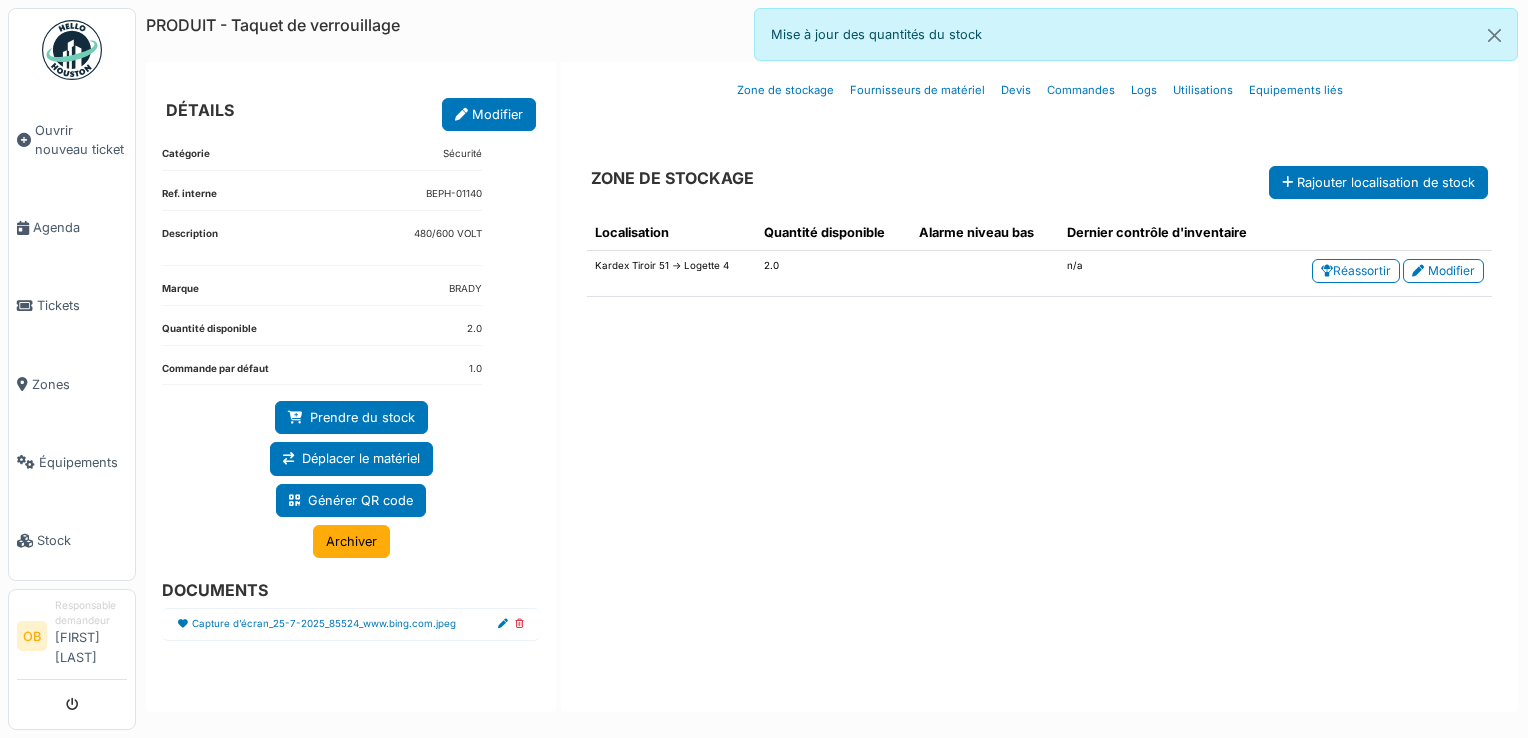 click on "Localisation
Quantité disponible
Alarme niveau bas
Dernier contrôle d'inventaire
Kardex Tiroir 51 -> Logette 4
2.0
n/a
Réassortir
Modifier" at bounding box center [1039, 445] 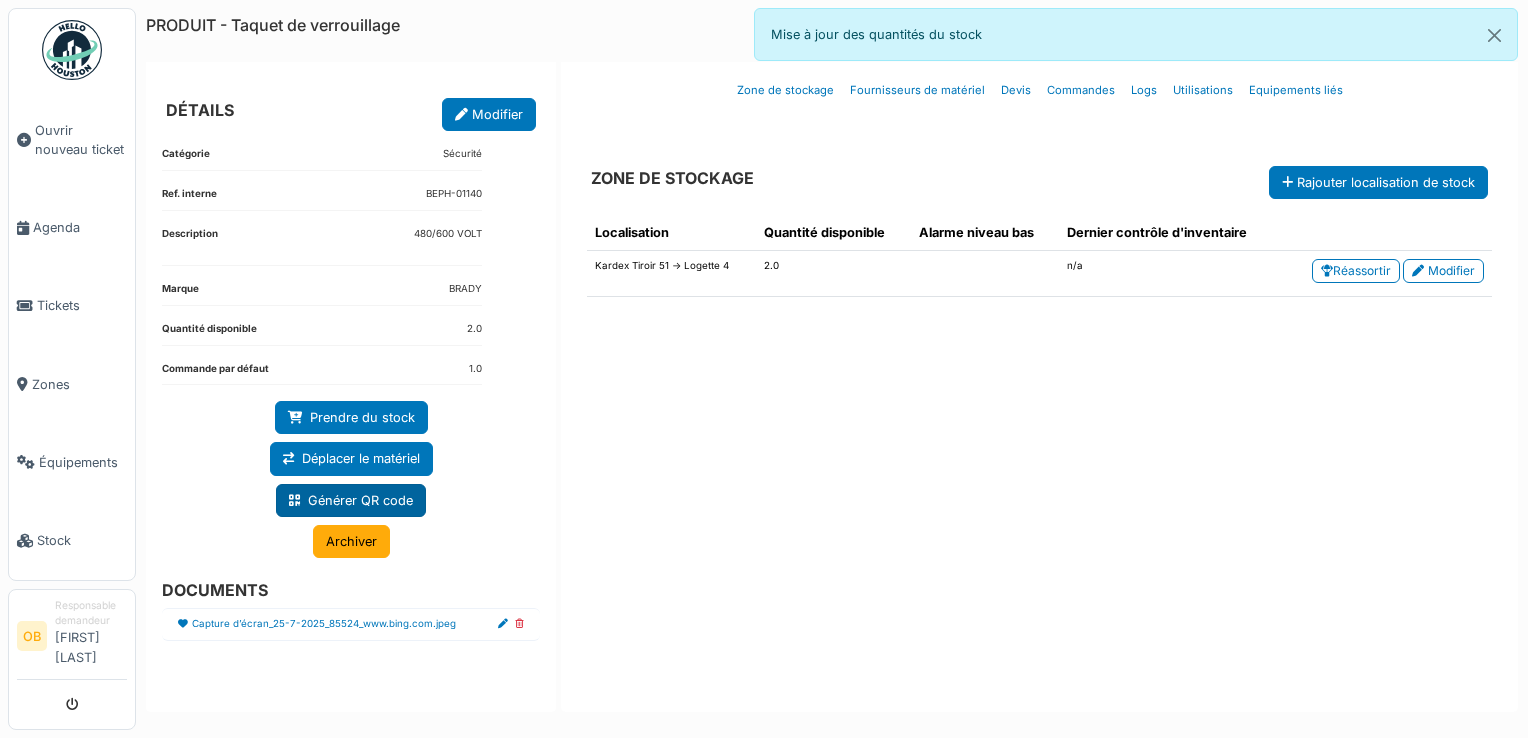 click on "Générer QR code" at bounding box center [351, 500] 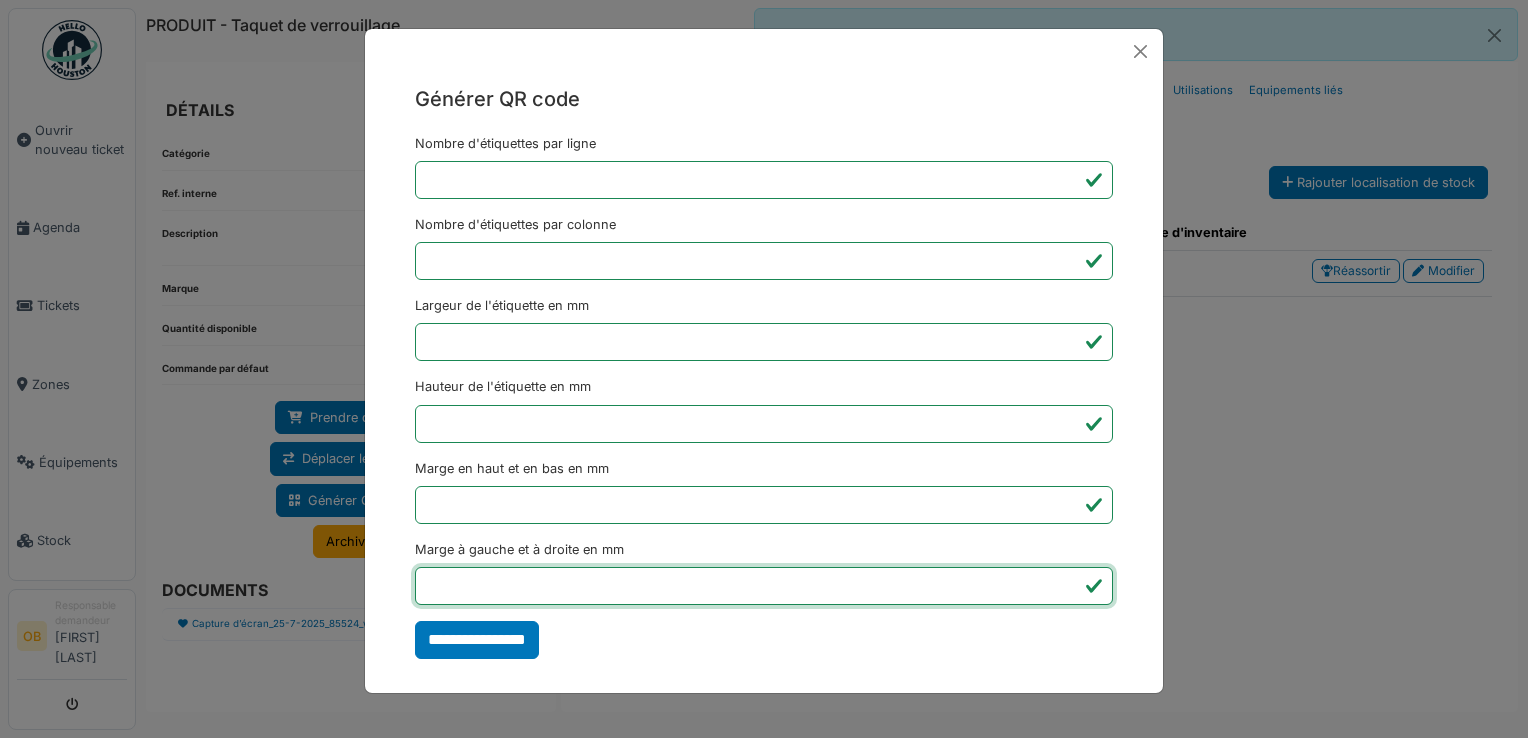click on "*" at bounding box center (764, 586) 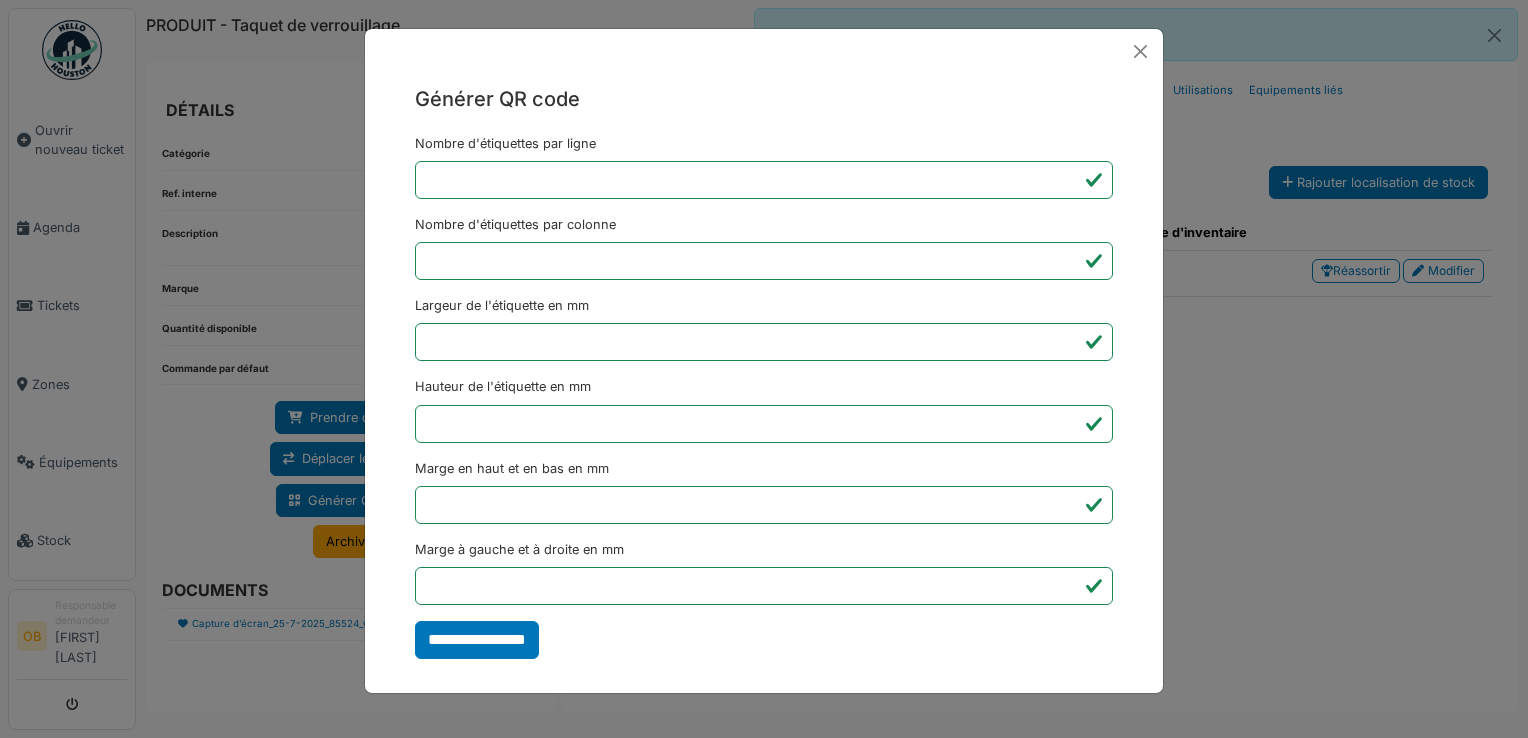 type on "*******" 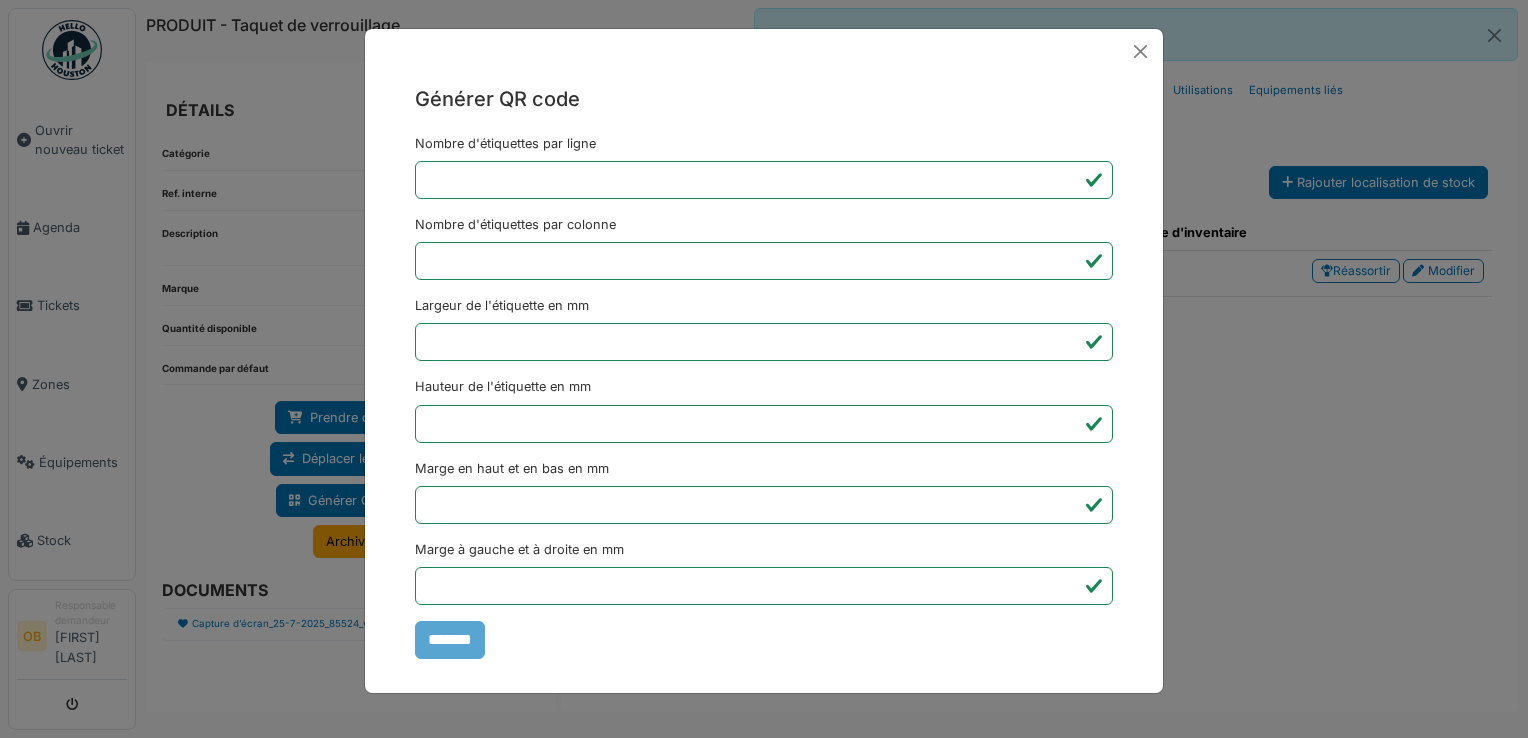 click on "Générer QR code
Nombre d'étiquettes par ligne
*
Nombre d'étiquettes par colonne
*
Largeur de l'étiquette en mm
**
Hauteur de l'étiquette en mm
**
Marge en haut et en bas en mm
*
Marge à gauche et à droite en mm
***
*******" at bounding box center [764, 369] 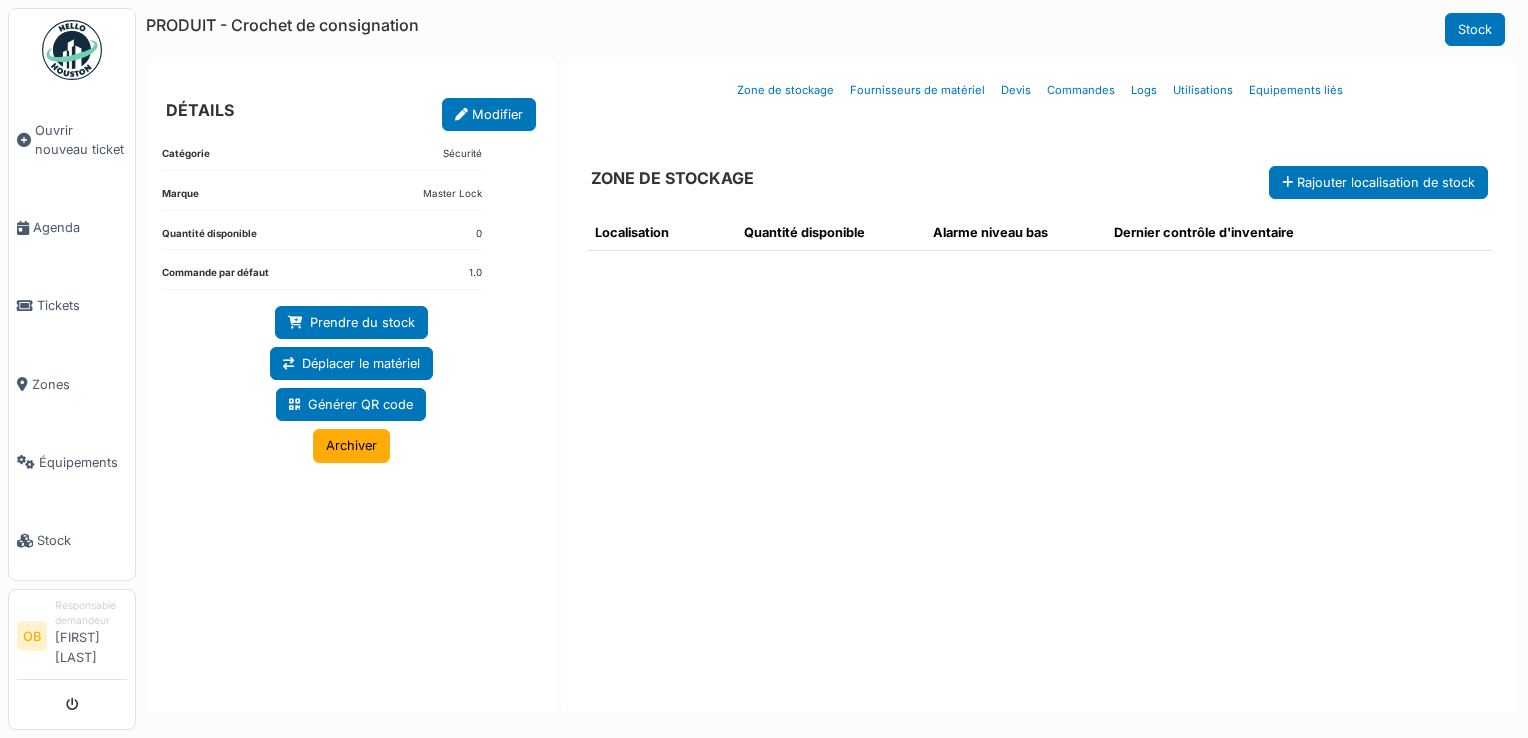 scroll, scrollTop: 0, scrollLeft: 0, axis: both 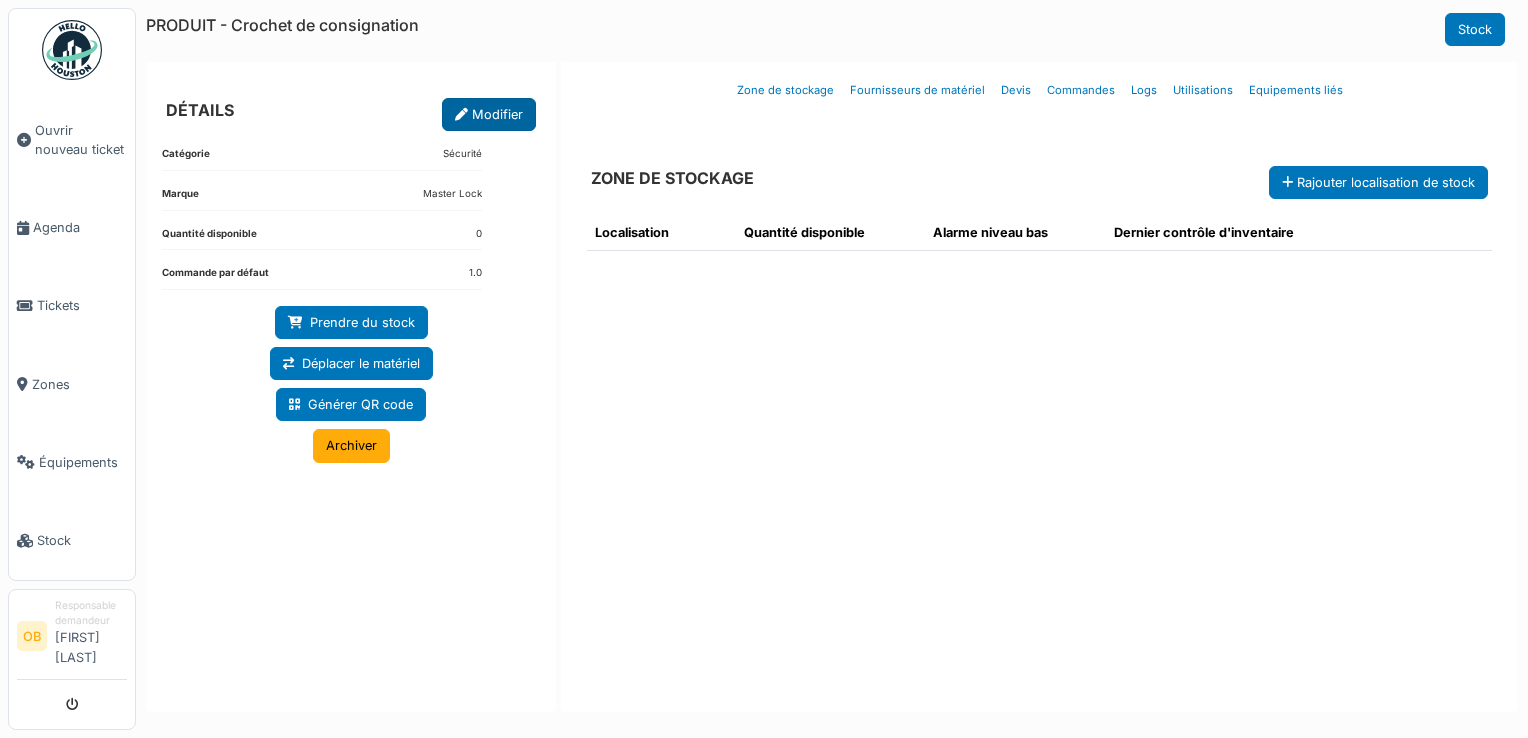 click on "Modifier" at bounding box center (489, 114) 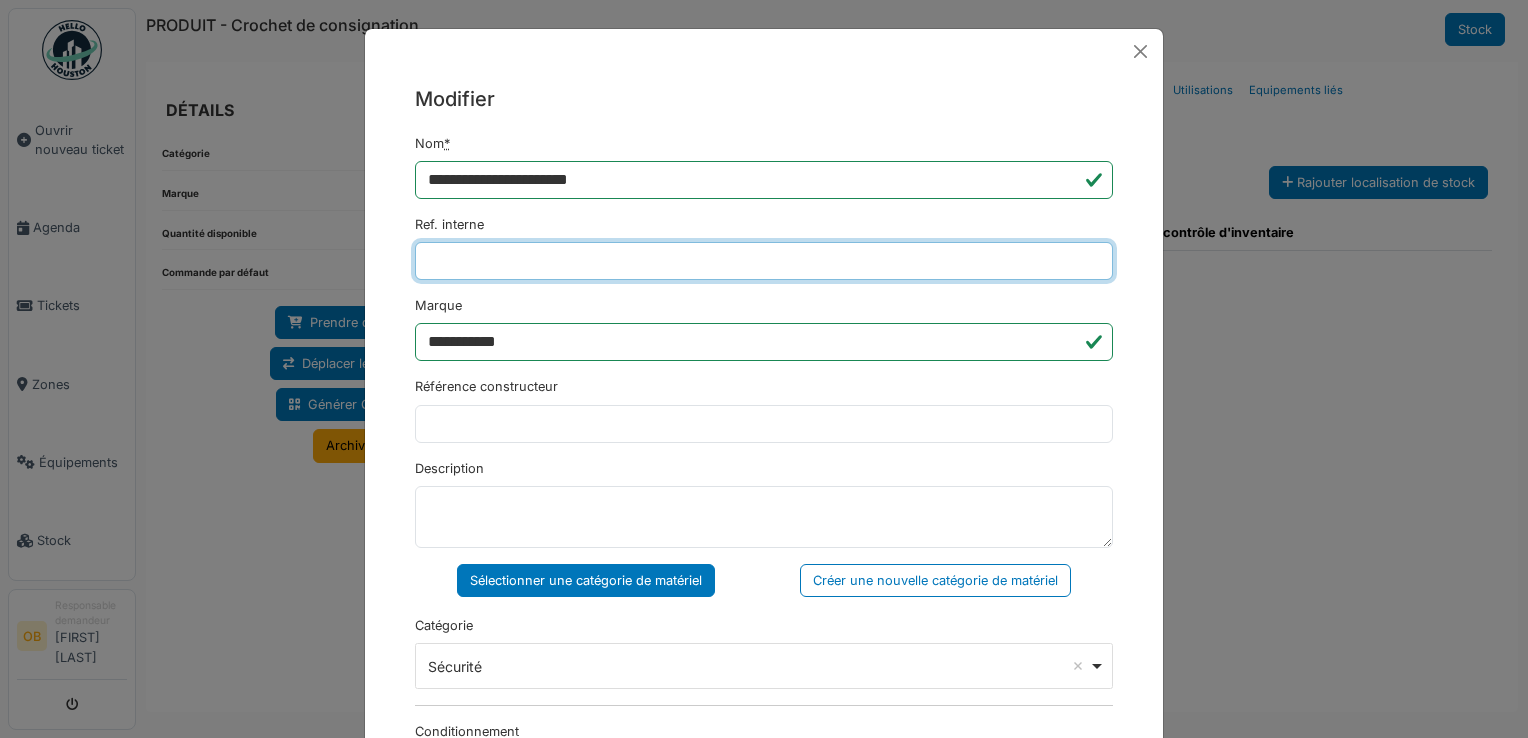 click on "Ref. interne" at bounding box center (764, 261) 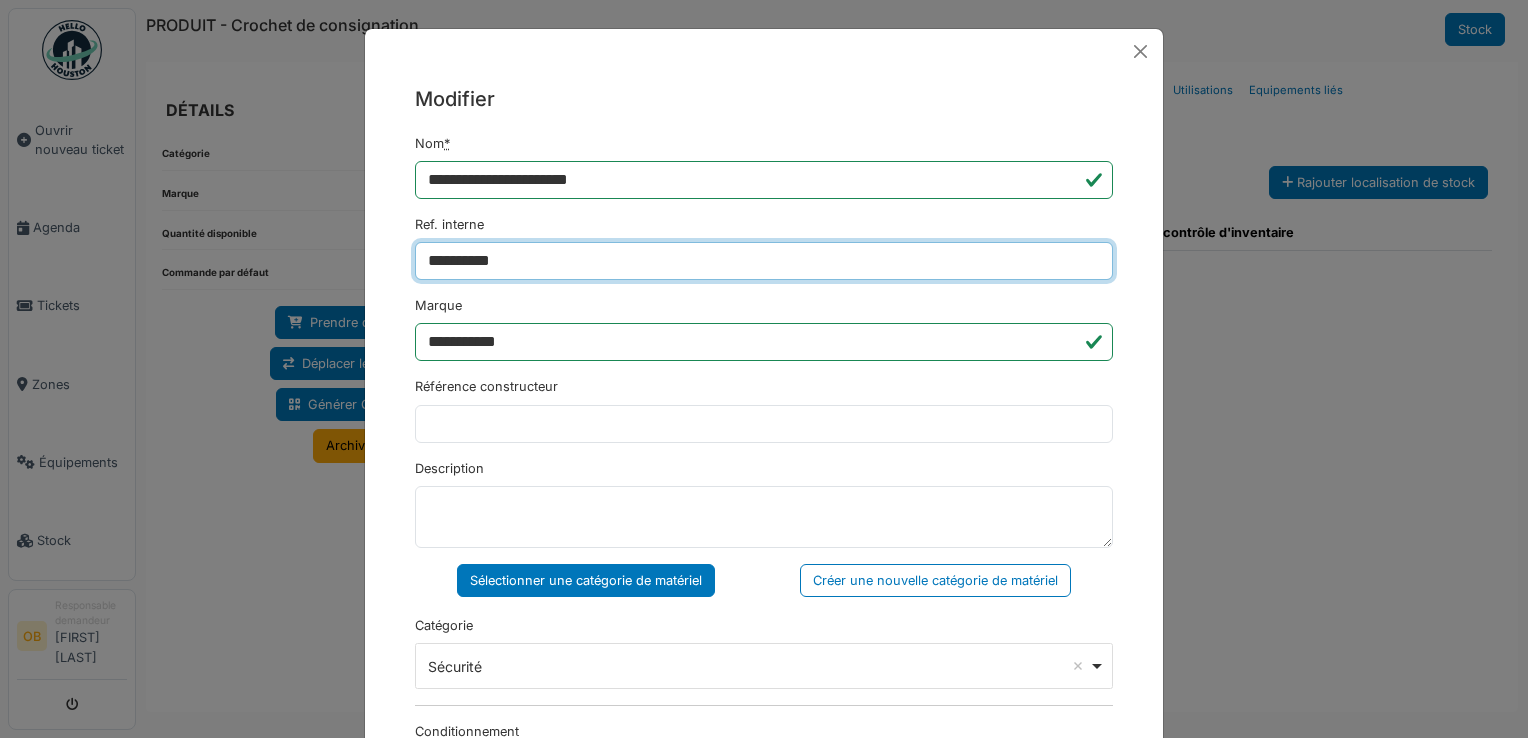 type on "**********" 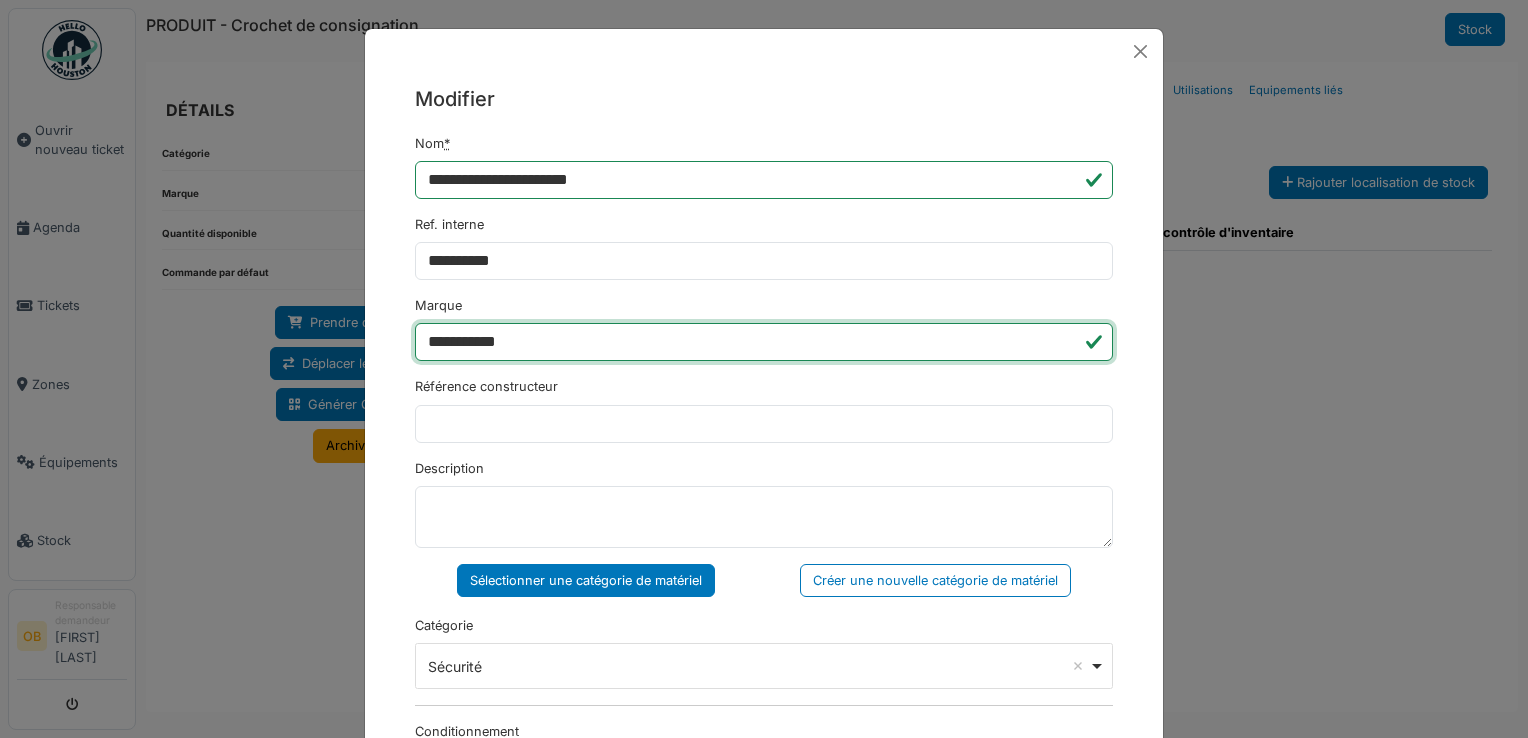 click on "**********" at bounding box center (764, 342) 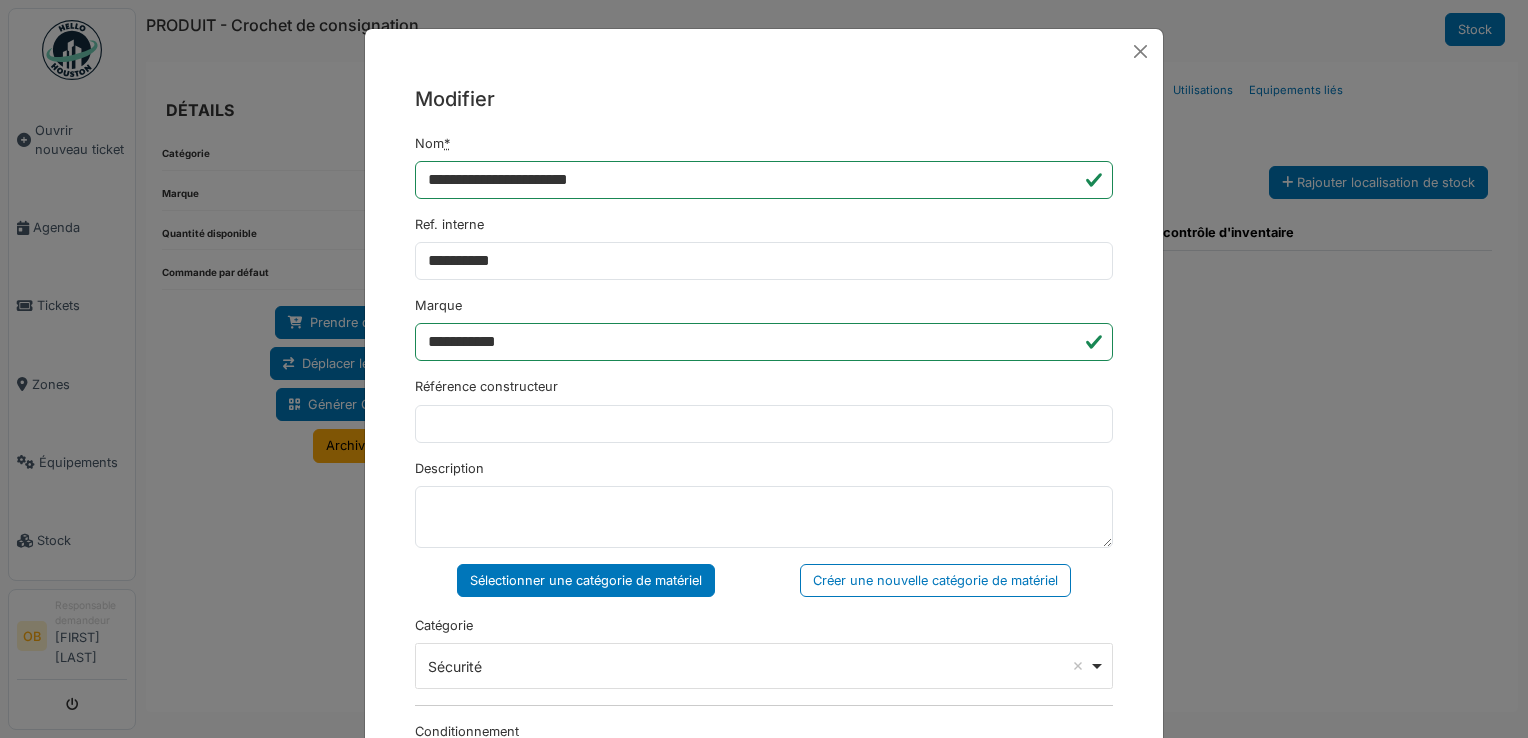 drag, startPoint x: 627, startPoint y: 354, endPoint x: 549, endPoint y: 373, distance: 80.280754 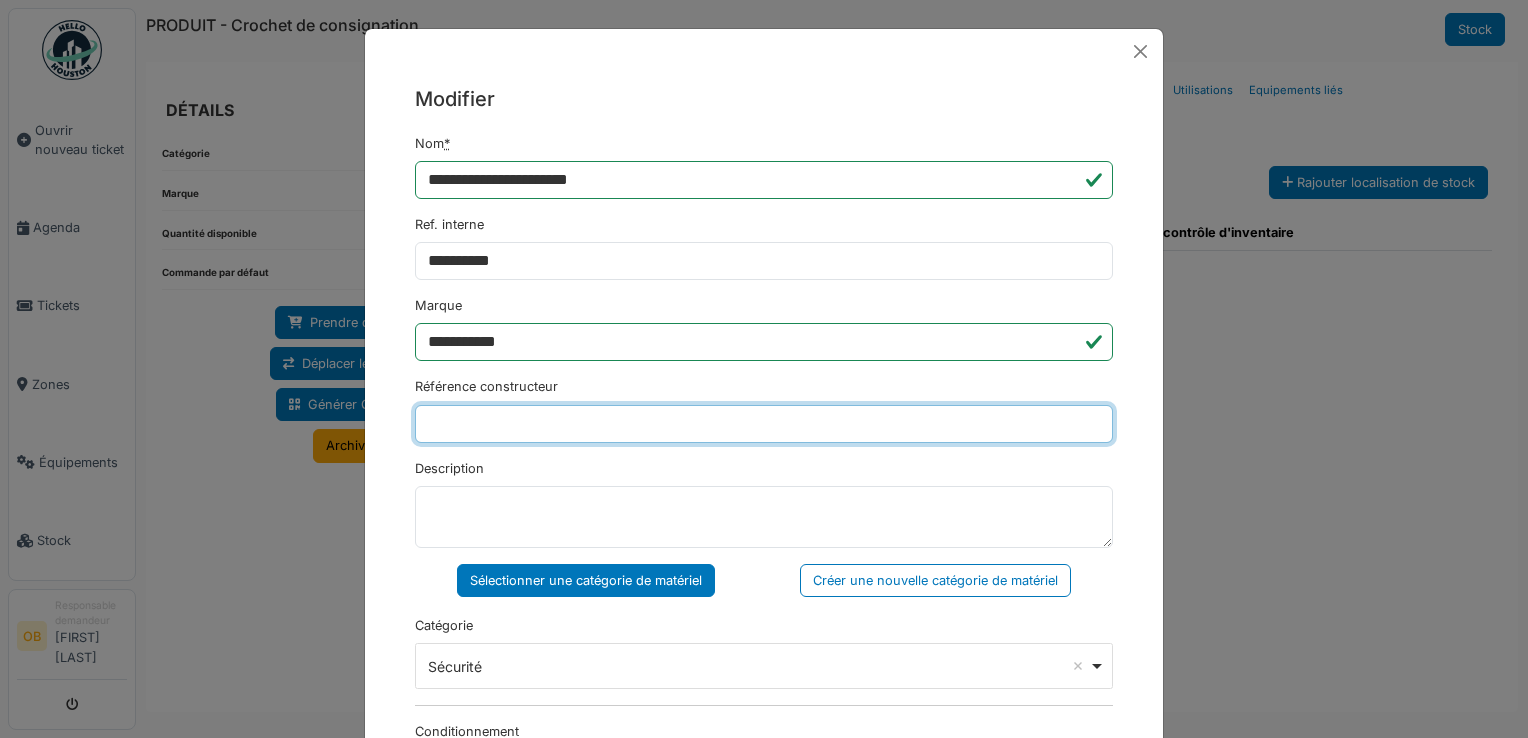 click on "Référence constructeur" at bounding box center [764, 424] 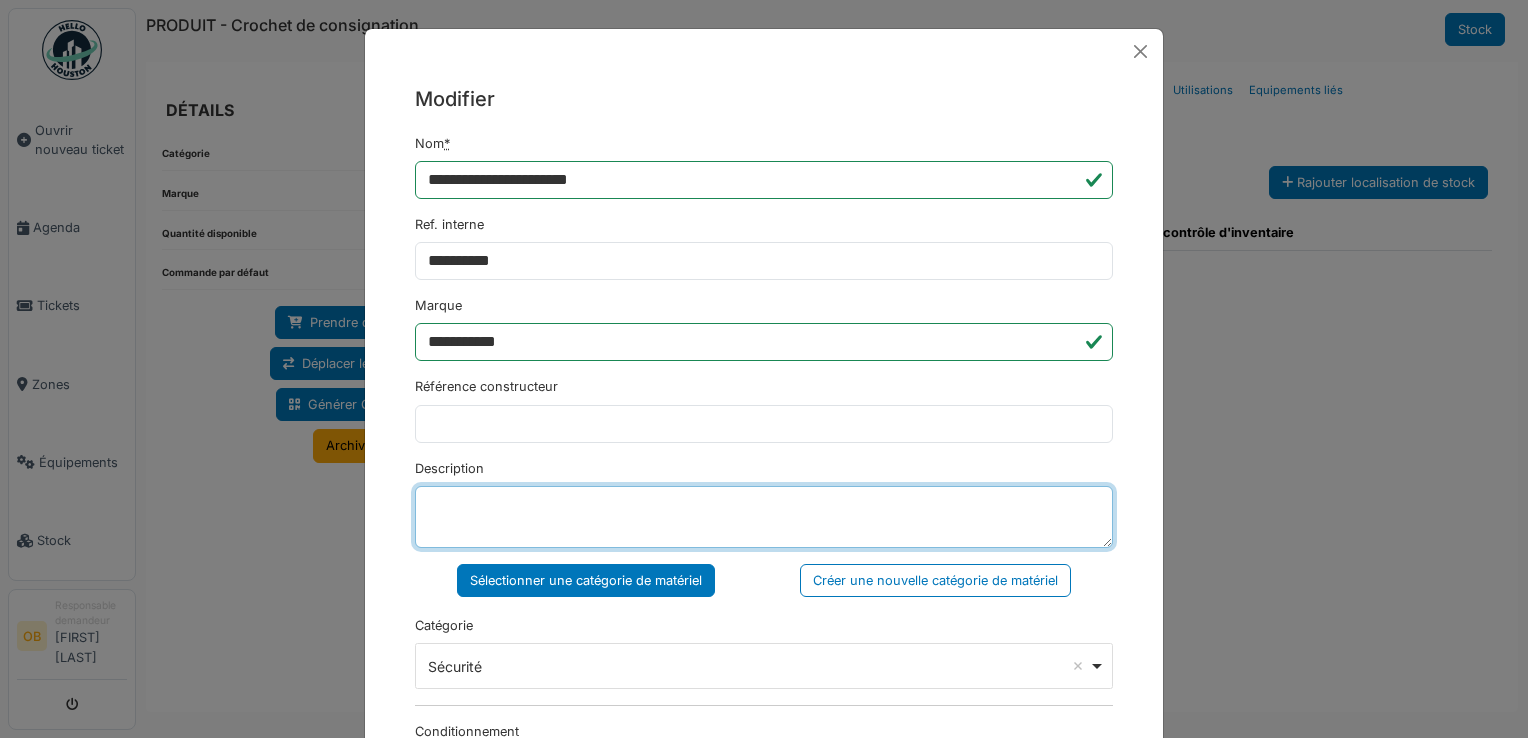 click on "Description" at bounding box center [764, 517] 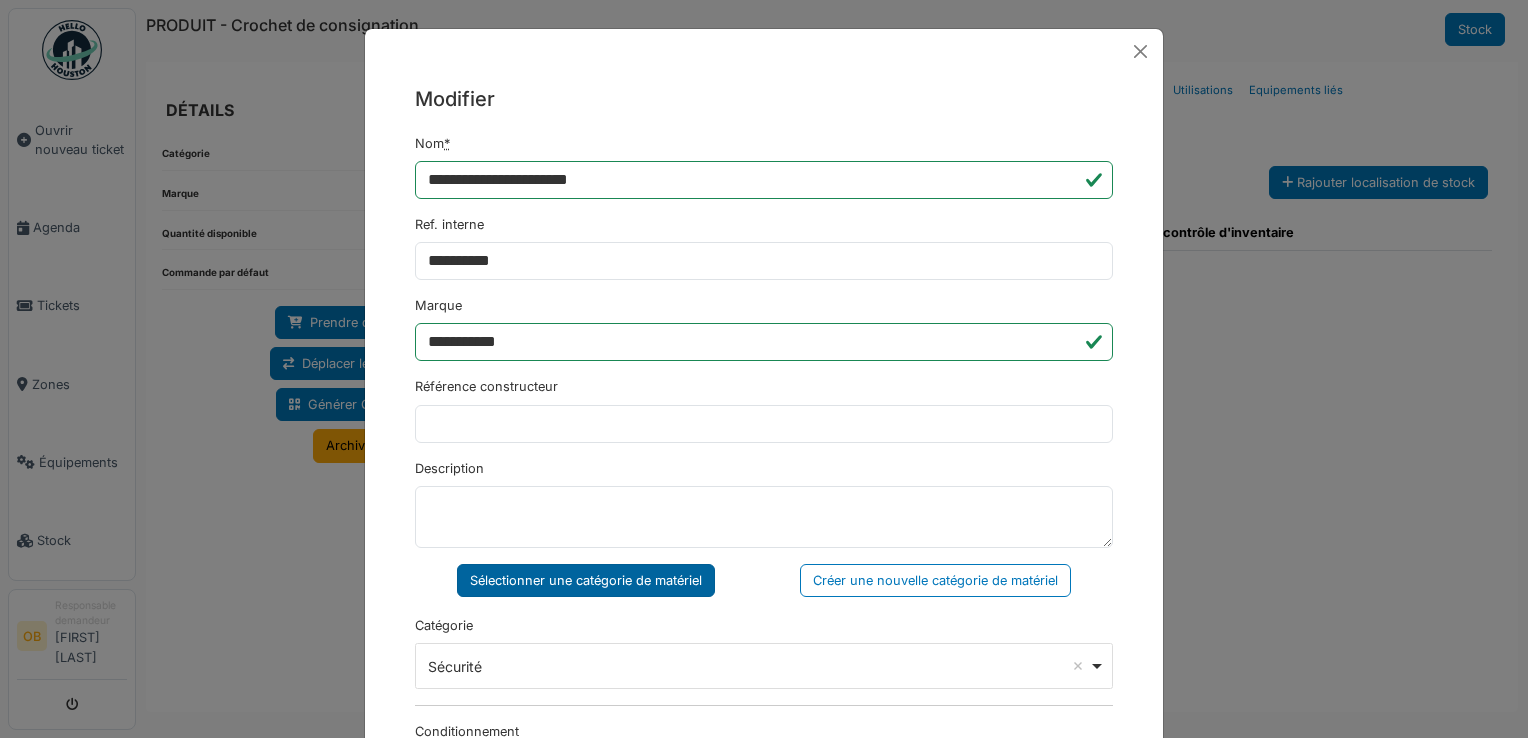 click on "Sélectionner une catégorie de matériel" at bounding box center [586, 580] 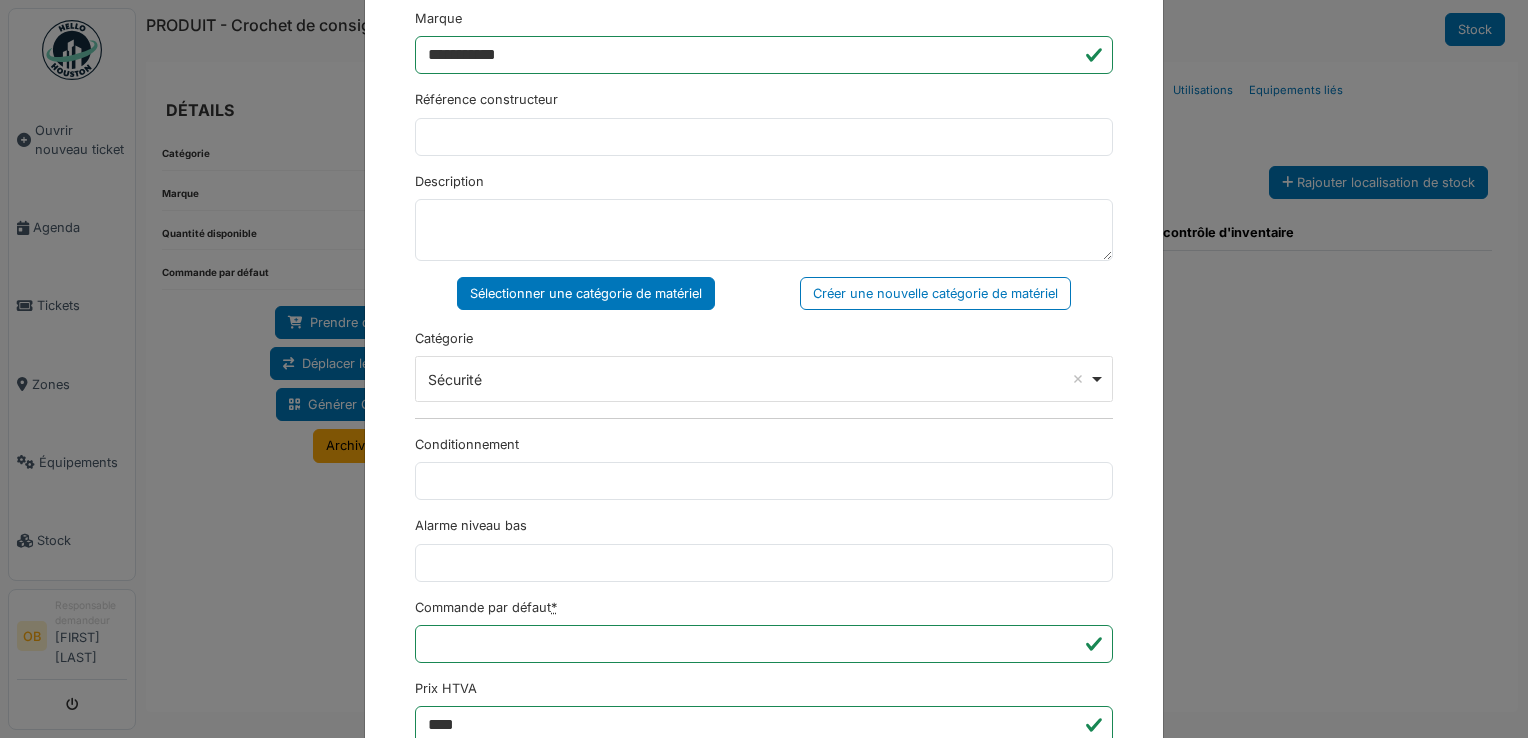 scroll, scrollTop: 650, scrollLeft: 0, axis: vertical 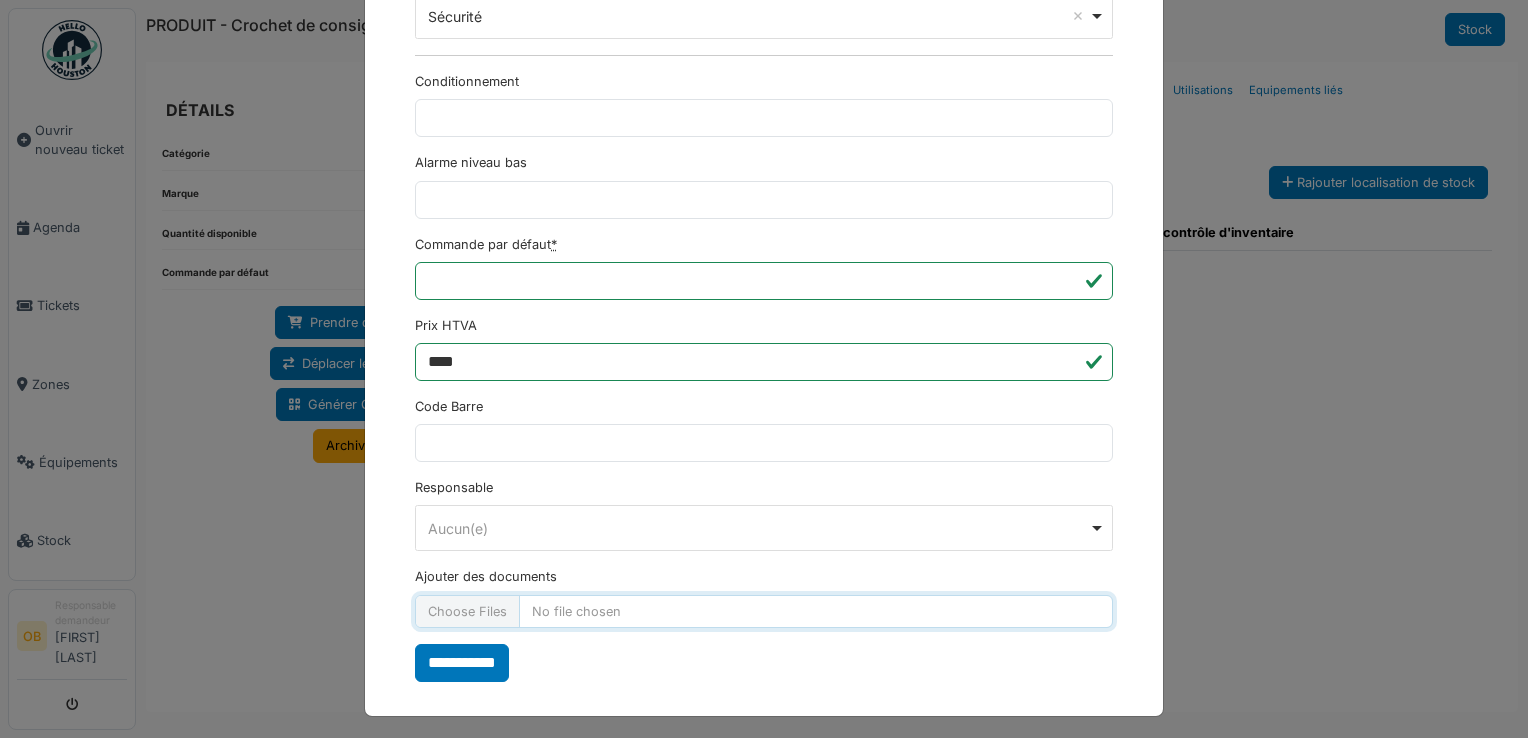 click on "Ajouter des documents" at bounding box center [764, 611] 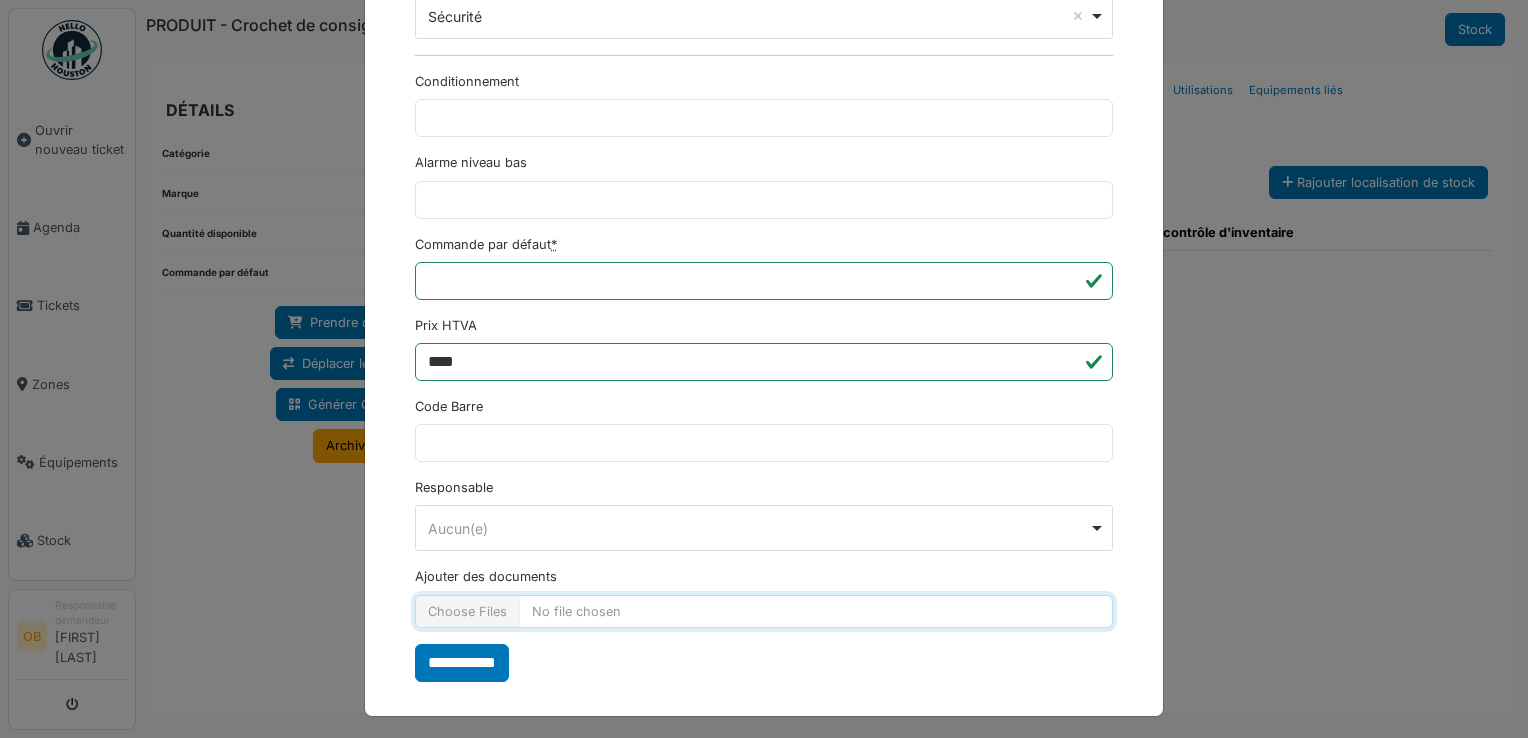 type on "**********" 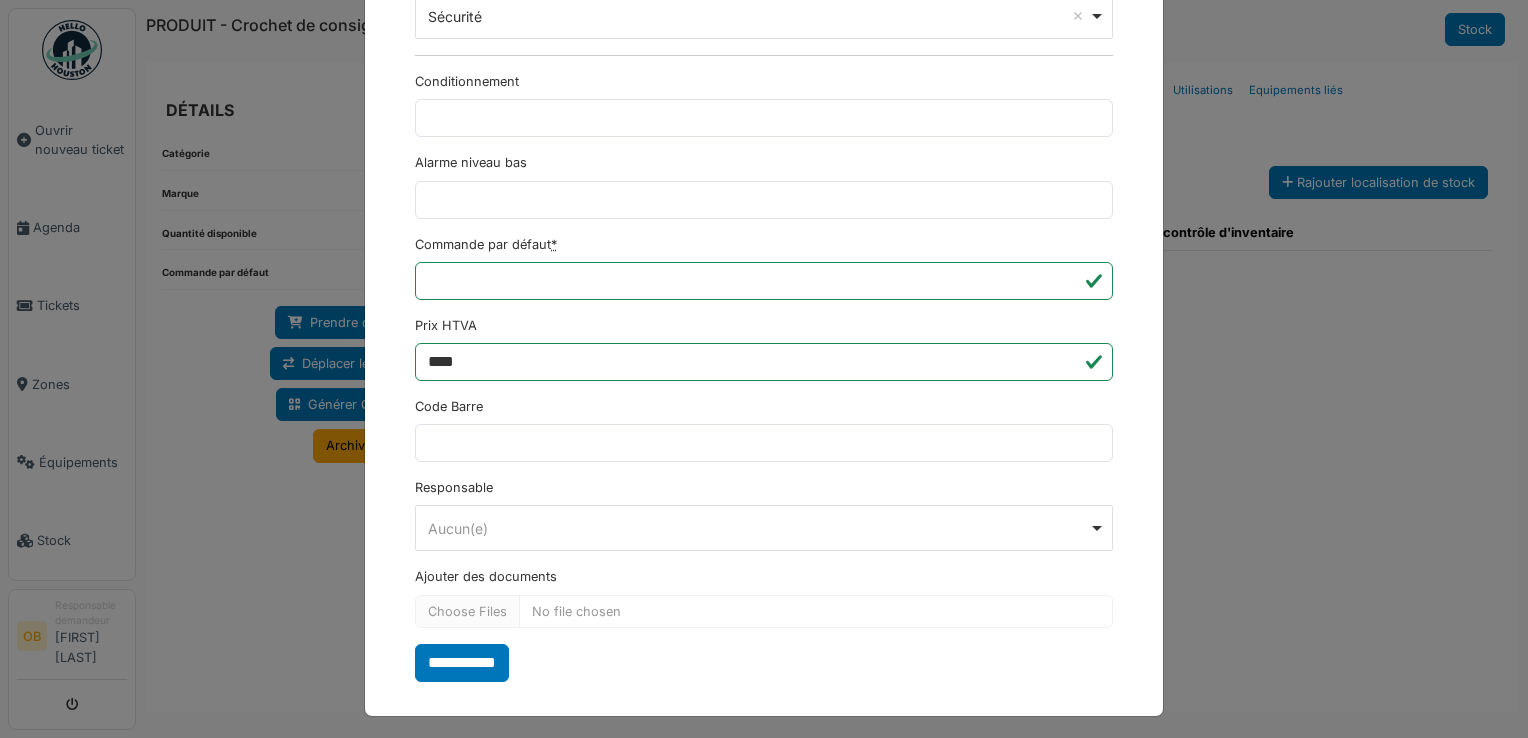 click on "**********" at bounding box center (462, 663) 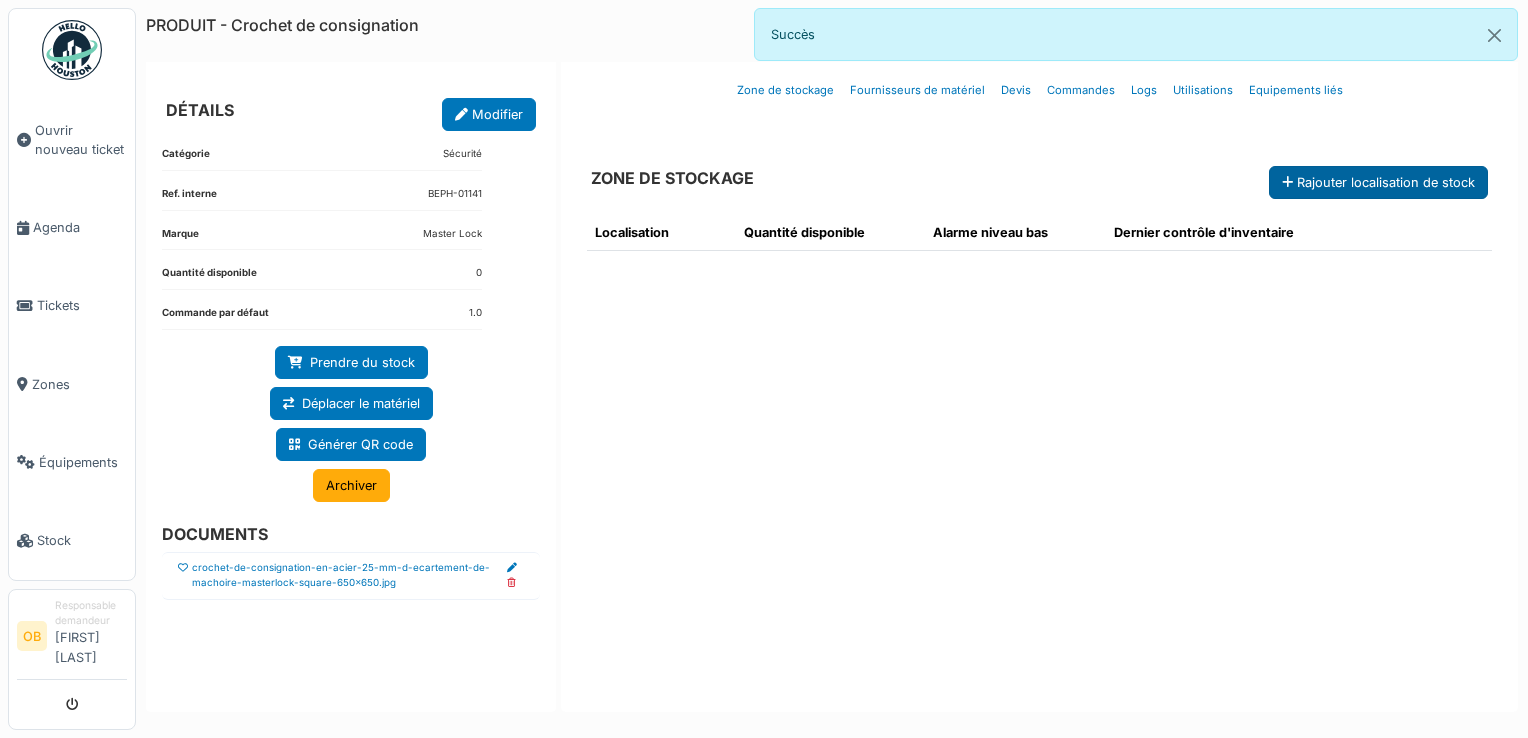 click on "Rajouter localisation de stock" at bounding box center (1378, 182) 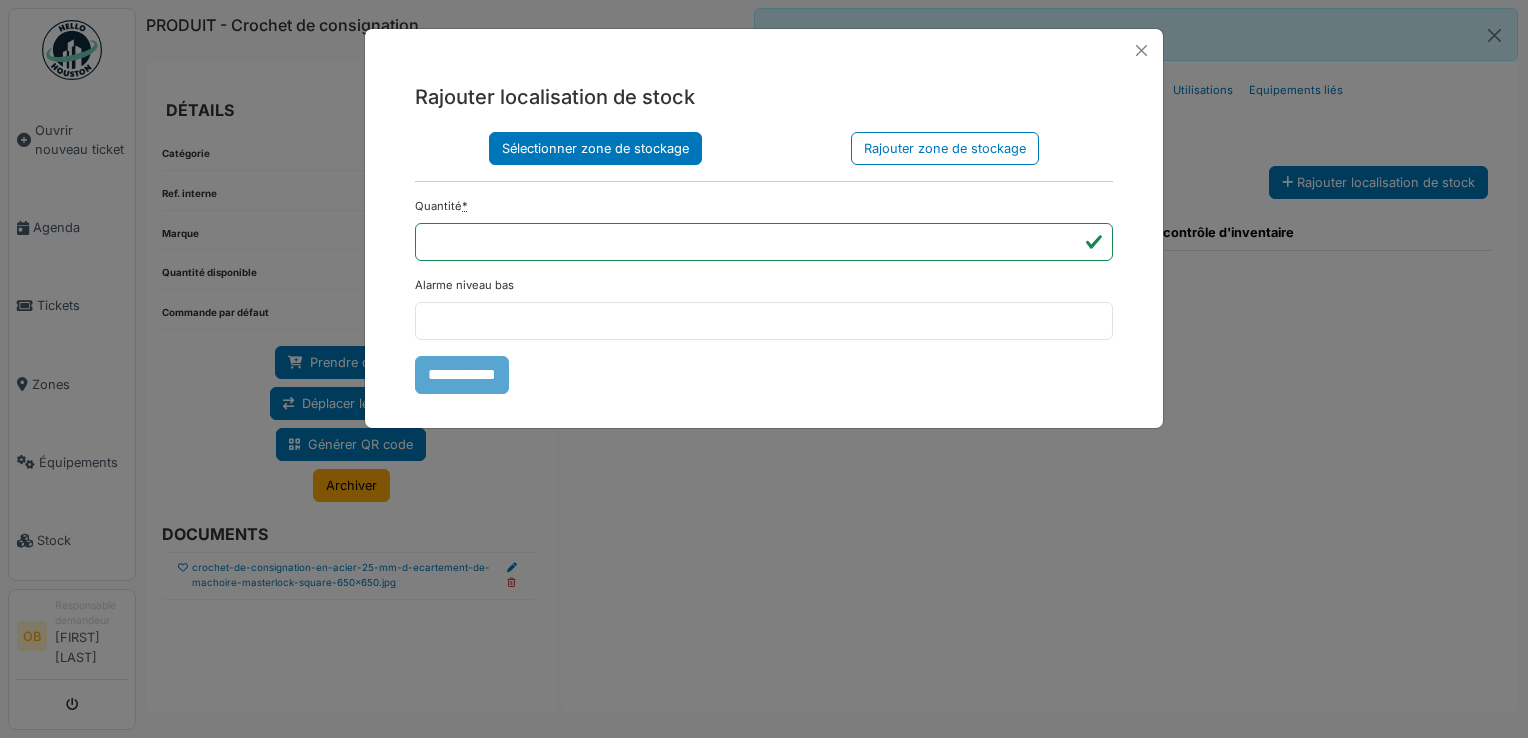 click on "Sélectionner zone de stockage" at bounding box center (595, 148) 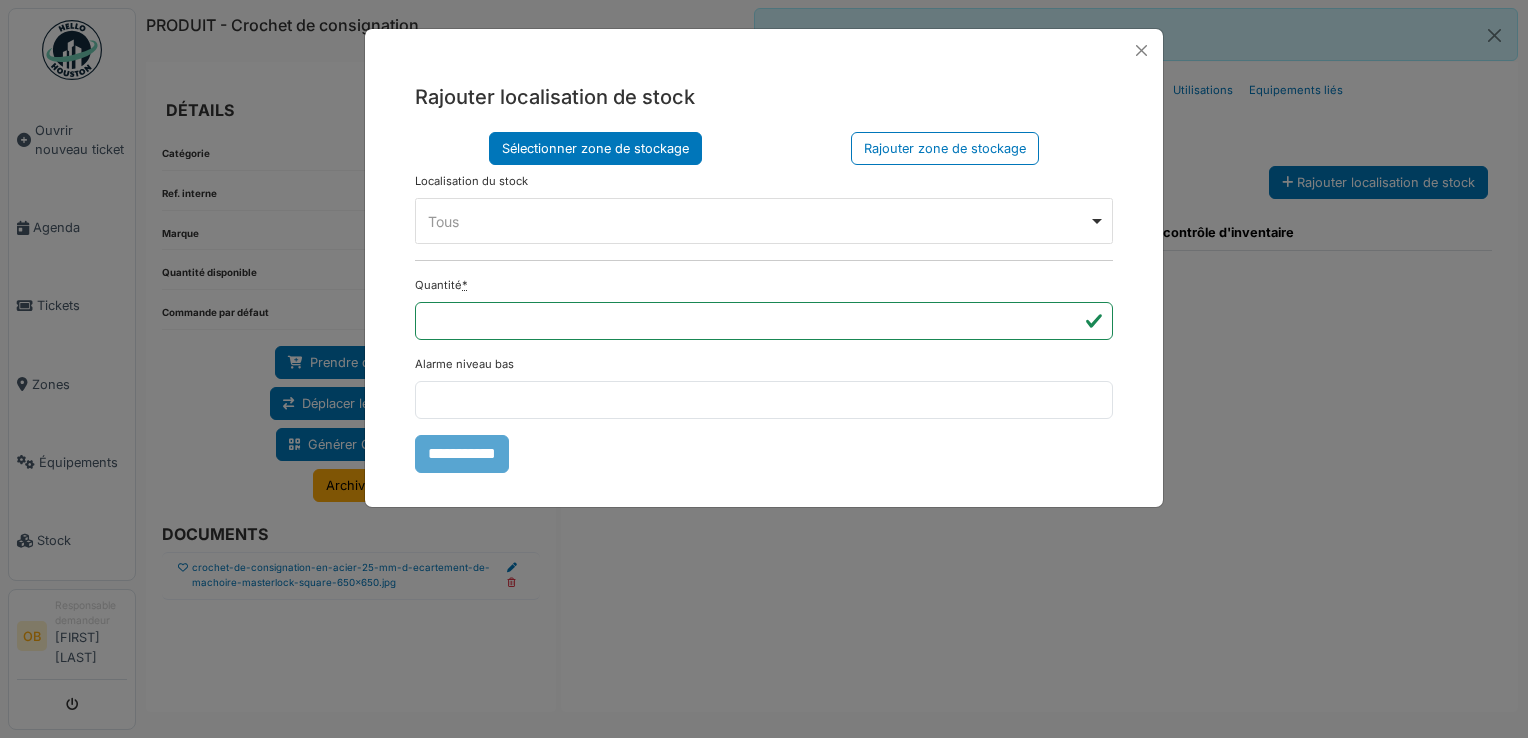 click on "Tous Remove item" at bounding box center (764, 221) 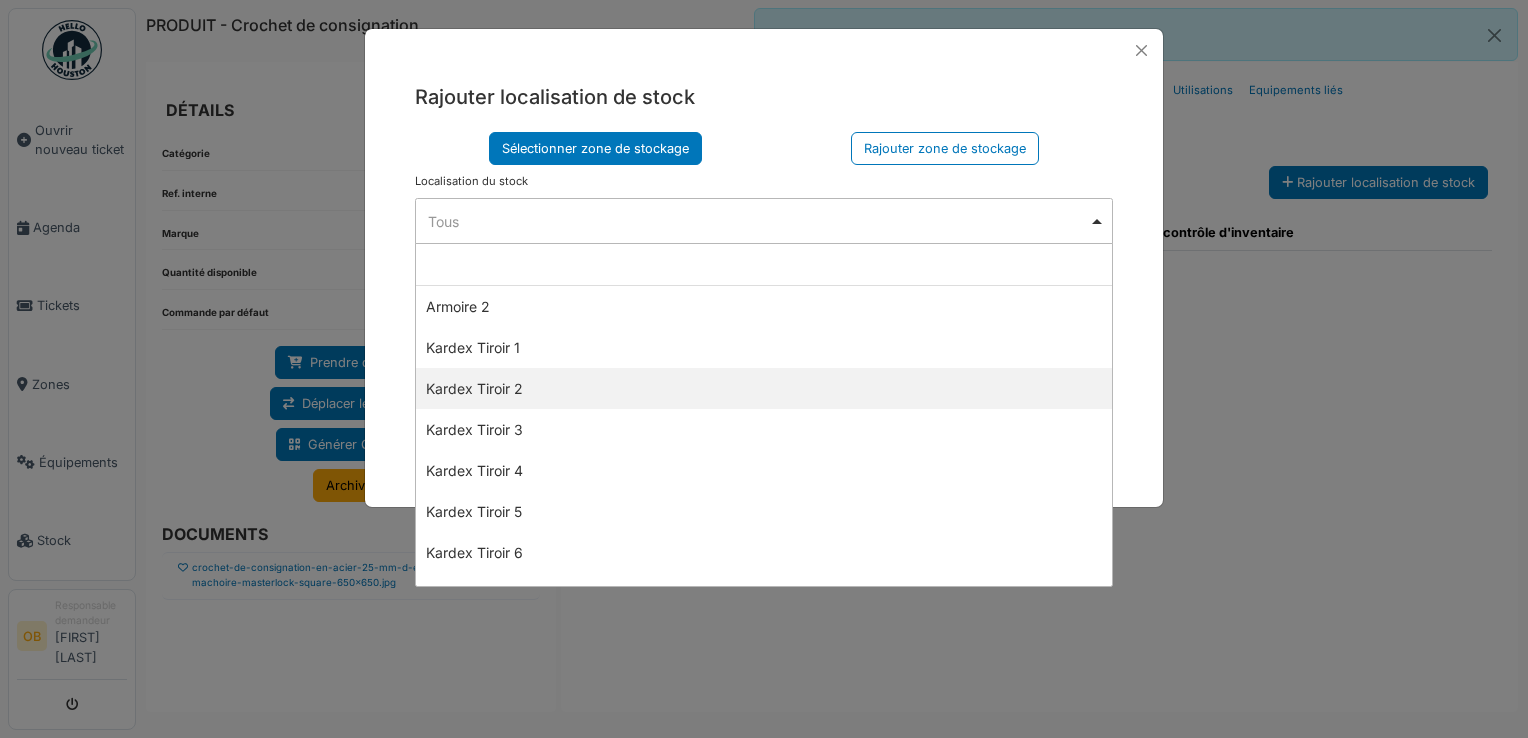 scroll, scrollTop: 133, scrollLeft: 0, axis: vertical 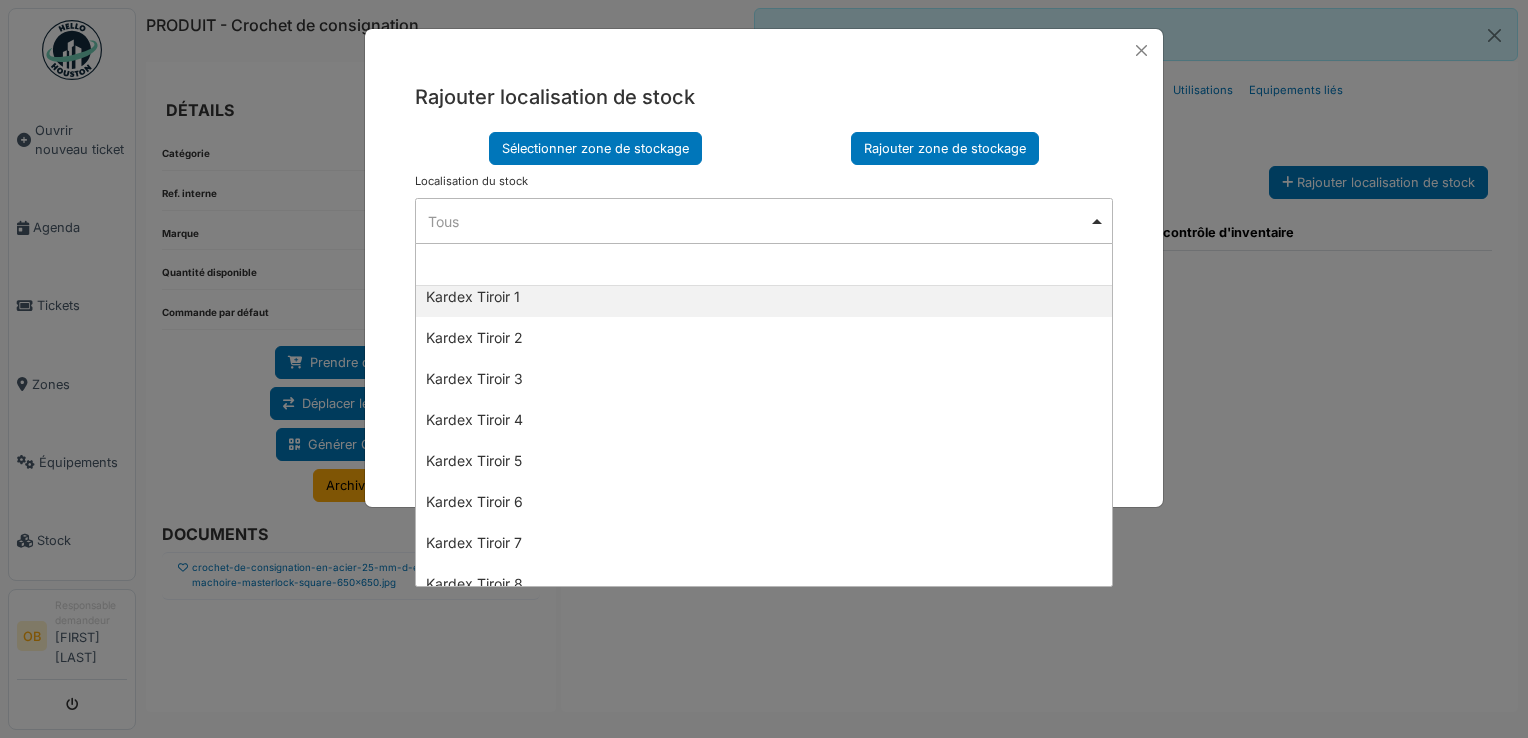 click on "Rajouter zone de stockage" at bounding box center (945, 148) 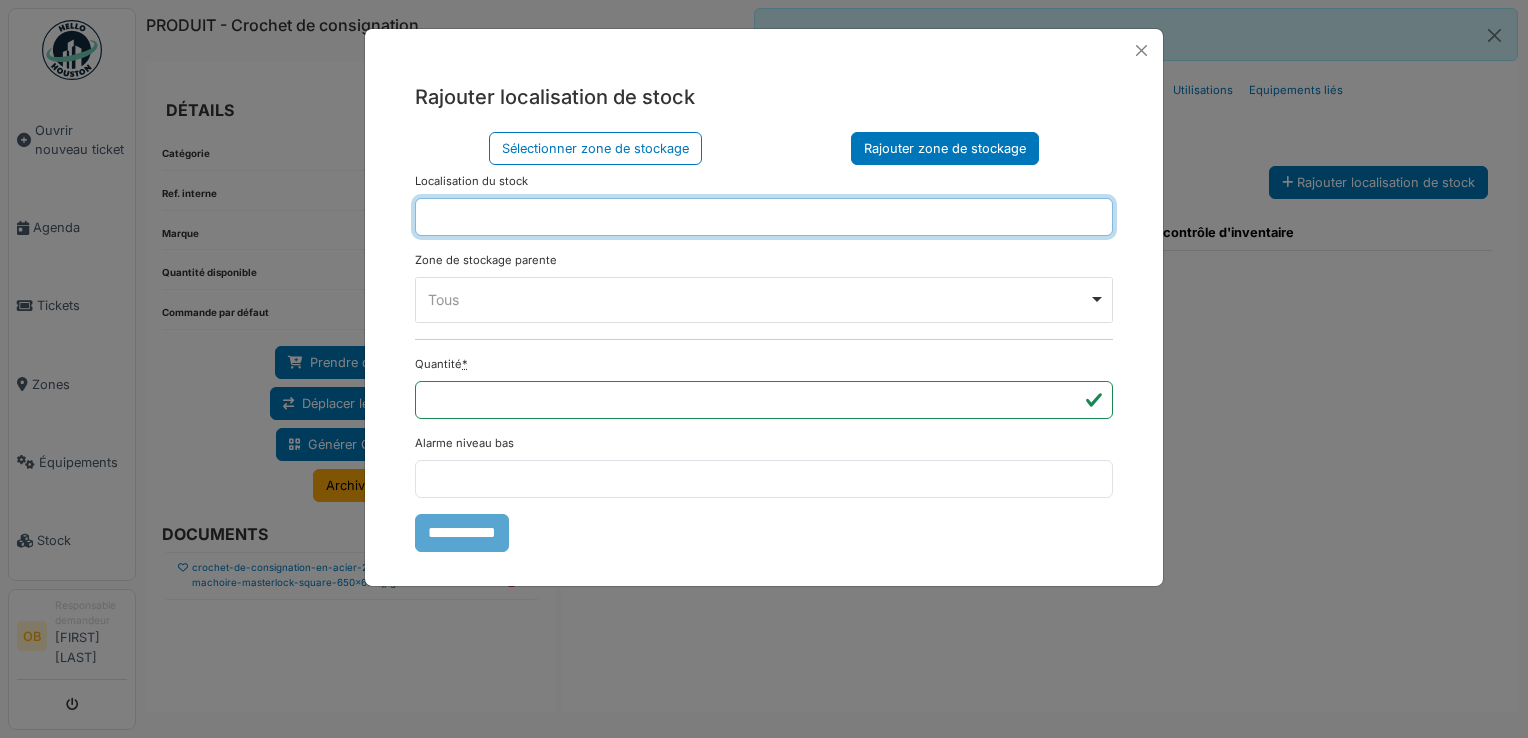click at bounding box center [764, 217] 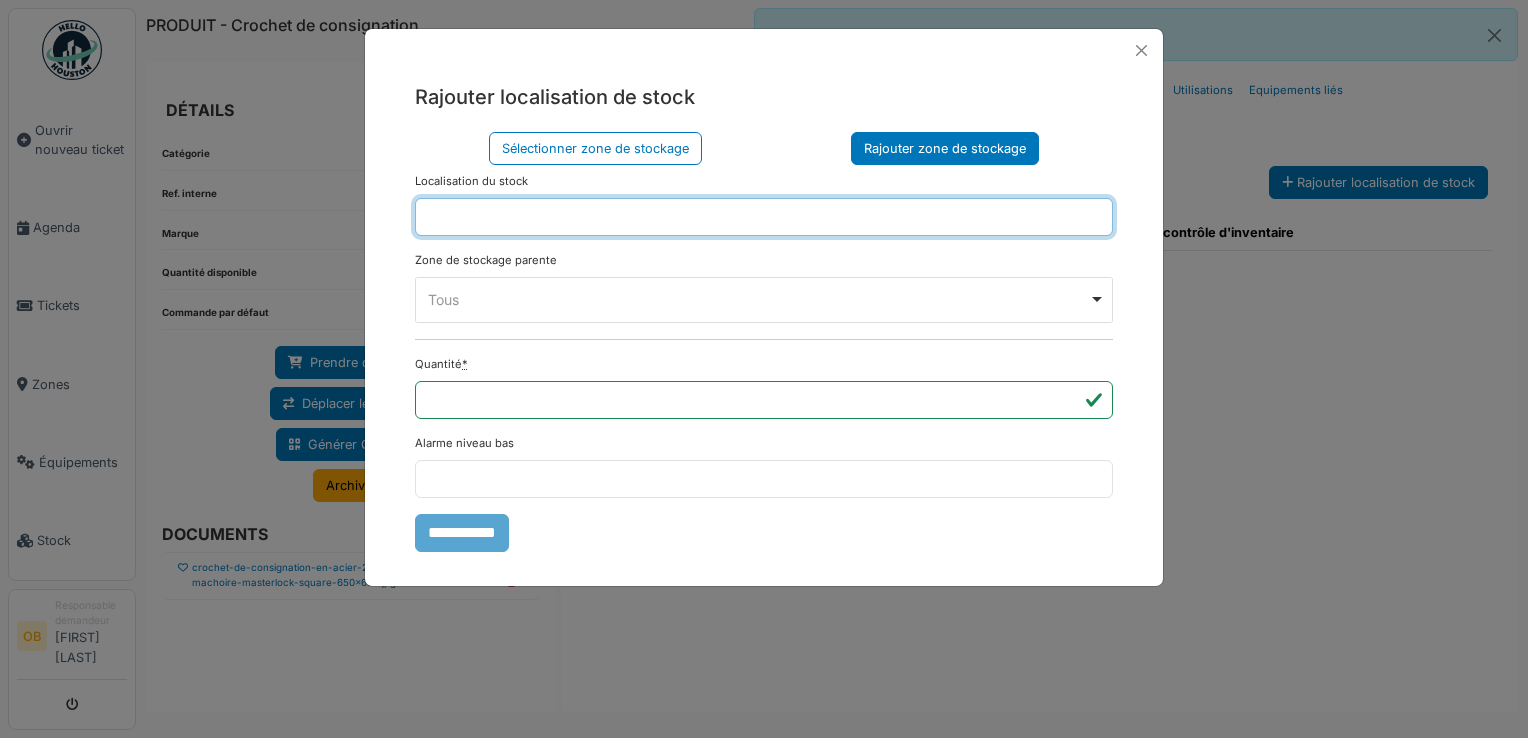 type on "*********" 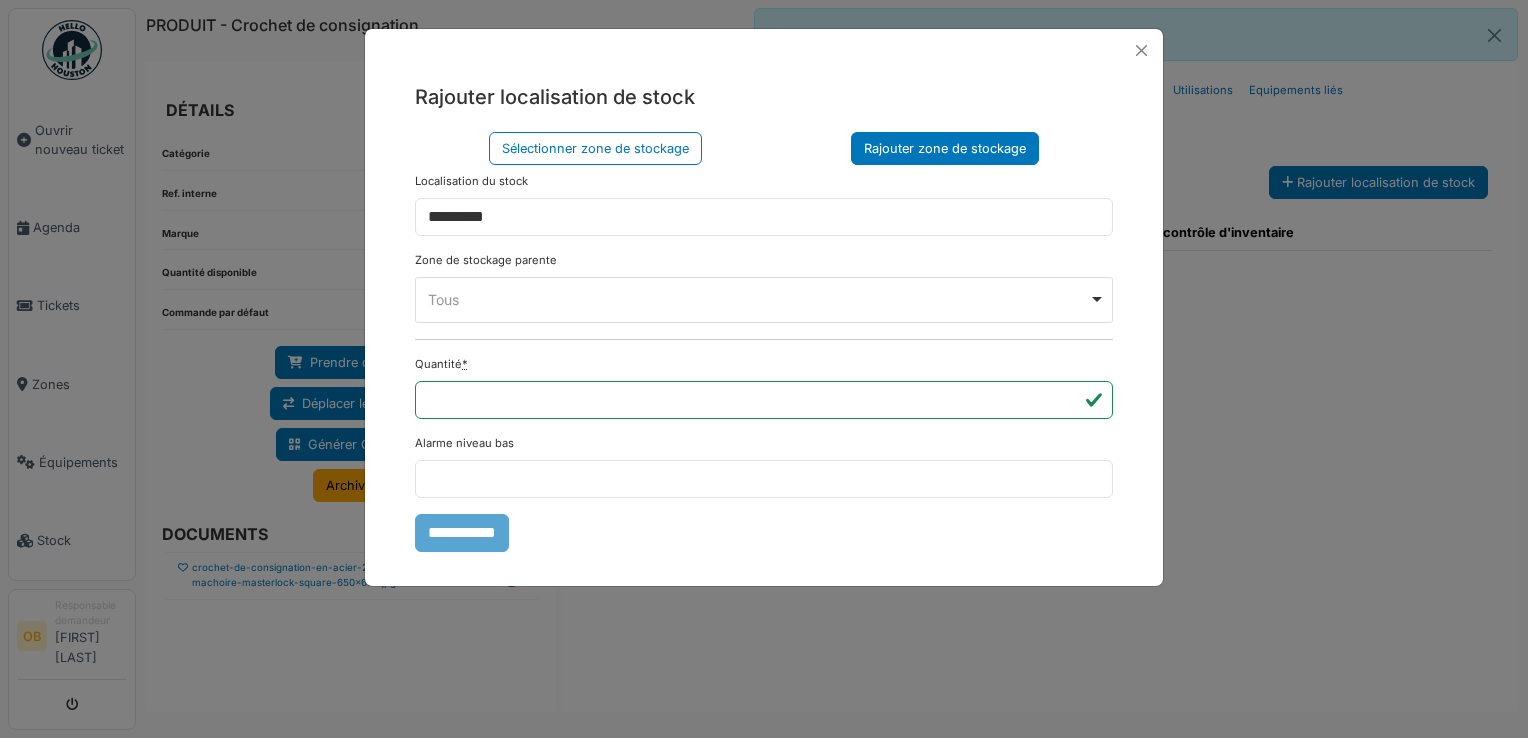 click on "Zone de stockage parente
**** Tous Remove item Tous Armoire 1 Armoire 2 Kardex Tiroir 1 Kardex Tiroir 2 Kardex Tiroir 3 Kardex Tiroir 4 Kardex Tiroir 5 Kardex Tiroir 6 Kardex Tiroir 7 Kardex Tiroir 8 Kardex Tiroir 9 Kardex Tiroir 10 Kardex Tiroir 11 Kardex Tiroir 12 Kardex Tiroir 13 Kardex Tiroir 14 Kardex Tiroir 15 Kardex Tiroir 16 Kardex Tiroir 17 Kardex Tiroir 18 Kardex Tiroir 19 Kardex Tiroir 20 Kardex Tiroir 21 Kardex Tiroir 22 Kardex Tiroir 23 Kardex Tiroir 24 Kardex Tiroir 25 Kardex Tiroir 26 Kardex Tiroir 27 Kardex Tiroir 28 Kardex Tiroir 29 Kardex Tiroir 30 Kardex Tiroir 31 Kardex Tiroir 32 Kardex Tiroir 33 Kardex Tiroir 34 Kardex Tiroir 35 Kardex Tiroir 36 Kardex Tiroir 37 Kardex Tiroir 38 Kardex Tiroir 39 Kardex Tiroir 40 Kardex Tiroir 41 Kardex Tiroir 42 Kardex Tiroir 43 Kardex Tiroir 44 Kardex Tiroir 45 Kardex Tiroir 46 Kardex Tiroir 47 Kardex Tiroir 48 Kardex Tiroir 49 Kardex Tiroir 50 Kardex Tiroir 51" at bounding box center (764, 287) 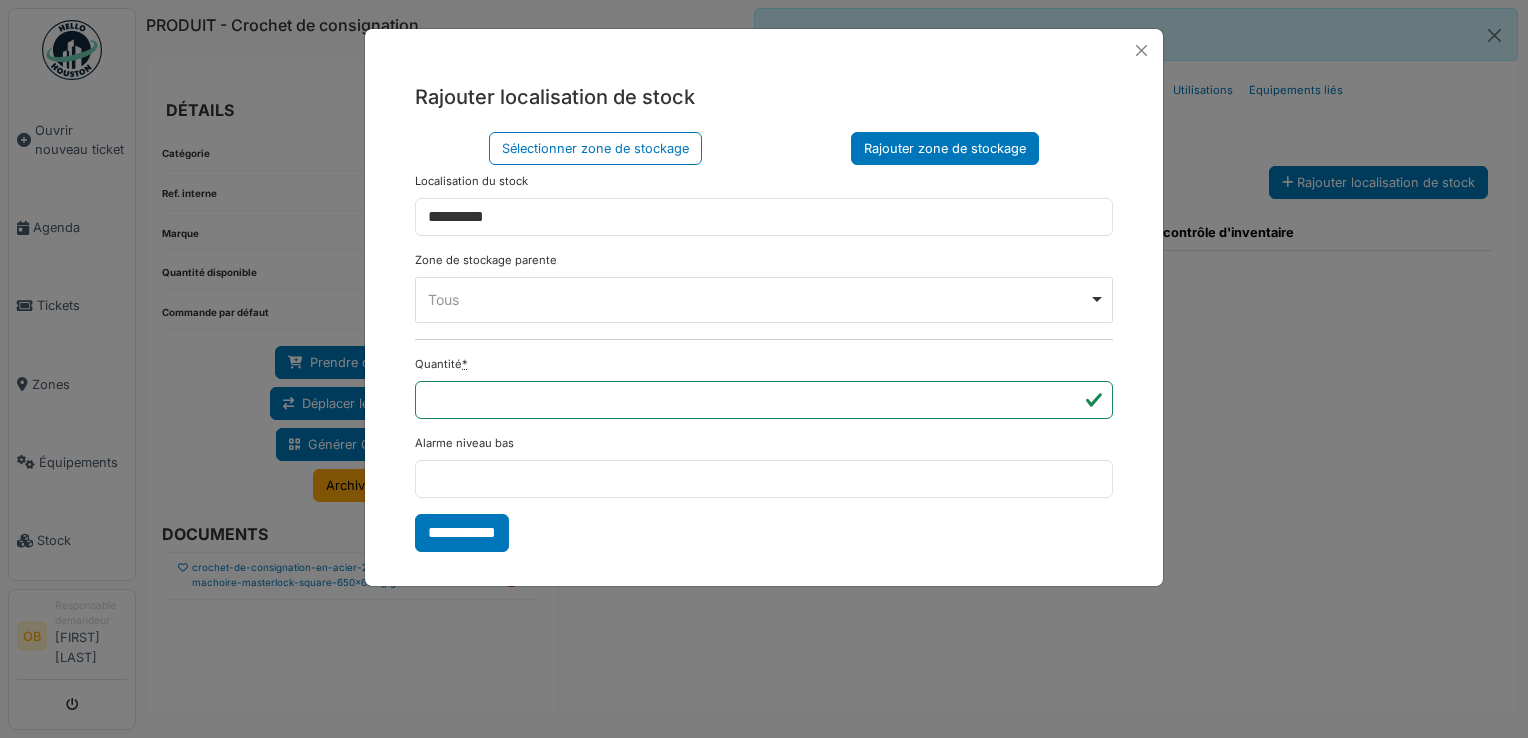 click on "Tous Remove item" at bounding box center [758, 299] 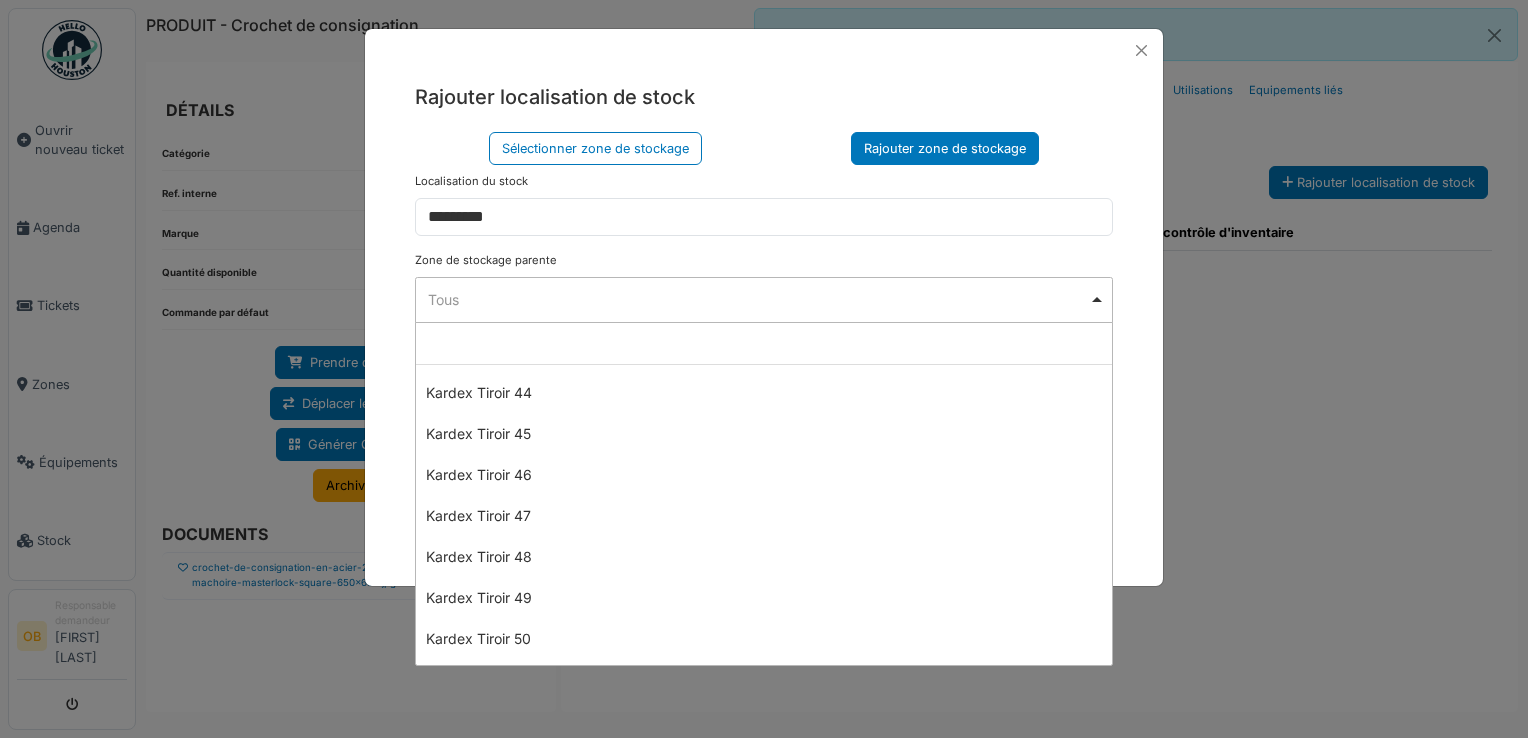 scroll, scrollTop: 1914, scrollLeft: 0, axis: vertical 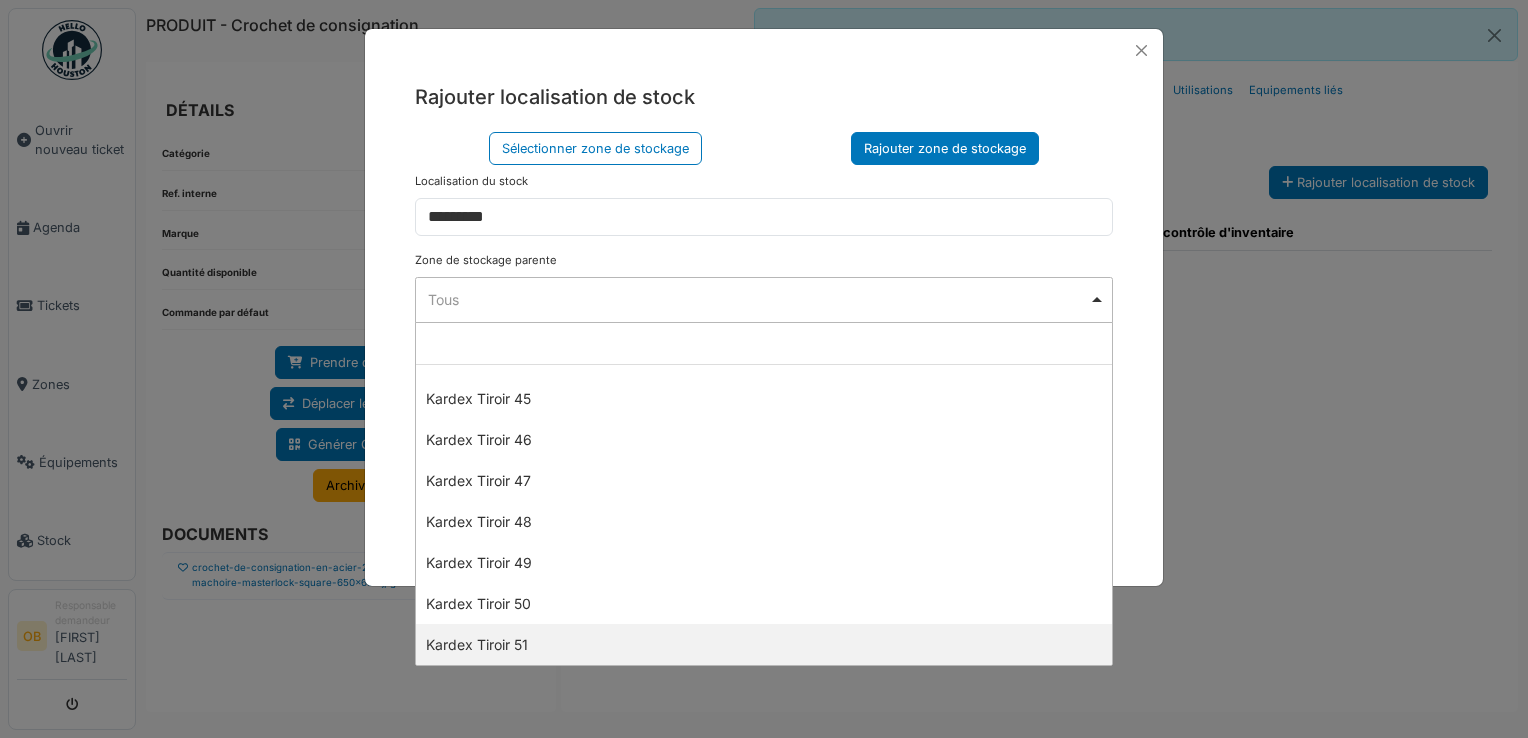 select on "****" 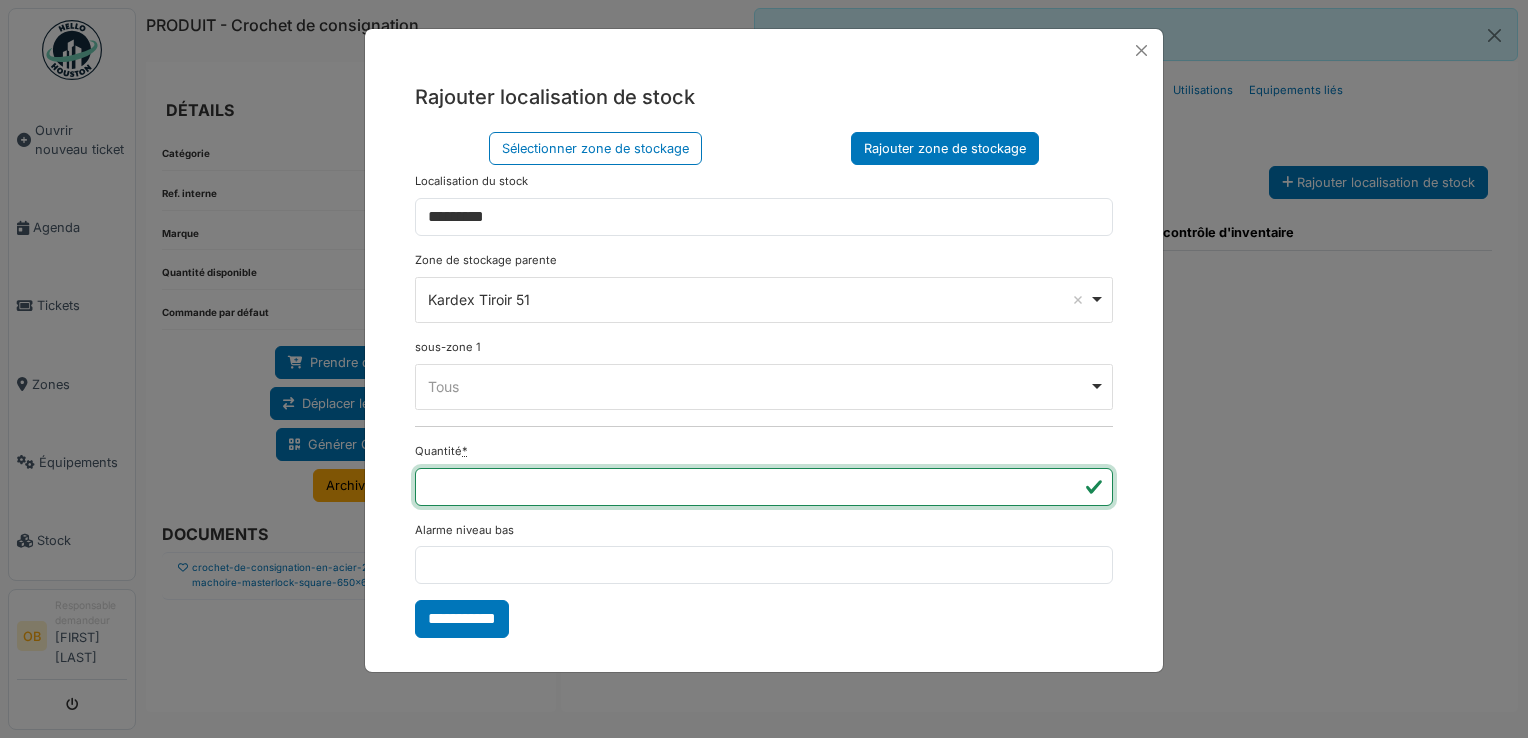 click on "**" at bounding box center (764, 487) 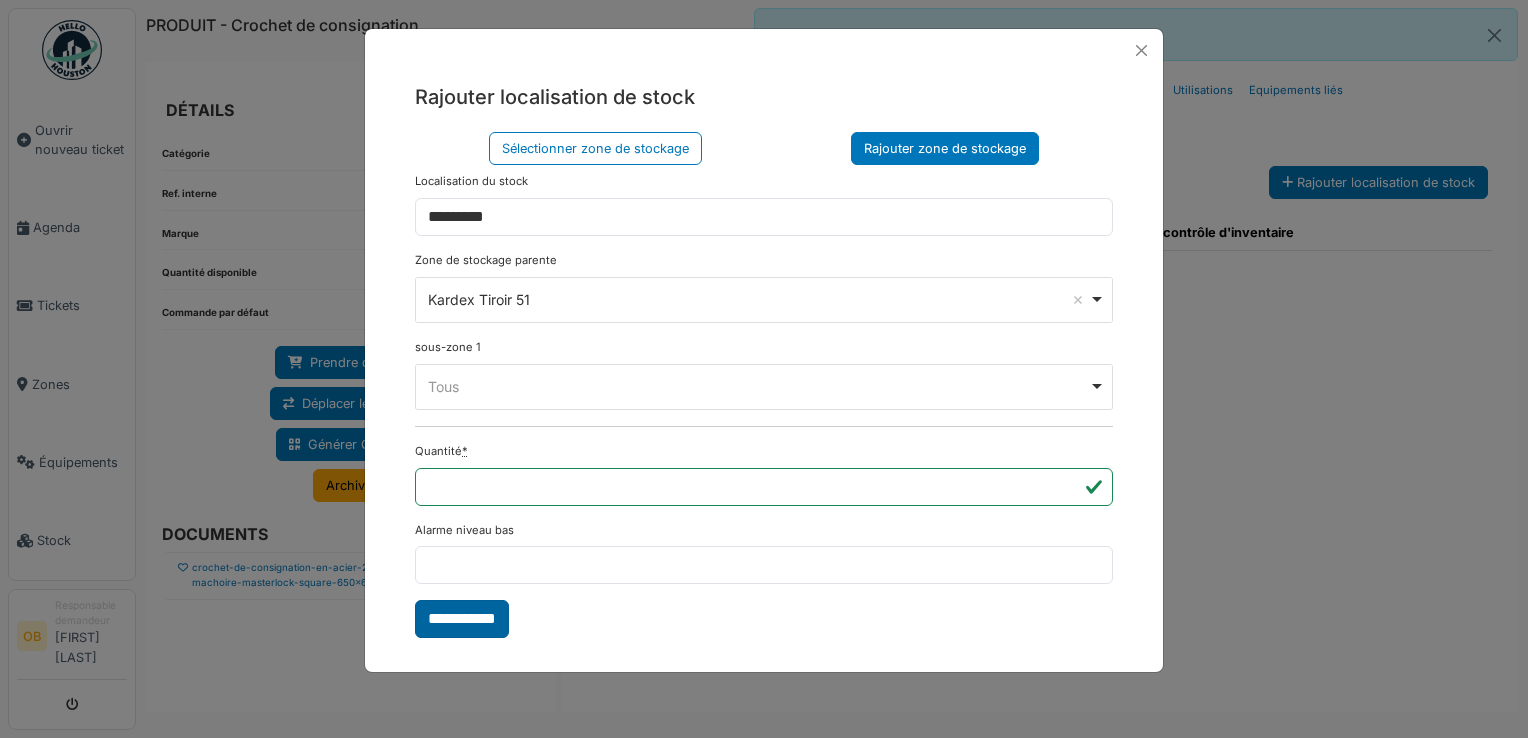 click on "**********" at bounding box center [462, 619] 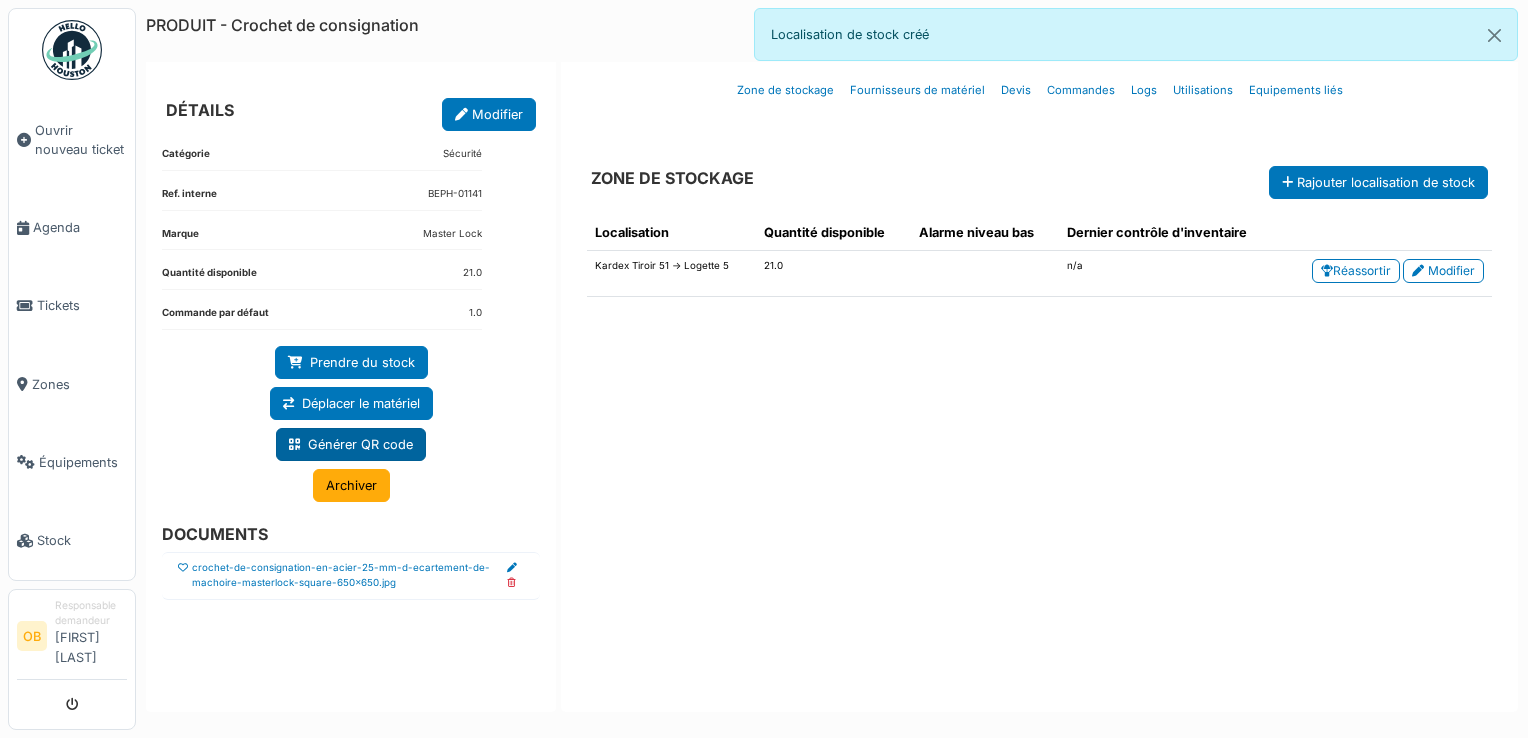 click on "Générer QR code" at bounding box center [351, 444] 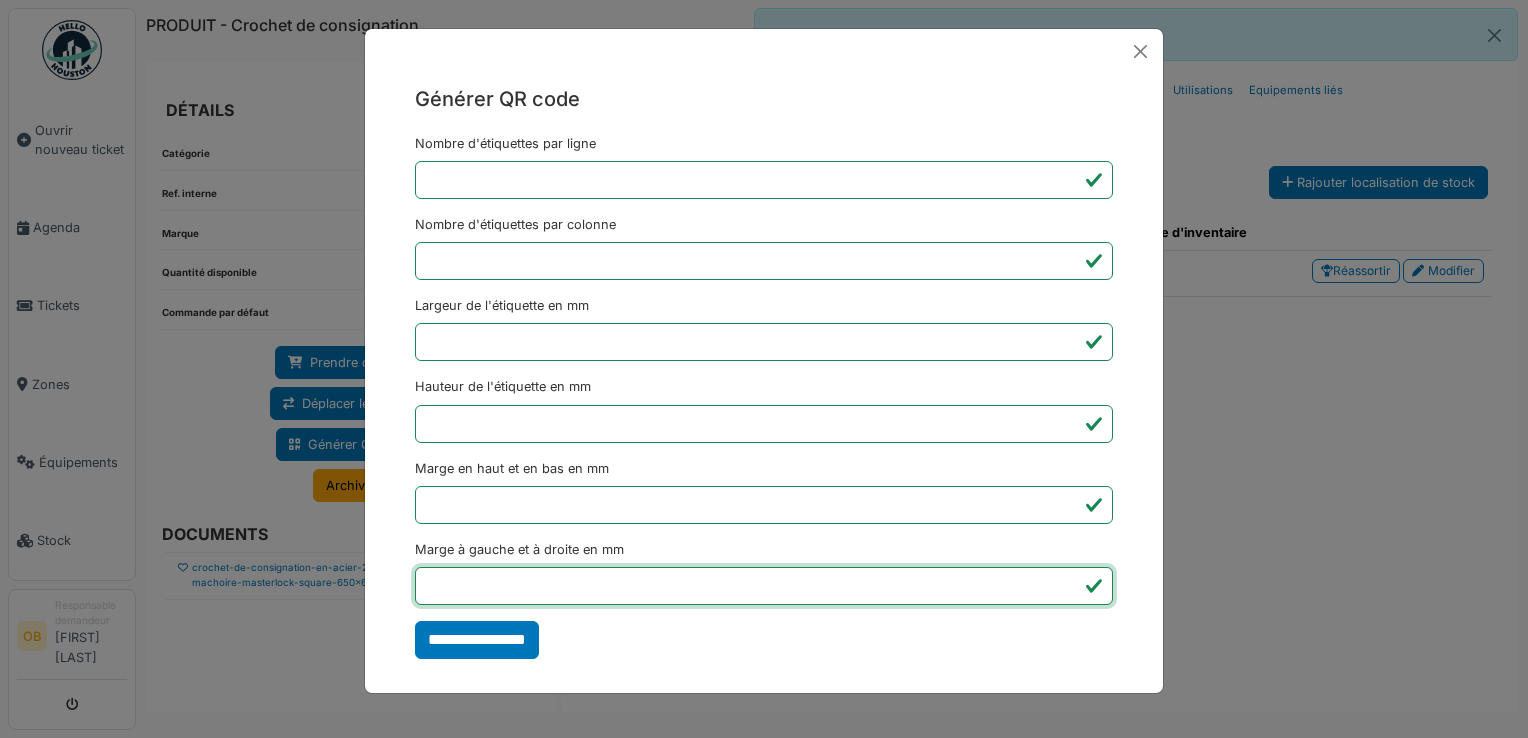 click on "*" at bounding box center [764, 586] 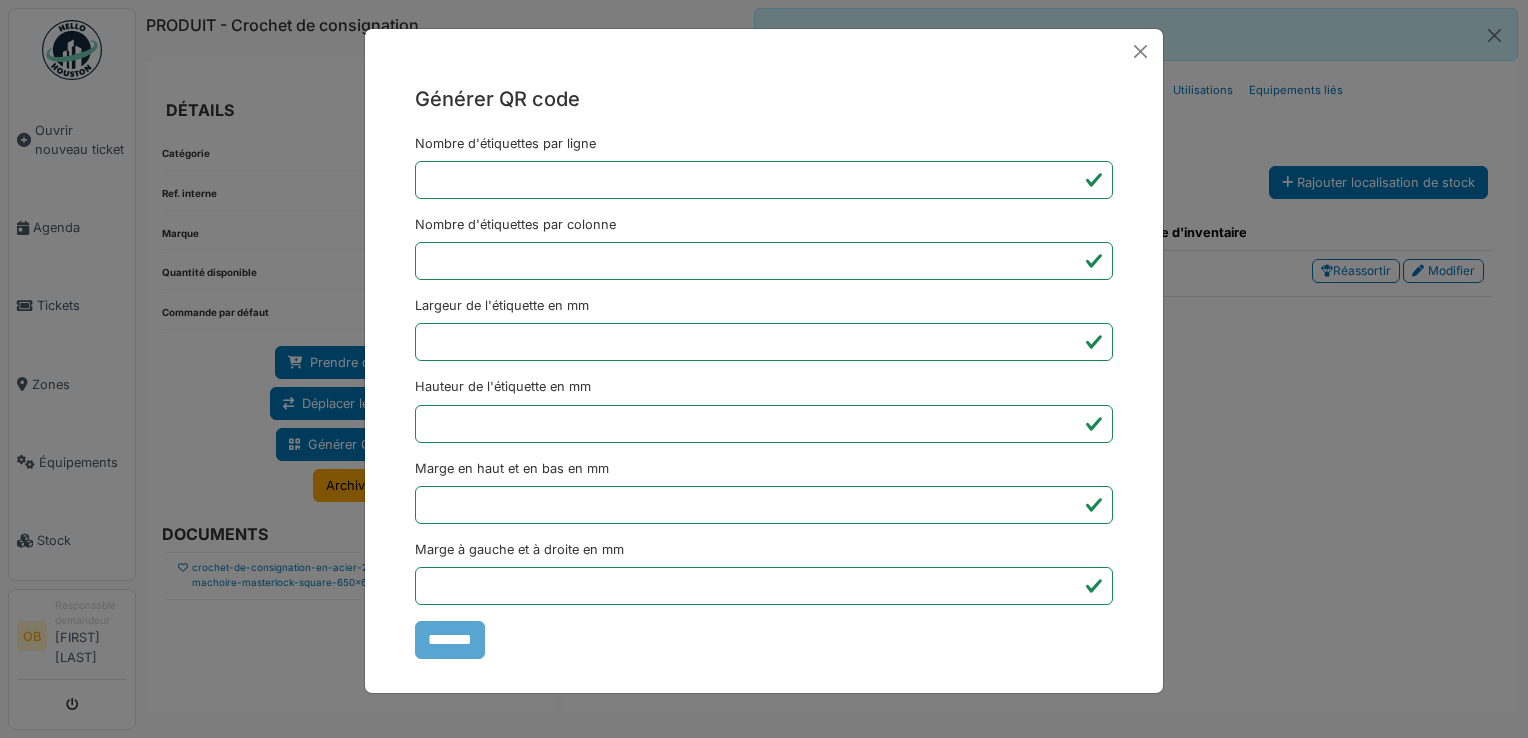 type on "*******" 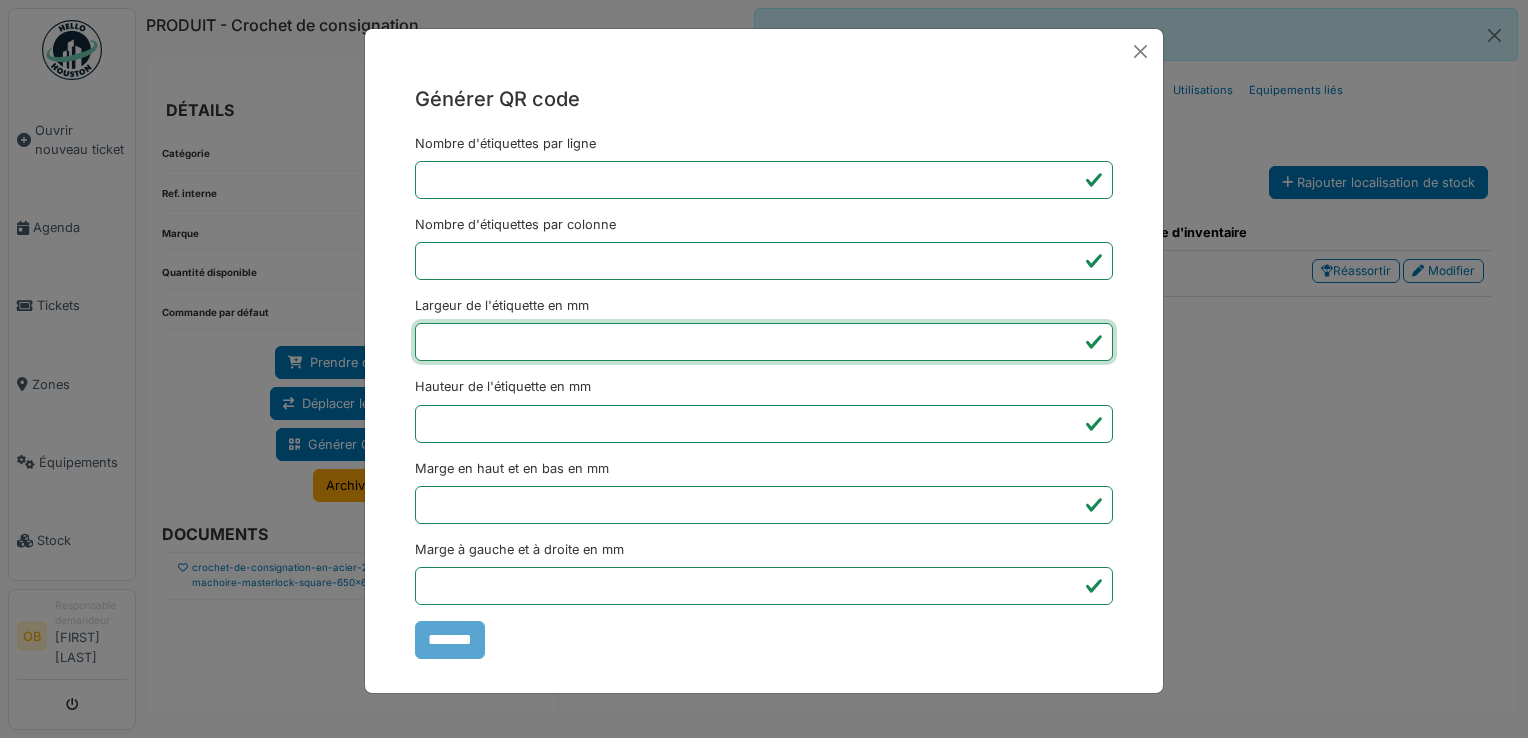 click on "Générer QR code
Nombre d'étiquettes par ligne
*
Nombre d'étiquettes par colonne
*
Largeur de l'étiquette en mm
**
Hauteur de l'étiquette en mm
**
Marge en haut et en bas en mm
*
Marge à gauche et à droite en mm
***
*******" at bounding box center [764, 369] 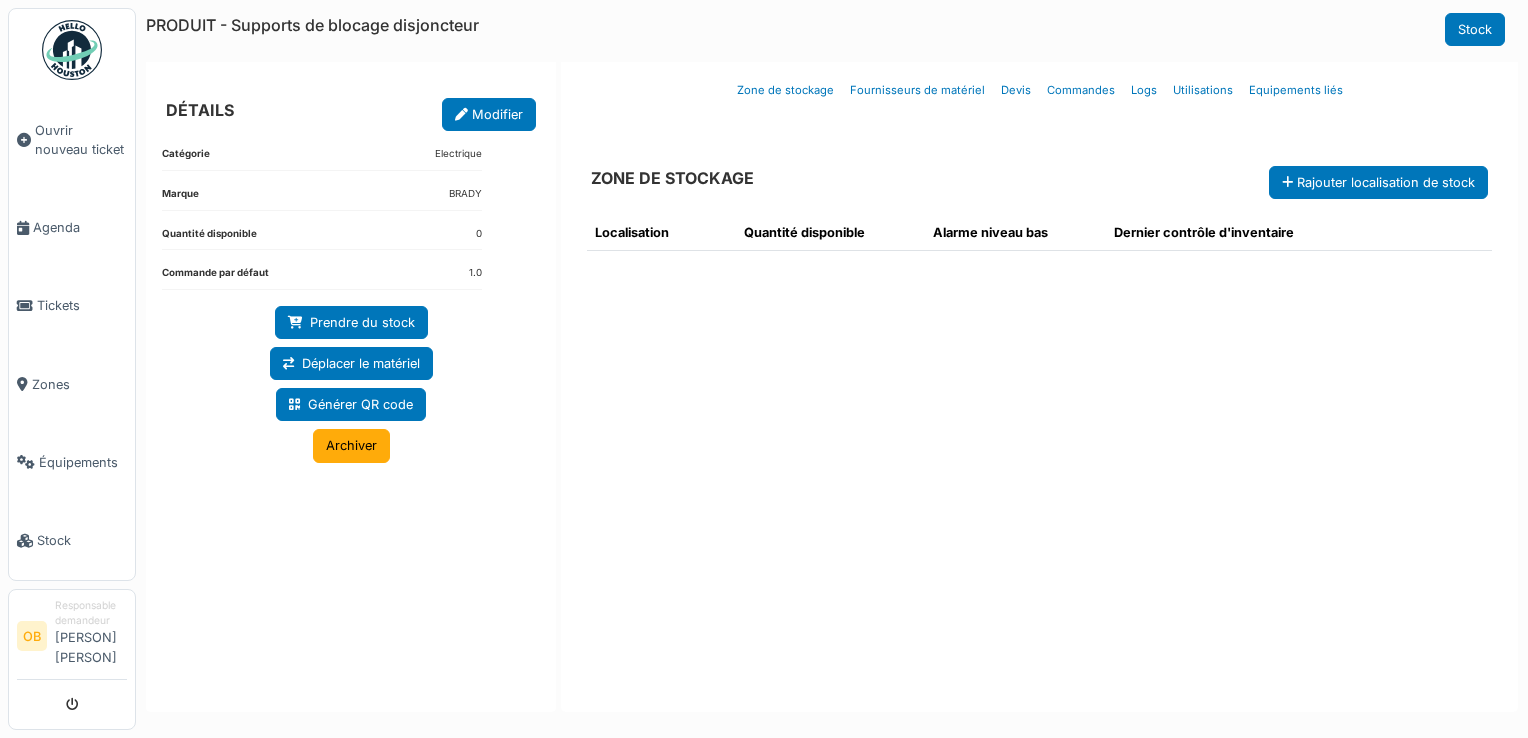scroll, scrollTop: 0, scrollLeft: 0, axis: both 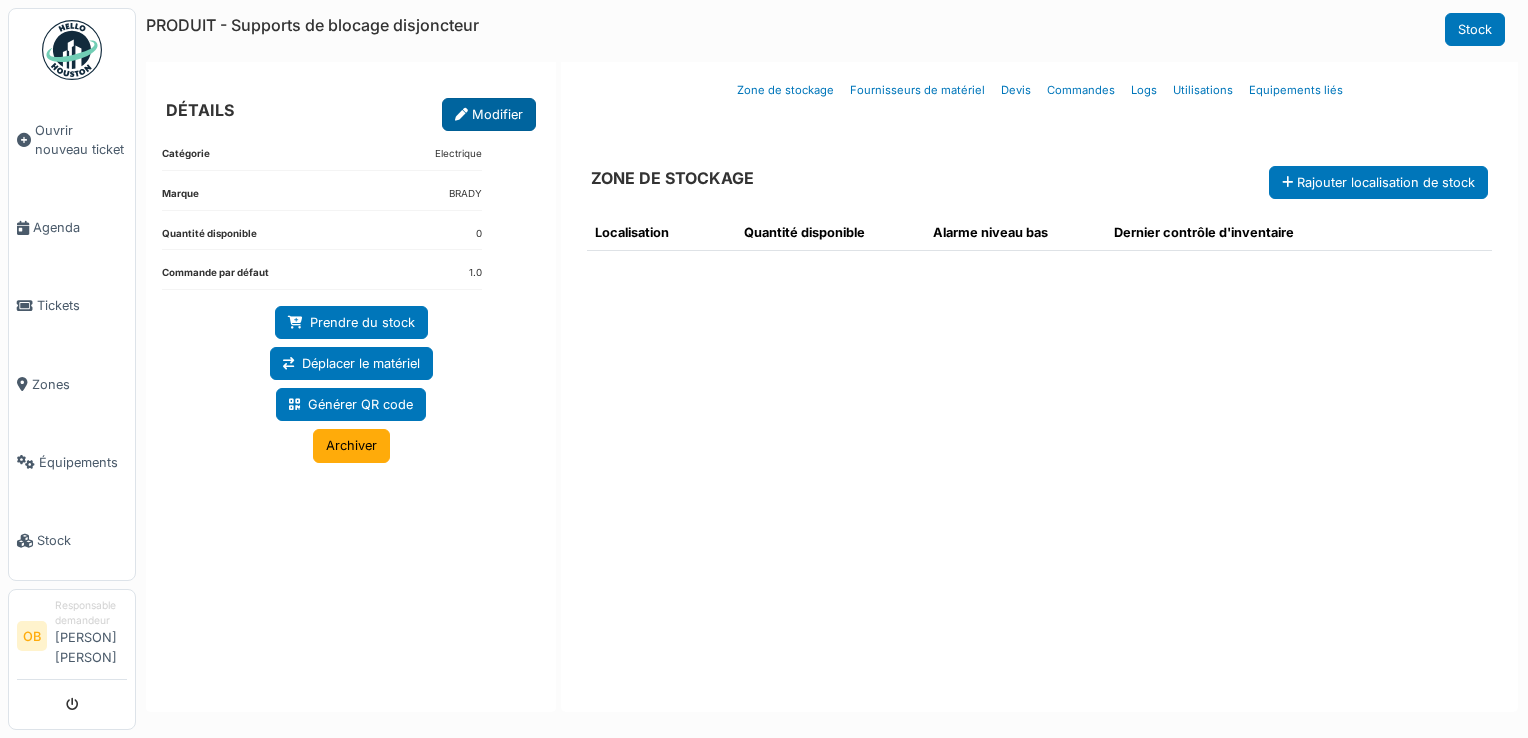 click on "Modifier" at bounding box center (489, 114) 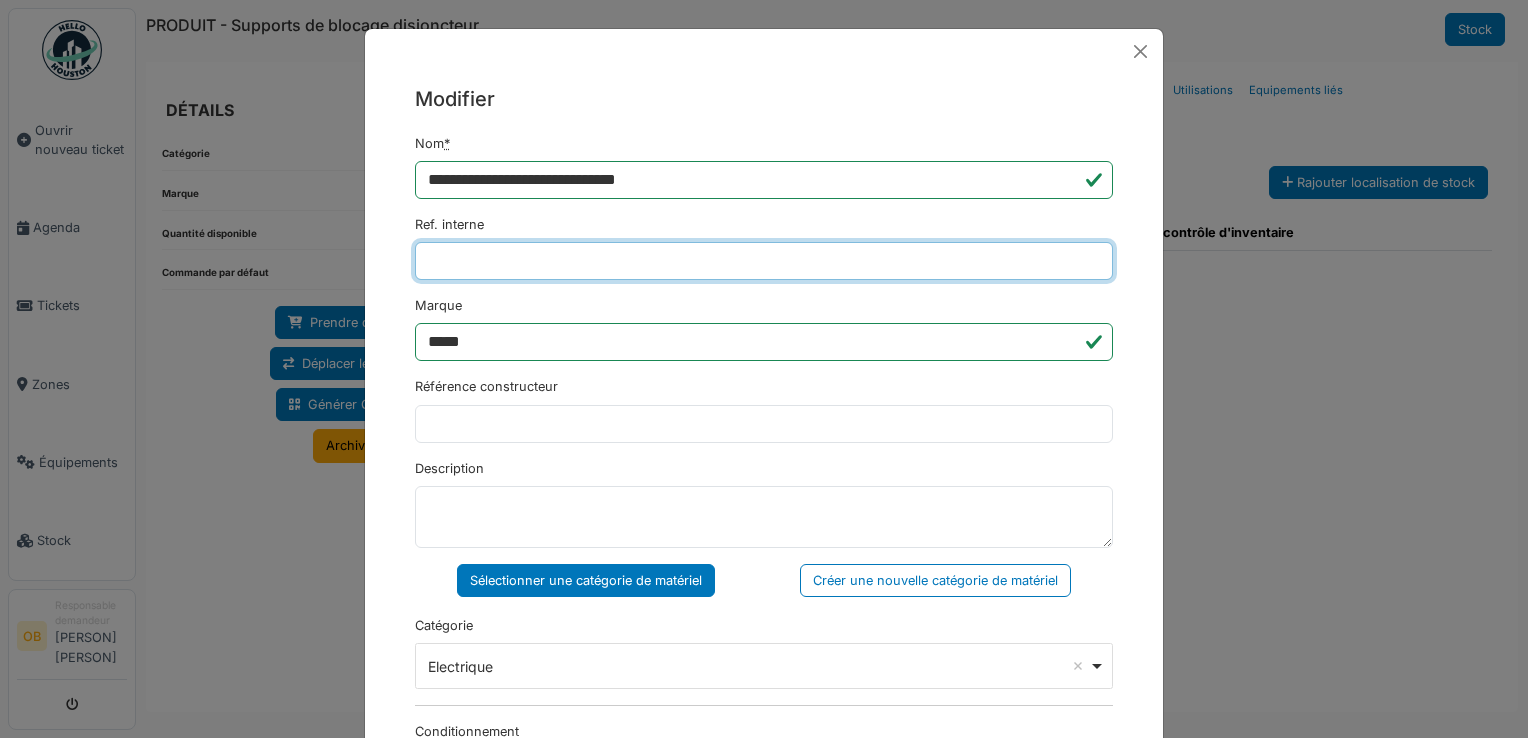 click on "Ref. interne" at bounding box center [764, 261] 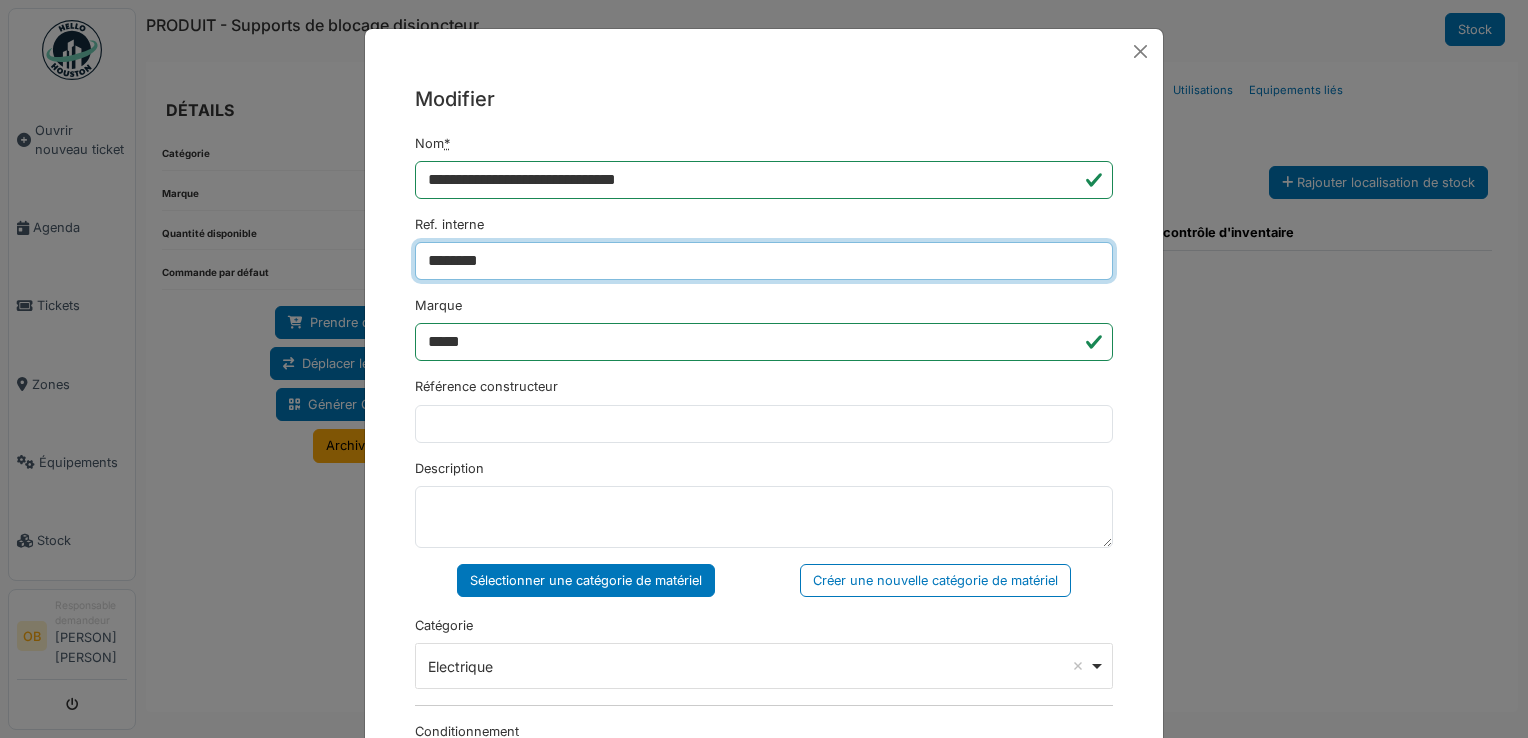 type on "*******" 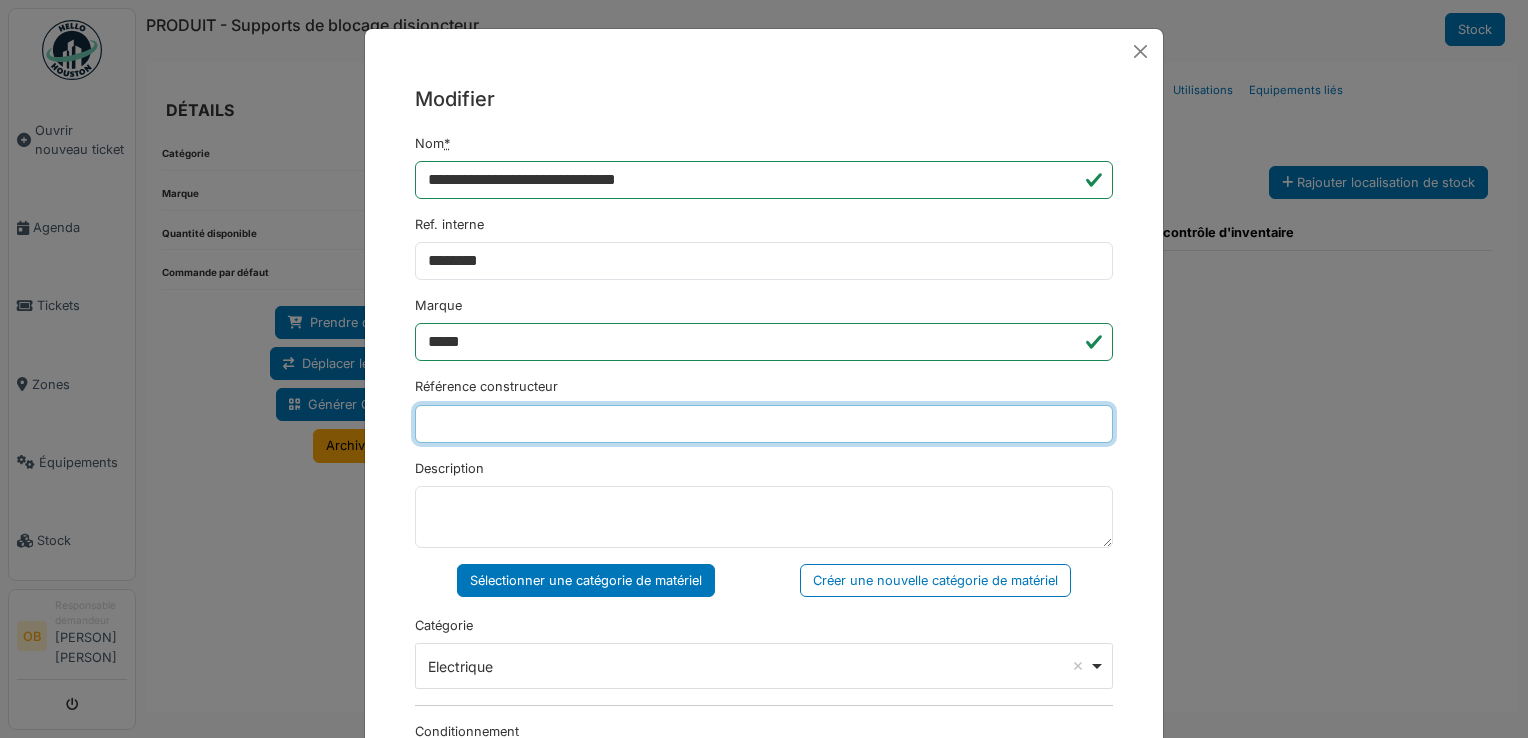 click on "Référence constructeur" at bounding box center (764, 424) 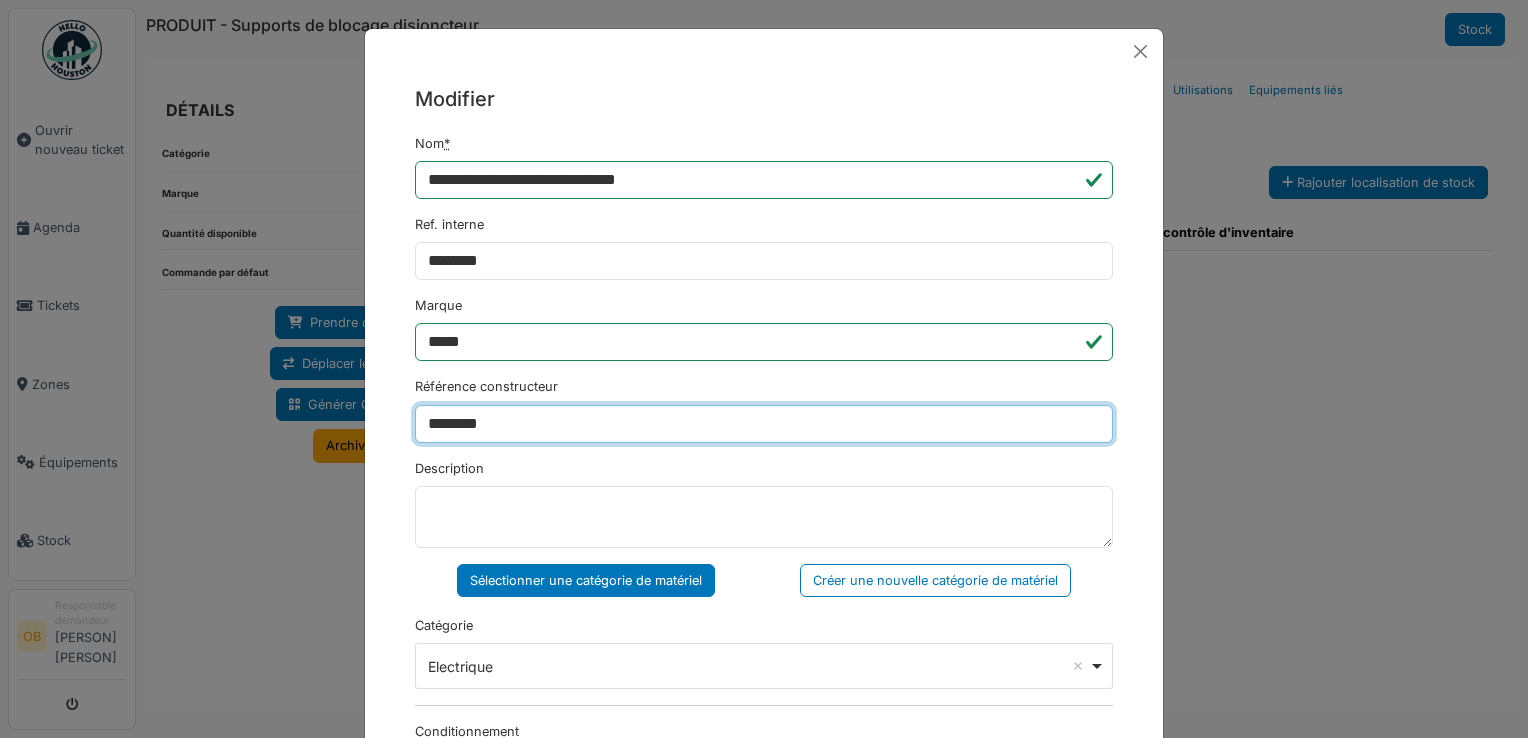 type on "*******" 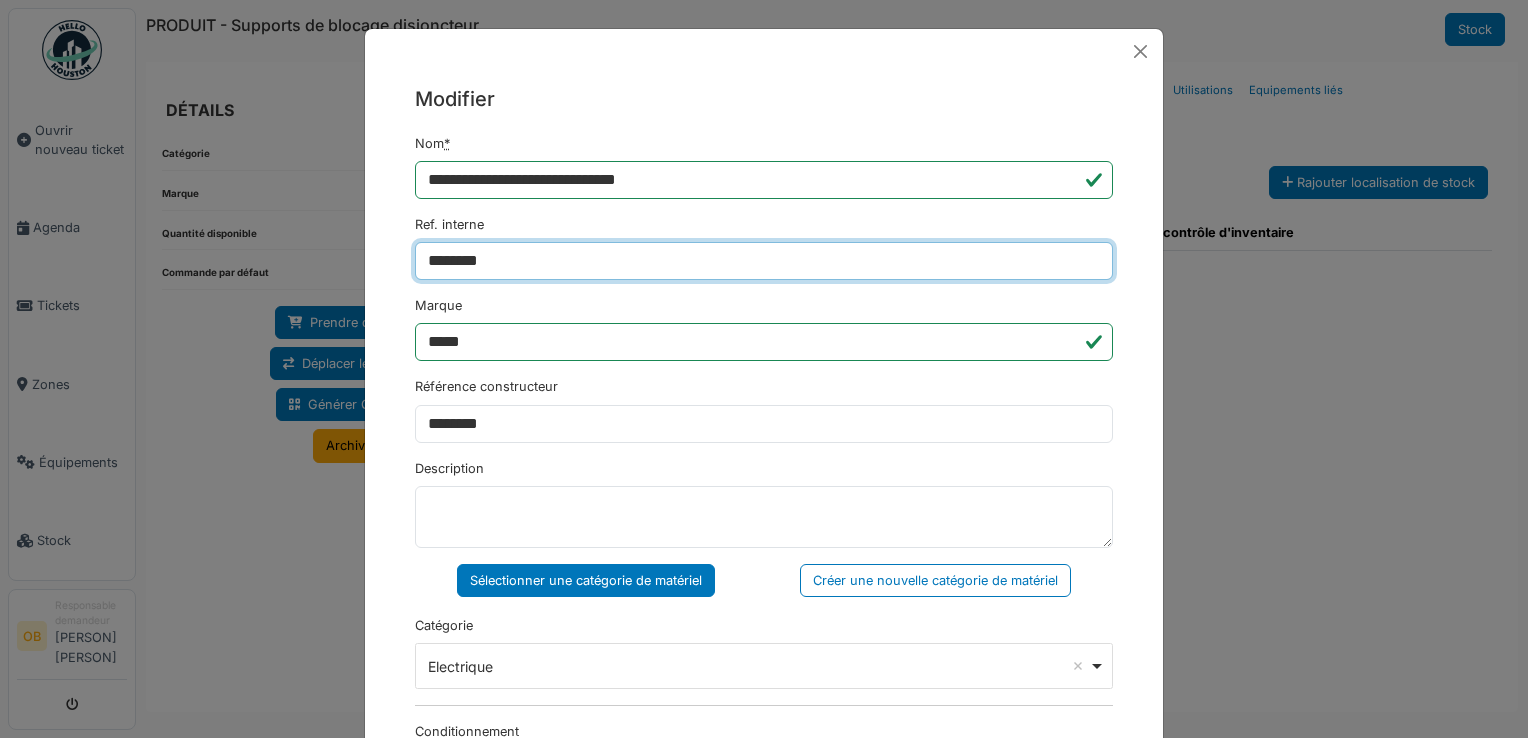 drag, startPoint x: 523, startPoint y: 273, endPoint x: 218, endPoint y: 318, distance: 308.3018 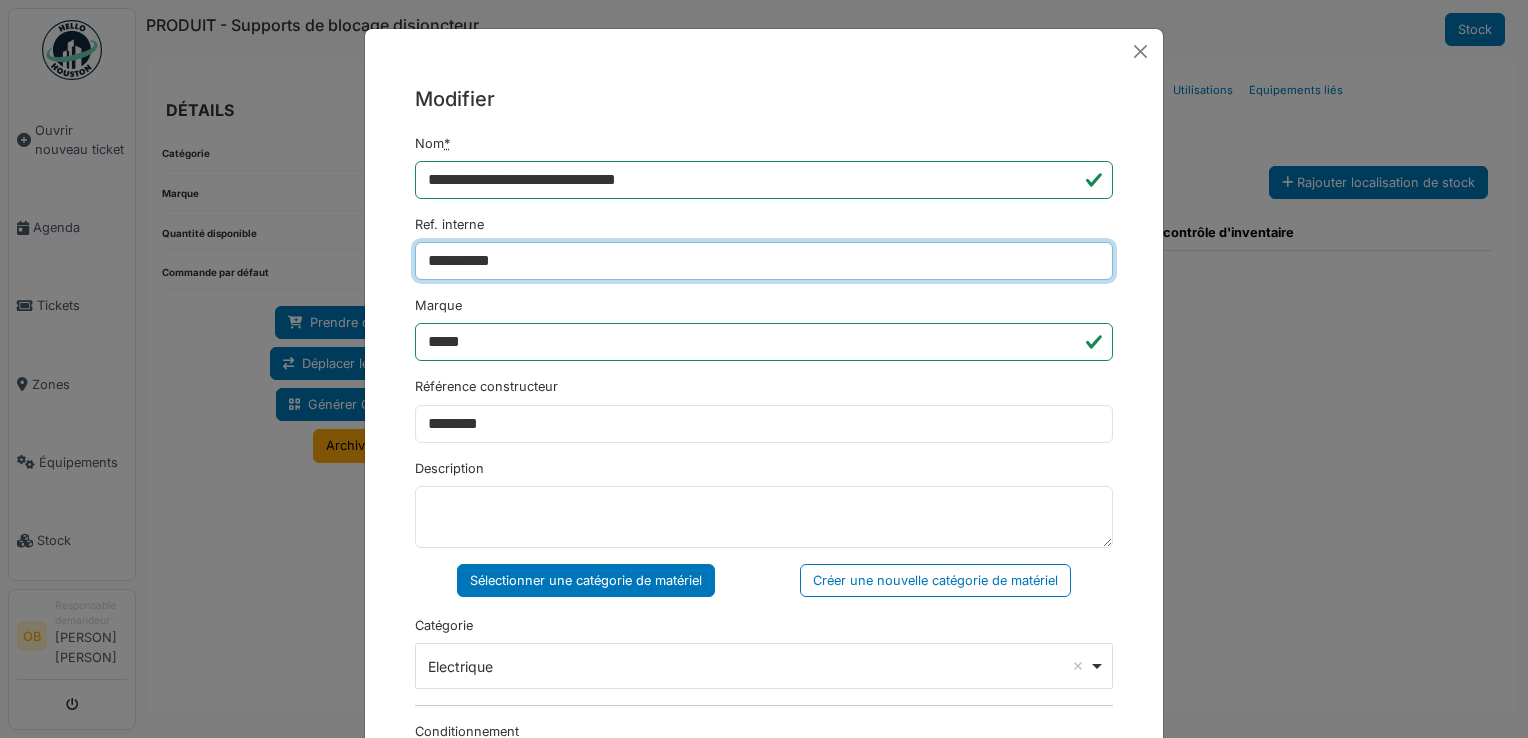 type on "**********" 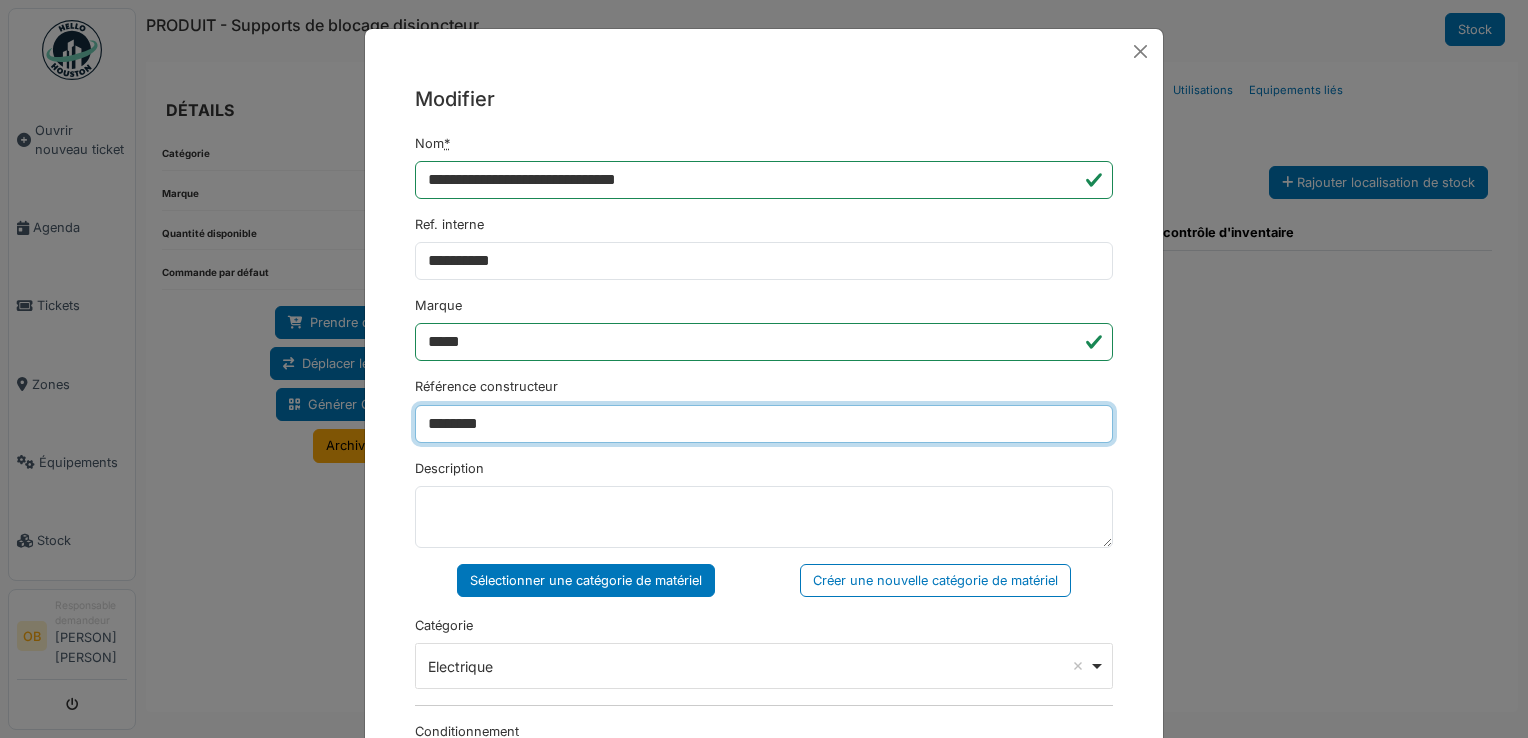 click on "*******" at bounding box center (764, 424) 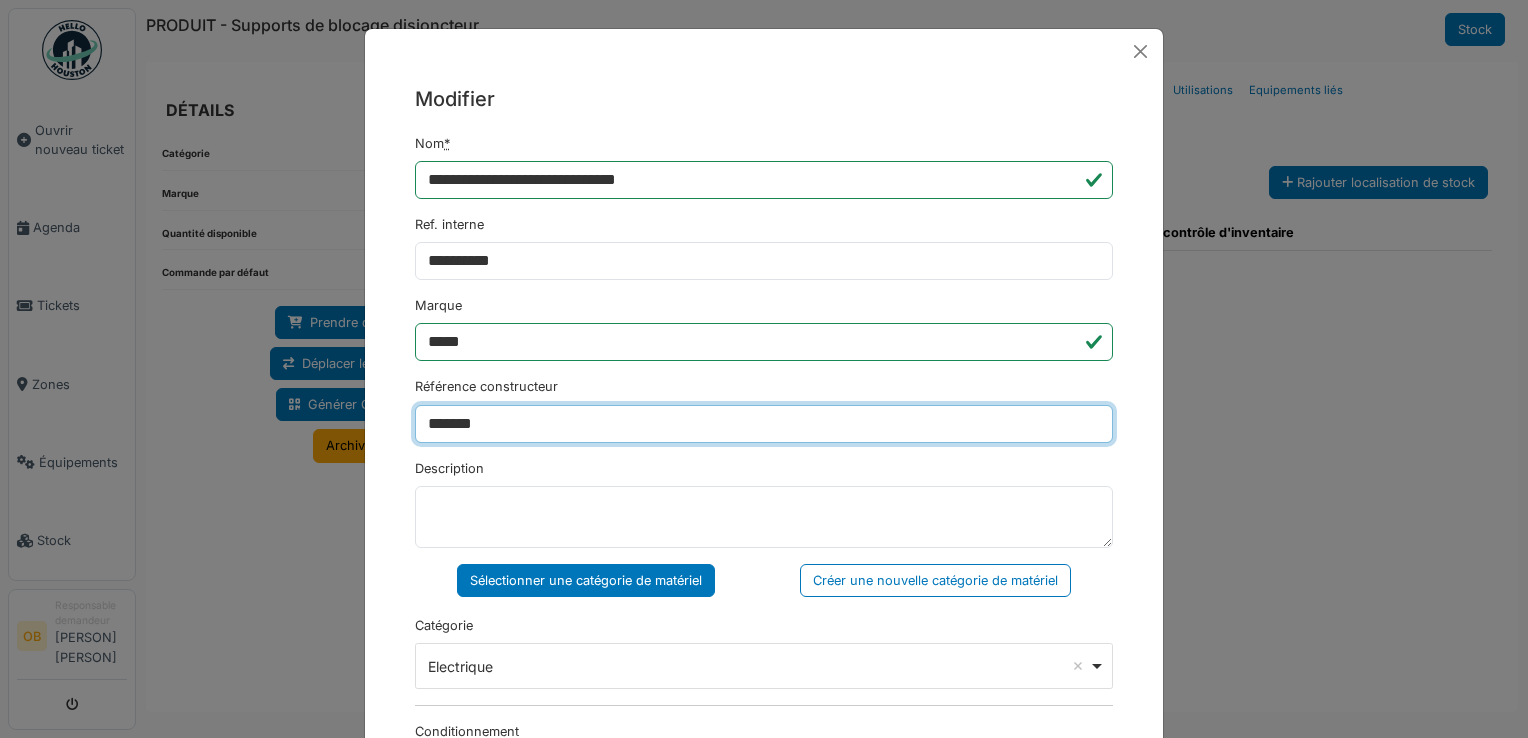 type on "*******" 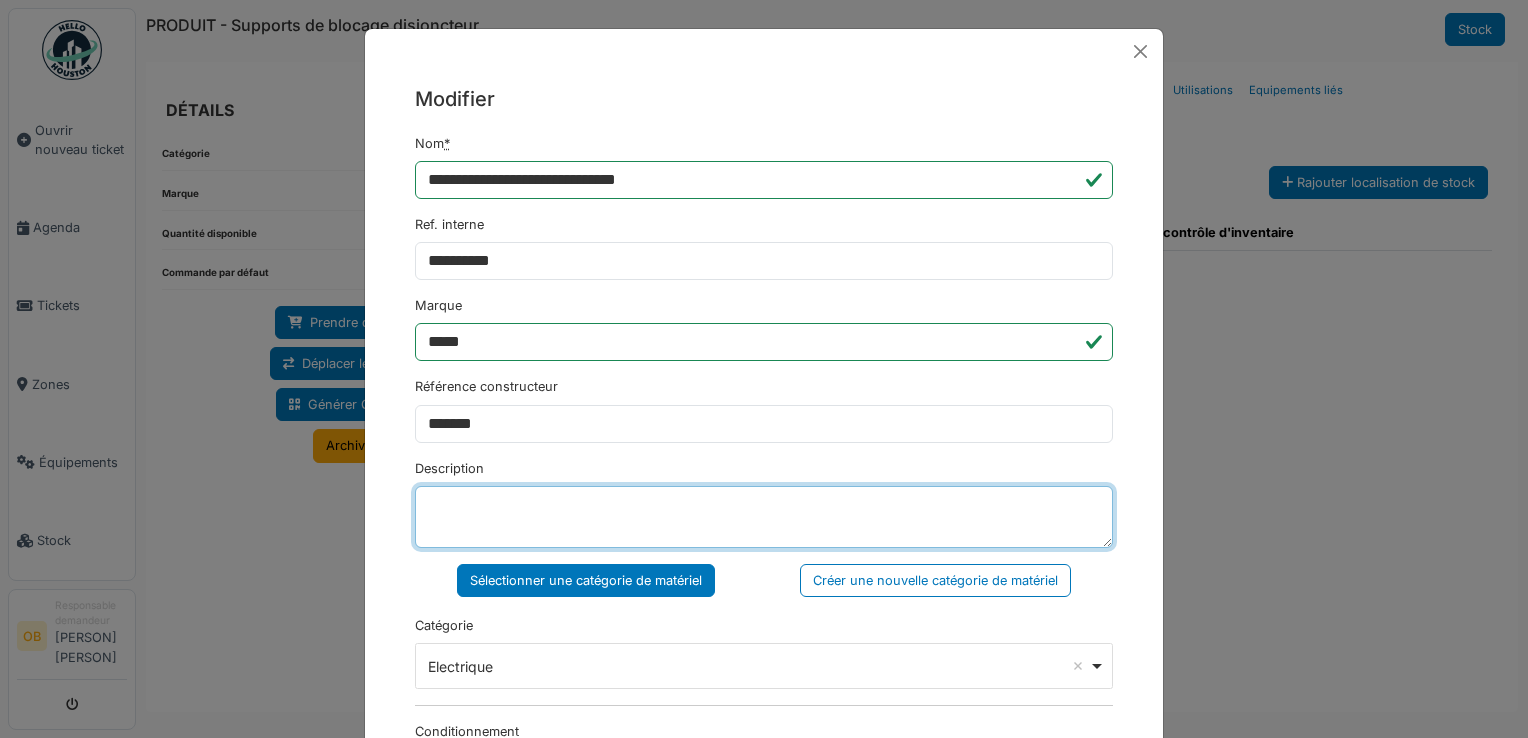 click on "Description" at bounding box center [764, 517] 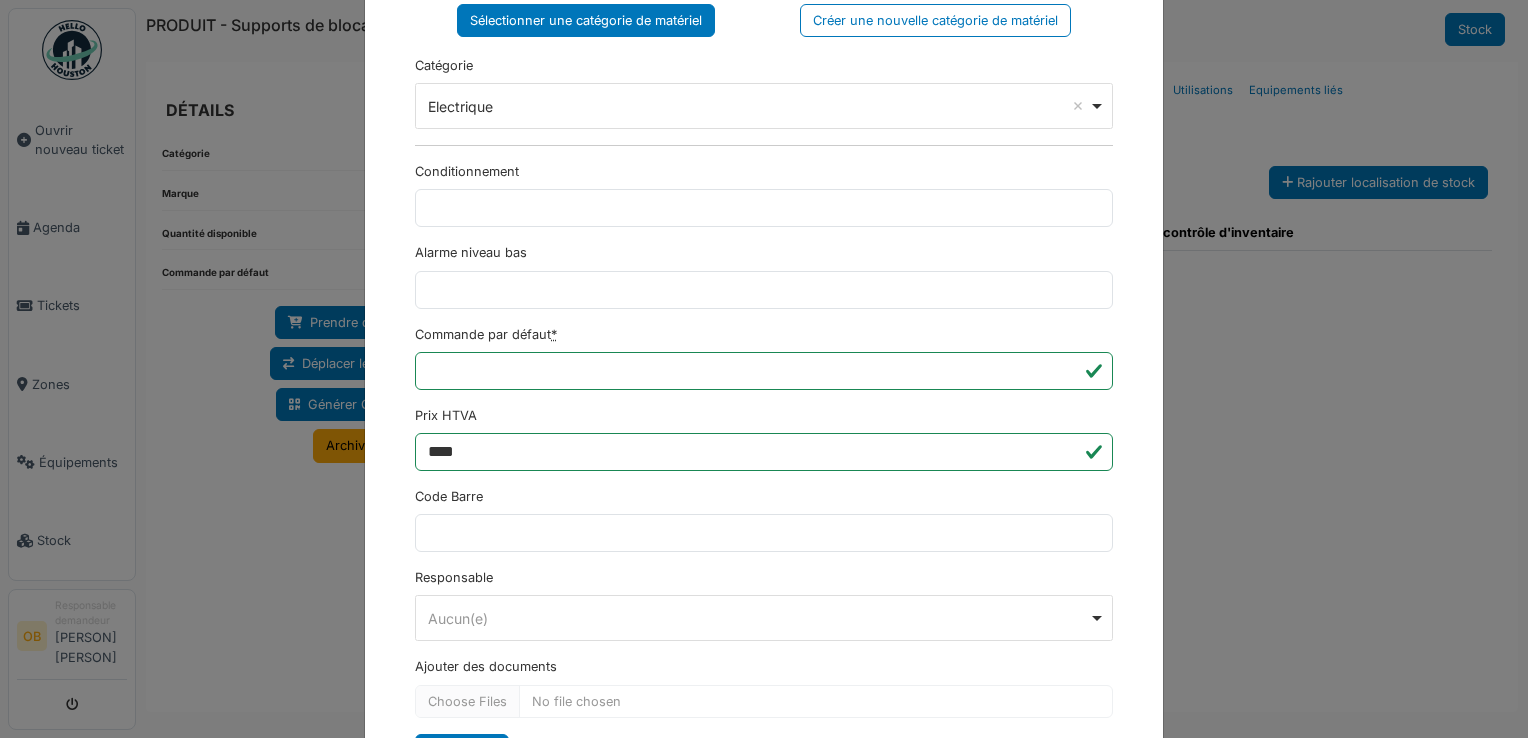 scroll, scrollTop: 650, scrollLeft: 0, axis: vertical 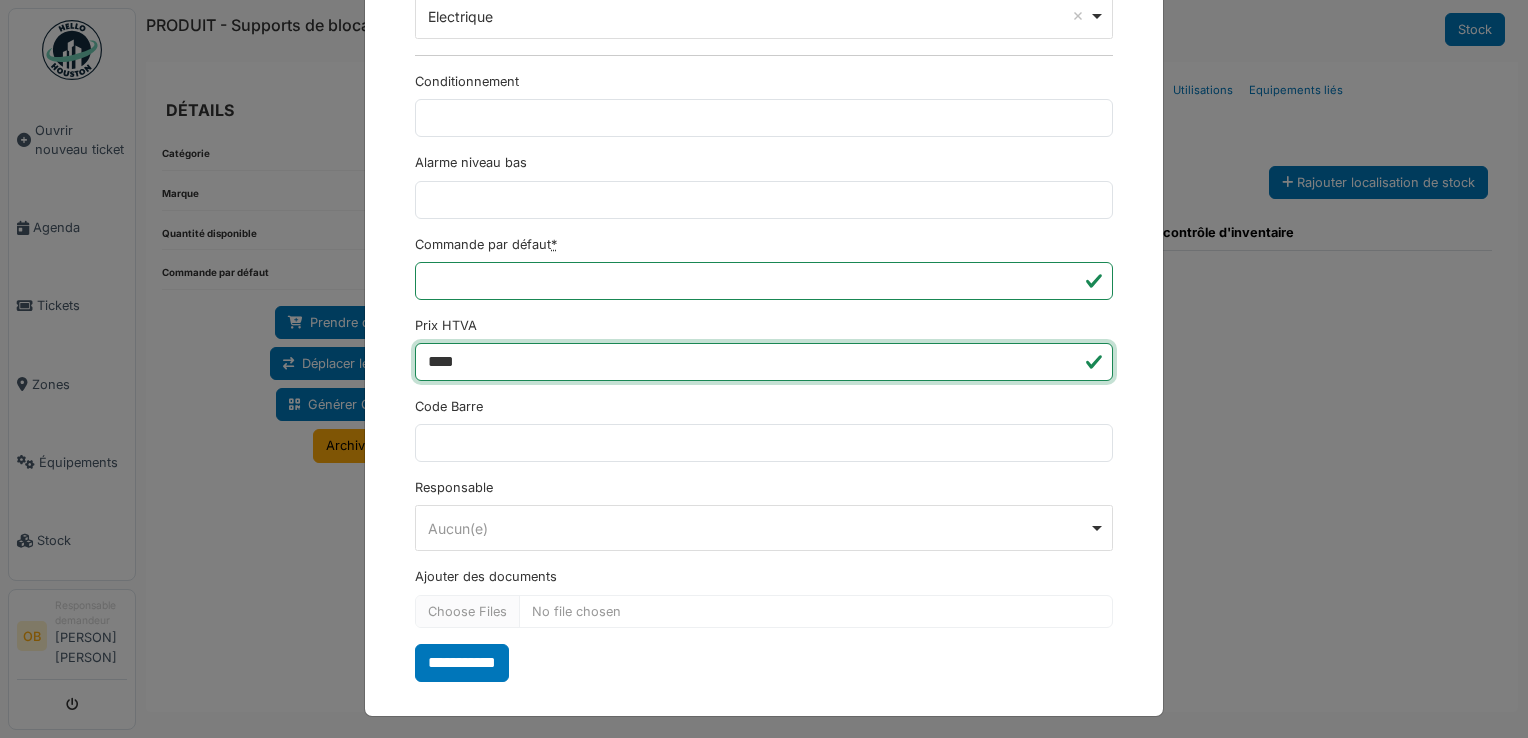 drag, startPoint x: 504, startPoint y: 365, endPoint x: 304, endPoint y: 377, distance: 200.35968 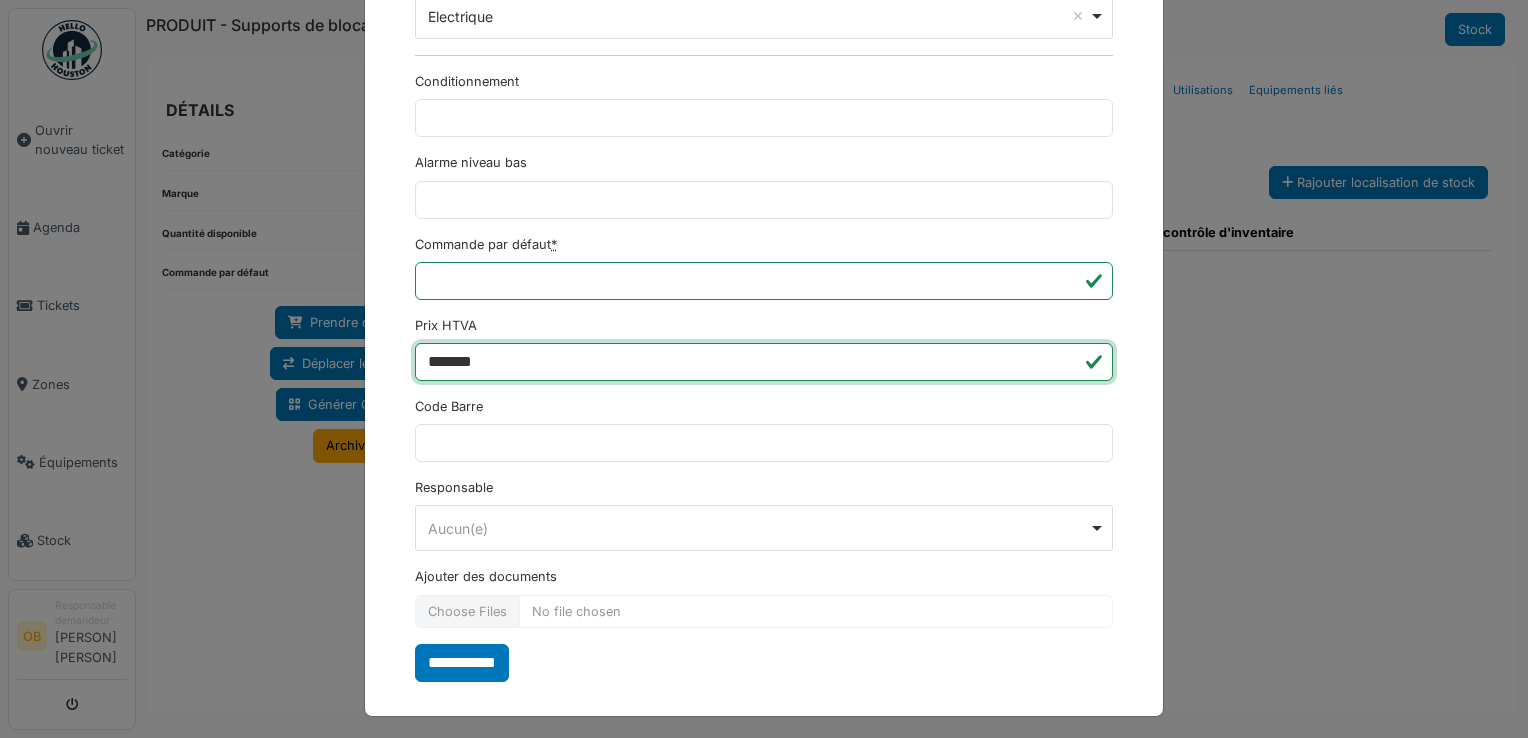 type on "*******" 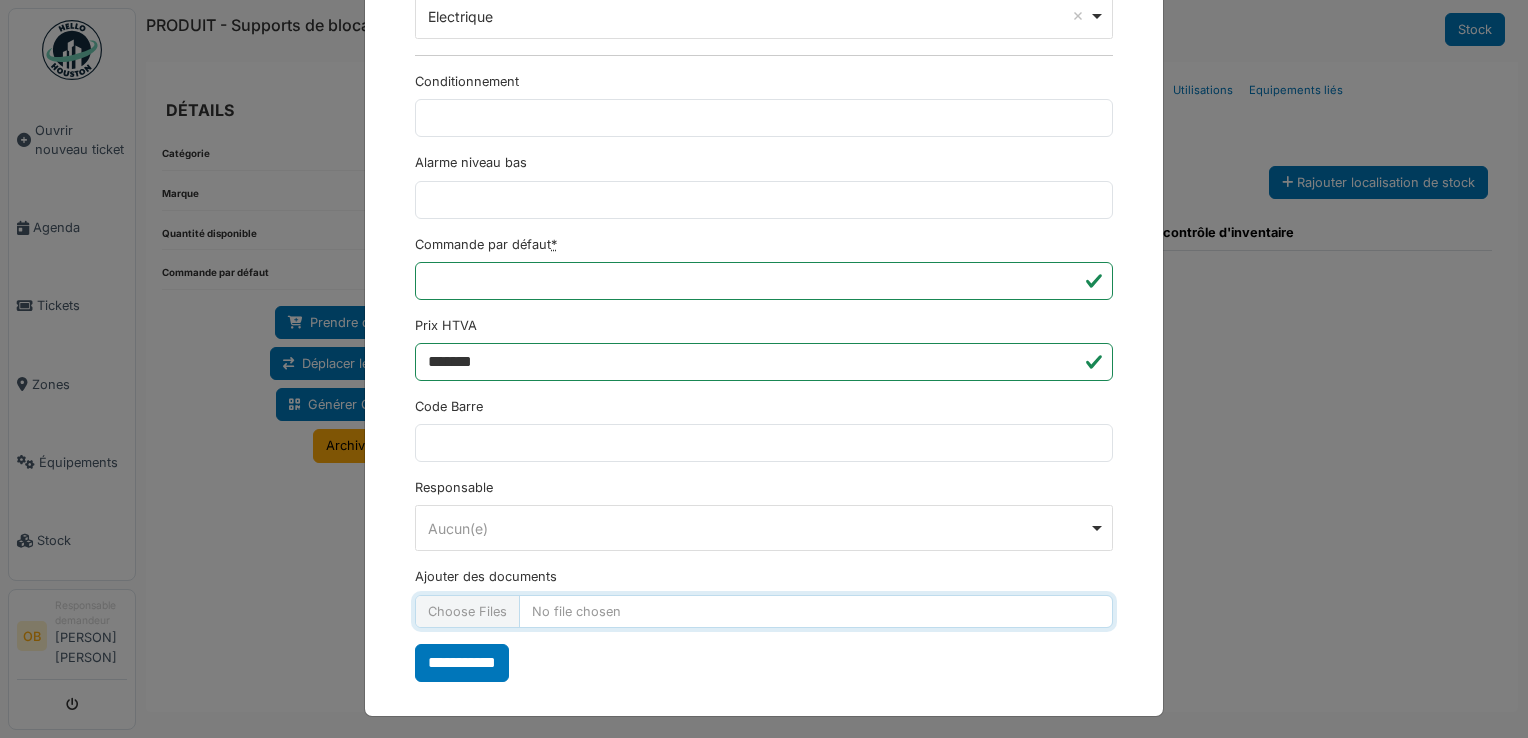 click on "Ajouter des documents" at bounding box center [764, 611] 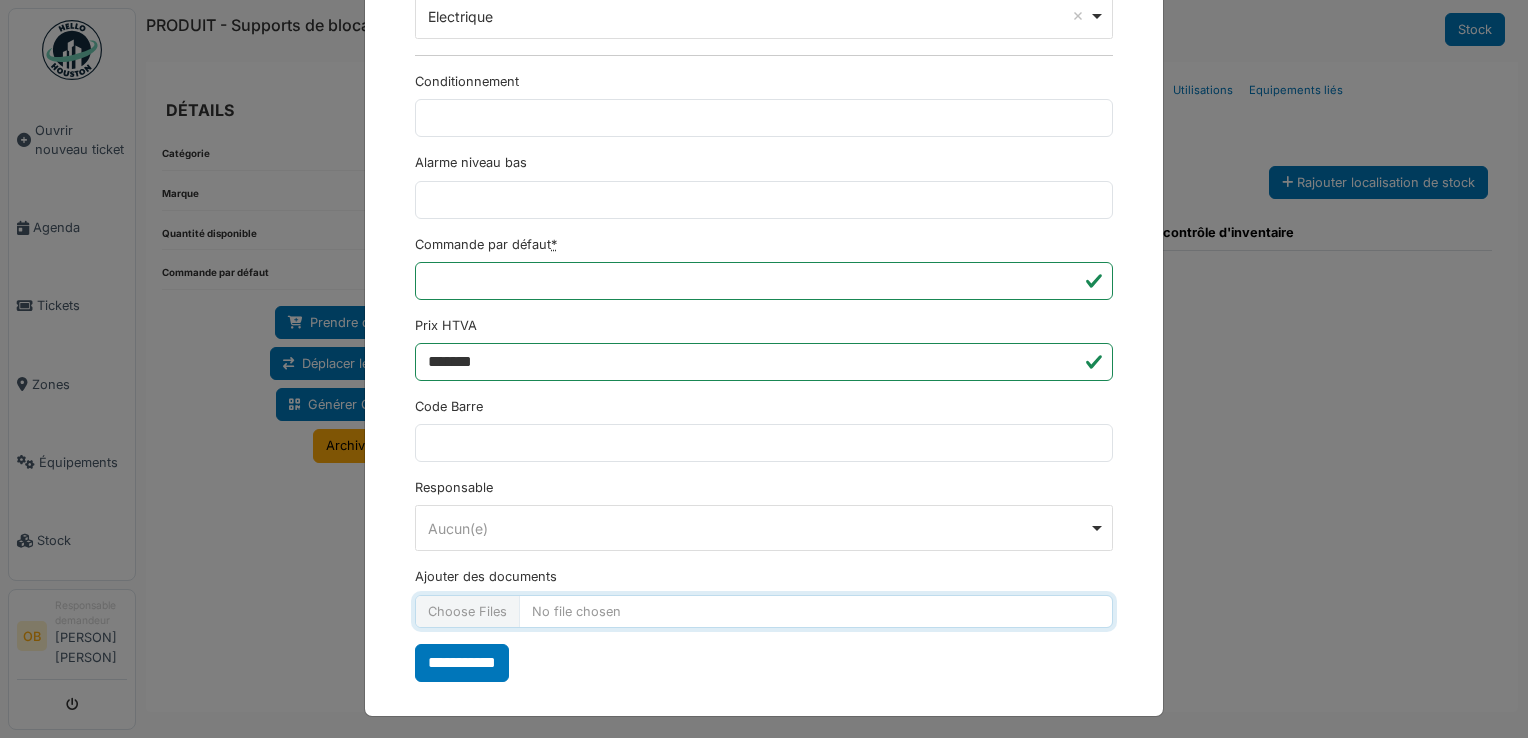 type on "**********" 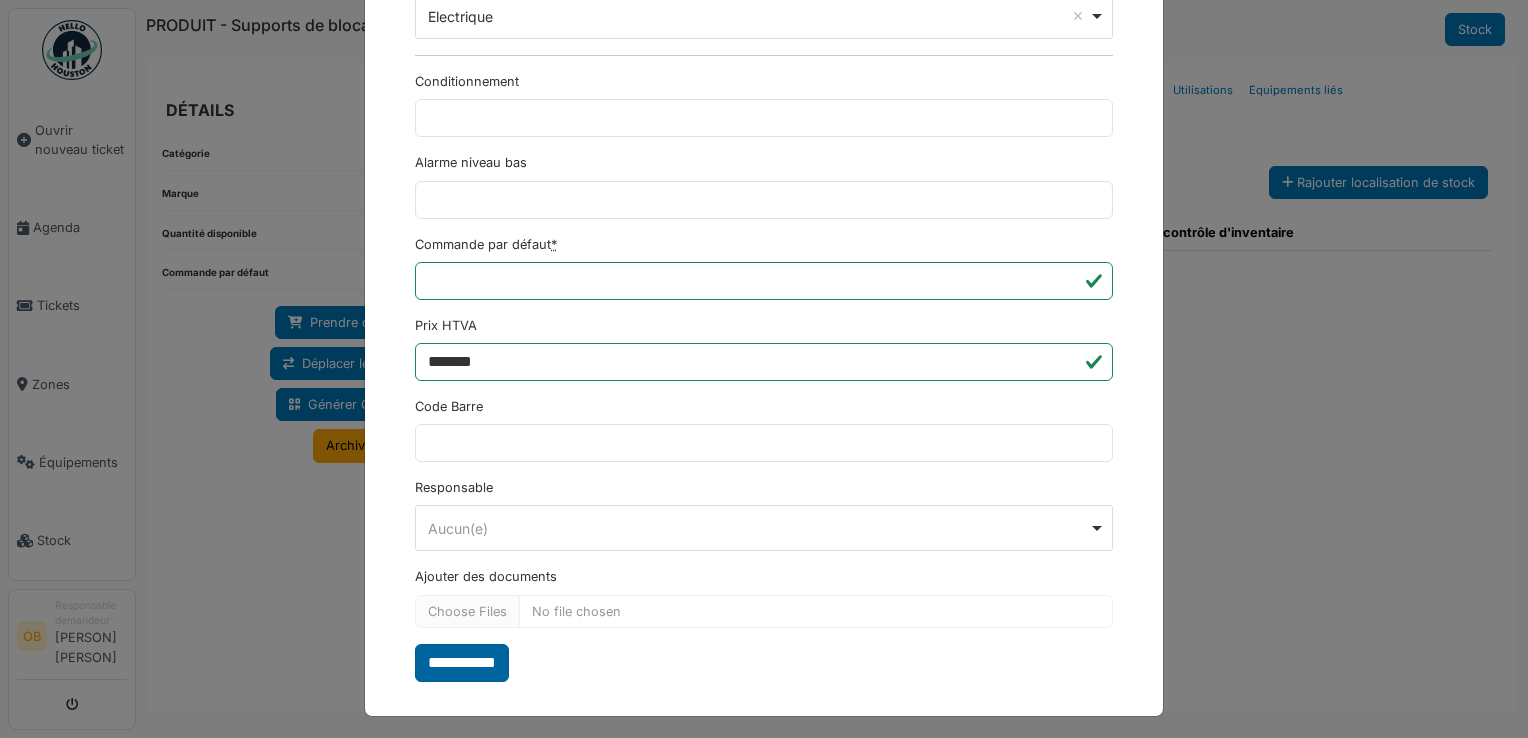 click on "**********" at bounding box center [462, 663] 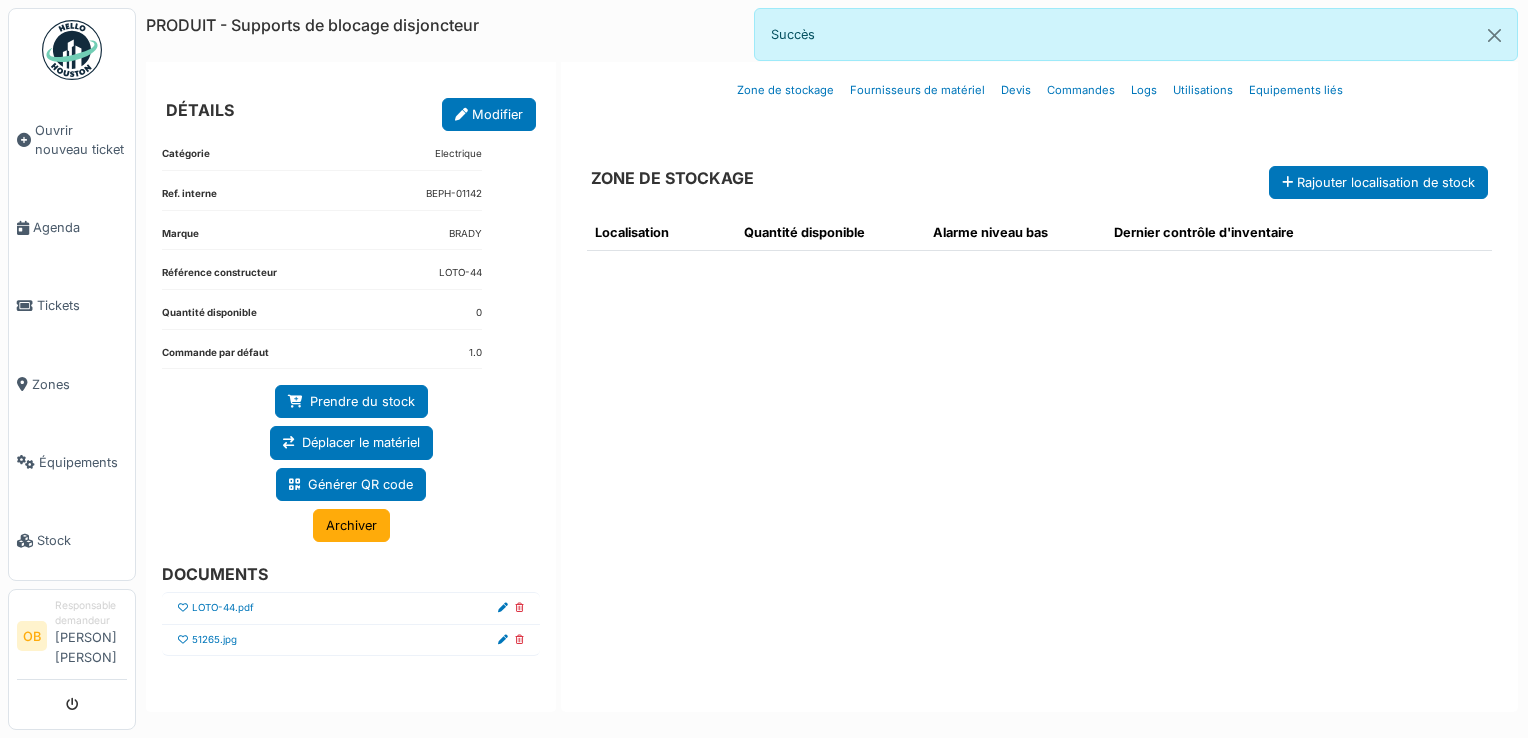 click at bounding box center (183, 640) 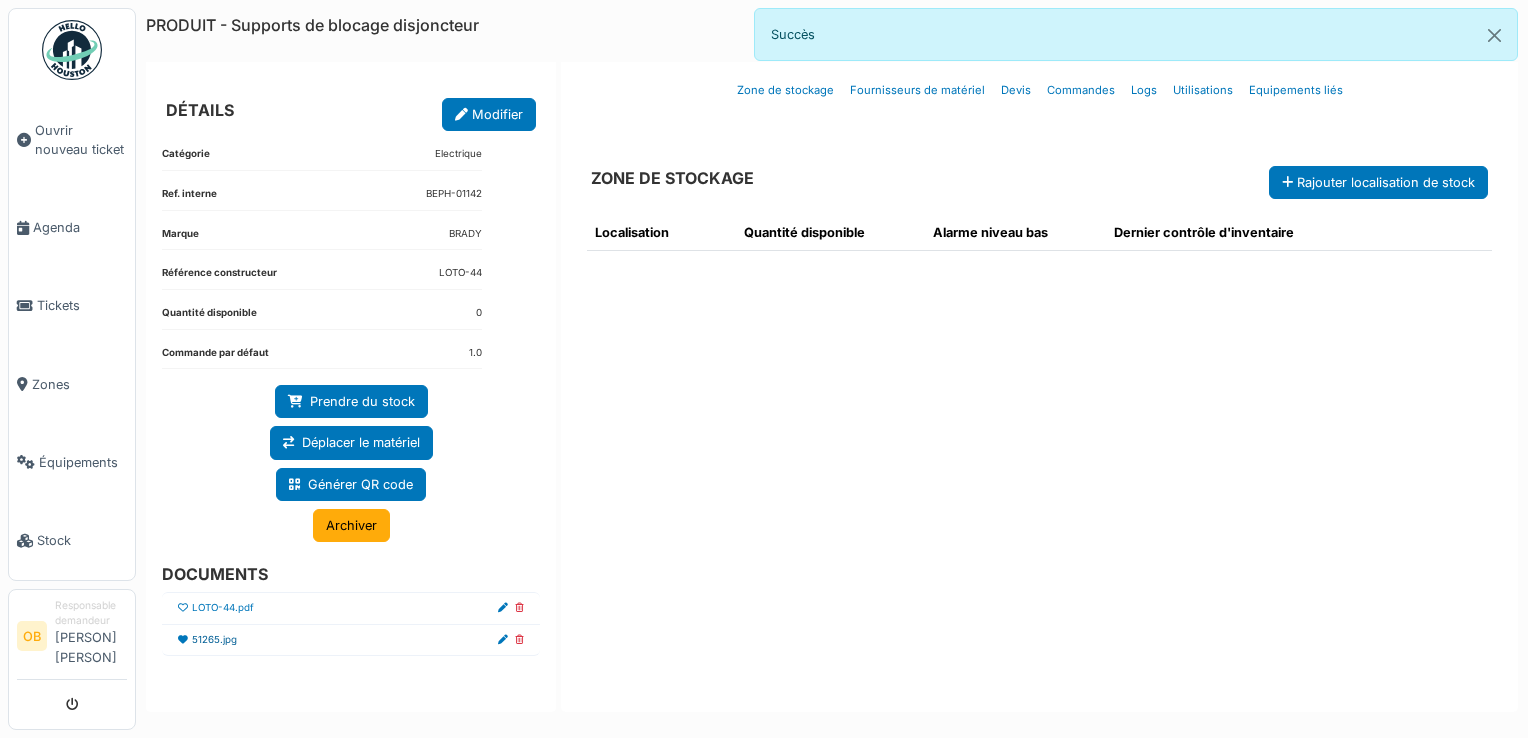 click on "51265.jpg" at bounding box center (214, 640) 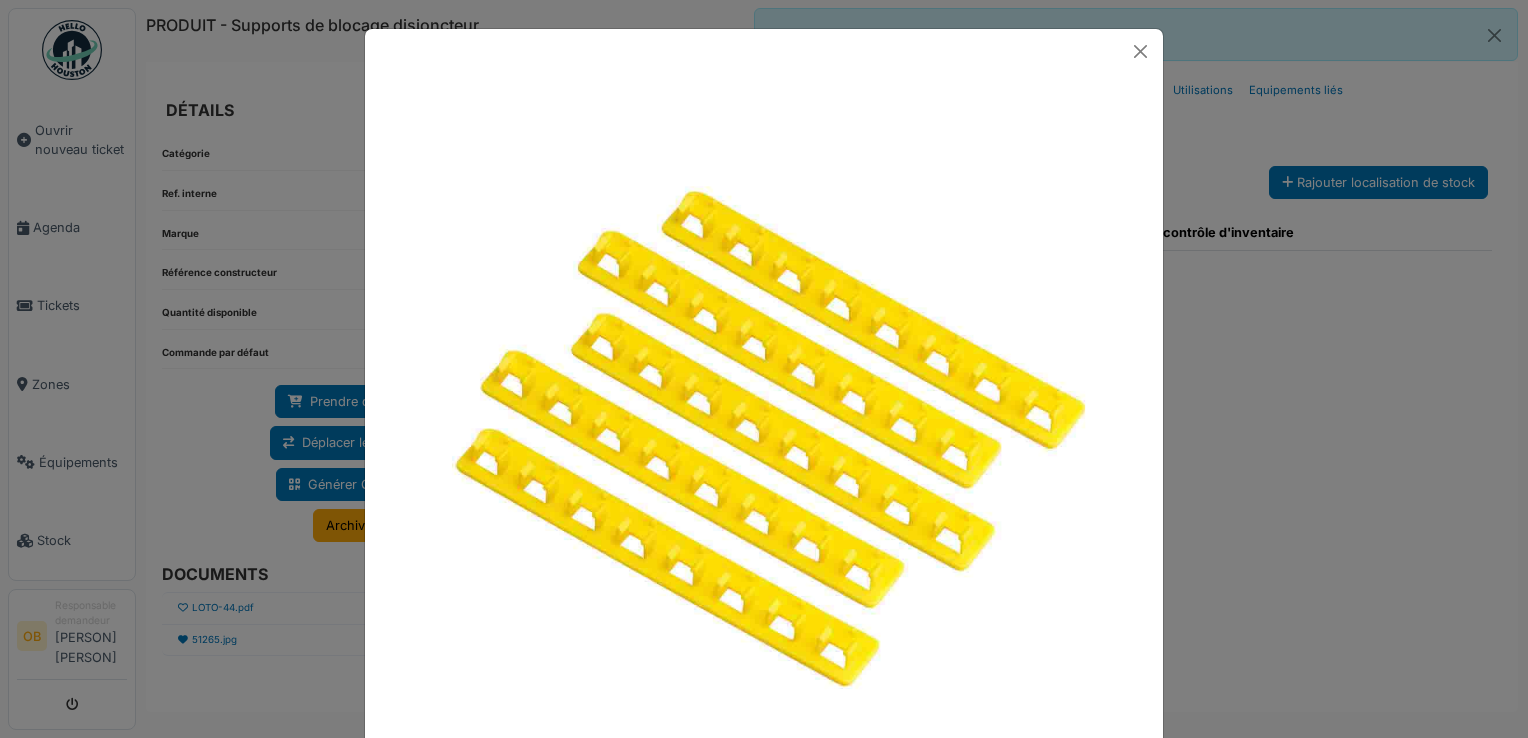 click at bounding box center (764, 369) 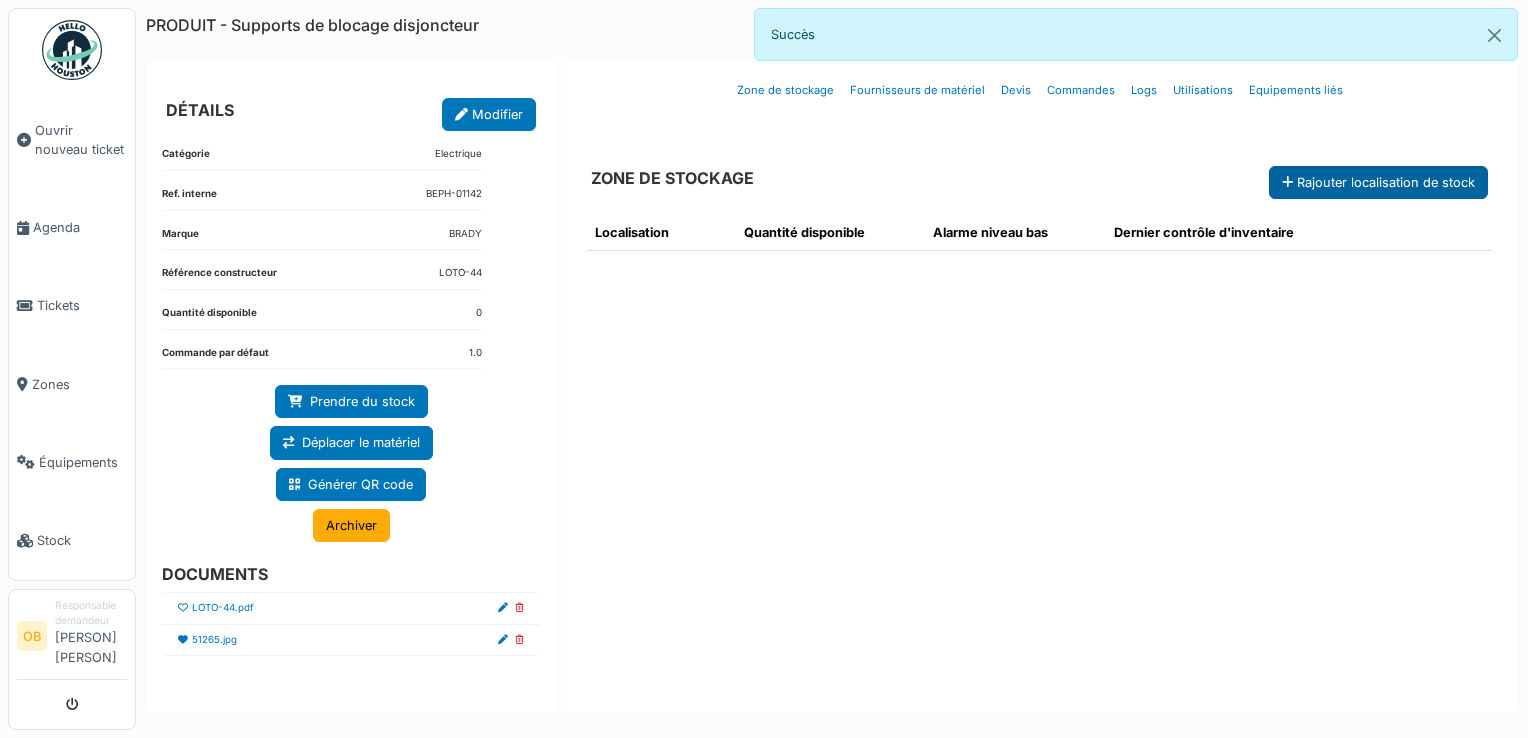 click on "Rajouter localisation de stock" at bounding box center (1378, 182) 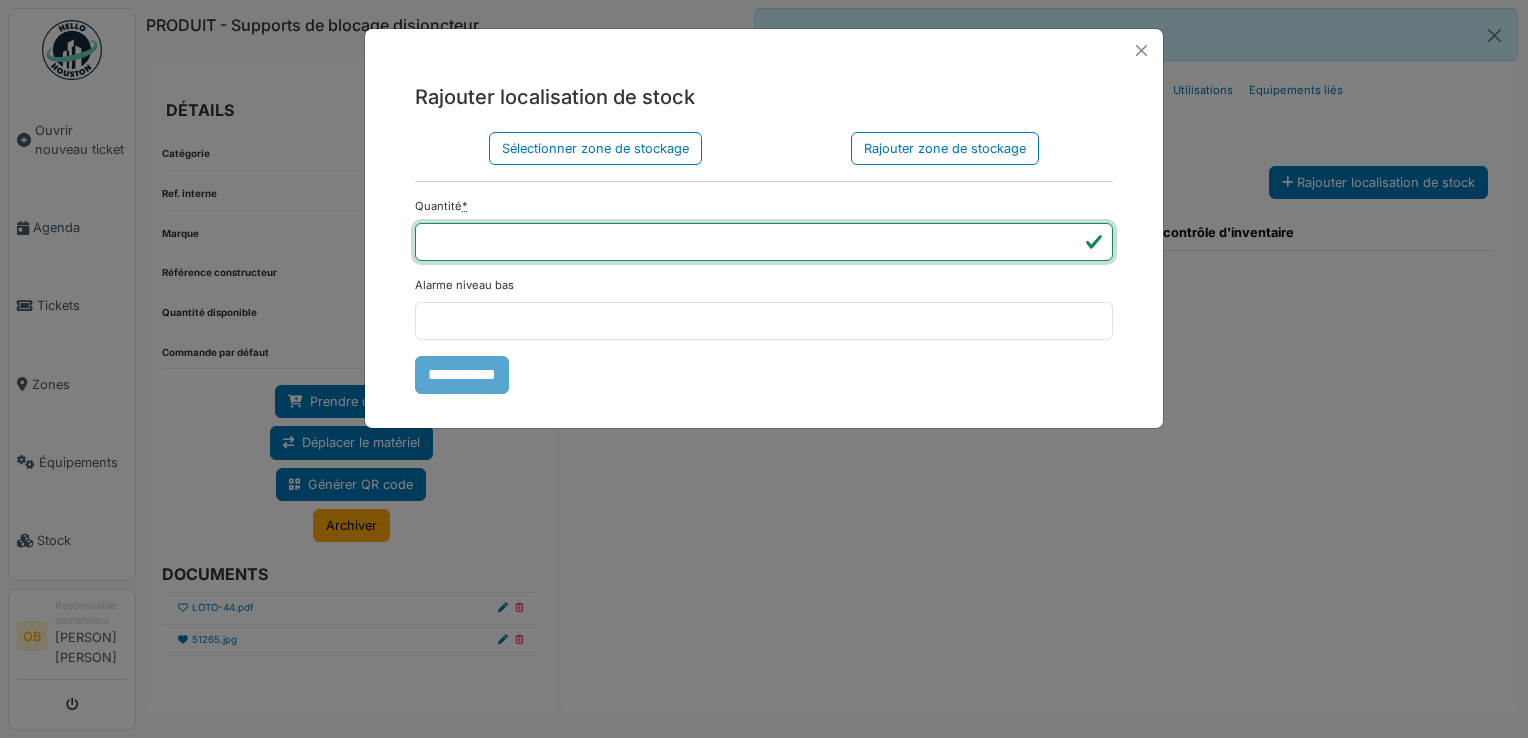 click on "*" at bounding box center (764, 242) 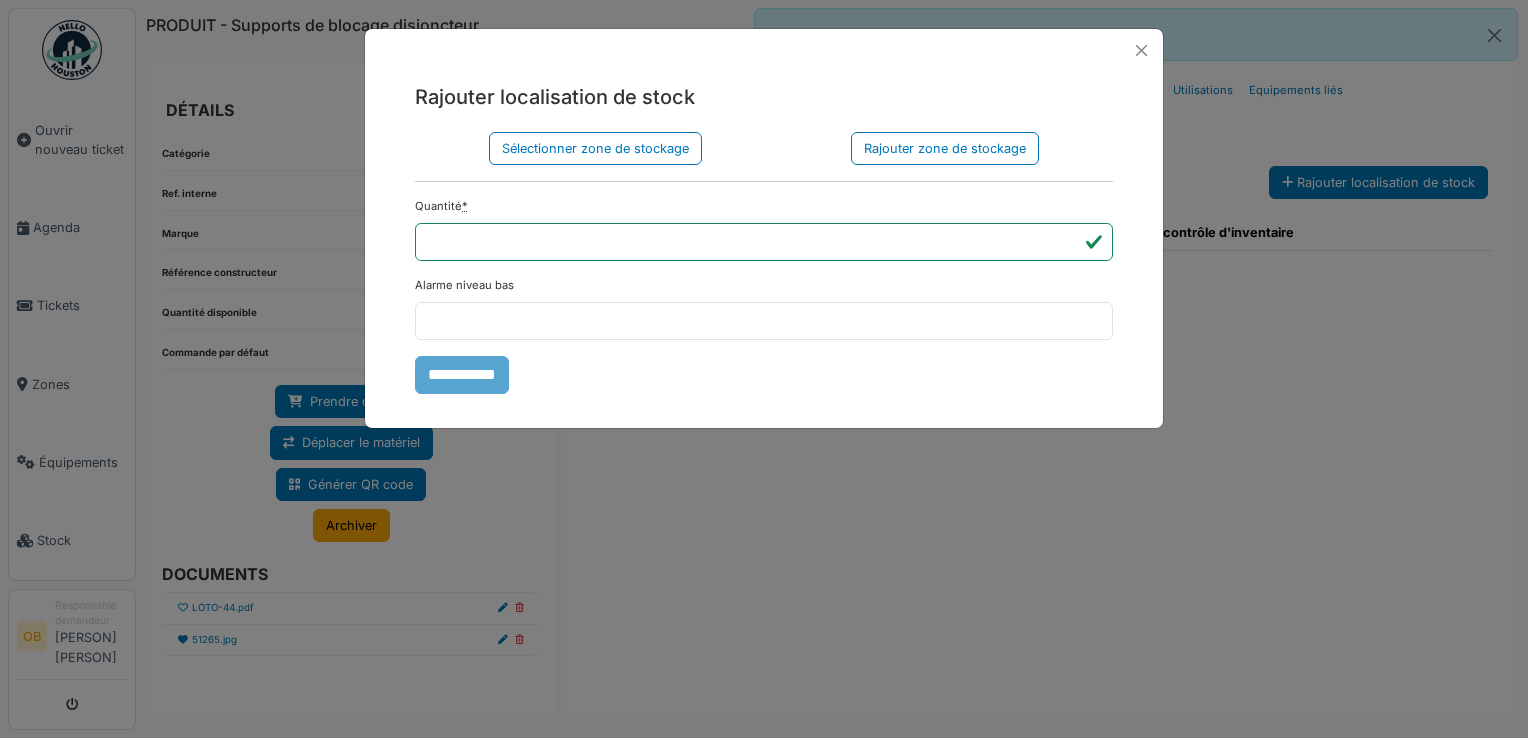 click on "Sélectionner zone de stockage
Rajouter zone de stockage
Localisation du stock
Zone de stockage parente
**** Tous Remove item Tous Armoire 1 Armoire 2 Kardex Tiroir 1 Kardex Tiroir 2 Kardex Tiroir 3 Kardex Tiroir 4 Kardex Tiroir 5 Kardex Tiroir 6 Kardex Tiroir 7 Kardex Tiroir 8 Kardex Tiroir 9 Kardex Tiroir 10 Kardex Tiroir 11 Kardex Tiroir 12 Kardex Tiroir 13 Kardex Tiroir 14 Kardex Tiroir 15 Kardex Tiroir 16 Kardex Tiroir 17 Kardex Tiroir 18 Kardex Tiroir 19 Kardex Tiroir 20 Kardex Tiroir 21 Kardex Tiroir 22 Kardex Tiroir 23 Kardex Tiroir 24 Kardex Tiroir 25 Kardex Tiroir 26 Kardex Tiroir 27 Kardex Tiroir 28 Kardex Tiroir 29 Kardex Tiroir 30 Kardex Tiroir 31 Kardex Tiroir 32 Kardex Tiroir 33 Kardex Tiroir 34 Kardex Tiroir 35 Kardex Tiroir 36 Kardex Tiroir 37 Kardex Tiroir 38 *" at bounding box center (764, 263) 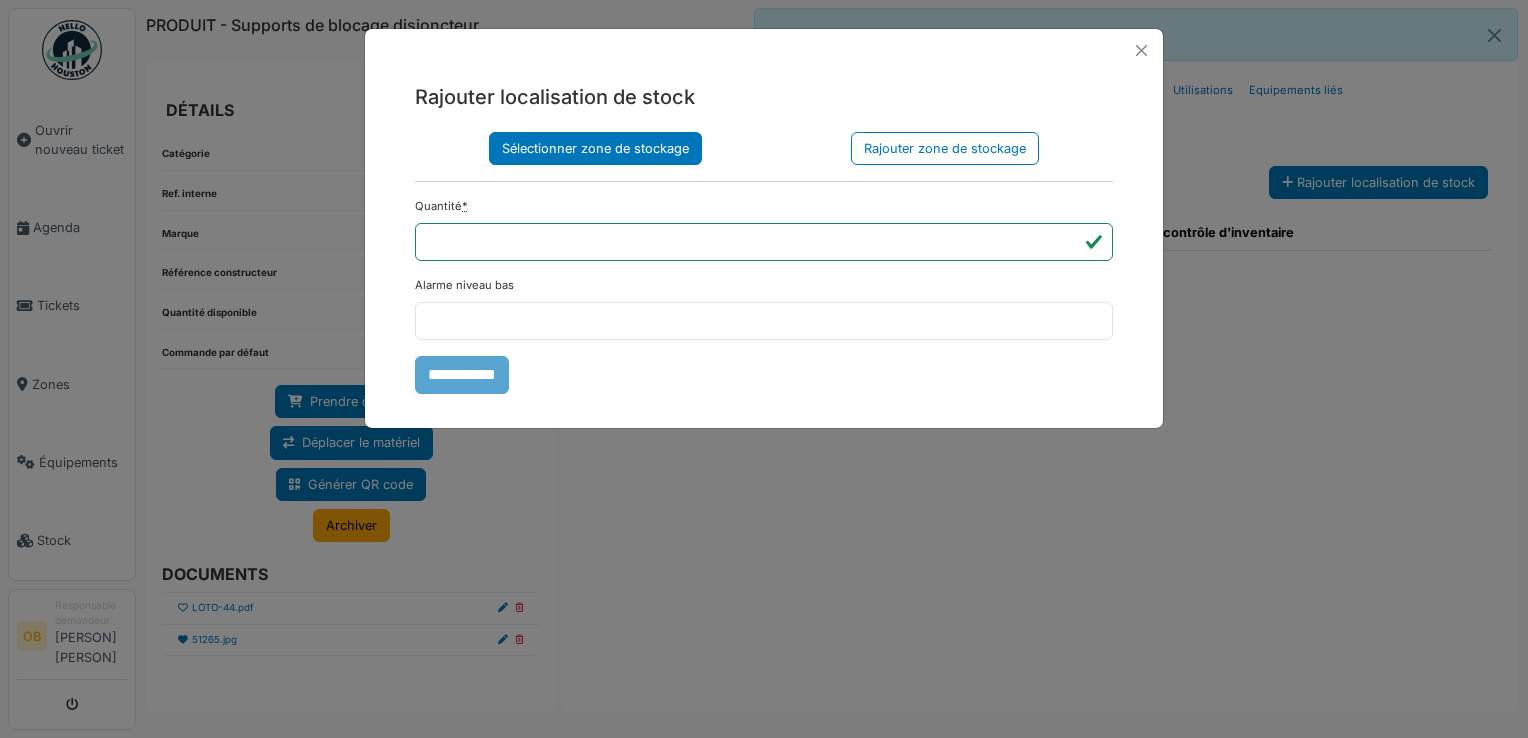 click on "Sélectionner zone de stockage" at bounding box center (595, 148) 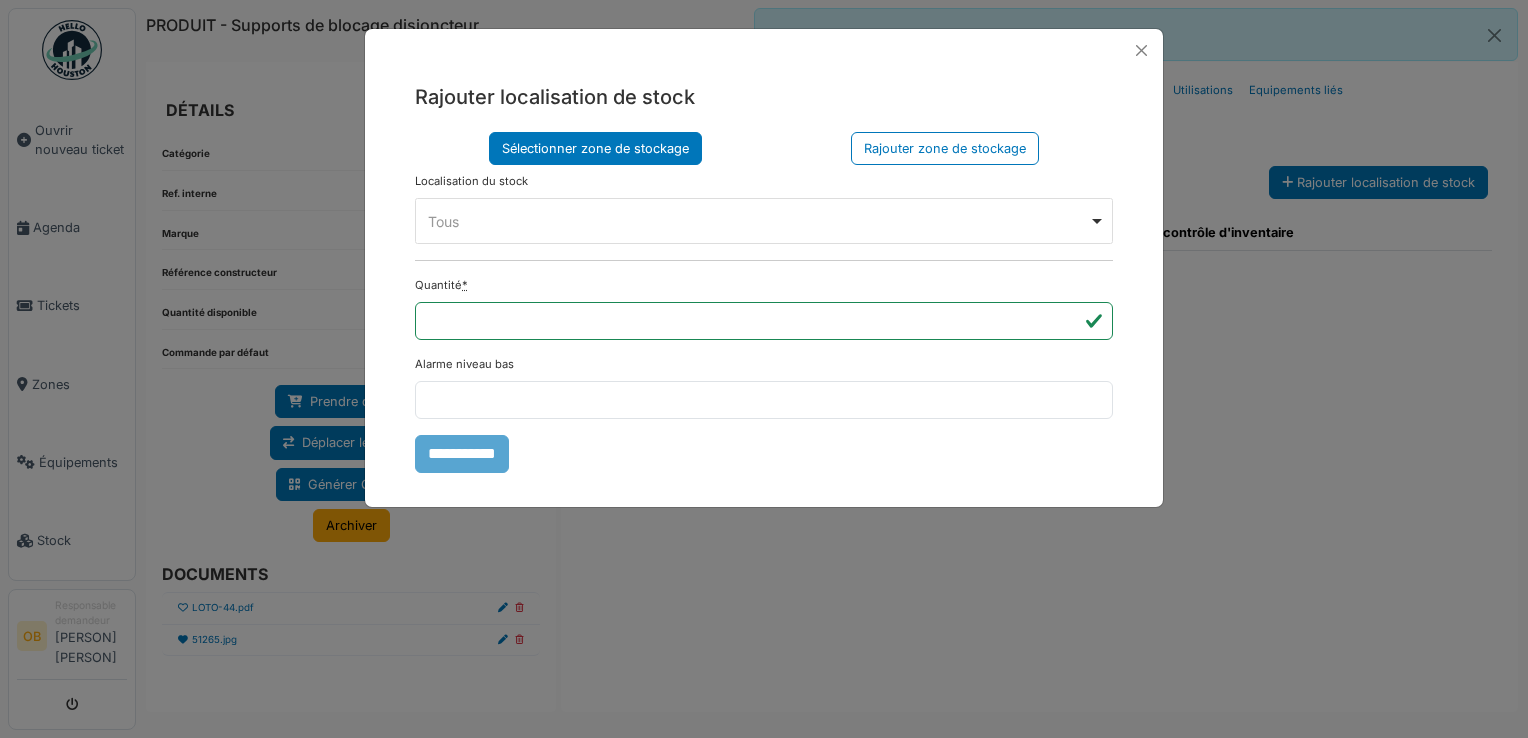 click on "**** Tous Remove item" at bounding box center [764, 221] 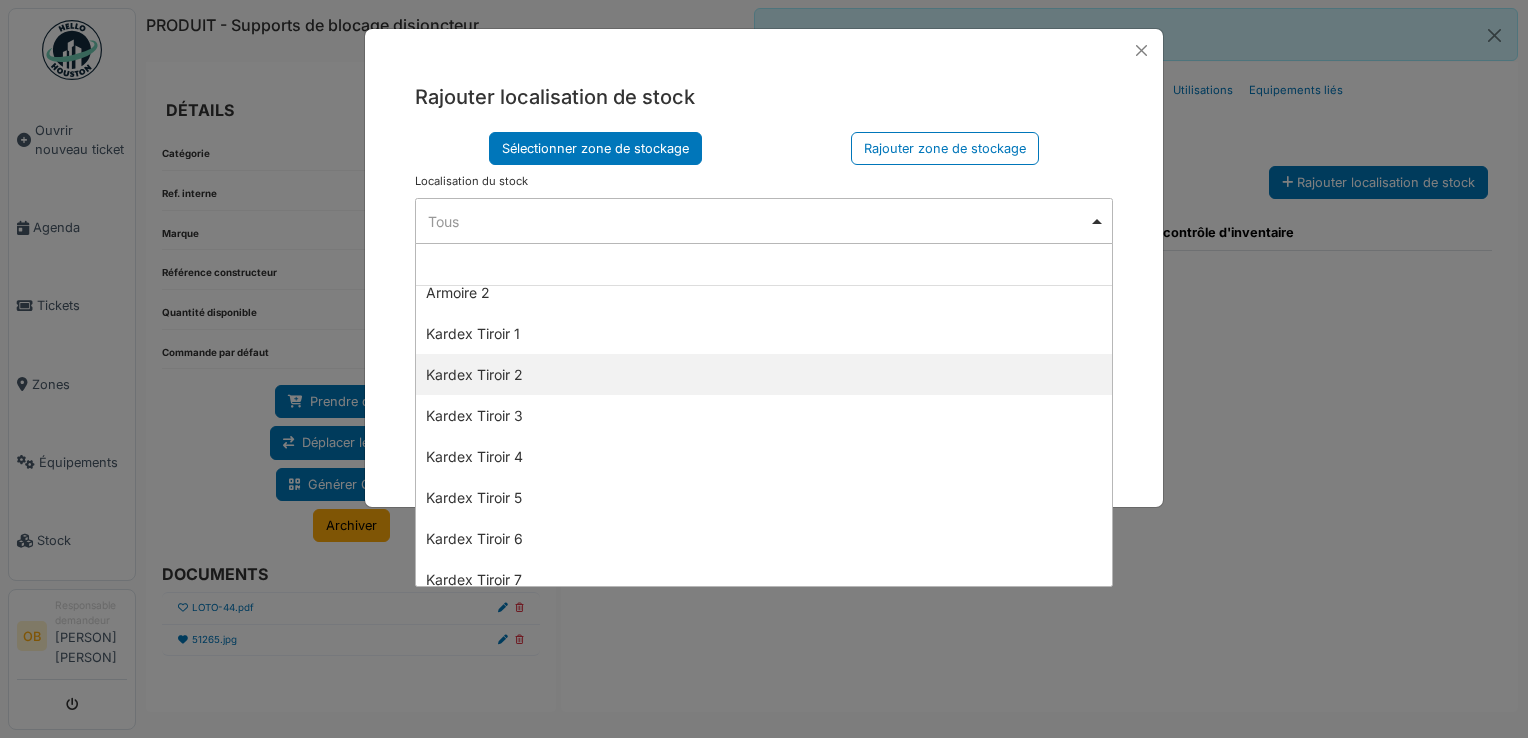 scroll, scrollTop: 0, scrollLeft: 0, axis: both 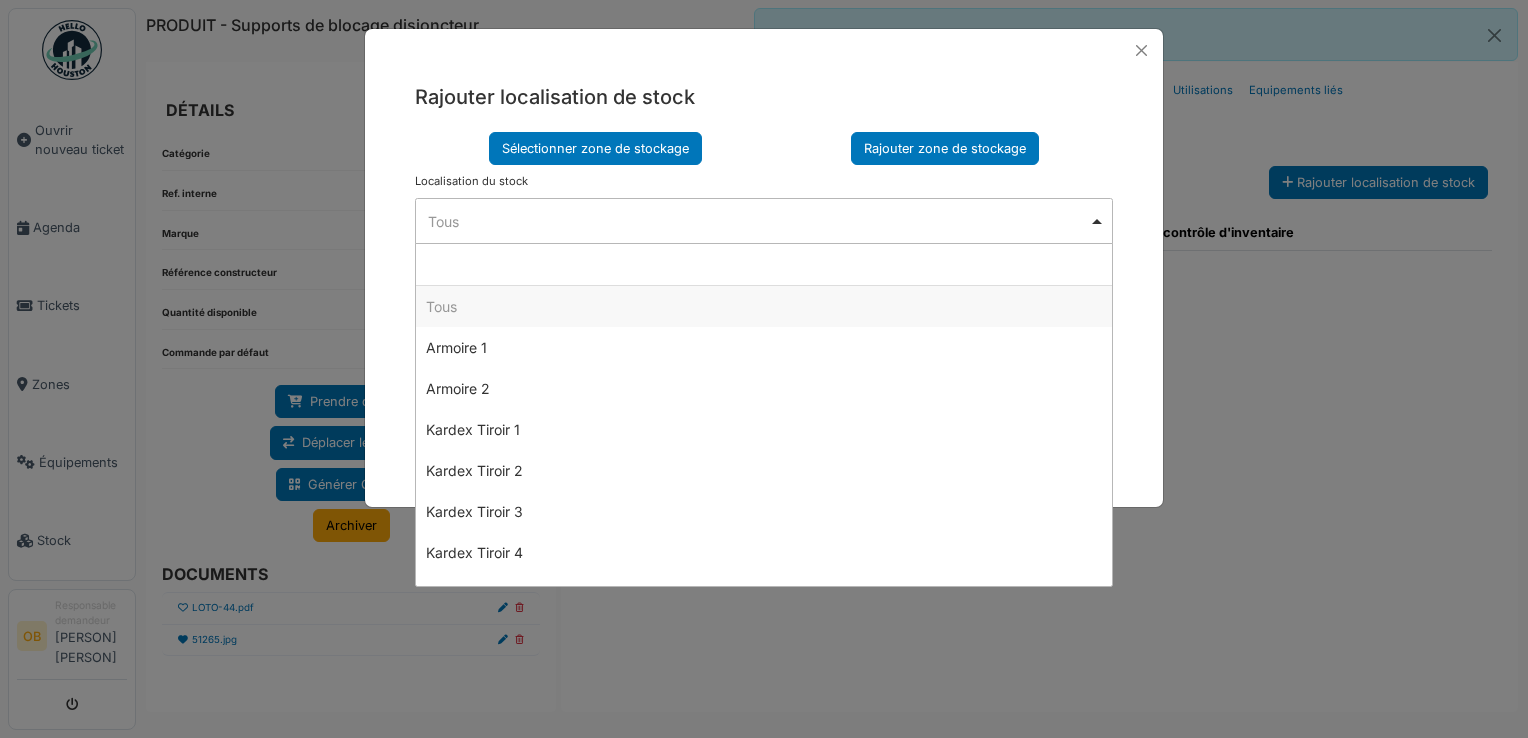 click on "Rajouter zone de stockage" at bounding box center [945, 148] 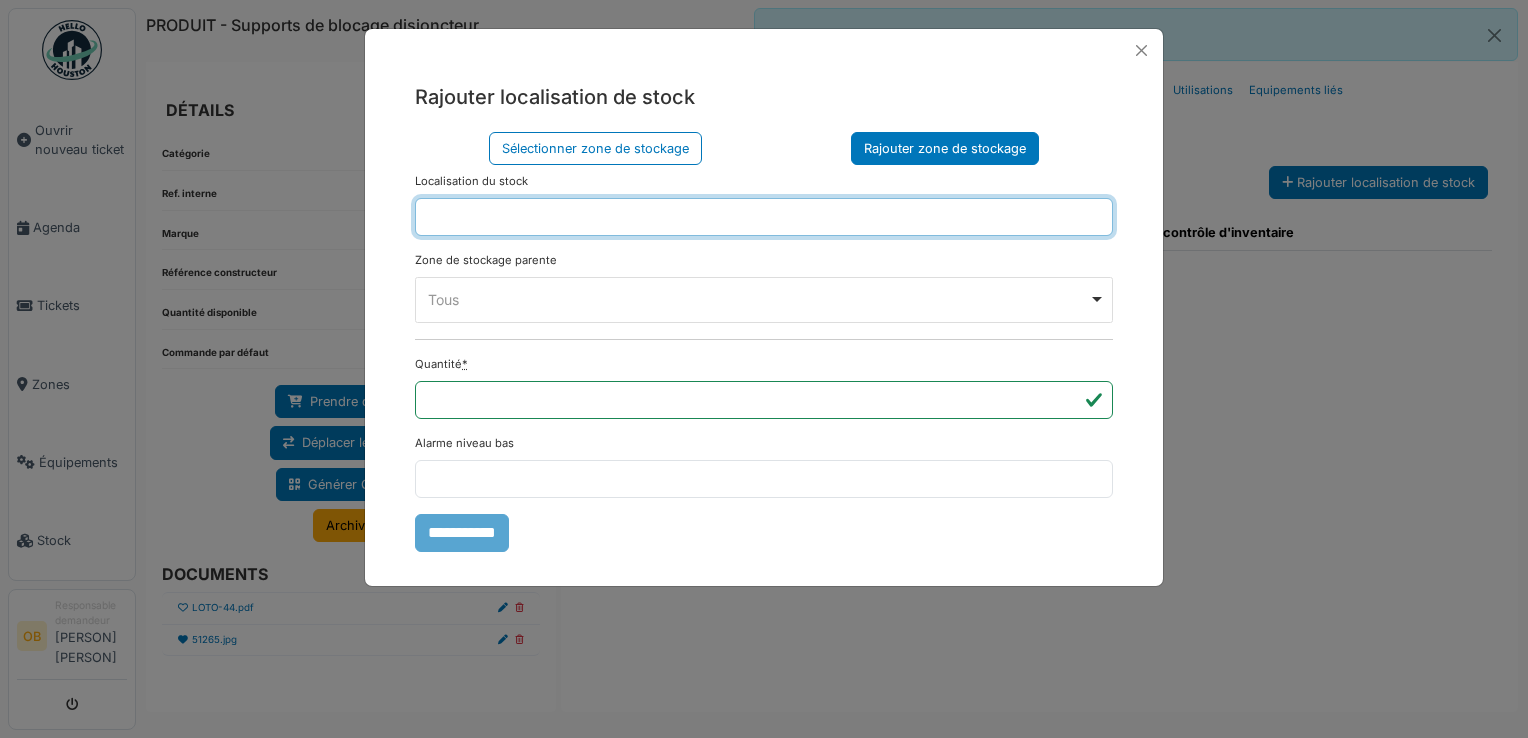 click at bounding box center [764, 217] 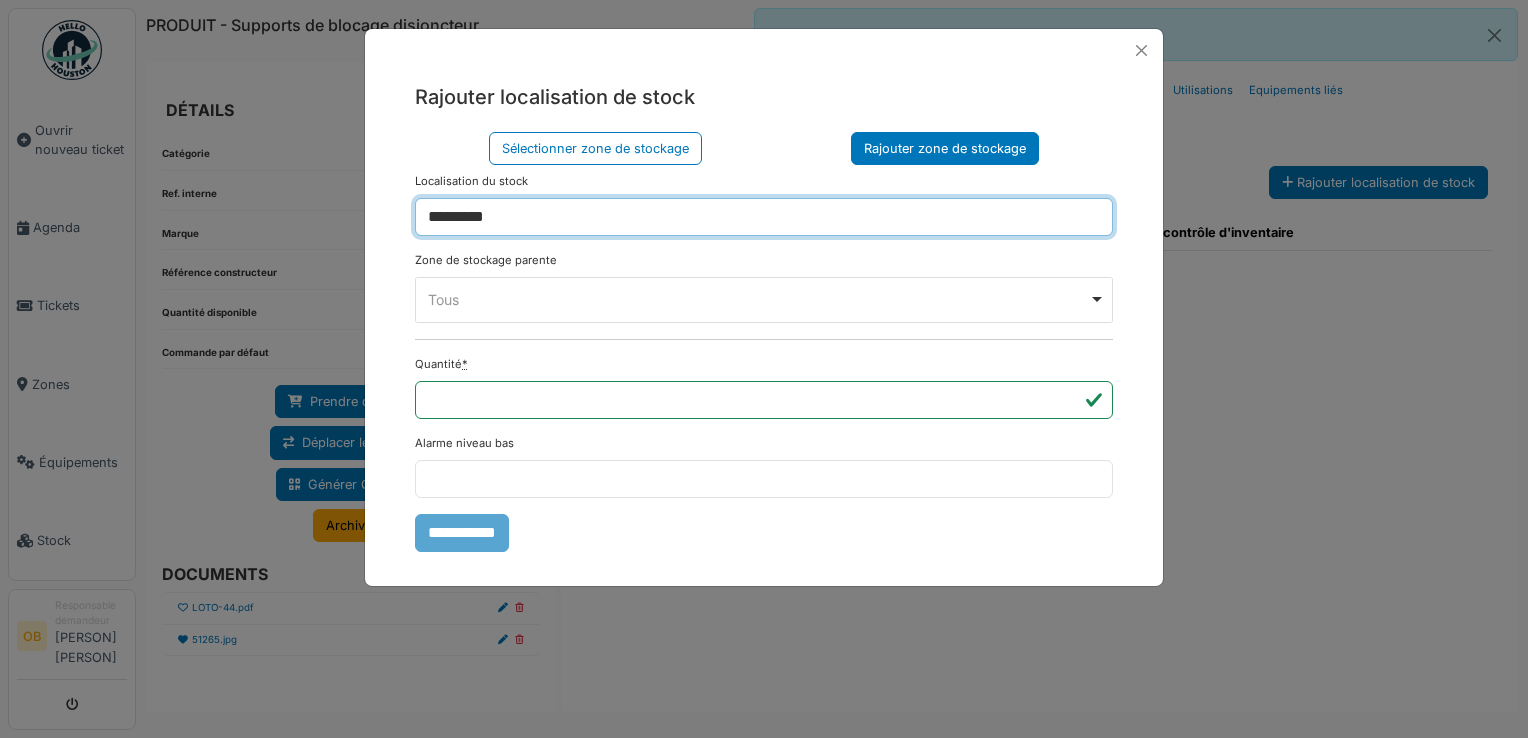 click on "Tous Remove item" at bounding box center (764, 299) 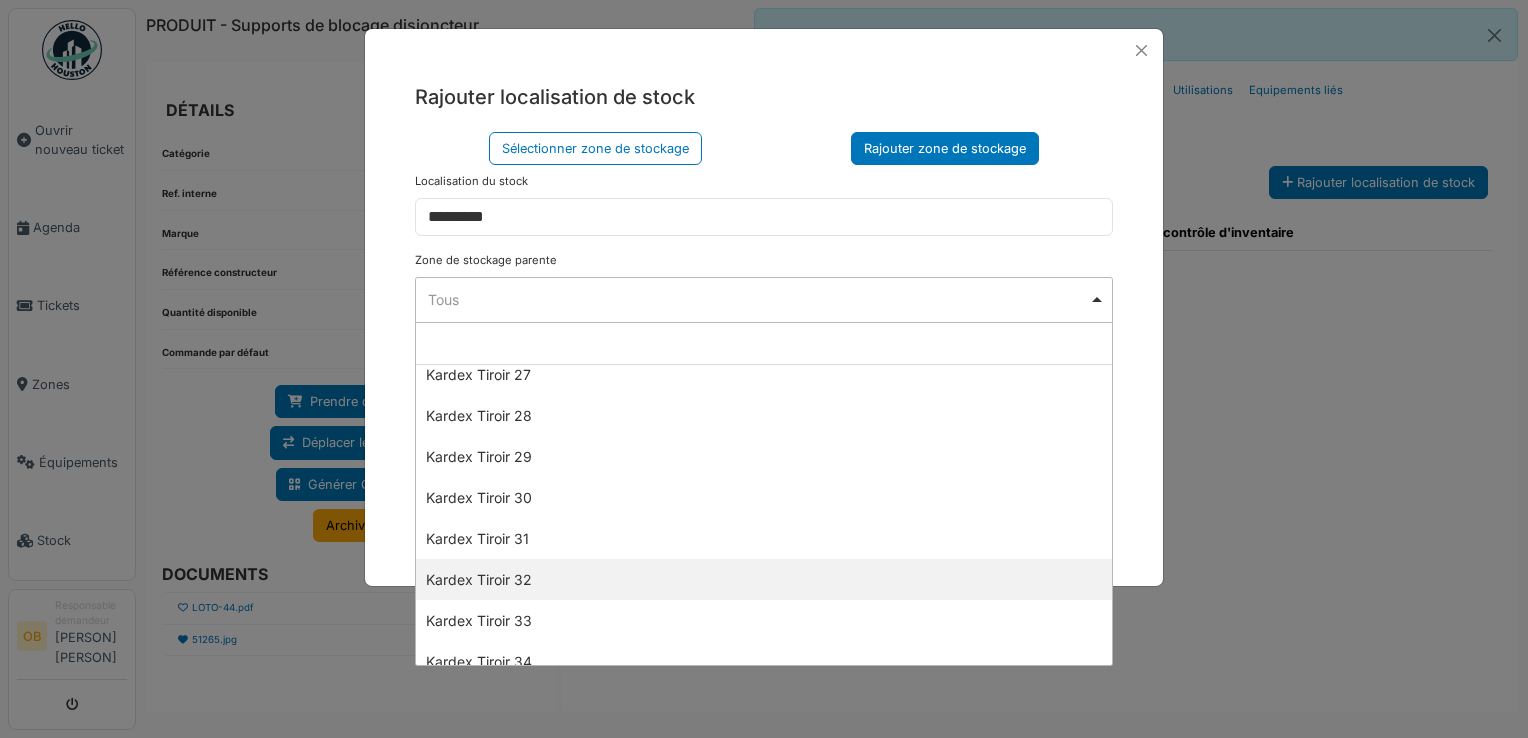 scroll, scrollTop: 1914, scrollLeft: 0, axis: vertical 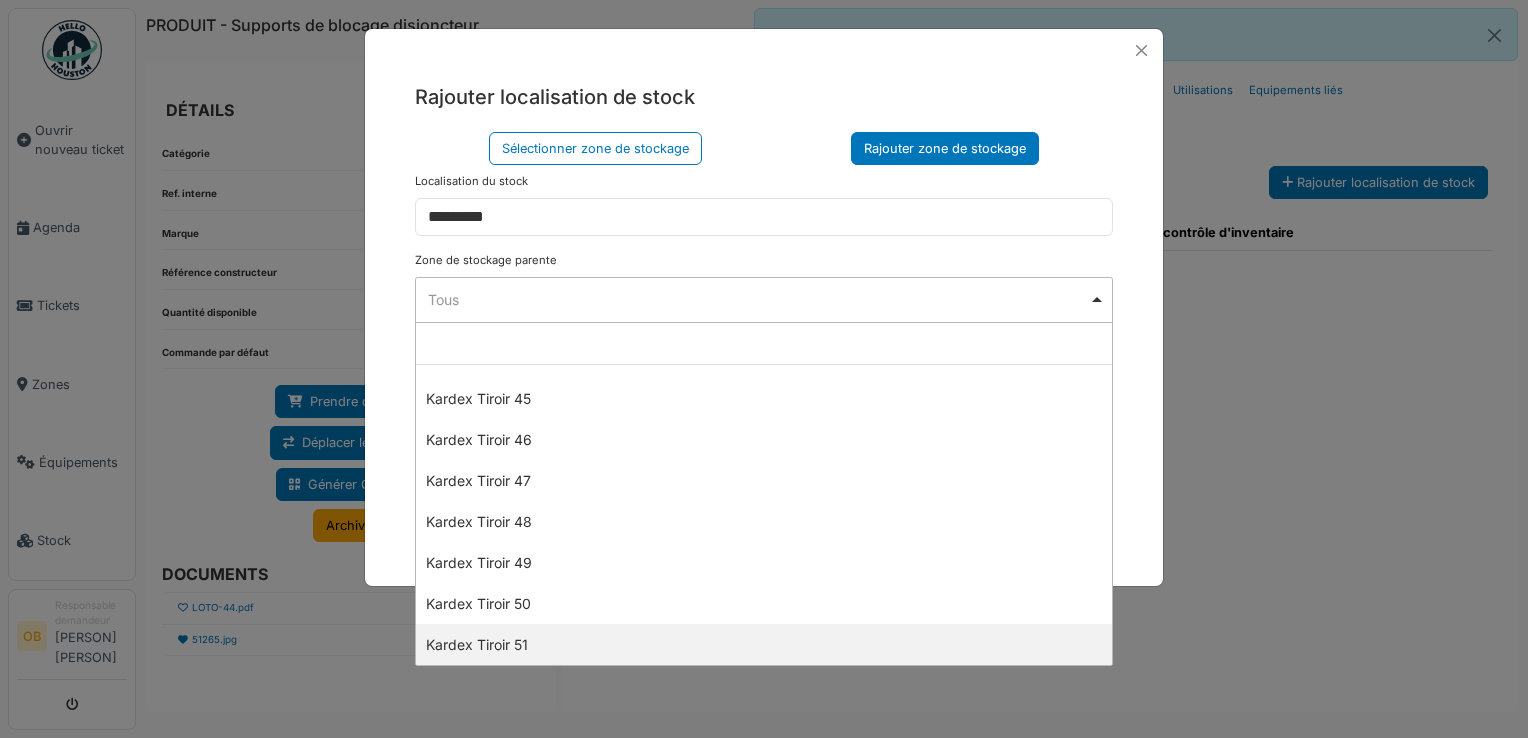 select on "****" 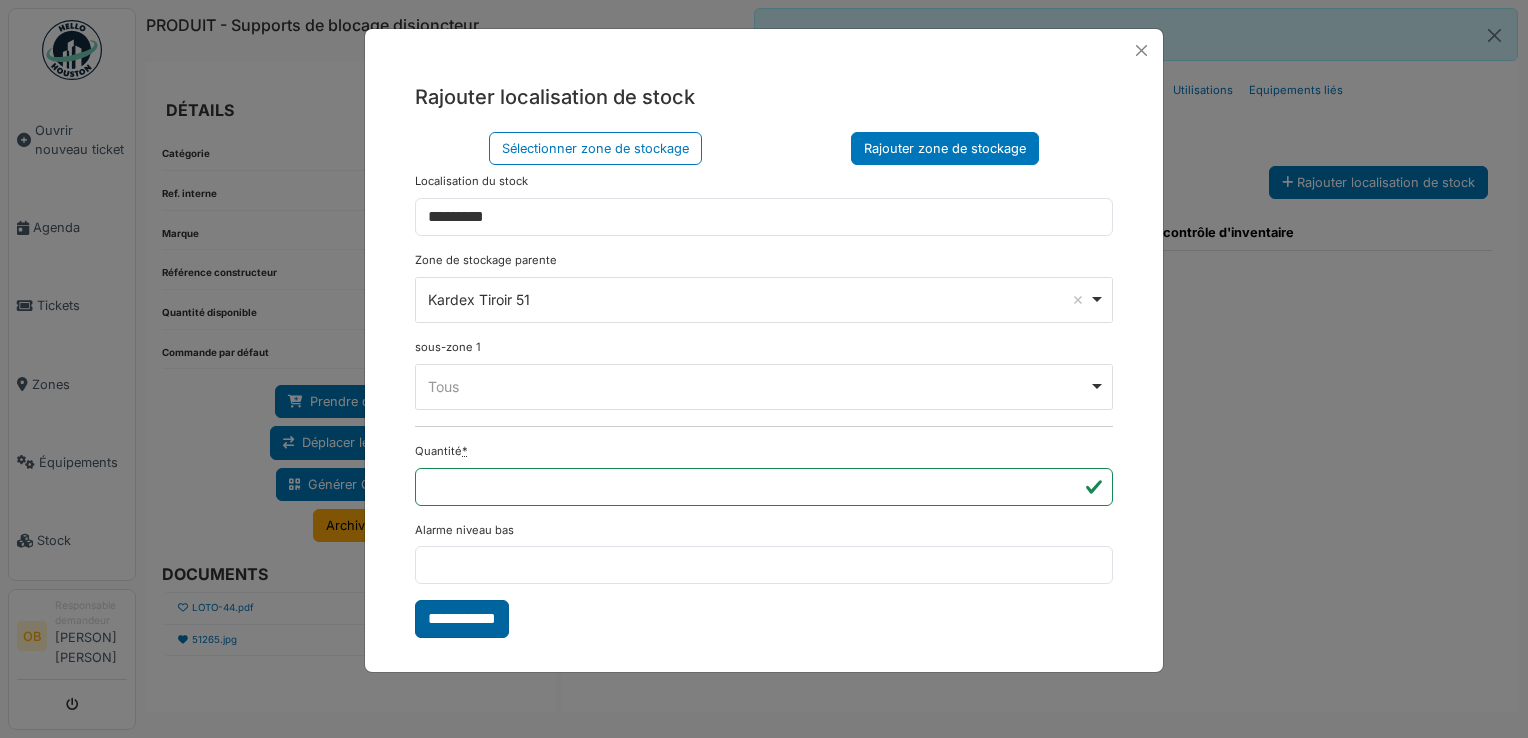 click on "**********" at bounding box center [462, 619] 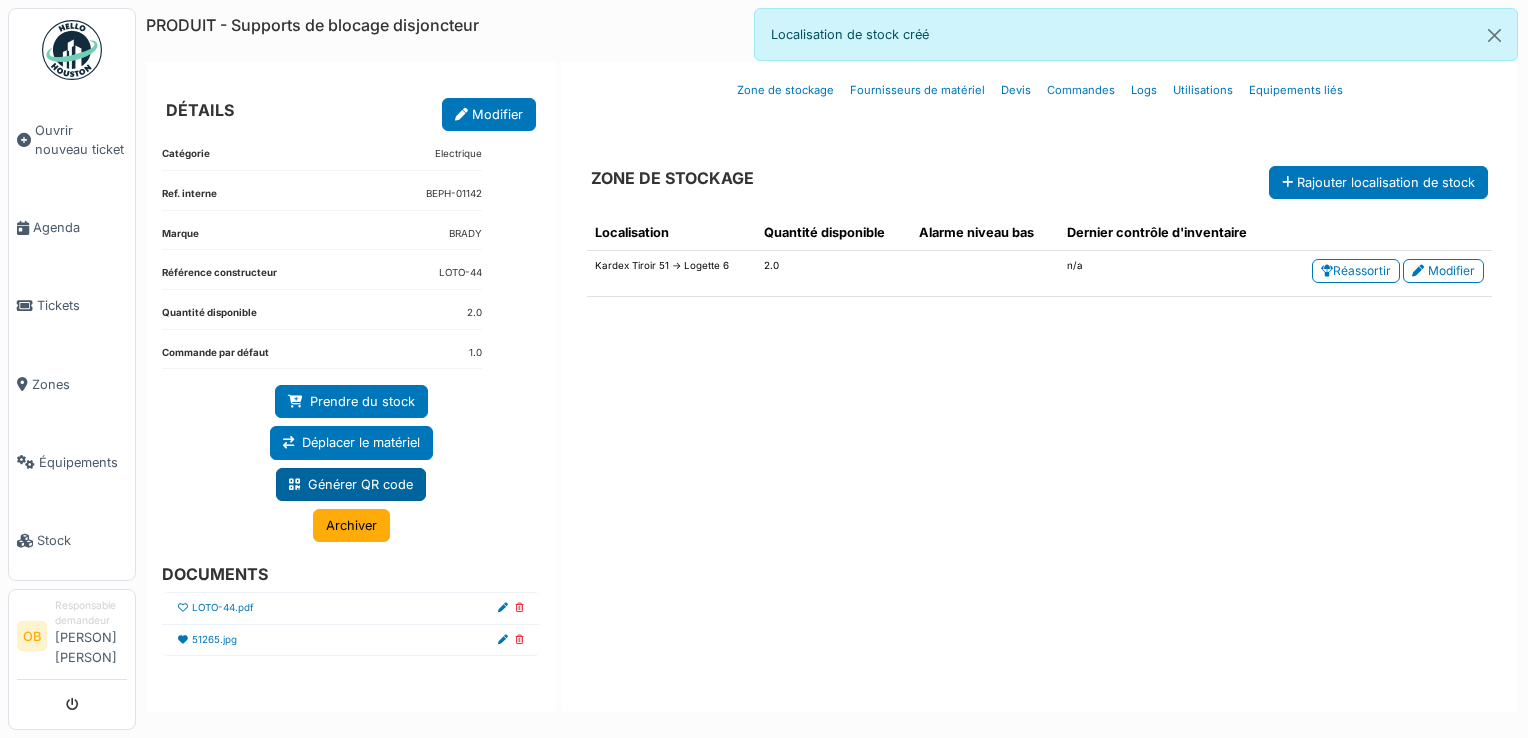 click on "Générer QR code" at bounding box center (351, 484) 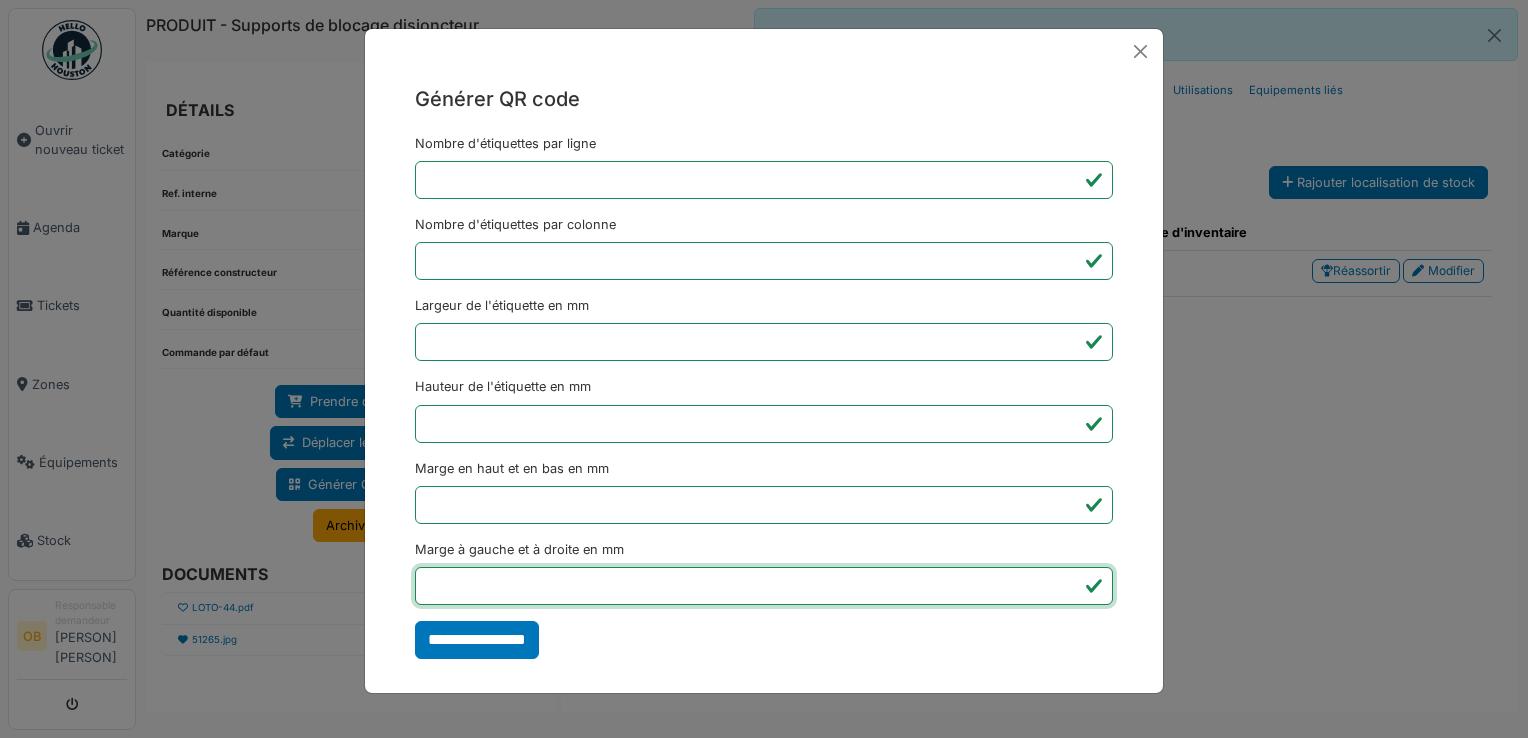 click on "*" at bounding box center [764, 586] 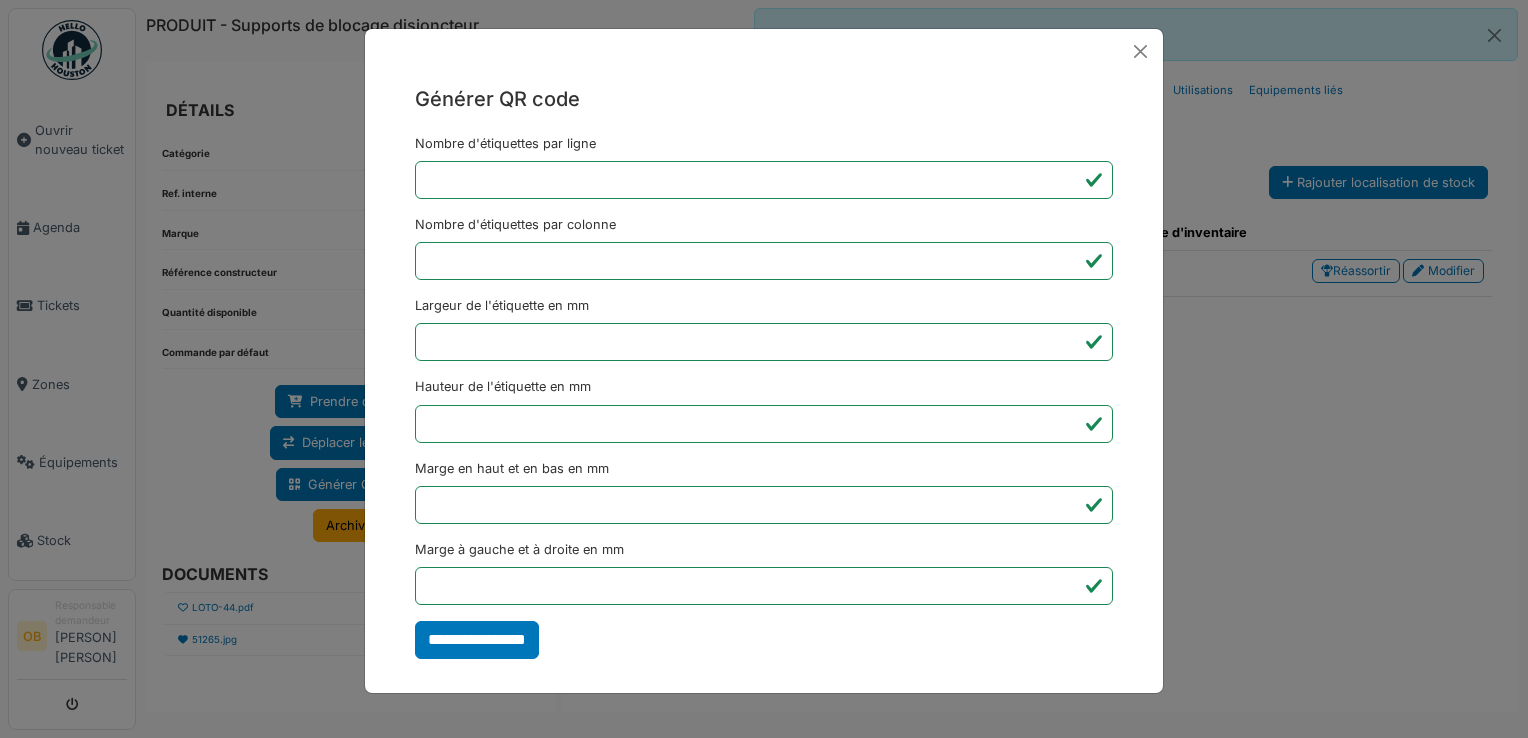 type on "*******" 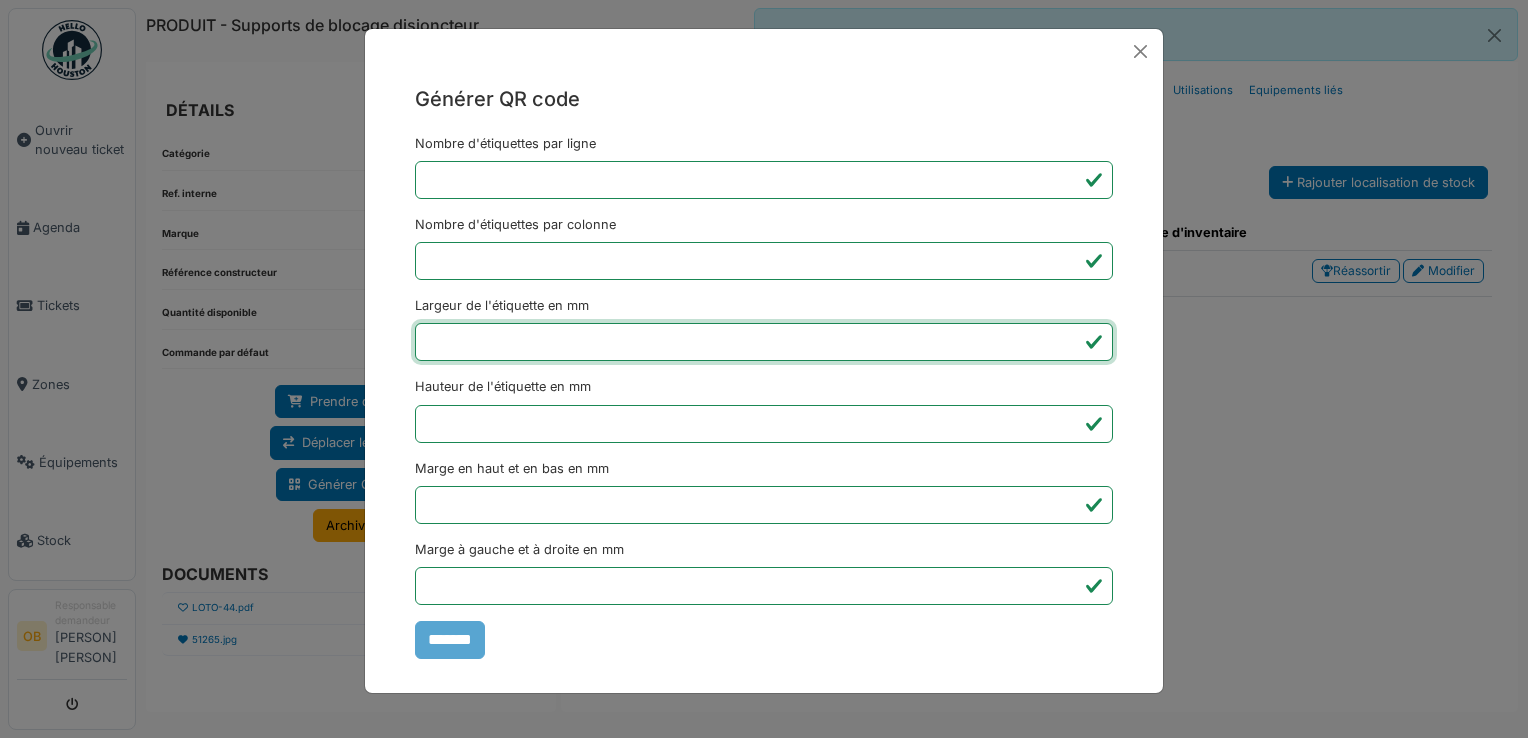 click on "Générer QR code
Nombre d'étiquettes par ligne
*
Nombre d'étiquettes par colonne
*
Largeur de l'étiquette en mm
**
Hauteur de l'étiquette en mm
**
Marge en haut et en bas en mm
*
Marge à gauche et à droite en mm
***
*******" at bounding box center (764, 369) 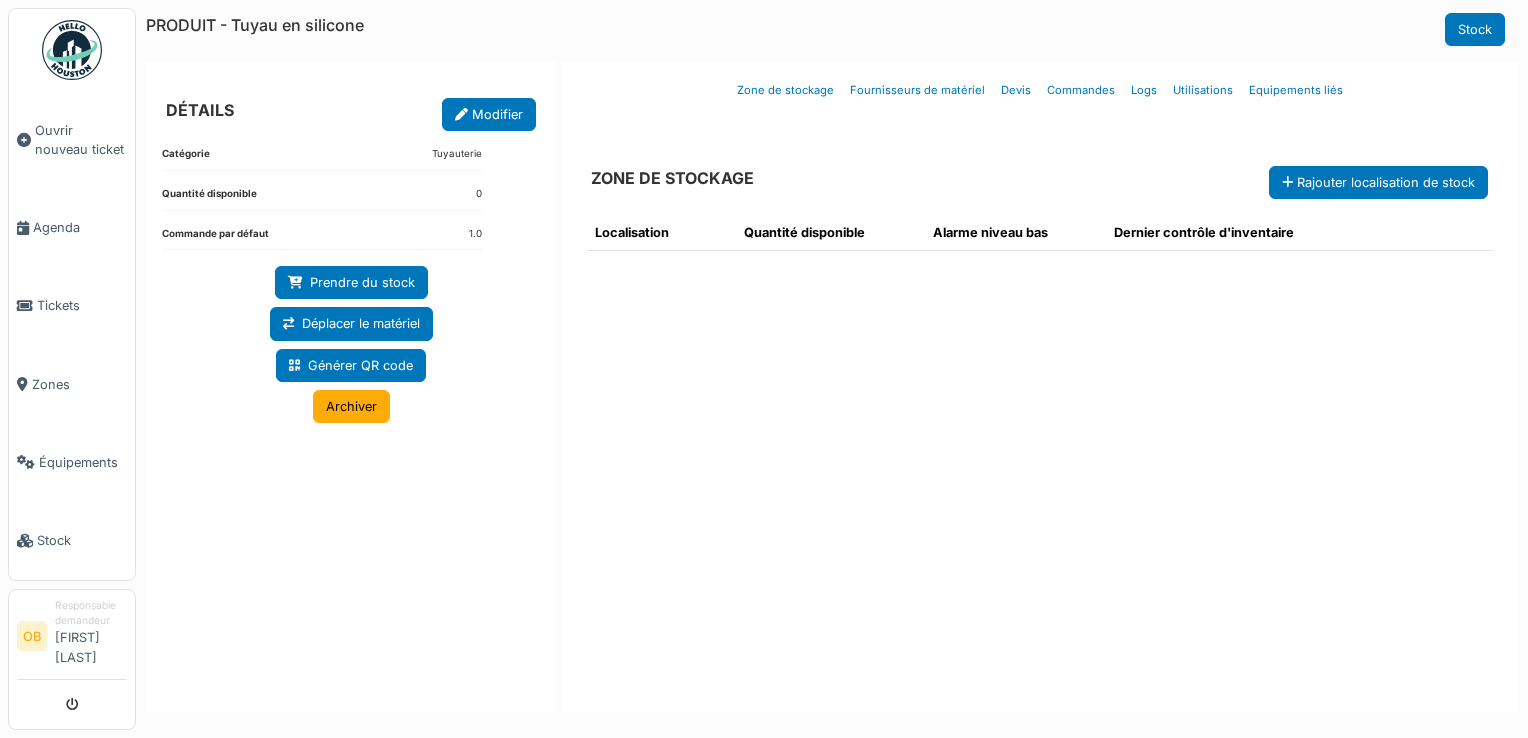scroll, scrollTop: 0, scrollLeft: 0, axis: both 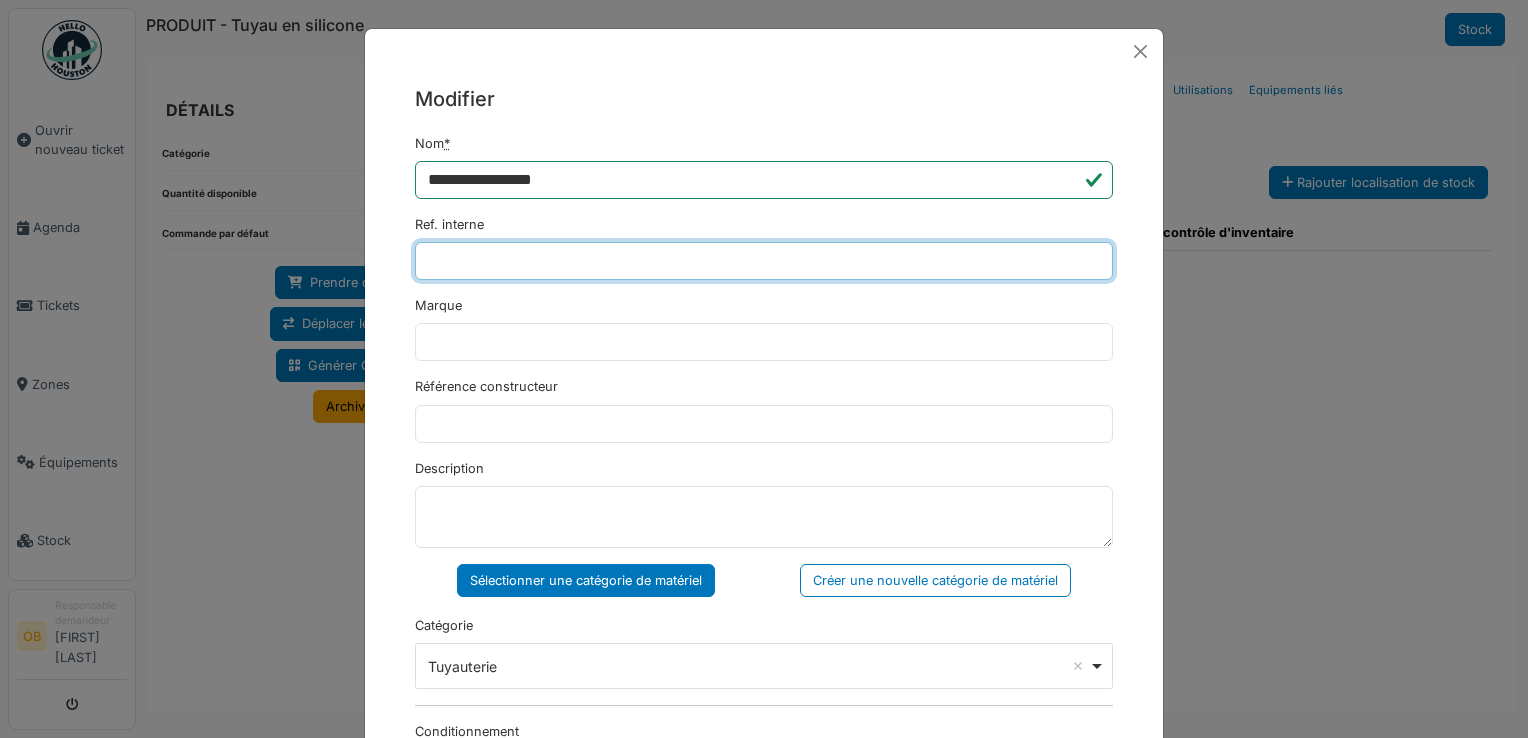 click on "Ref. interne" at bounding box center [764, 261] 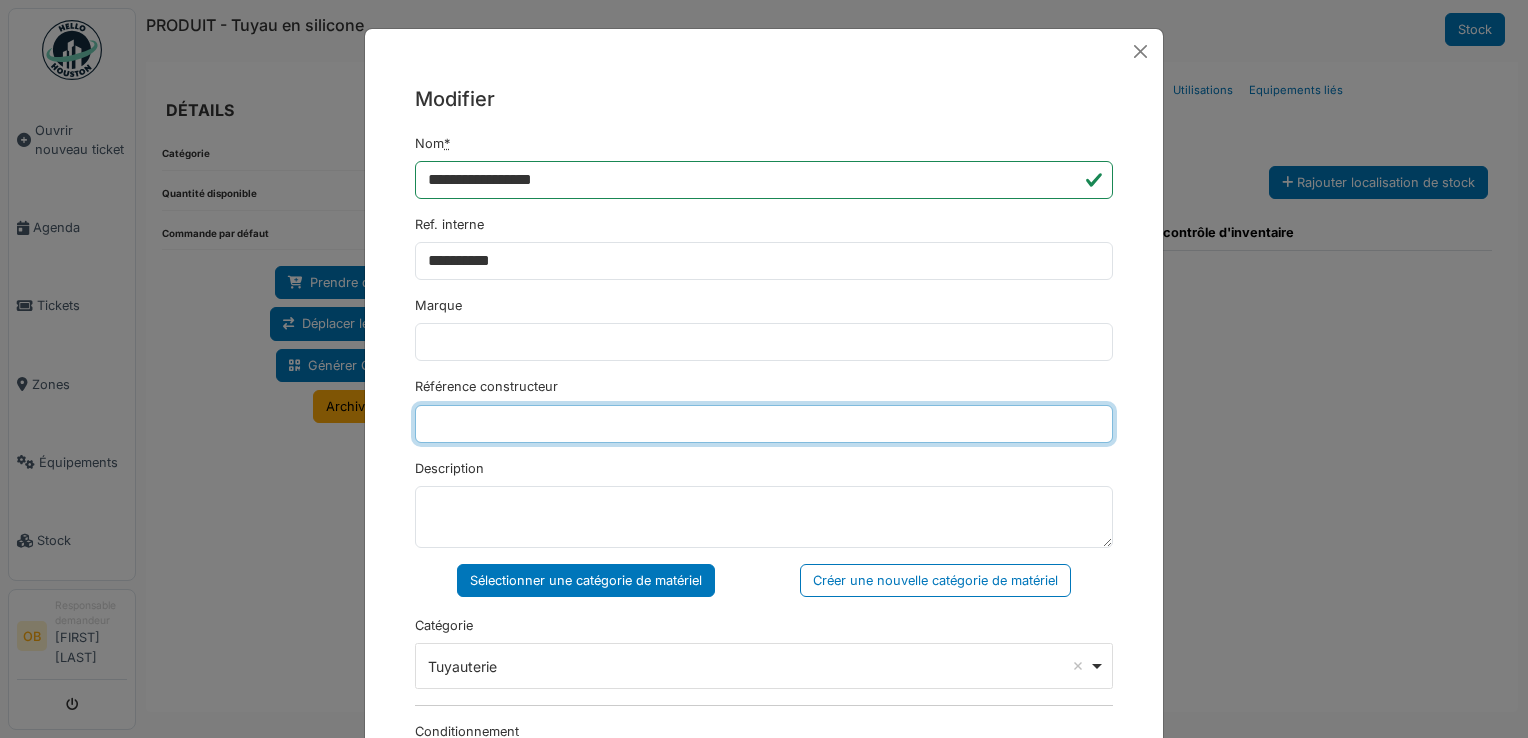 type on "*******" 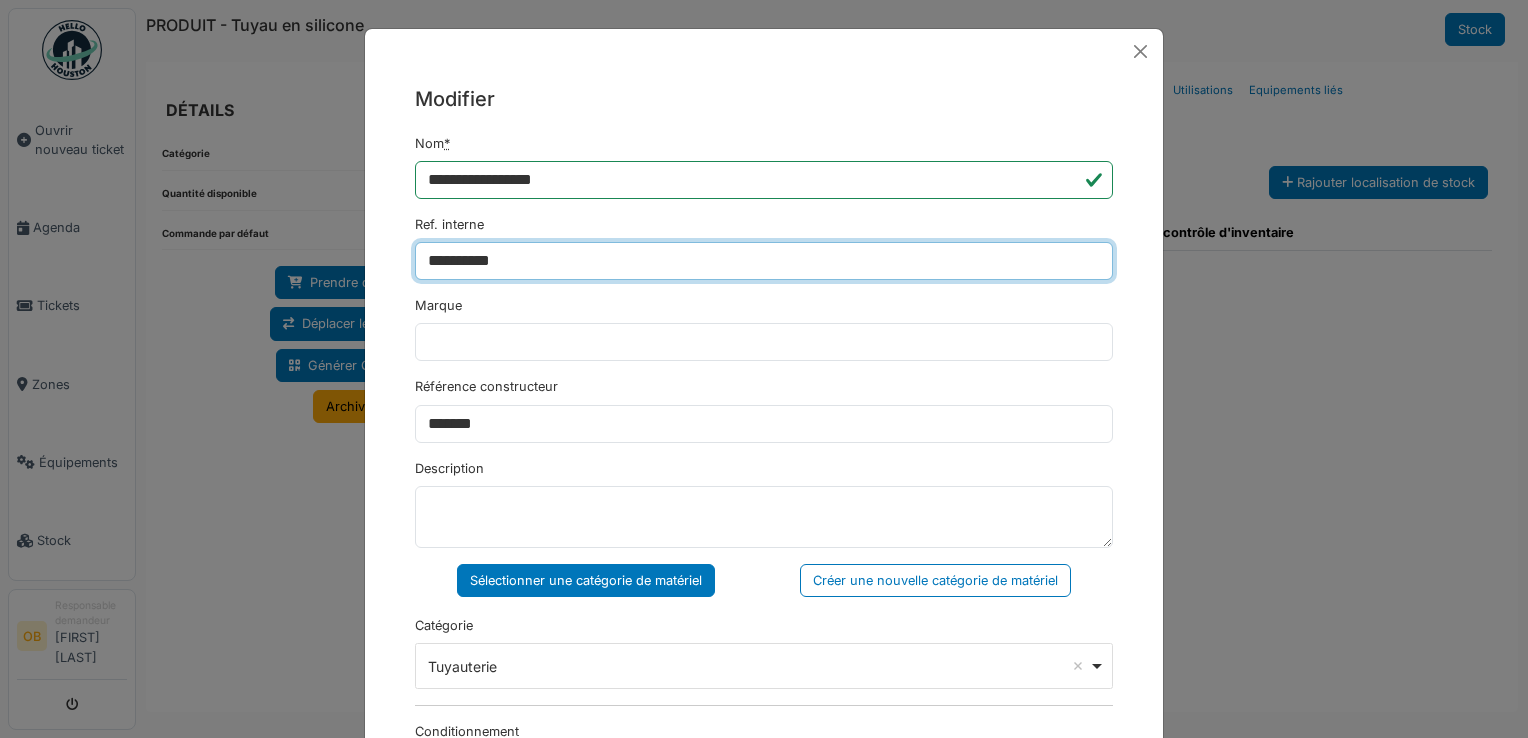 type on "**********" 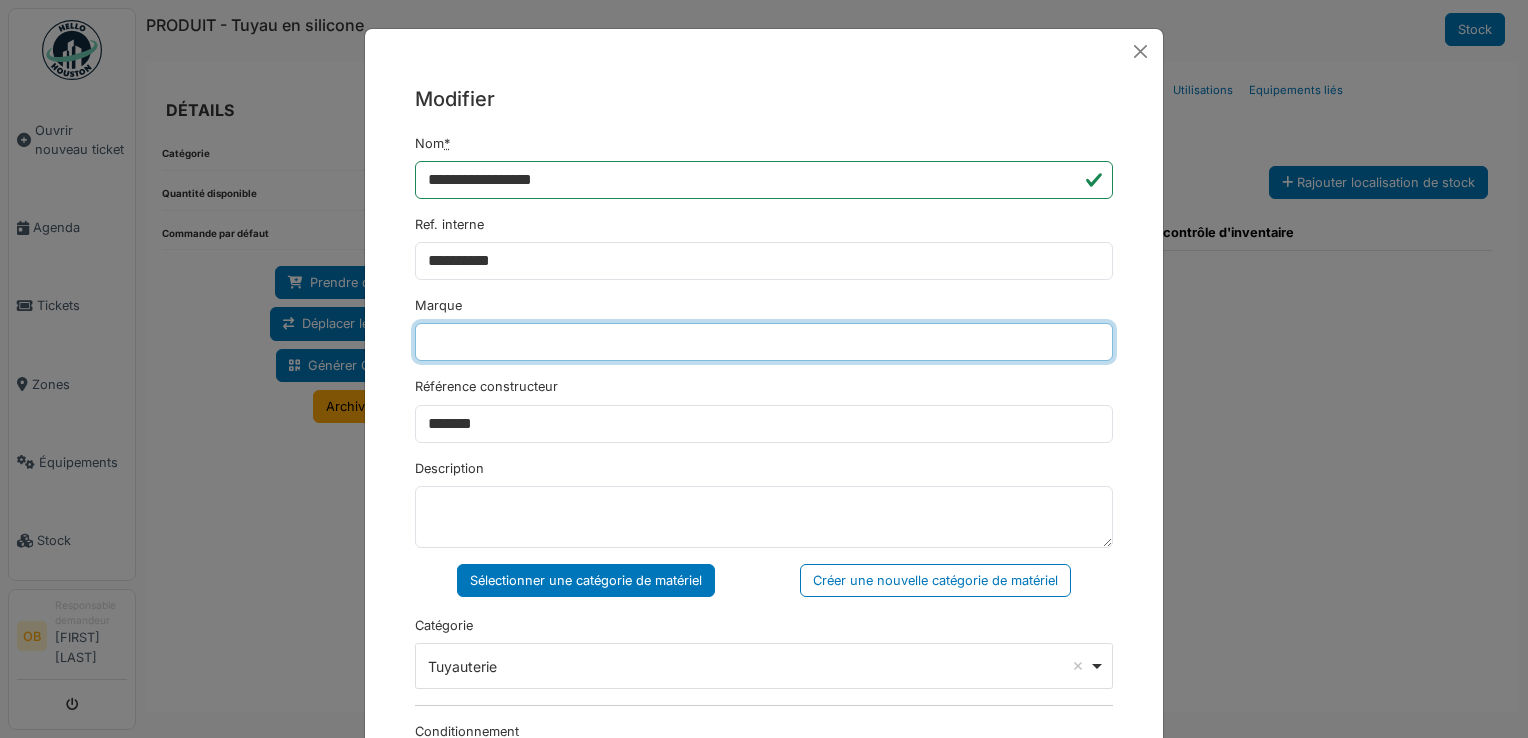 click on "Marque" at bounding box center [764, 342] 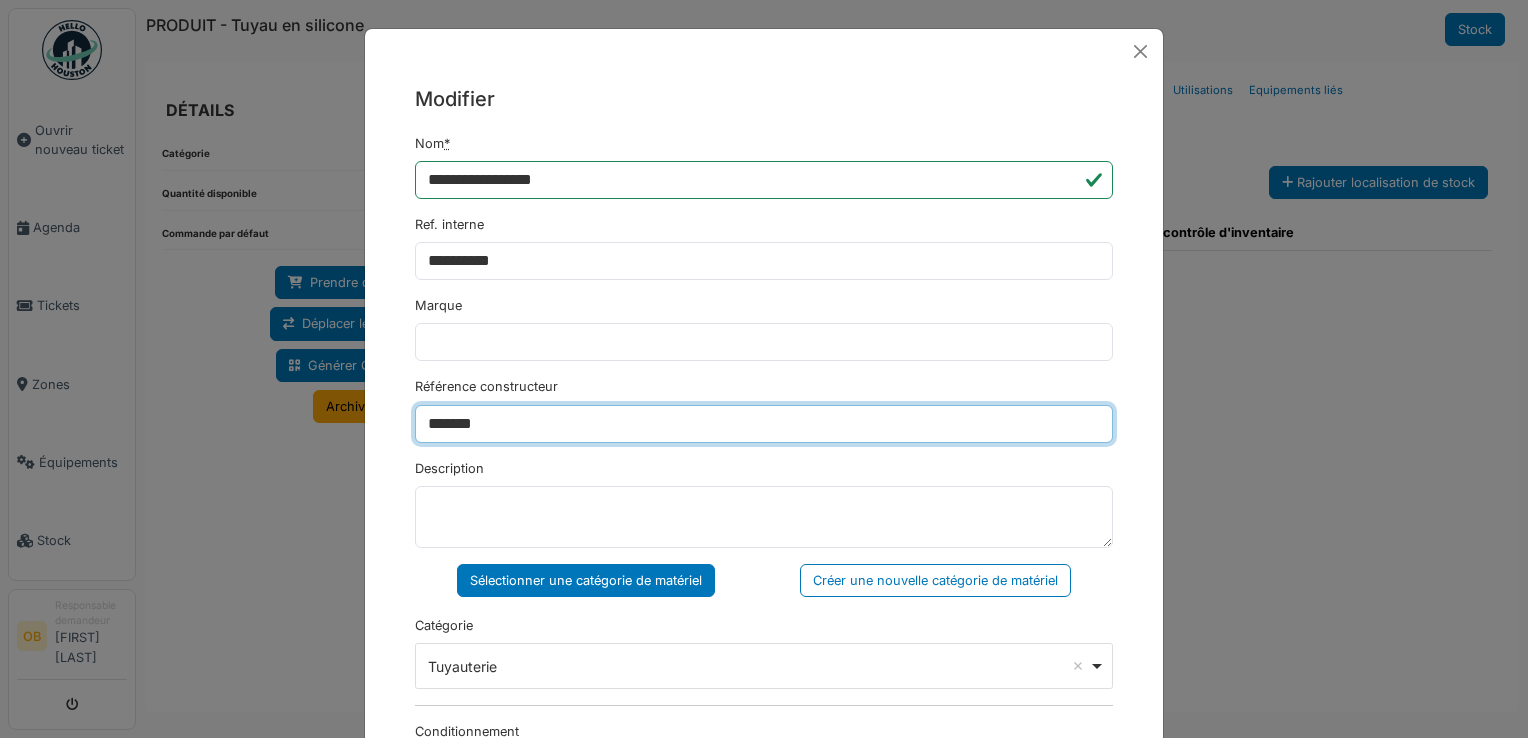 click on "*******" at bounding box center [764, 424] 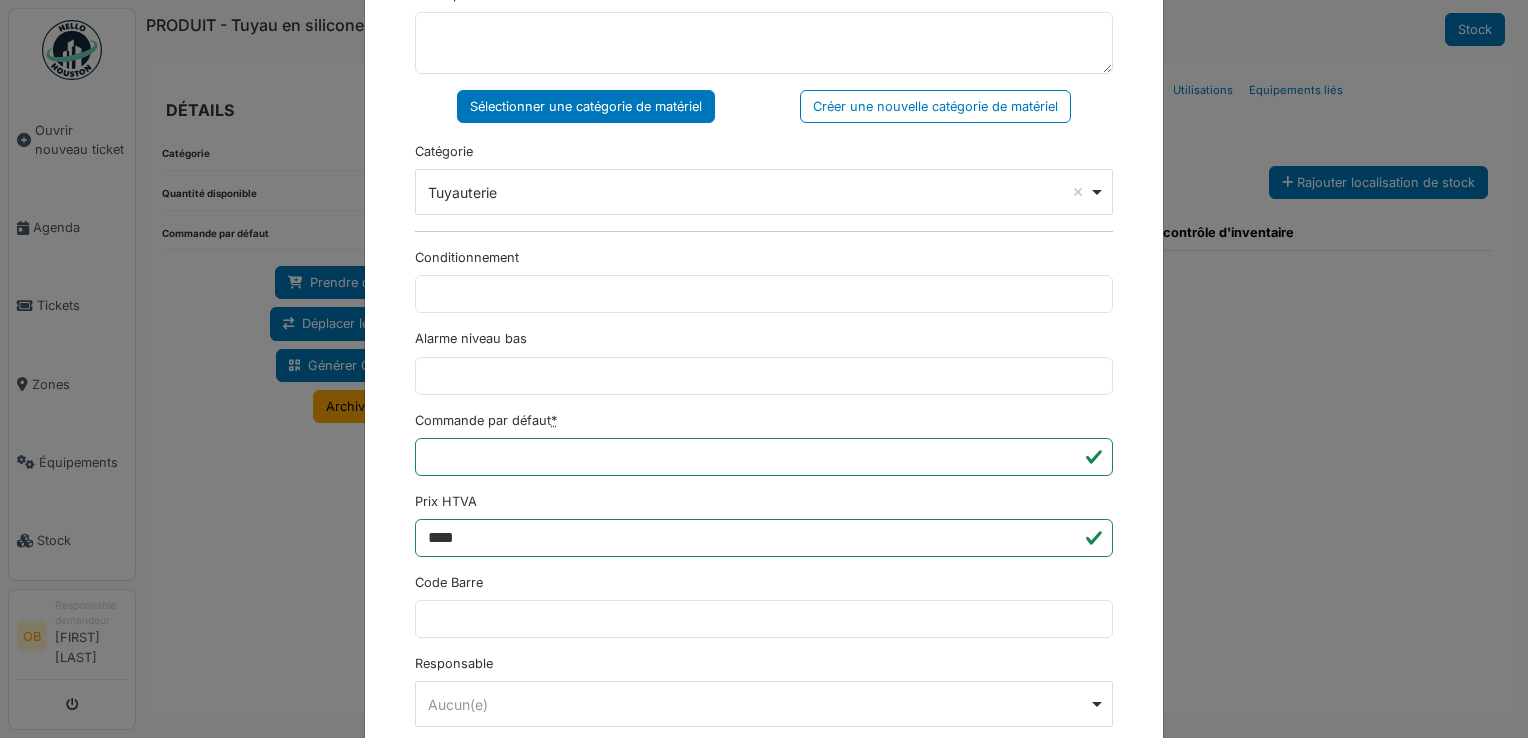 scroll, scrollTop: 650, scrollLeft: 0, axis: vertical 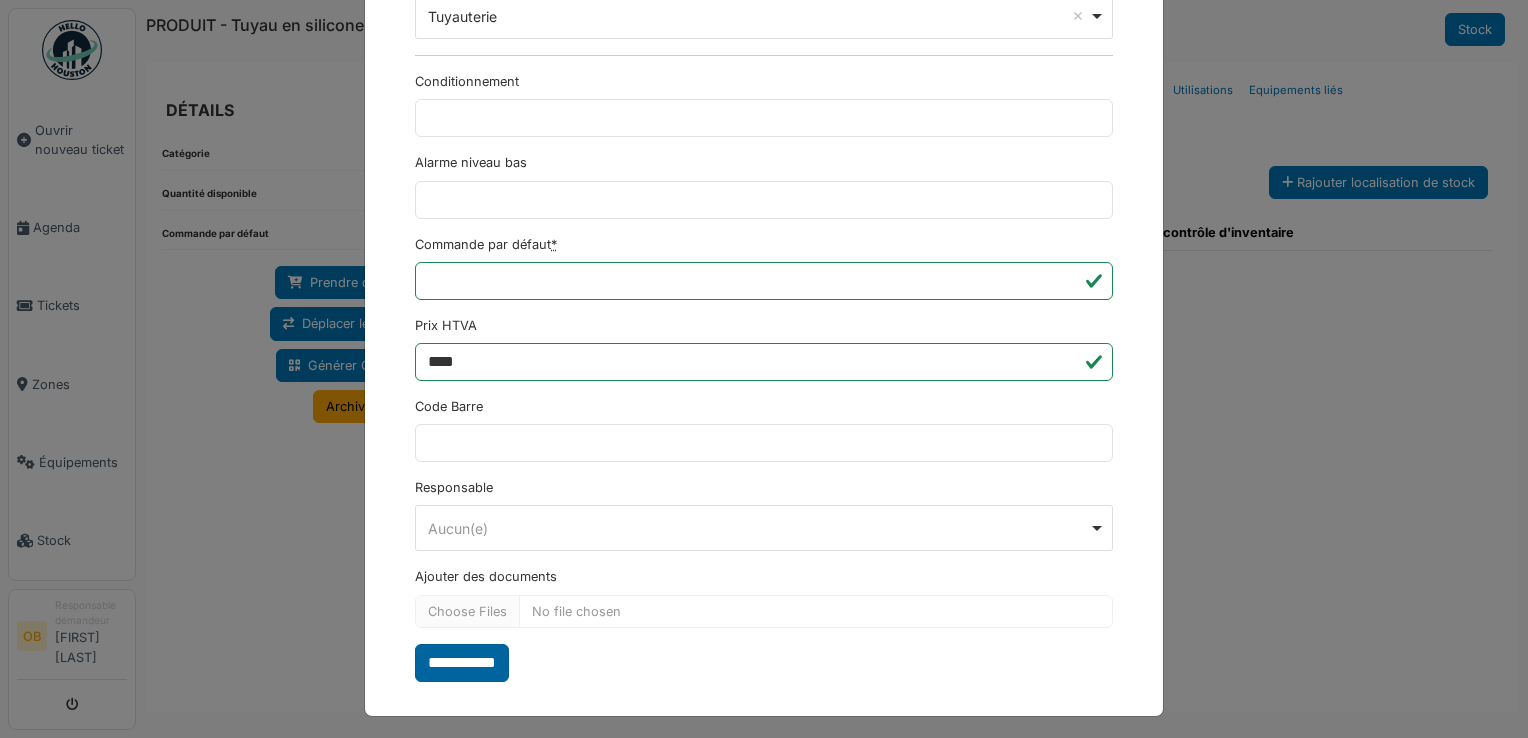 type 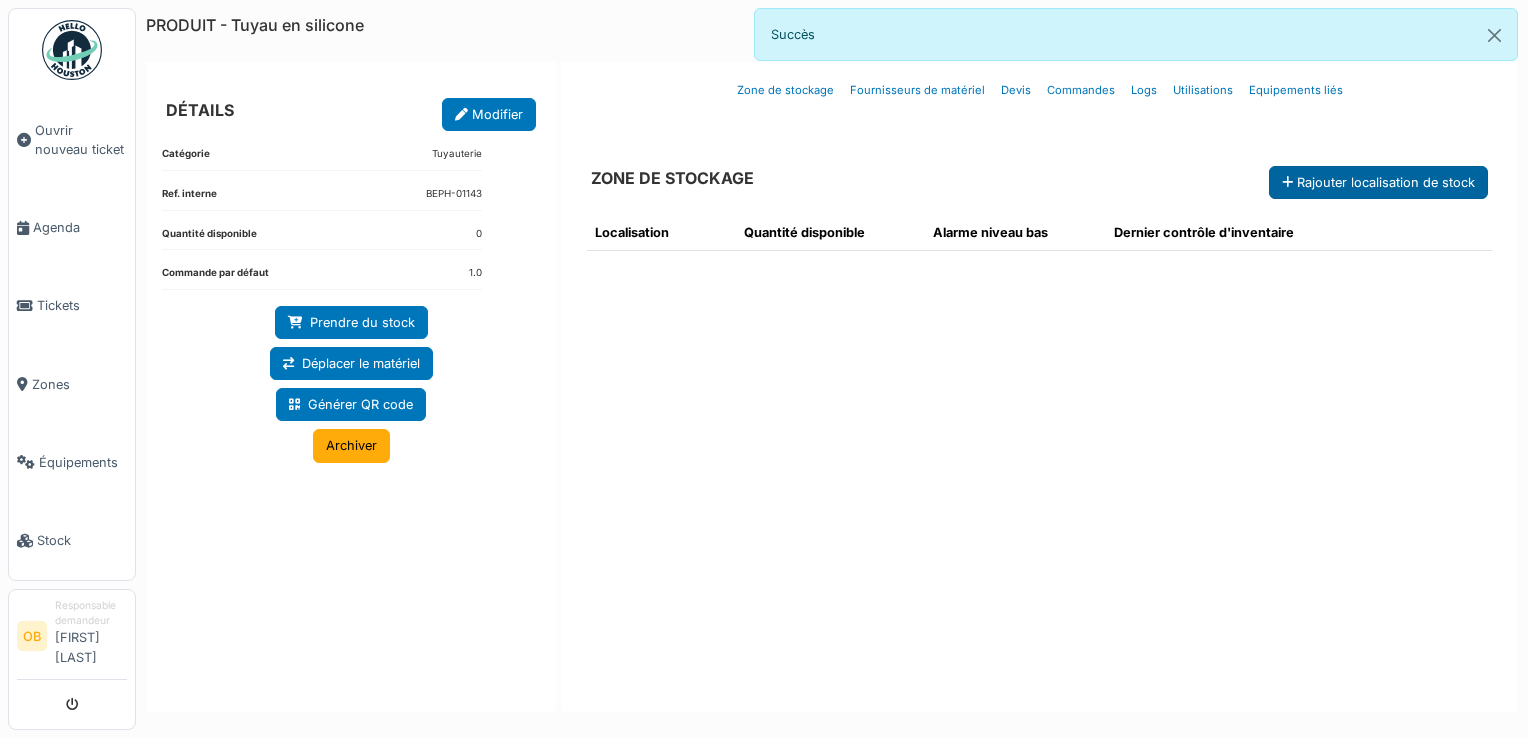 click on "Rajouter localisation de stock" at bounding box center (1378, 182) 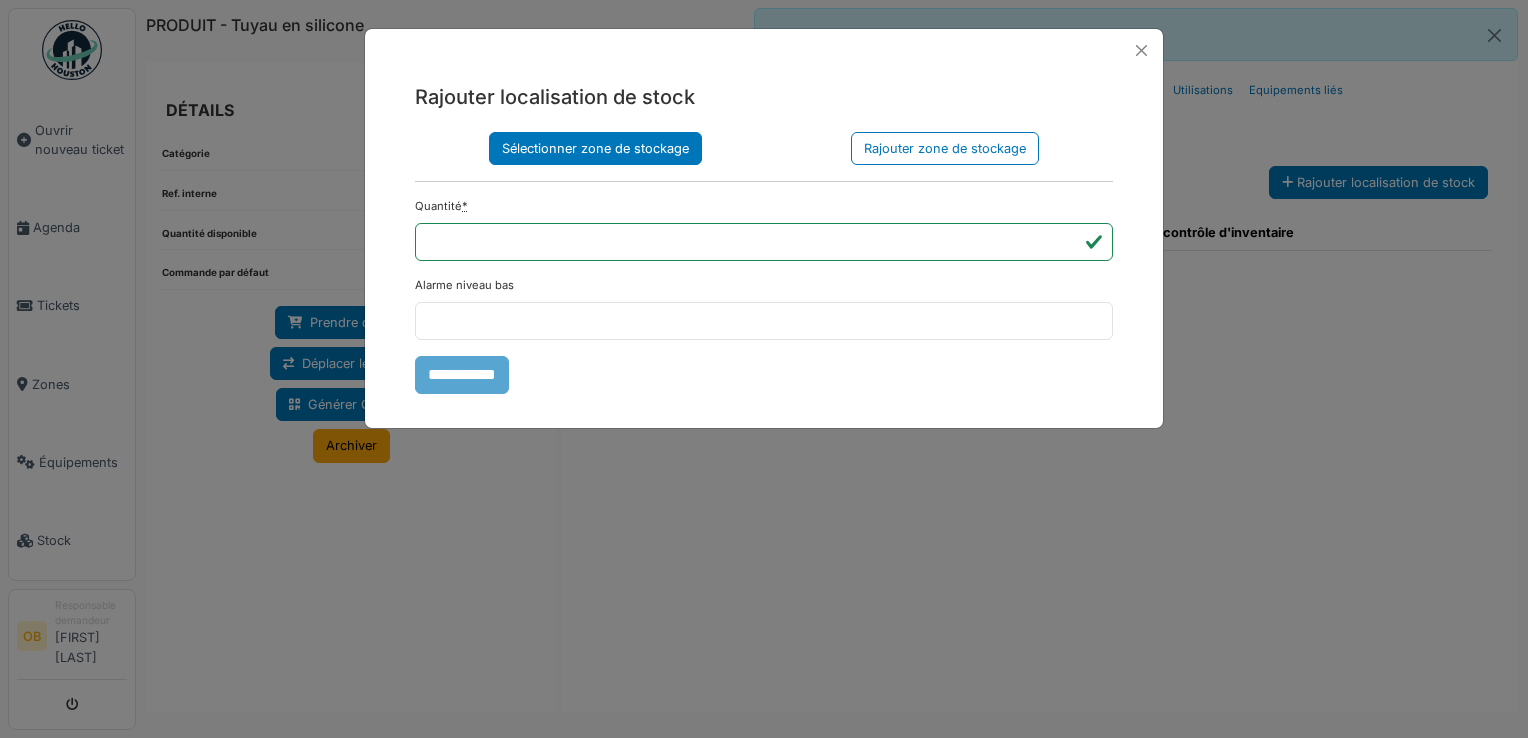 click on "Sélectionner zone de stockage" at bounding box center [595, 148] 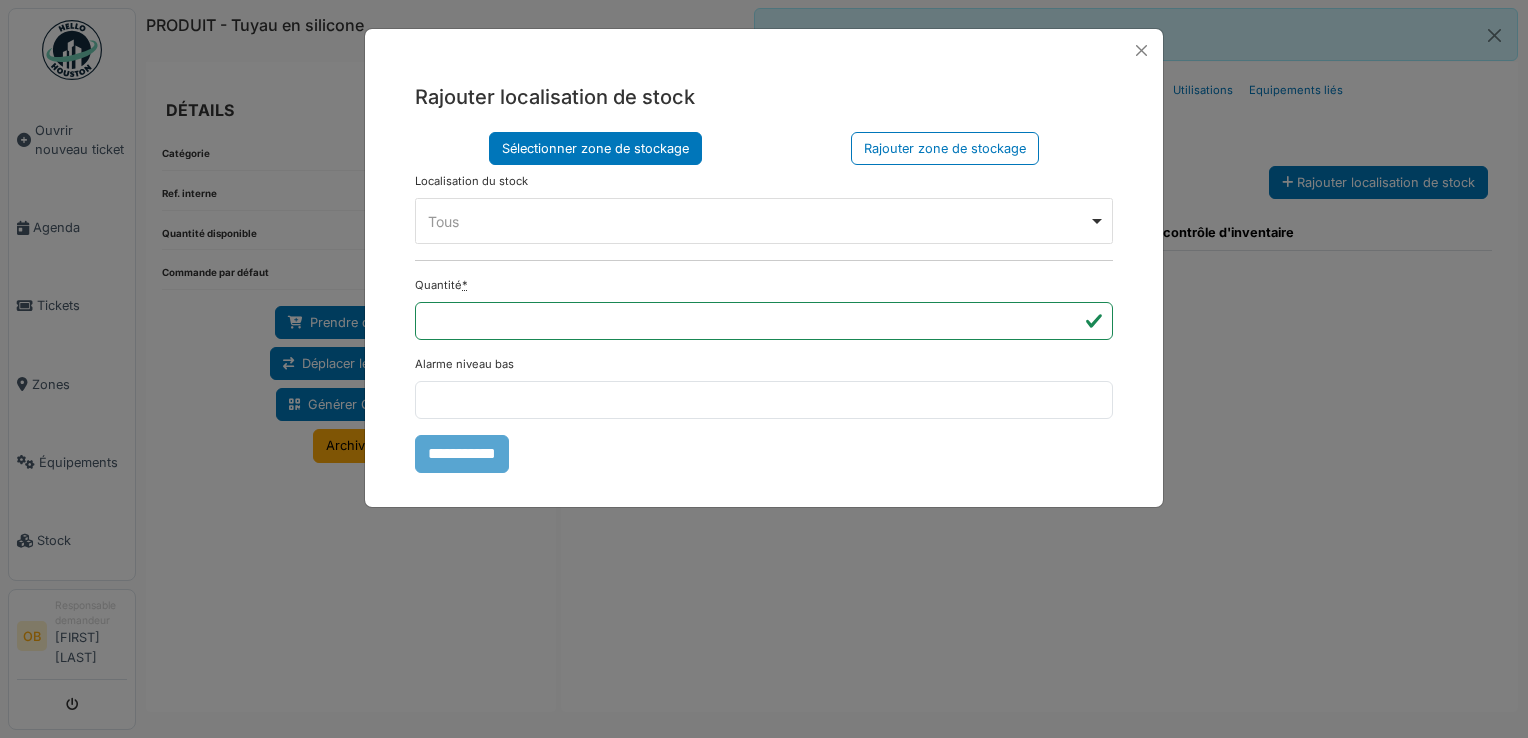 click on "Tous Remove item" at bounding box center [758, 221] 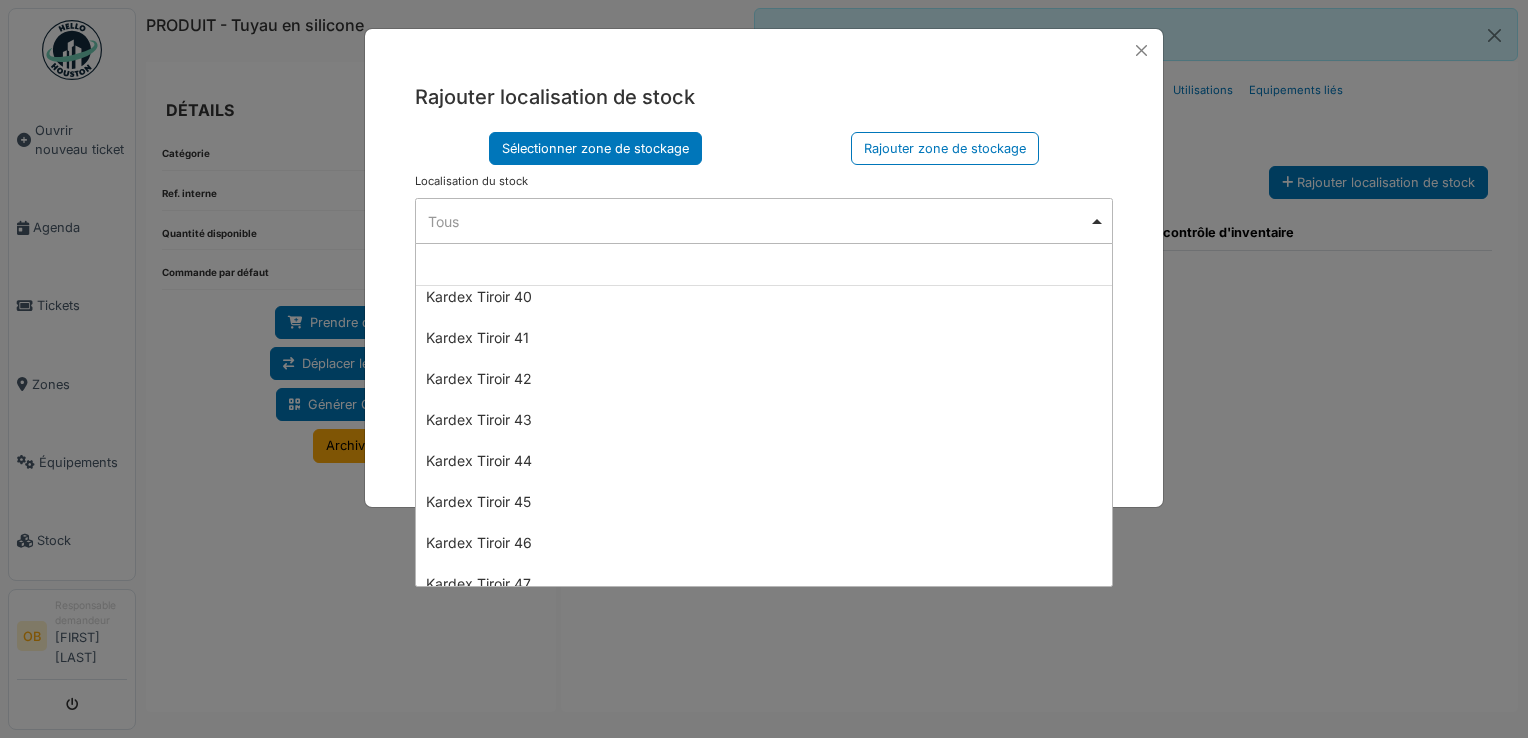 scroll, scrollTop: 1914, scrollLeft: 0, axis: vertical 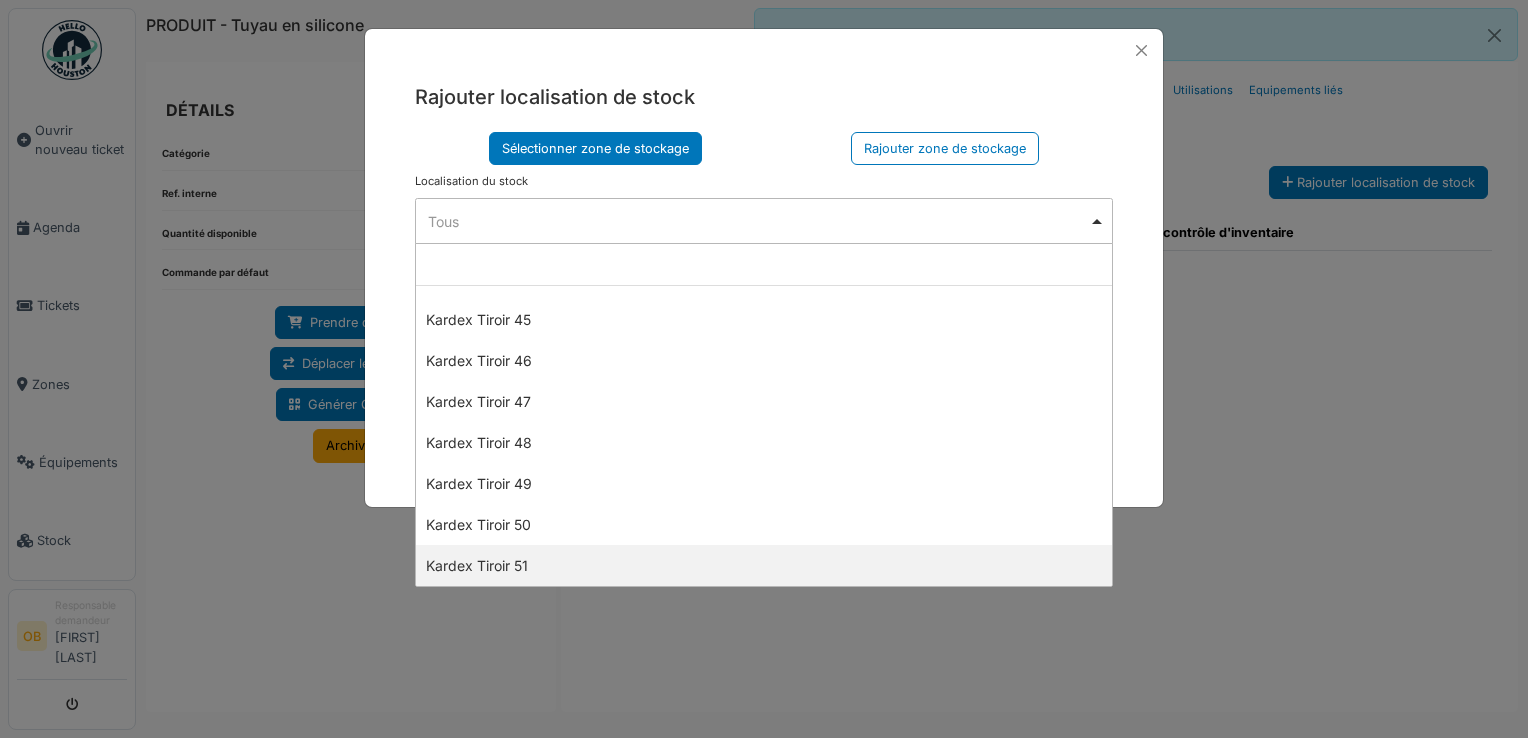 select on "****" 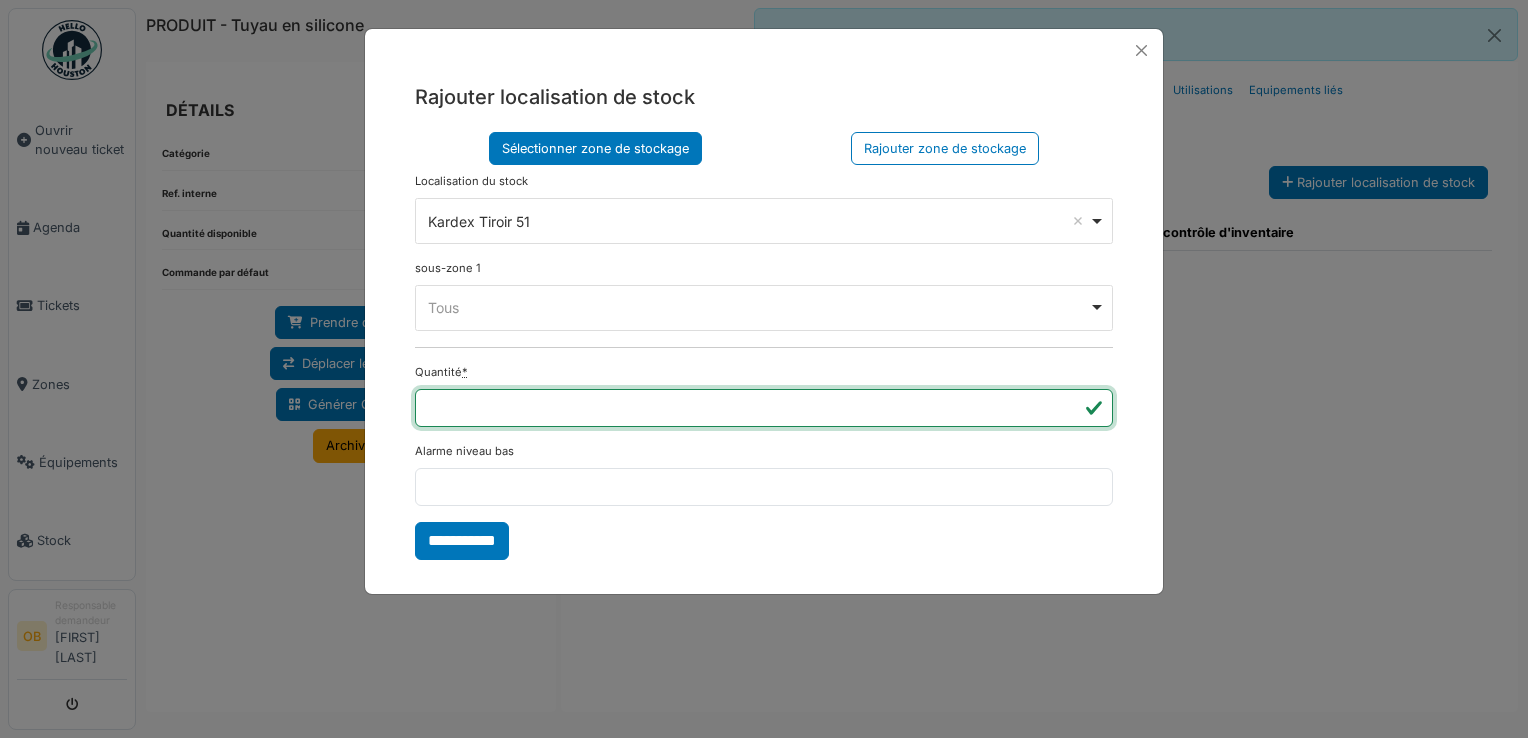 type on "*" 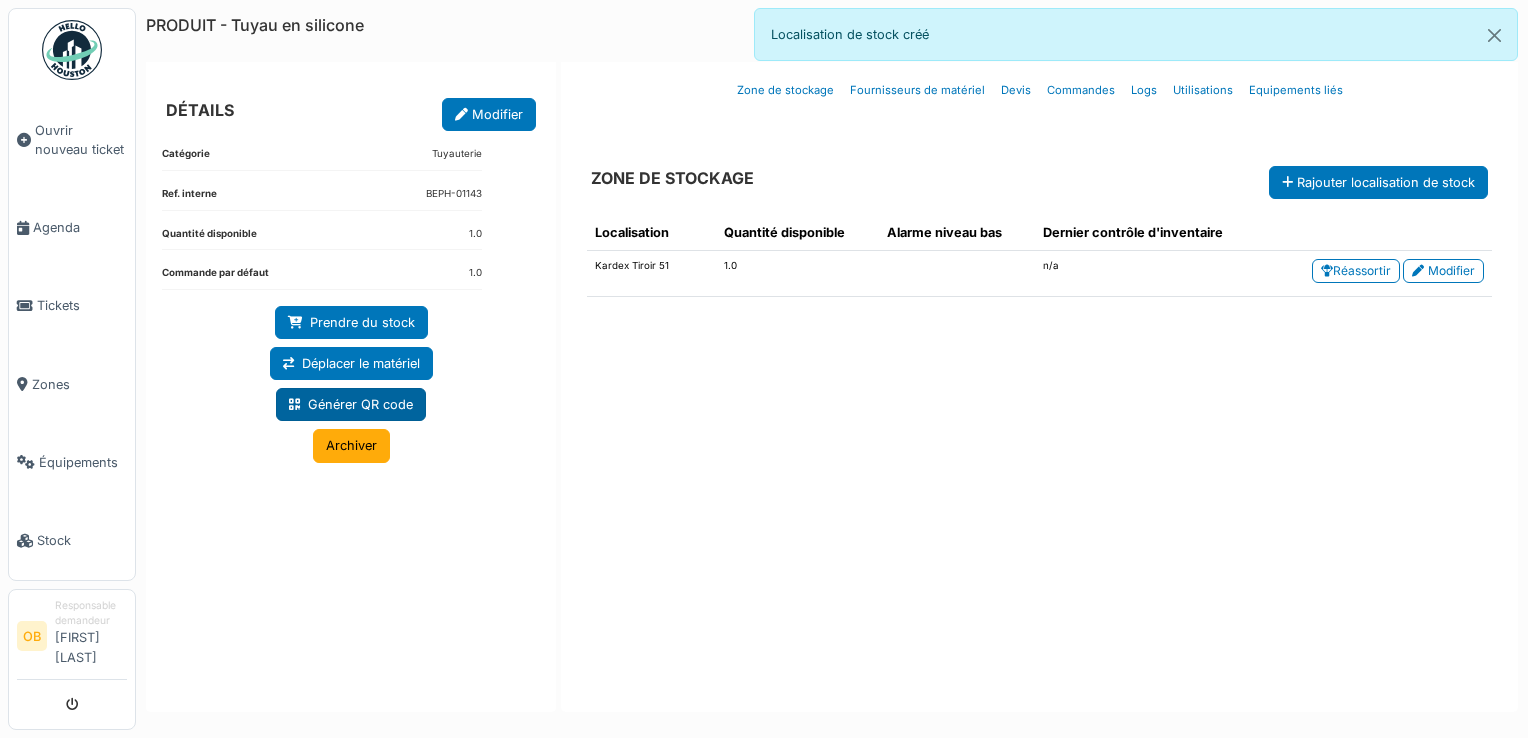 click on "Générer QR code" at bounding box center (351, 404) 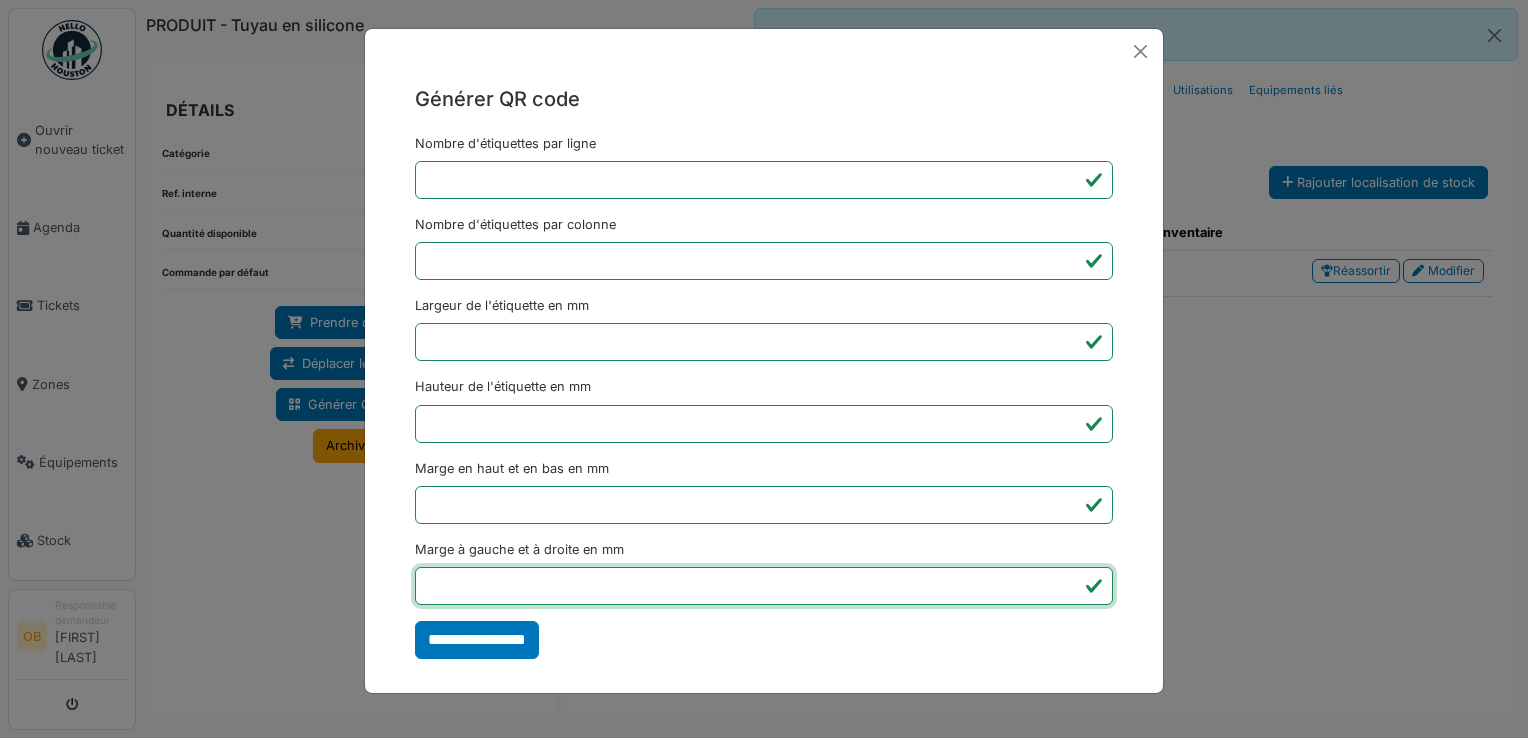 click on "*" at bounding box center [764, 586] 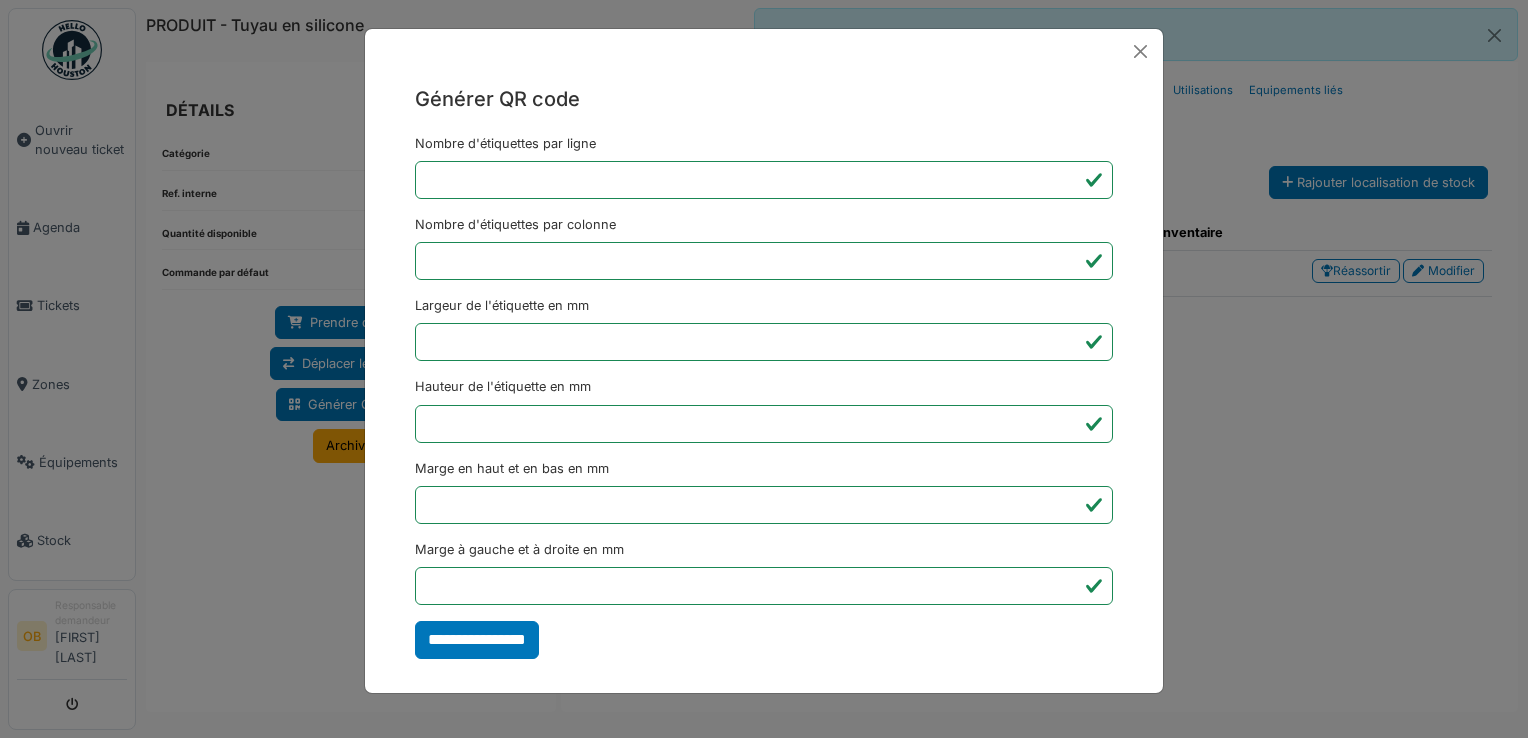 type on "*******" 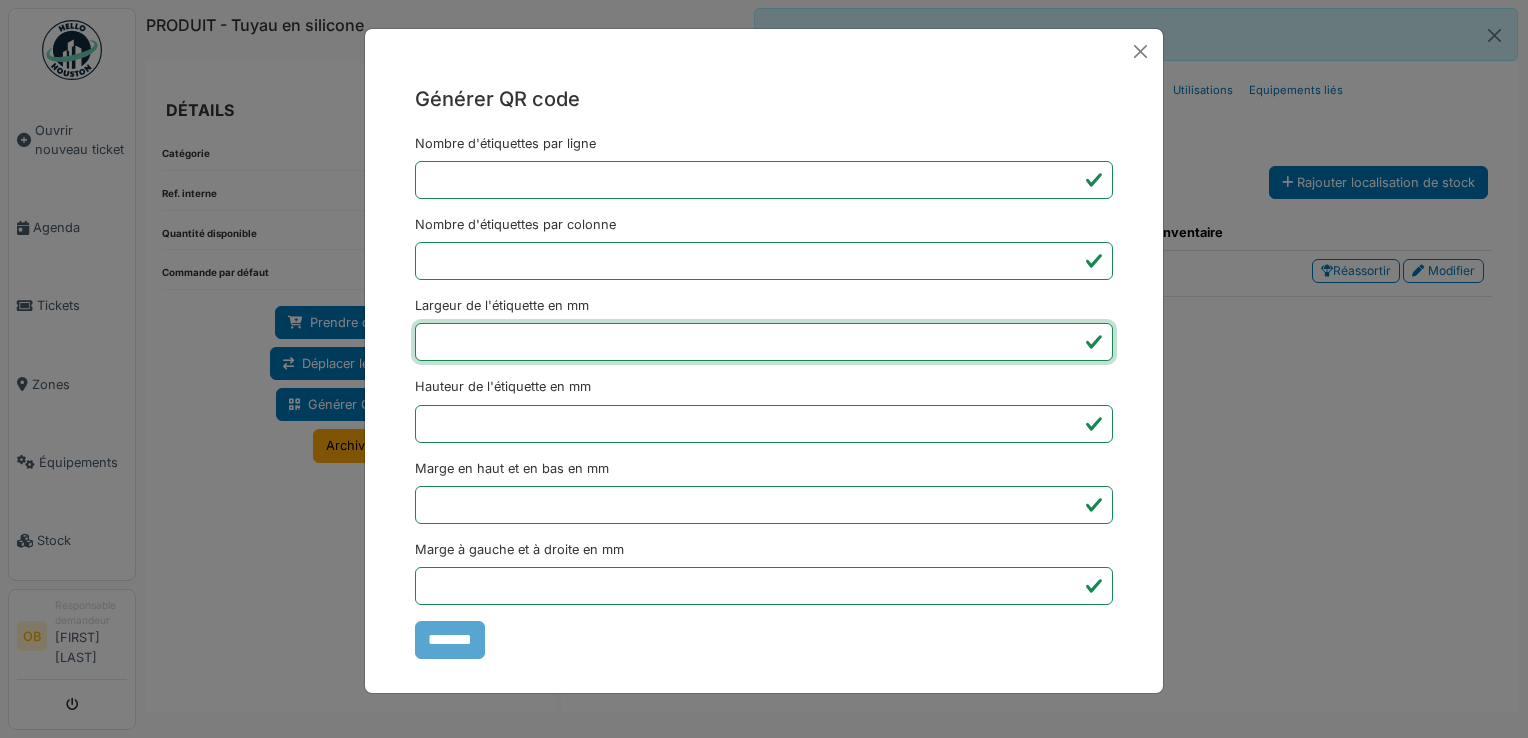 click on "Générer QR code
Nombre d'étiquettes par ligne
*
Nombre d'étiquettes par colonne
*
Largeur de l'étiquette en mm
**
Hauteur de l'étiquette en mm
**
Marge en haut et en bas en mm
*
Marge à gauche et à droite en mm
***
*******" at bounding box center (764, 369) 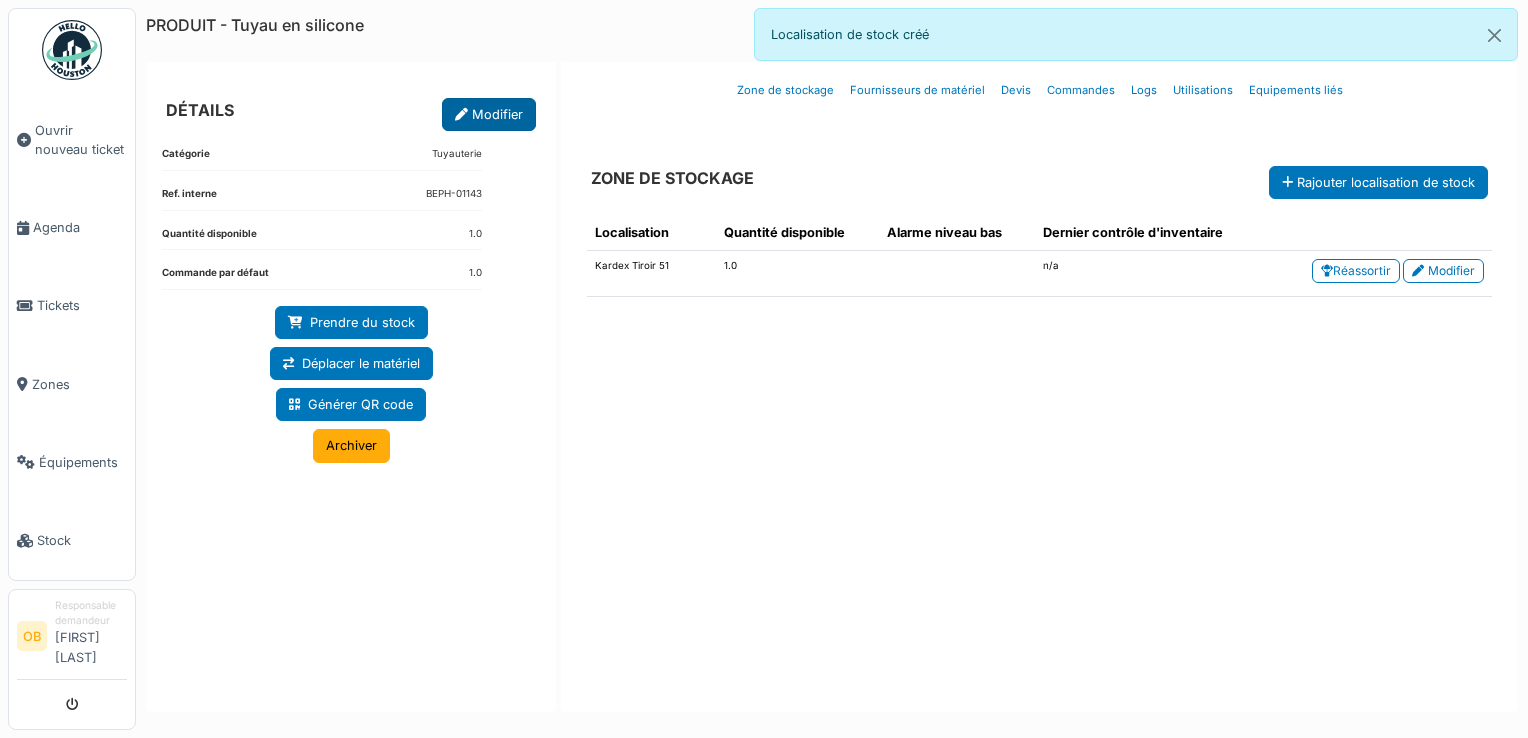 click on "Modifier" at bounding box center [489, 114] 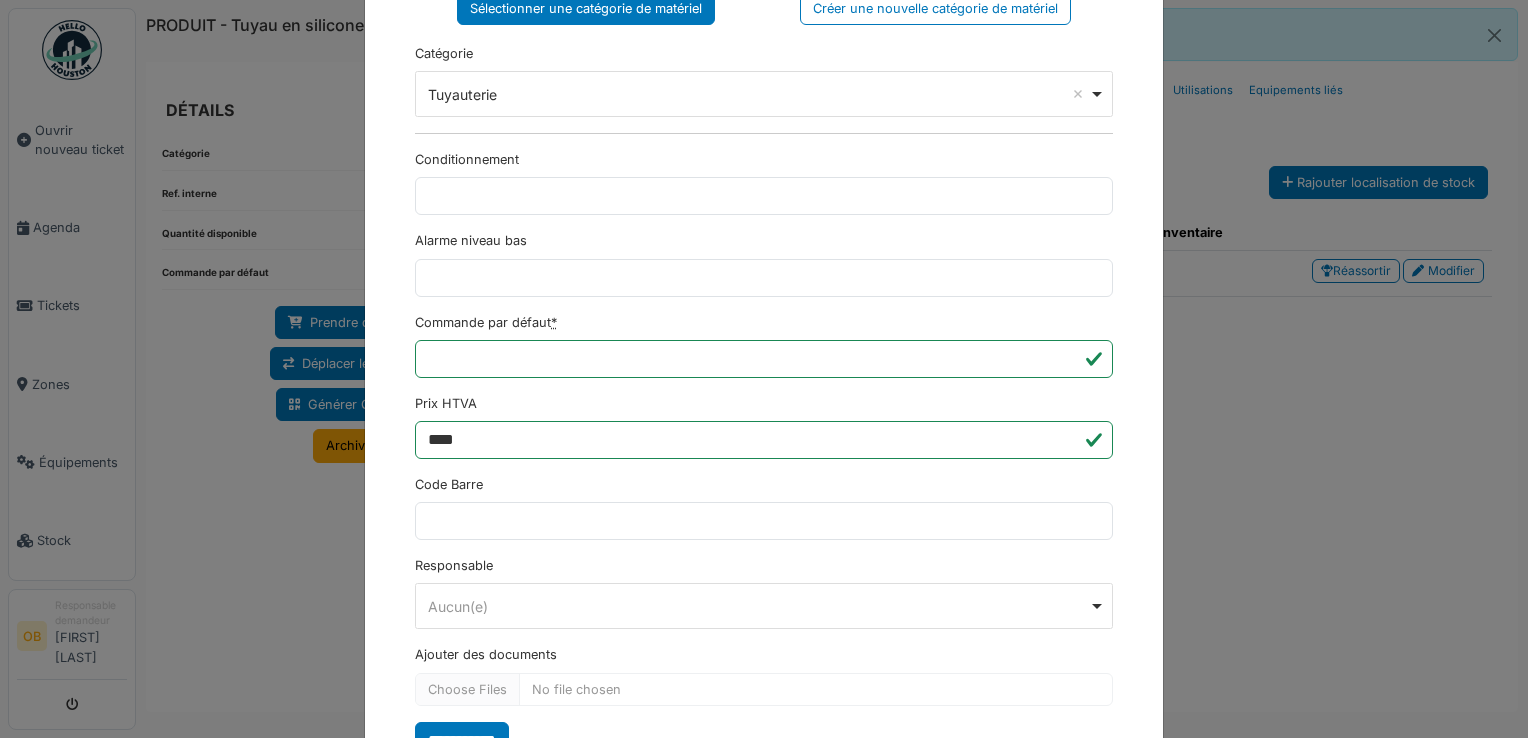scroll, scrollTop: 650, scrollLeft: 0, axis: vertical 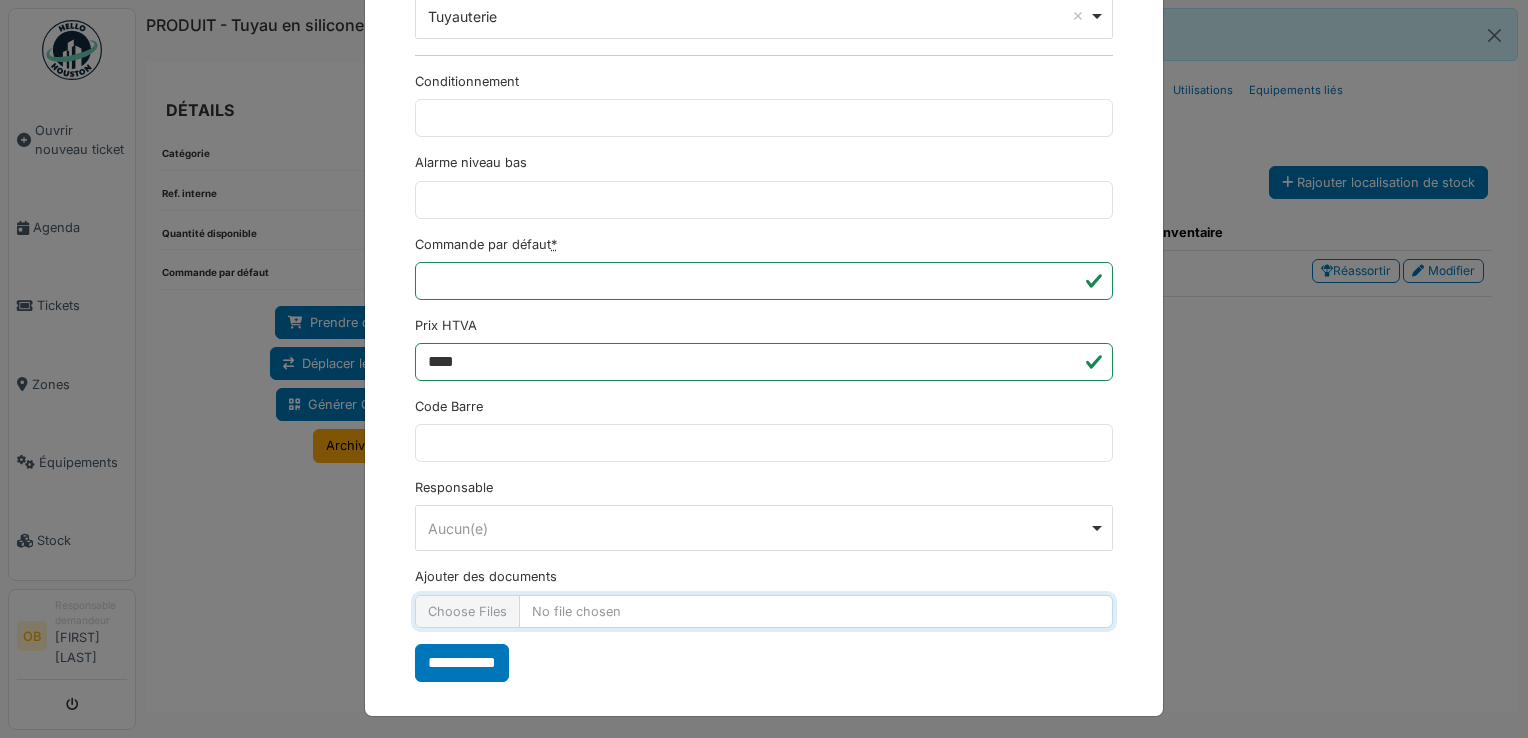 click on "Ajouter des documents" at bounding box center [764, 611] 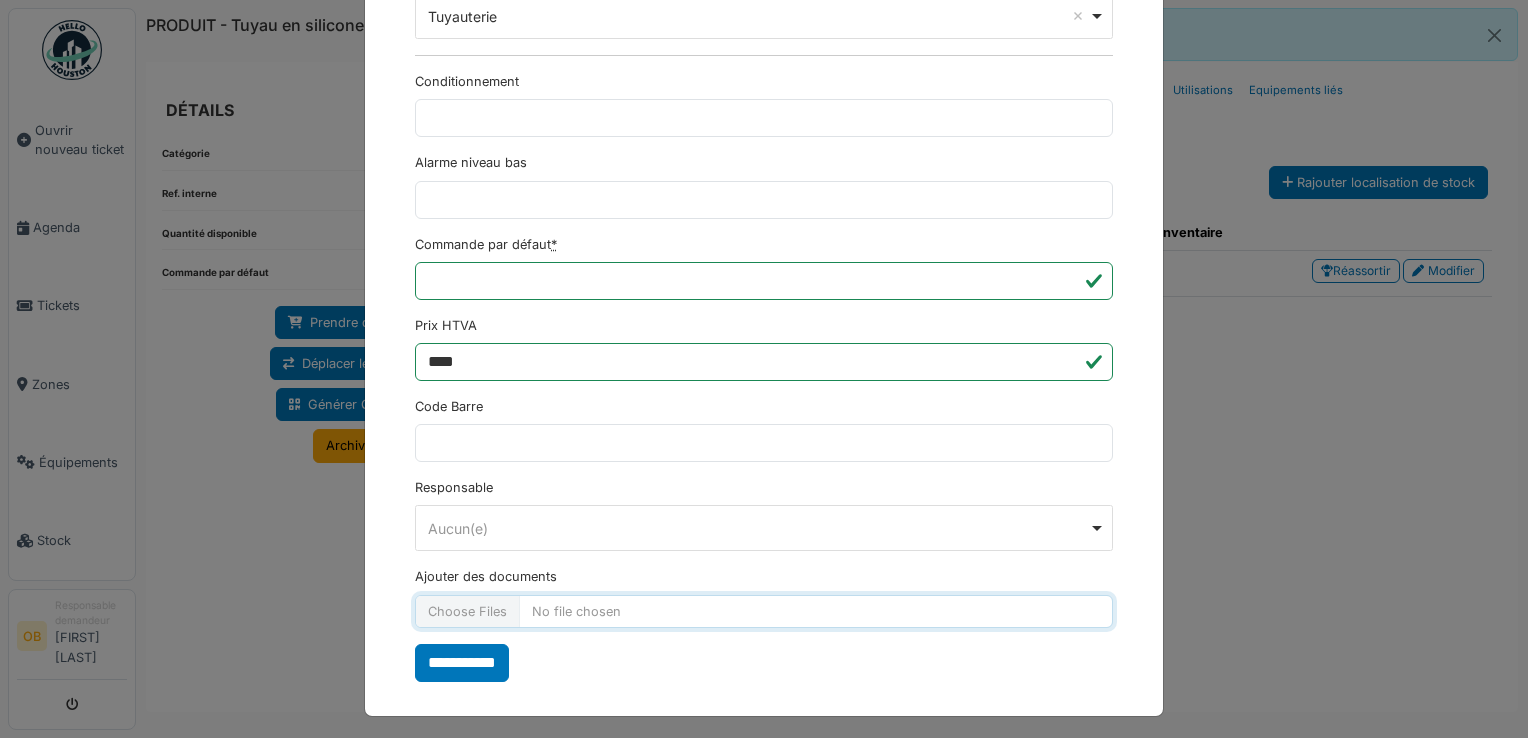 type on "**********" 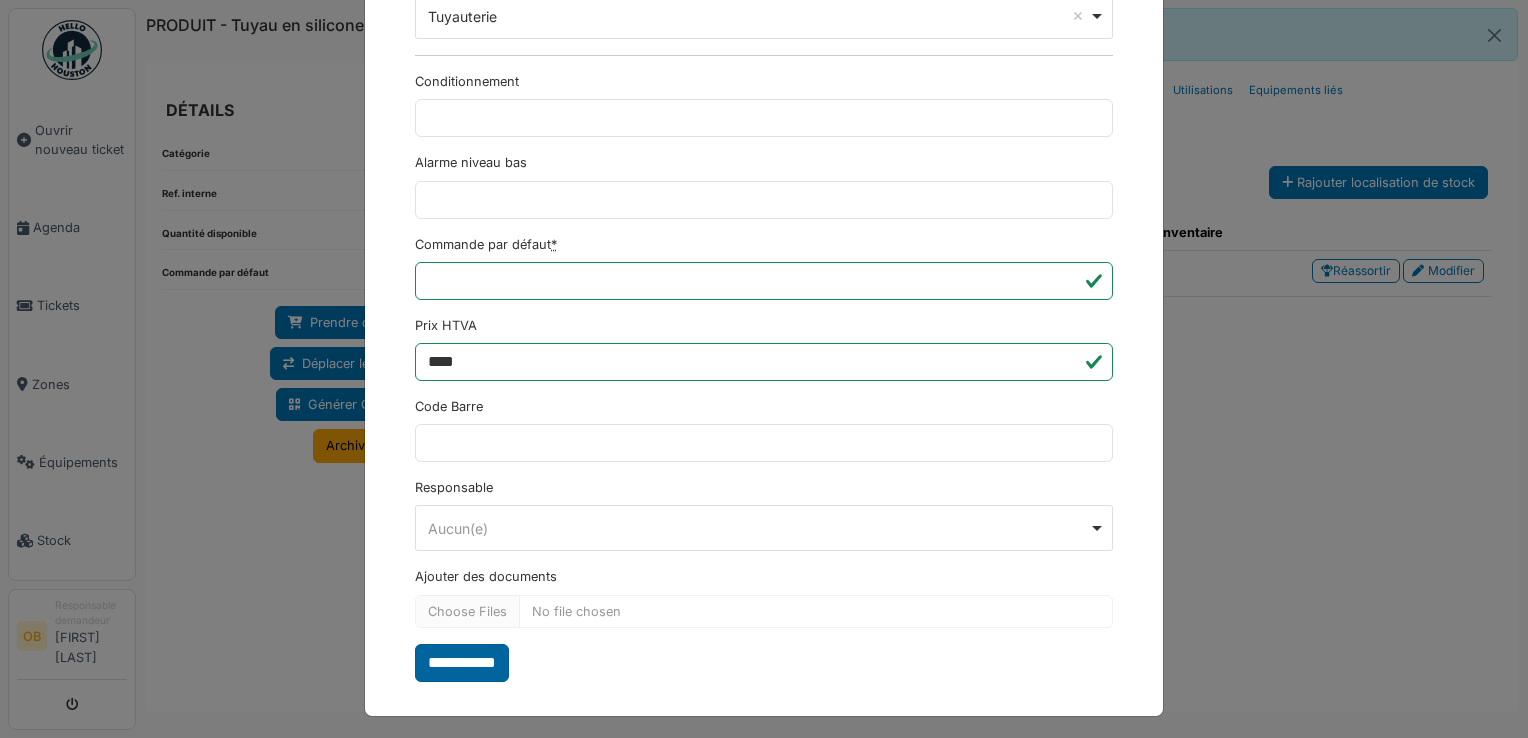 click on "**********" at bounding box center [462, 663] 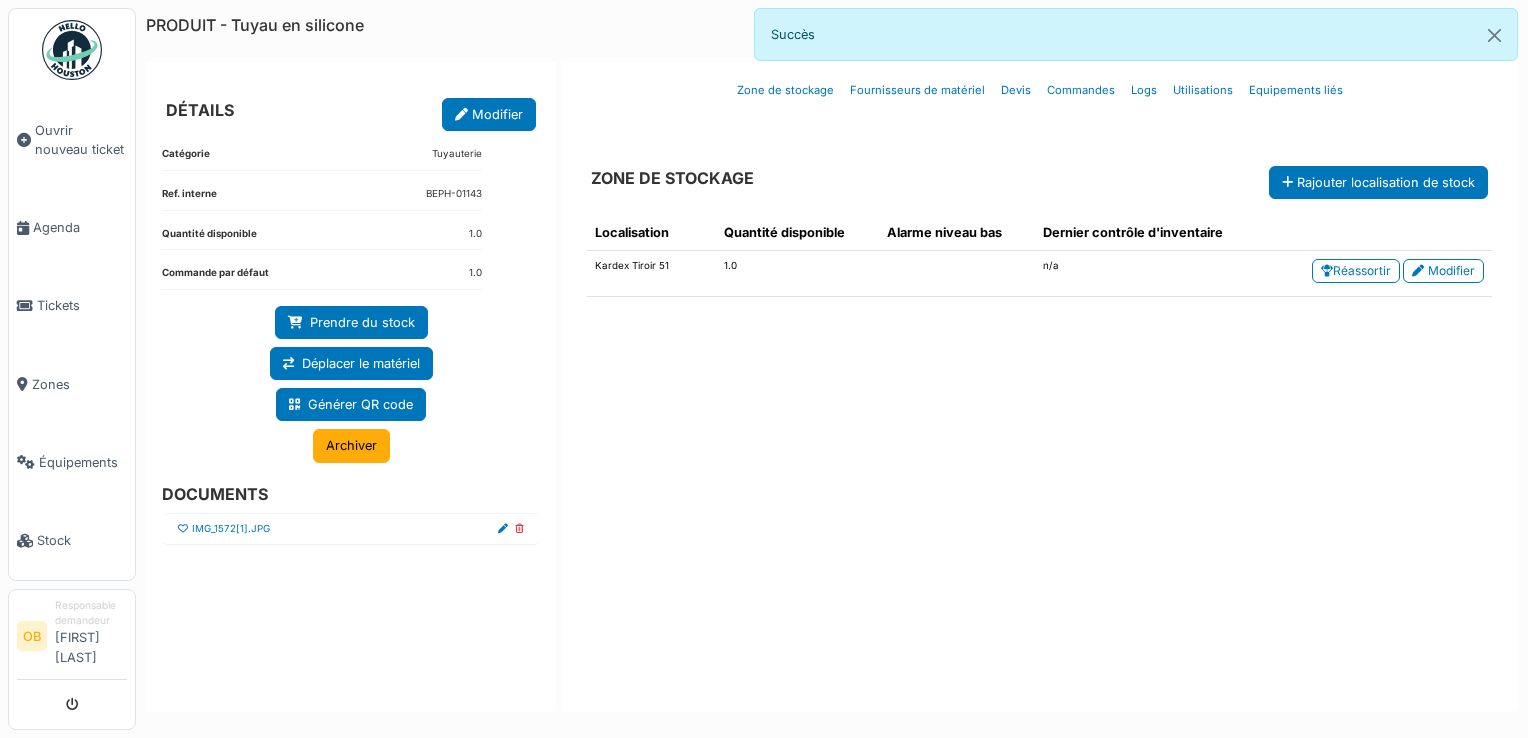 click at bounding box center (183, 529) 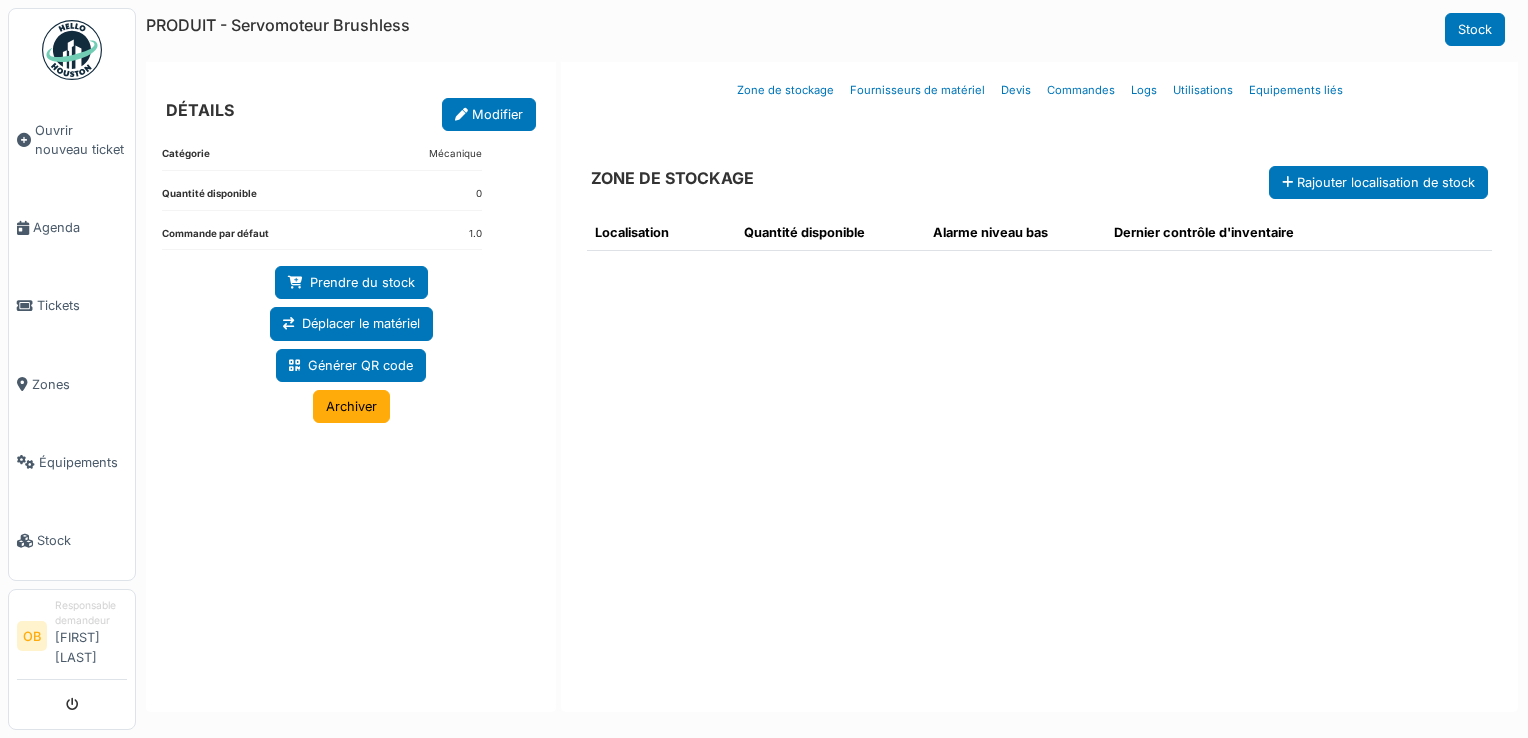 scroll, scrollTop: 0, scrollLeft: 0, axis: both 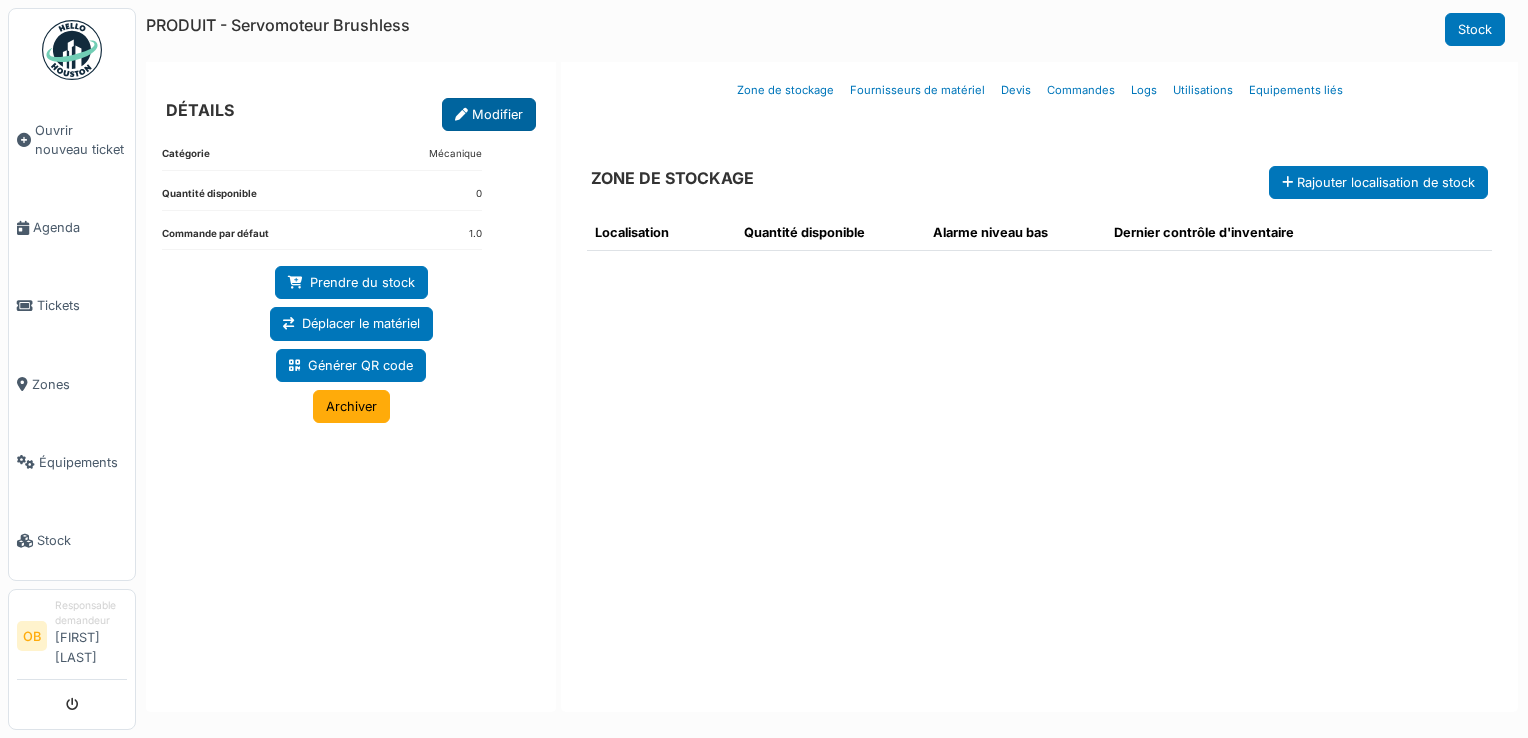 click on "Modifier" at bounding box center [489, 114] 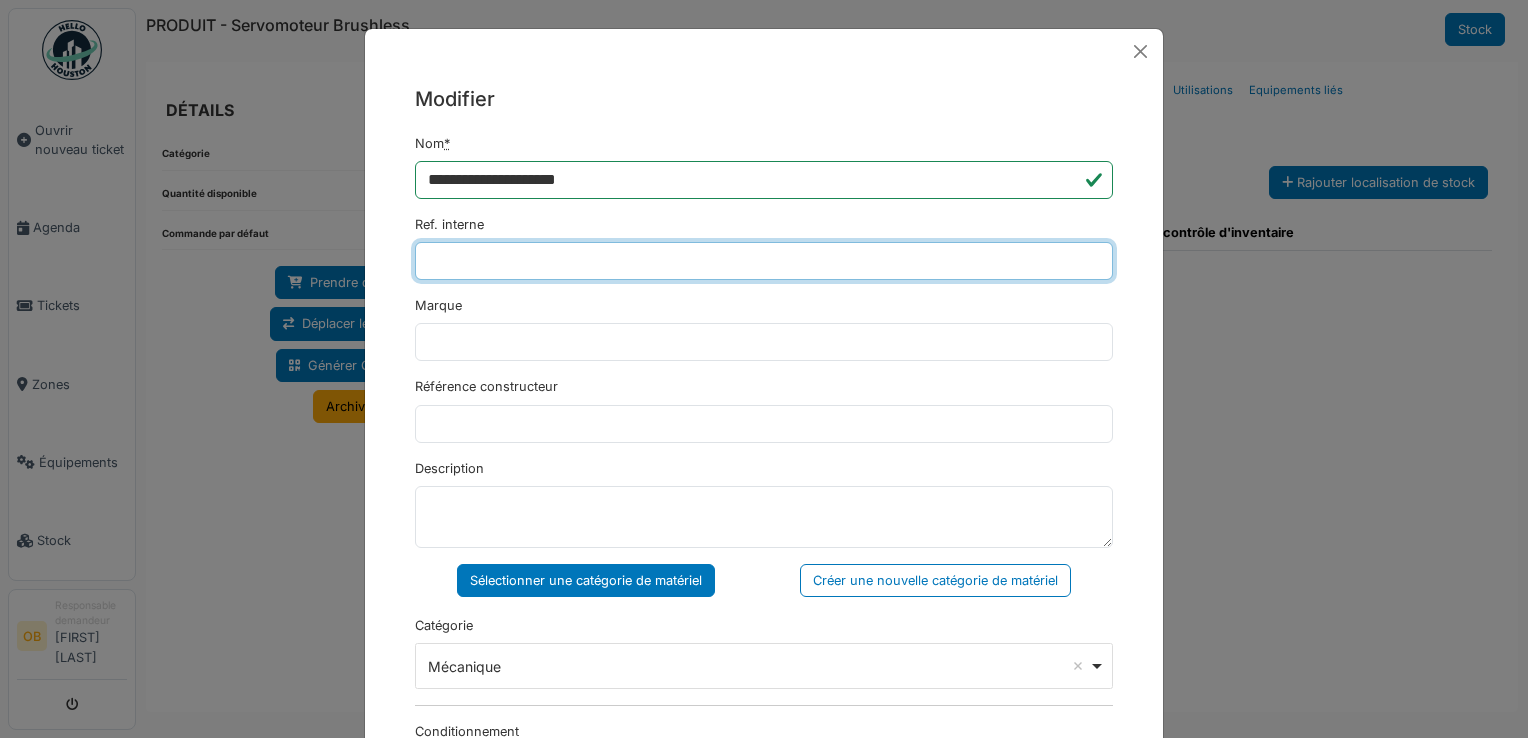 click on "Ref. interne" at bounding box center (764, 261) 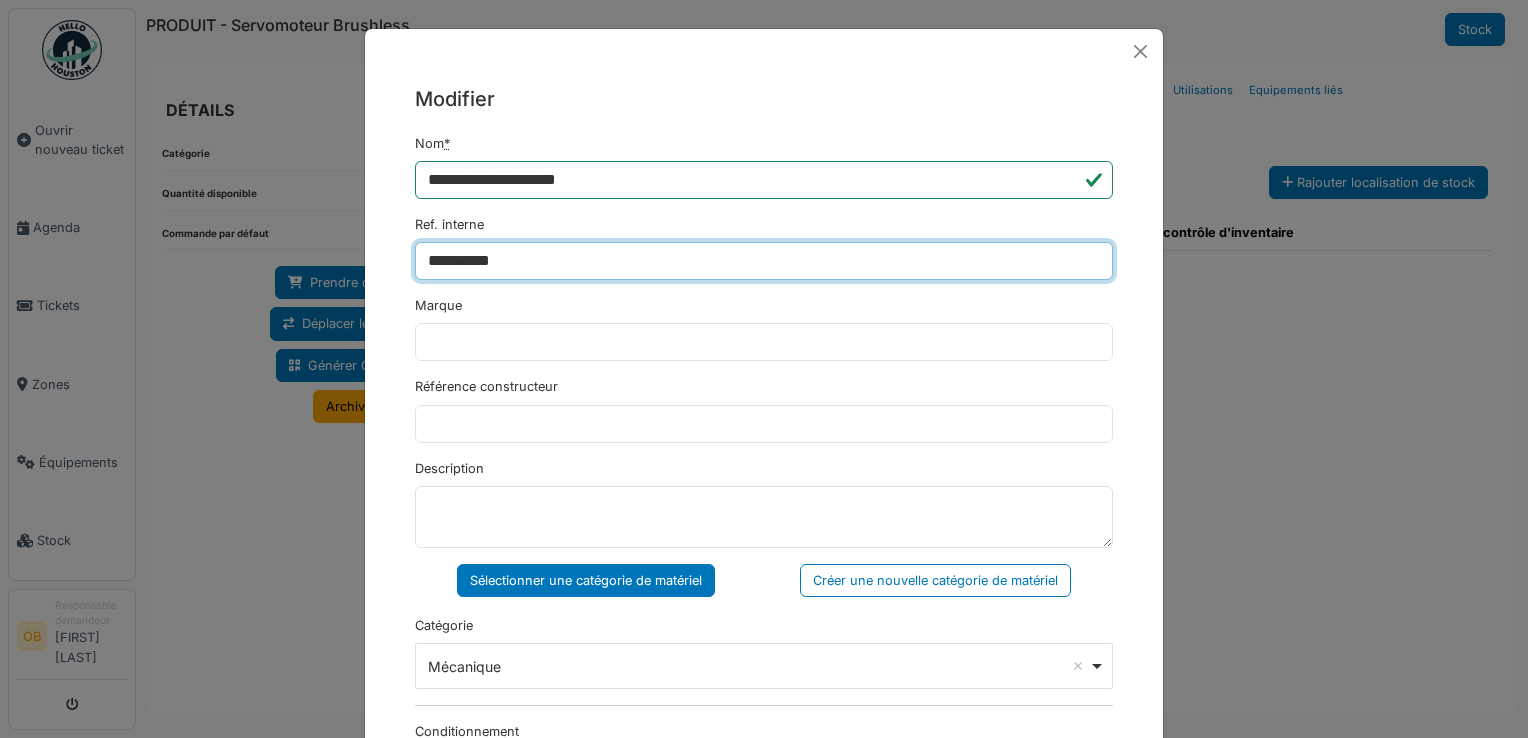 drag, startPoint x: 534, startPoint y: 258, endPoint x: 484, endPoint y: 248, distance: 50.990196 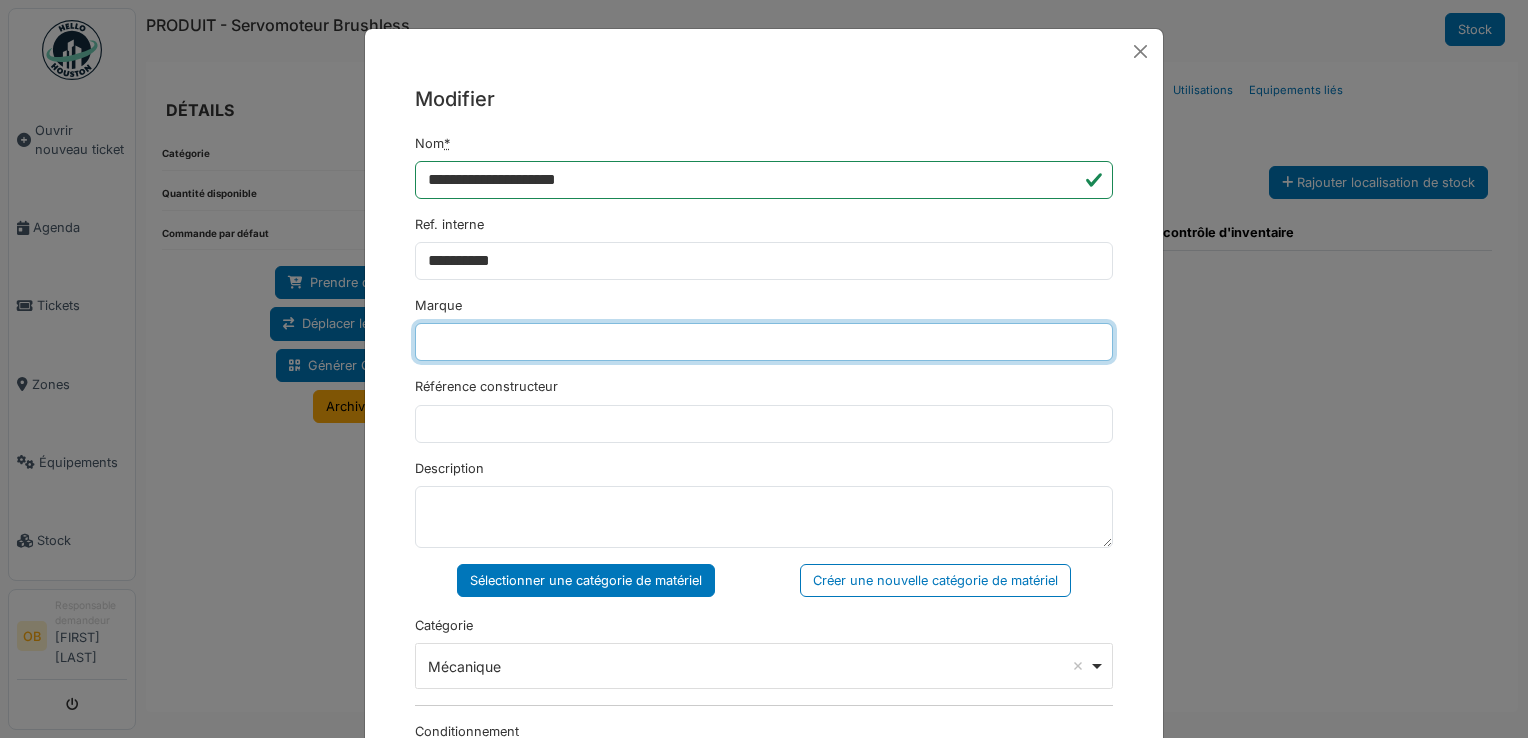 click on "Marque" at bounding box center [764, 342] 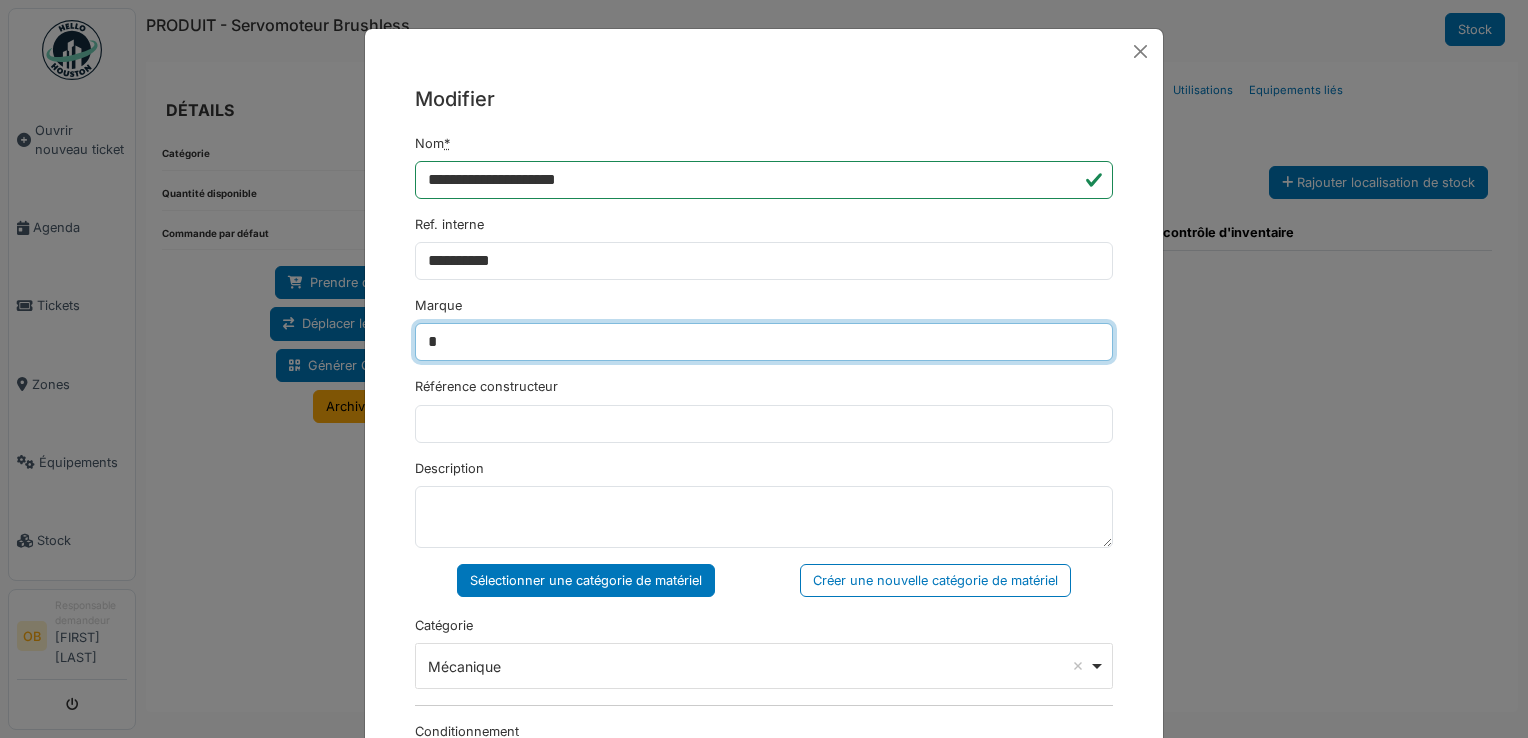 type on "******" 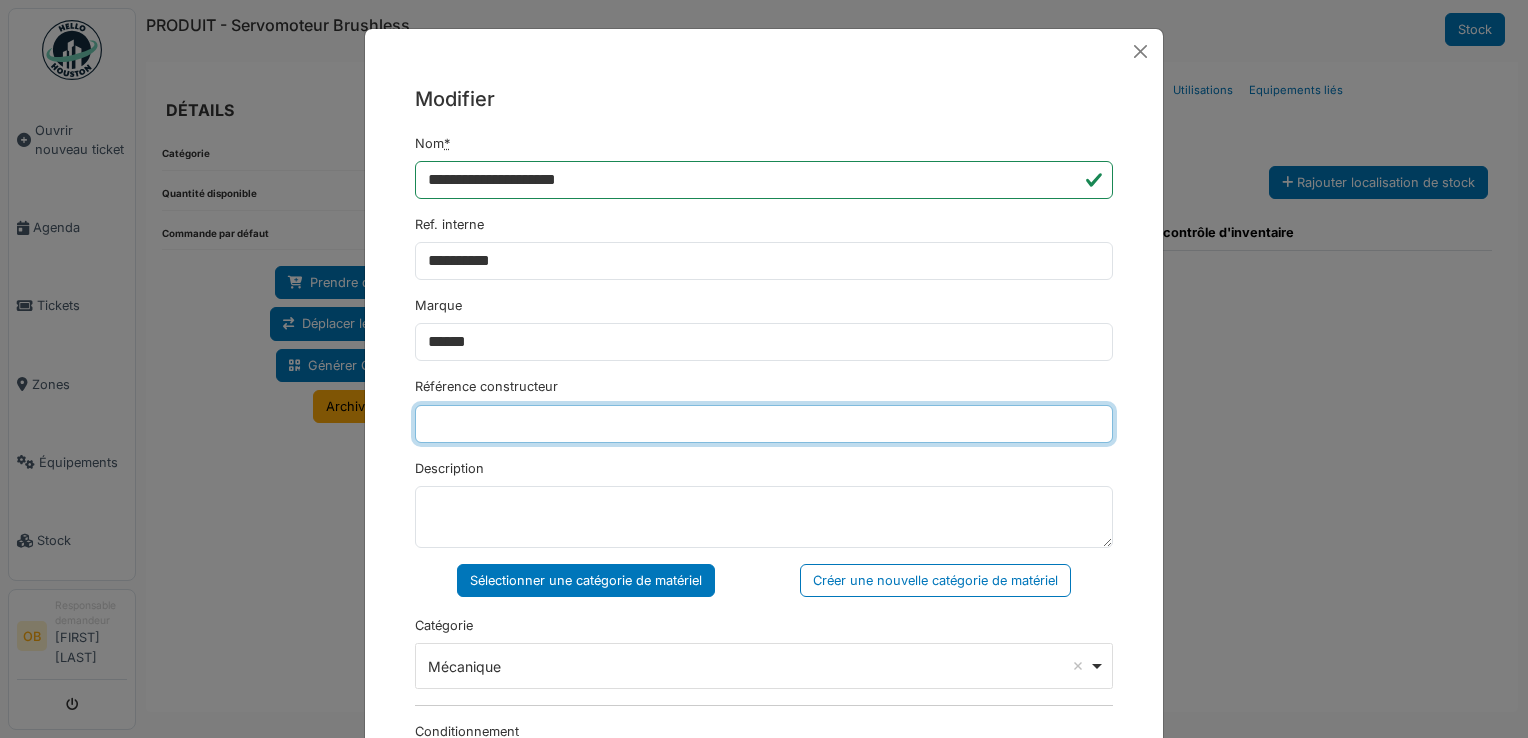 click on "Référence constructeur" at bounding box center [764, 424] 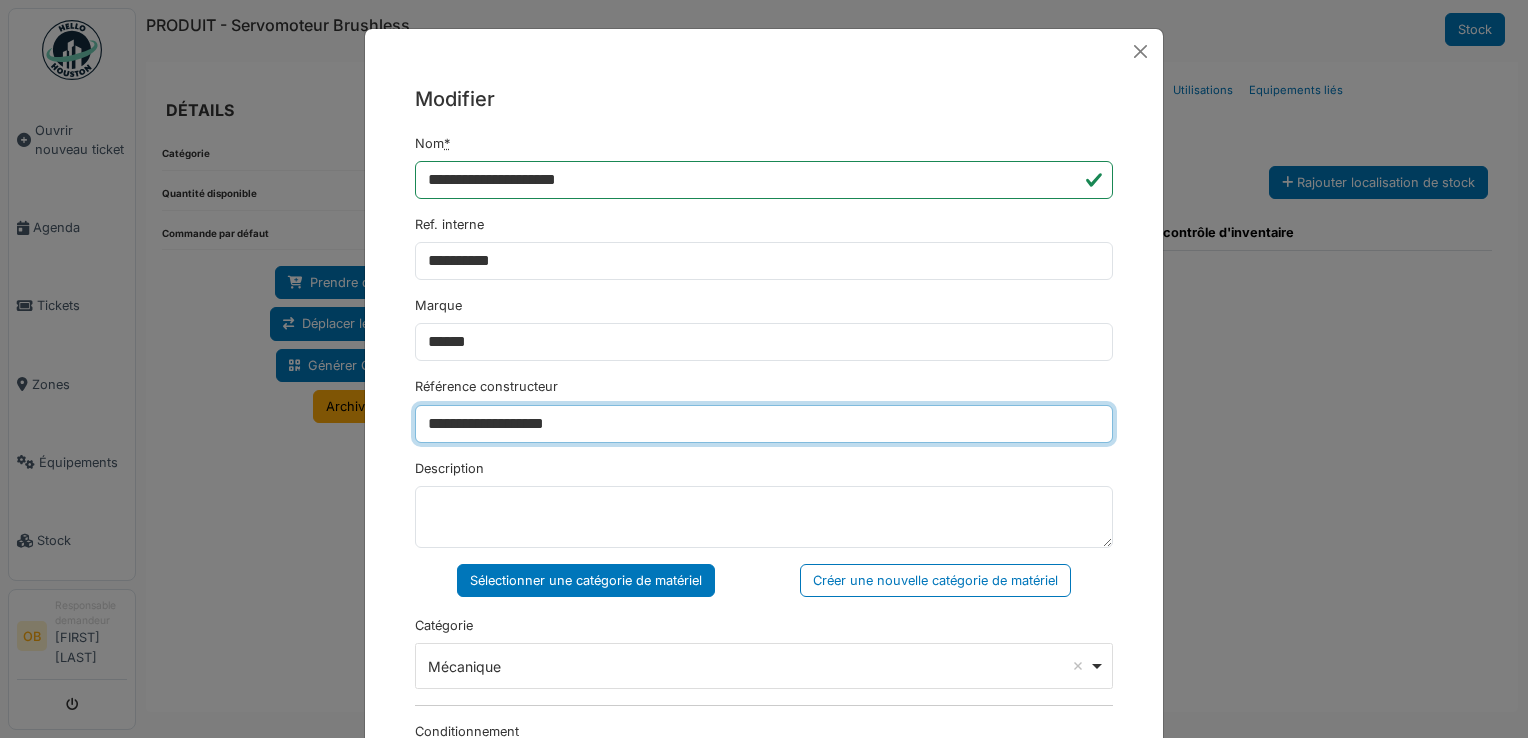 scroll, scrollTop: 133, scrollLeft: 0, axis: vertical 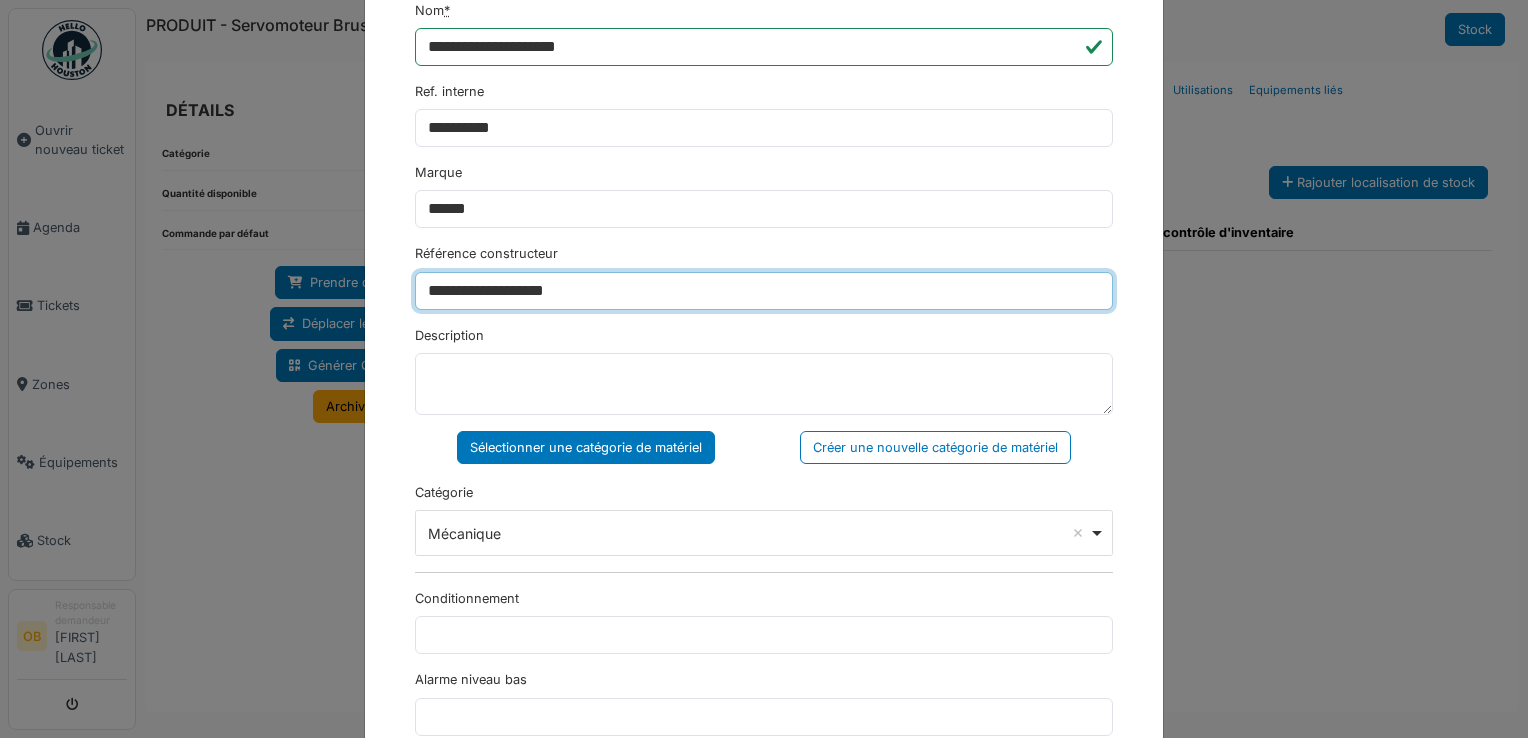 type on "**********" 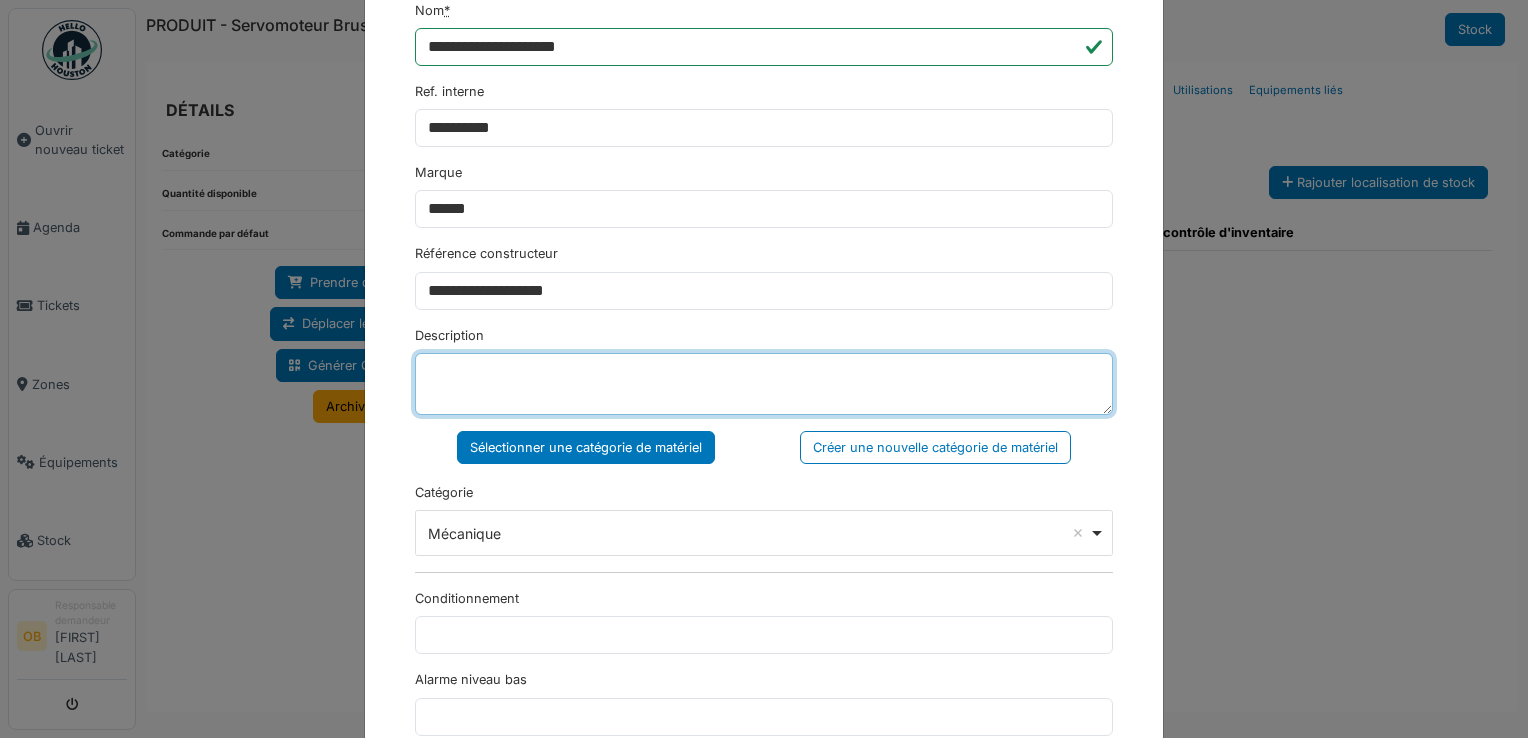 click on "Description" at bounding box center [764, 384] 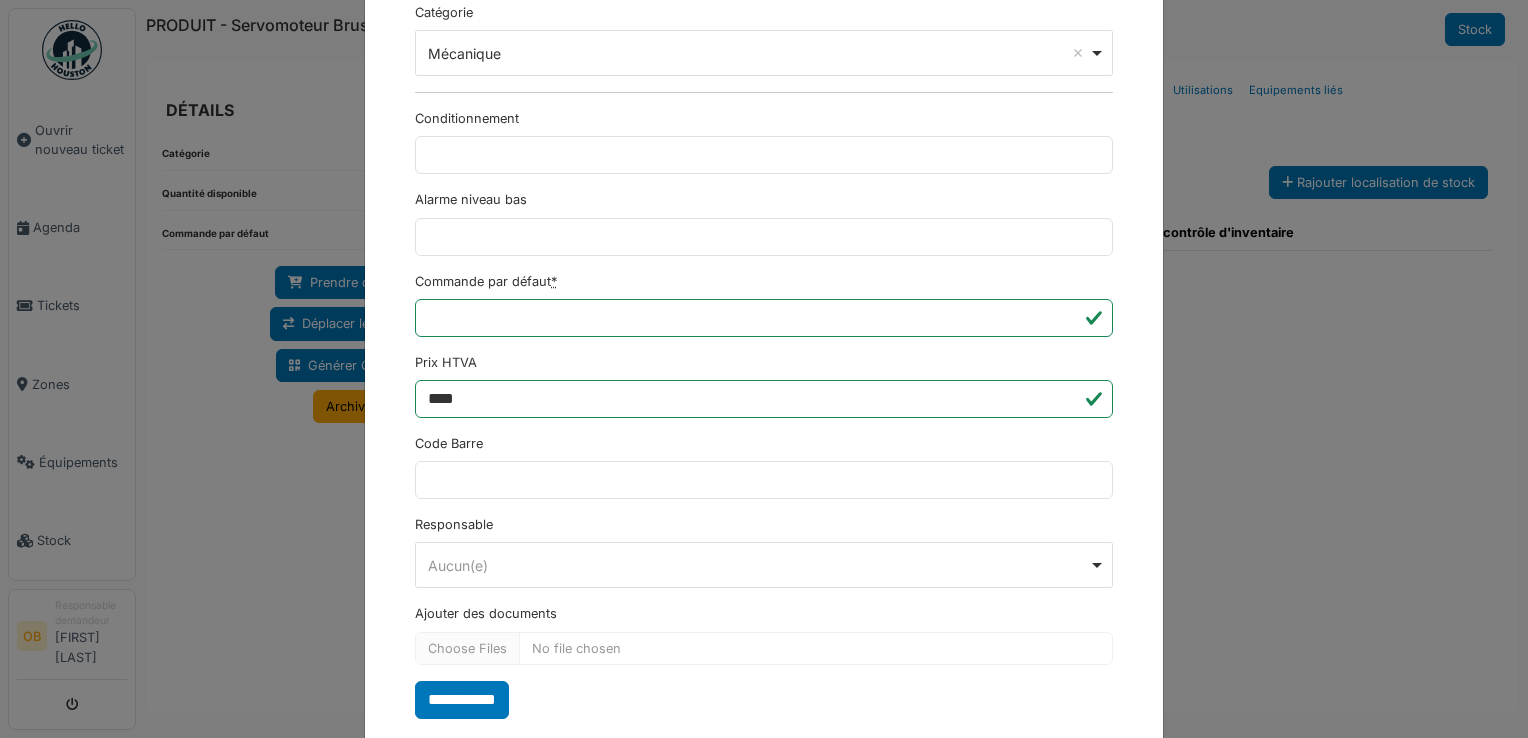 scroll, scrollTop: 650, scrollLeft: 0, axis: vertical 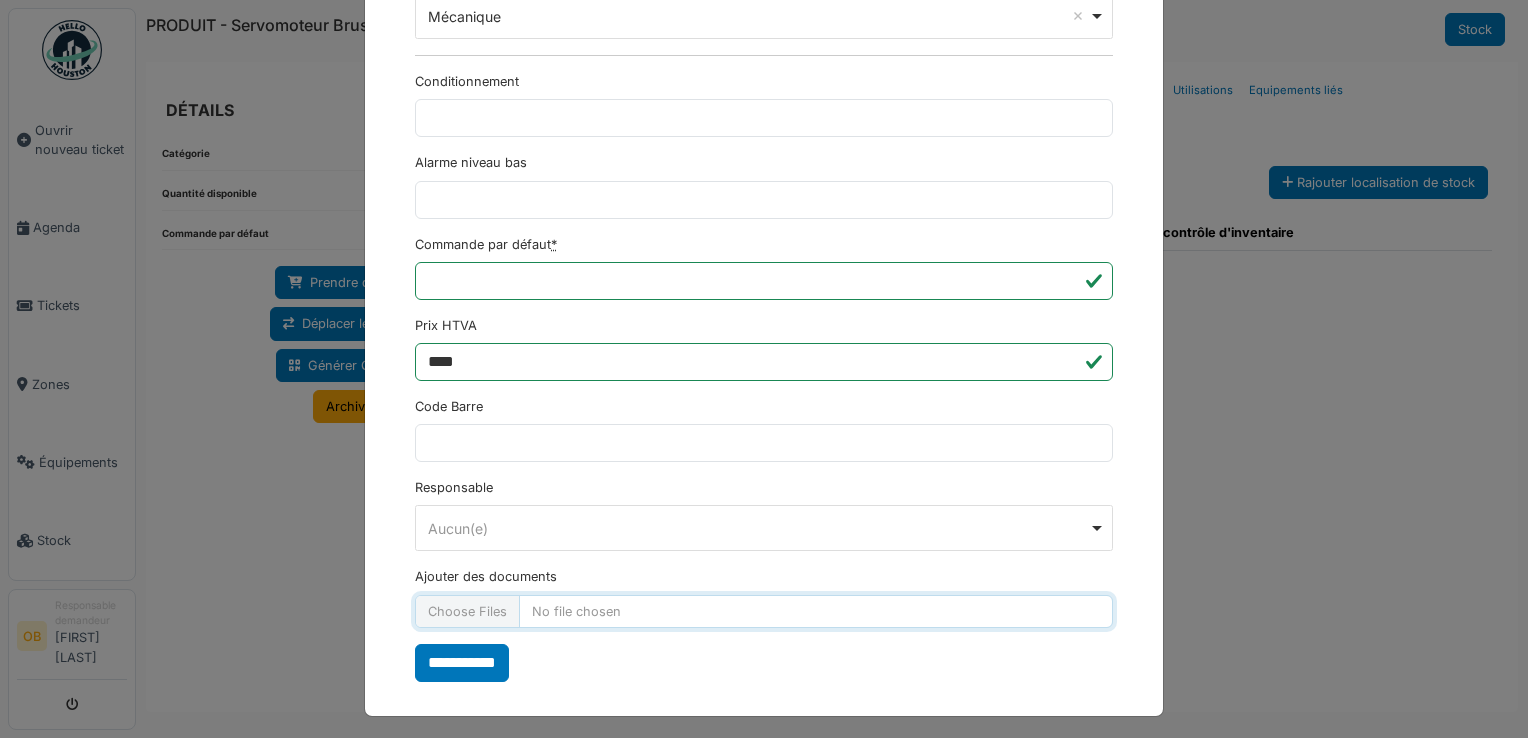 click on "Ajouter des documents" at bounding box center (764, 611) 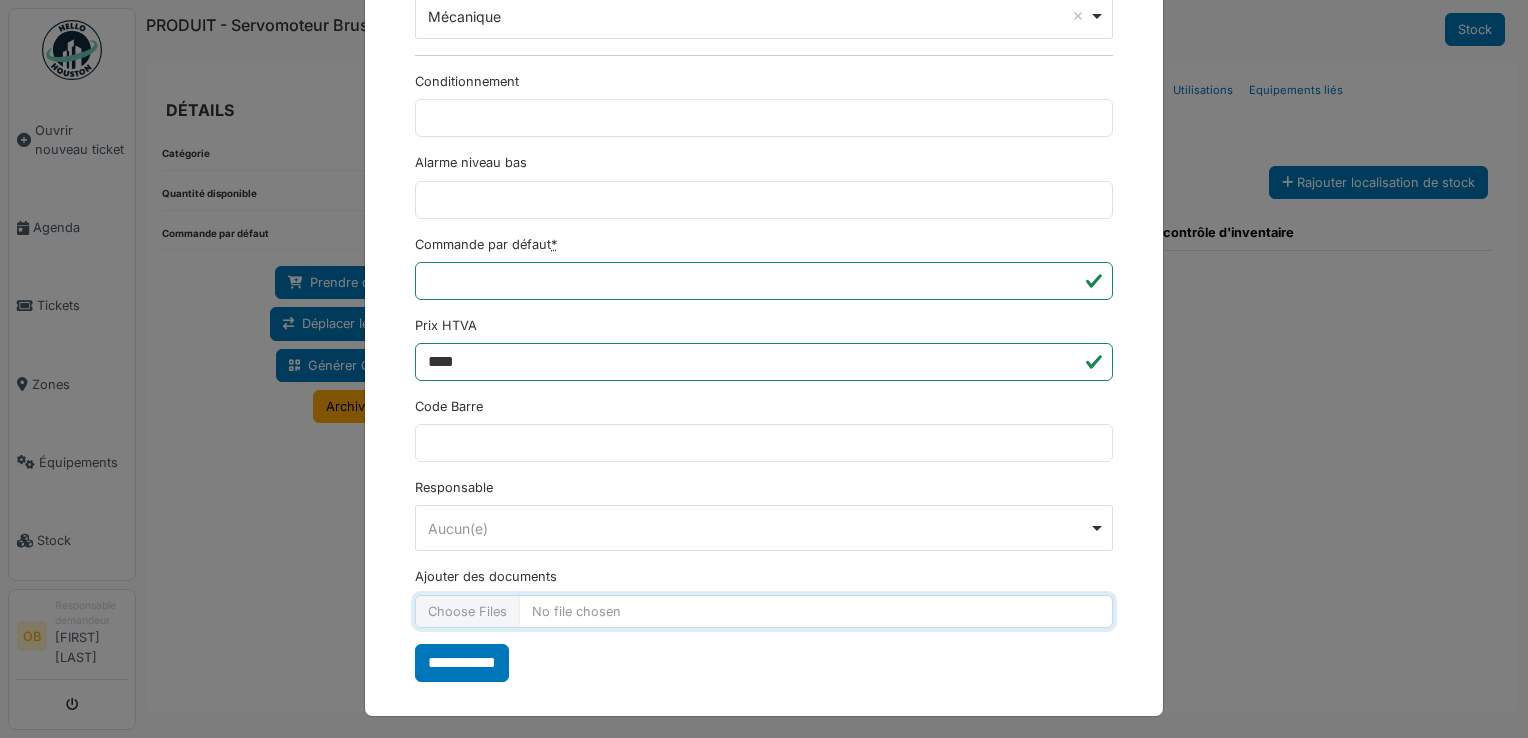 type on "**********" 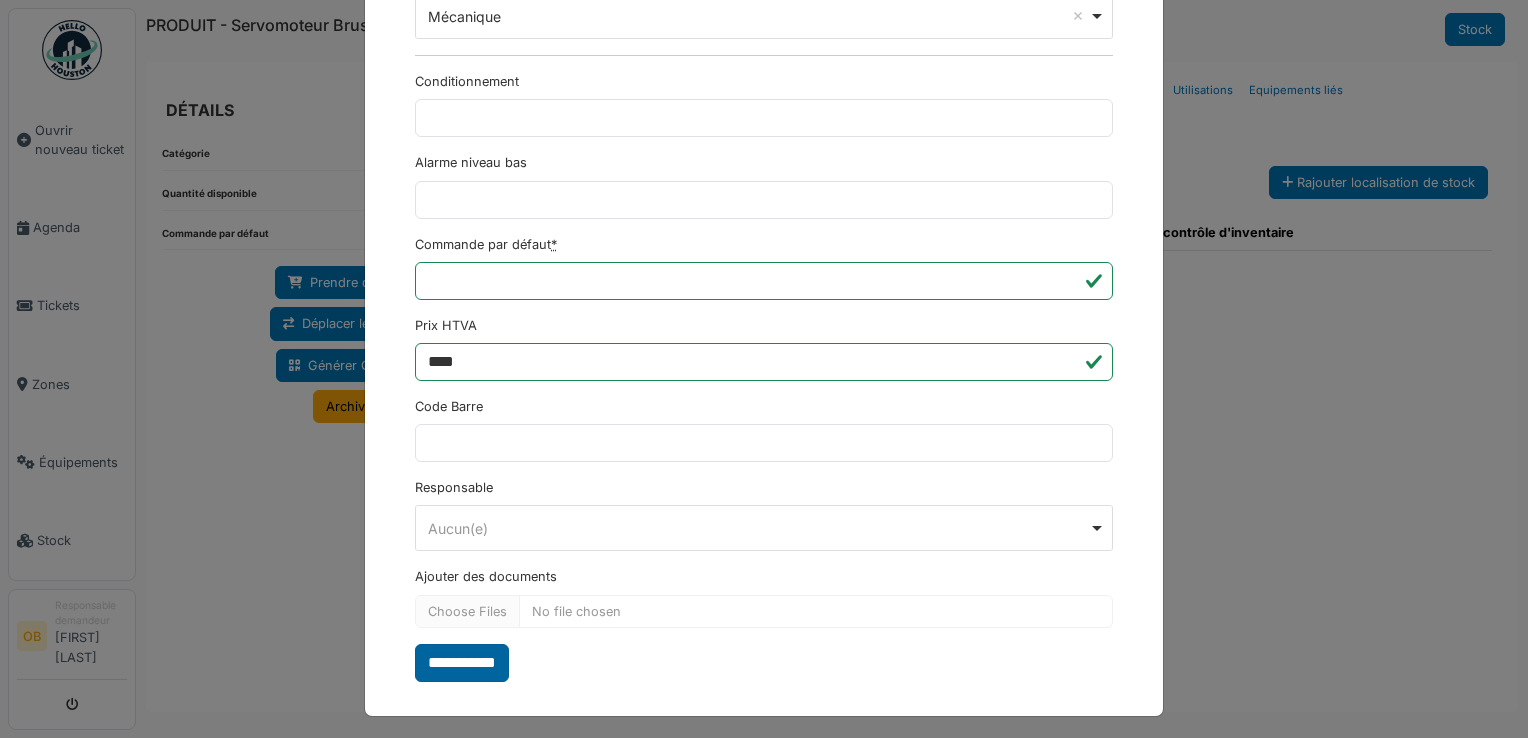 click on "**********" at bounding box center [462, 663] 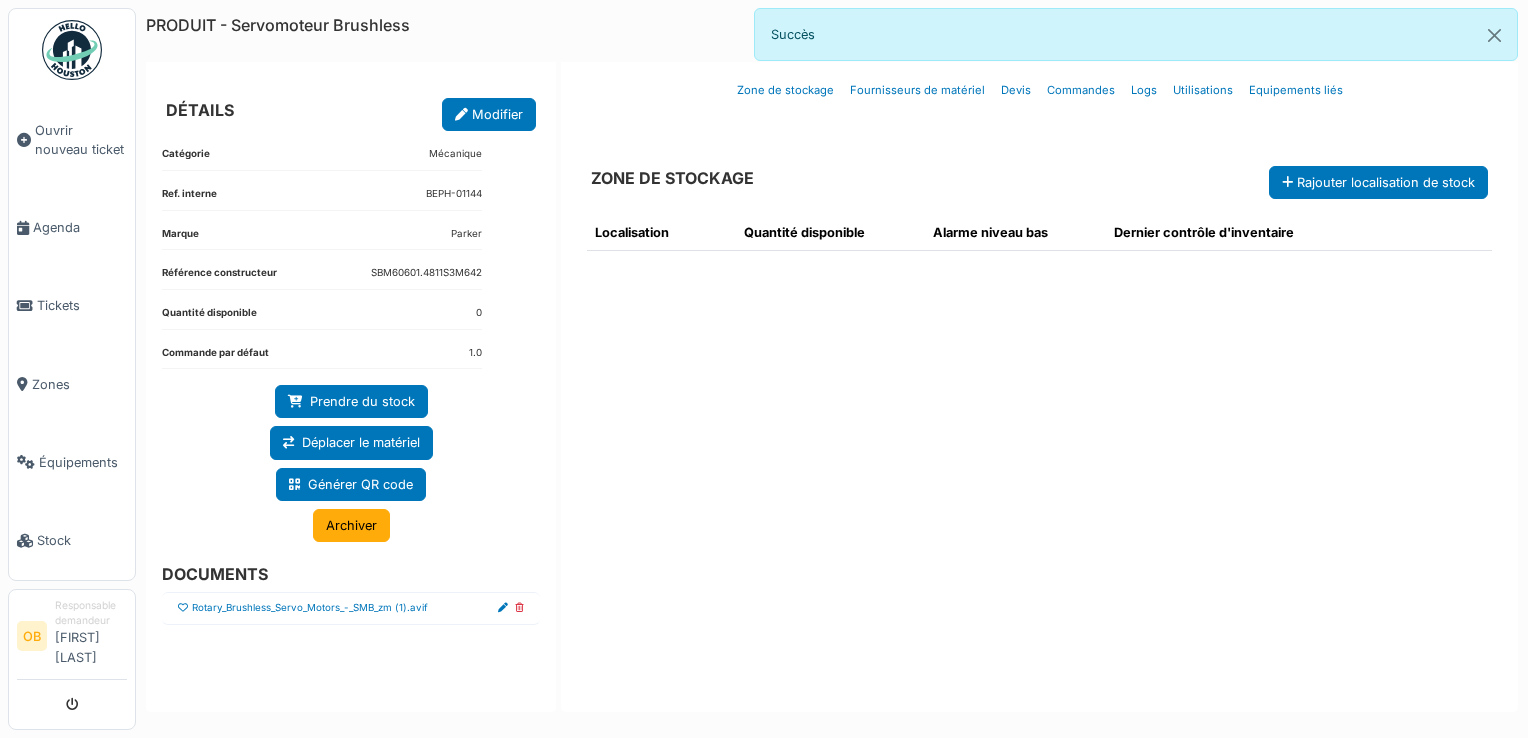 click at bounding box center [183, 608] 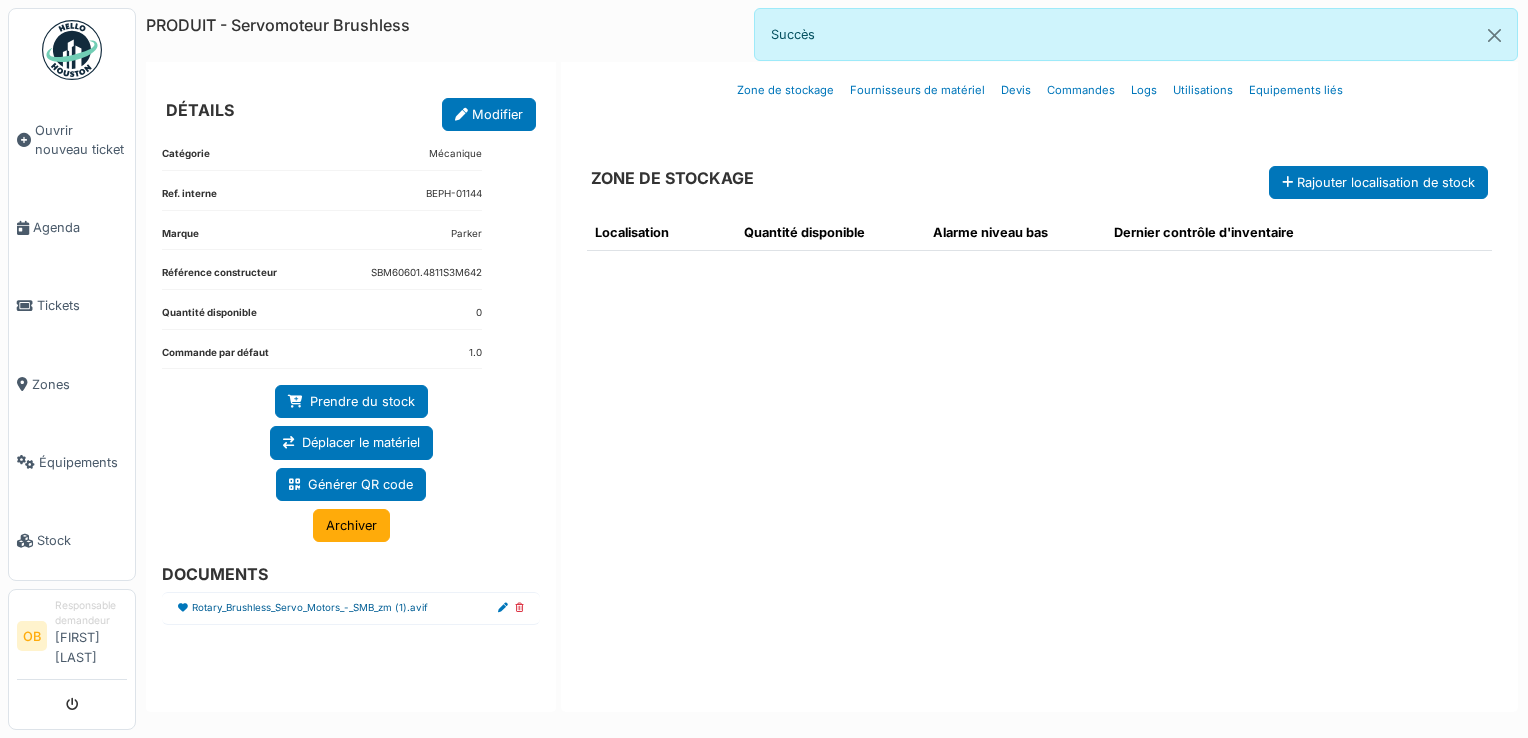 click on "Rotary_Brushless_Servo_Motors_-_SMB_zm (1).avif" at bounding box center [310, 608] 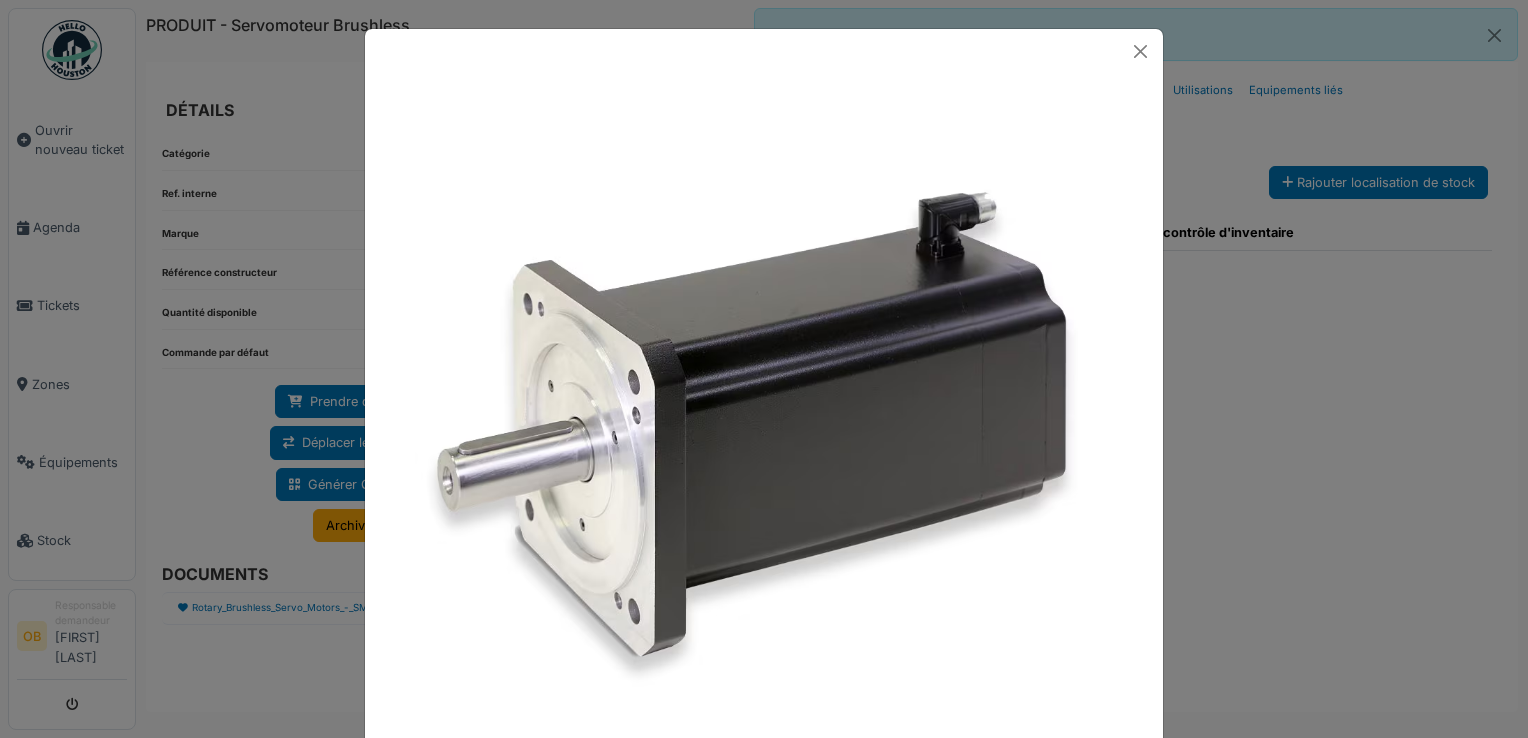 click at bounding box center (764, 369) 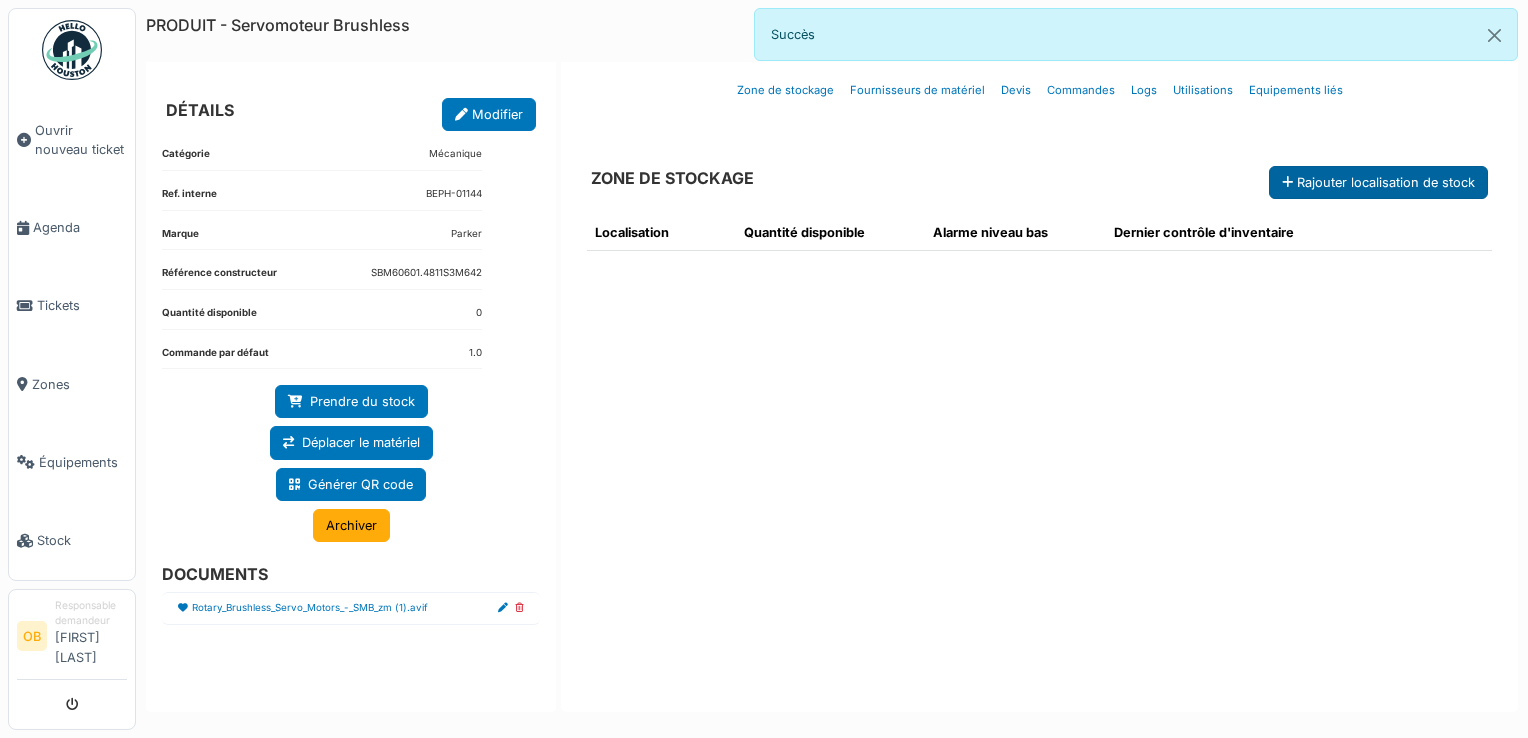 click on "Rajouter localisation de stock" at bounding box center (1378, 182) 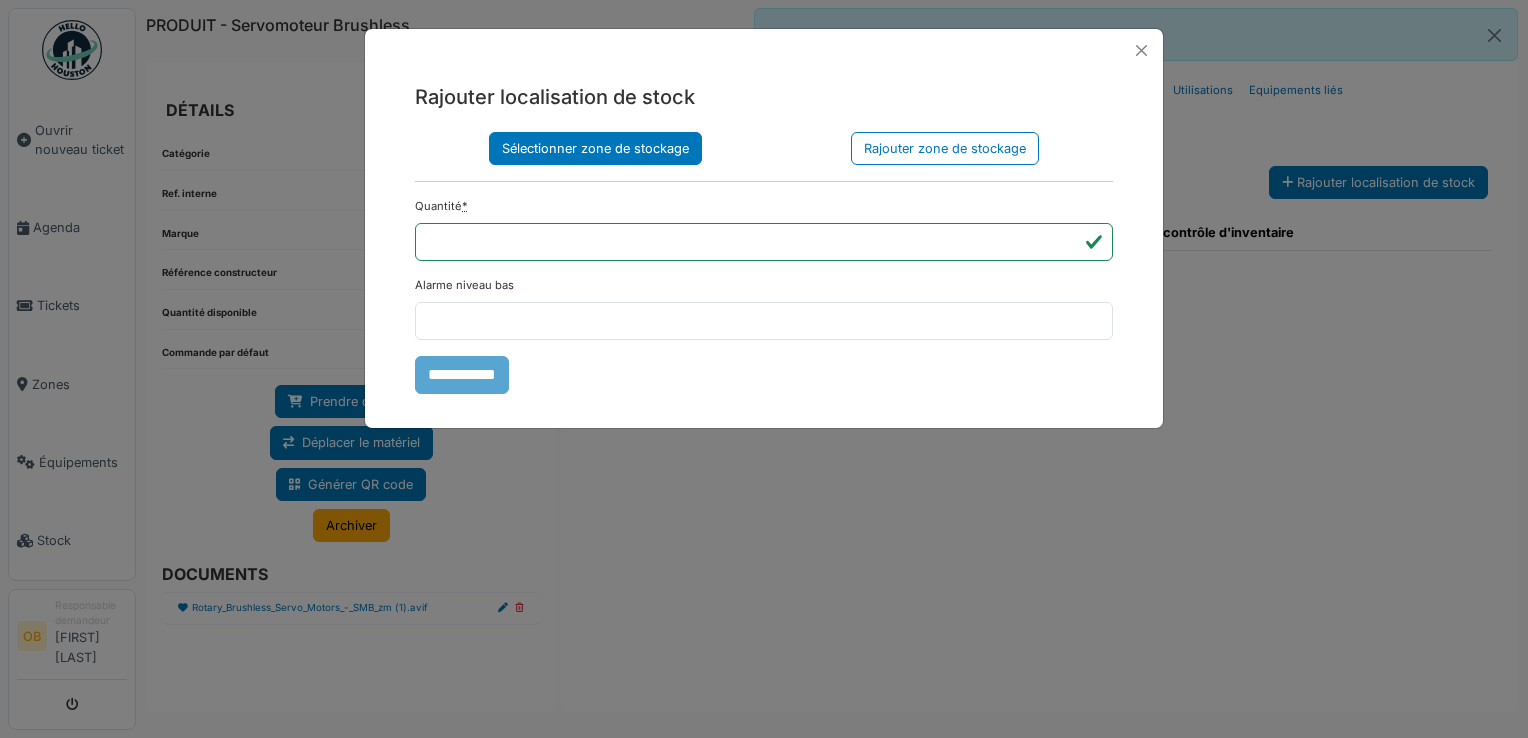 click on "Sélectionner zone de stockage" at bounding box center [595, 148] 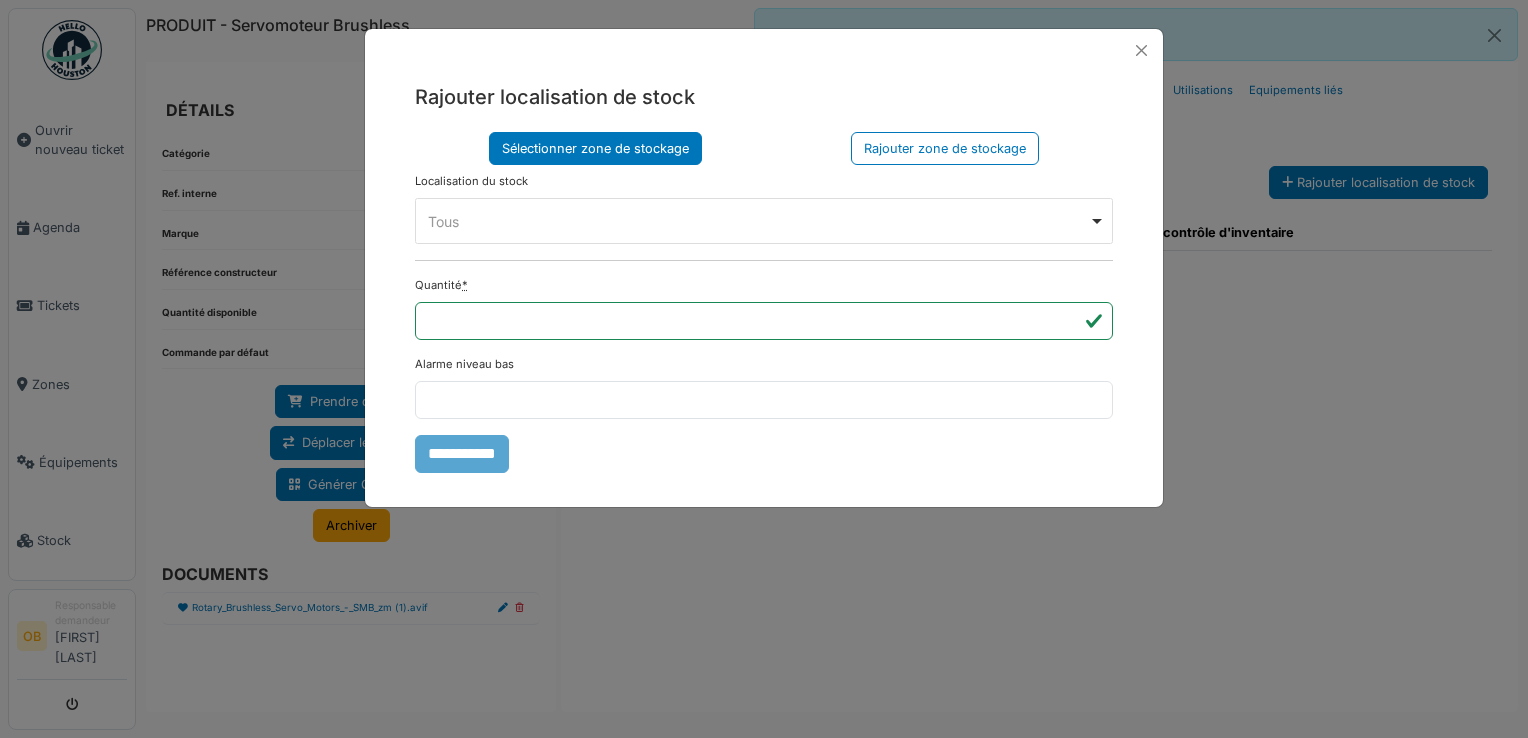click on "Tous Remove item" at bounding box center [758, 221] 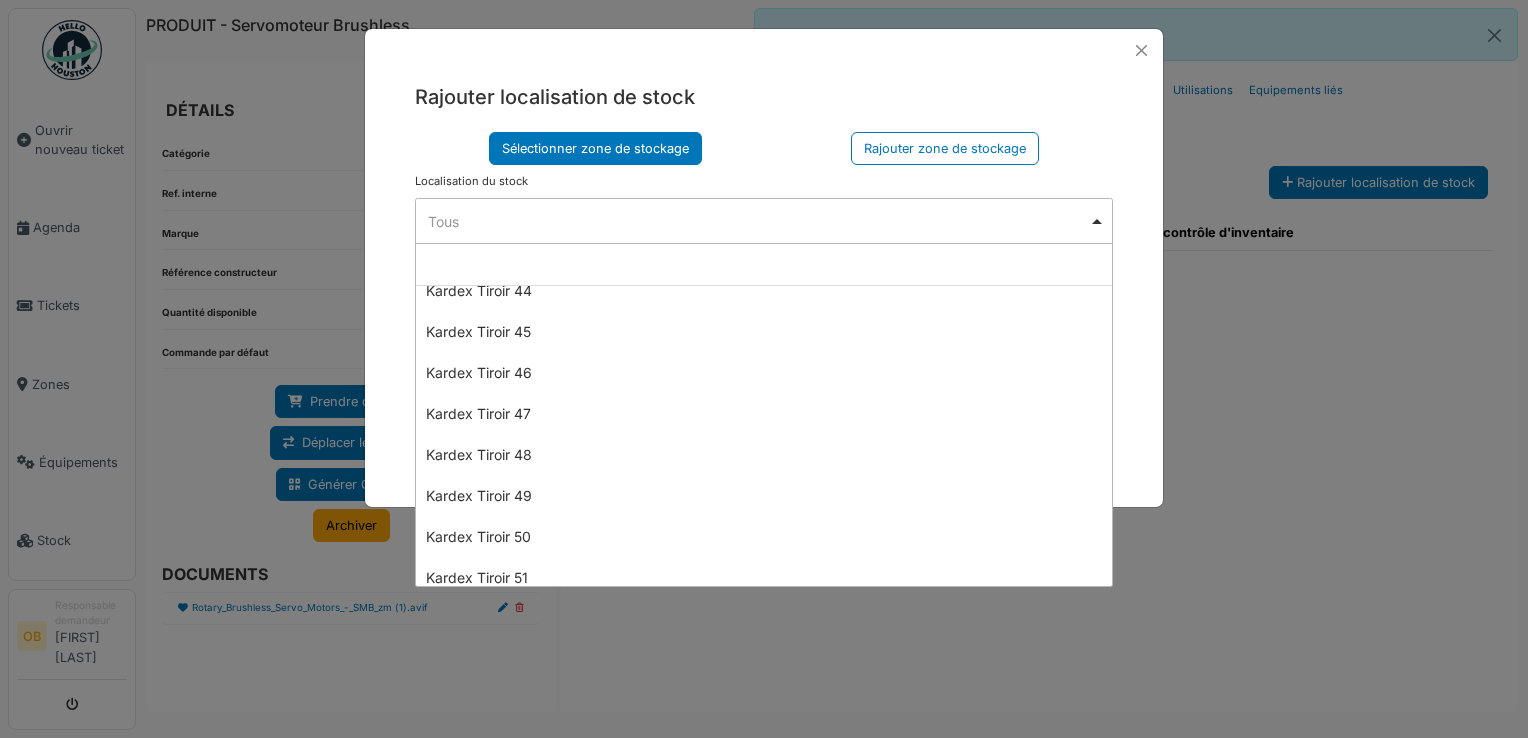 scroll, scrollTop: 1914, scrollLeft: 0, axis: vertical 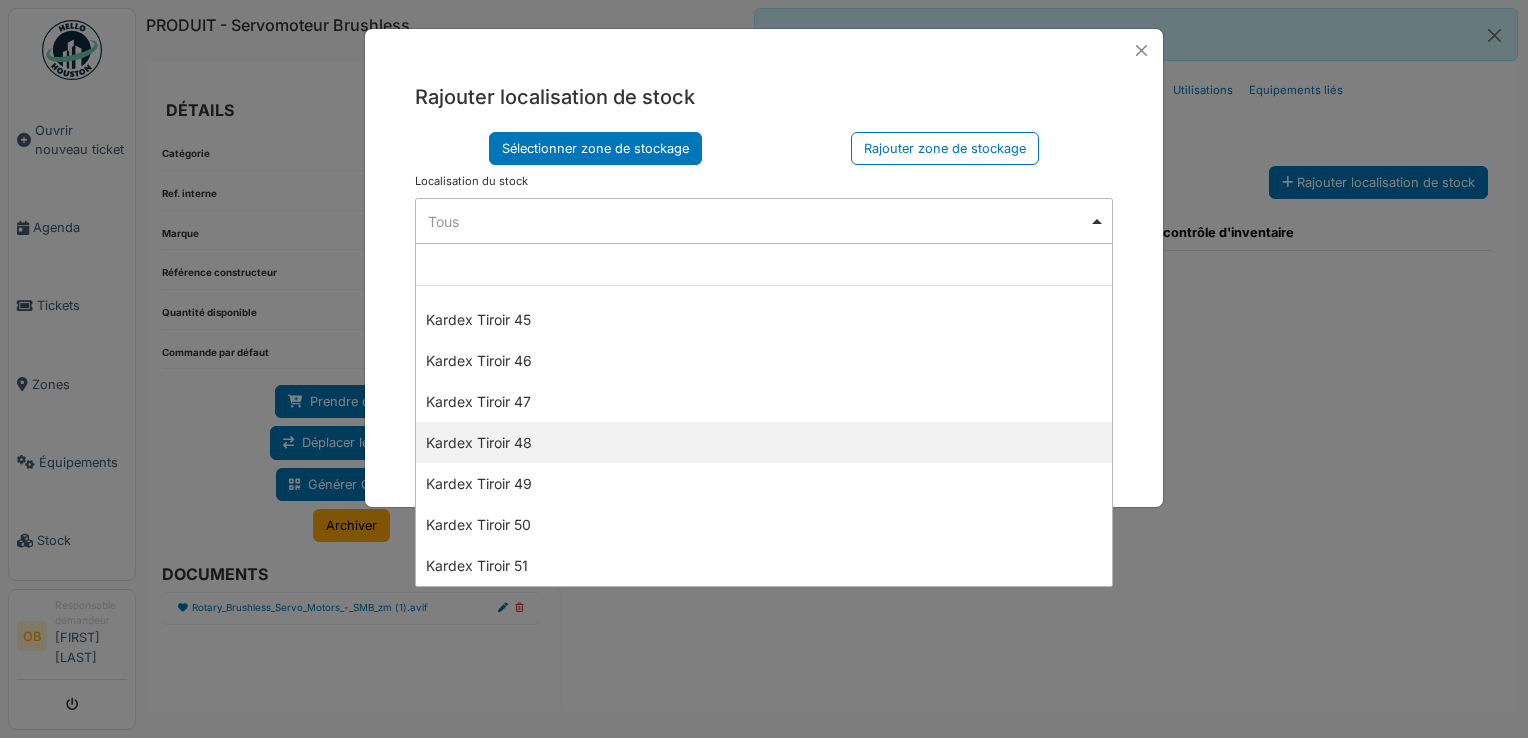 select on "****" 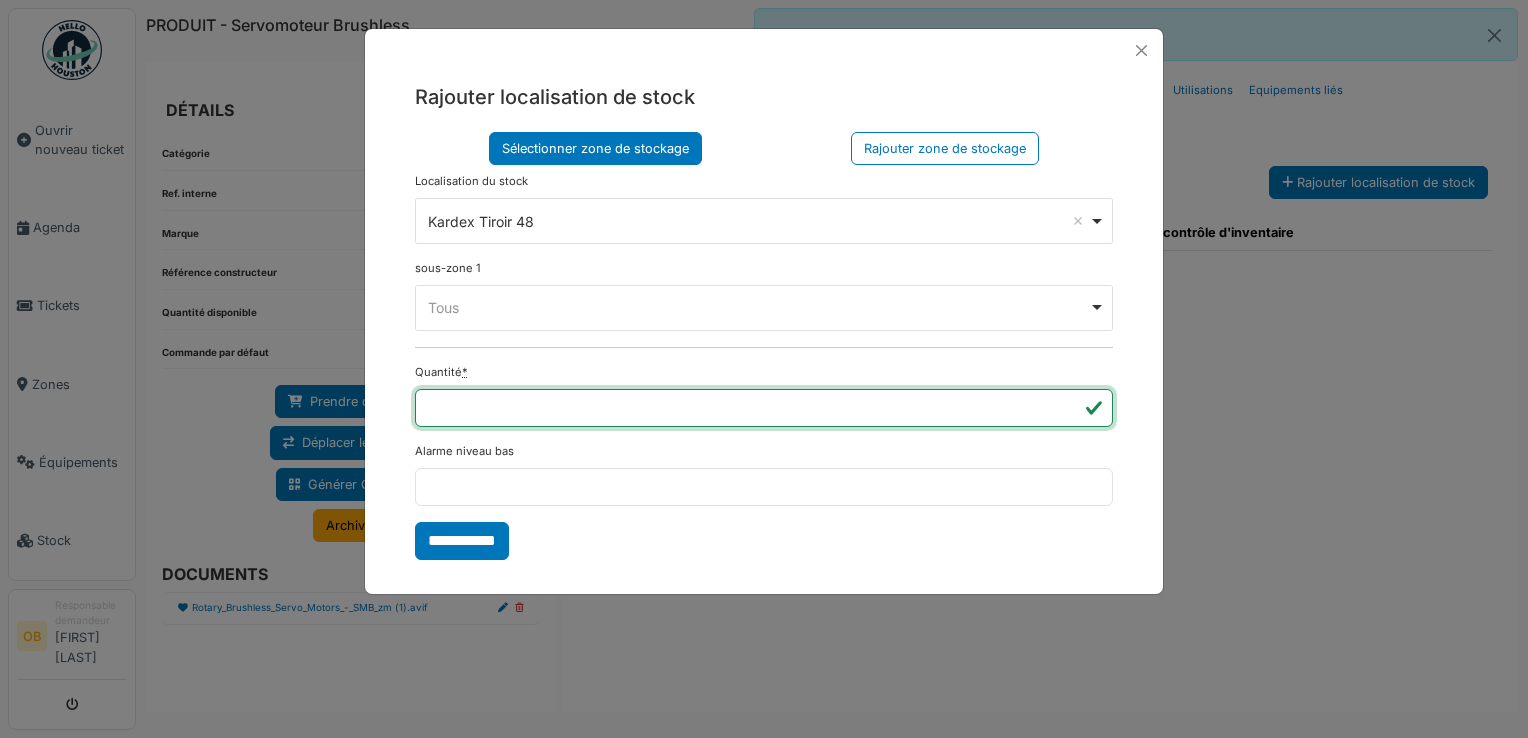 click on "*" at bounding box center (764, 408) 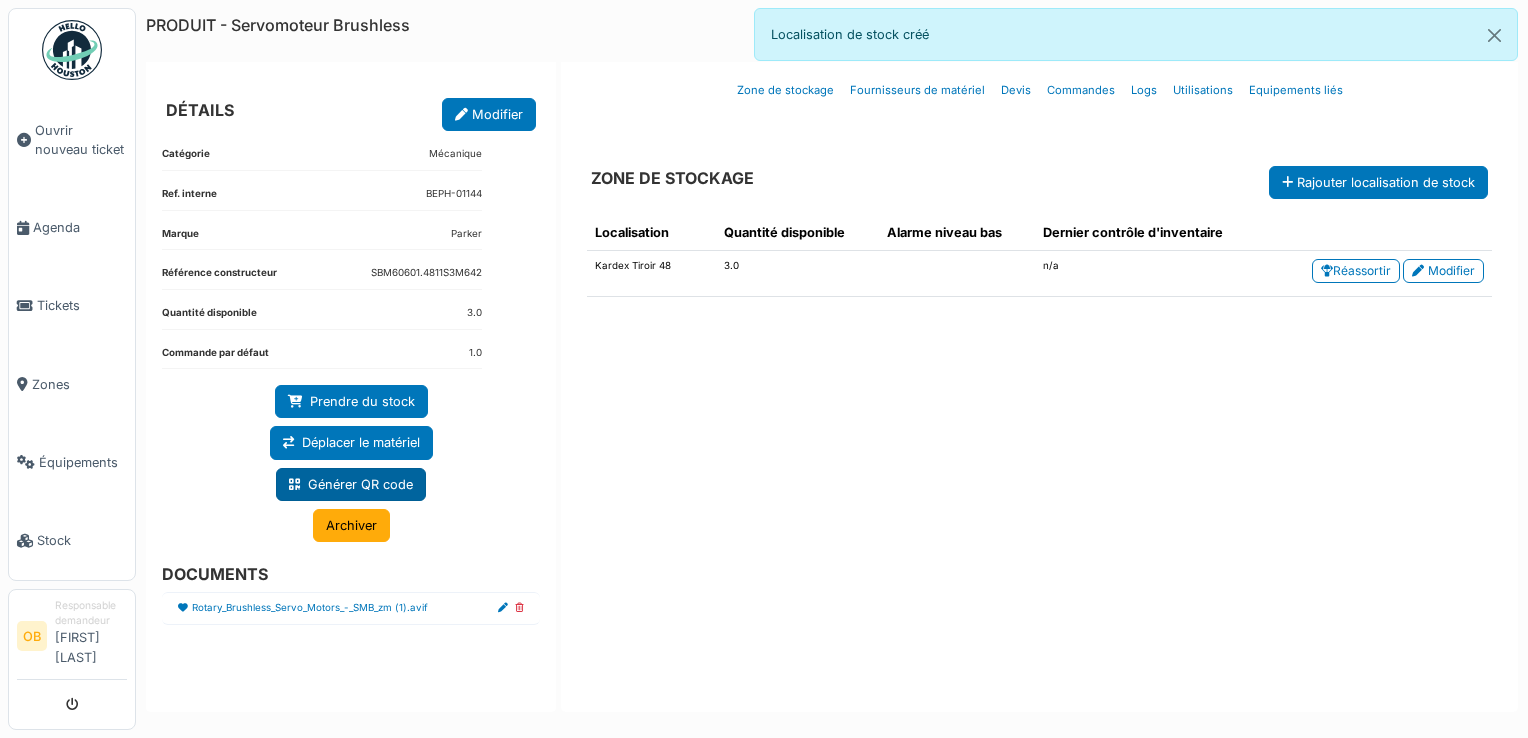 click on "Générer QR code" at bounding box center (351, 484) 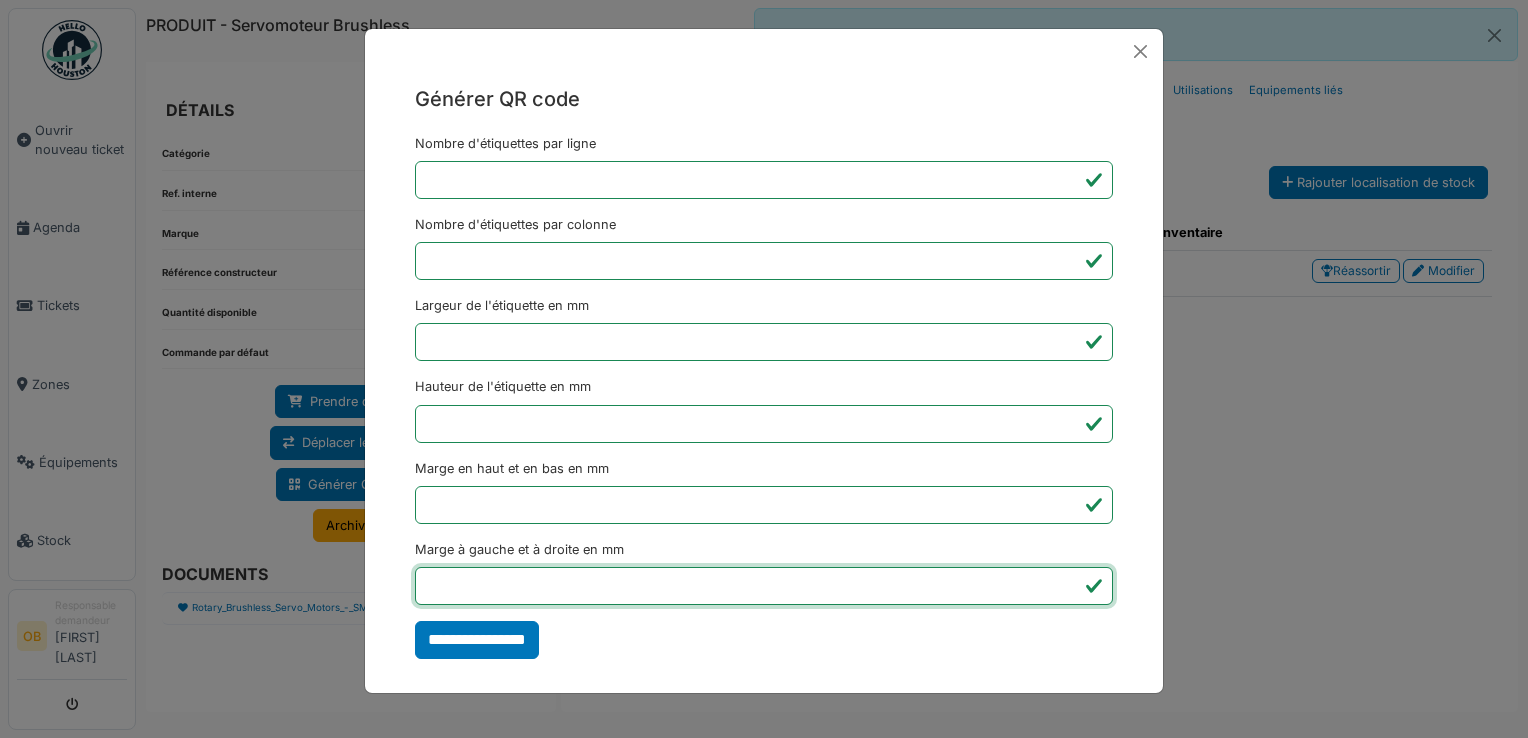 click on "*" at bounding box center [764, 586] 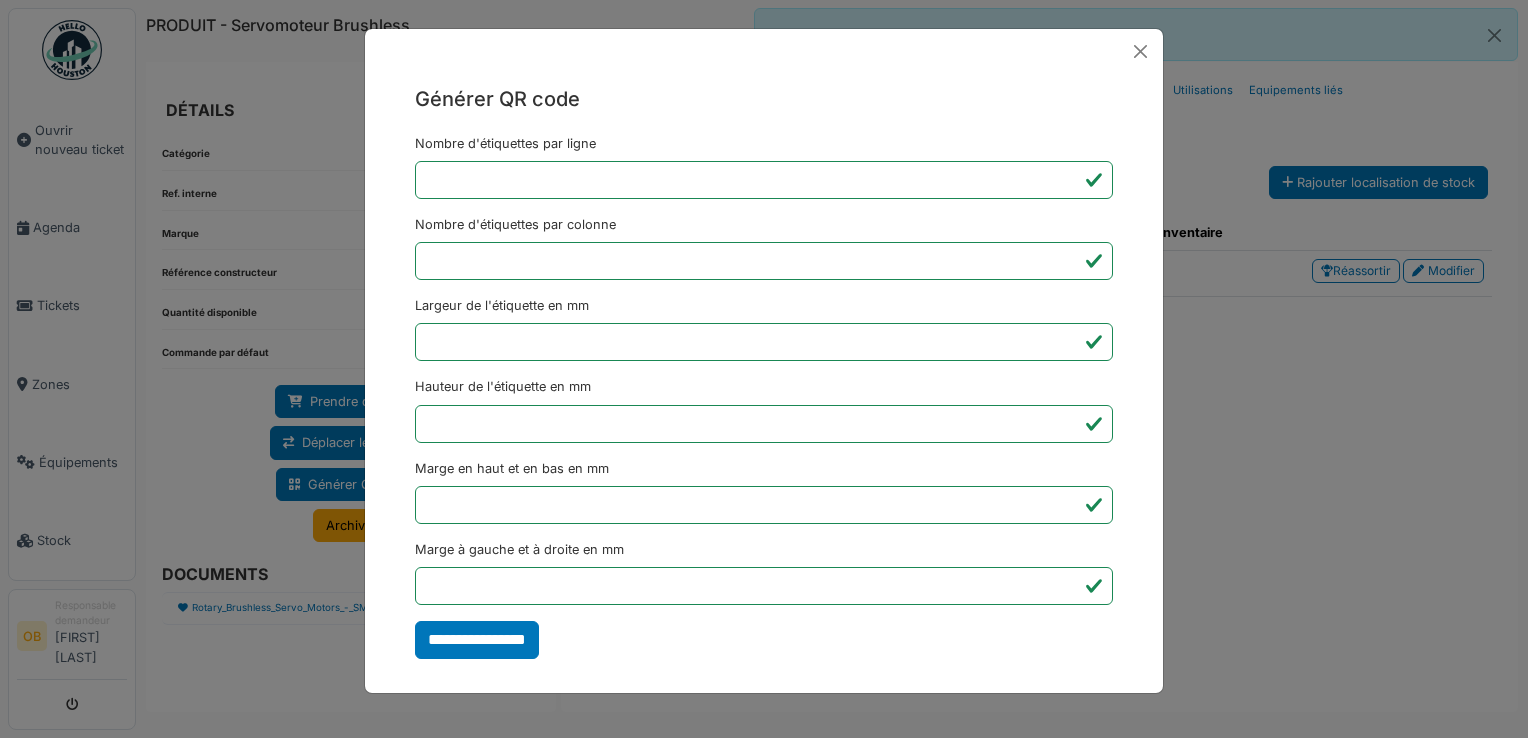 type on "*******" 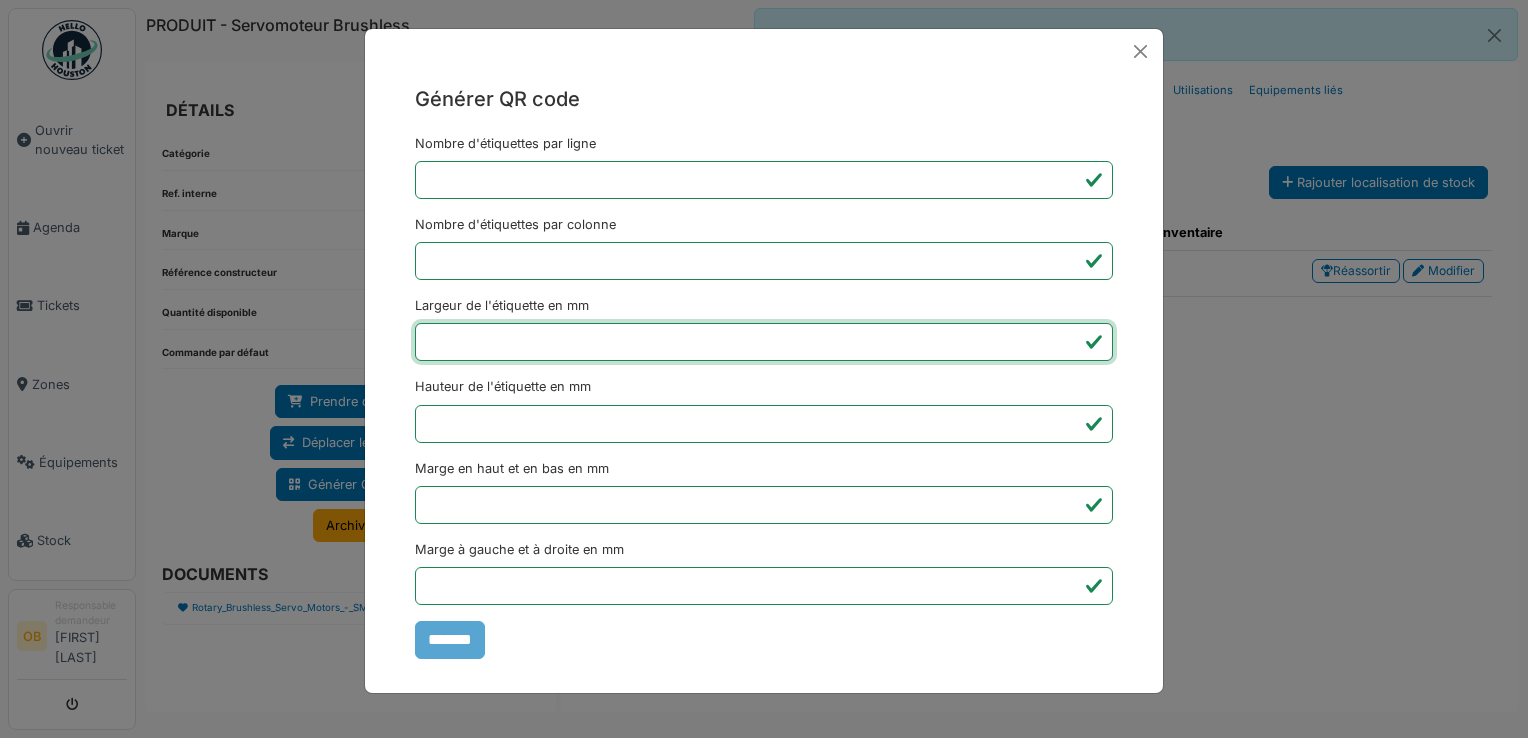 click on "Générer QR code
Nombre d'étiquettes par ligne
*
Nombre d'étiquettes par colonne
*
Largeur de l'étiquette en mm
**
Hauteur de l'étiquette en mm
**
Marge en haut et en bas en mm
*
Marge à gauche et à droite en mm
***
*******" at bounding box center (764, 369) 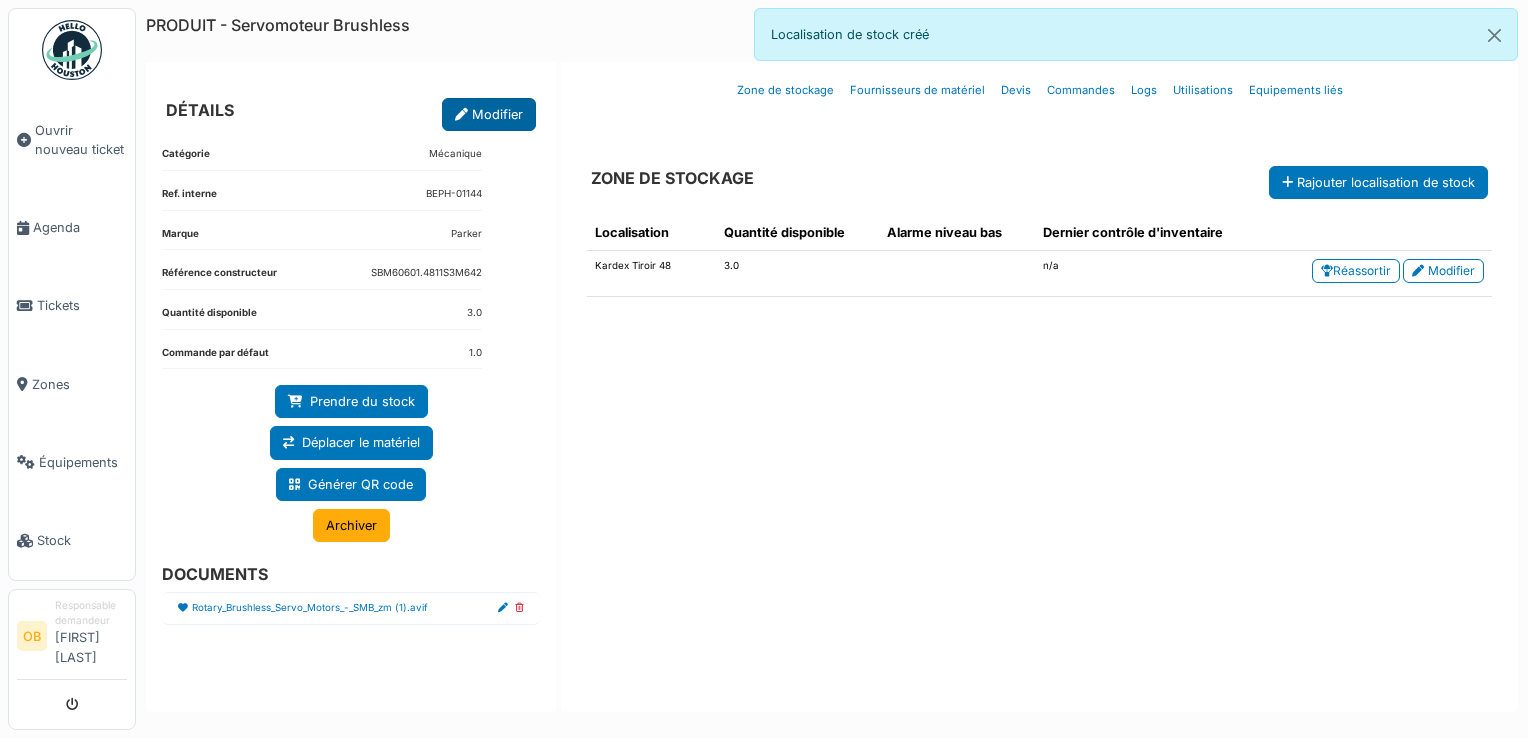 click on "Modifier" at bounding box center [489, 114] 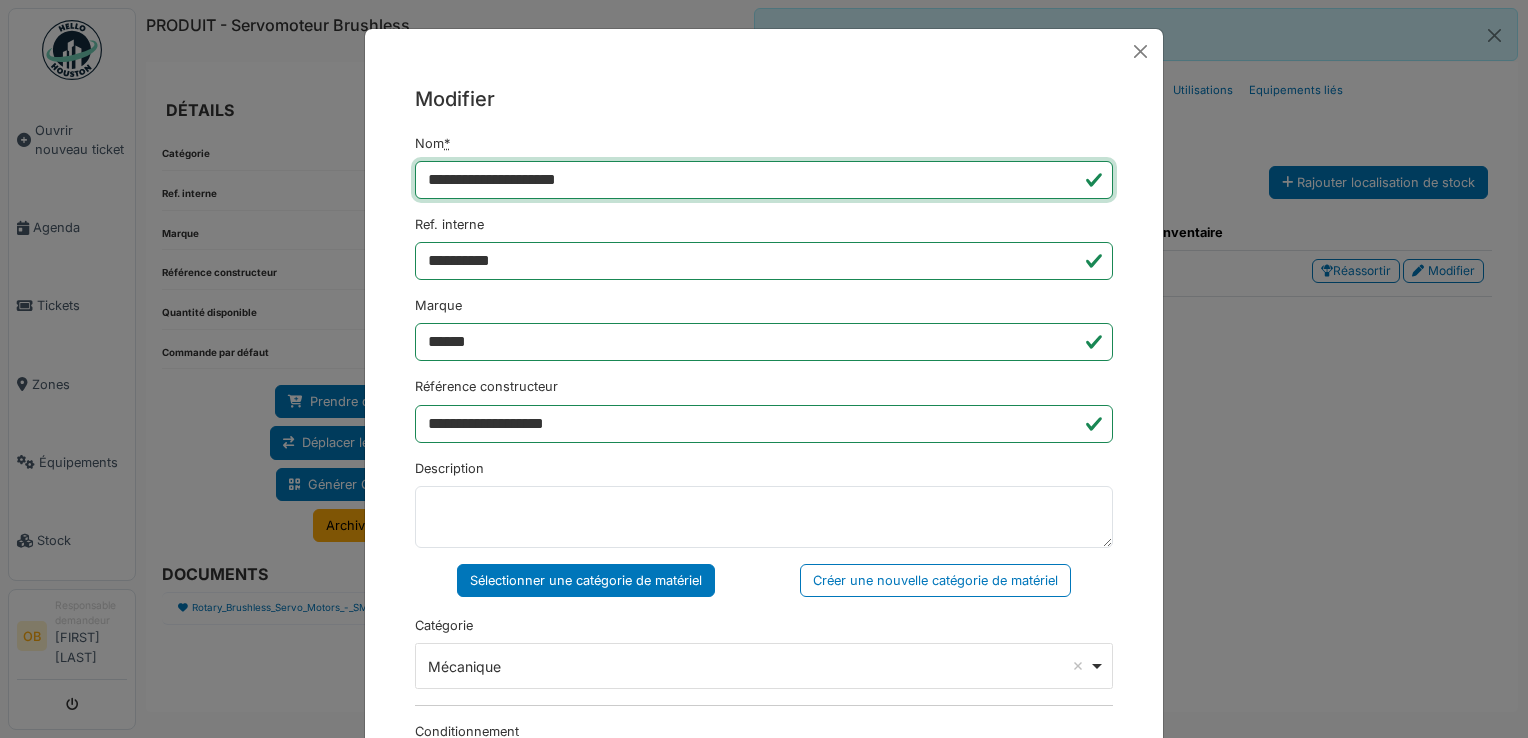 drag, startPoint x: 626, startPoint y: 181, endPoint x: 146, endPoint y: 201, distance: 480.41647 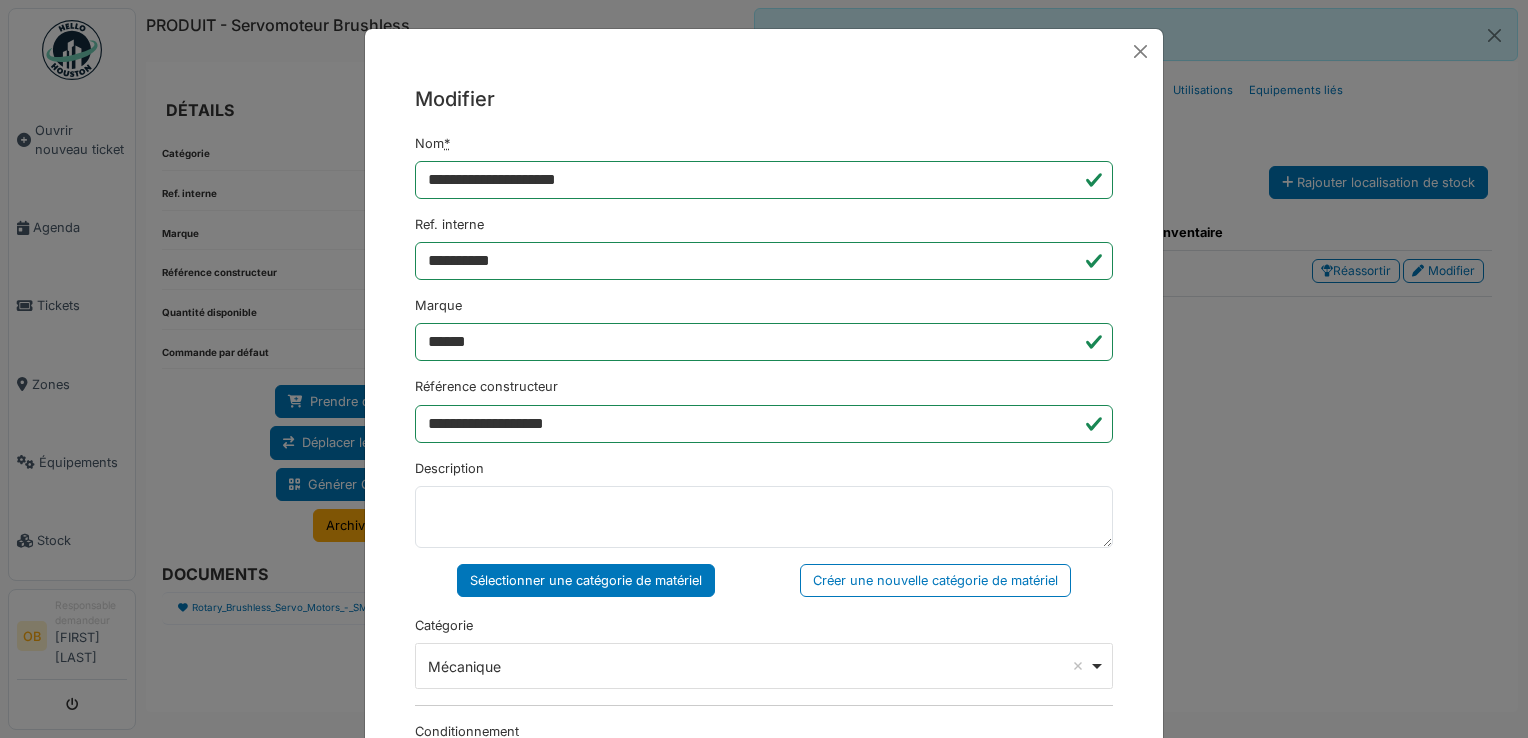click on "**********" at bounding box center [764, 369] 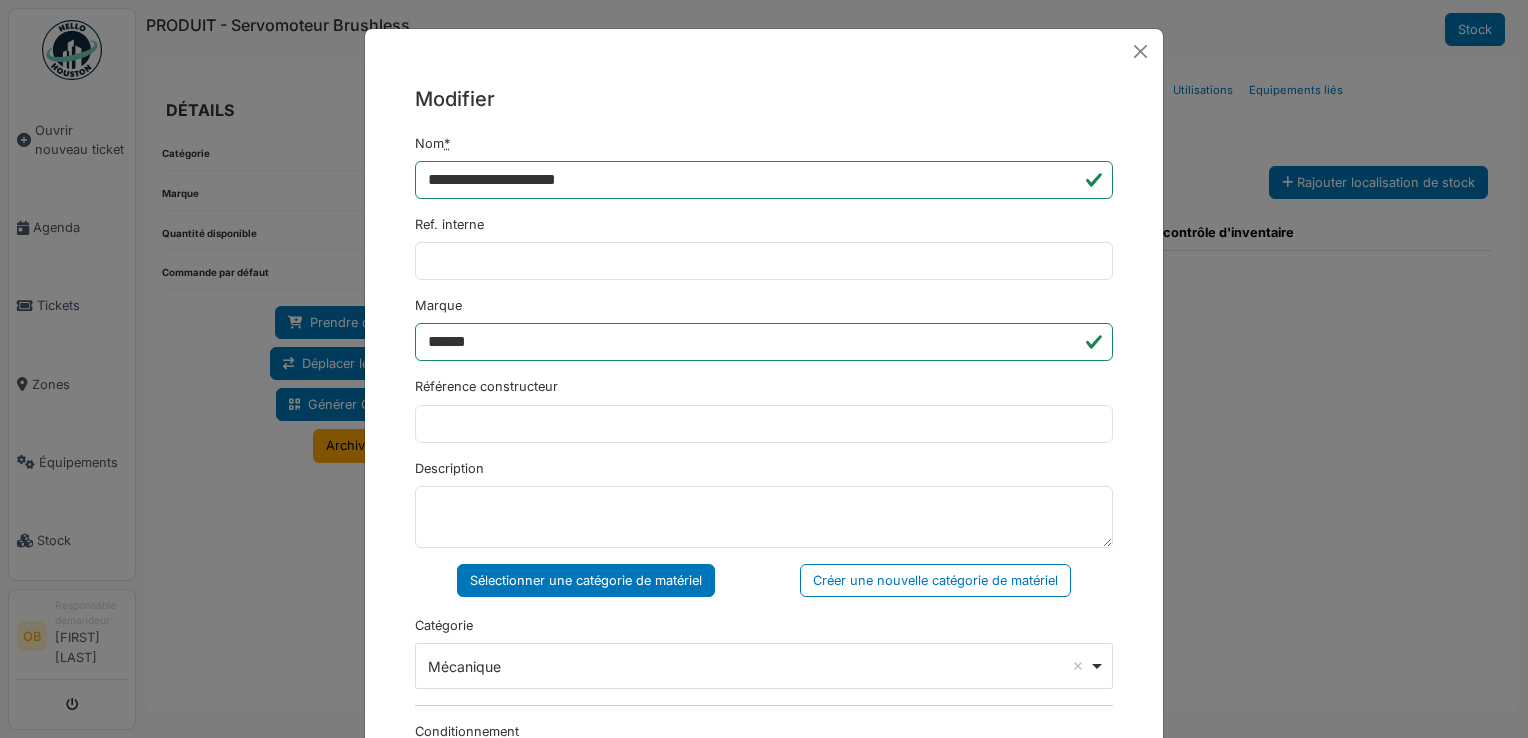 scroll, scrollTop: 0, scrollLeft: 0, axis: both 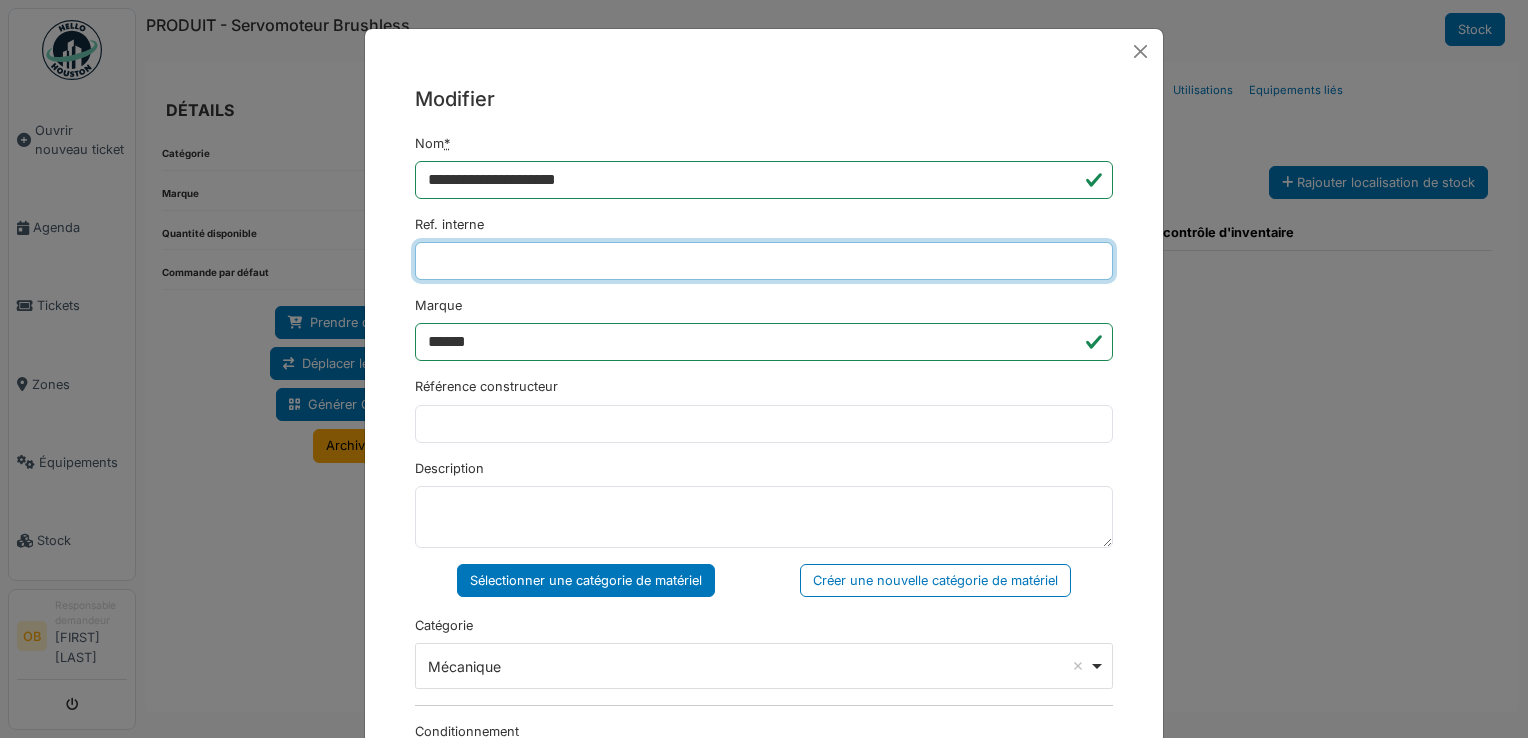click on "Ref. interne" at bounding box center [764, 261] 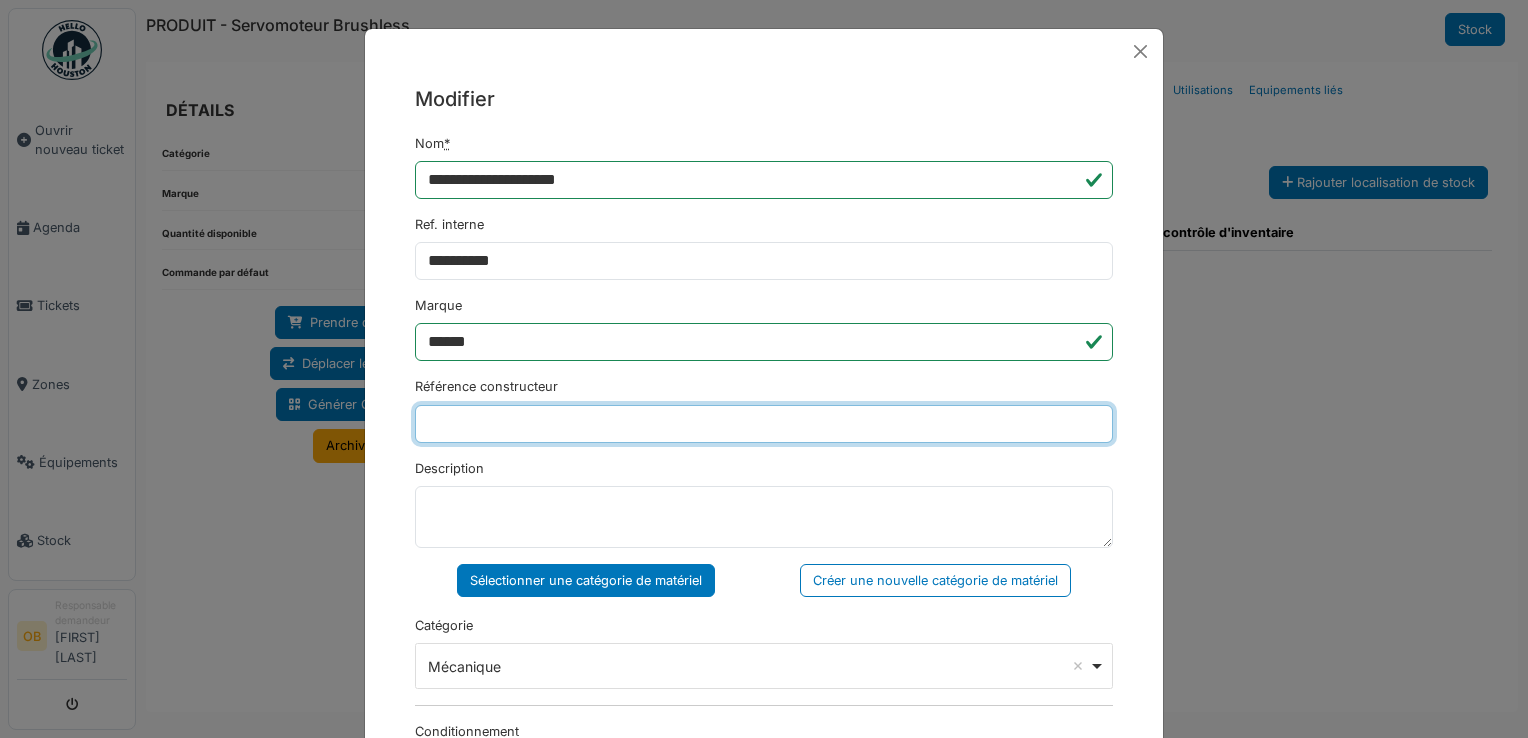 type on "**********" 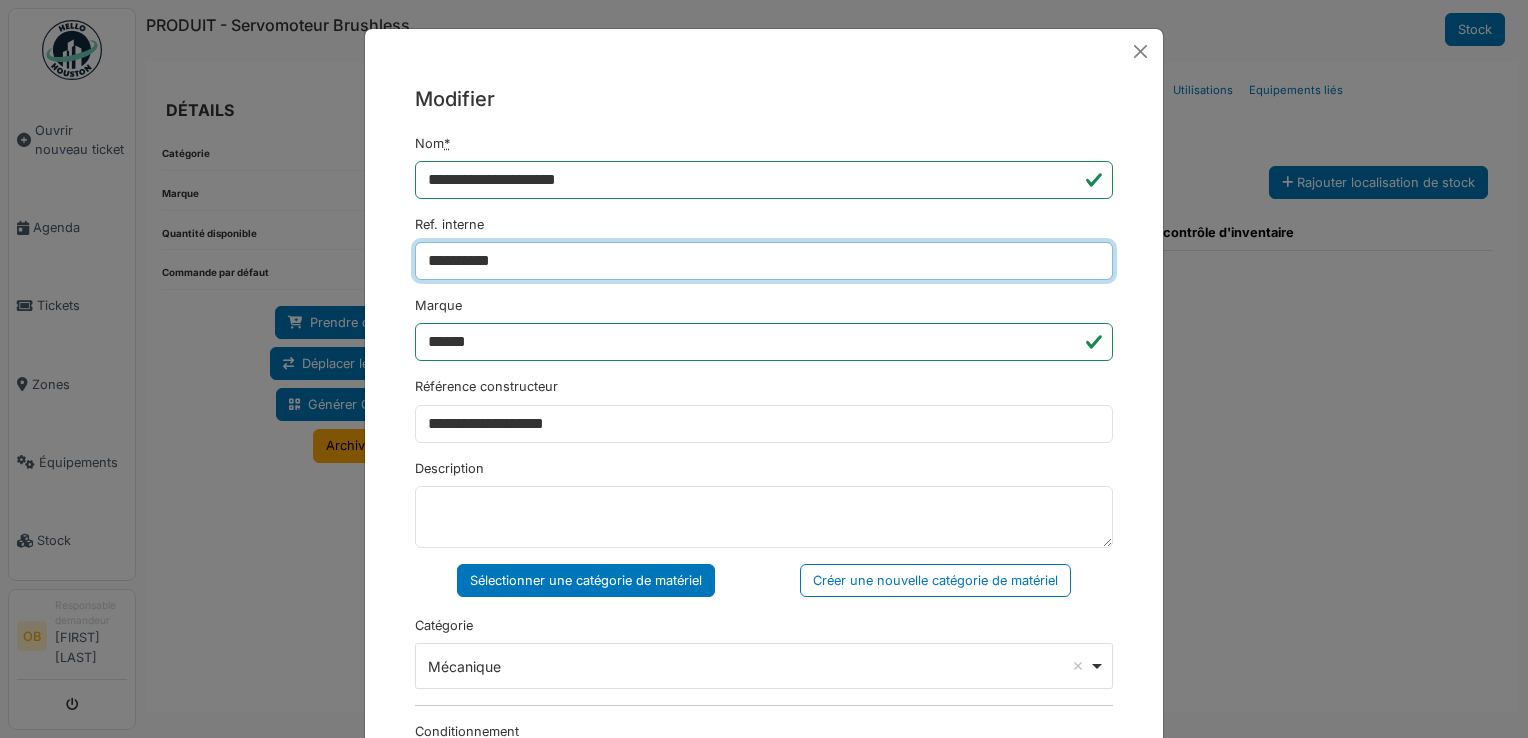 type on "**********" 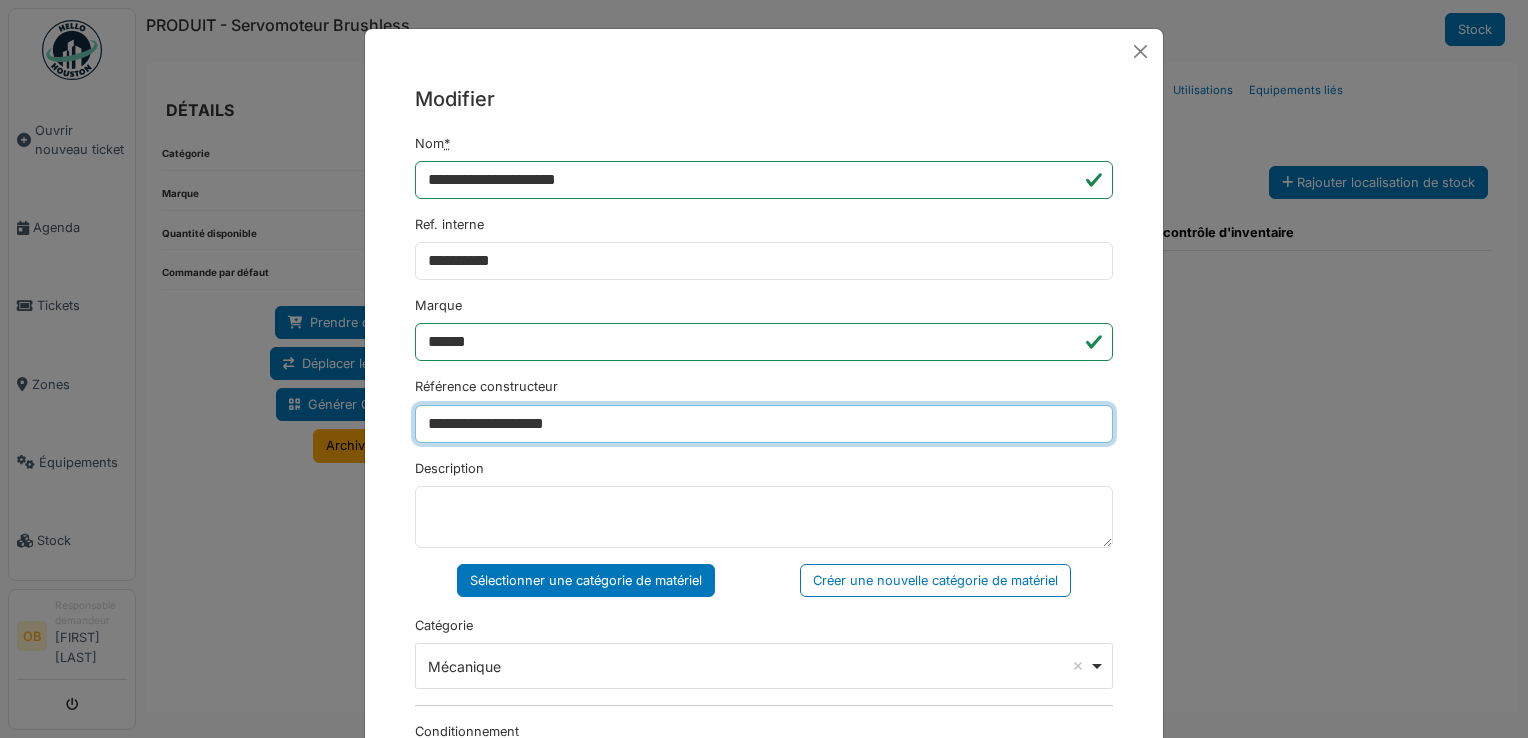 drag, startPoint x: 650, startPoint y: 424, endPoint x: 252, endPoint y: 455, distance: 399.20547 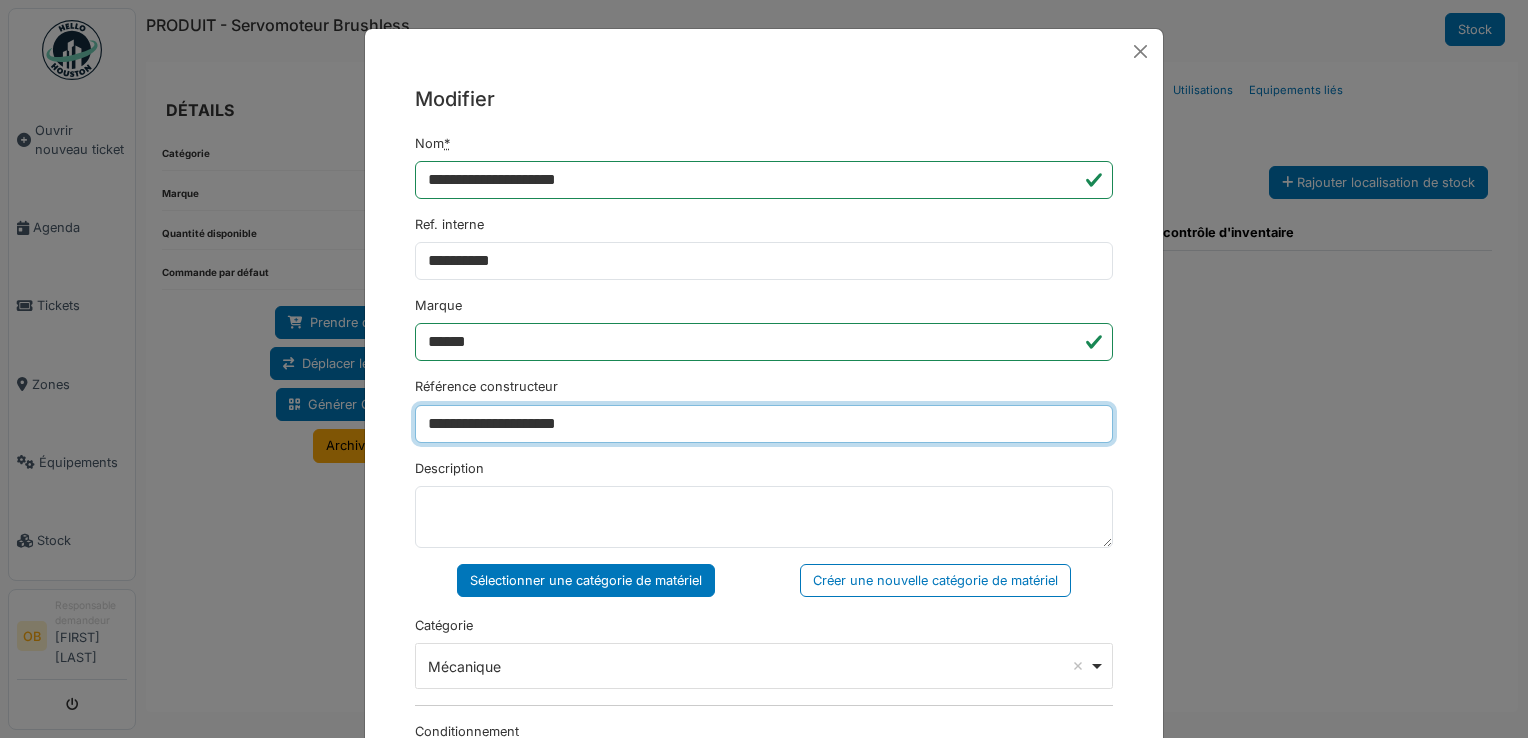 drag, startPoint x: 662, startPoint y: 434, endPoint x: 172, endPoint y: 471, distance: 491.39496 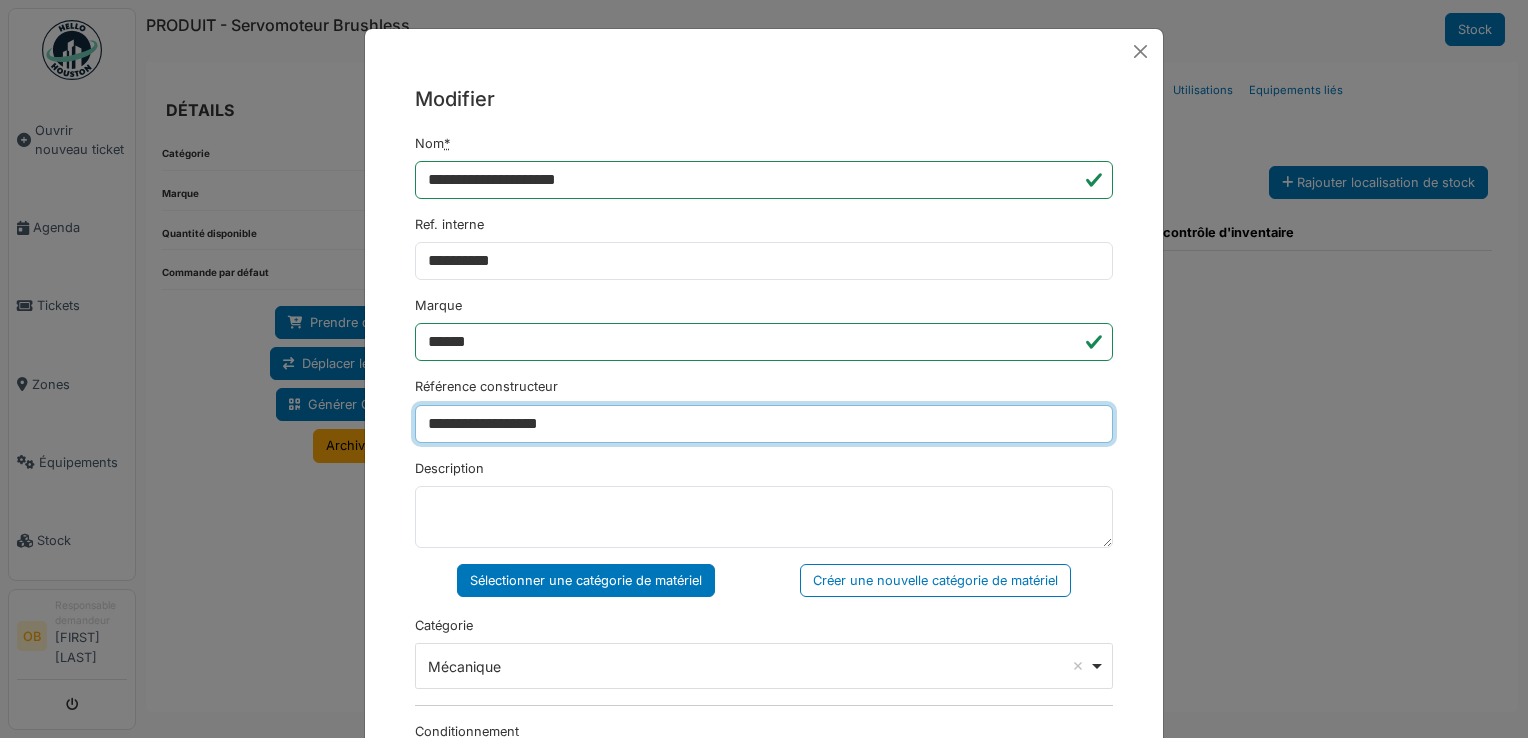 type on "**********" 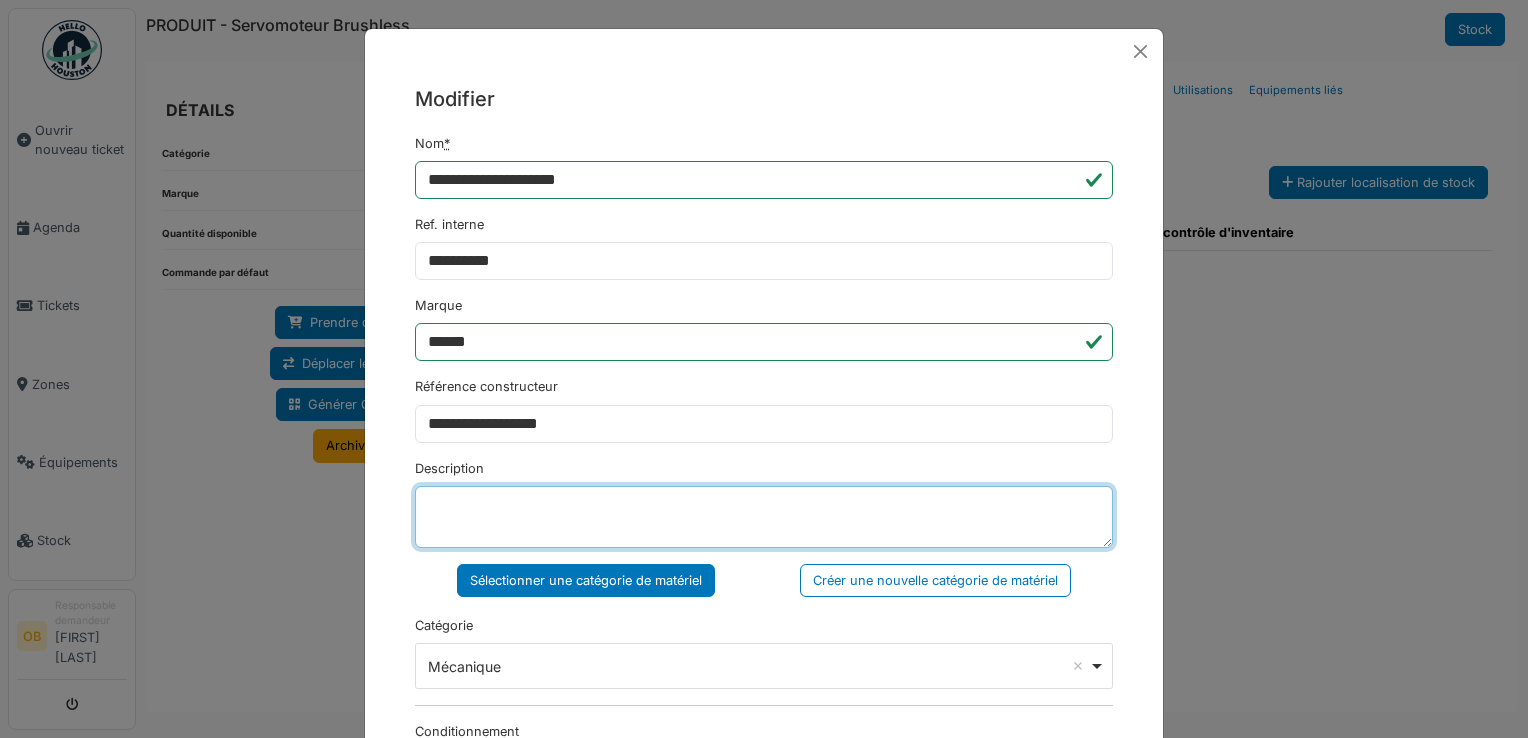 click on "Description" at bounding box center [764, 517] 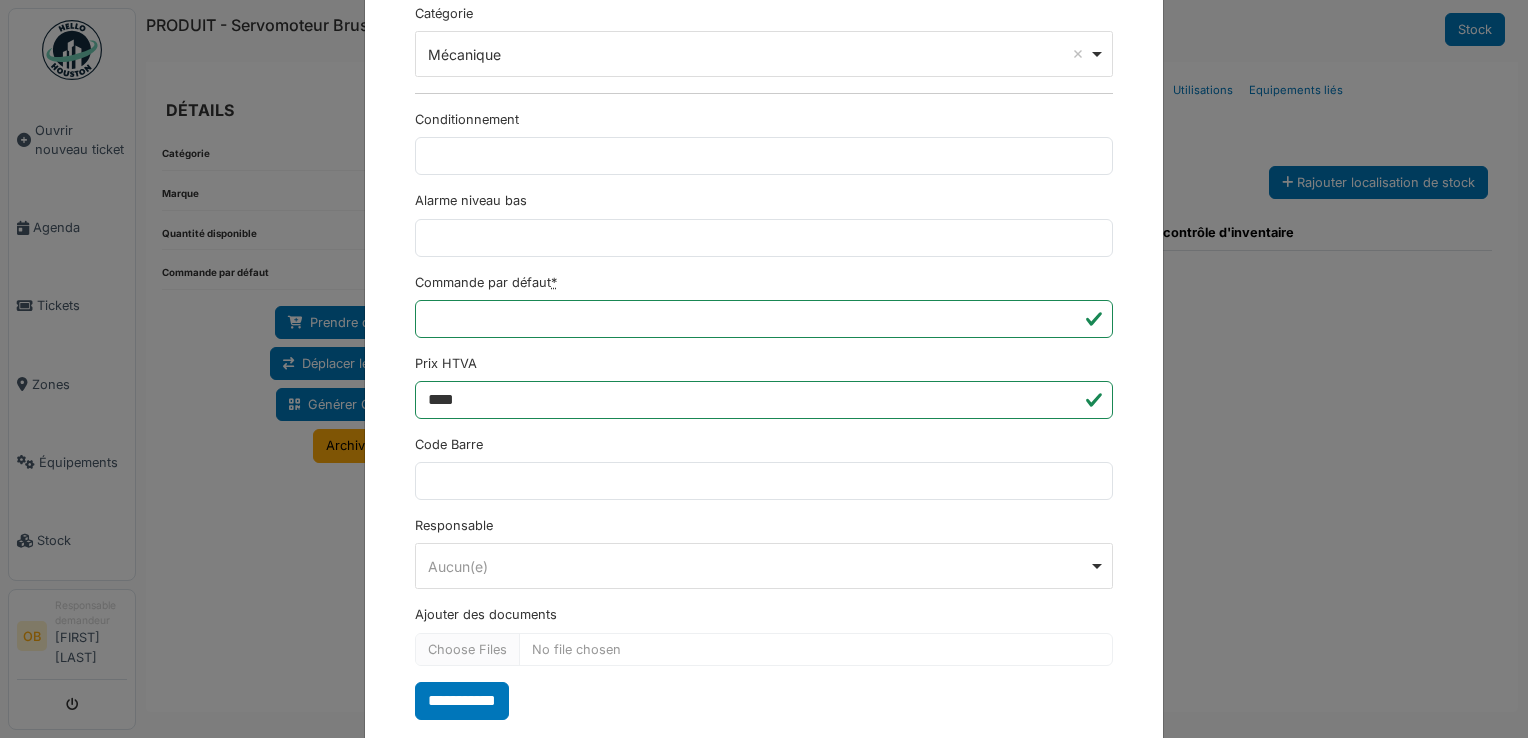 scroll, scrollTop: 650, scrollLeft: 0, axis: vertical 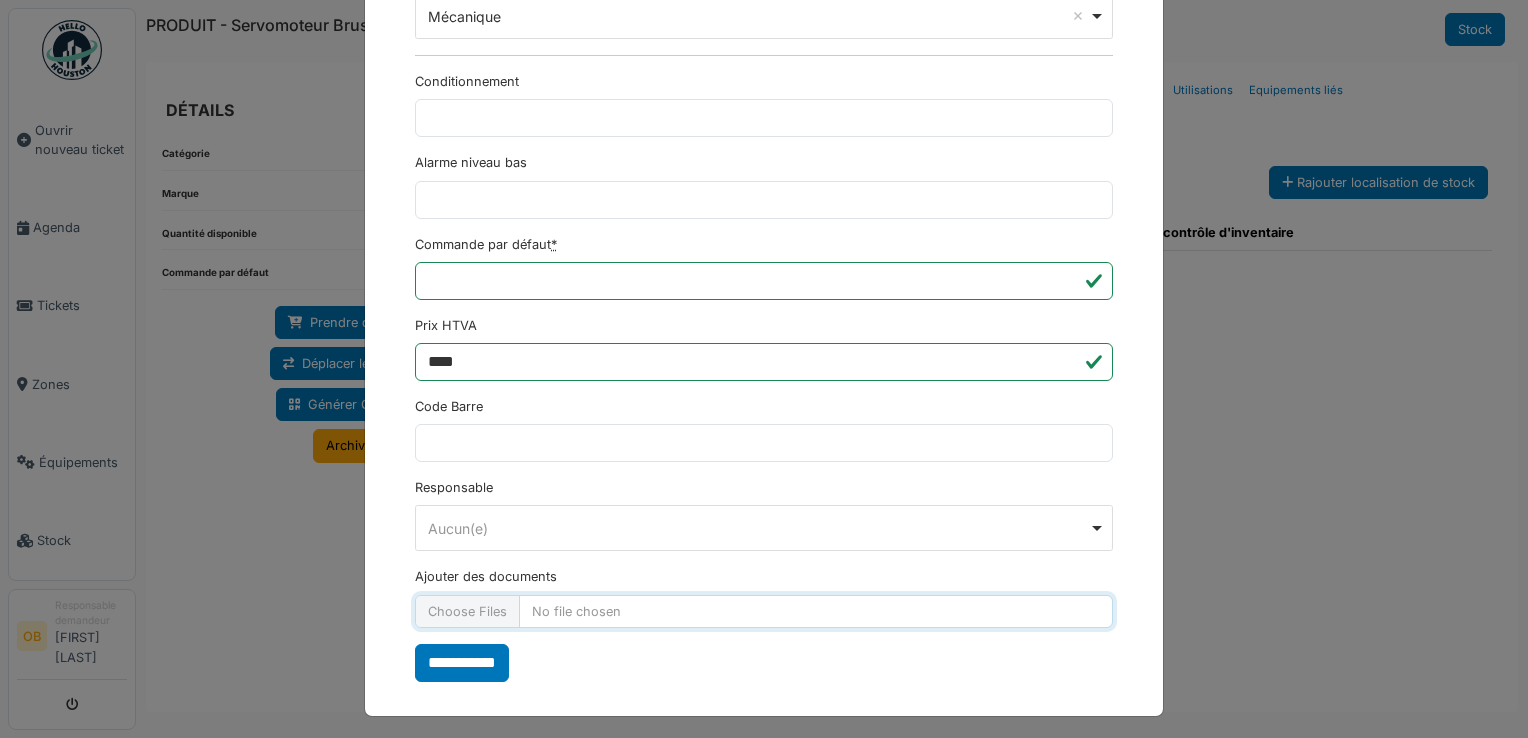 click on "Ajouter des documents" at bounding box center [764, 611] 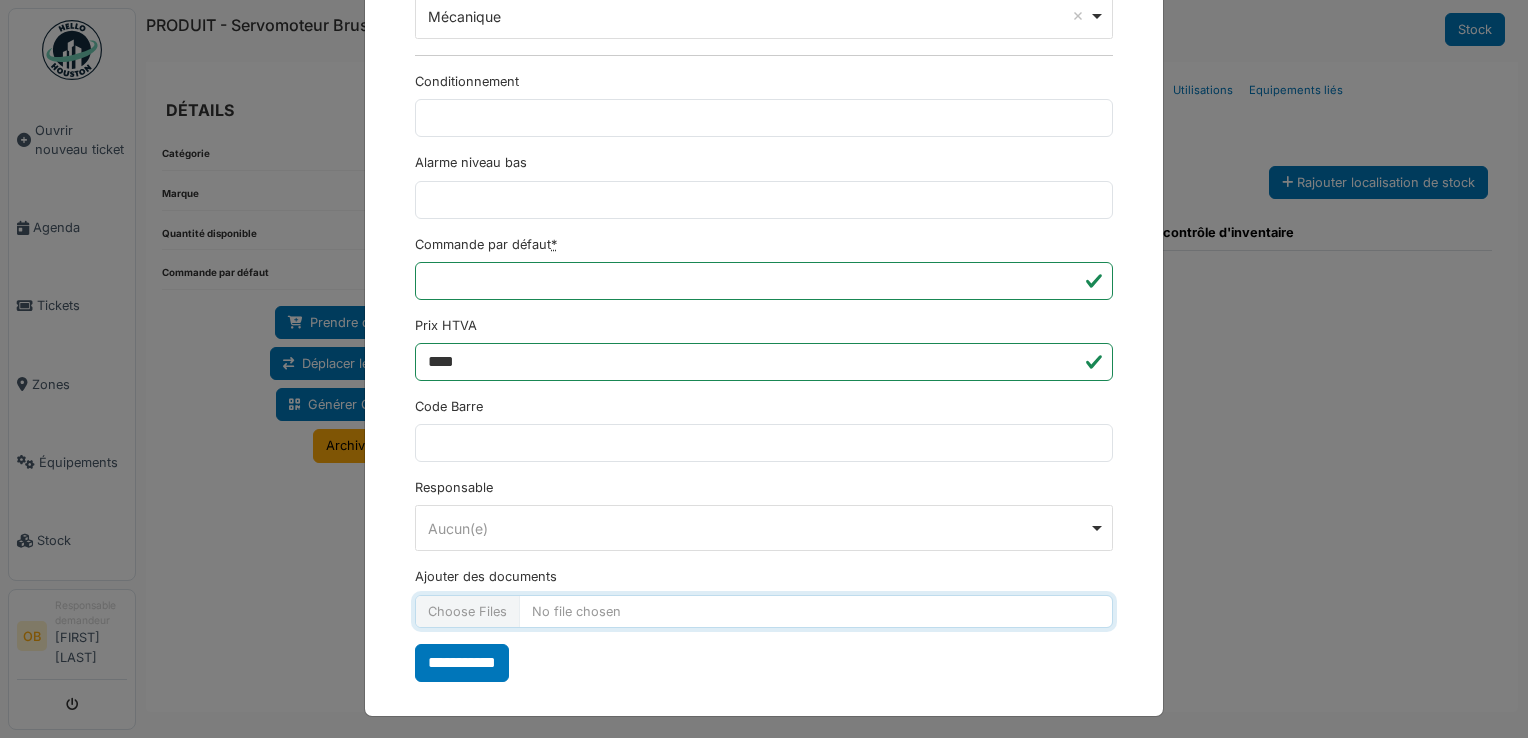 type on "**********" 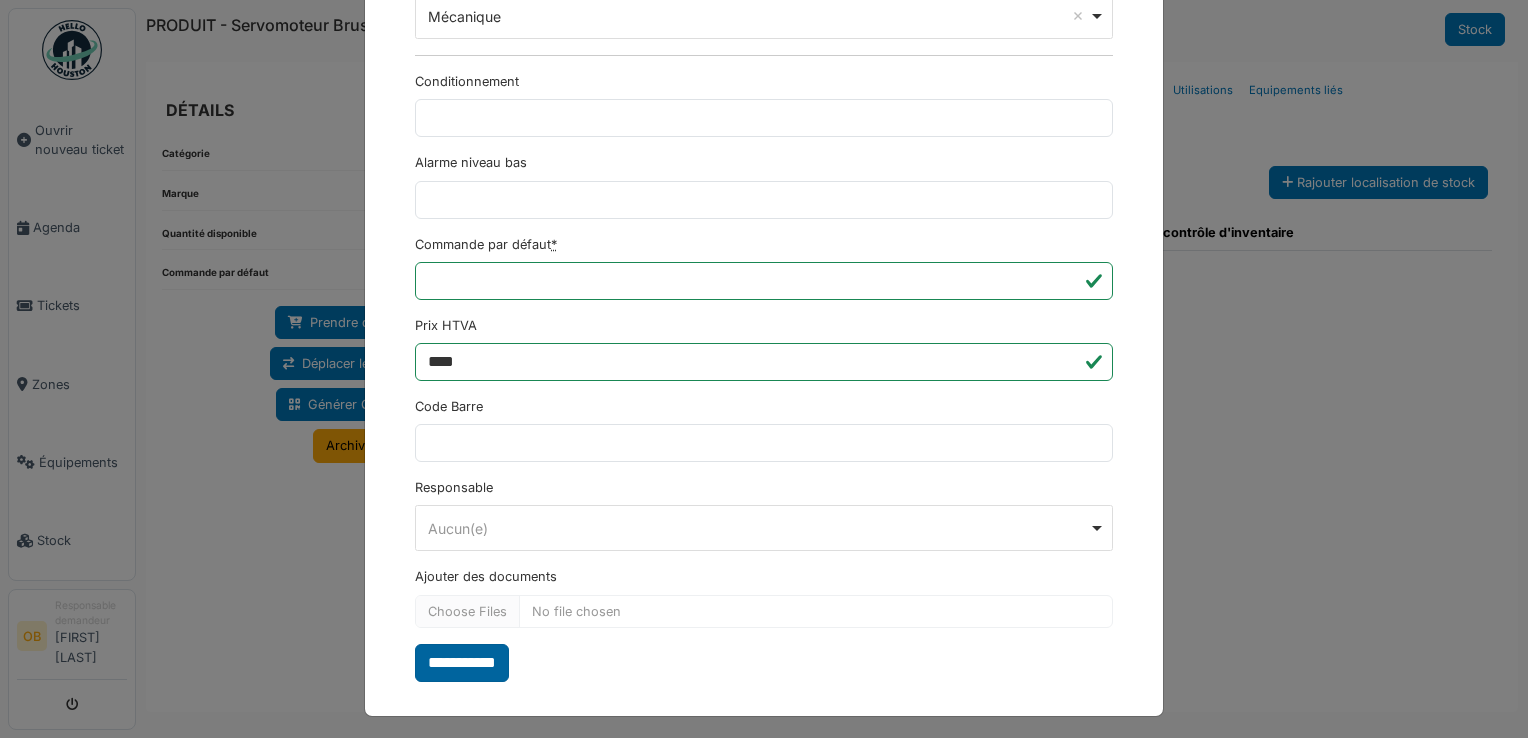 click on "**********" at bounding box center [462, 663] 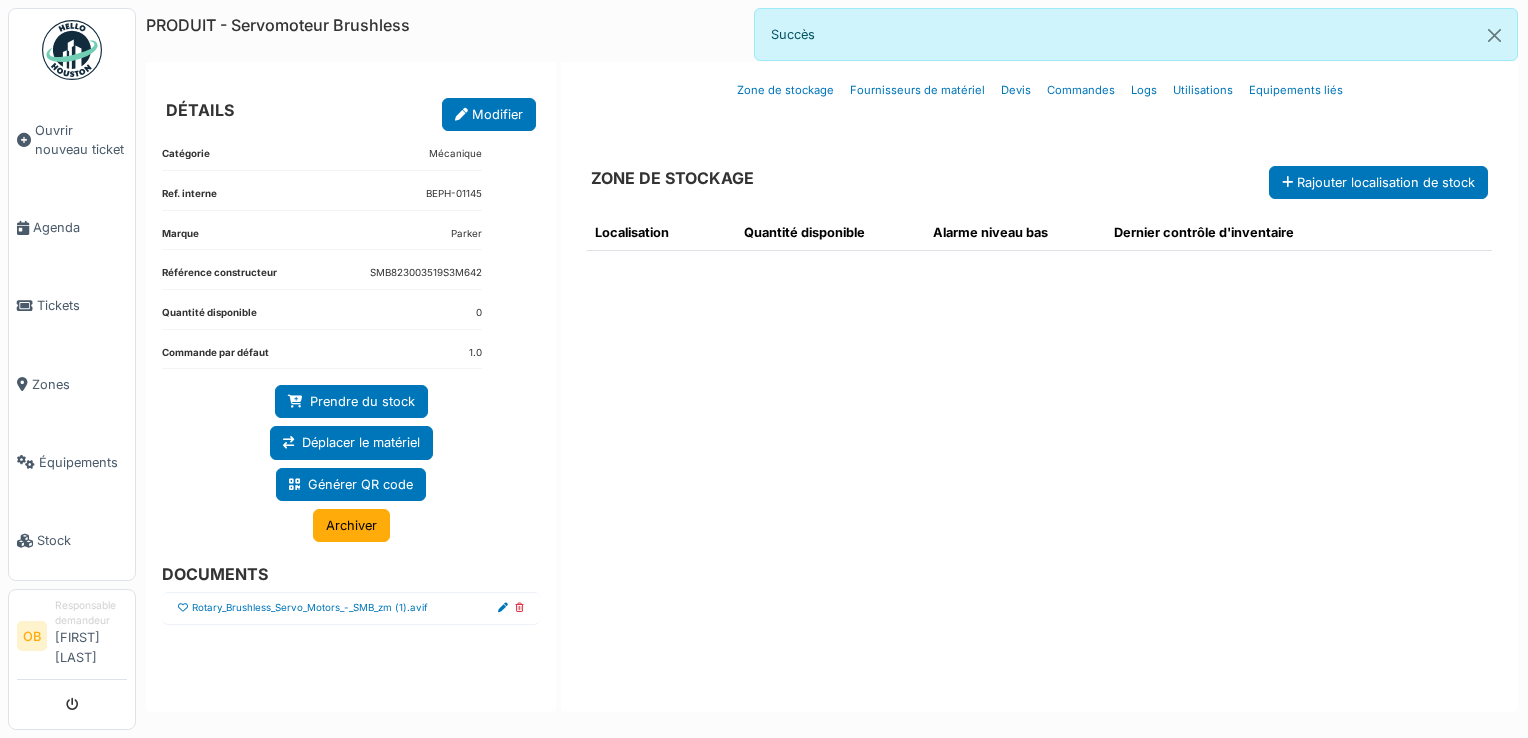 click at bounding box center (183, 608) 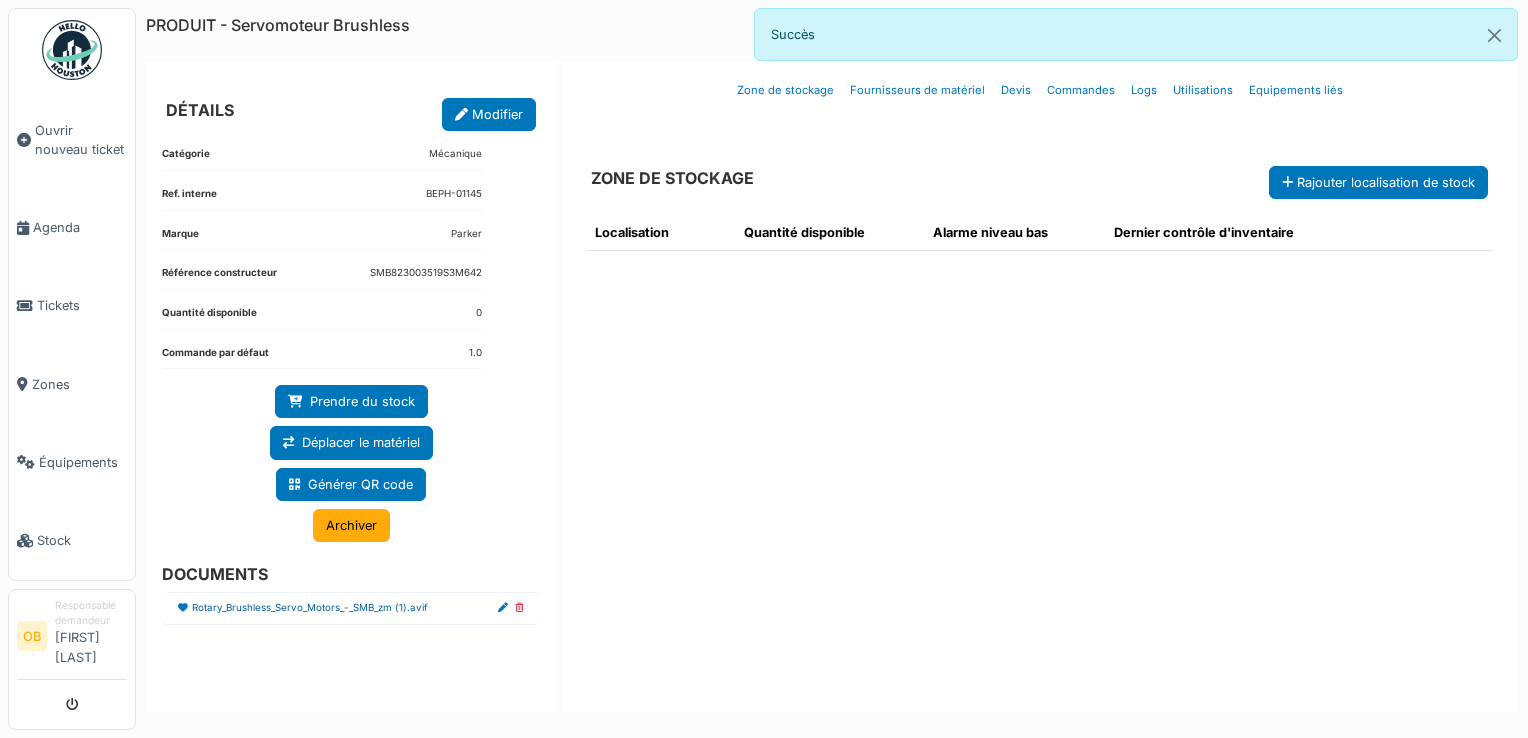 click on "Rotary_Brushless_Servo_Motors_-_SMB_zm (1).avif" at bounding box center (310, 608) 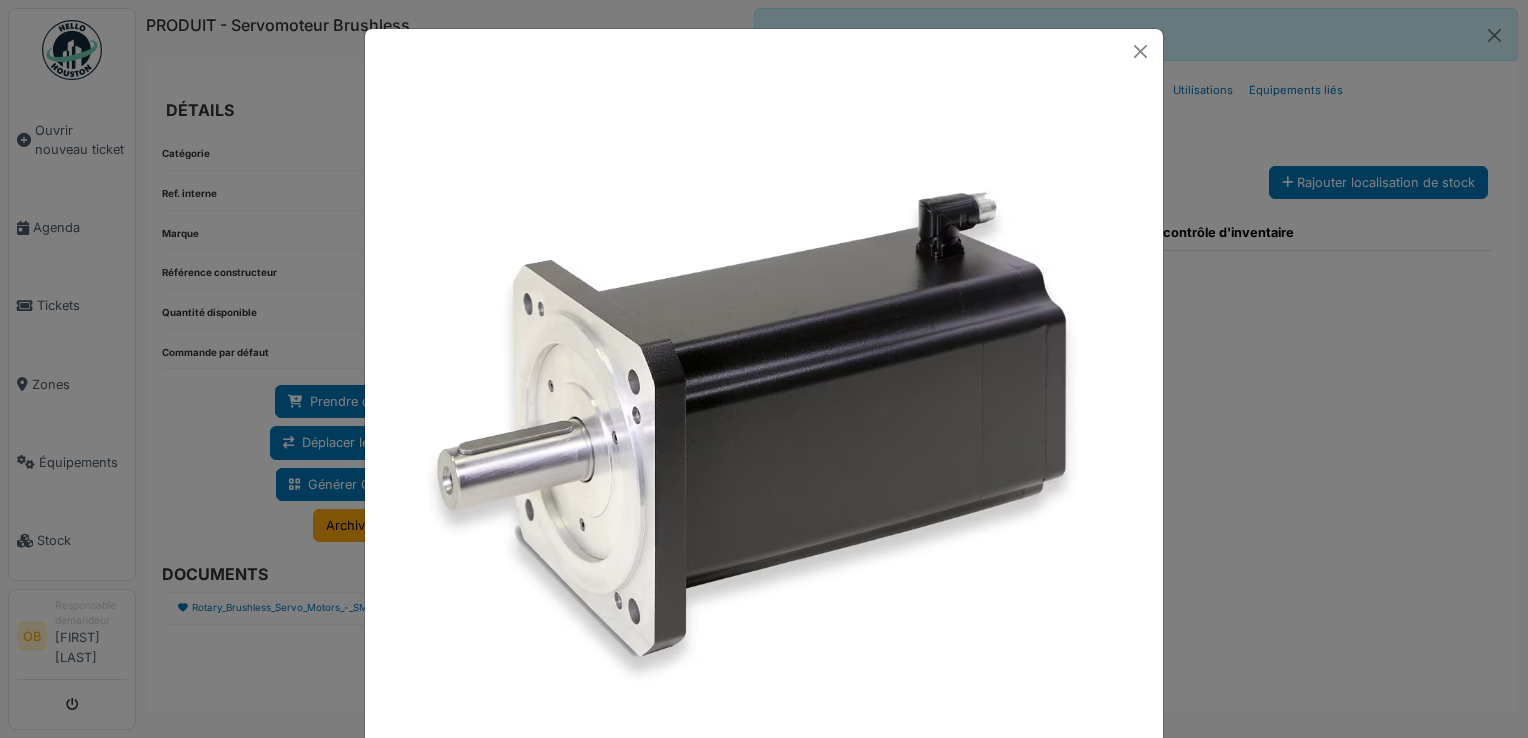 click at bounding box center (764, 369) 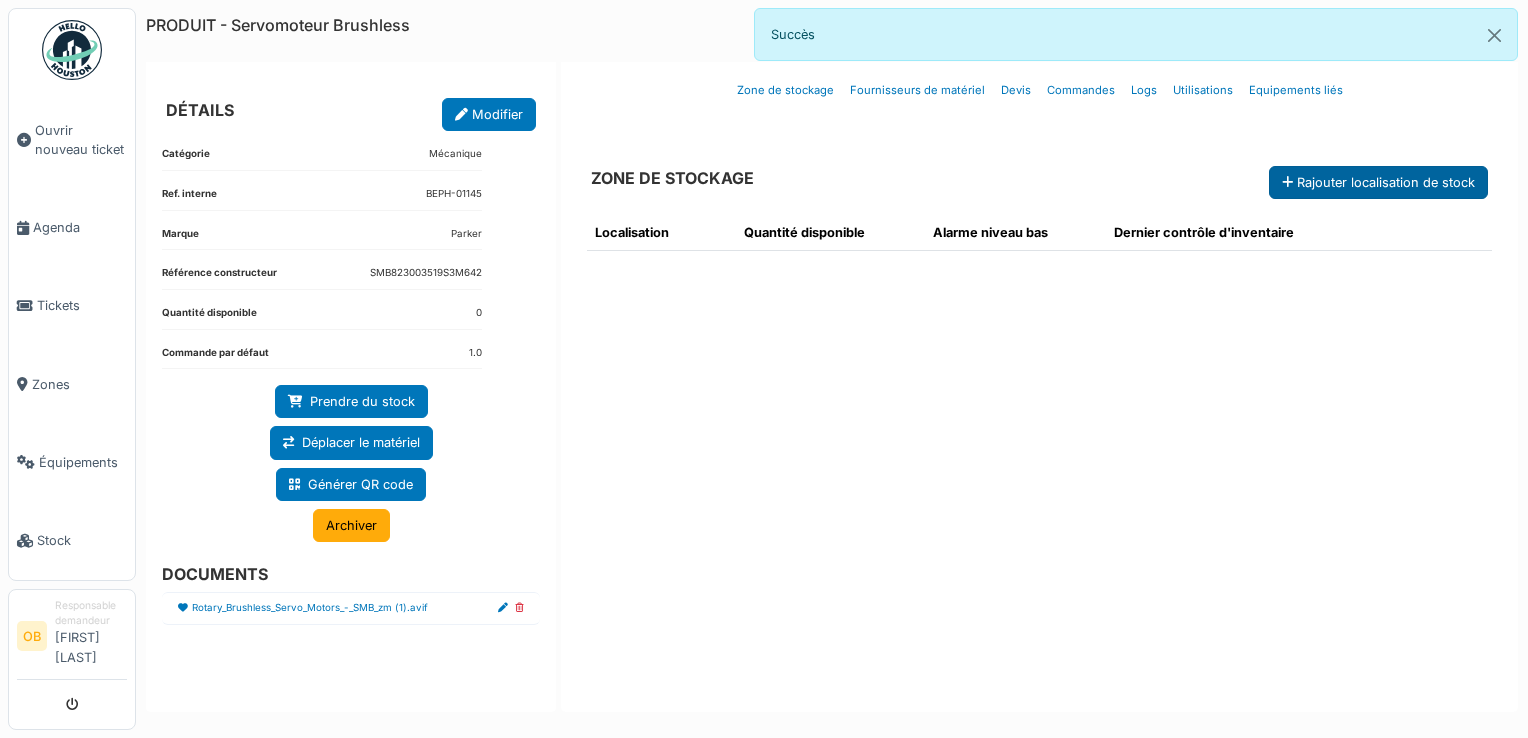 click on "Rajouter localisation de stock" at bounding box center [1378, 182] 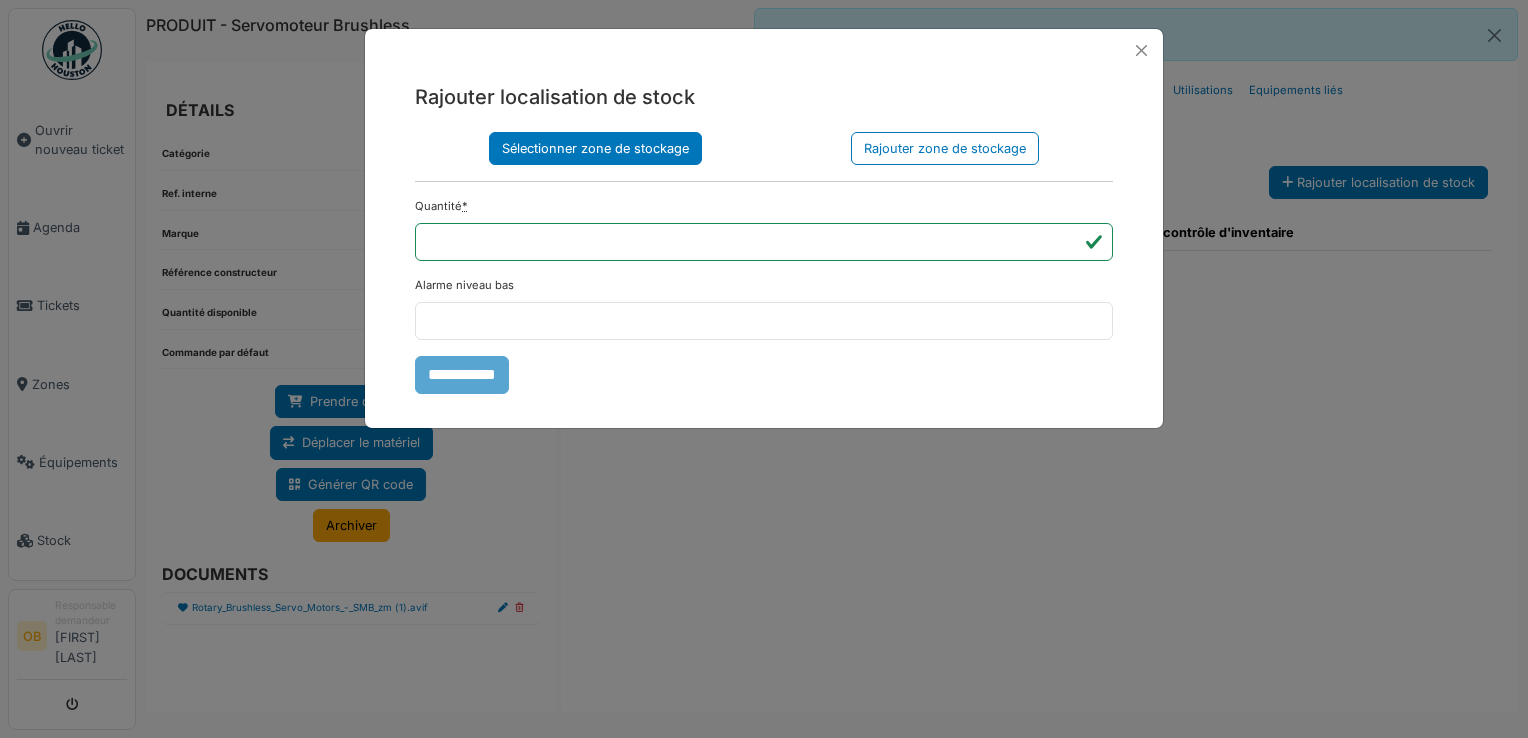 click on "Sélectionner zone de stockage" at bounding box center [595, 148] 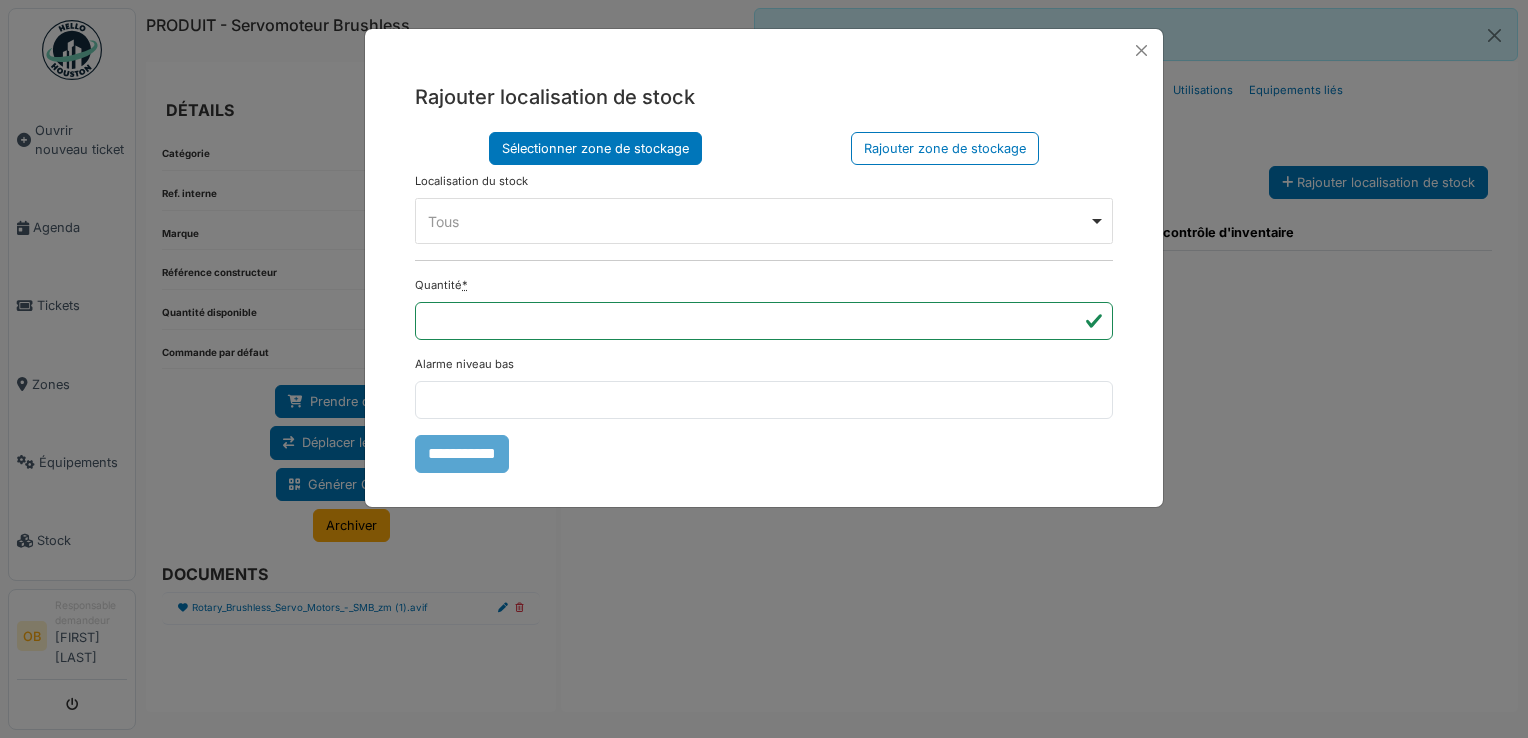 click on "Tous Remove item" at bounding box center [758, 221] 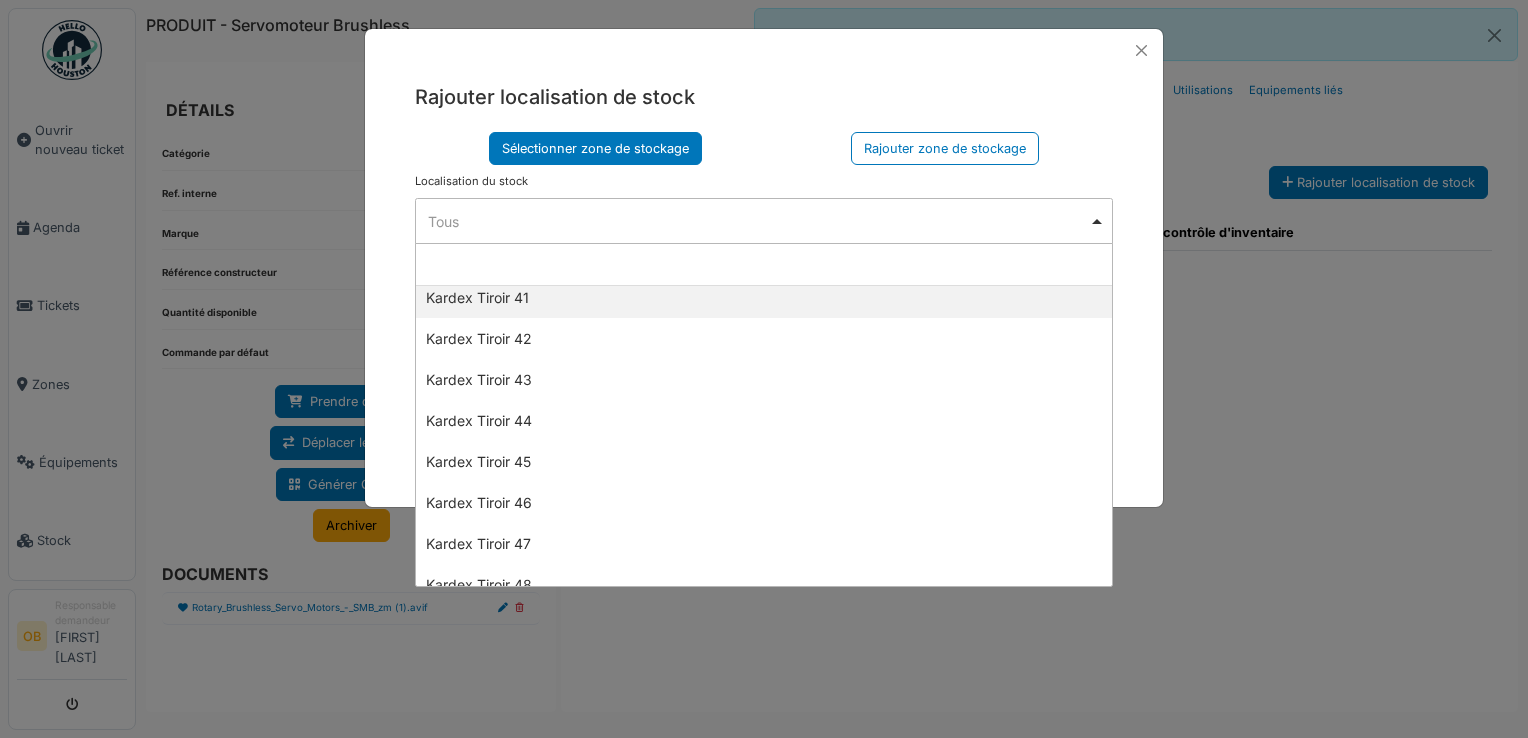 scroll, scrollTop: 1914, scrollLeft: 0, axis: vertical 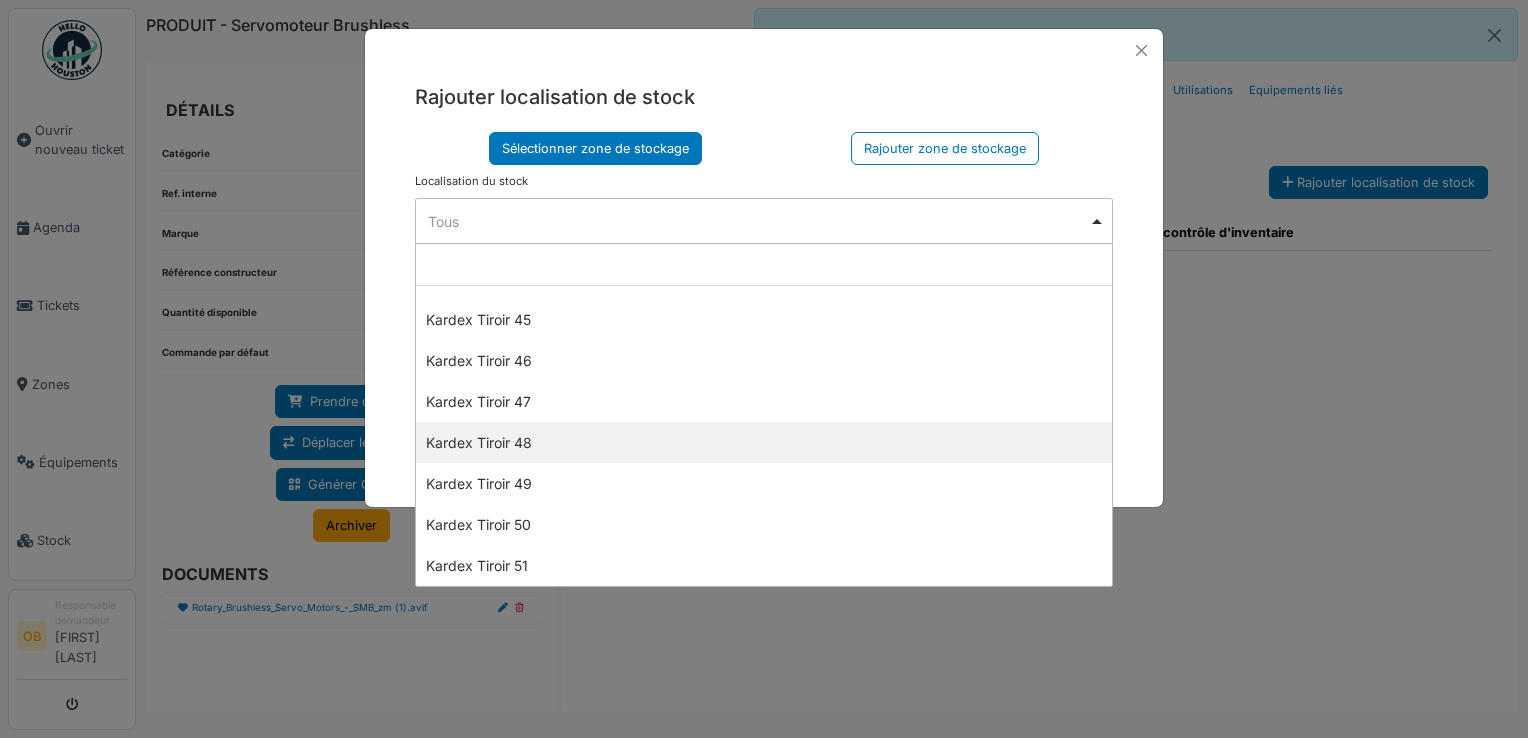 select on "****" 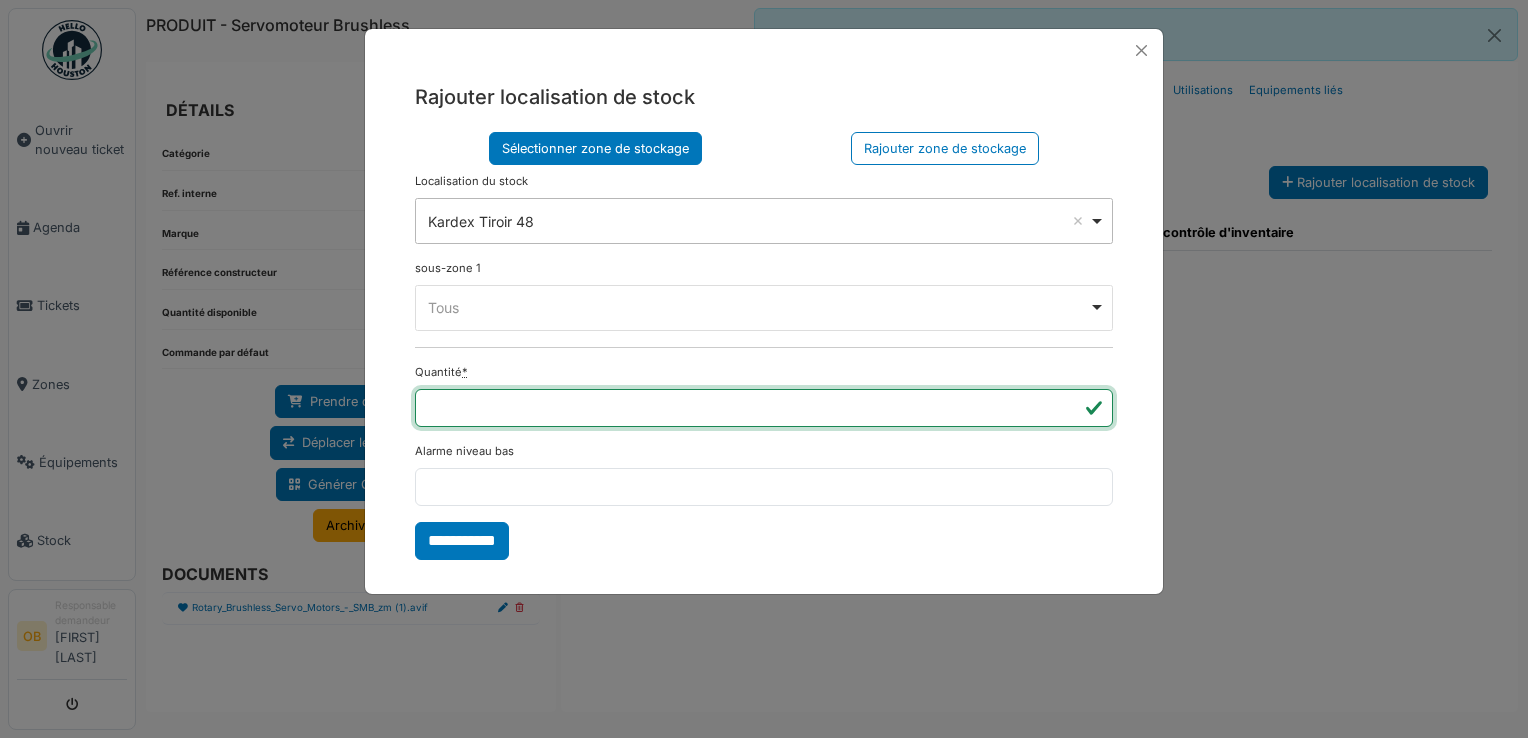 click on "*" at bounding box center (764, 408) 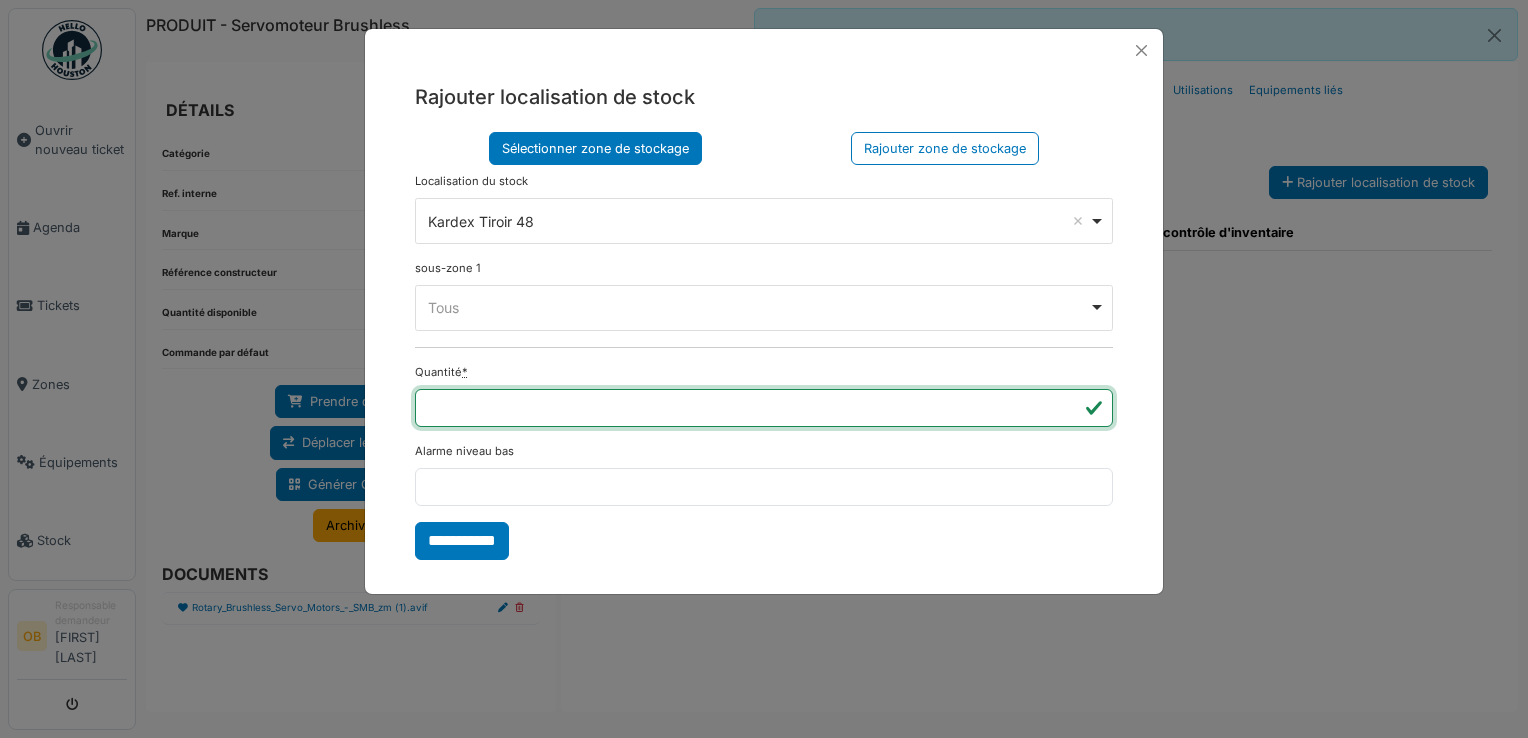 type on "*" 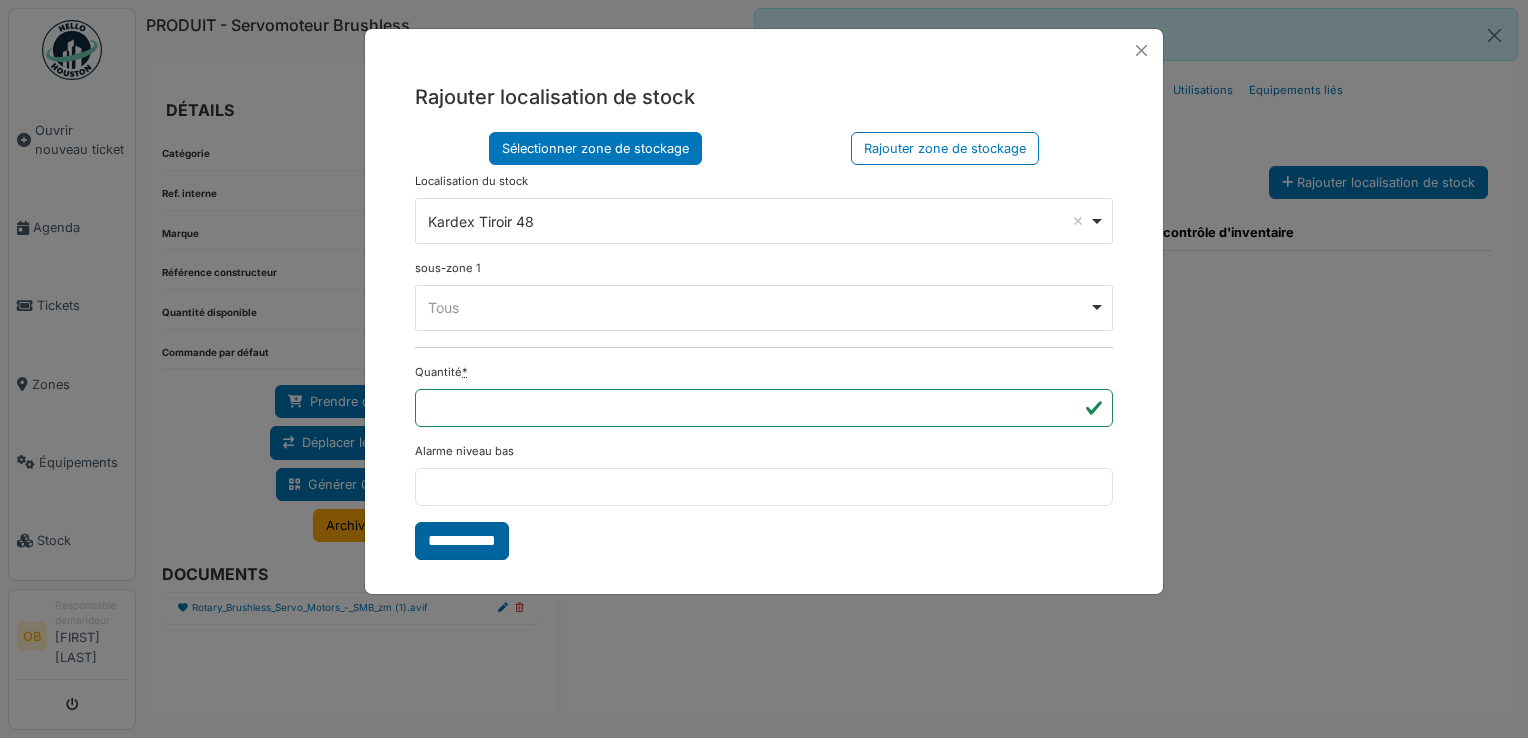 click on "**********" at bounding box center [462, 541] 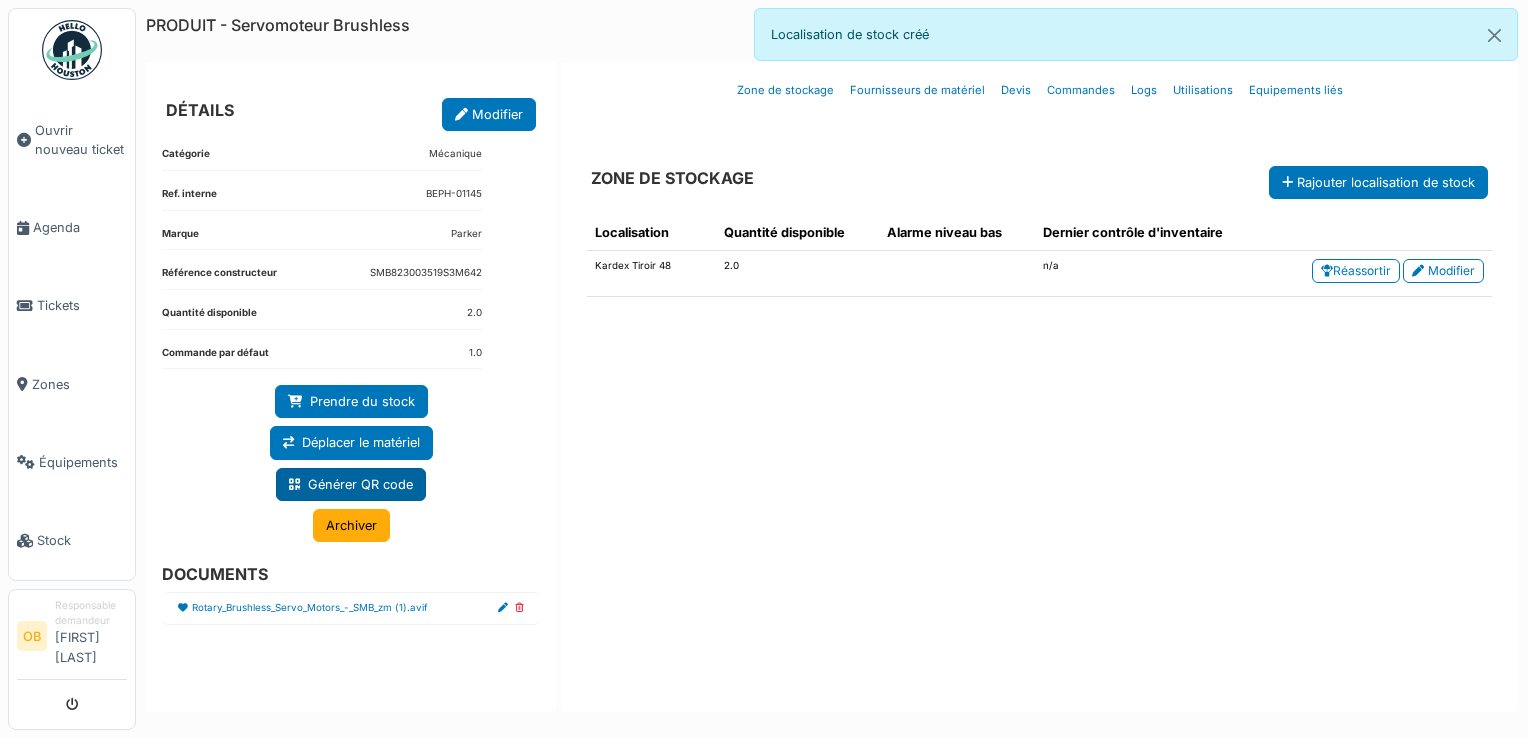 click on "Générer QR code" at bounding box center [351, 484] 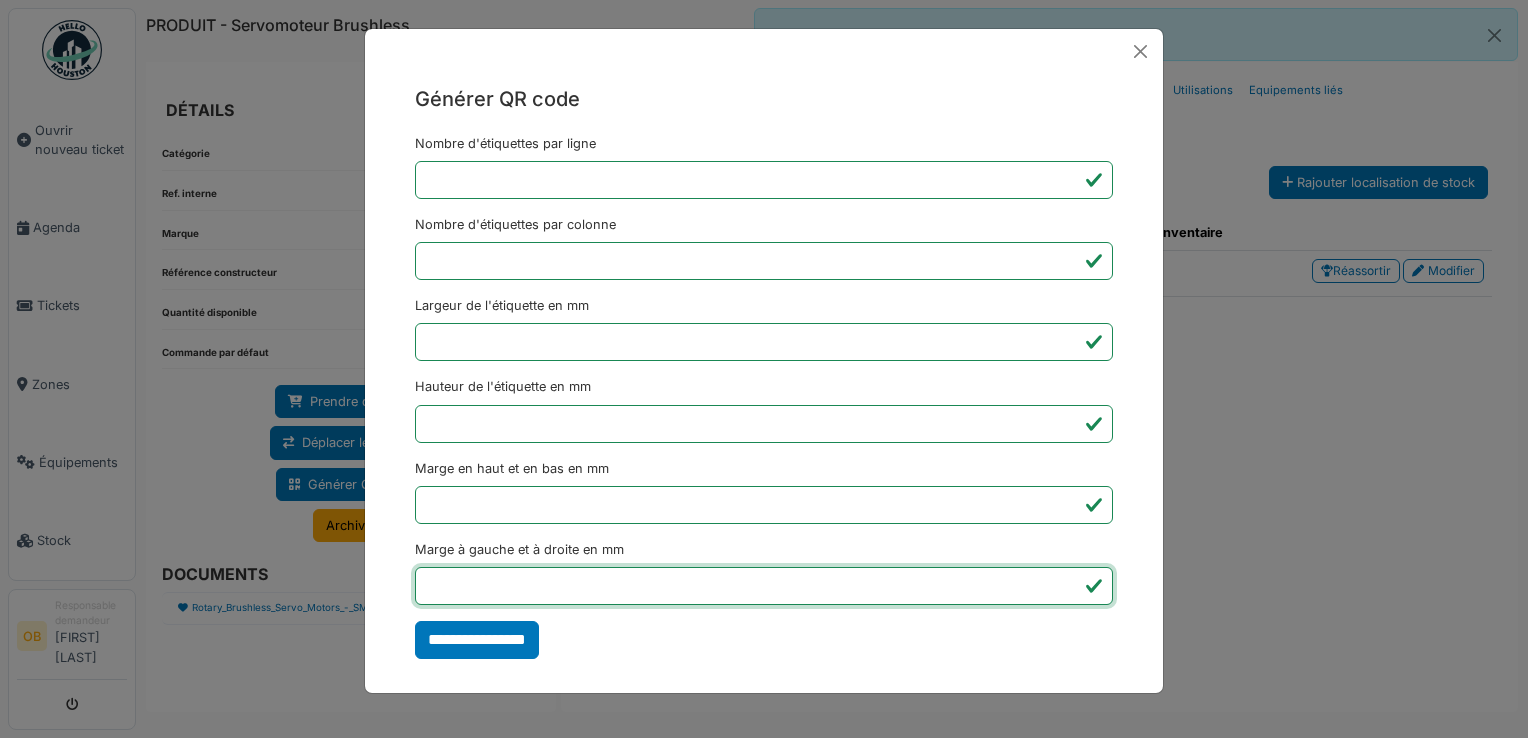 click on "*" at bounding box center (764, 586) 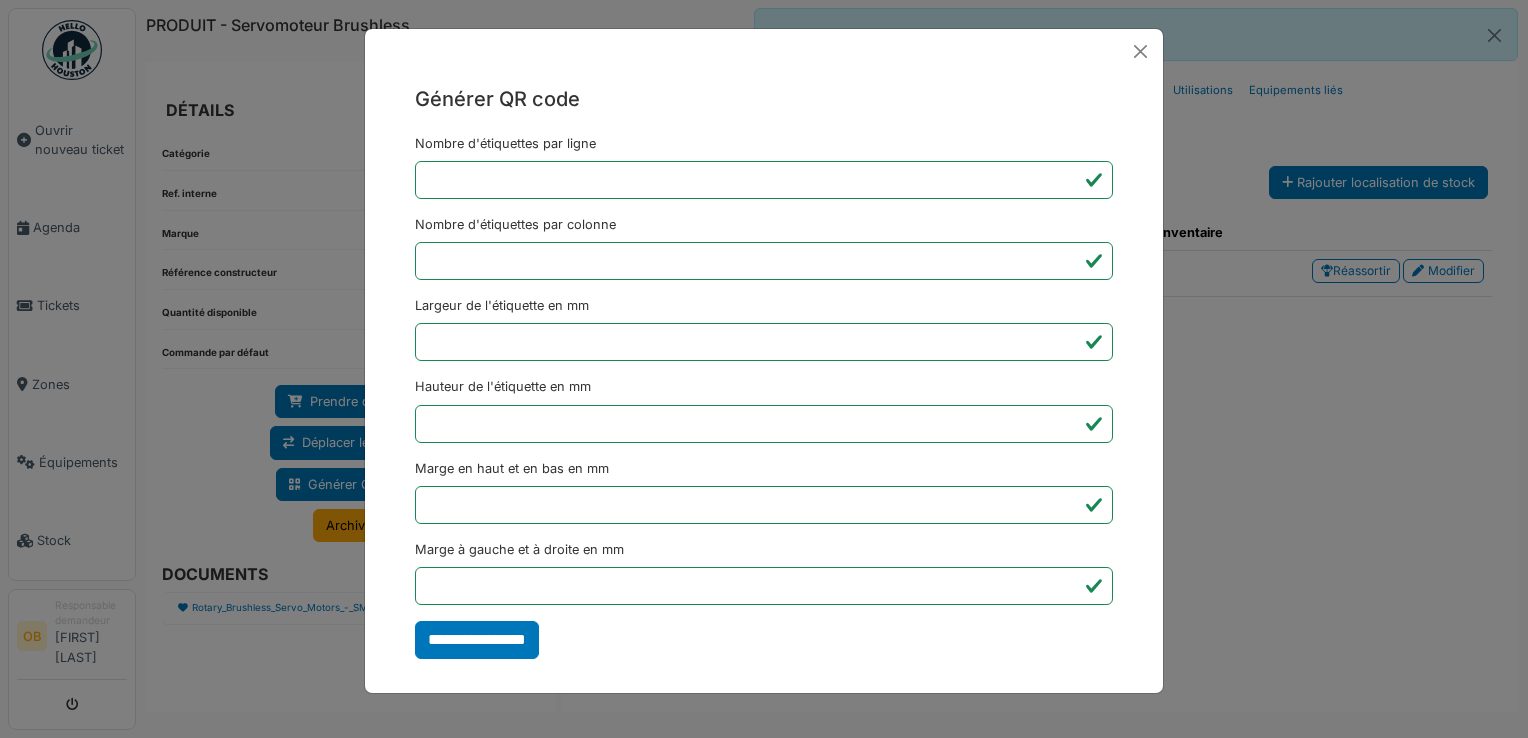 type on "*******" 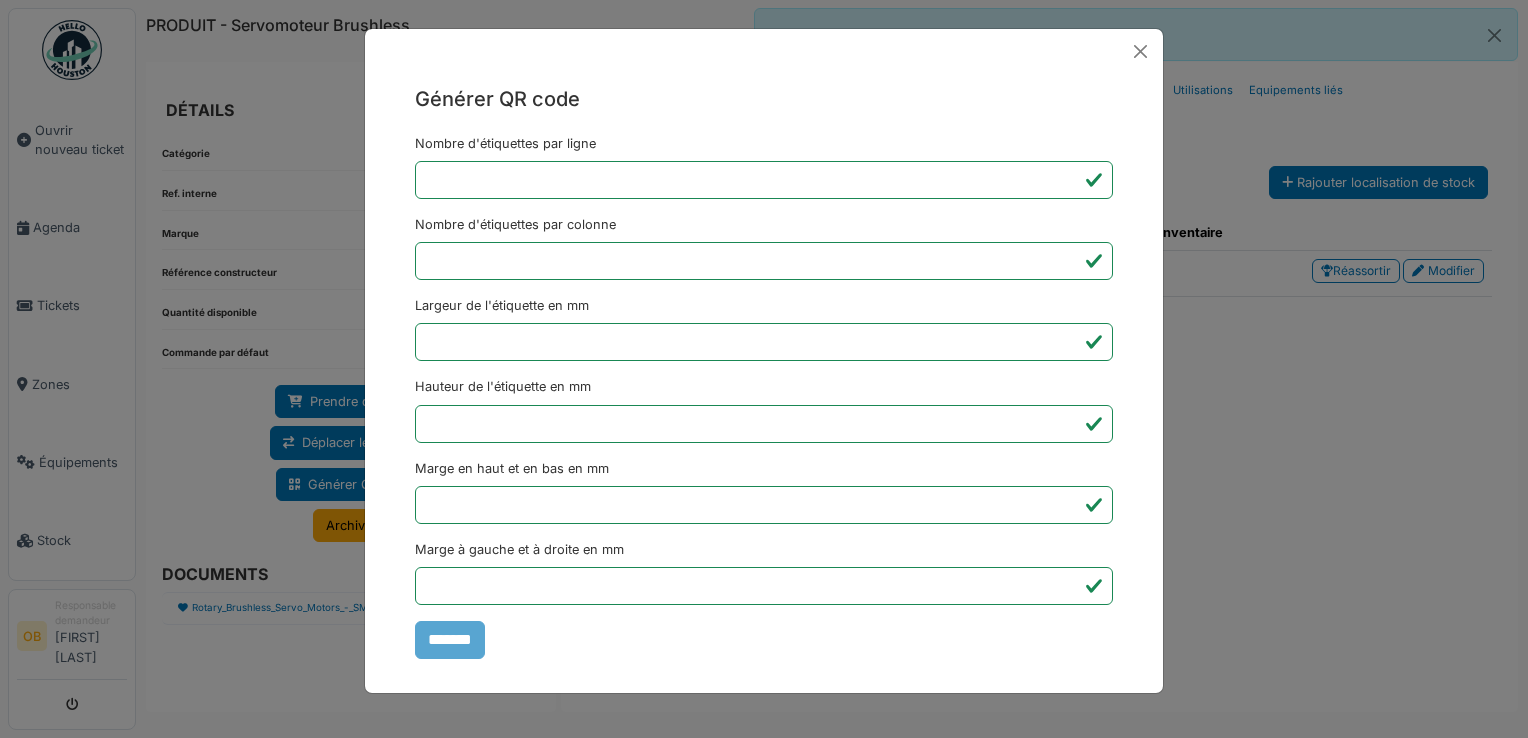 click on "Générer QR code
Nombre d'étiquettes par ligne
*
Nombre d'étiquettes par colonne
*
Largeur de l'étiquette en mm
**
Hauteur de l'étiquette en mm
**
Marge en haut et en bas en mm
*
Marge à gauche et à droite en mm
***
*******" at bounding box center [764, 369] 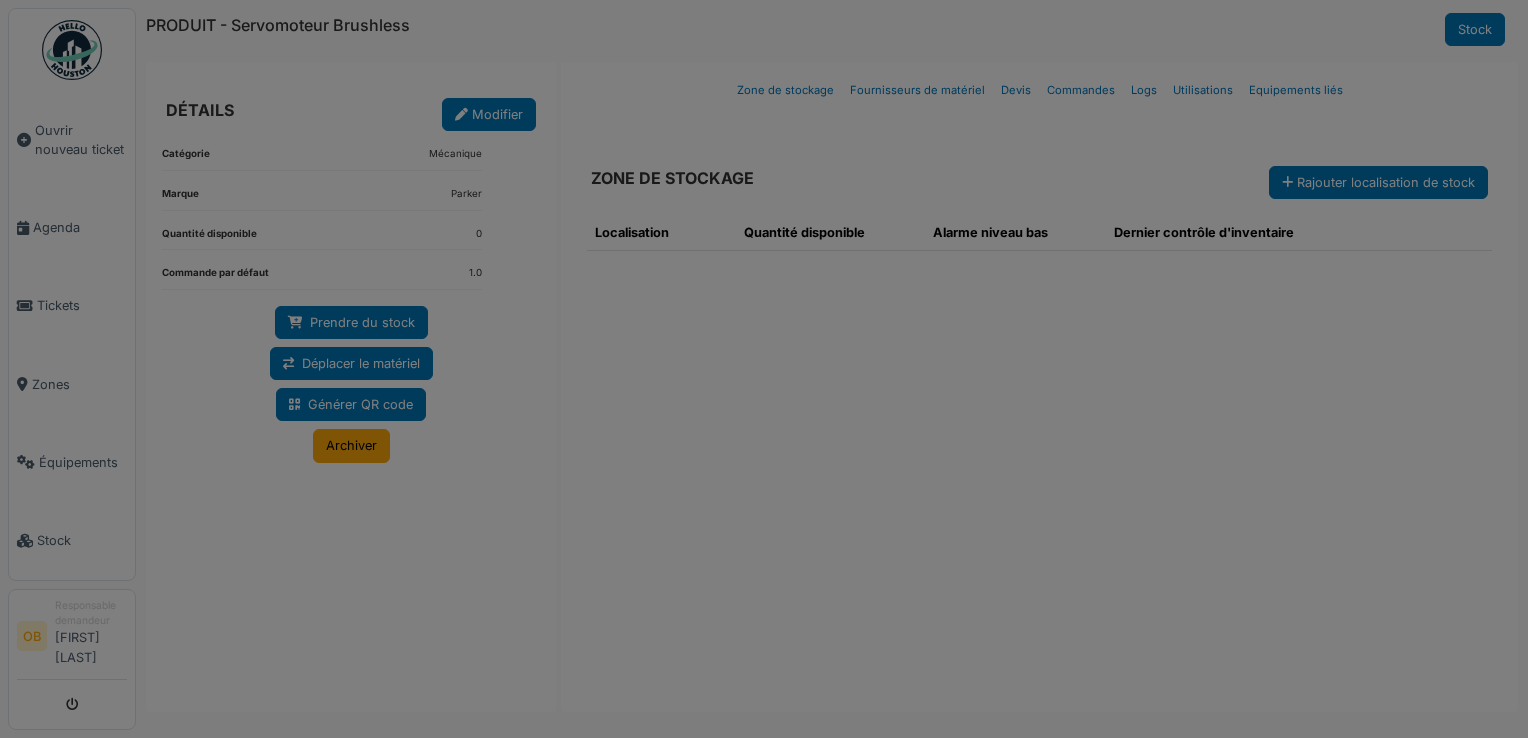 scroll, scrollTop: 0, scrollLeft: 0, axis: both 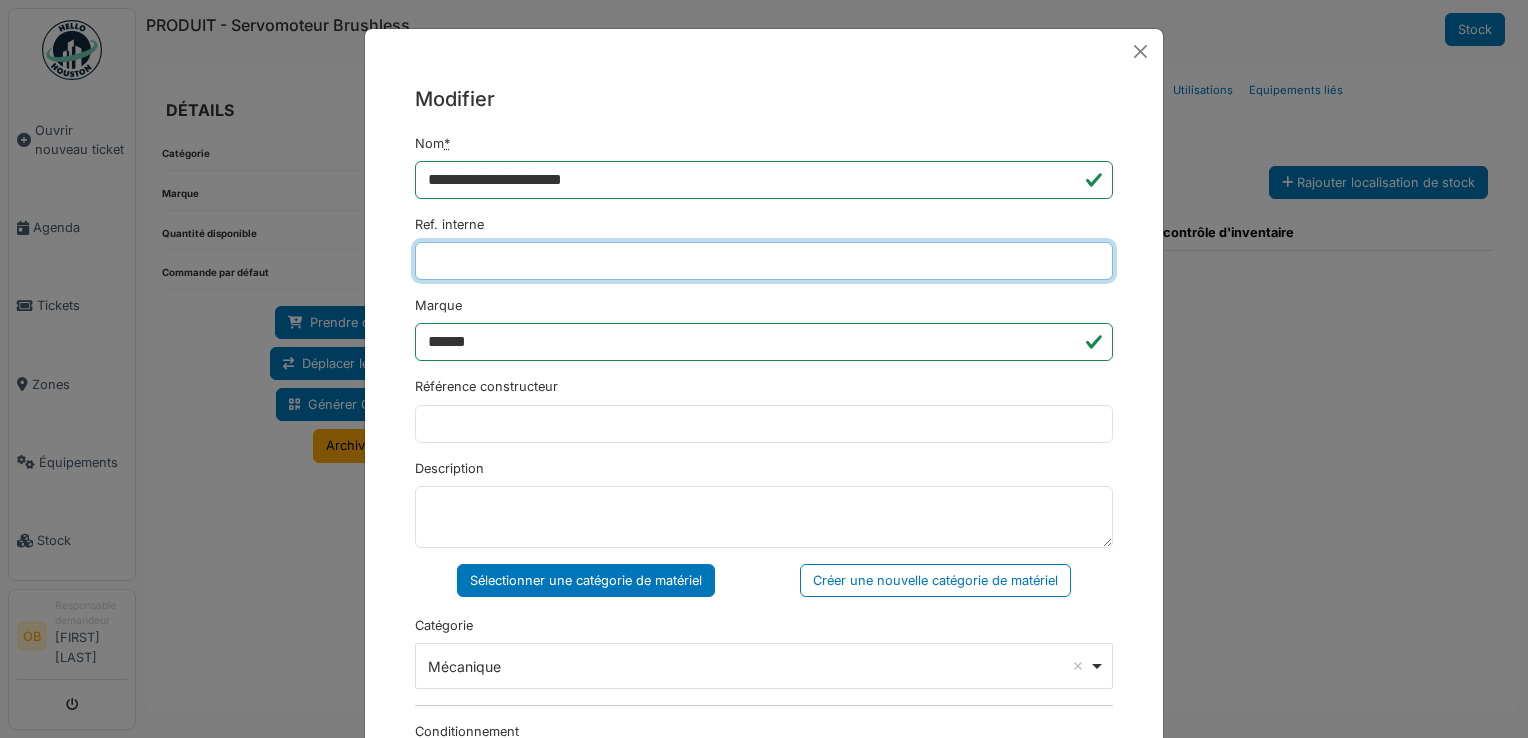 click on "Ref. interne" at bounding box center [764, 261] 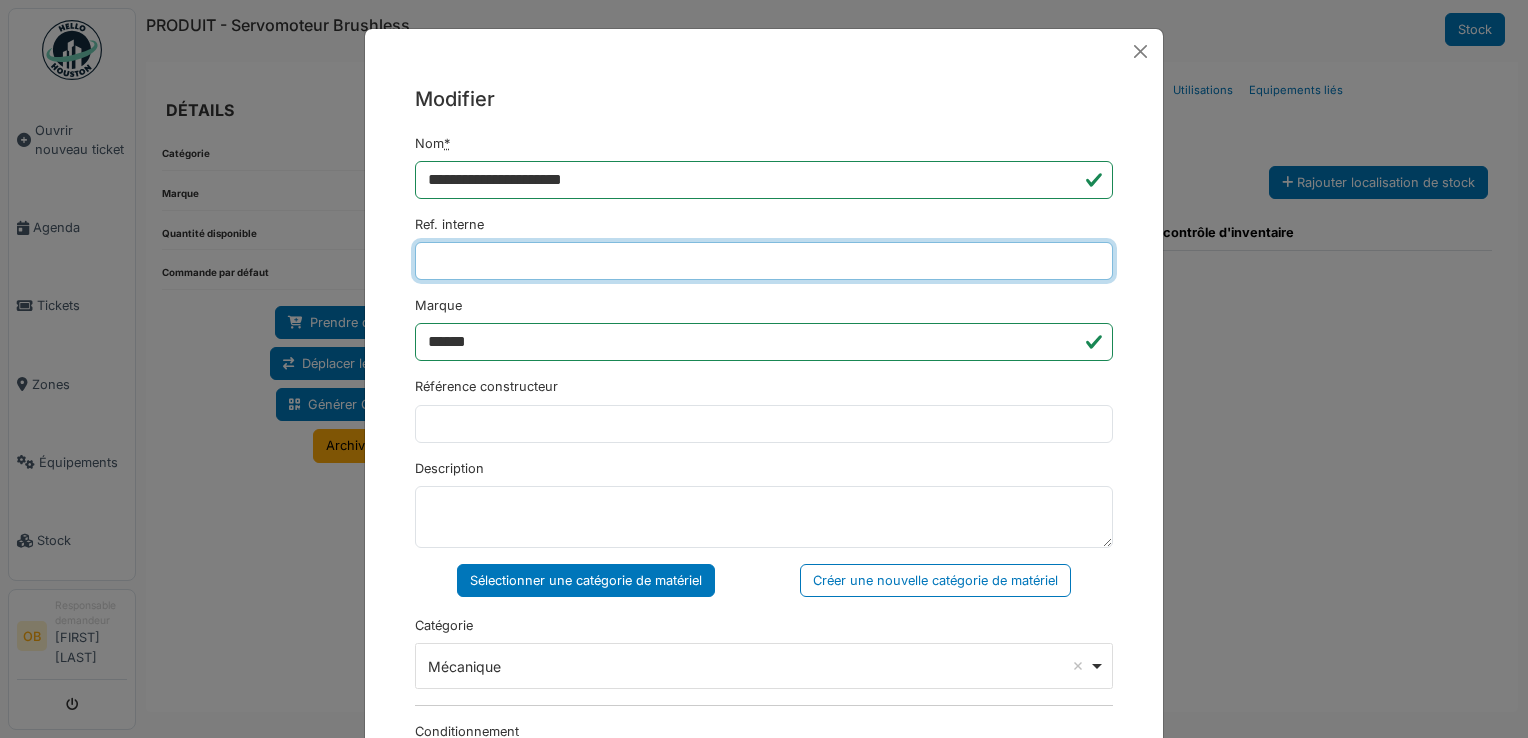 drag, startPoint x: 470, startPoint y: 279, endPoint x: 480, endPoint y: 261, distance: 20.59126 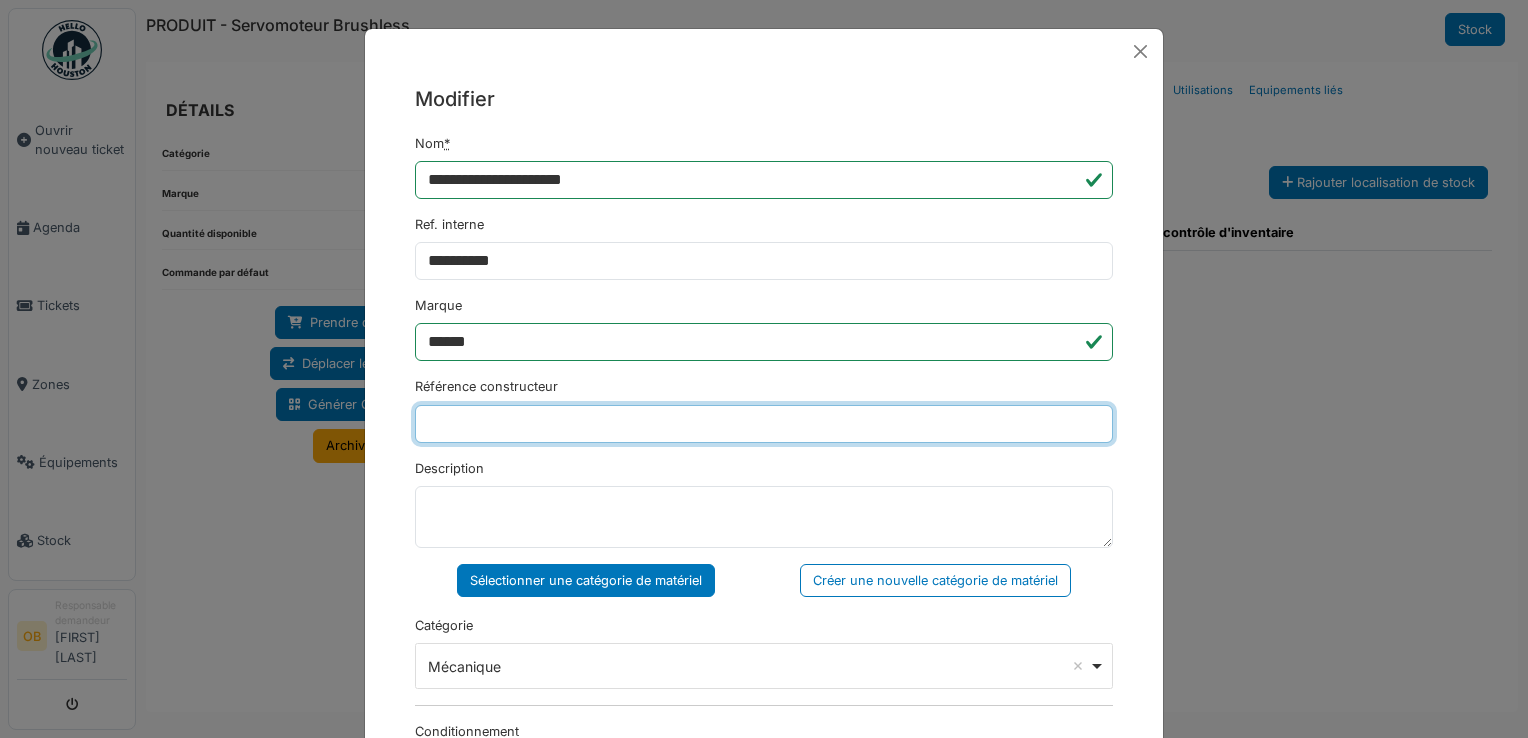 type on "**********" 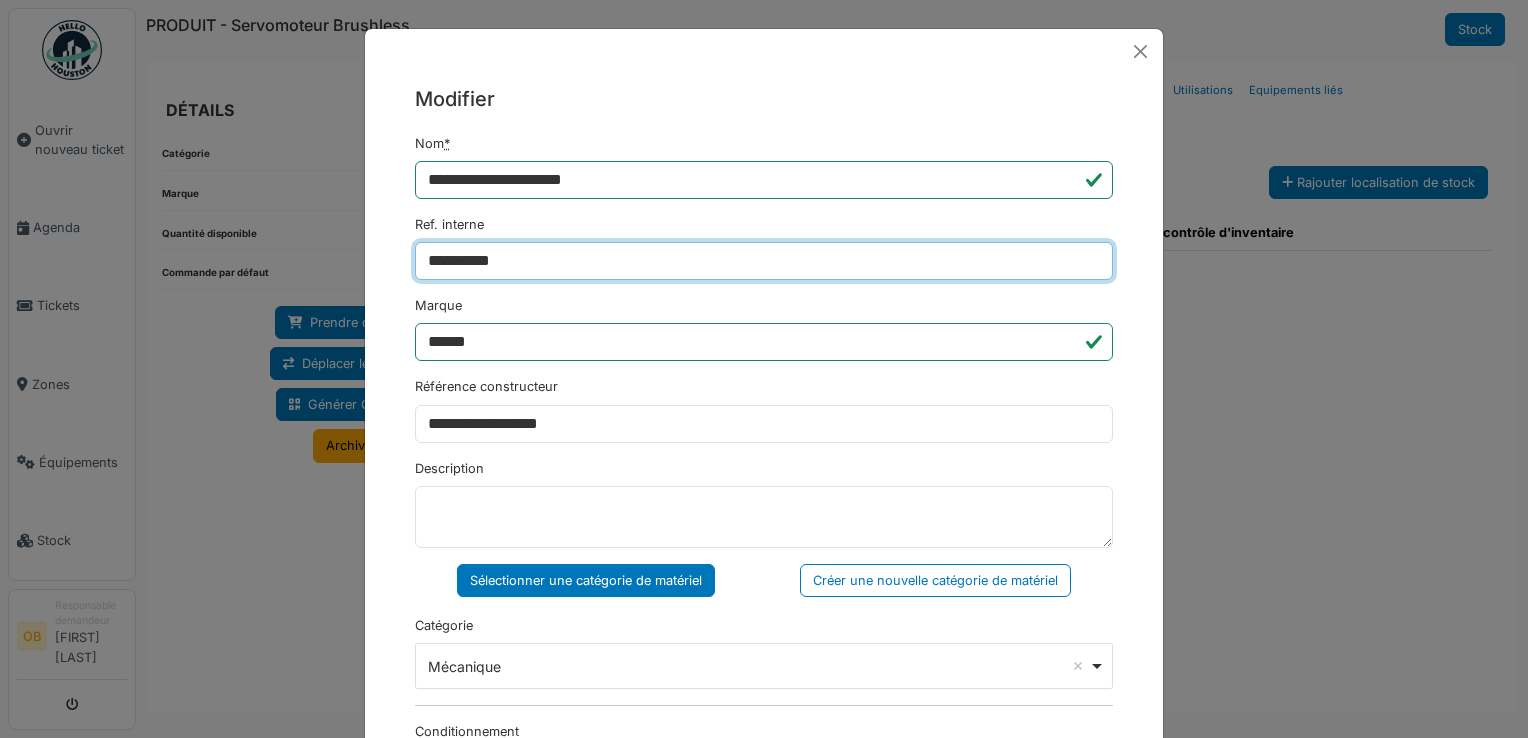 type on "**********" 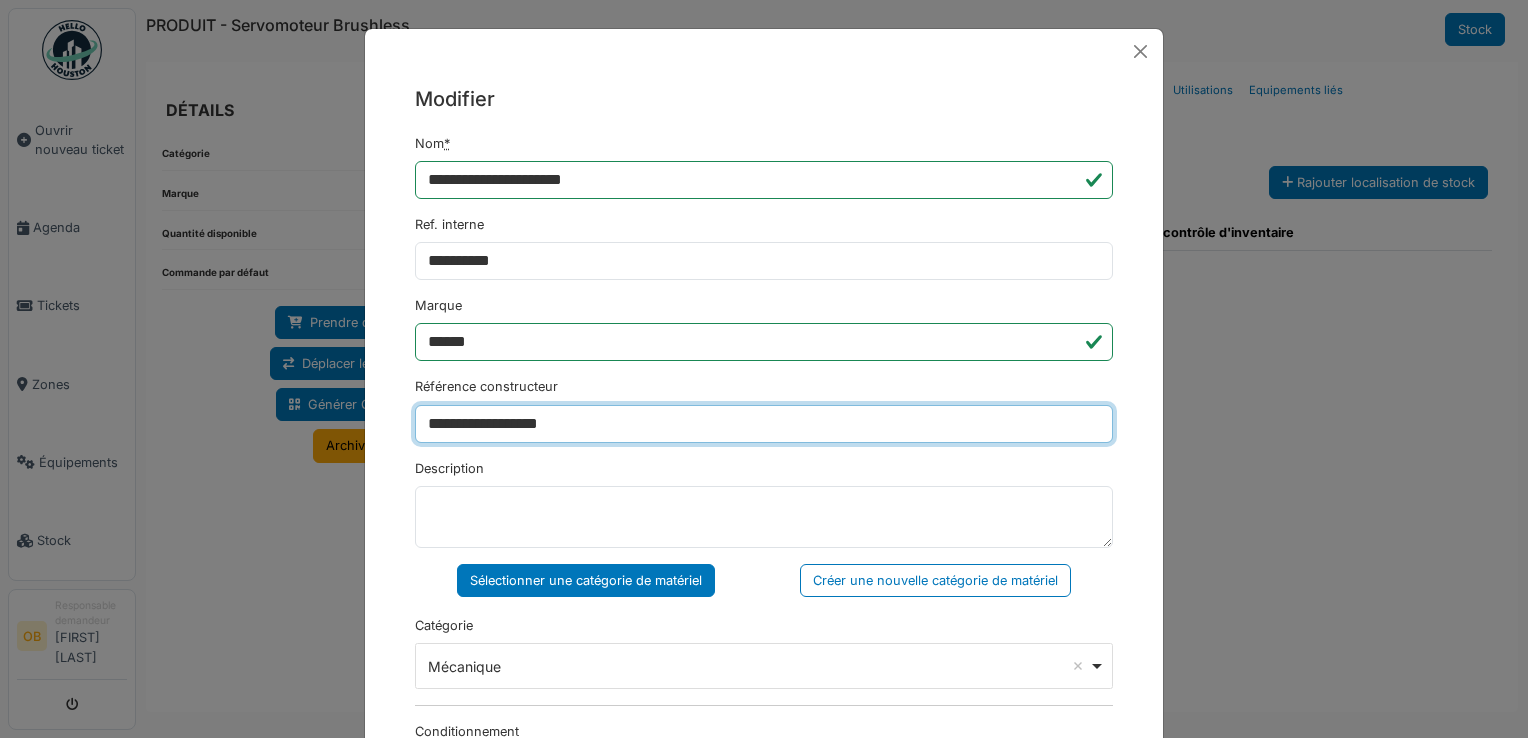click on "**********" at bounding box center (764, 424) 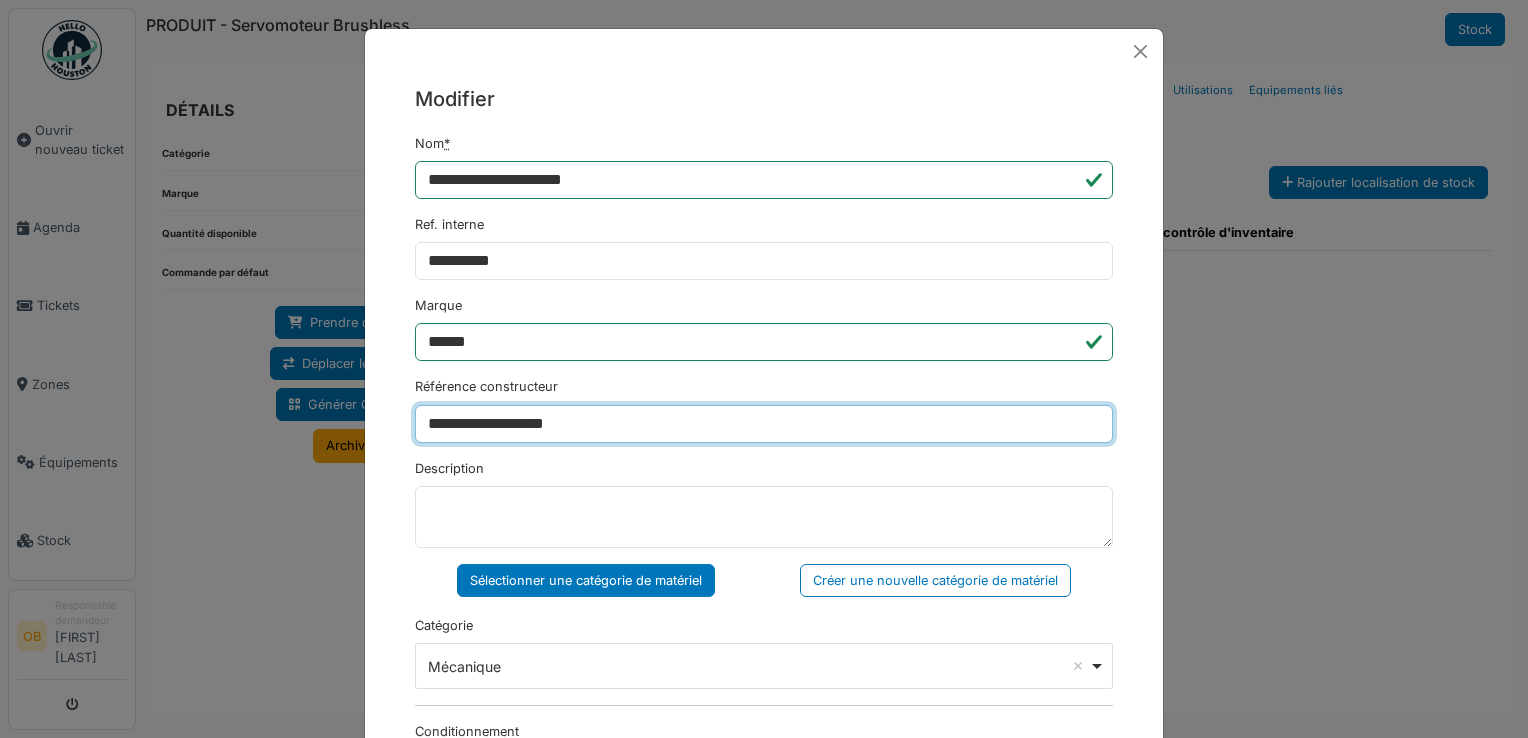 type on "**********" 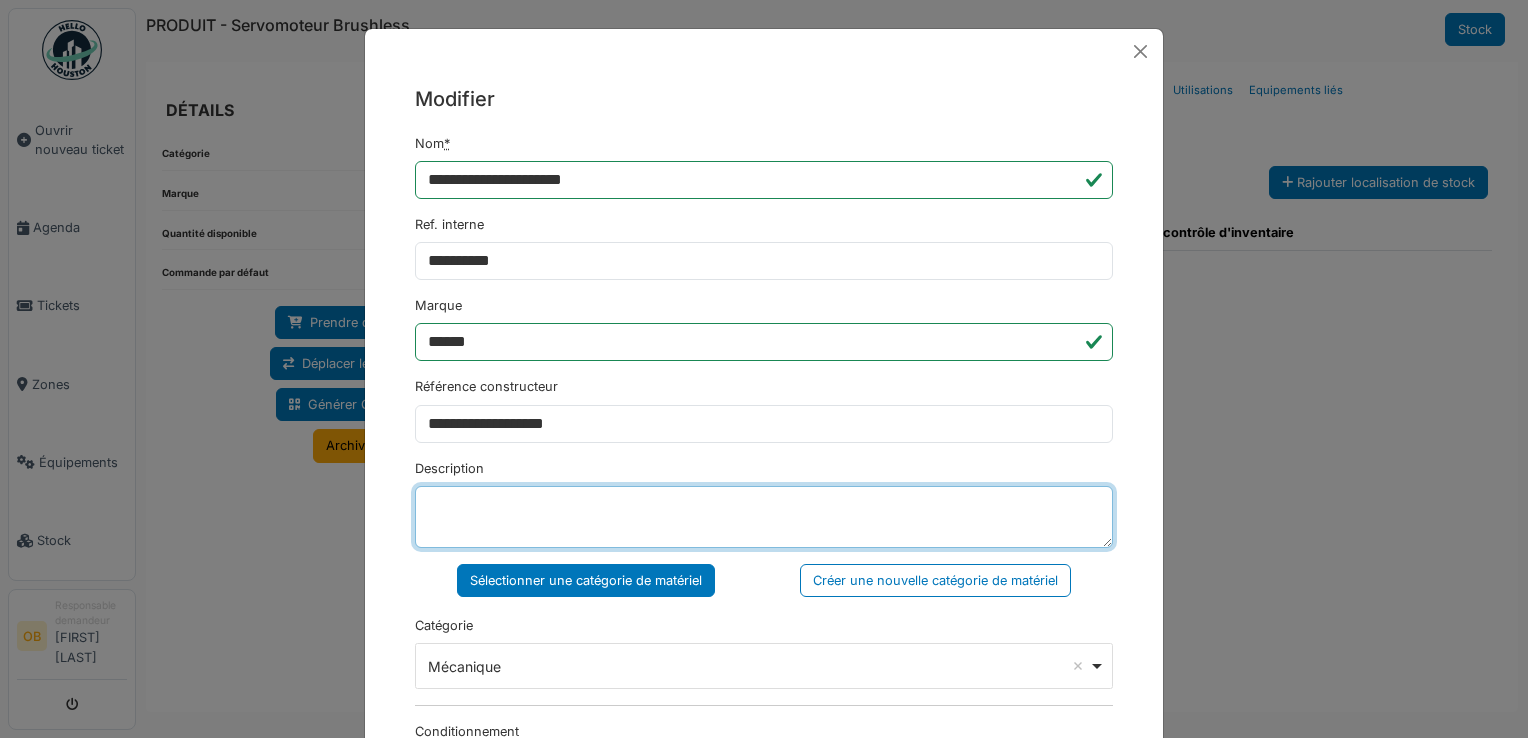 click on "Description" at bounding box center (764, 517) 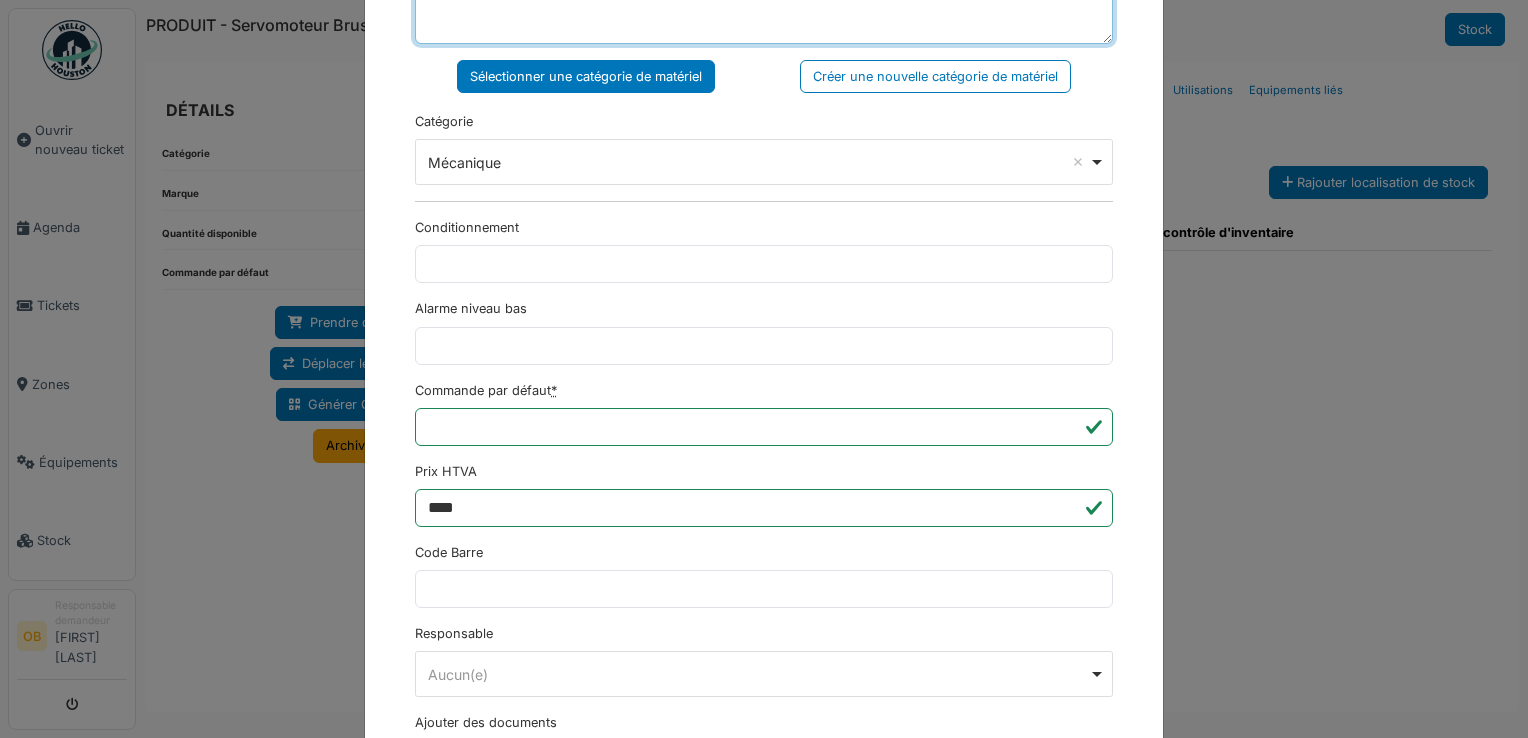 scroll, scrollTop: 650, scrollLeft: 0, axis: vertical 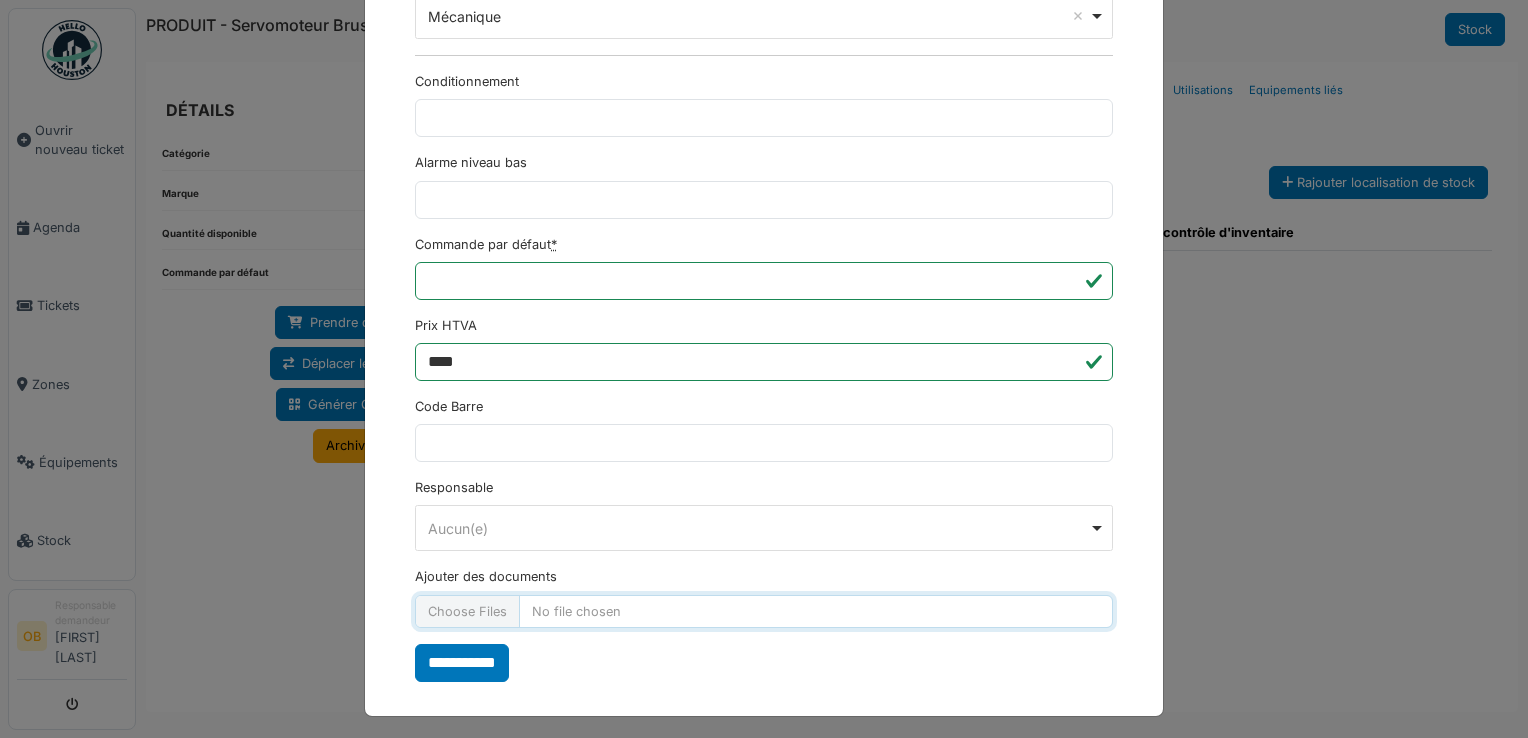 click on "Ajouter des documents" at bounding box center [764, 611] 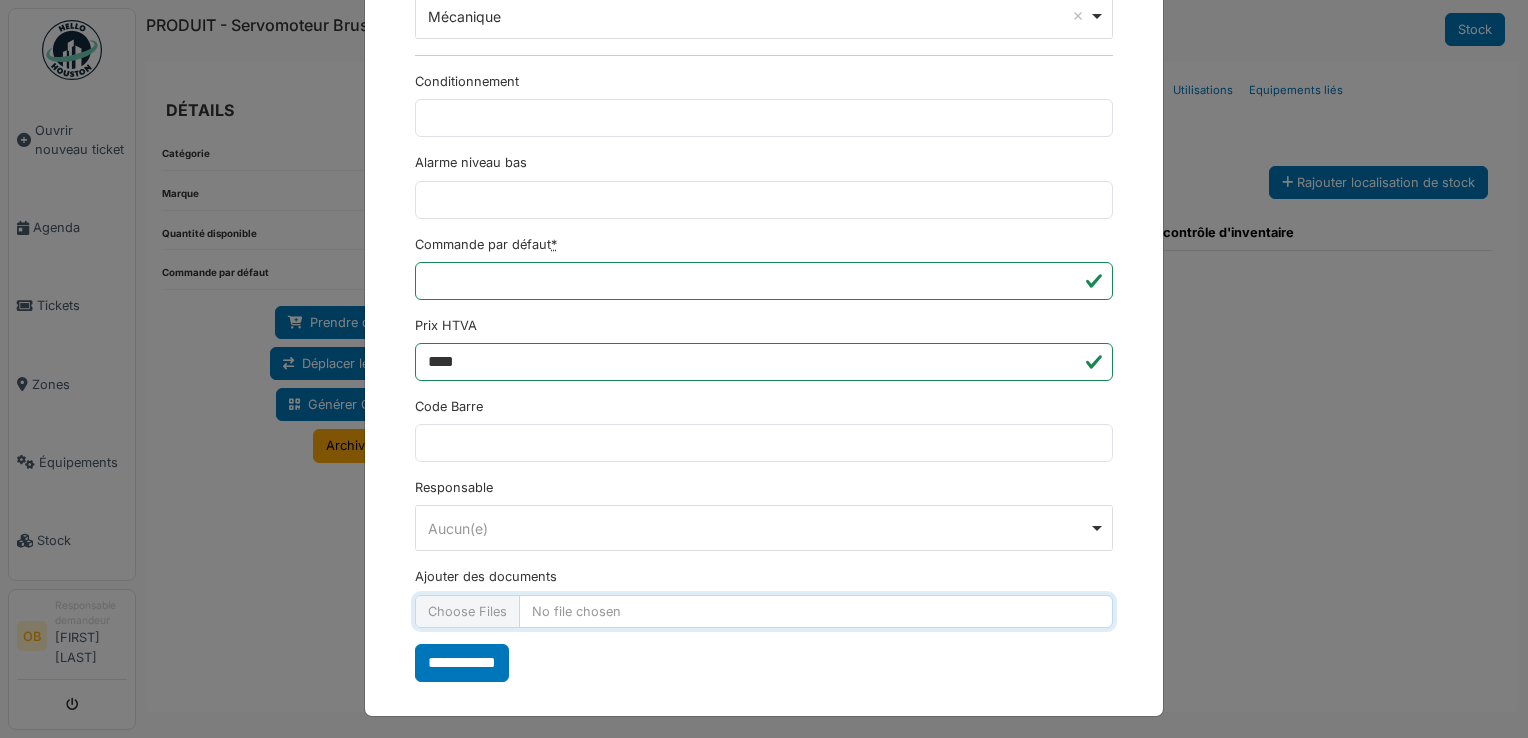 type on "**********" 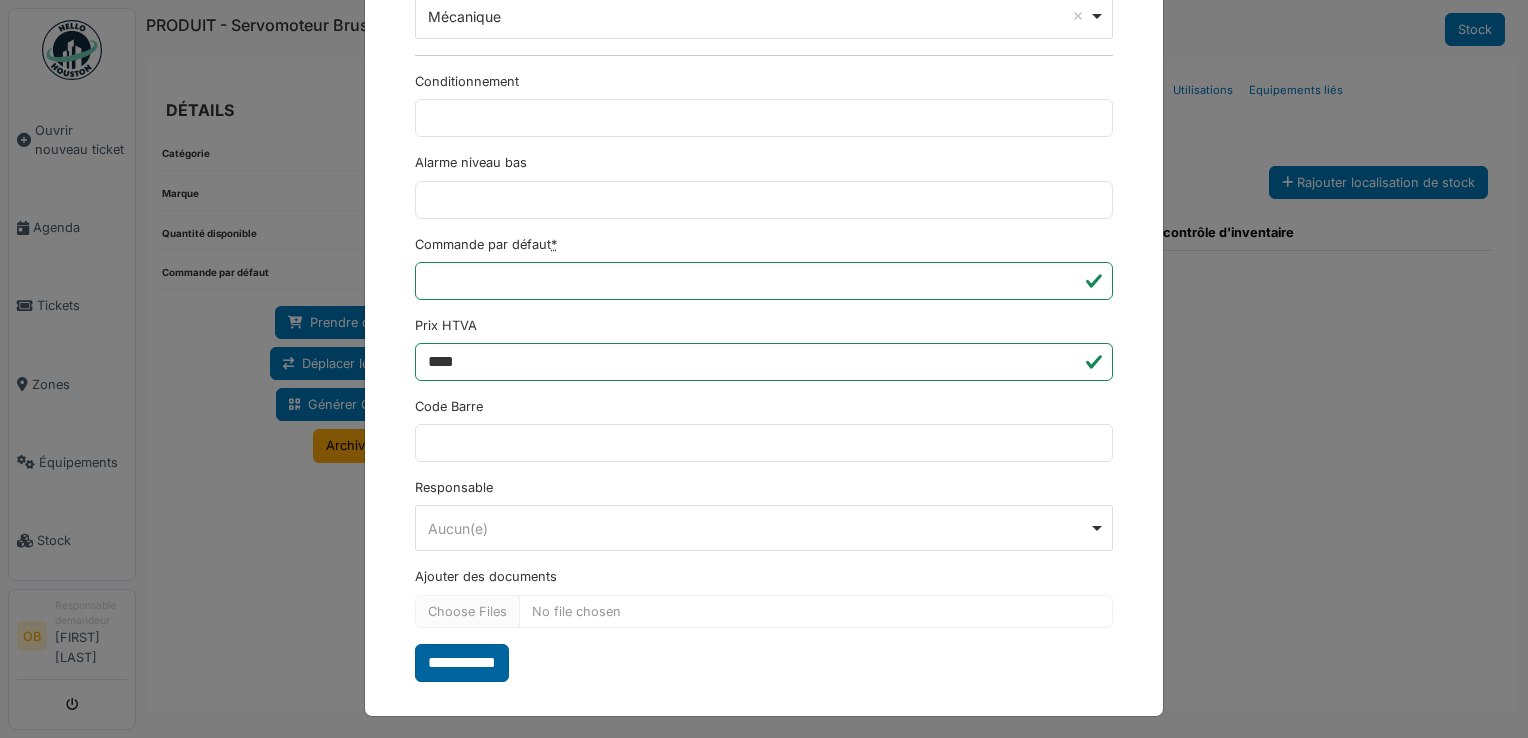 click on "**********" at bounding box center (462, 663) 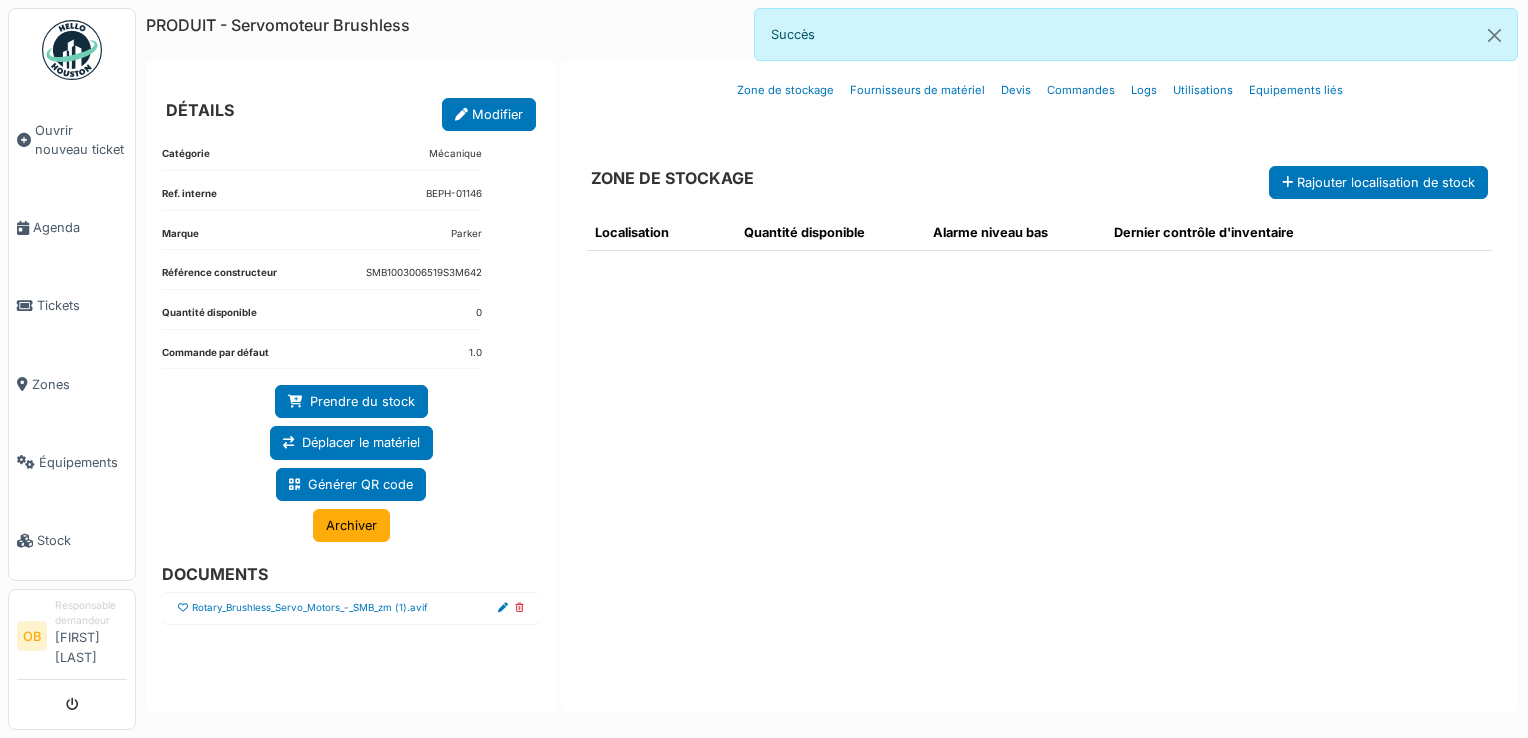 click at bounding box center (183, 608) 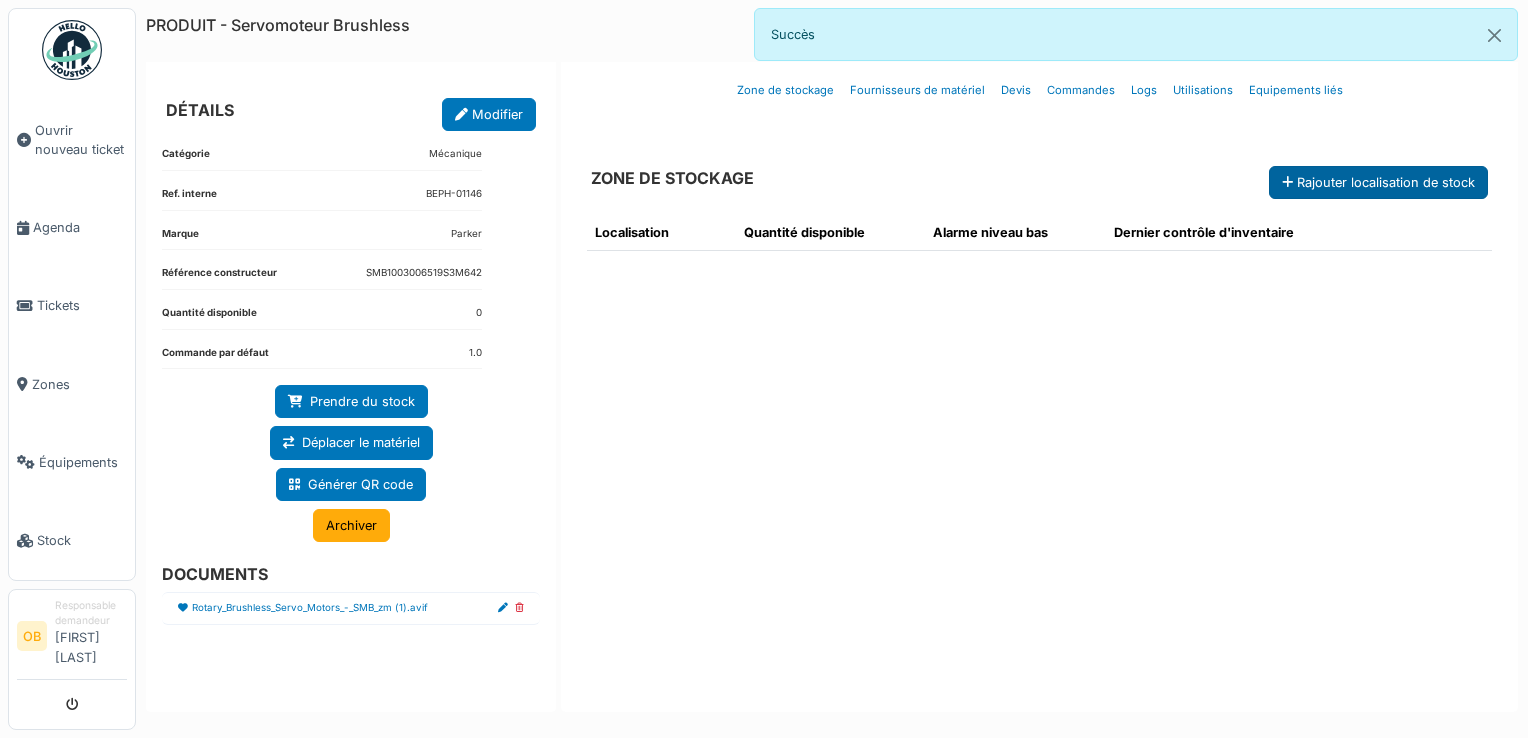 click on "Rajouter localisation de stock" at bounding box center [1378, 182] 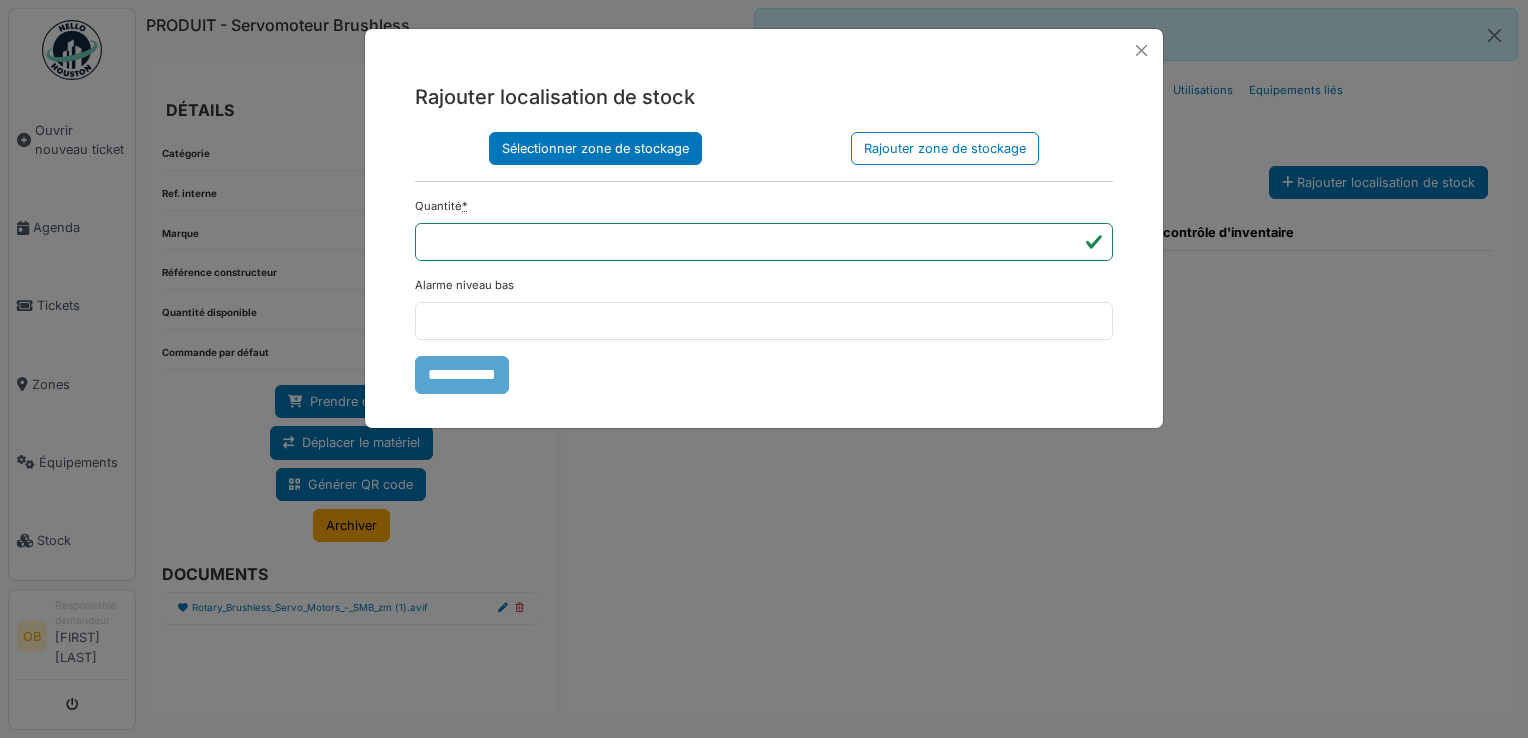 click on "Sélectionner zone de stockage" at bounding box center [595, 148] 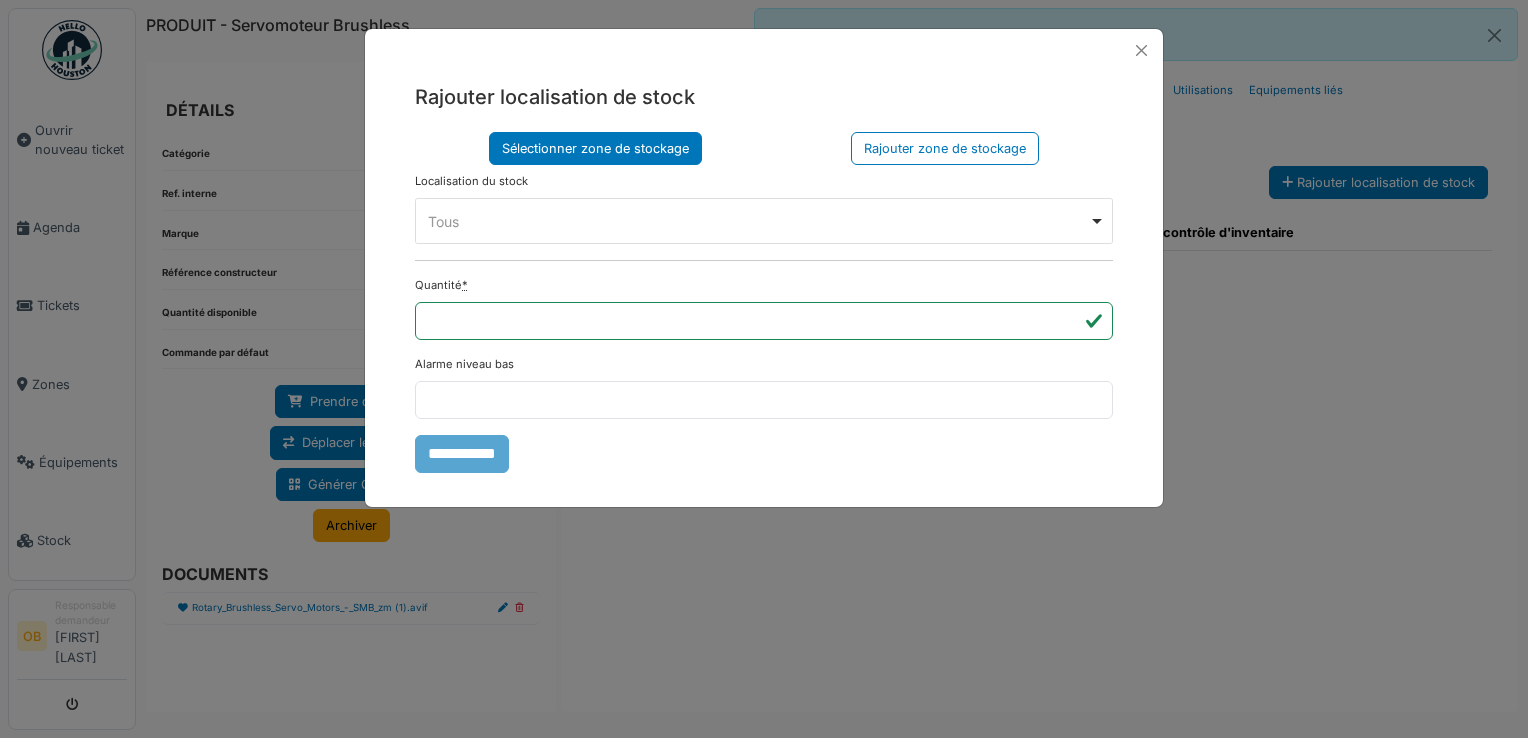 click on "Tous Remove item" at bounding box center [764, 221] 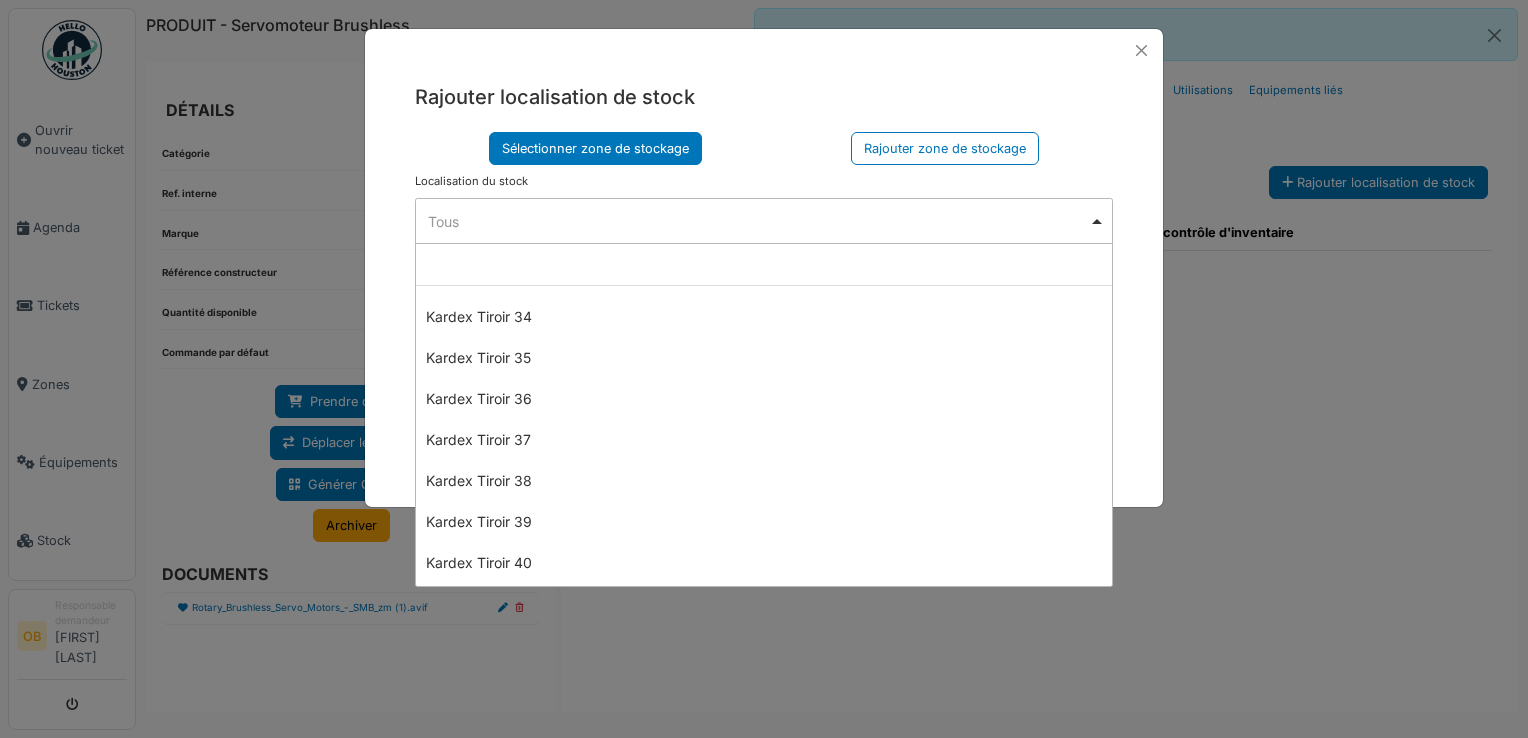 scroll, scrollTop: 1914, scrollLeft: 0, axis: vertical 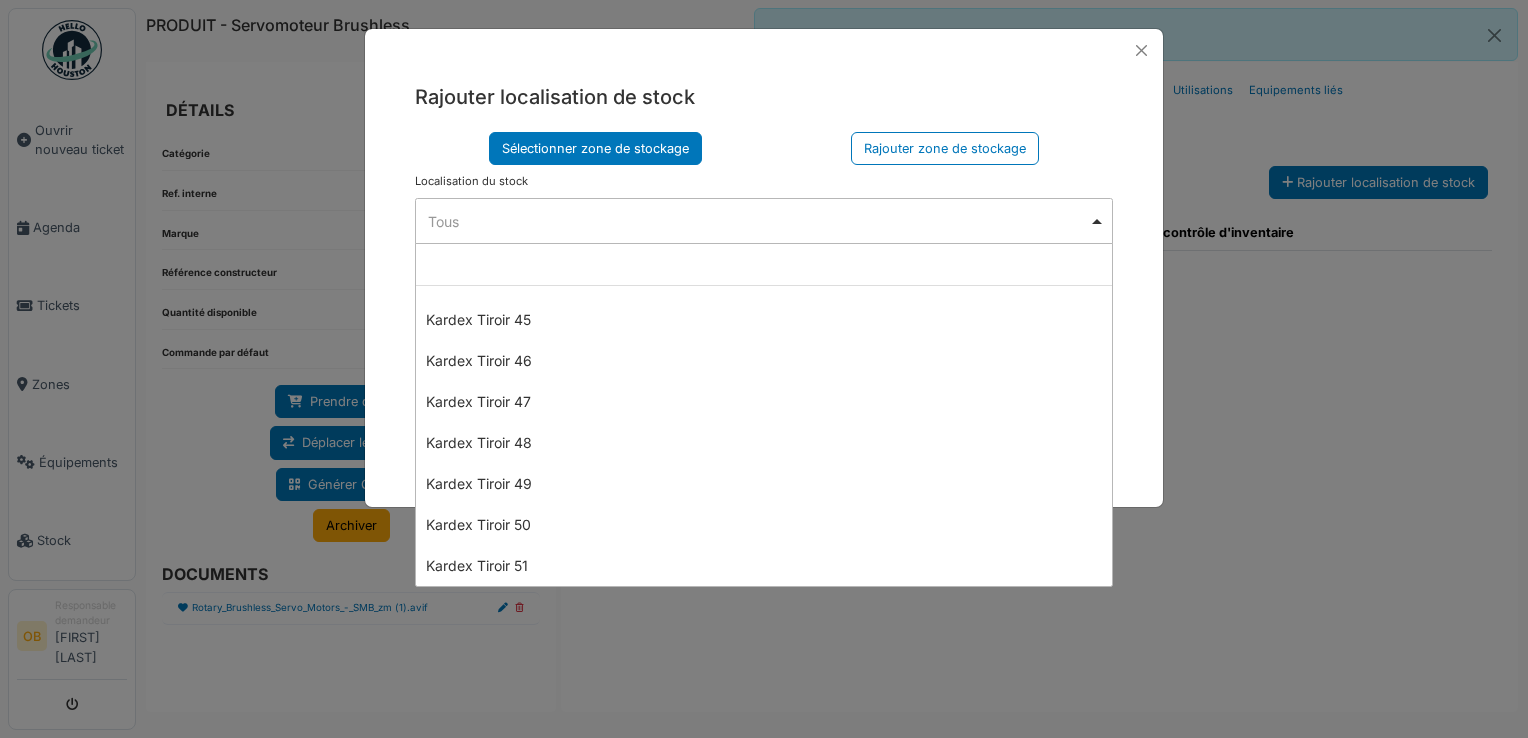 select on "****" 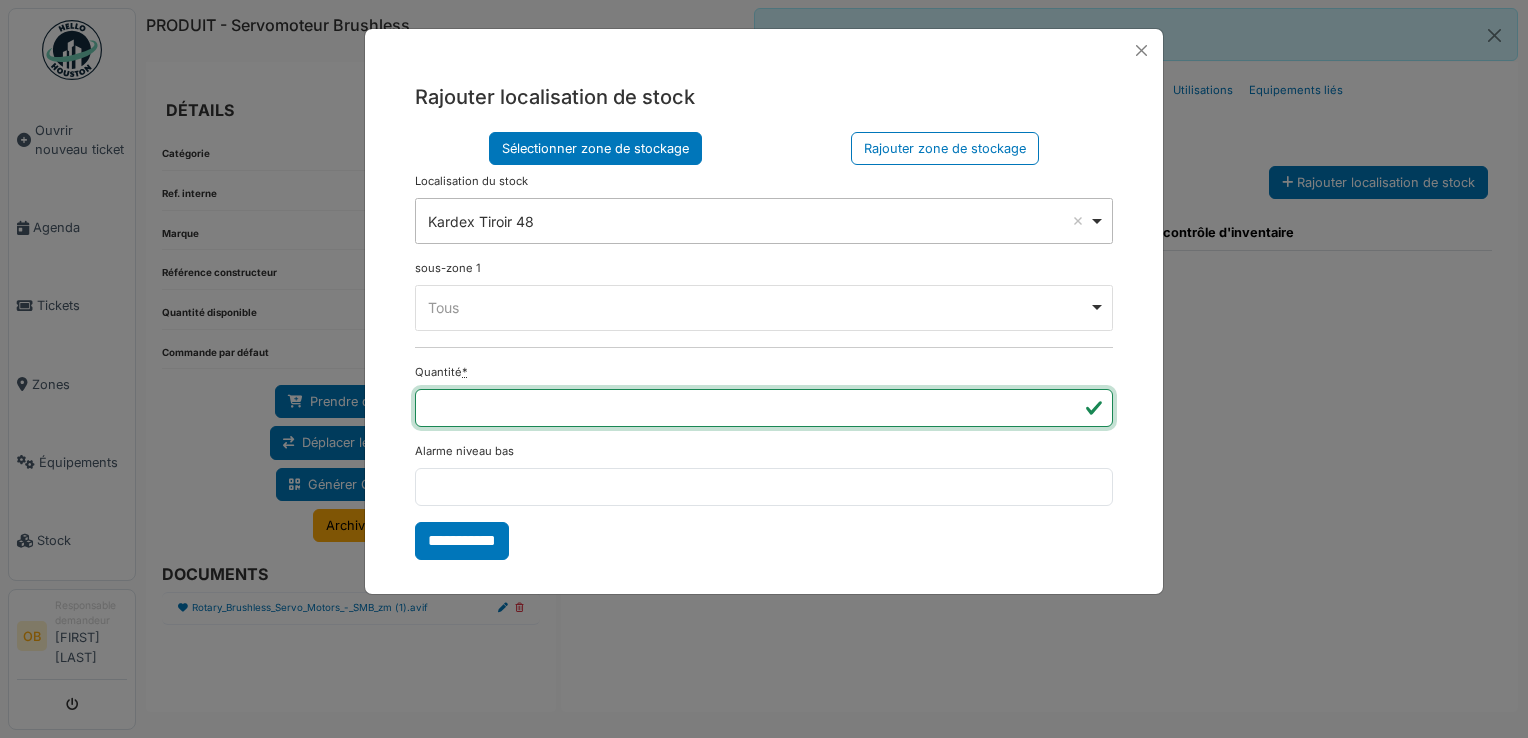 type on "*" 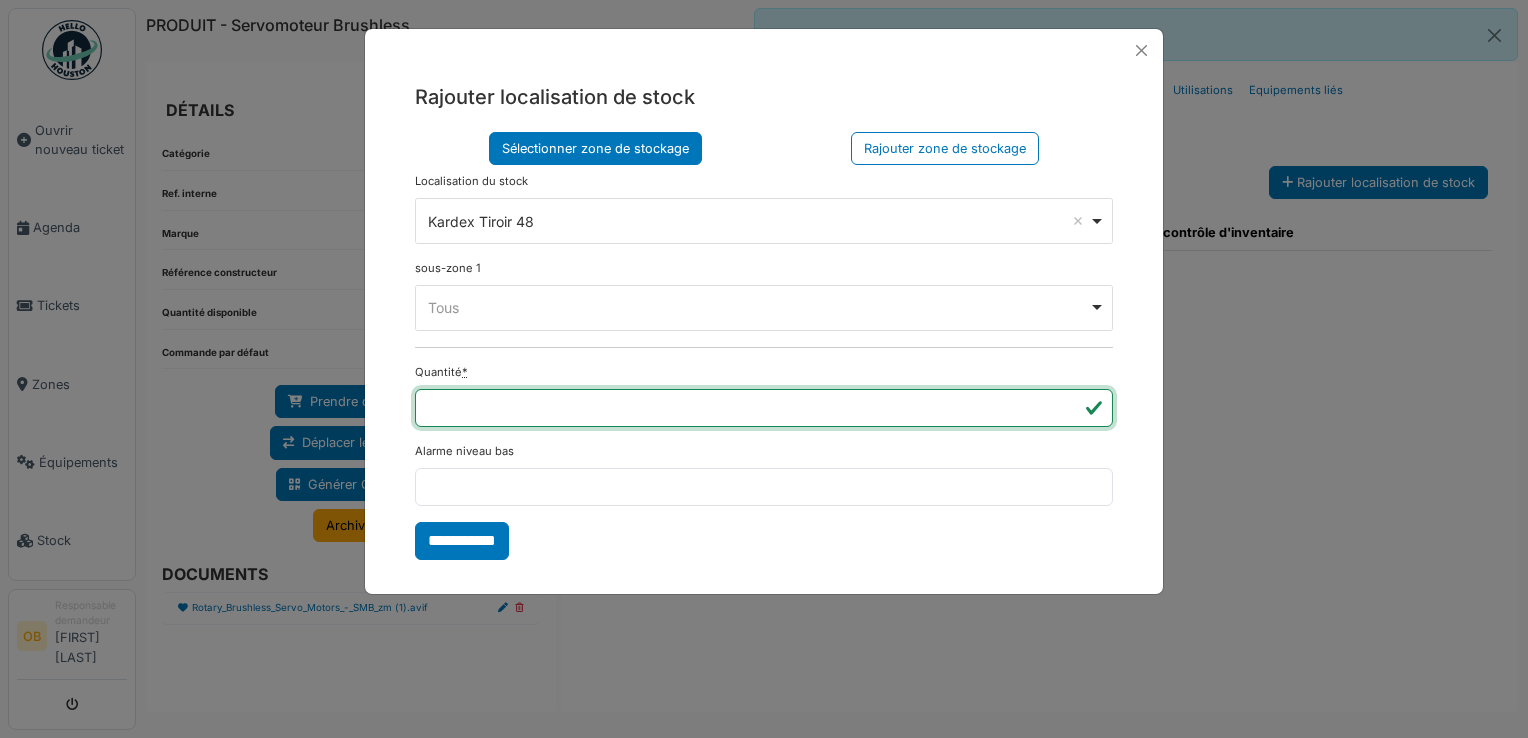 click on "**********" at bounding box center (462, 541) 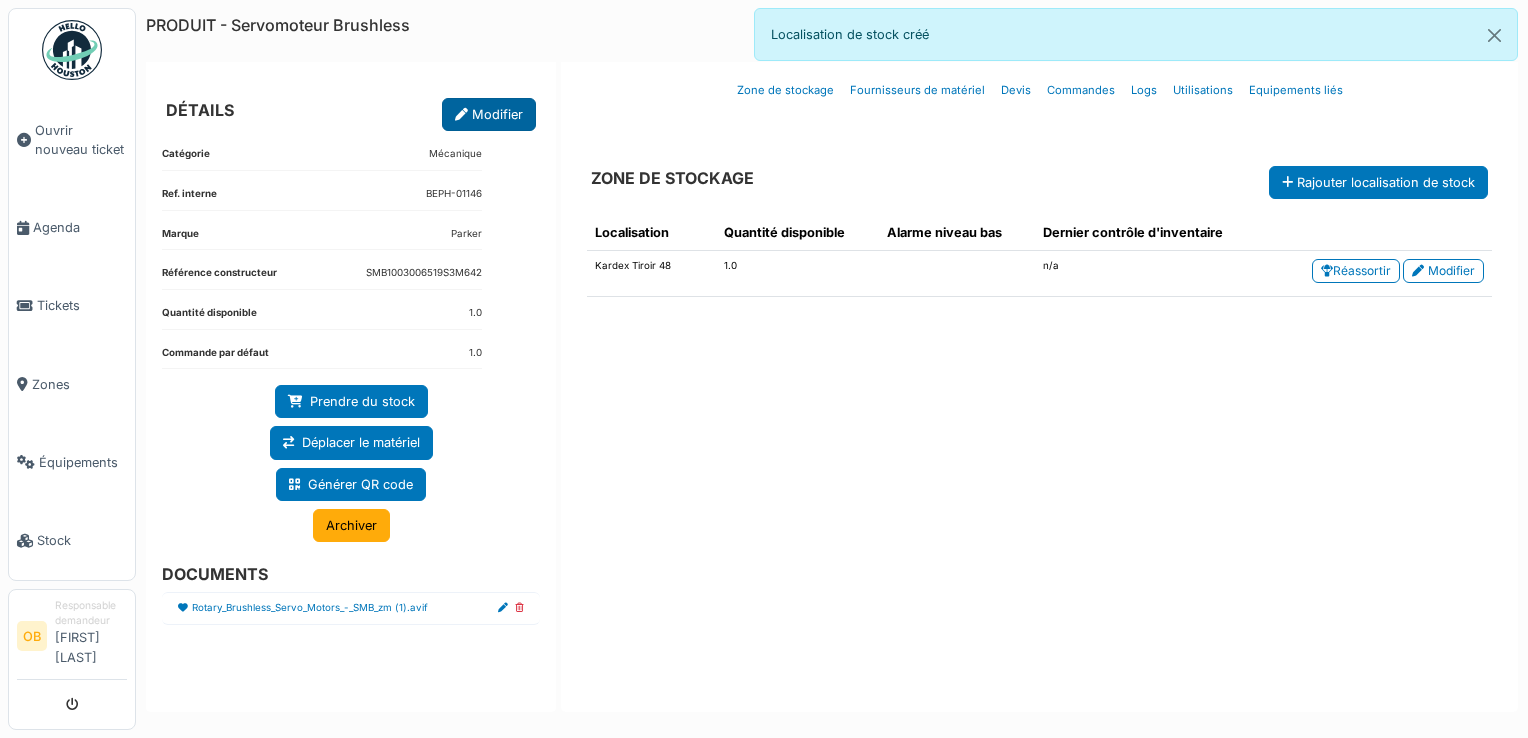 click at bounding box center (461, 115) 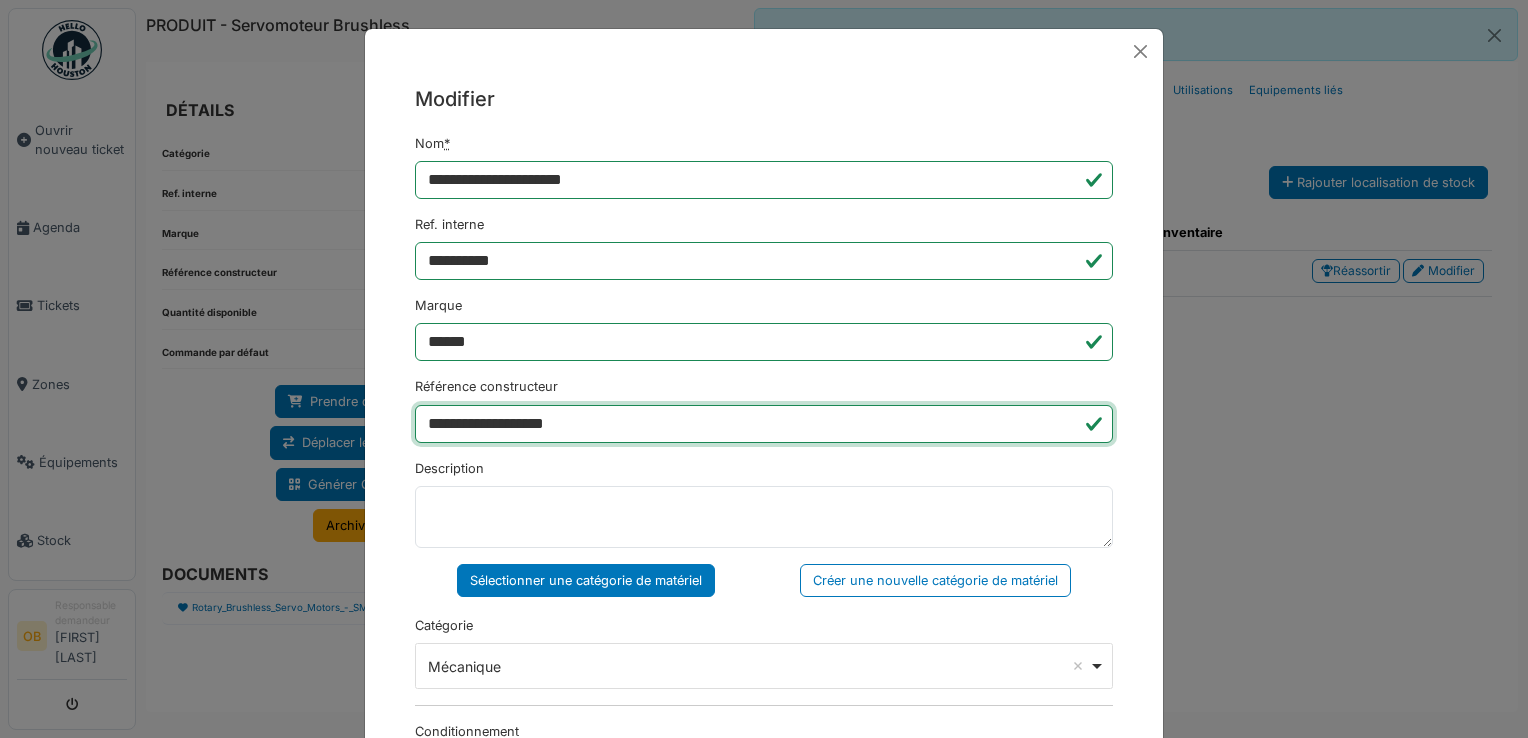 drag, startPoint x: 664, startPoint y: 414, endPoint x: 294, endPoint y: 419, distance: 370.03378 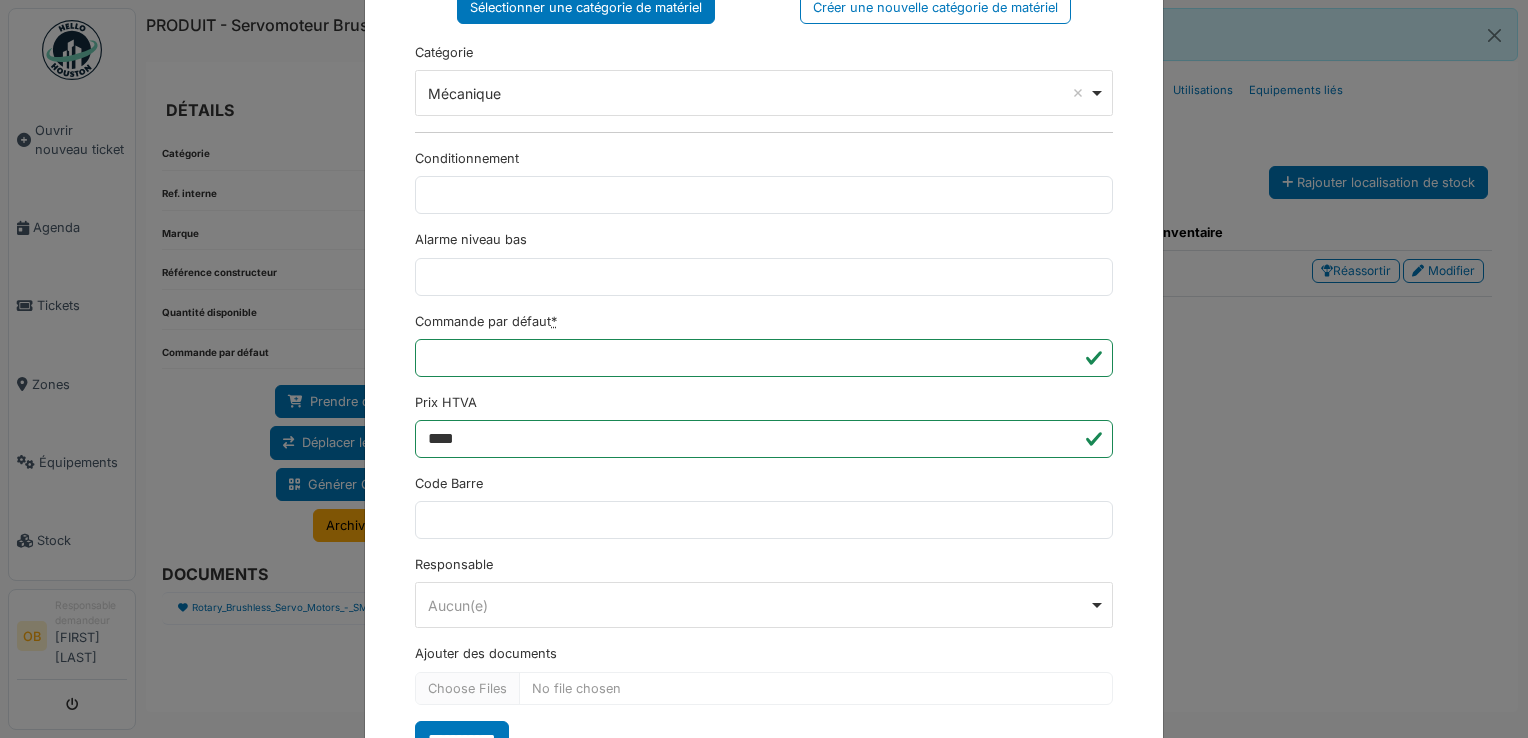 scroll, scrollTop: 650, scrollLeft: 0, axis: vertical 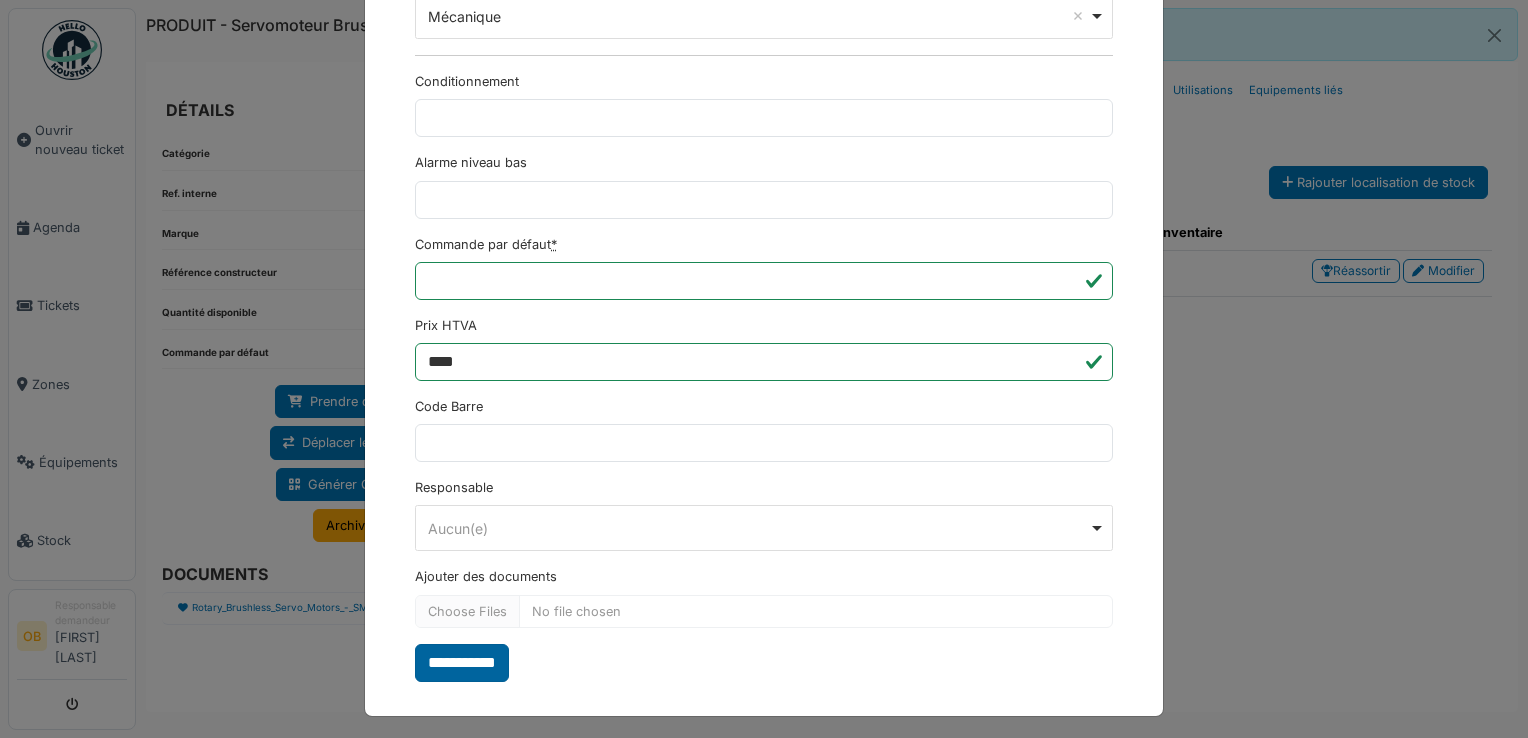 click on "**********" at bounding box center [462, 663] 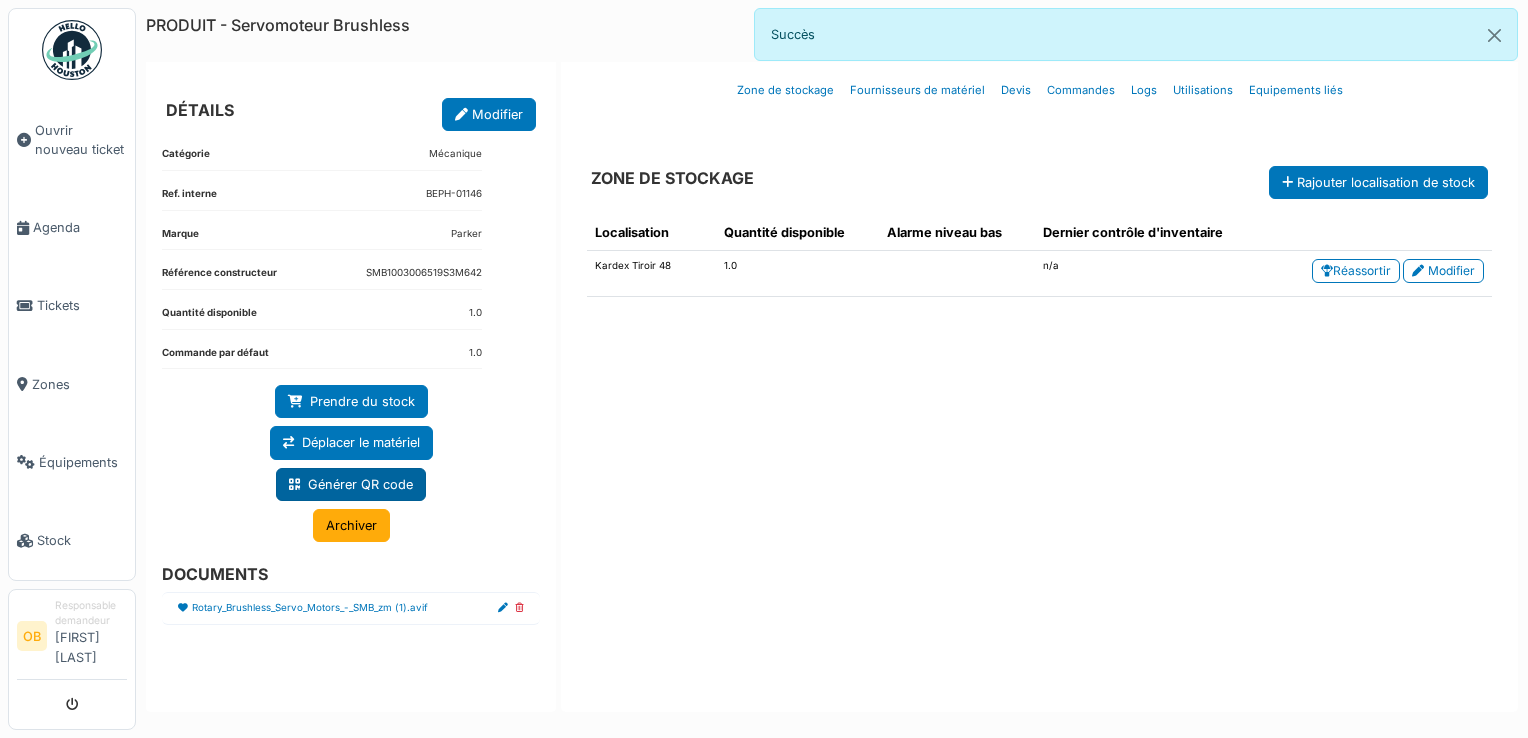 click on "Générer QR code" at bounding box center (351, 484) 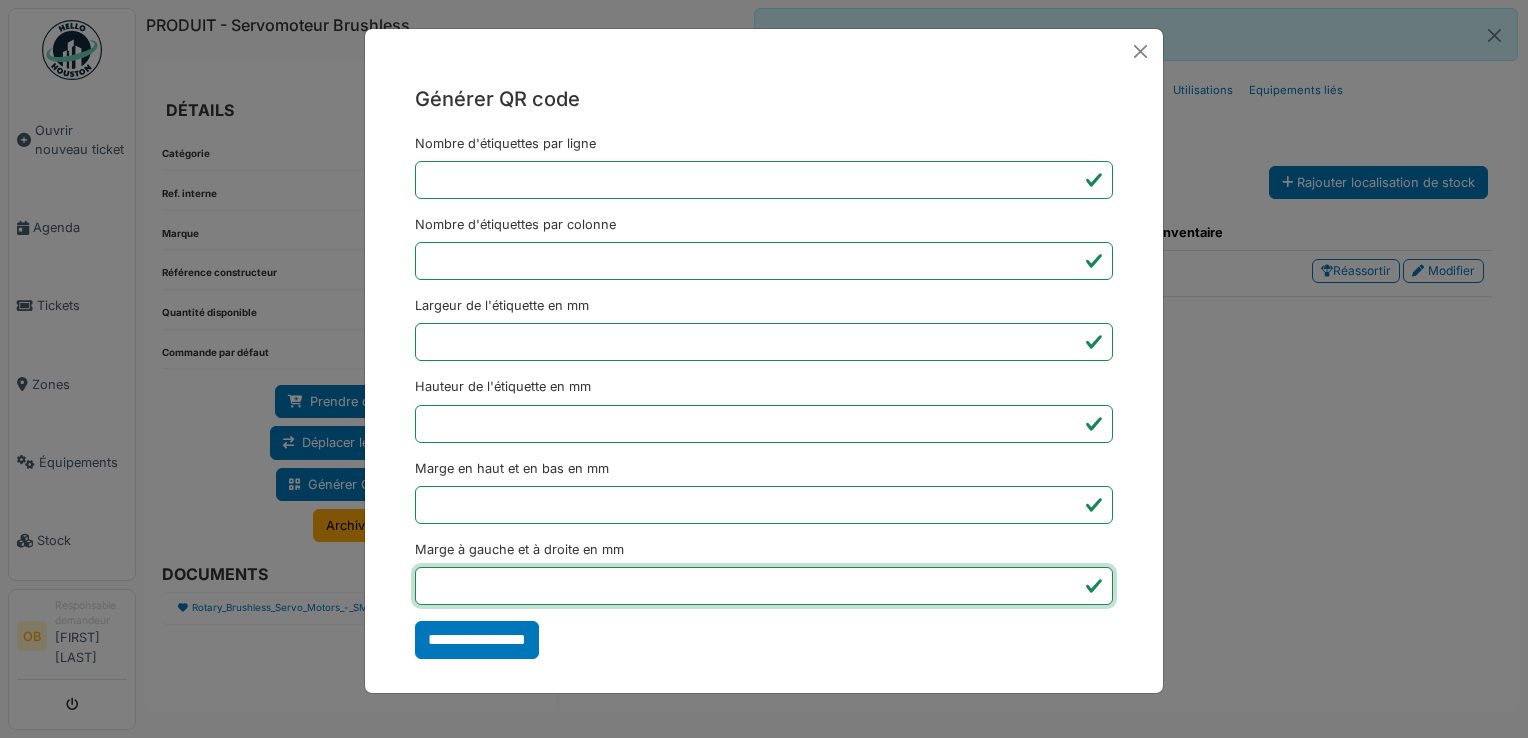 click on "*" at bounding box center [764, 586] 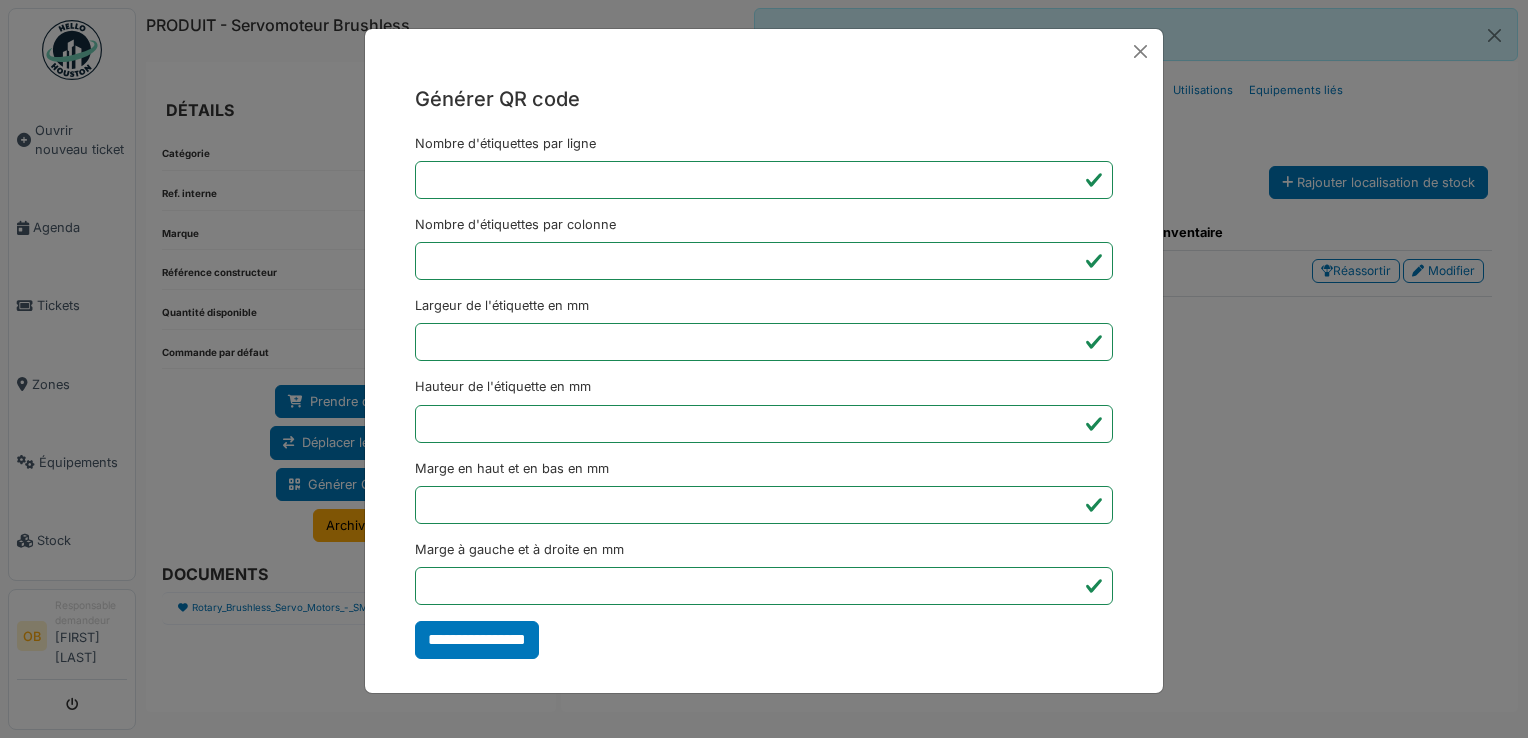 type on "*******" 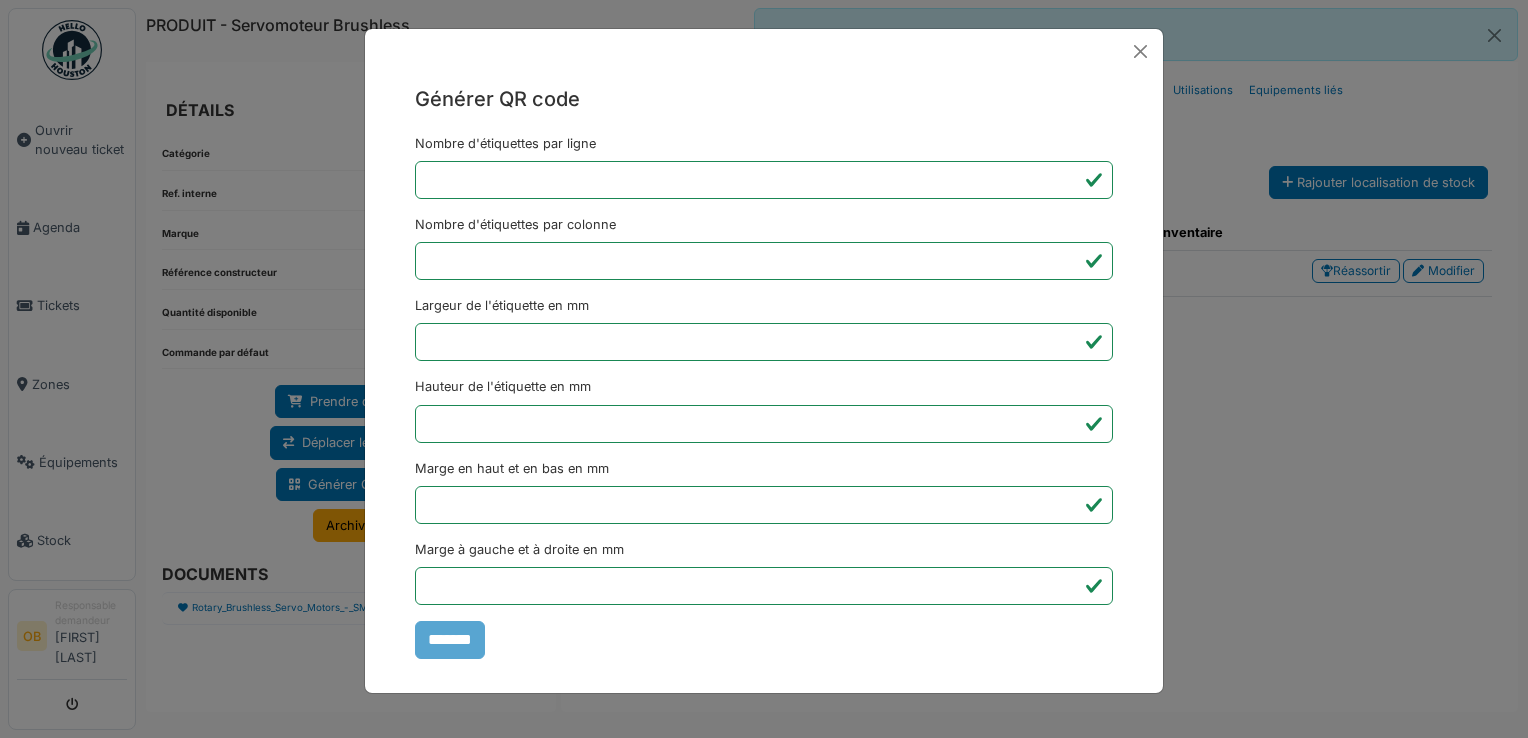 click on "Générer QR code
Nombre d'étiquettes par ligne
*
Nombre d'étiquettes par colonne
*
Largeur de l'étiquette en mm
**
Hauteur de l'étiquette en mm
**
Marge en haut et en bas en mm
*
Marge à gauche et à droite en mm
***
*******" at bounding box center [764, 369] 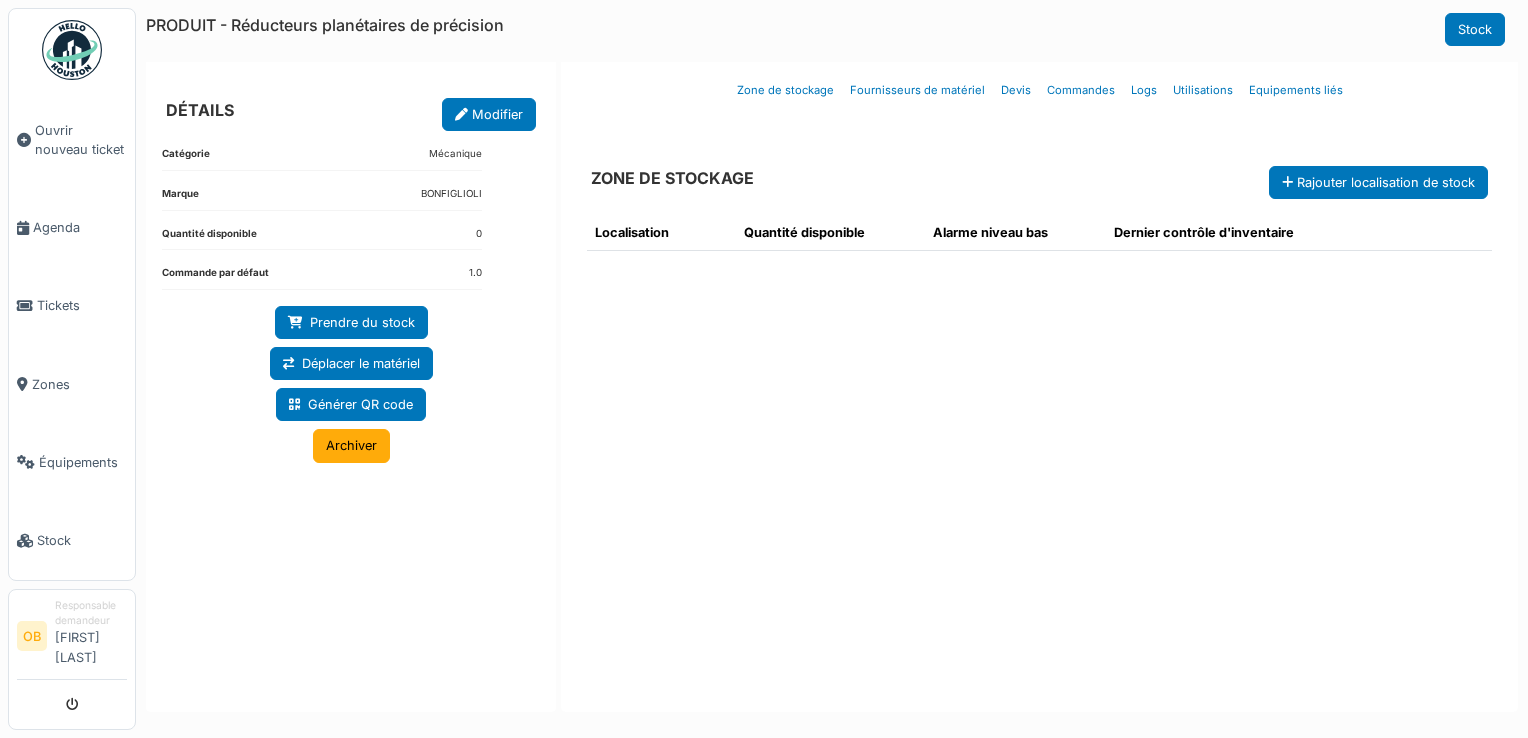 scroll, scrollTop: 0, scrollLeft: 0, axis: both 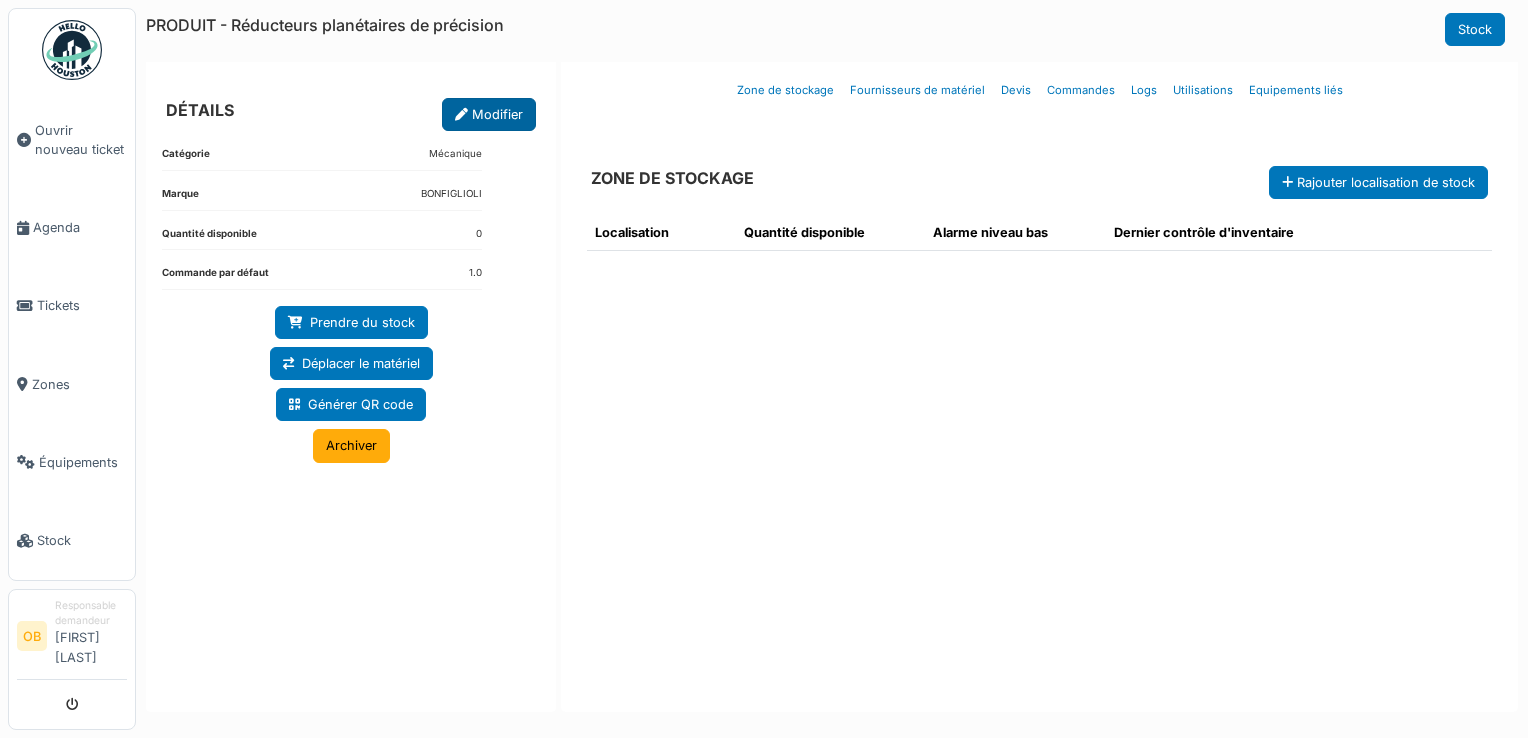 drag, startPoint x: 0, startPoint y: 0, endPoint x: 471, endPoint y: 116, distance: 485.07422 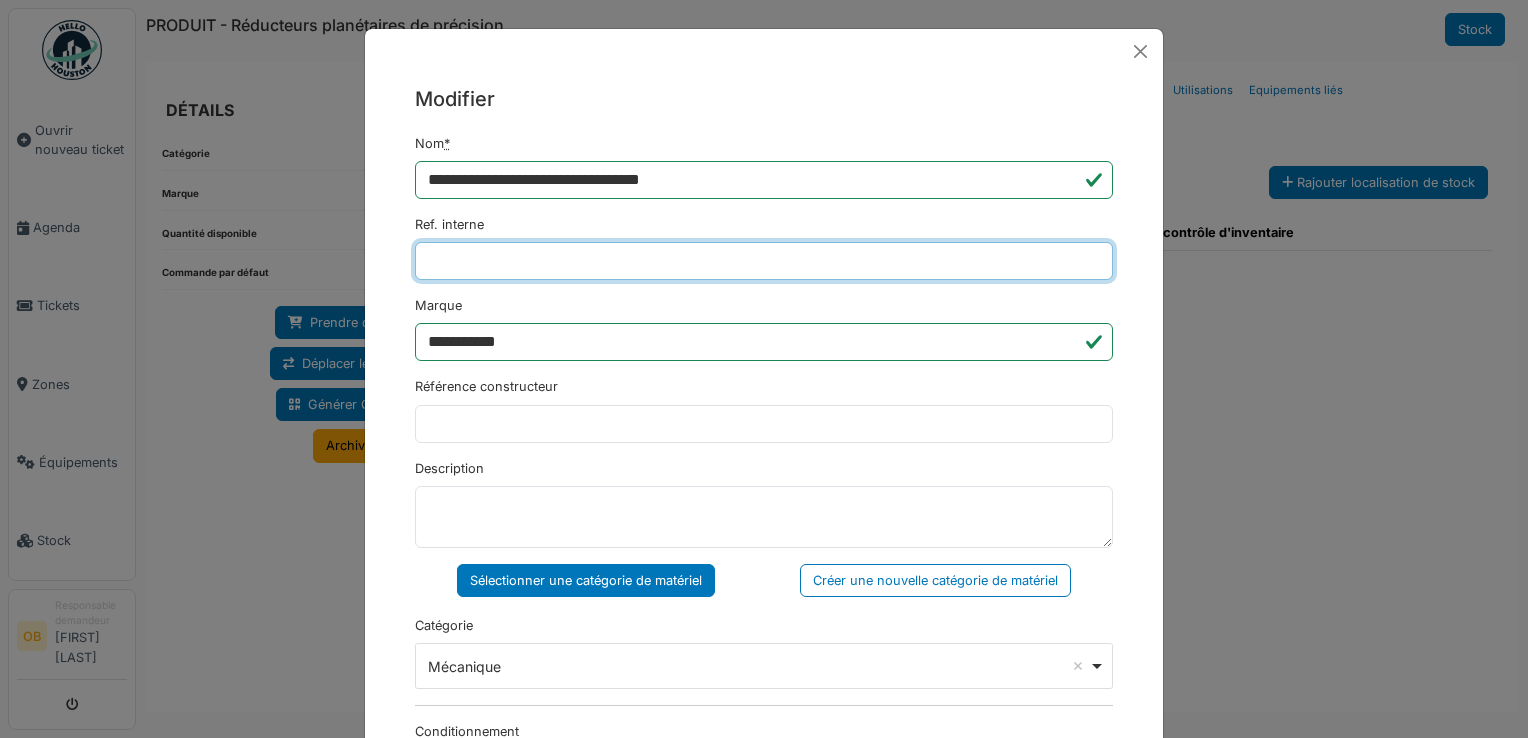 click on "Ref. interne" at bounding box center [764, 261] 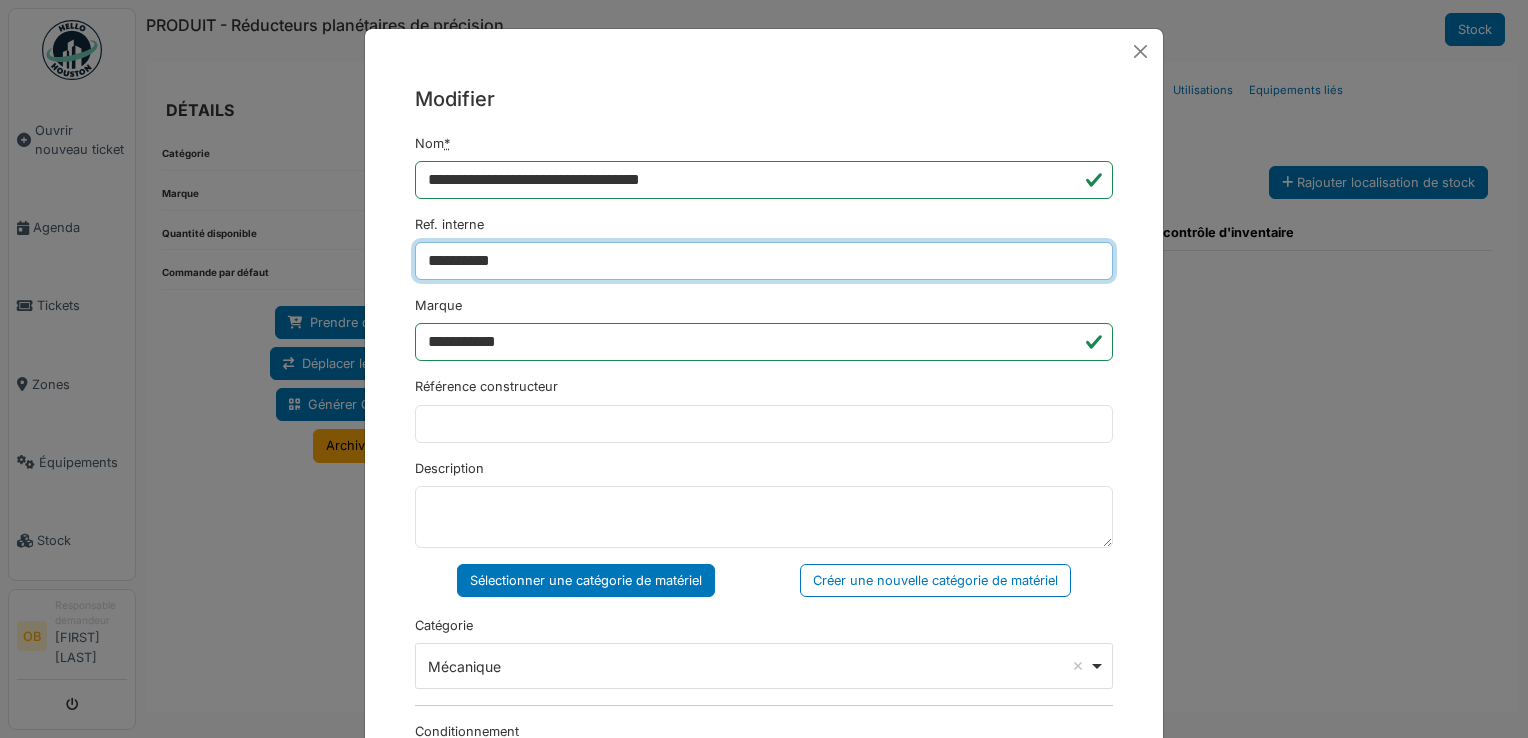 drag, startPoint x: 616, startPoint y: 245, endPoint x: 482, endPoint y: 261, distance: 134.95184 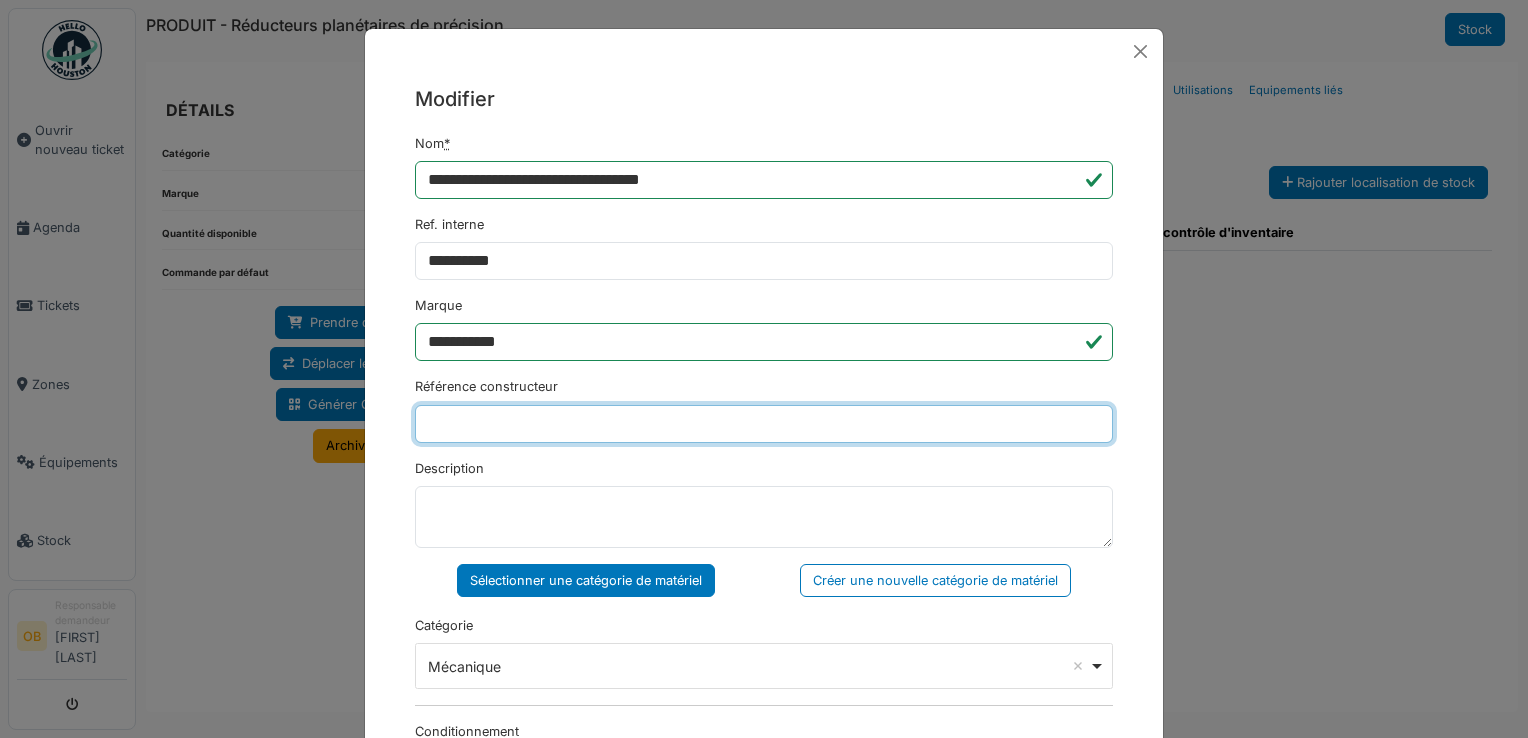 click on "Référence constructeur" at bounding box center [764, 424] 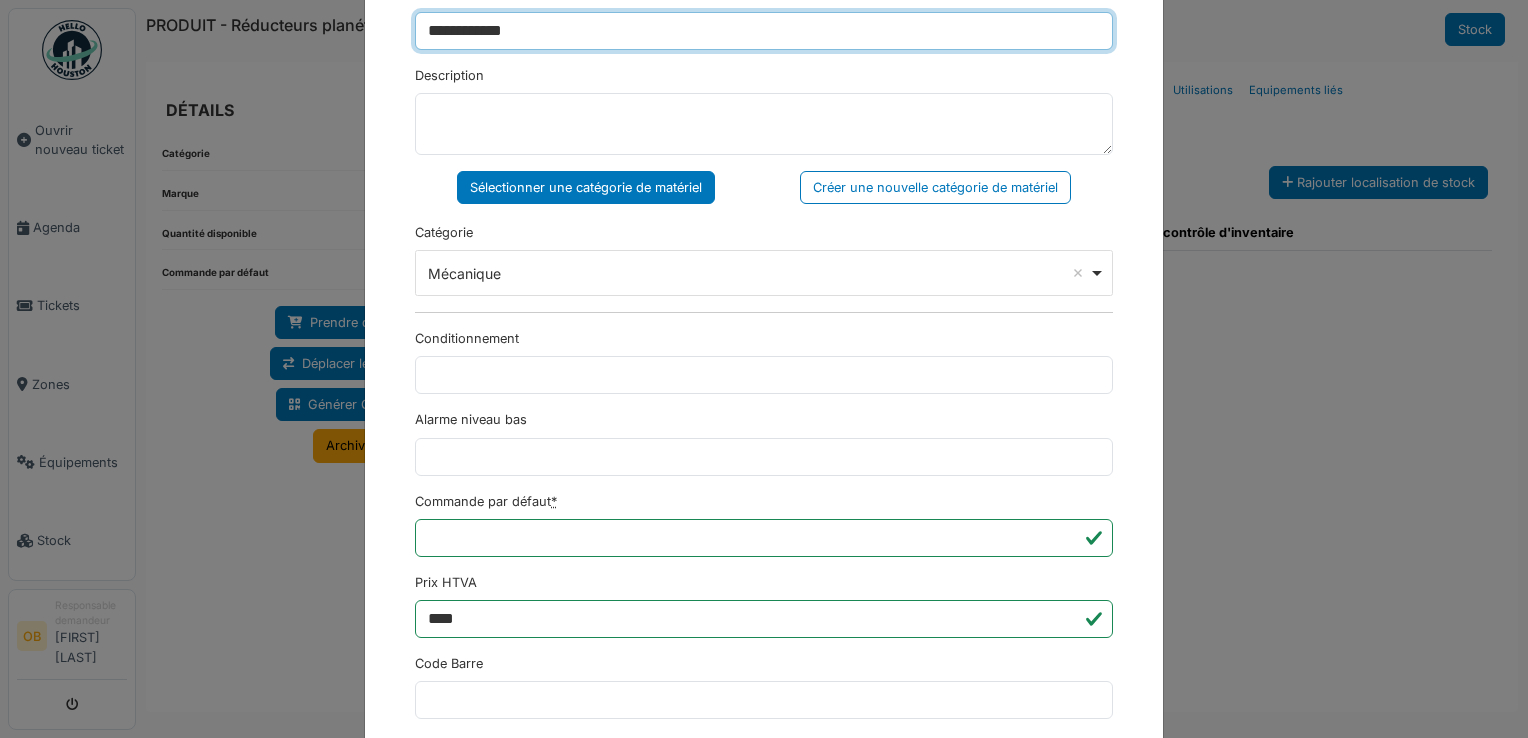 scroll, scrollTop: 650, scrollLeft: 0, axis: vertical 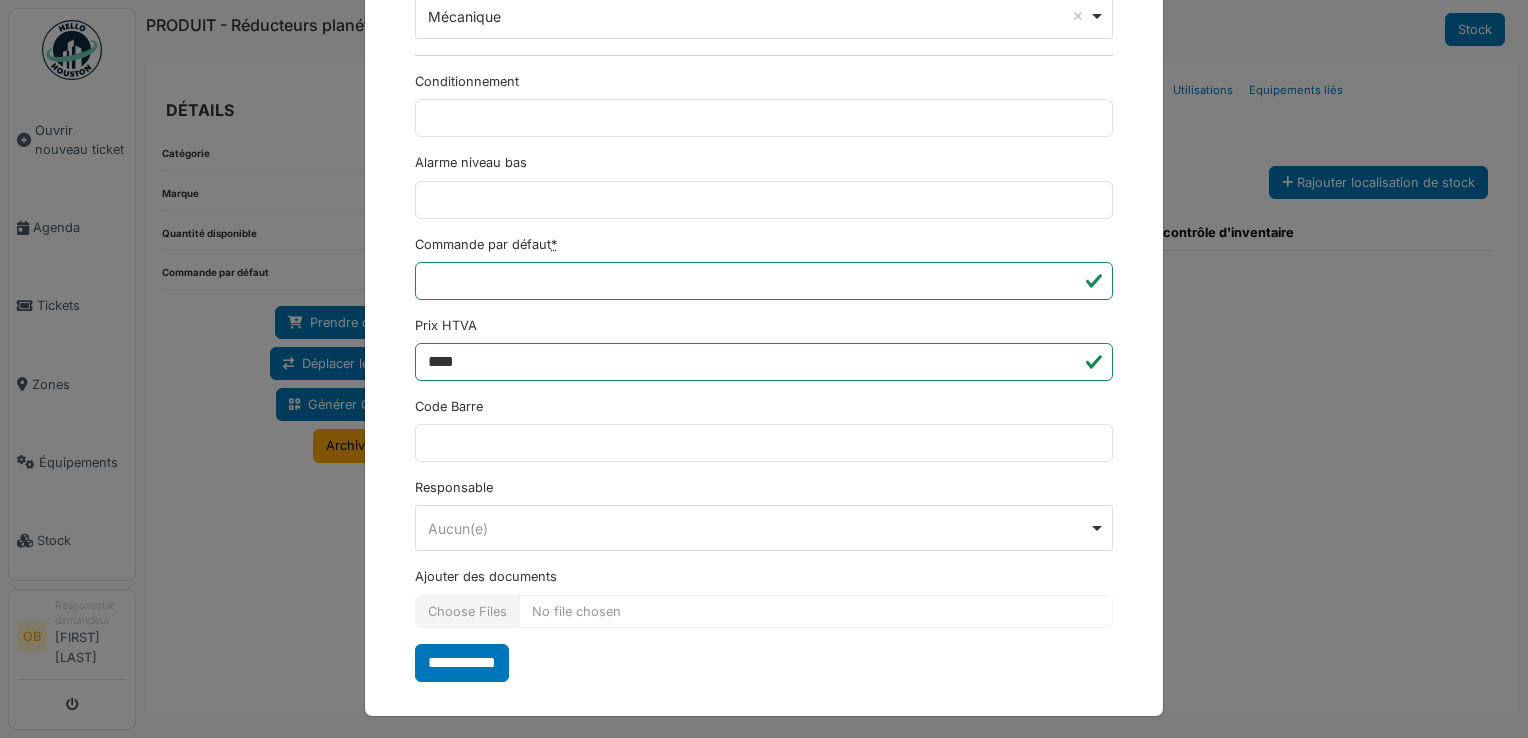 type on "**********" 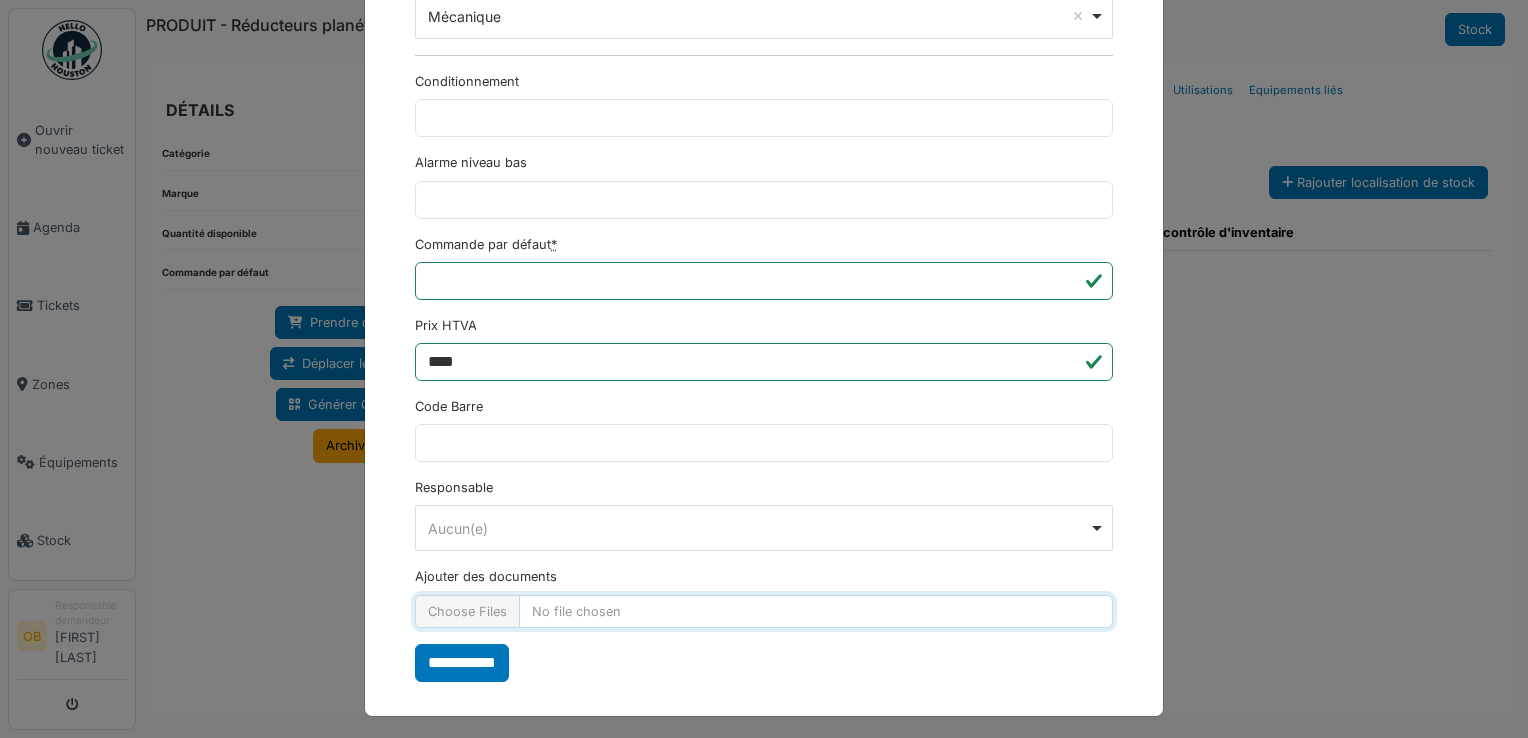 click on "Ajouter des documents" at bounding box center [764, 611] 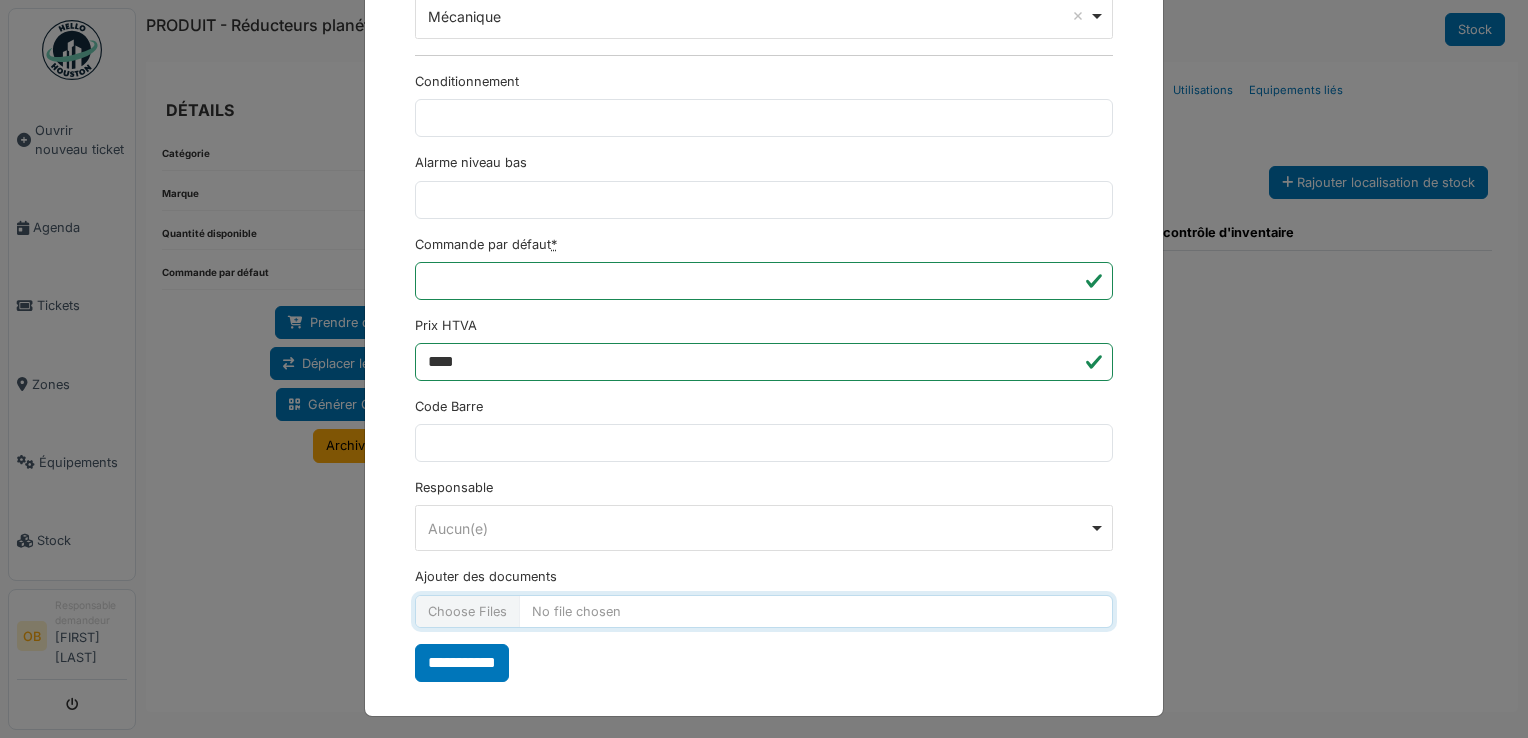 type on "**********" 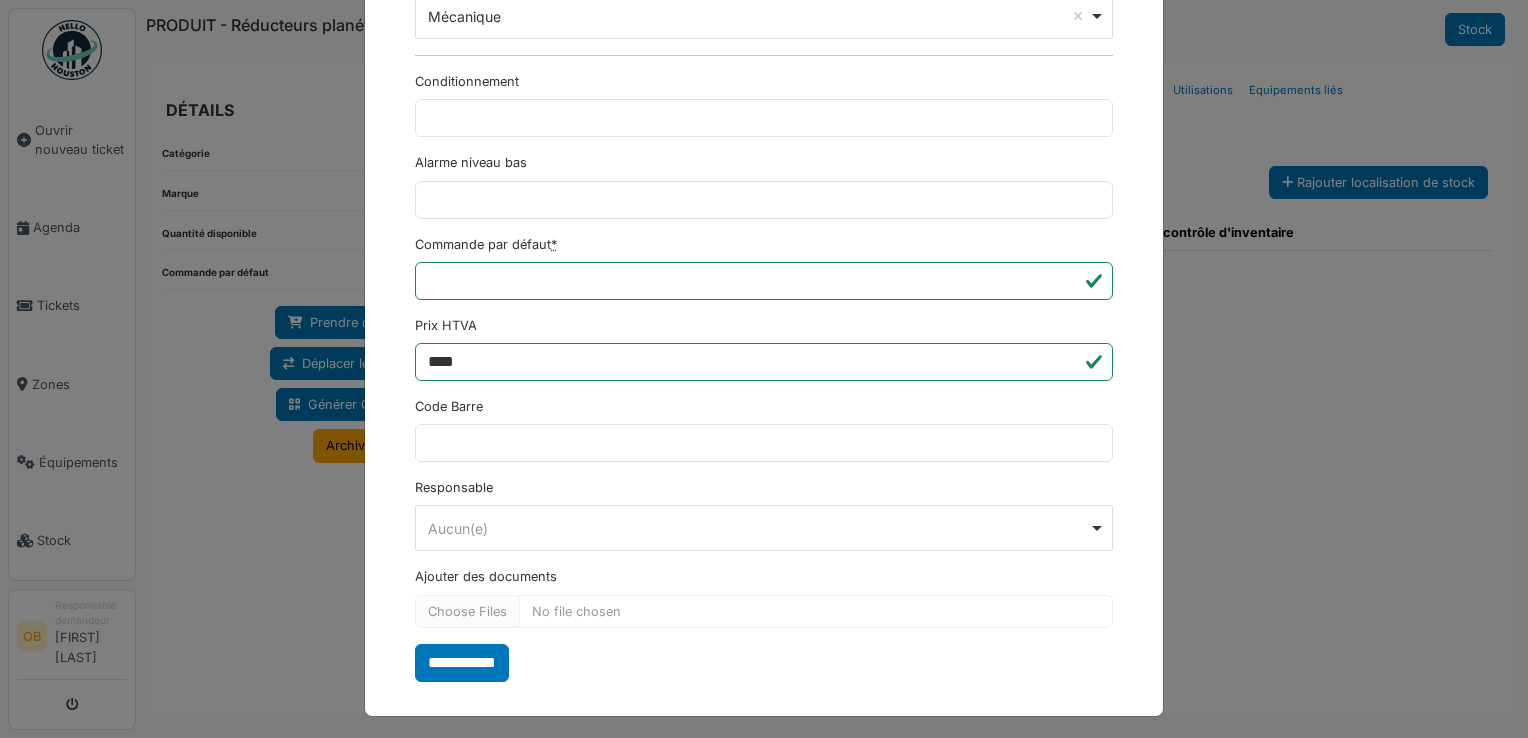 click on "**********" at bounding box center [764, 83] 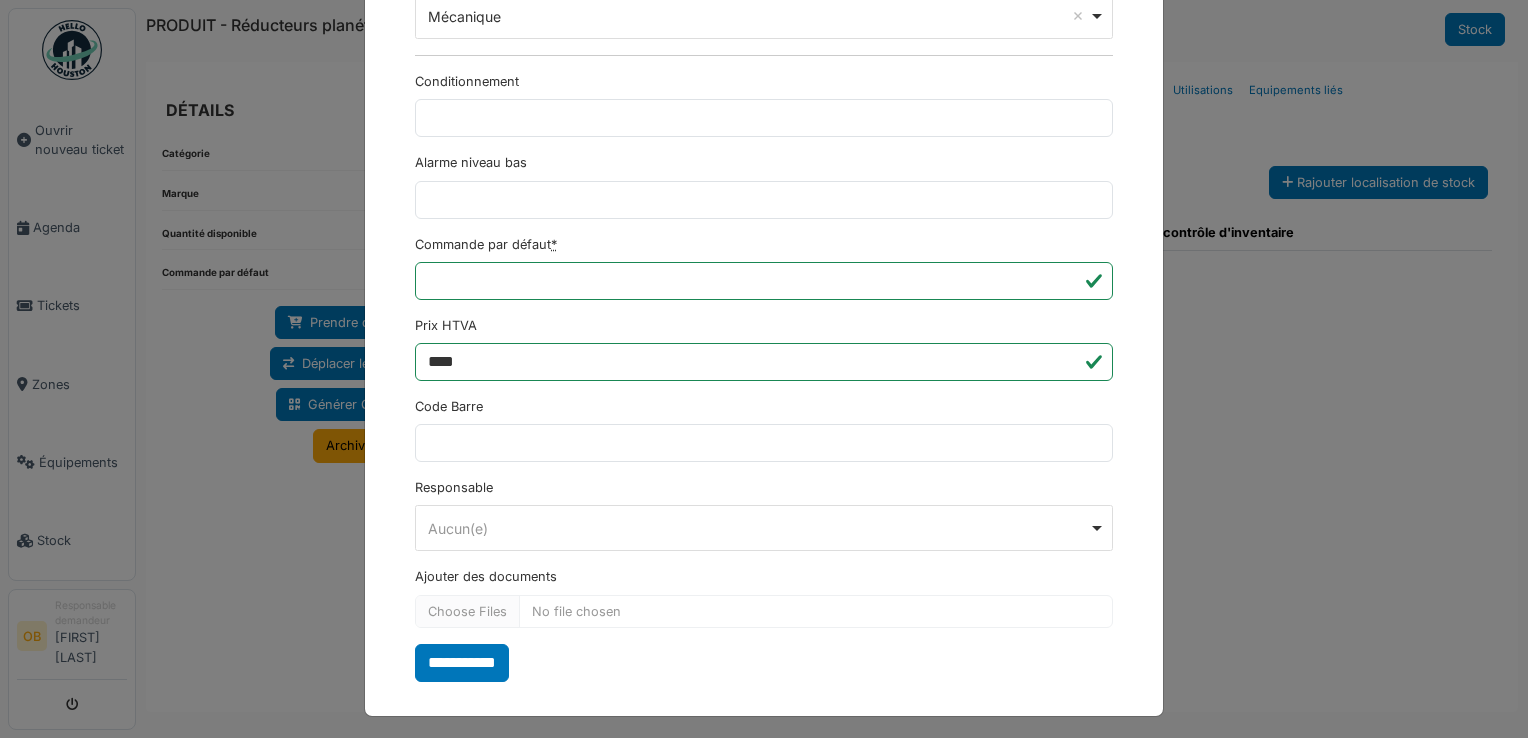 click on "**********" at bounding box center (462, 663) 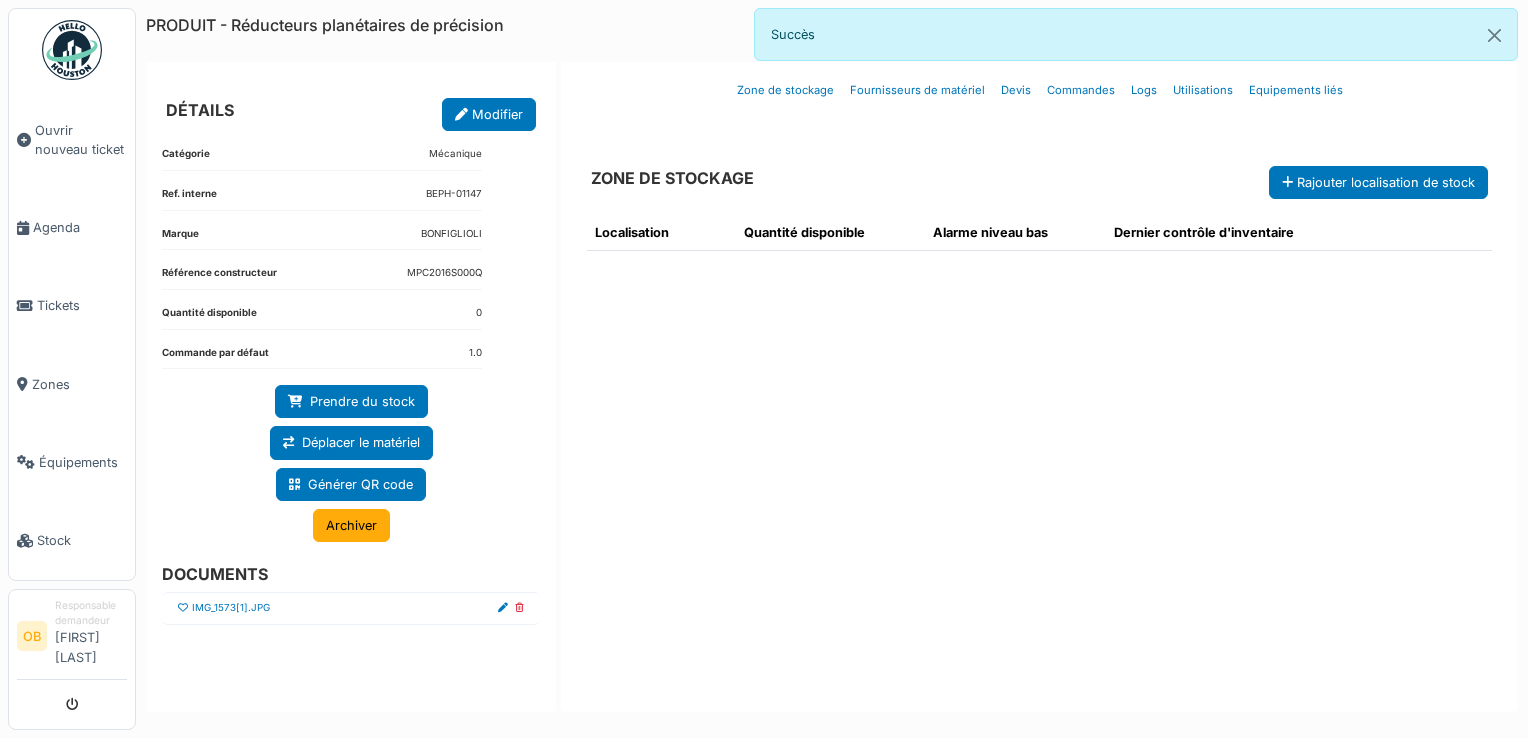 click at bounding box center [183, 608] 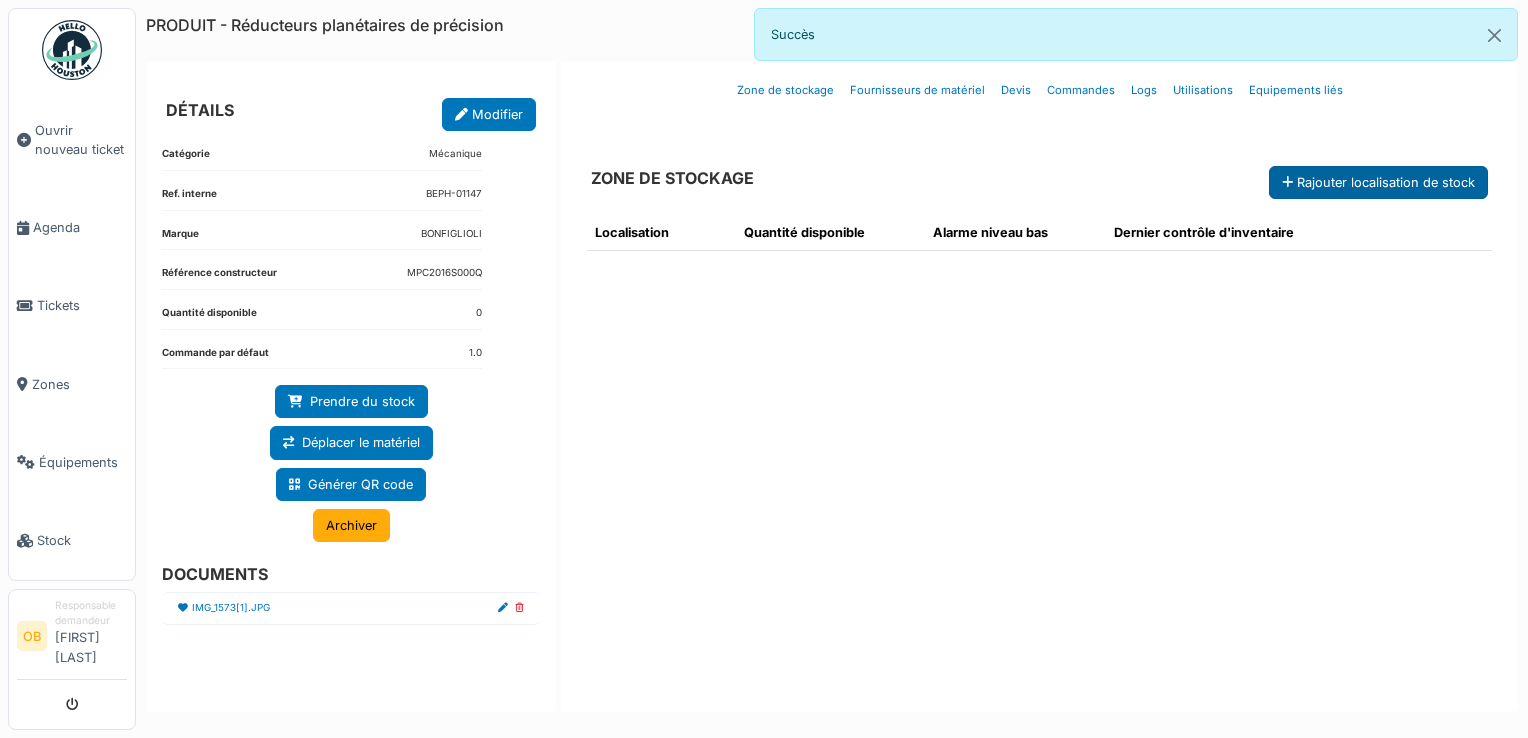 click on "Rajouter localisation de stock" at bounding box center (1378, 182) 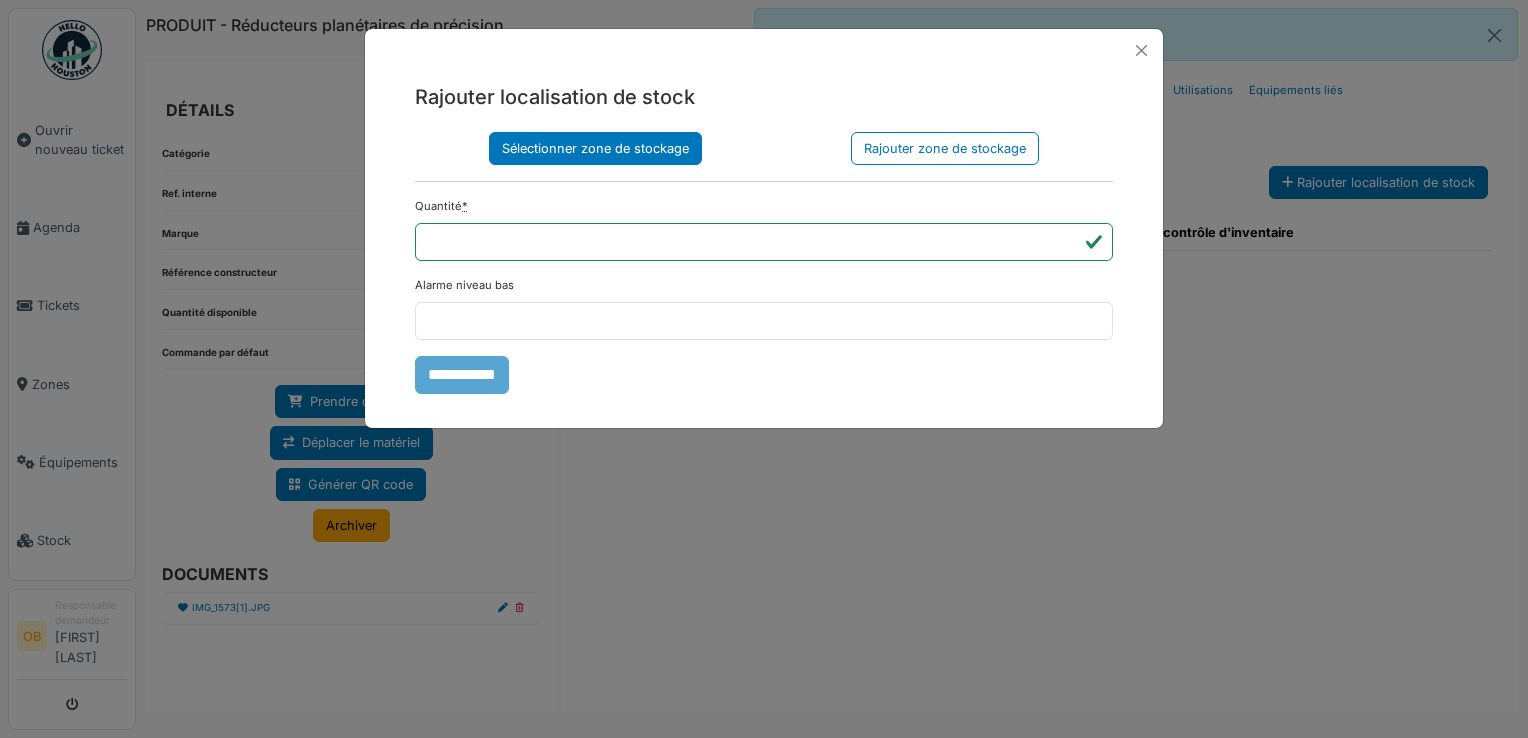 click on "Sélectionner zone de stockage" at bounding box center [595, 148] 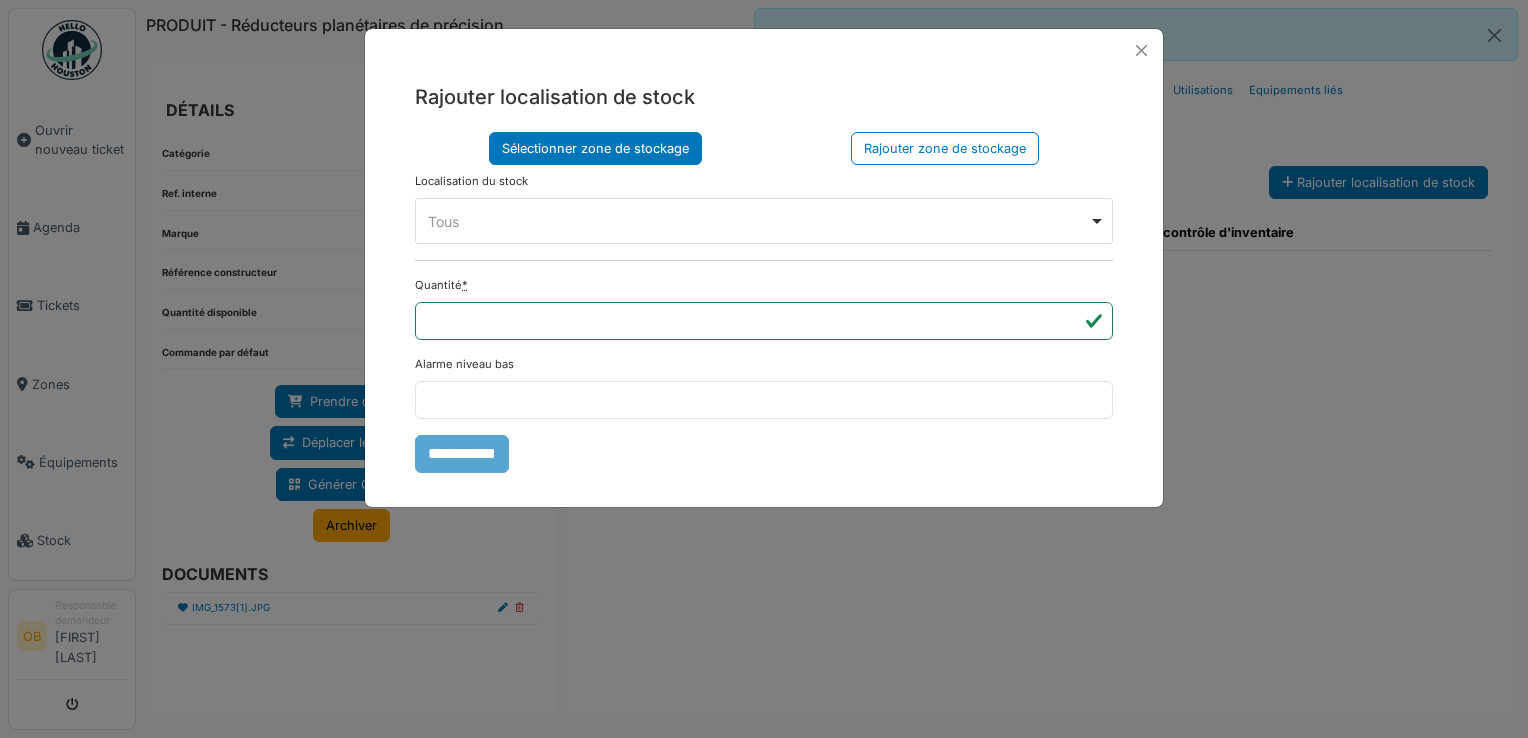 click on "Tous Remove item" at bounding box center (758, 221) 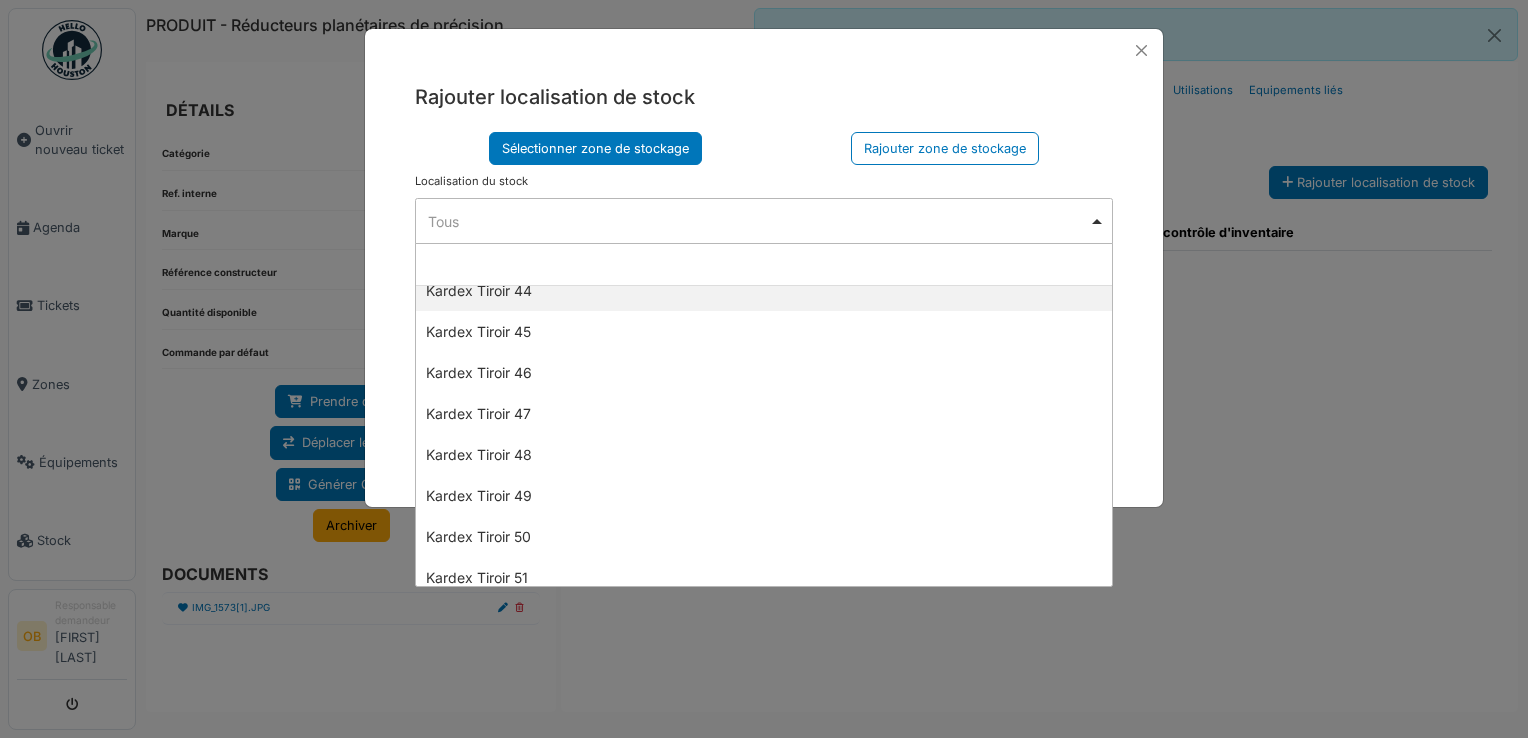 scroll, scrollTop: 1914, scrollLeft: 0, axis: vertical 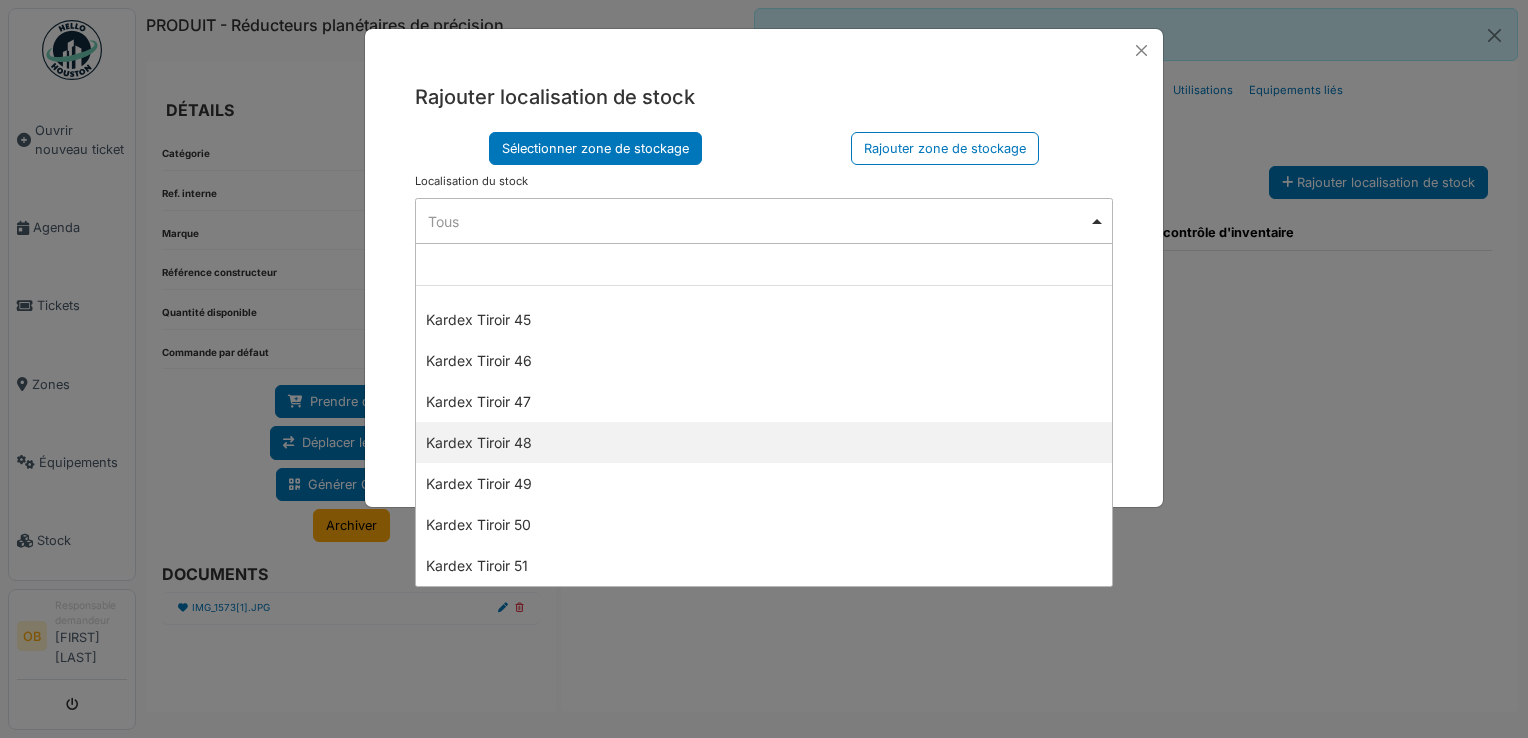 select on "****" 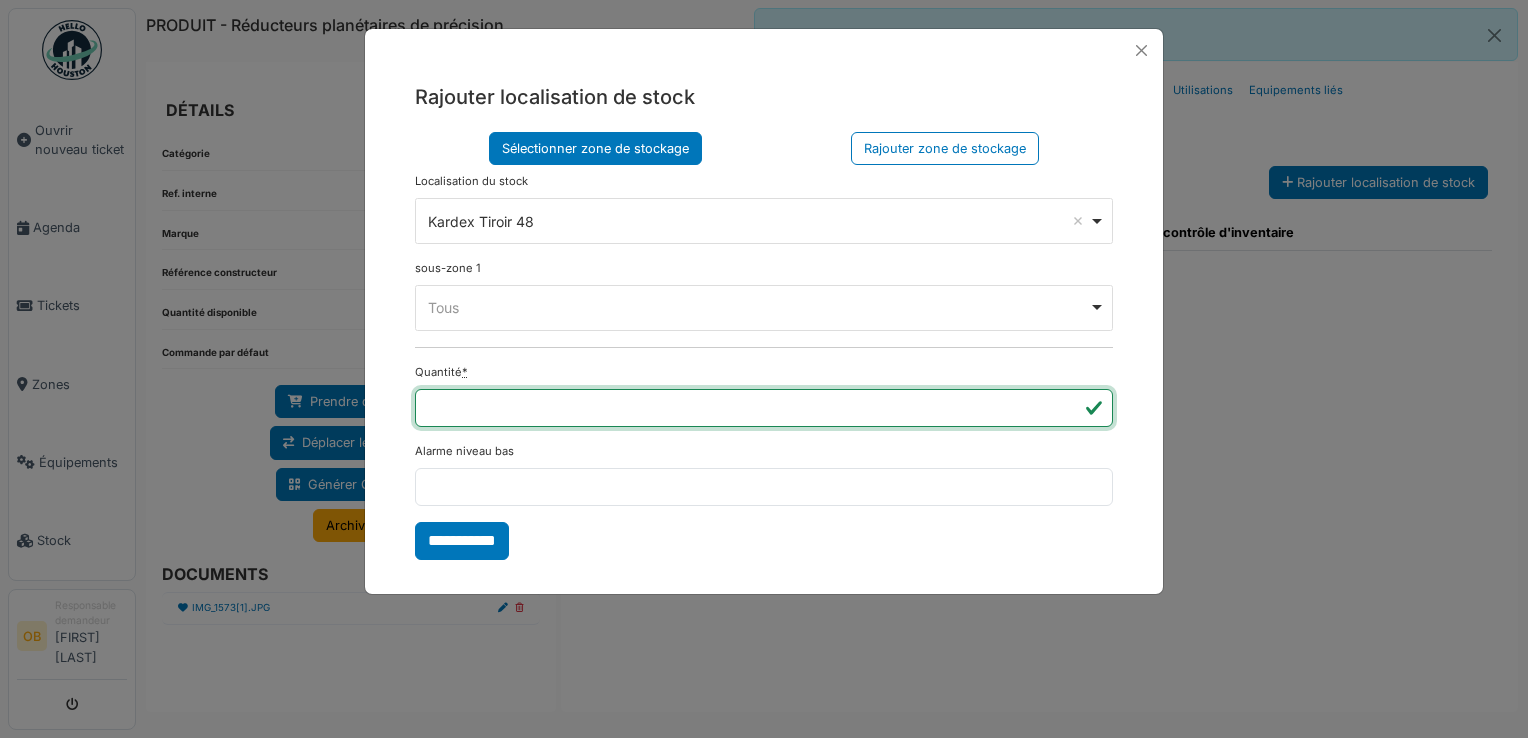 type on "*" 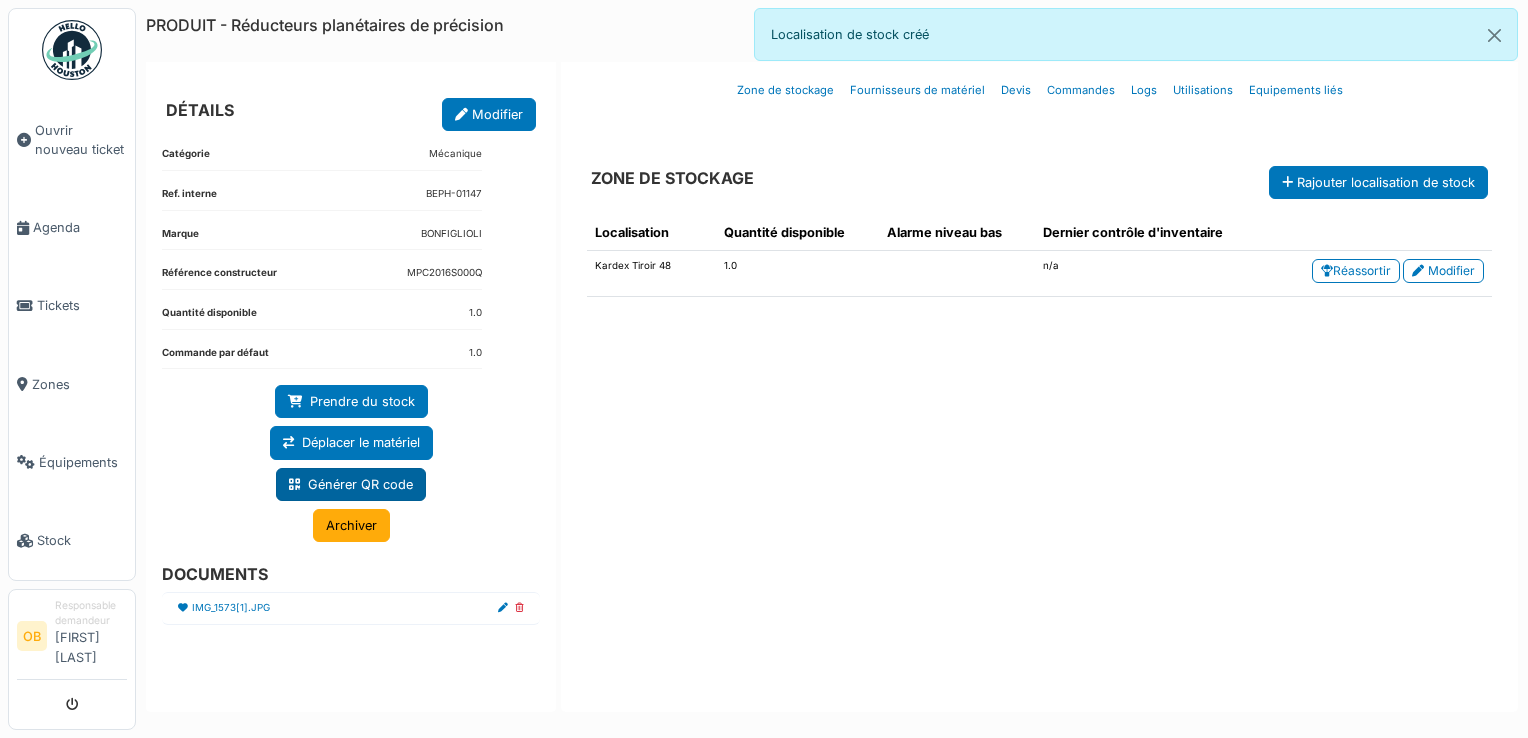 click on "Générer QR code" at bounding box center (351, 484) 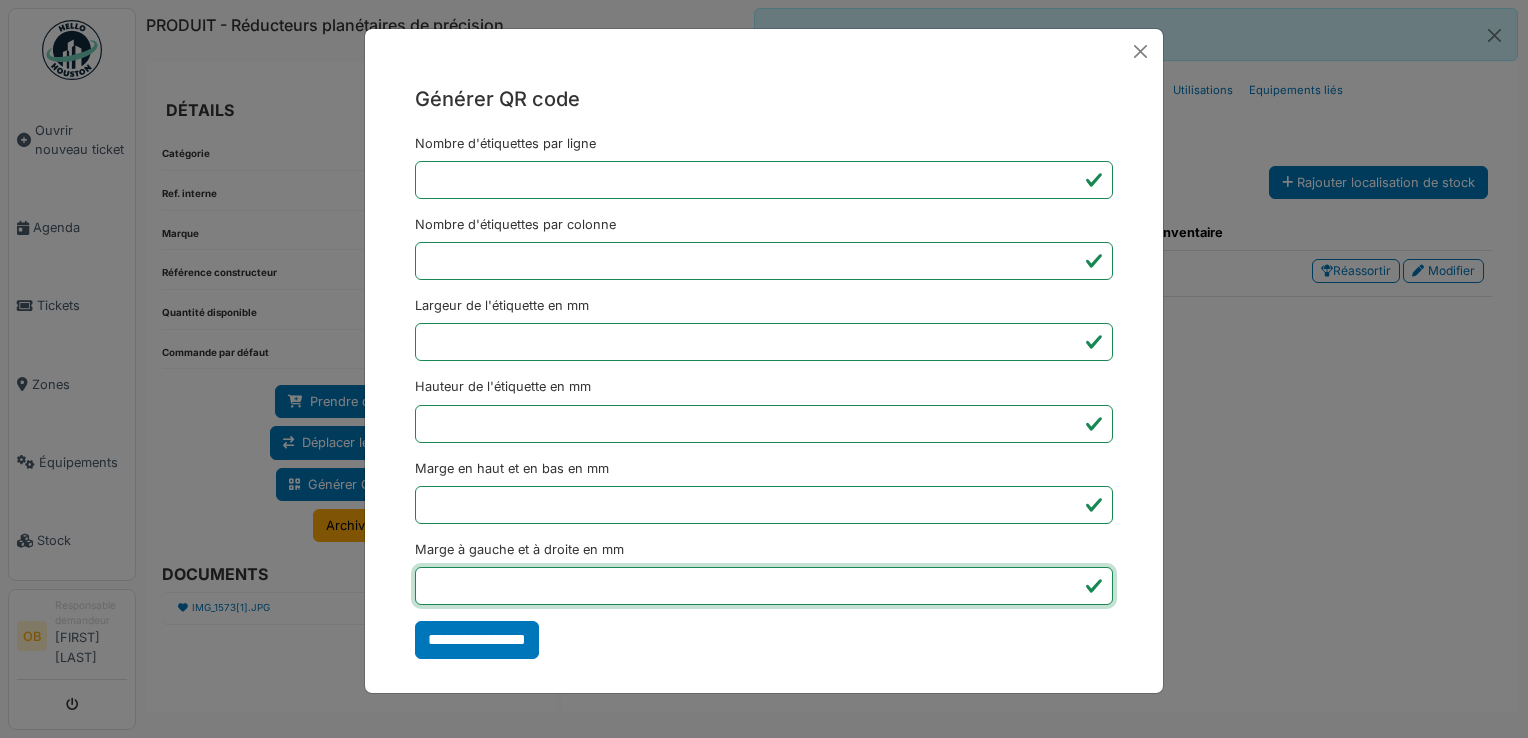 click on "*" at bounding box center [764, 586] 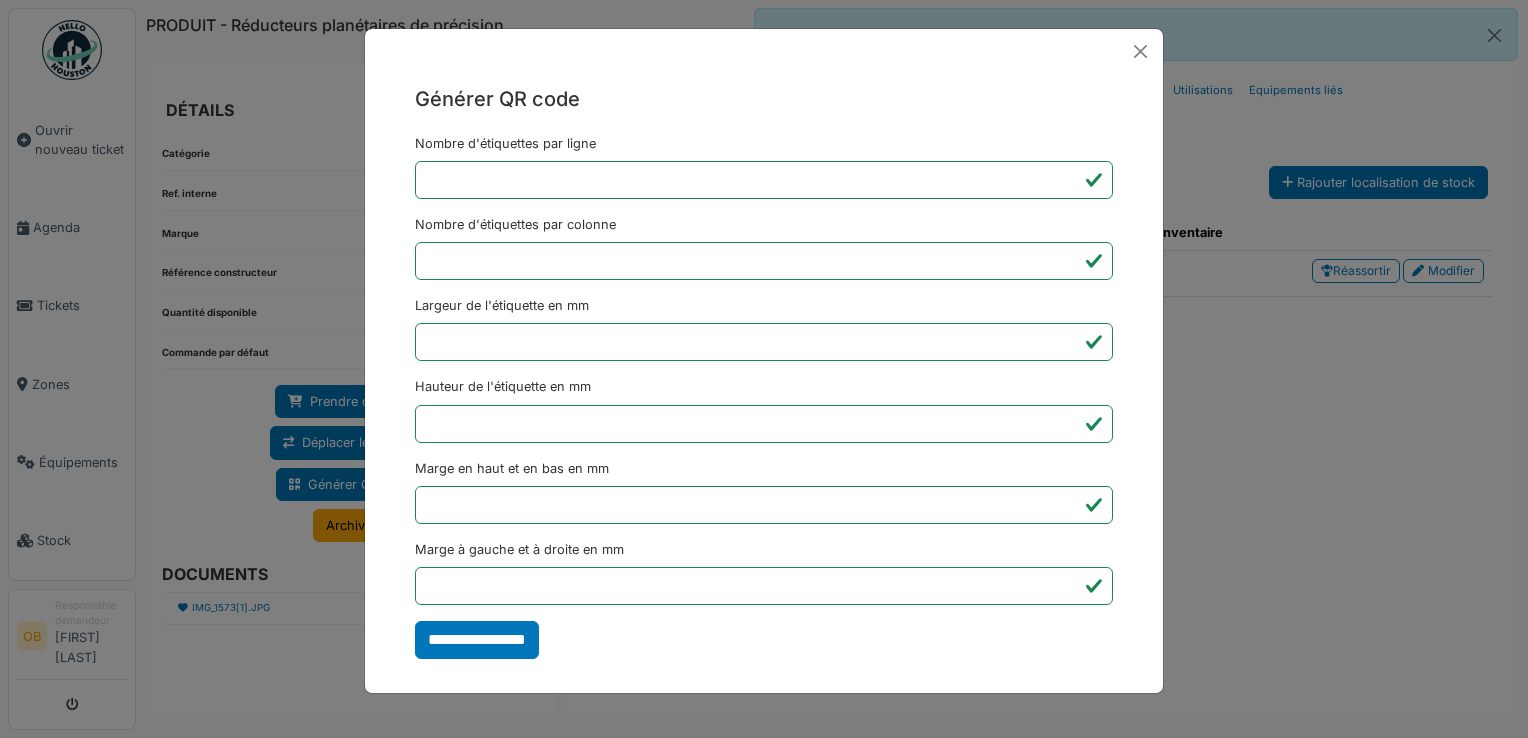 type on "*******" 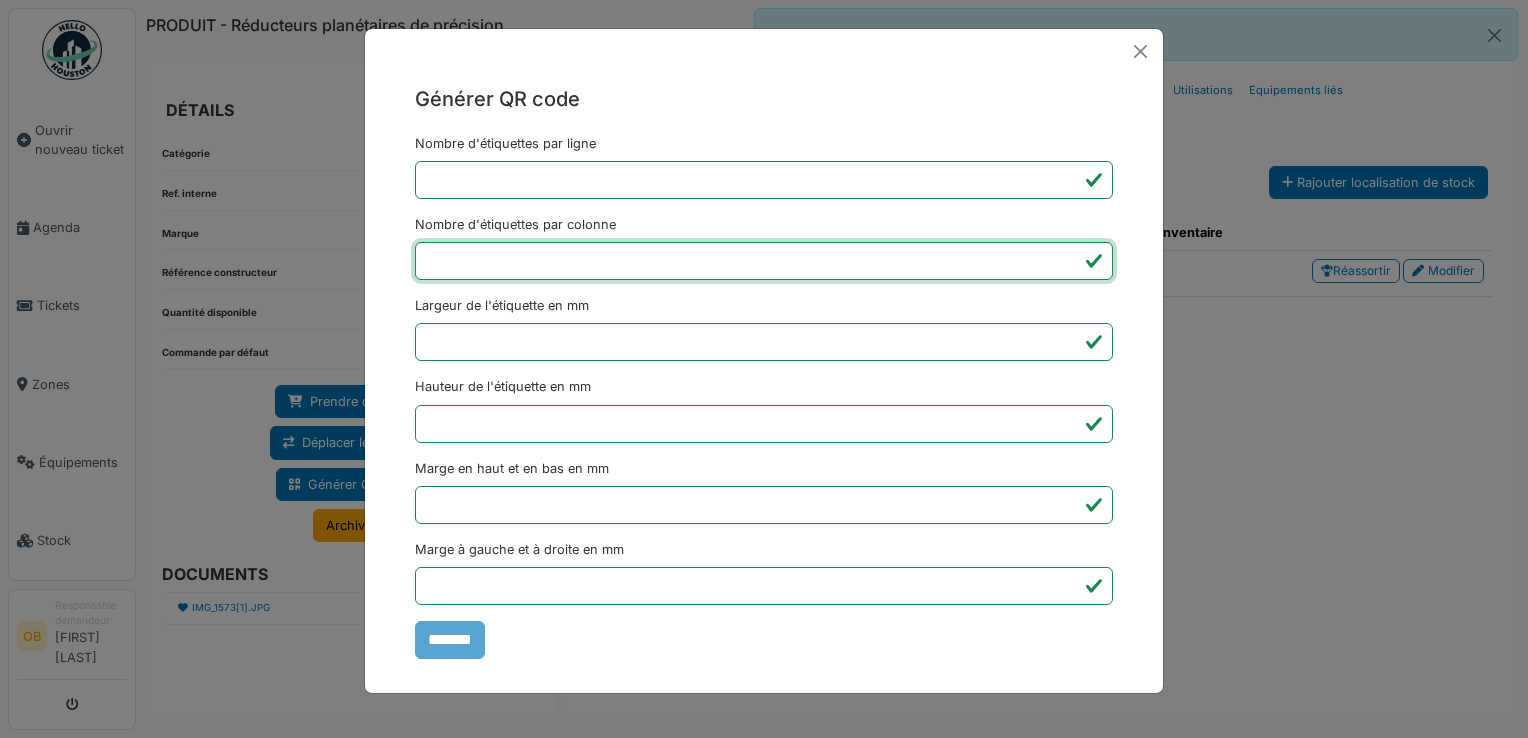 click on "Générer QR code
Nombre d'étiquettes par ligne
*
Nombre d'étiquettes par colonne
*
Largeur de l'étiquette en mm
**
Hauteur de l'étiquette en mm
**
Marge en haut et en bas en mm
*
Marge à gauche et à droite en mm
***
*******" at bounding box center [764, 369] 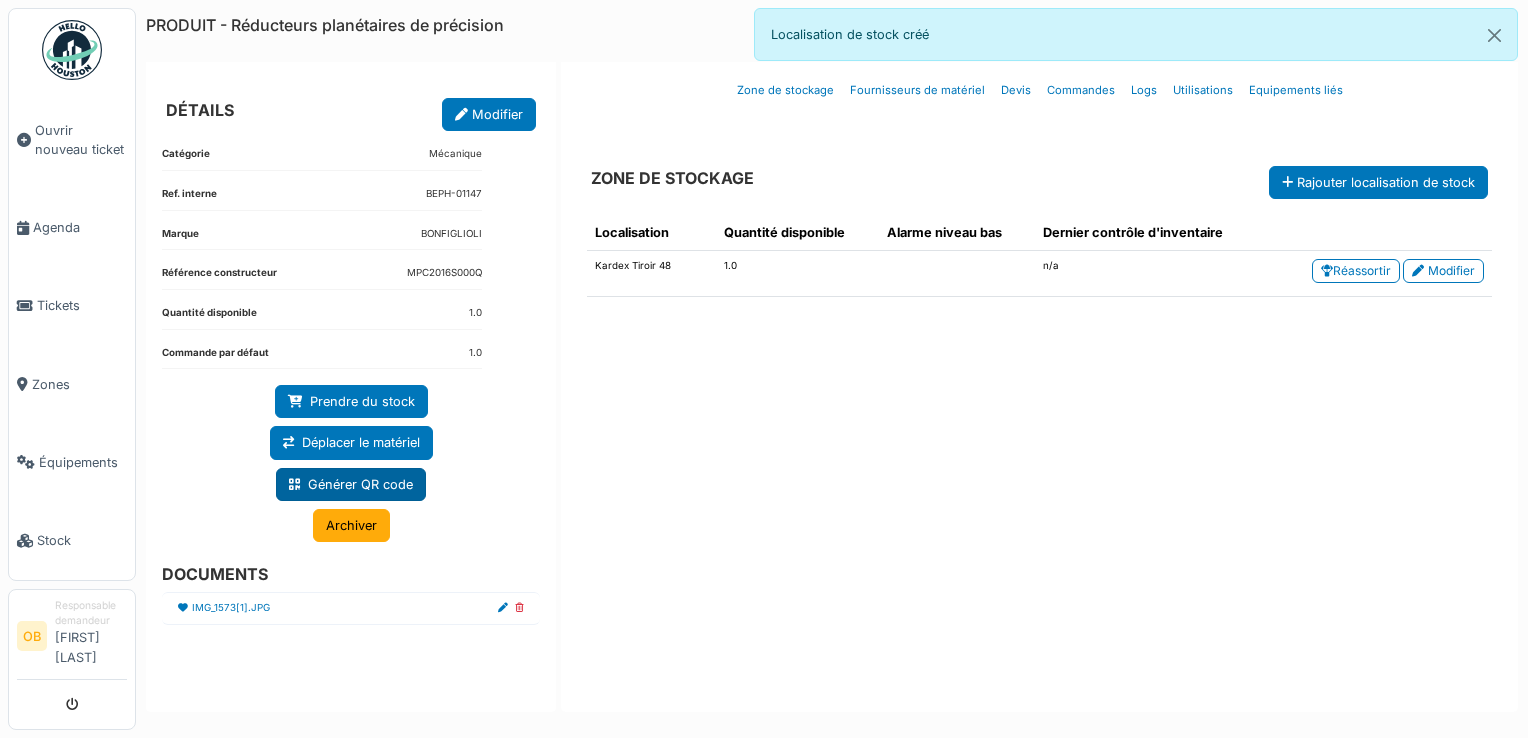 click on "Générer QR code" at bounding box center (351, 484) 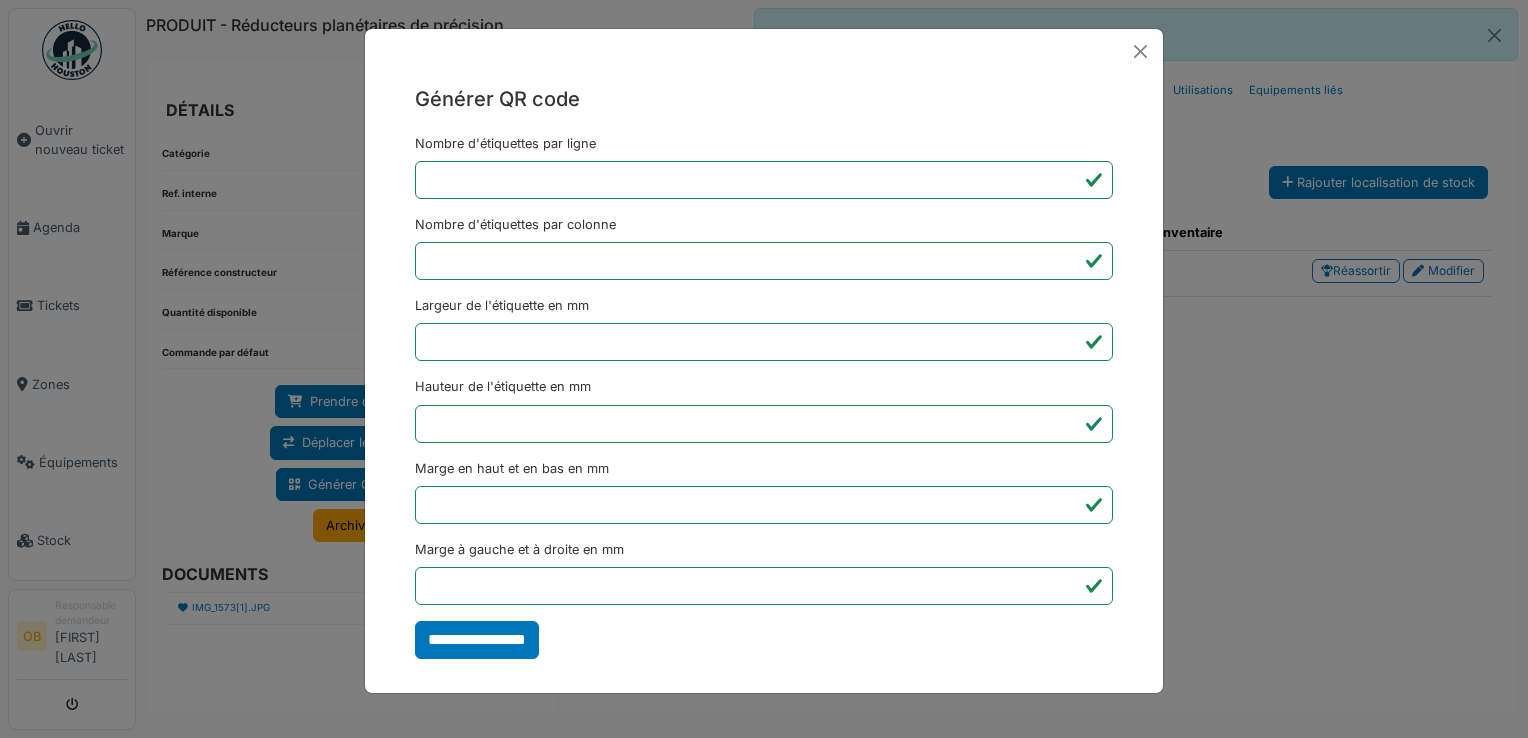 click on "**********" at bounding box center [764, 369] 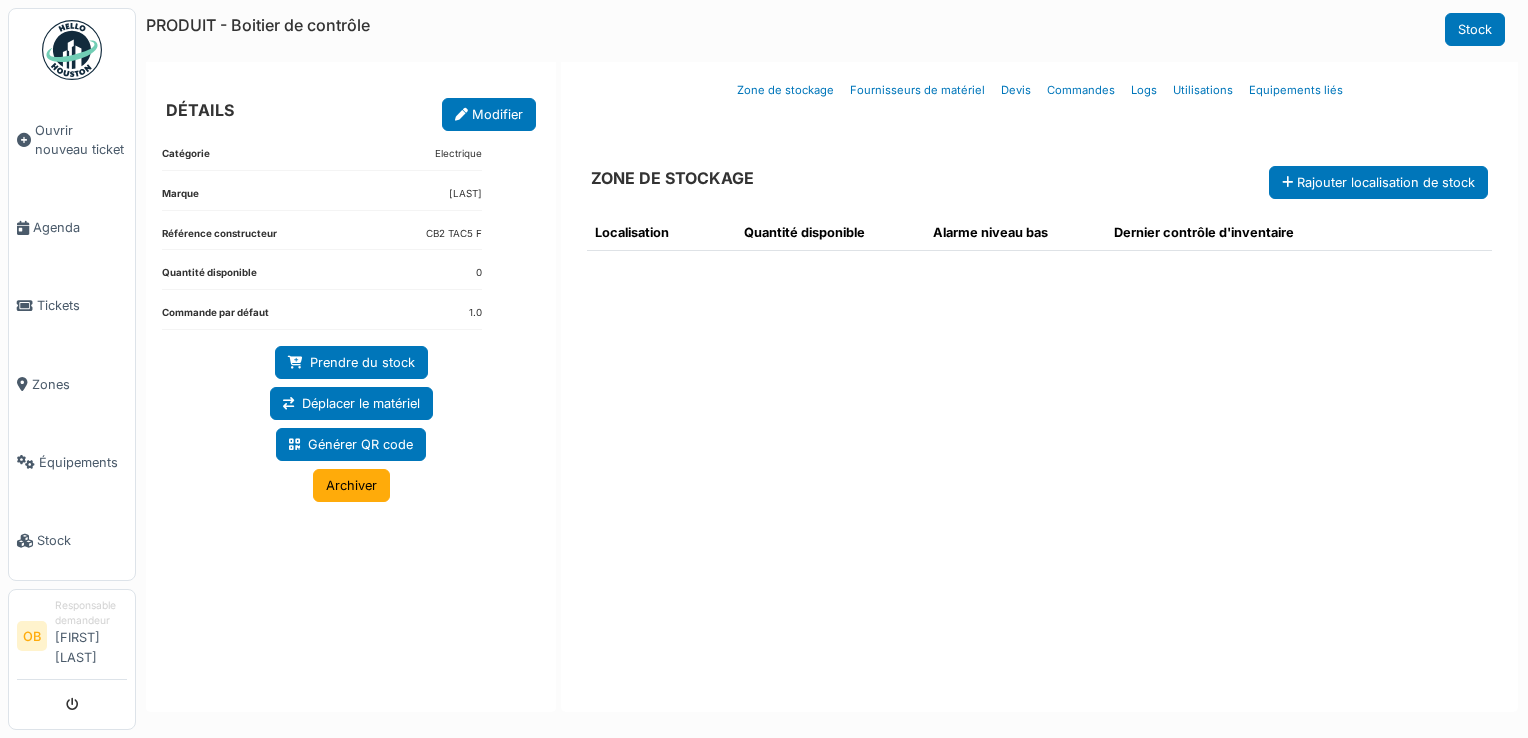 scroll, scrollTop: 0, scrollLeft: 0, axis: both 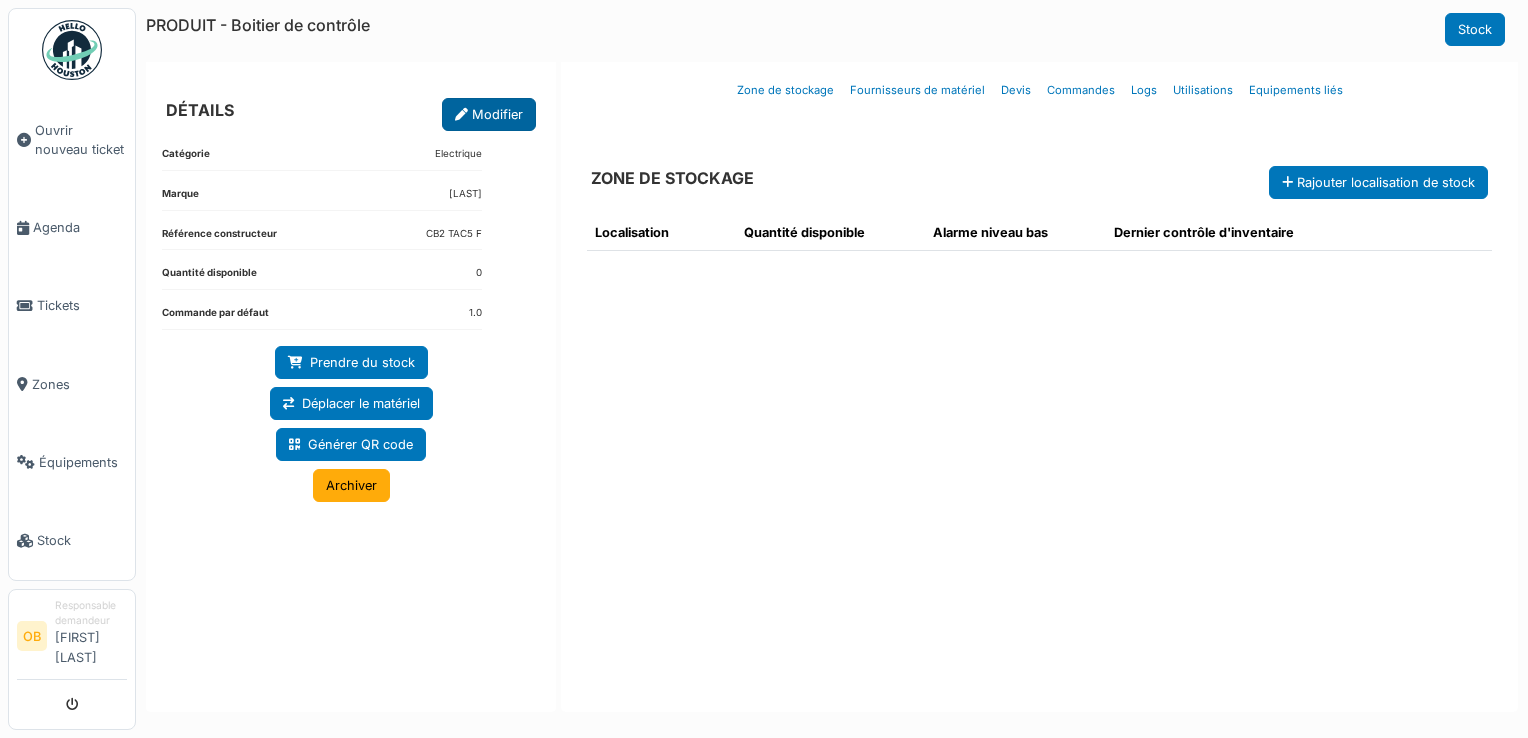 click on "Modifier" at bounding box center (489, 114) 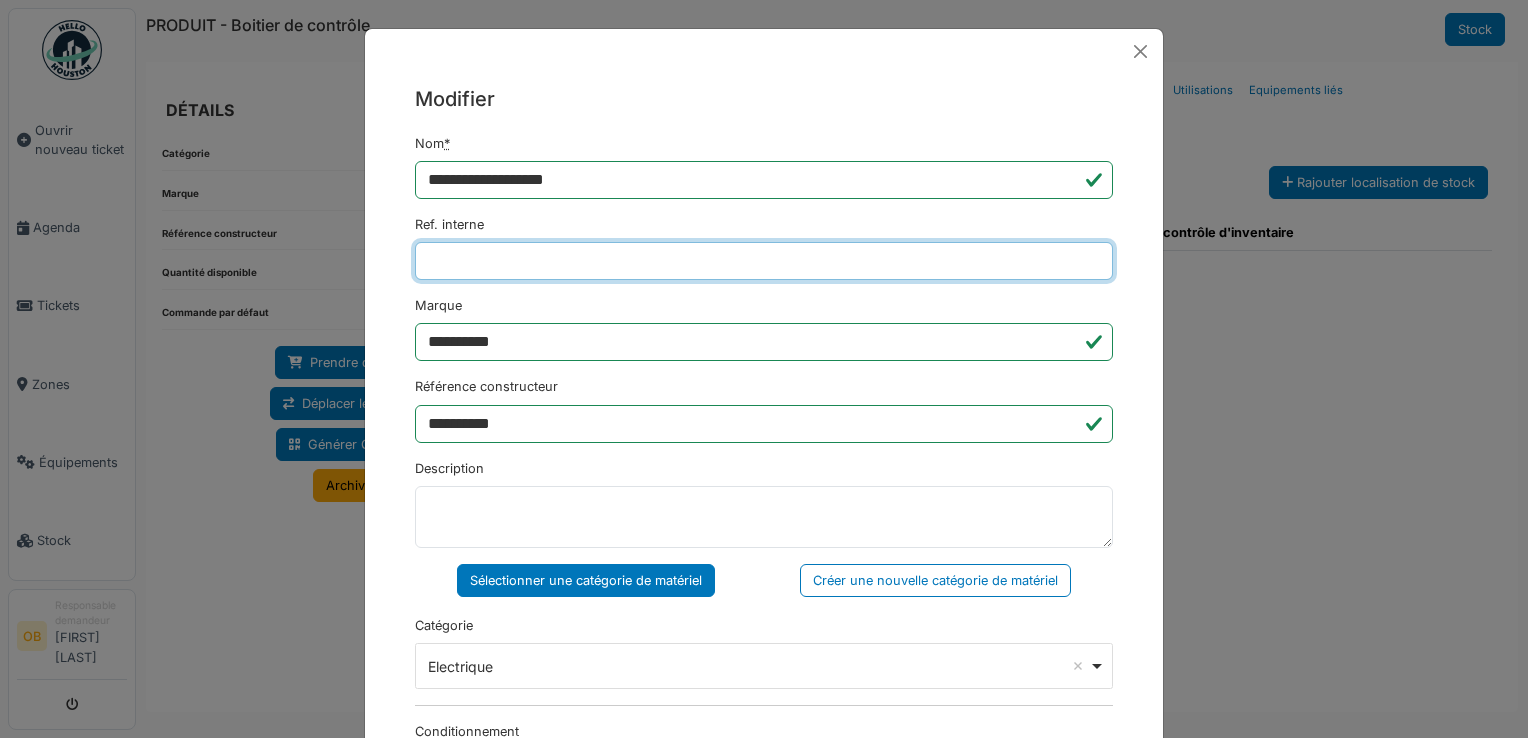 click on "Ref. interne" at bounding box center (764, 261) 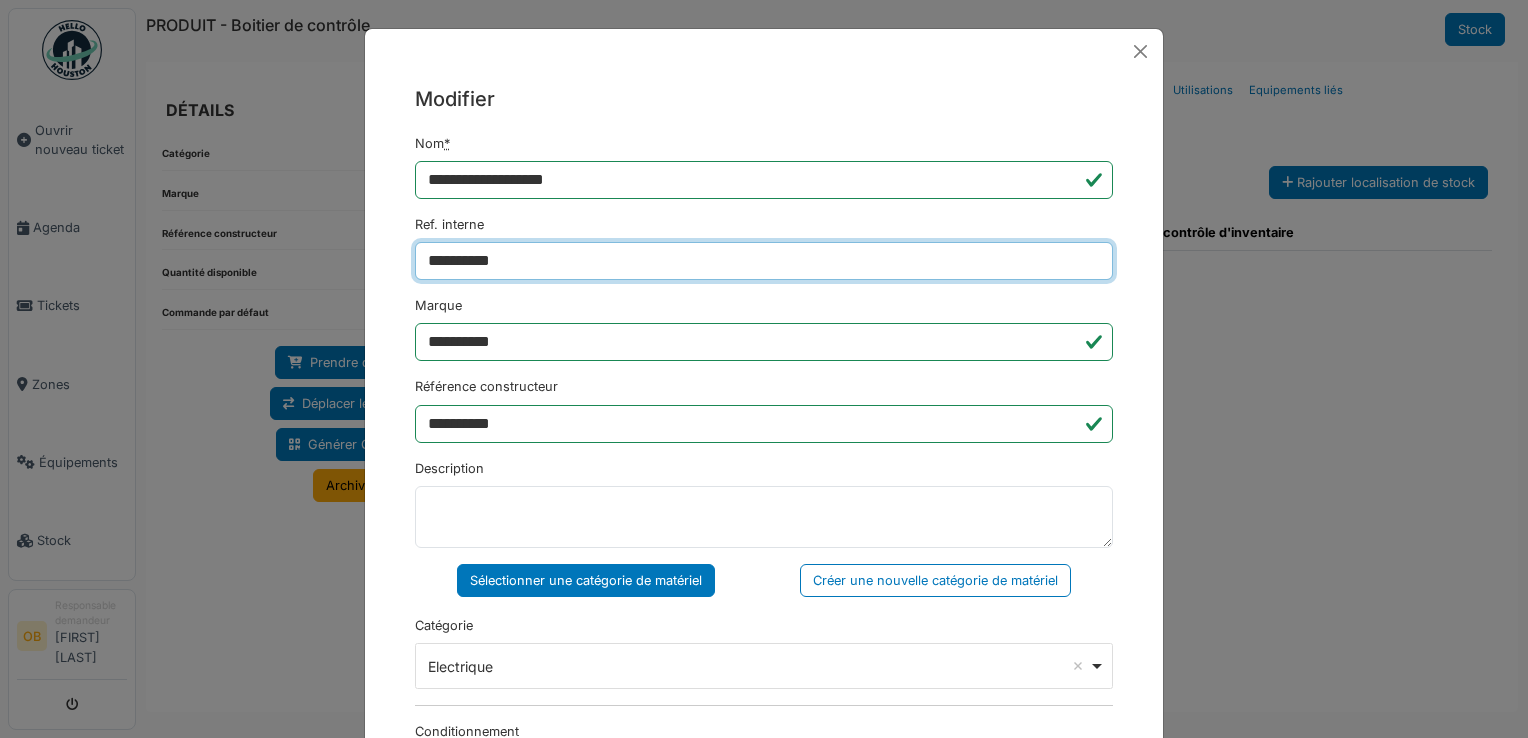 click on "**********" at bounding box center (764, 261) 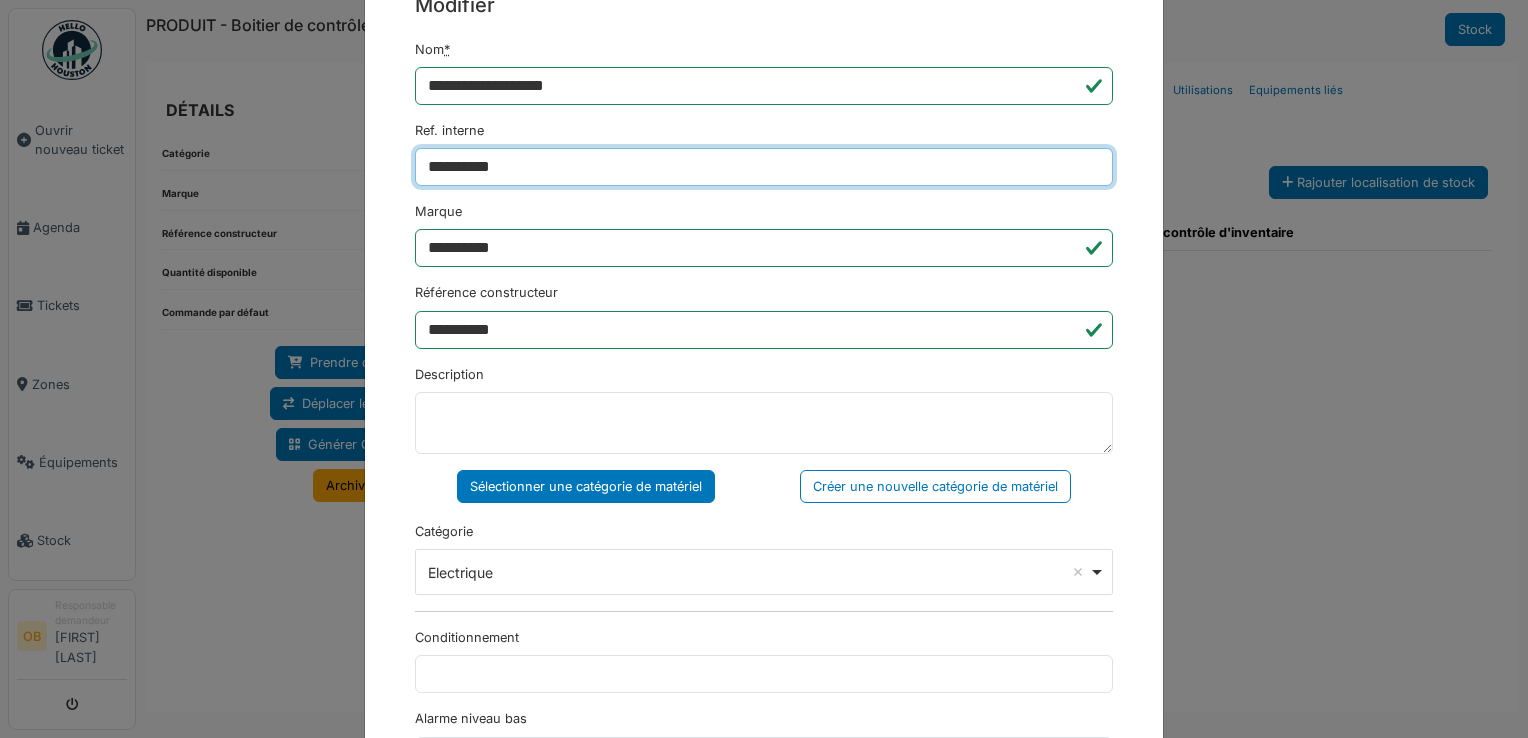 scroll, scrollTop: 133, scrollLeft: 0, axis: vertical 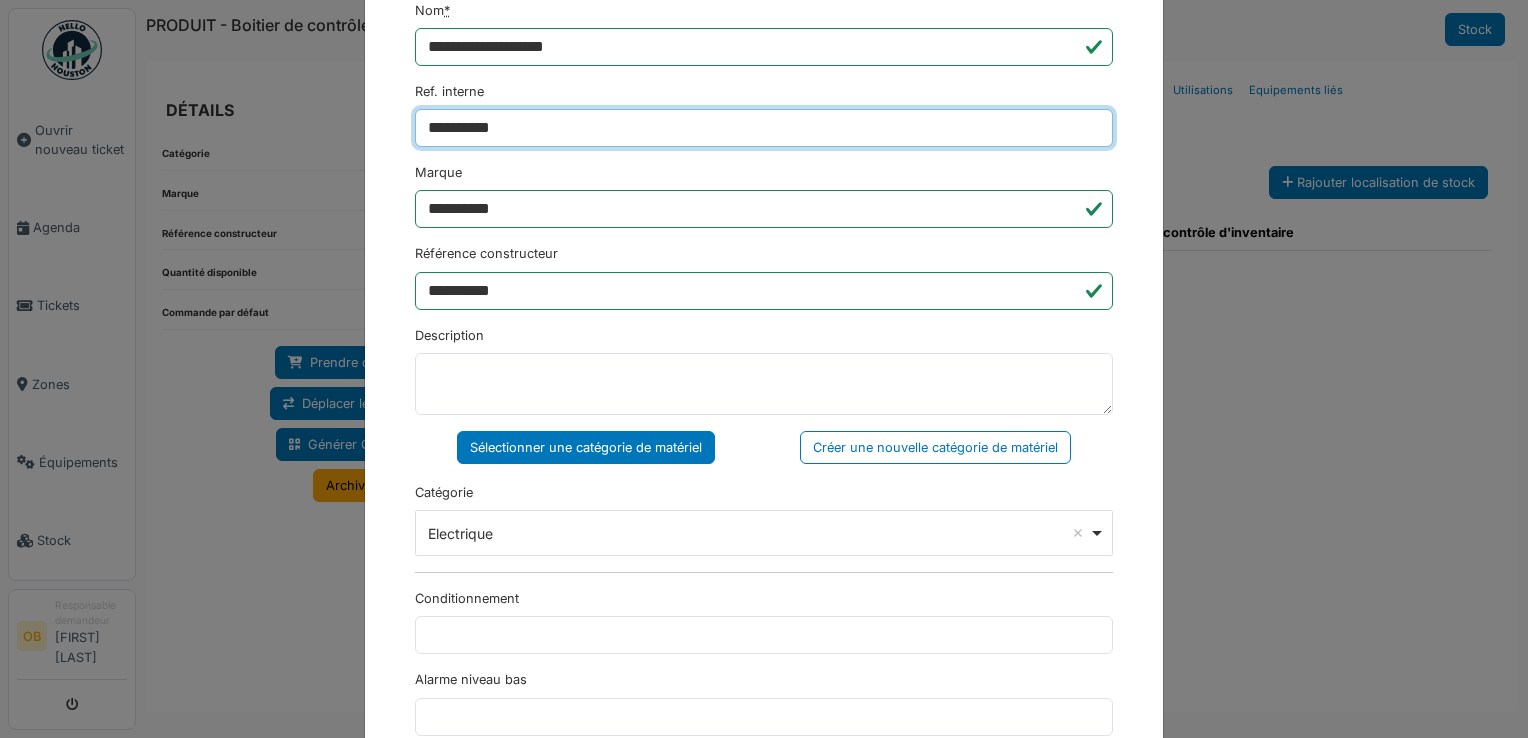 type on "**********" 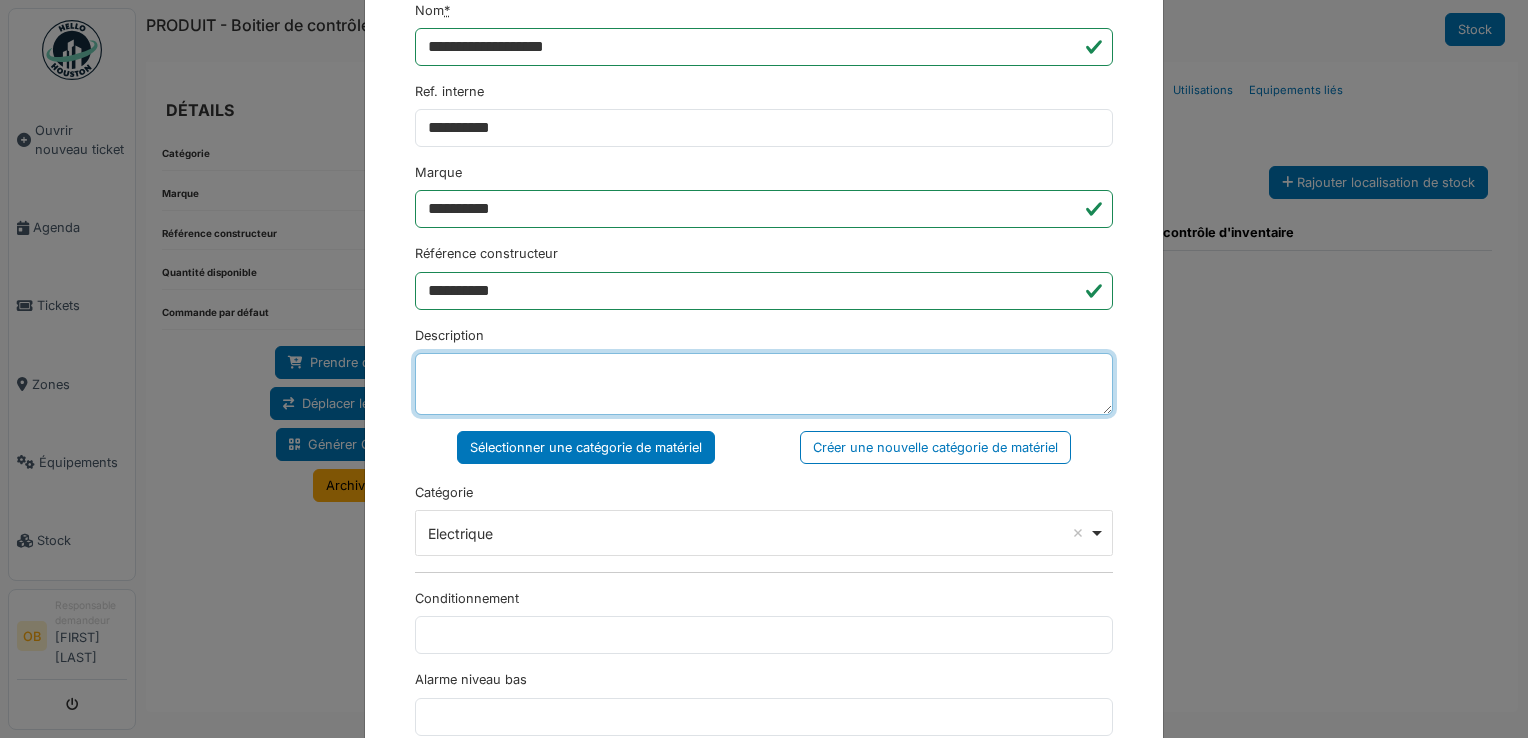 click on "Description" at bounding box center (764, 384) 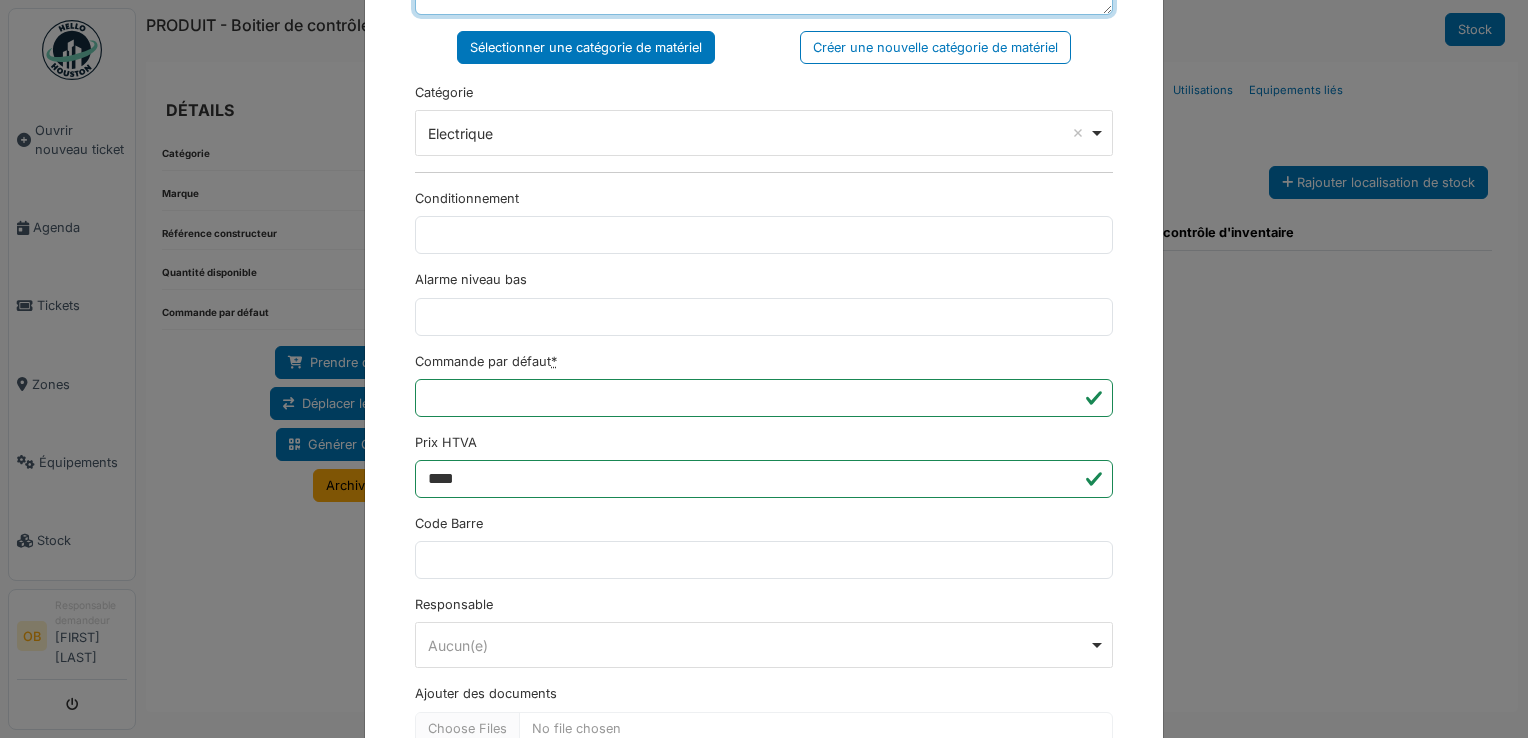 scroll, scrollTop: 650, scrollLeft: 0, axis: vertical 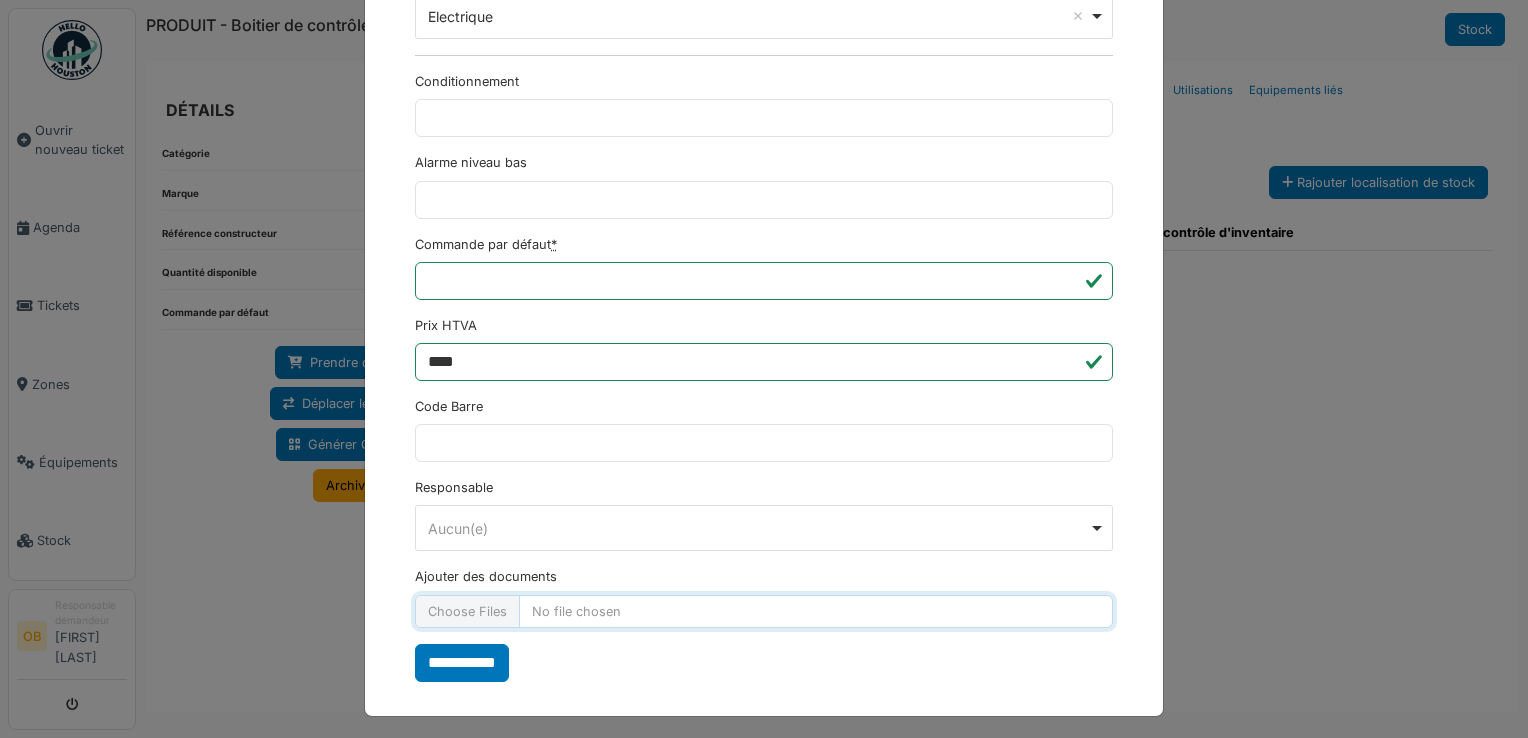 click on "Ajouter des documents" at bounding box center (764, 611) 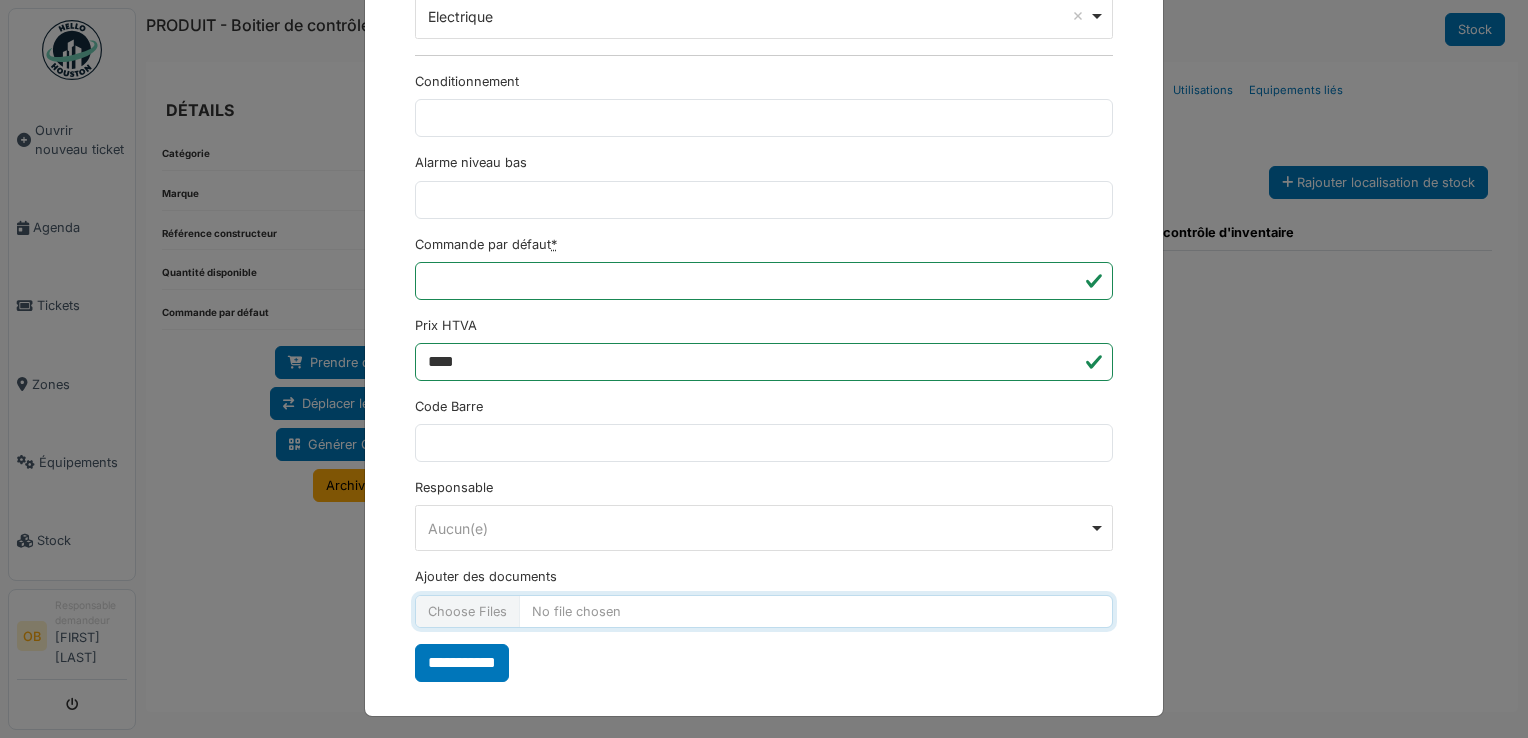 type on "**********" 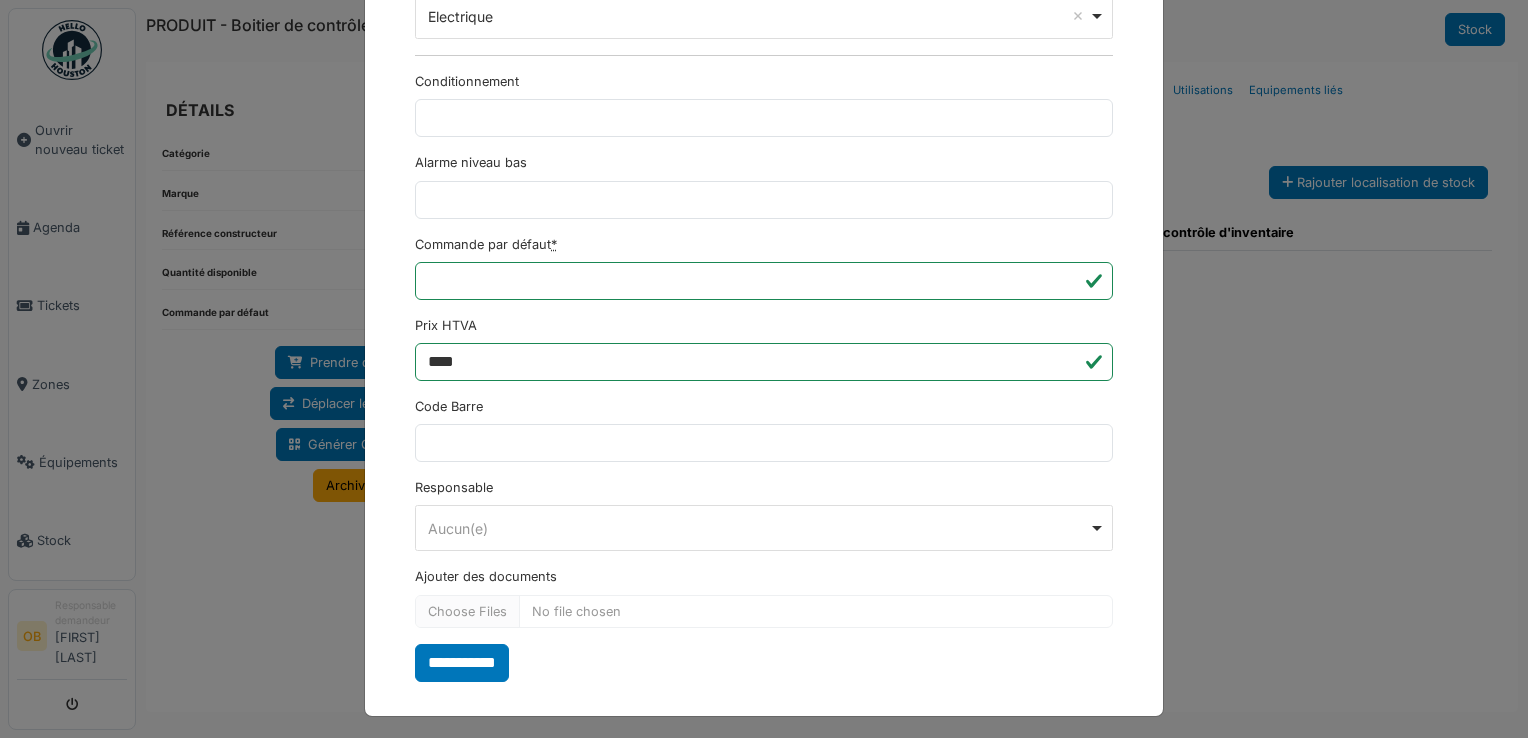 click on "**********" at bounding box center (764, 83) 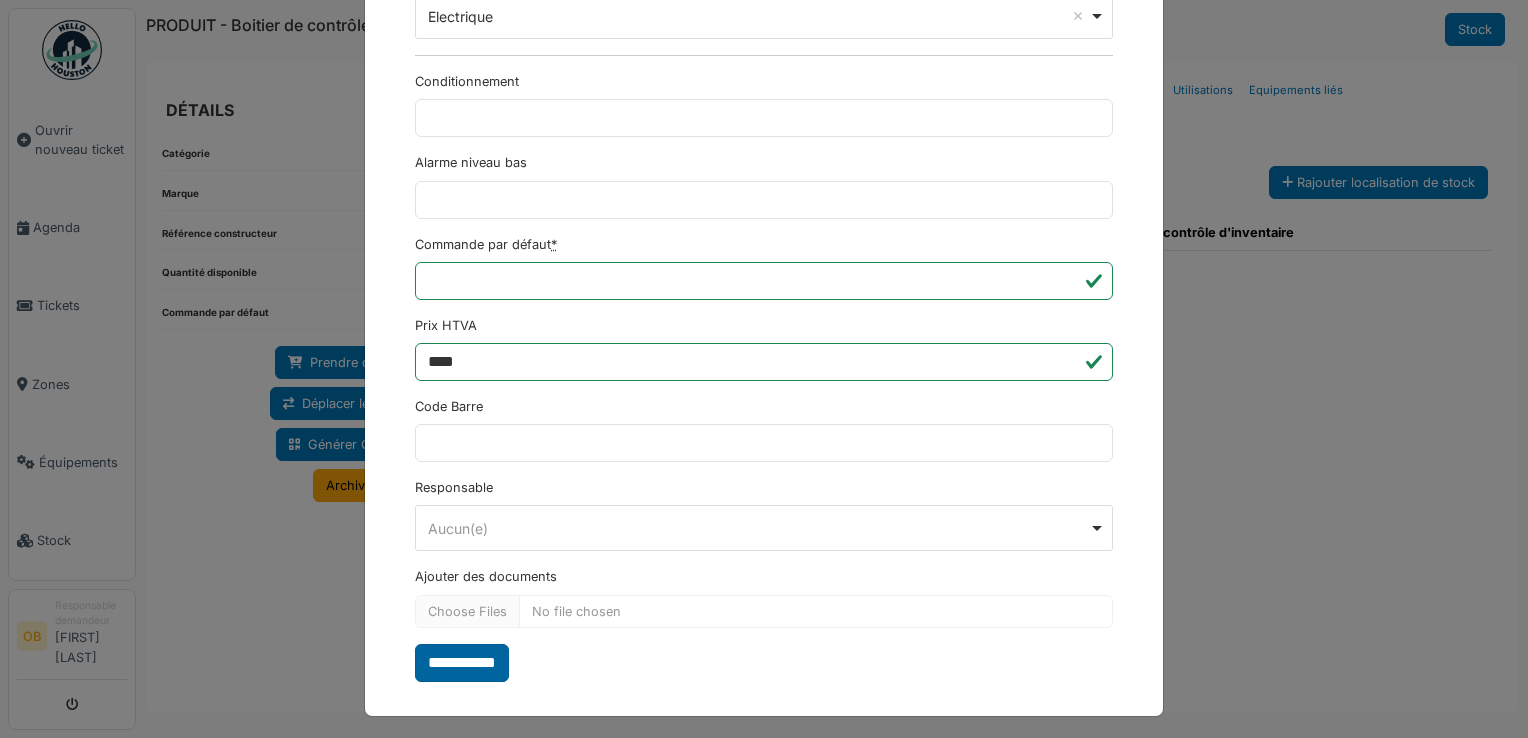 click on "**********" at bounding box center (462, 663) 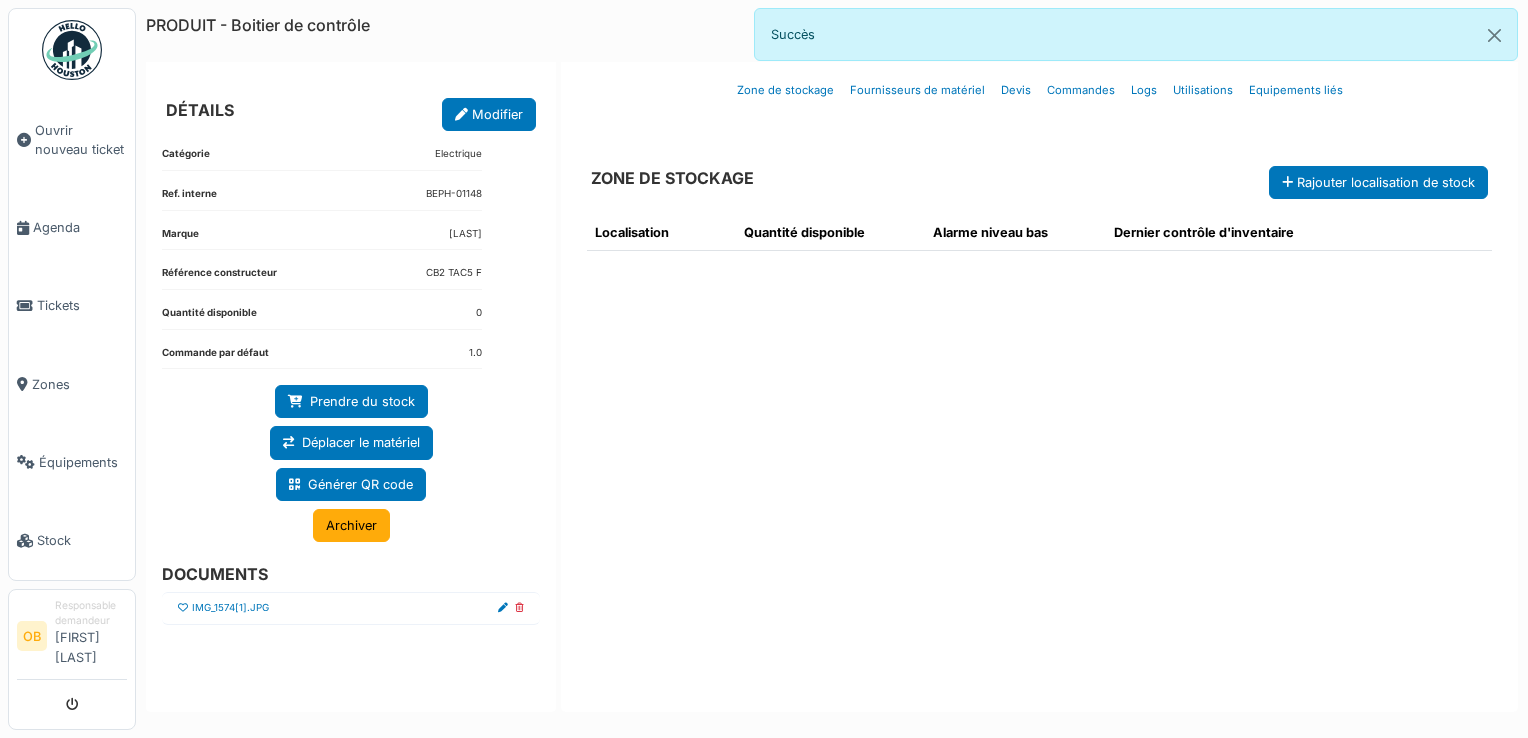 click at bounding box center [183, 608] 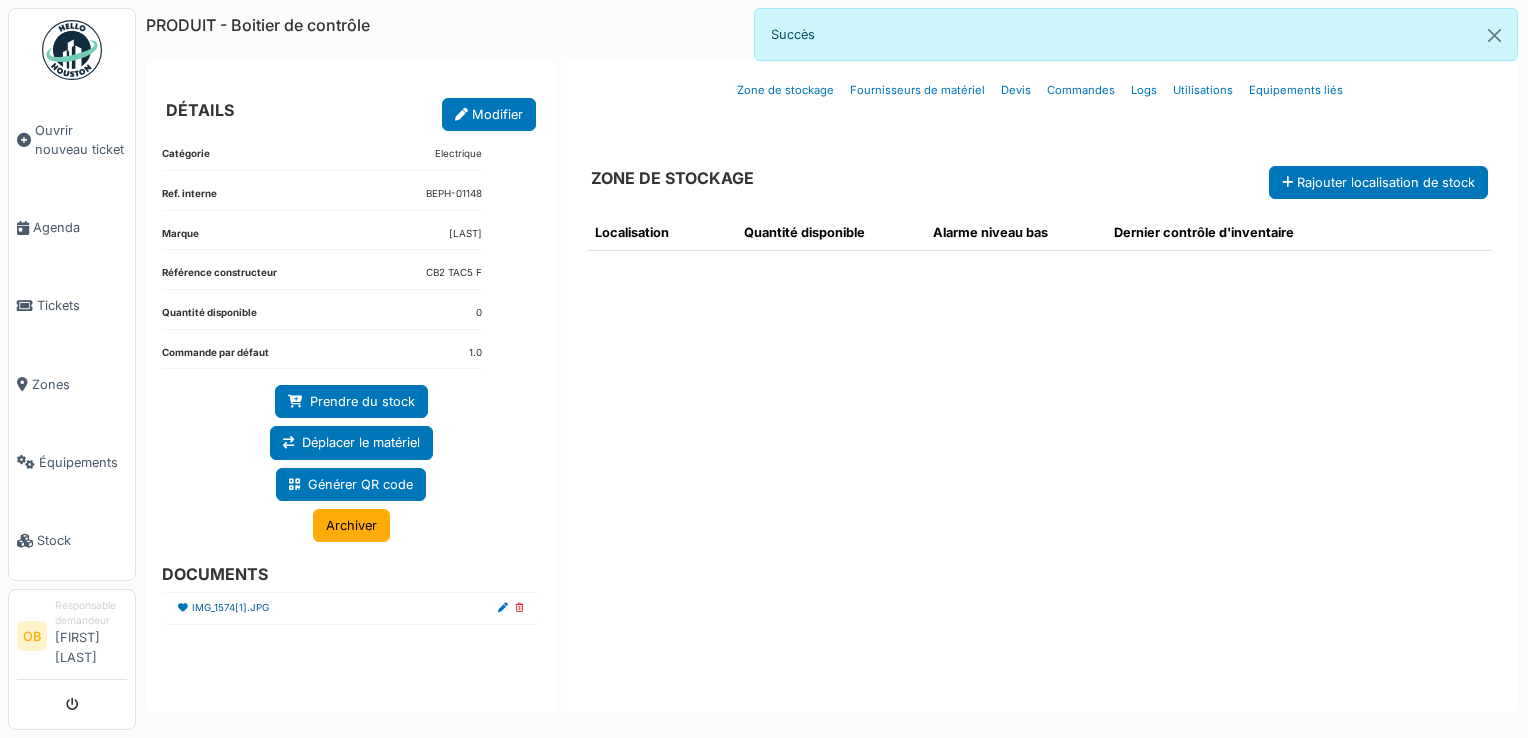 click on "IMG_1574[1].JPG" at bounding box center [230, 608] 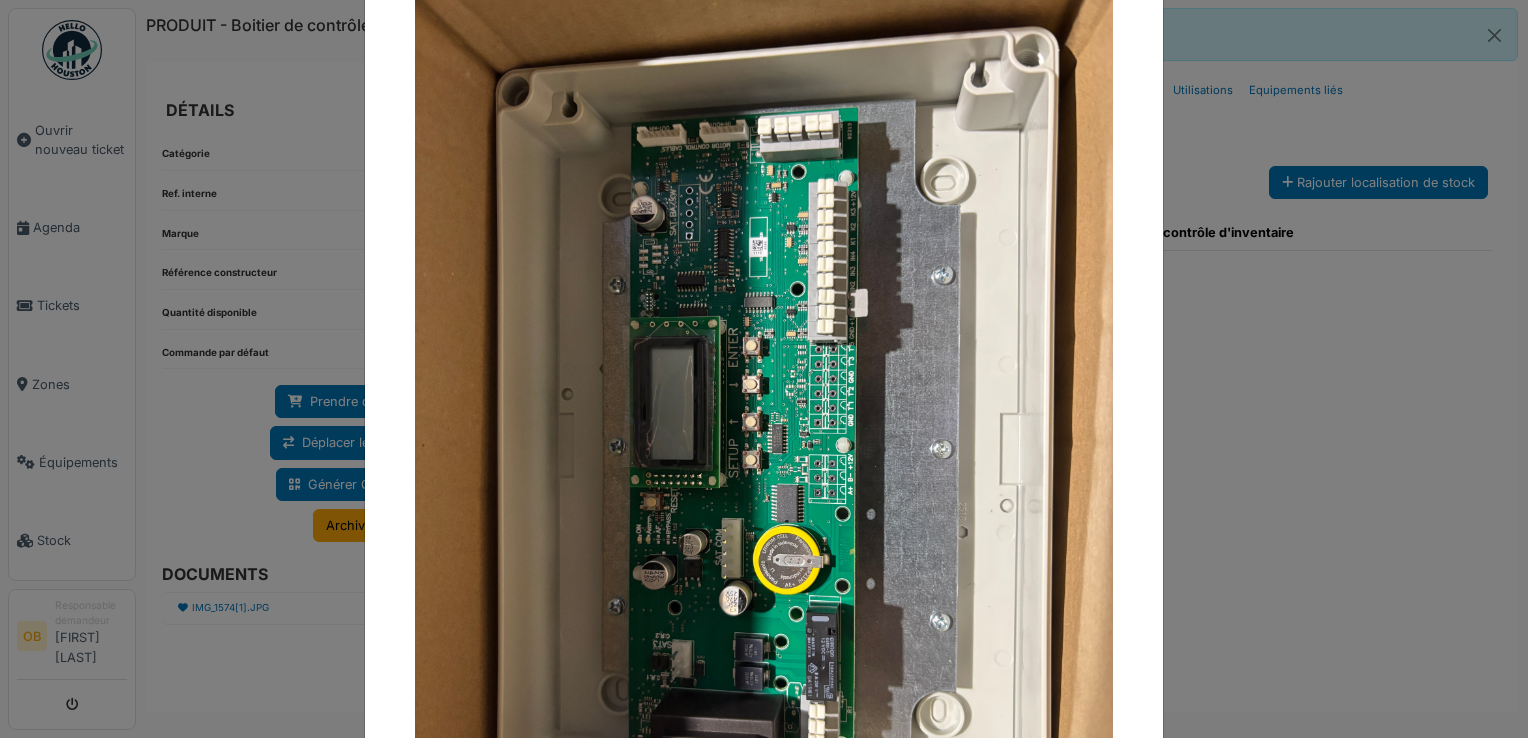 scroll, scrollTop: 0, scrollLeft: 0, axis: both 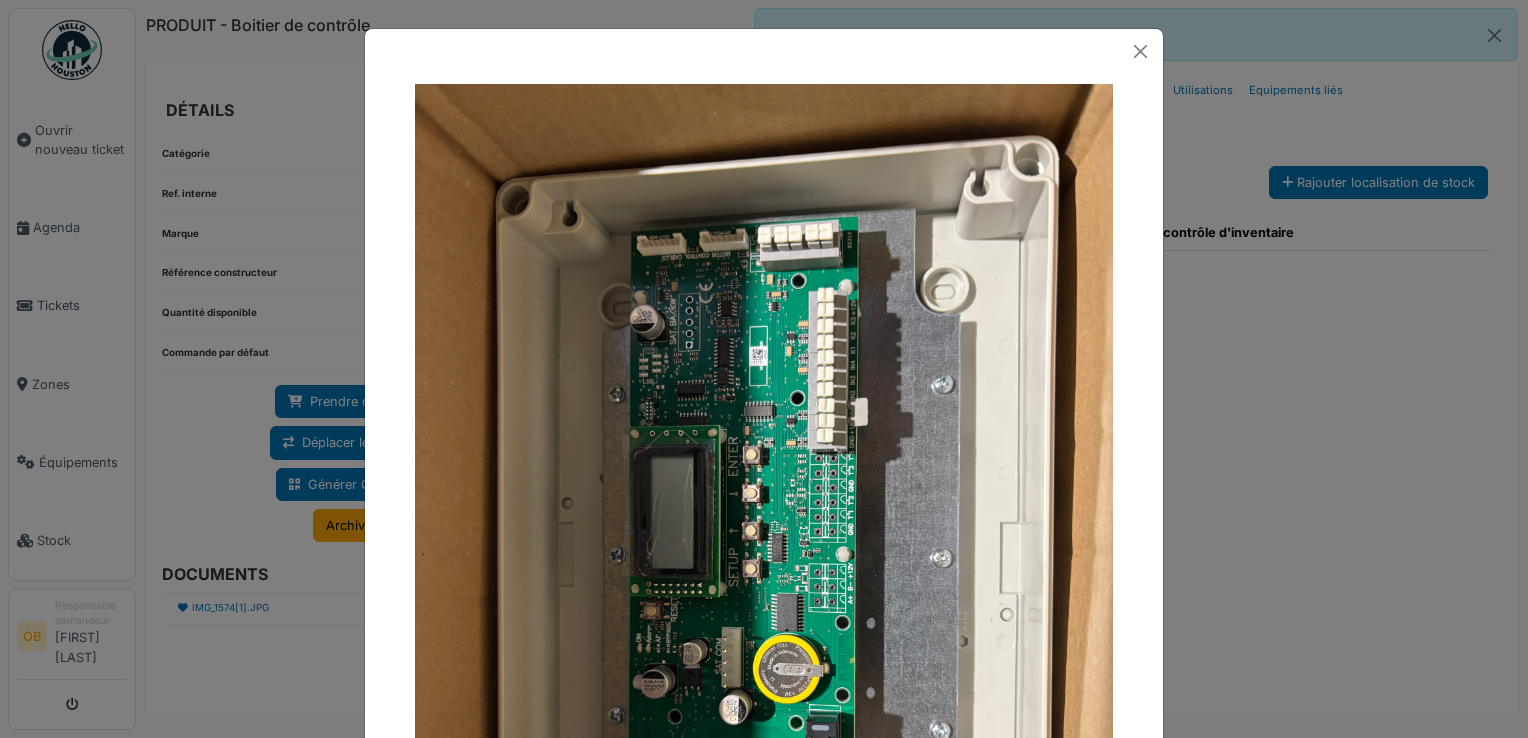 click at bounding box center [764, 369] 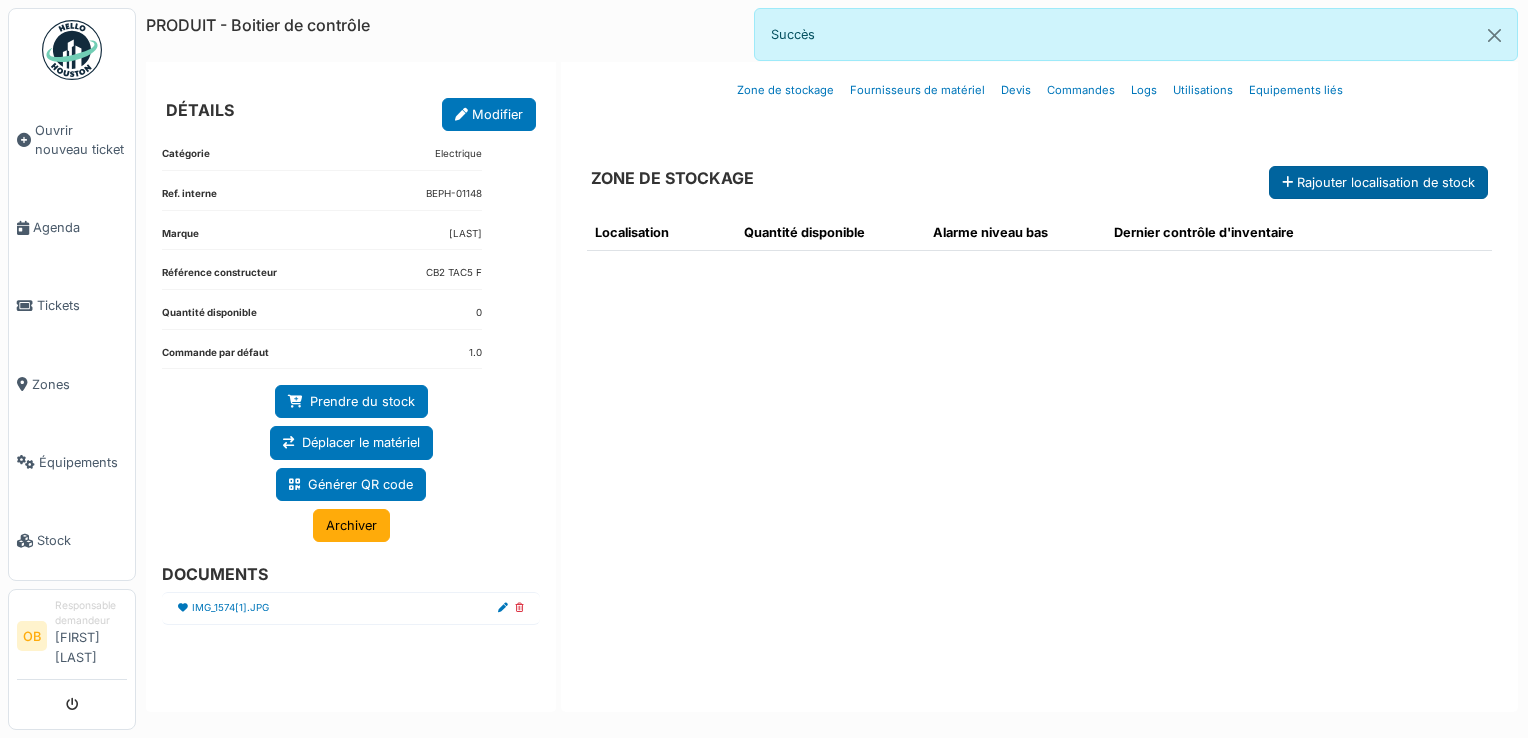 click on "Rajouter localisation de stock" at bounding box center (1378, 182) 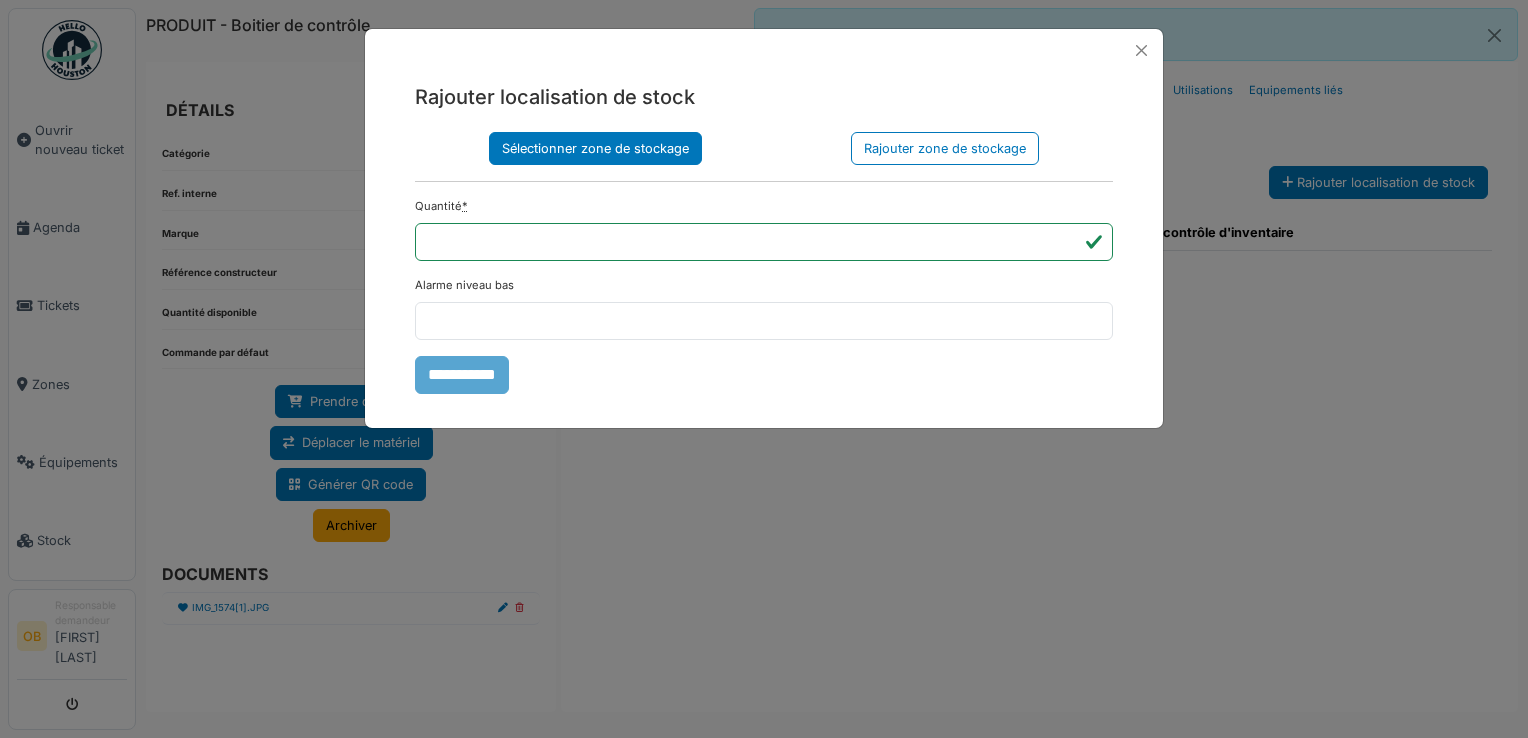 click on "Sélectionner zone de stockage" at bounding box center (595, 148) 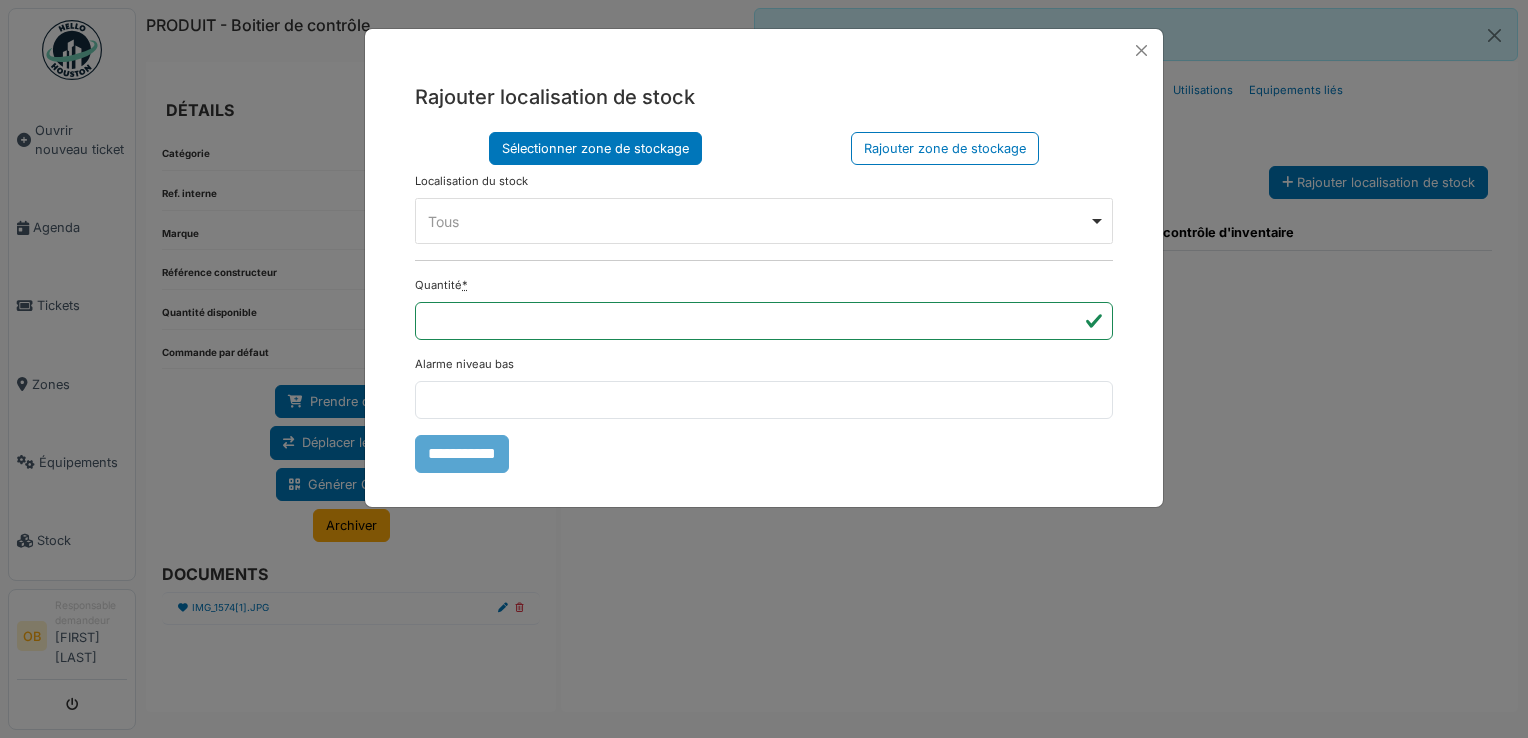 click on "Tous Remove item" at bounding box center (758, 221) 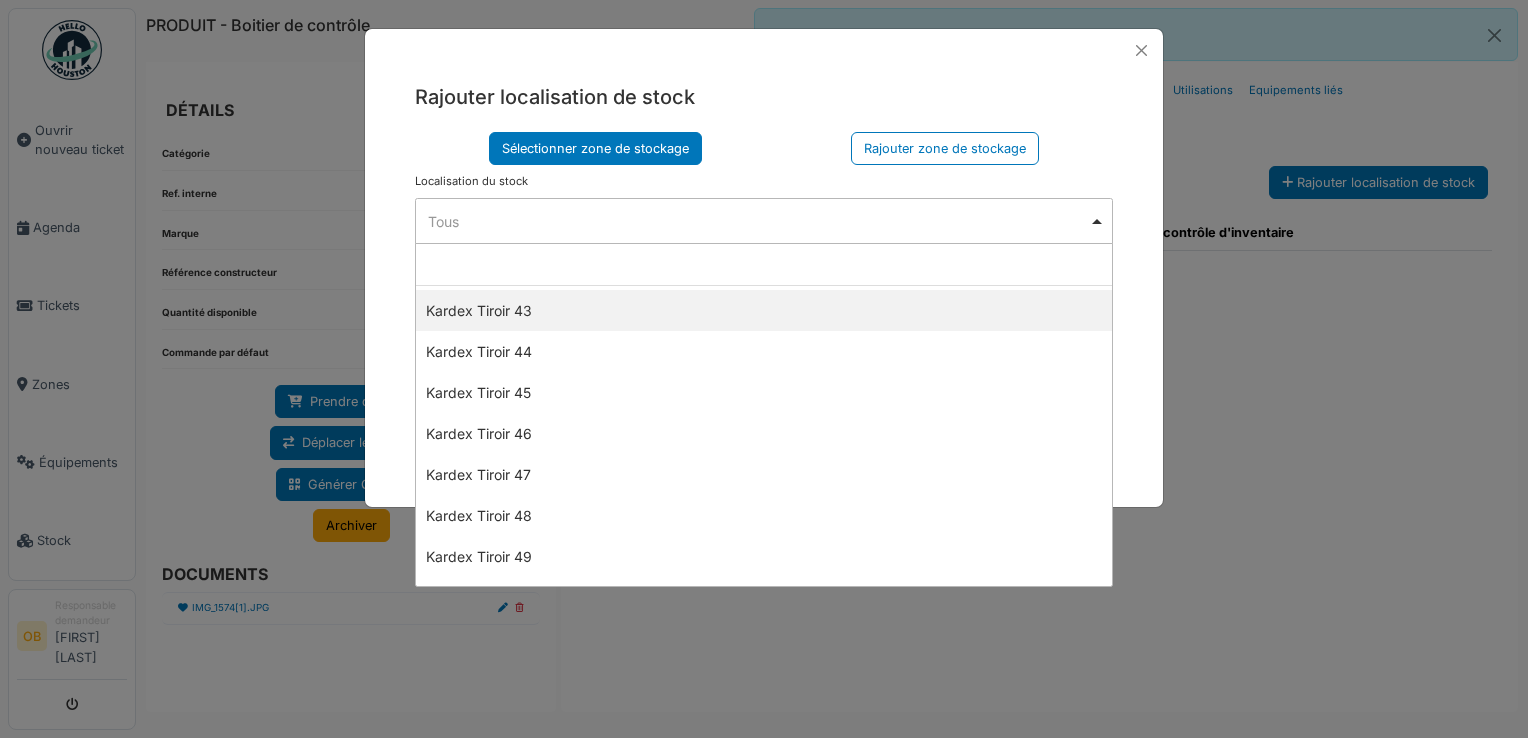 scroll, scrollTop: 1914, scrollLeft: 0, axis: vertical 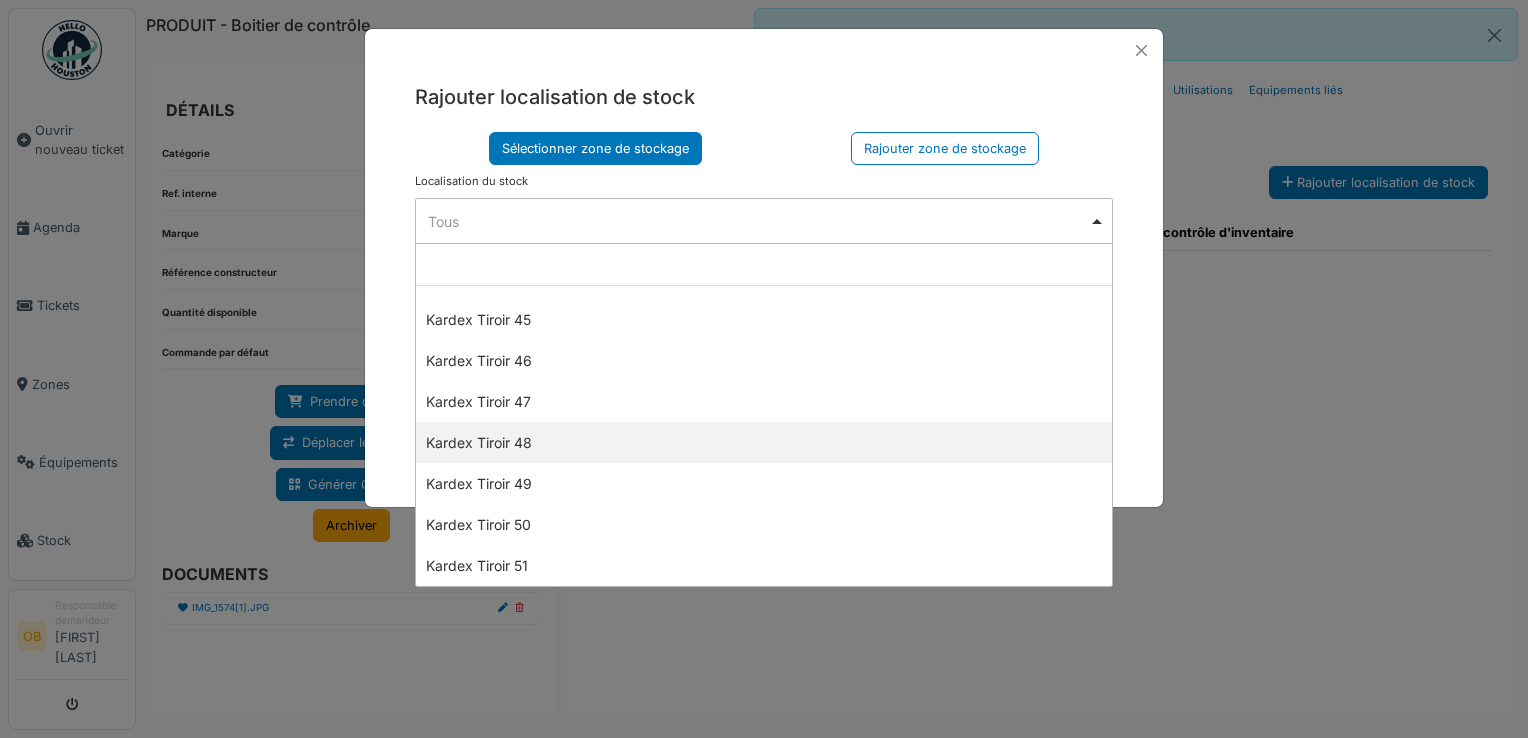 select on "****" 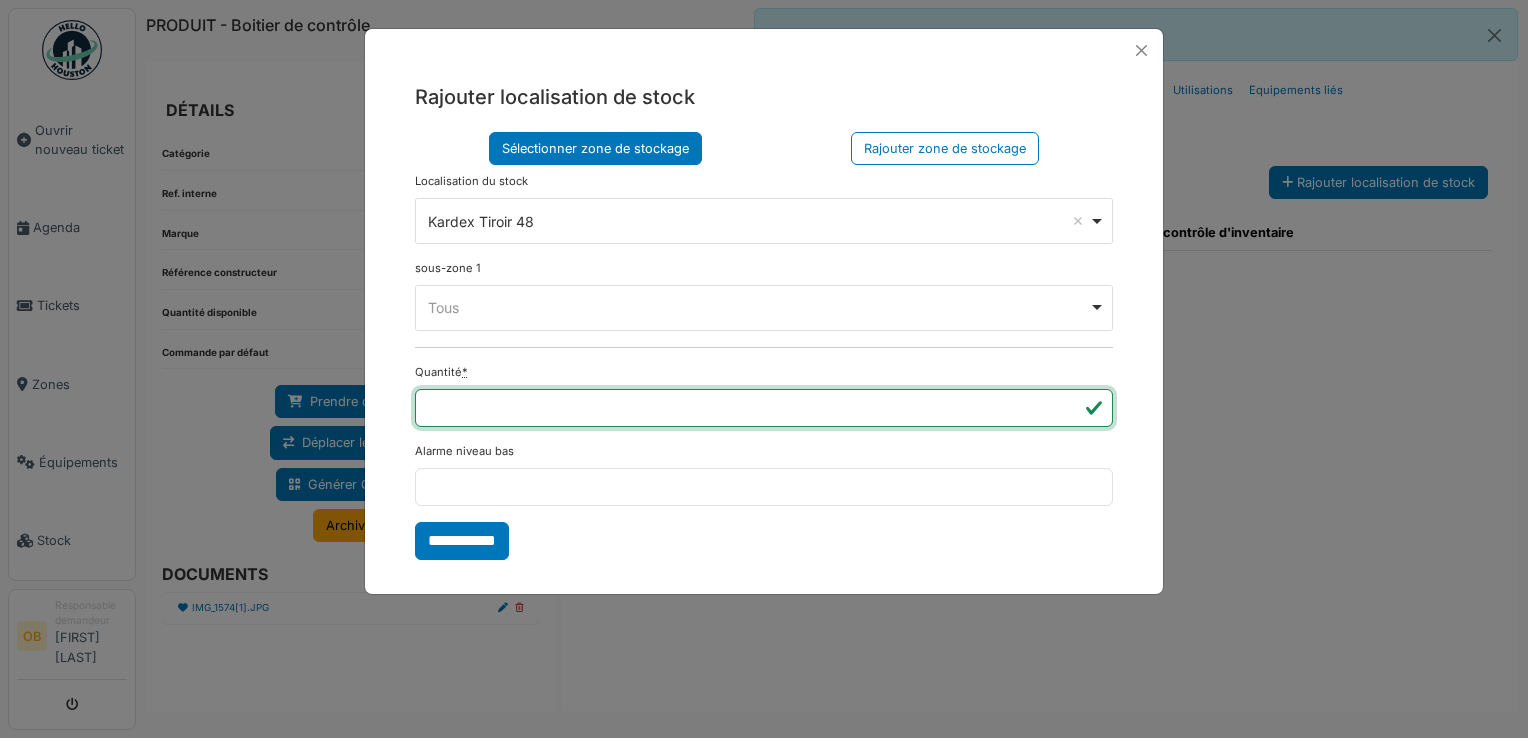 click on "*" at bounding box center (764, 408) 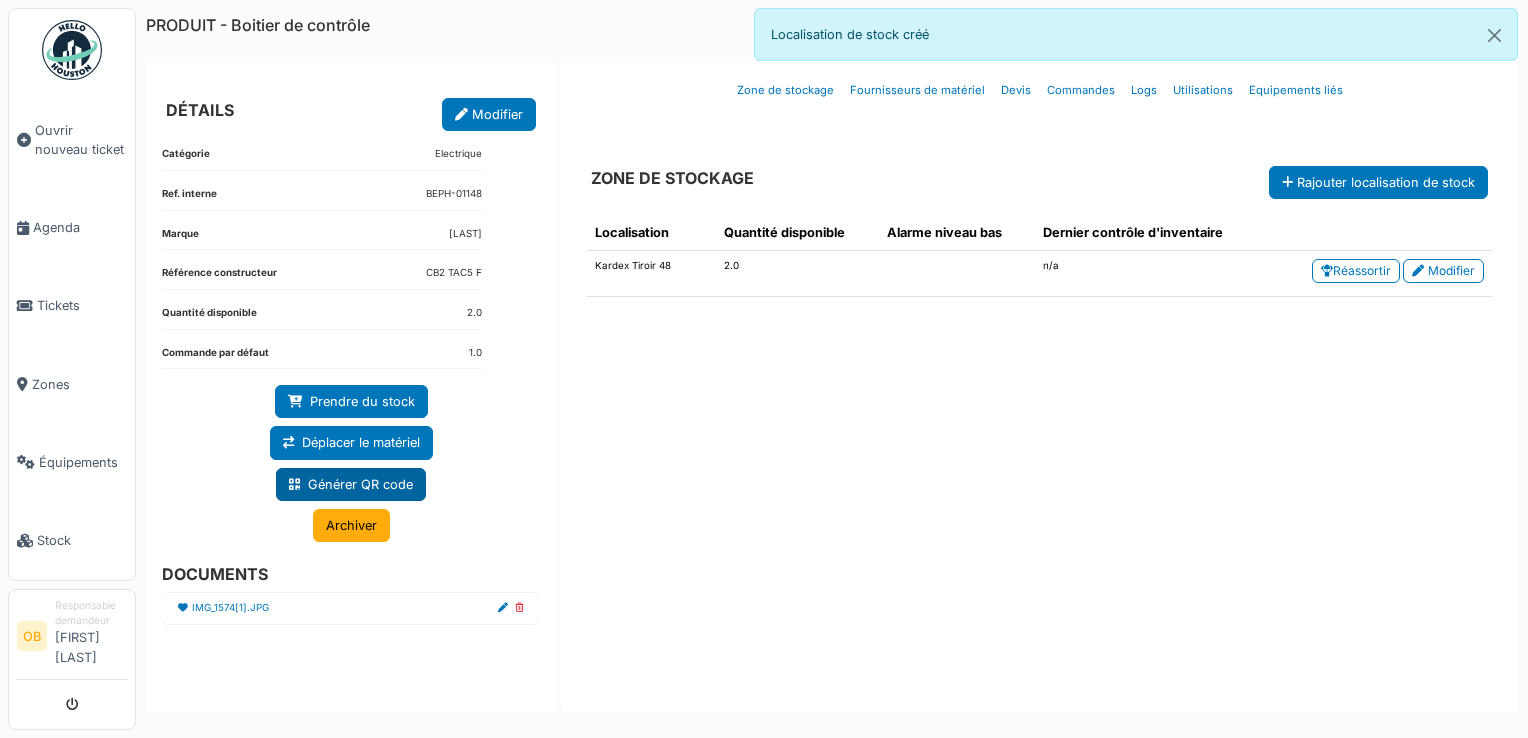 click on "Générer QR code" at bounding box center [351, 484] 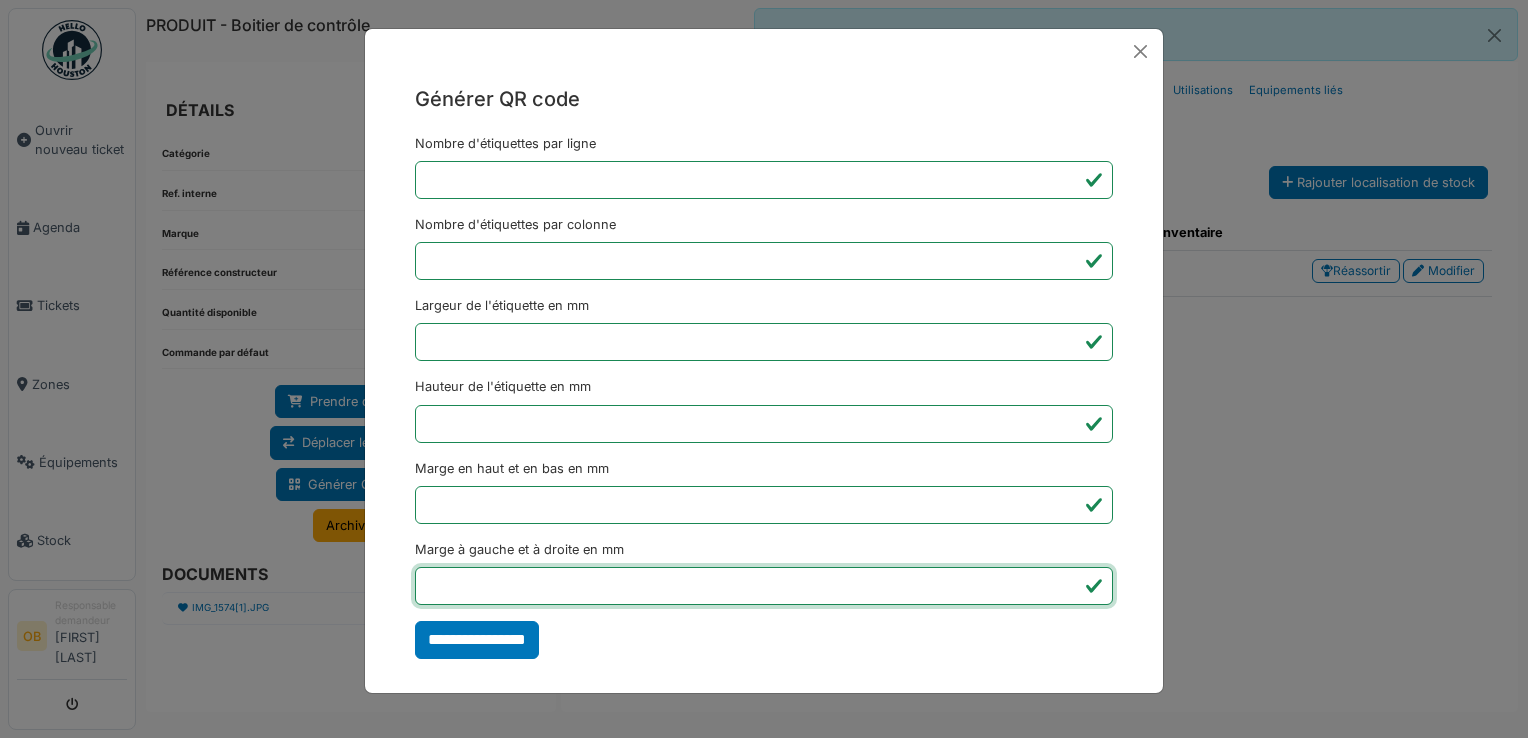 click on "*" at bounding box center (764, 586) 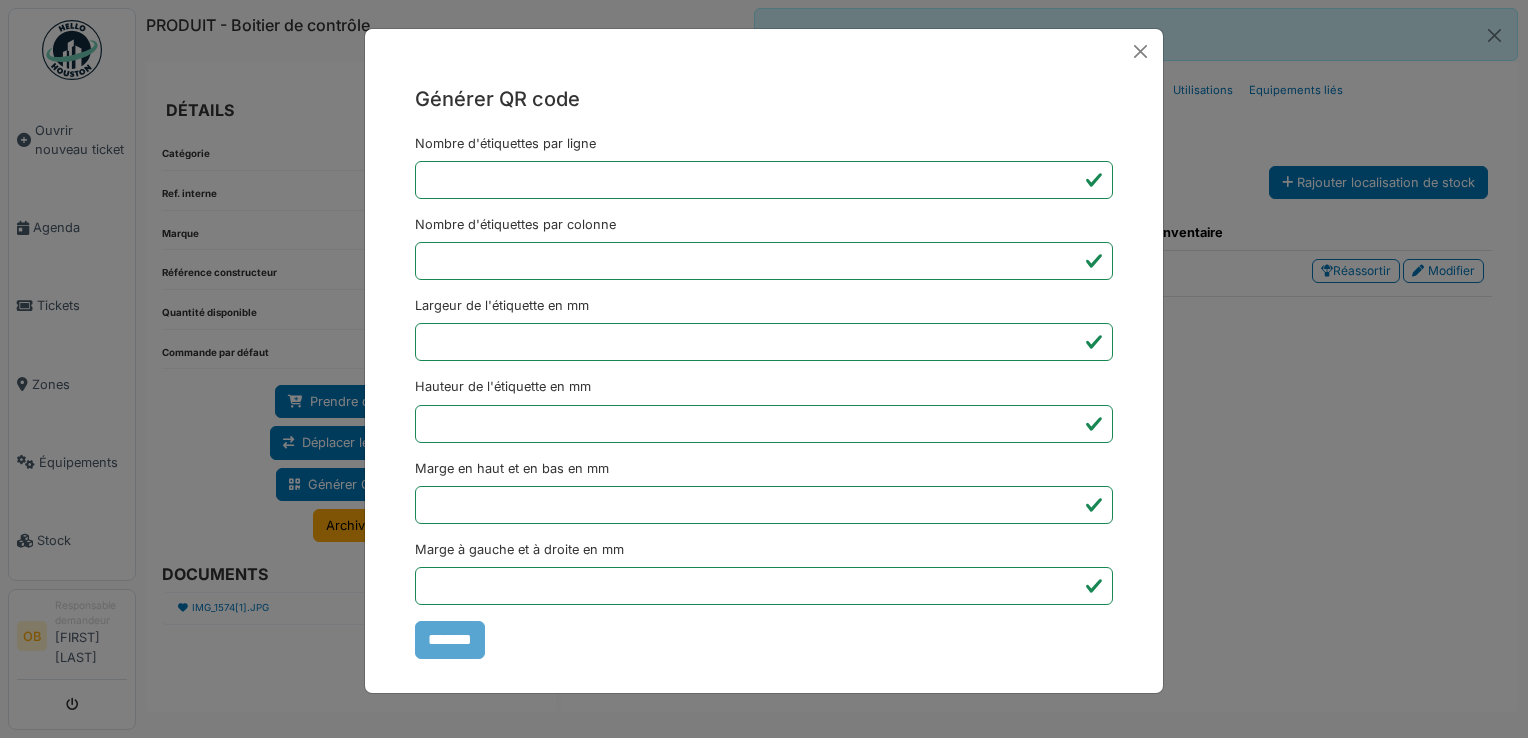type on "*******" 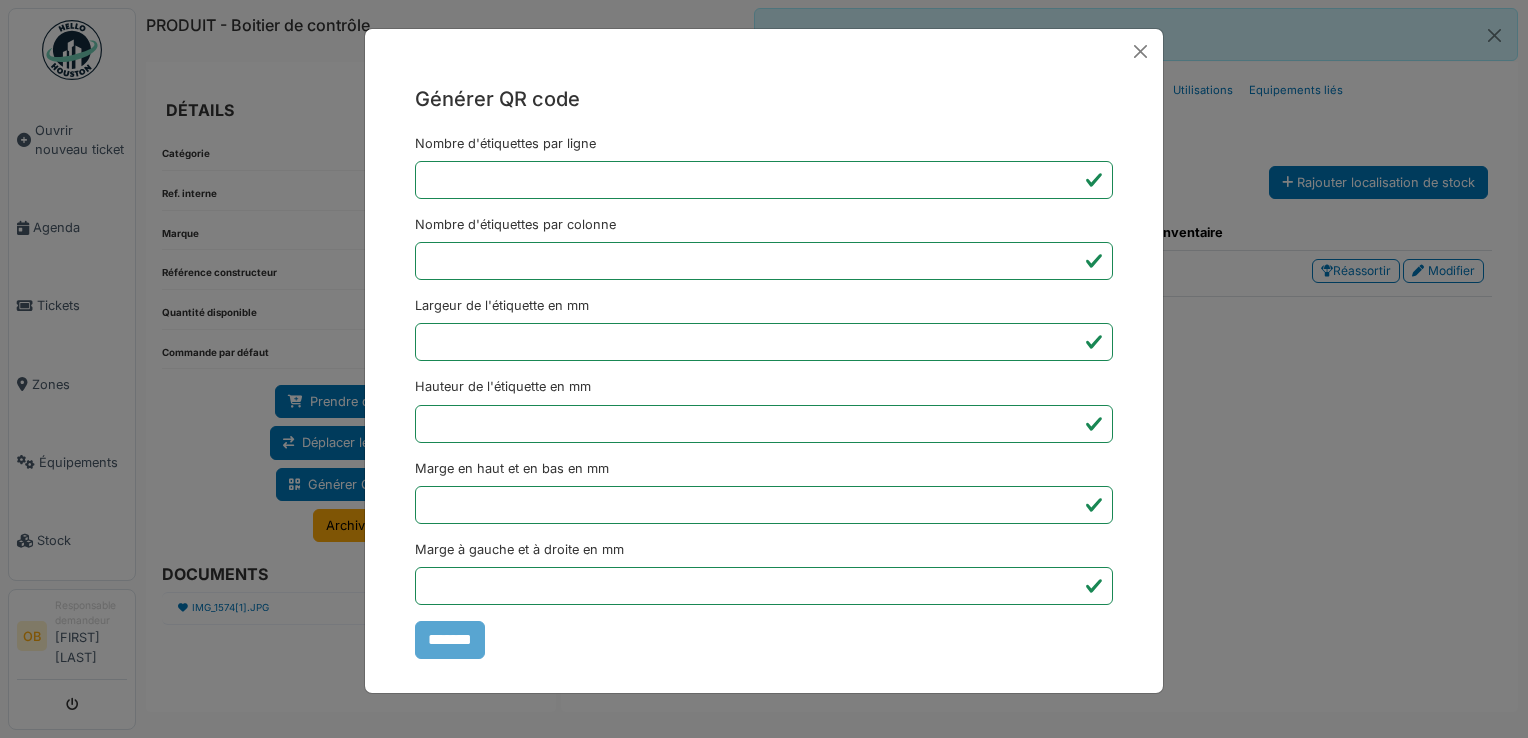 click on "Générer QR code
Nombre d'étiquettes par ligne
*
Nombre d'étiquettes par colonne
*
Largeur de l'étiquette en mm
**
Hauteur de l'étiquette en mm
**
Marge en haut et en bas en mm
*
Marge à gauche et à droite en mm
***
*******" at bounding box center [764, 369] 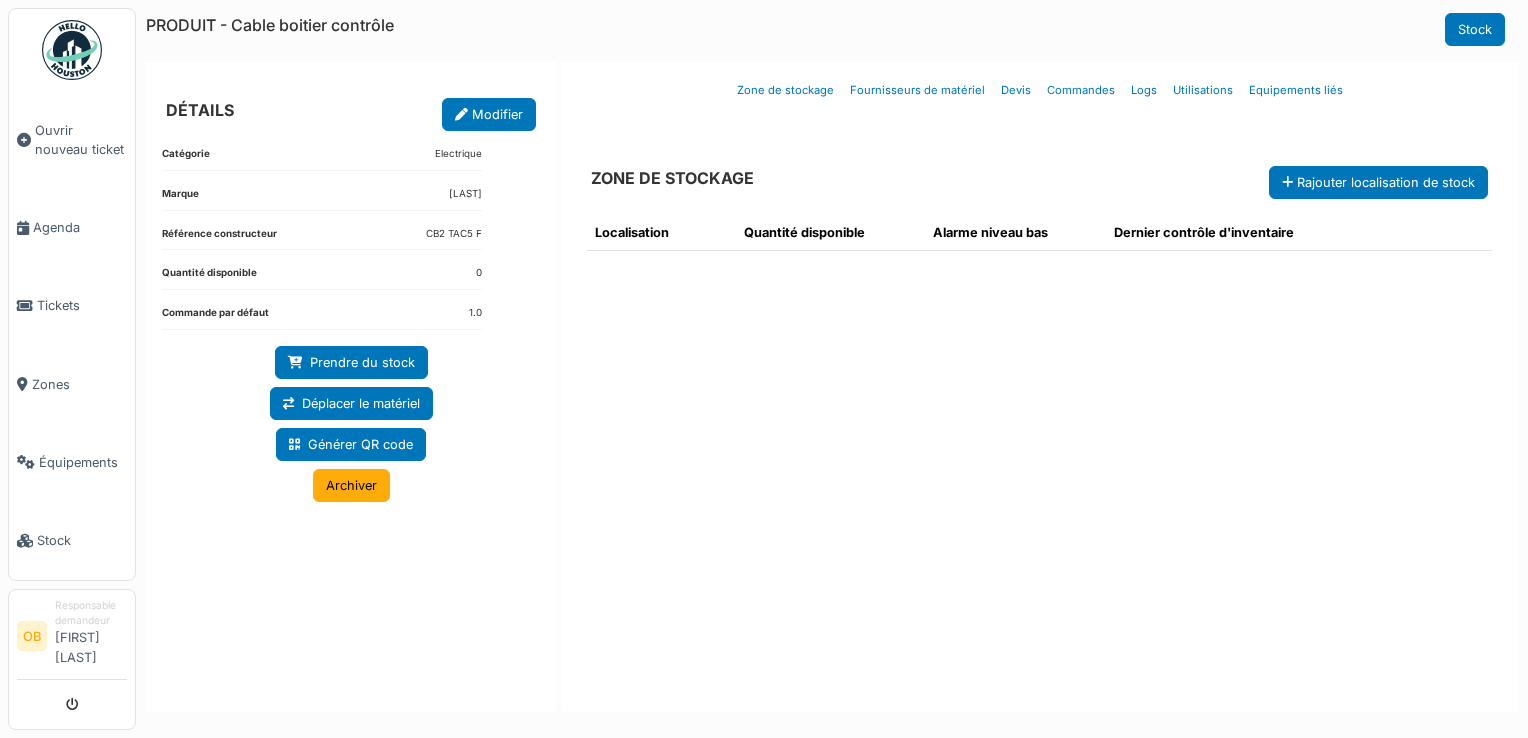 scroll, scrollTop: 0, scrollLeft: 0, axis: both 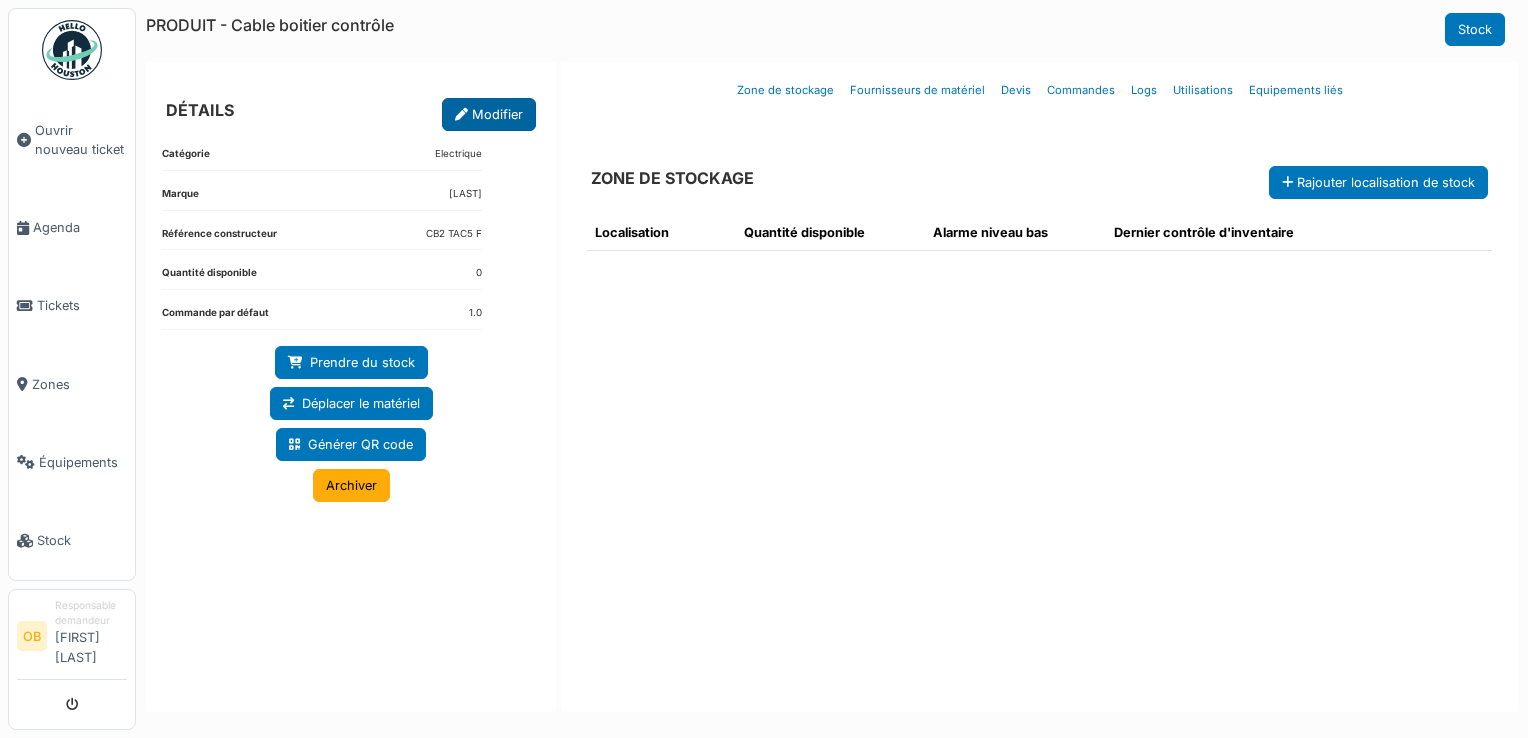 click on "Modifier" at bounding box center [489, 114] 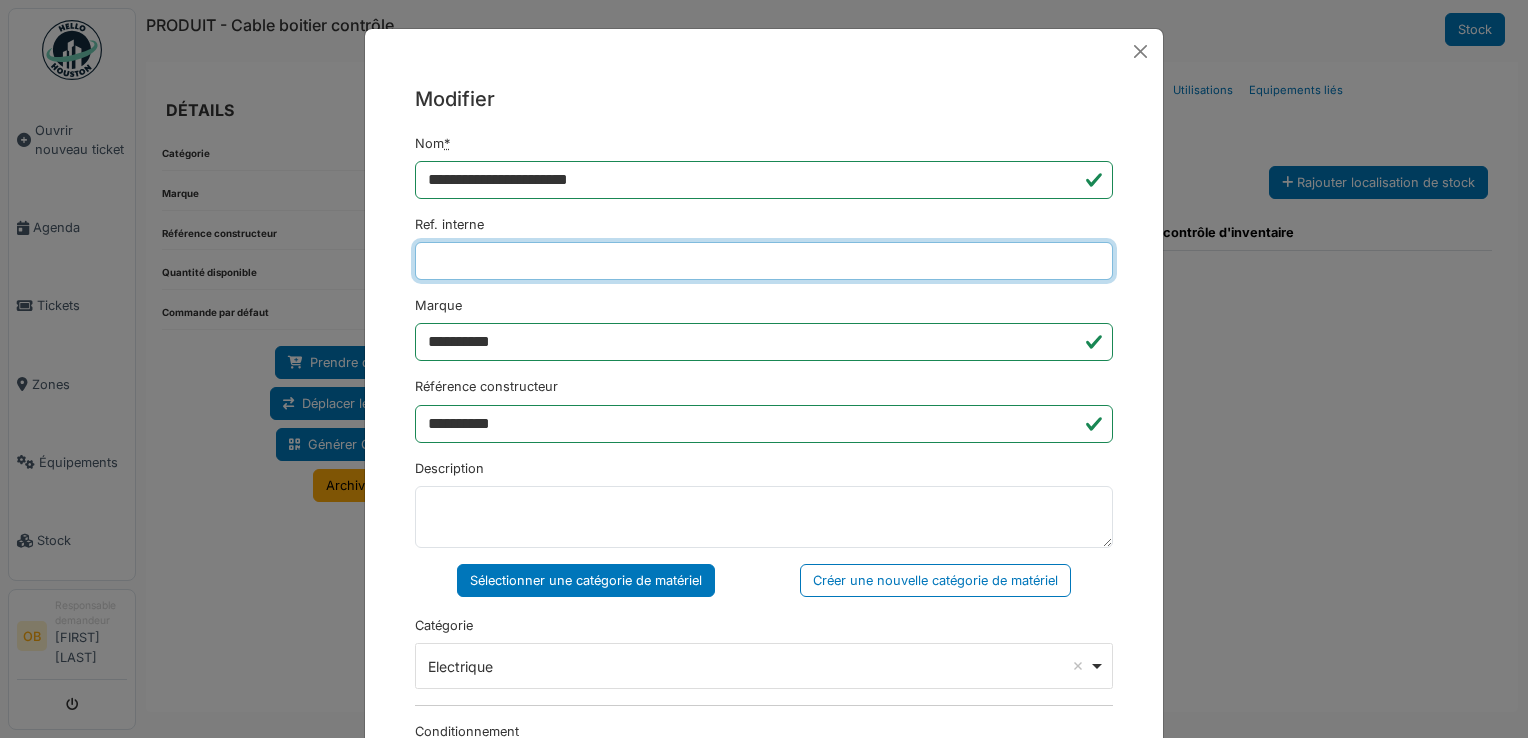 click on "Ref. interne" at bounding box center (764, 261) 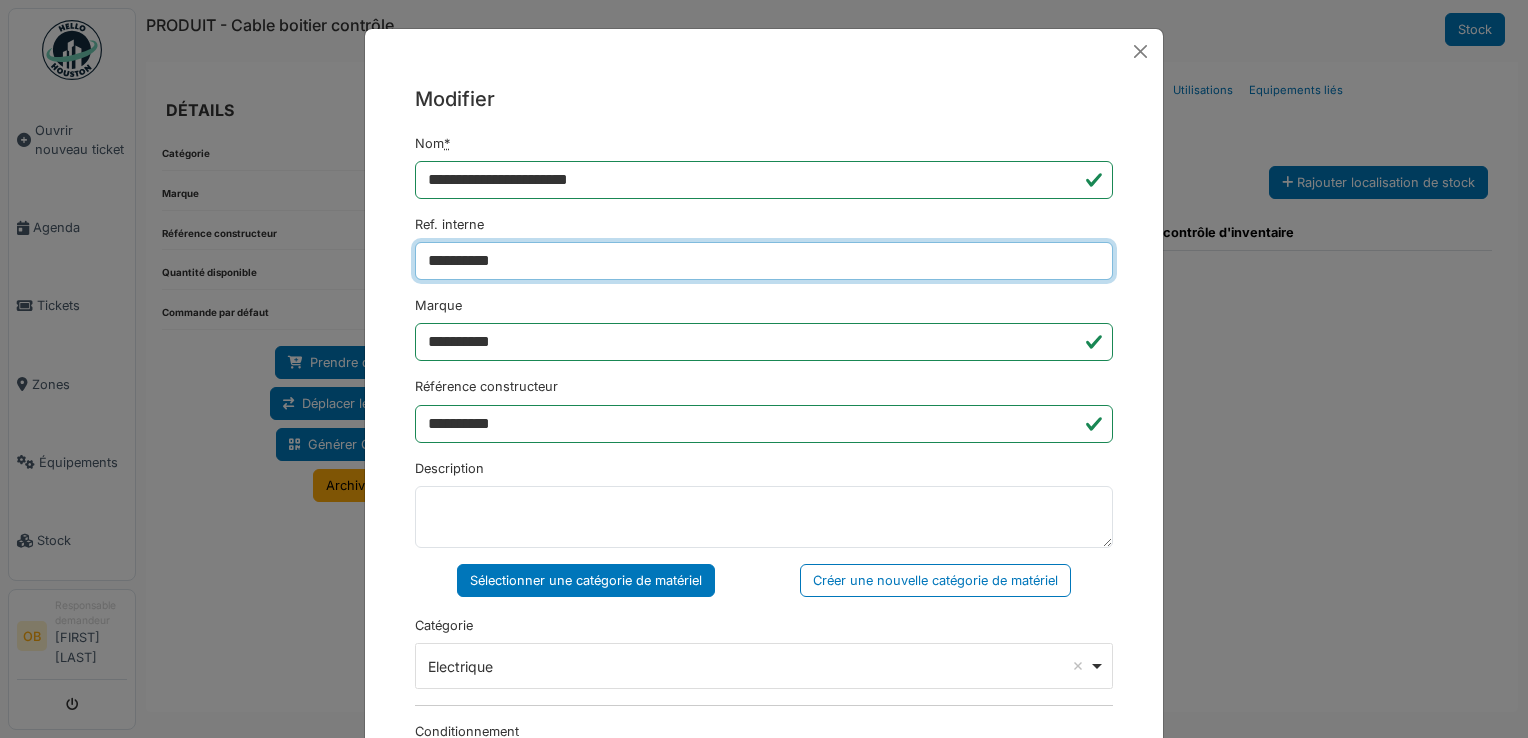type on "**********" 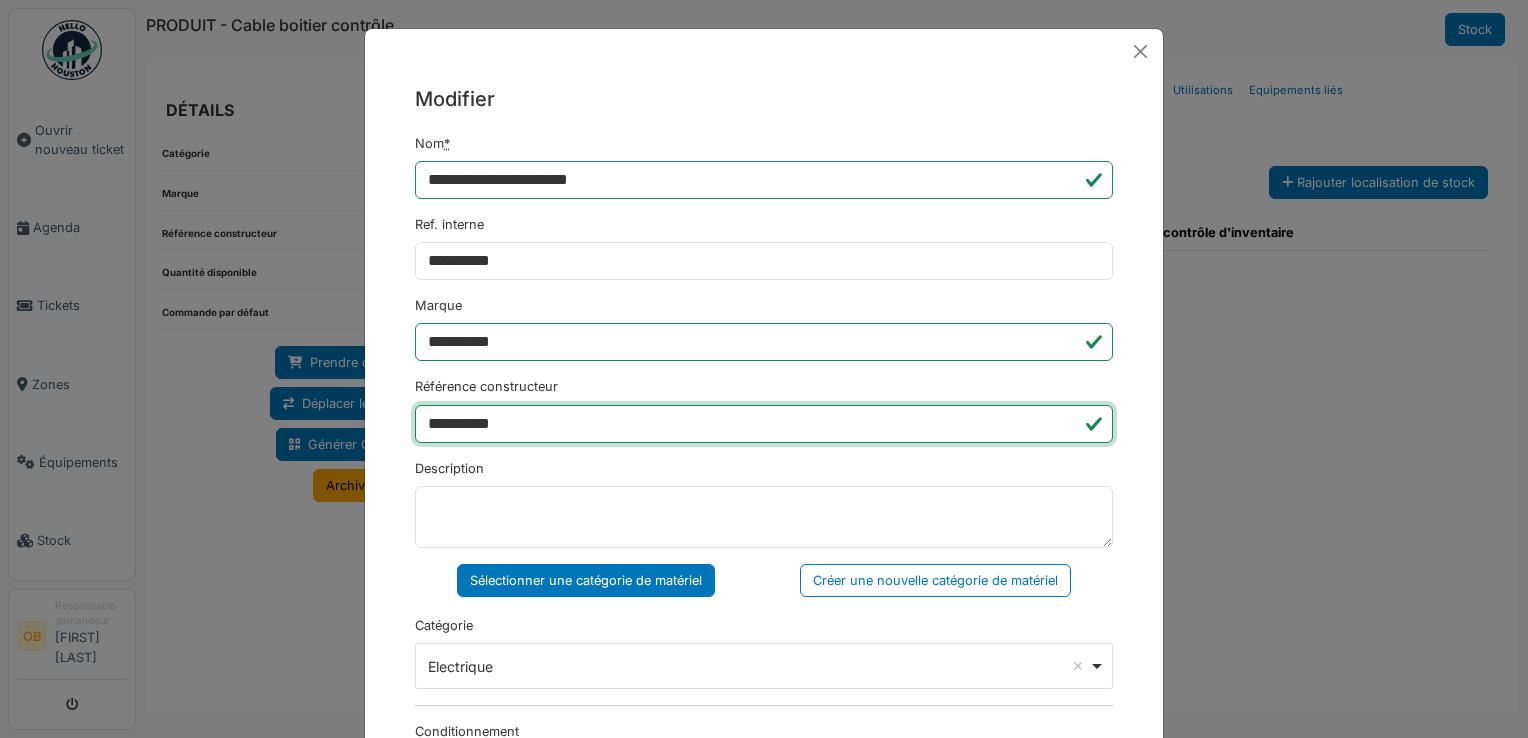 drag, startPoint x: 531, startPoint y: 427, endPoint x: 185, endPoint y: 439, distance: 346.20804 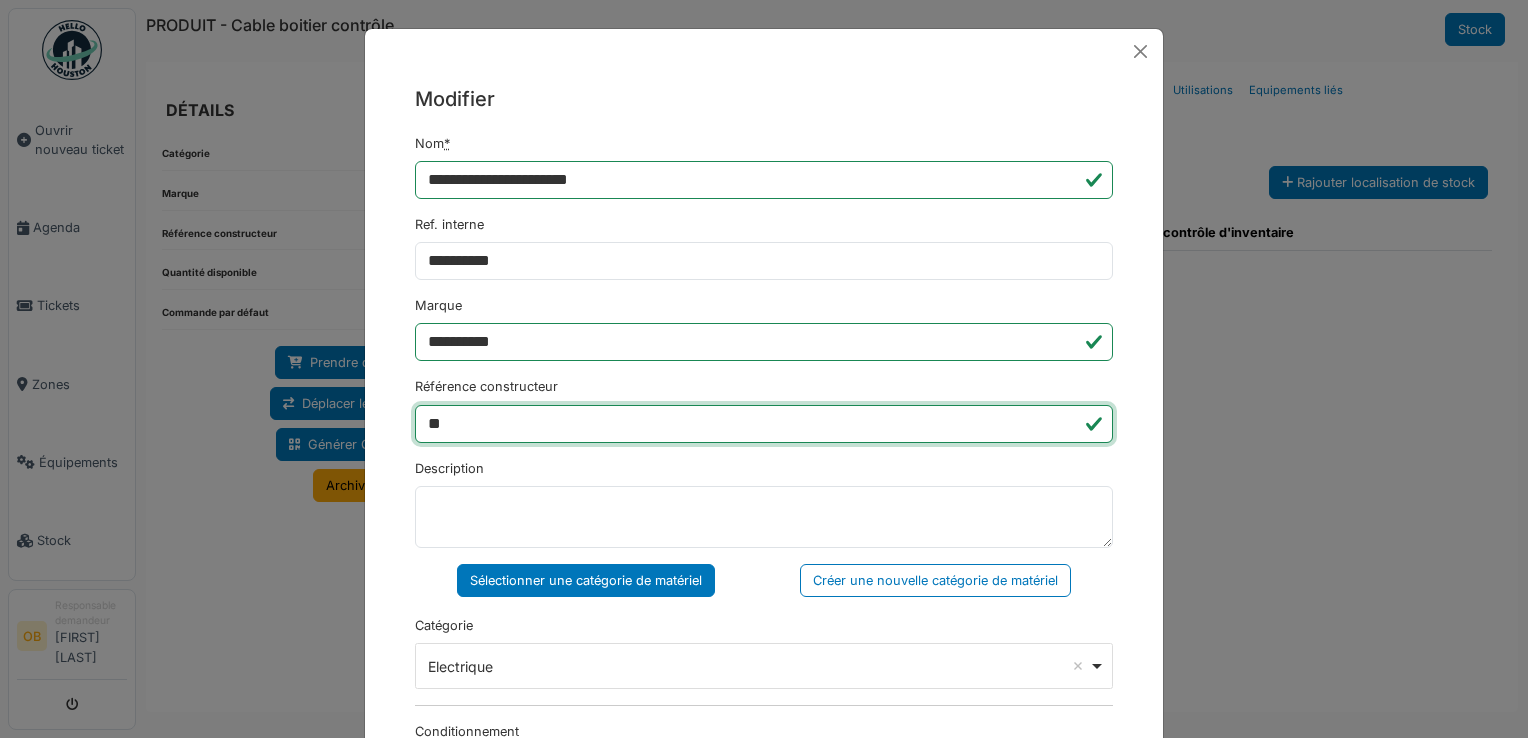 type on "*" 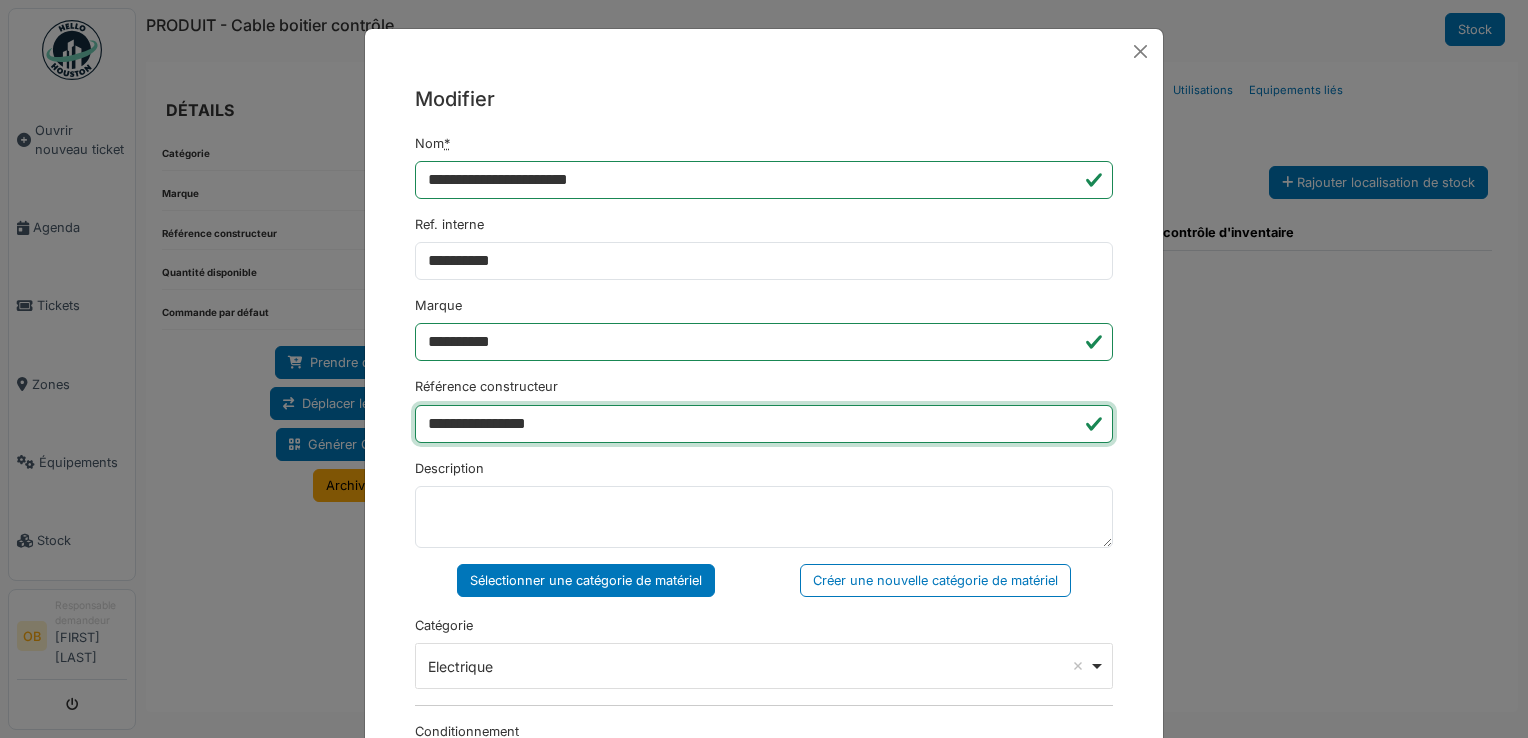 type on "**********" 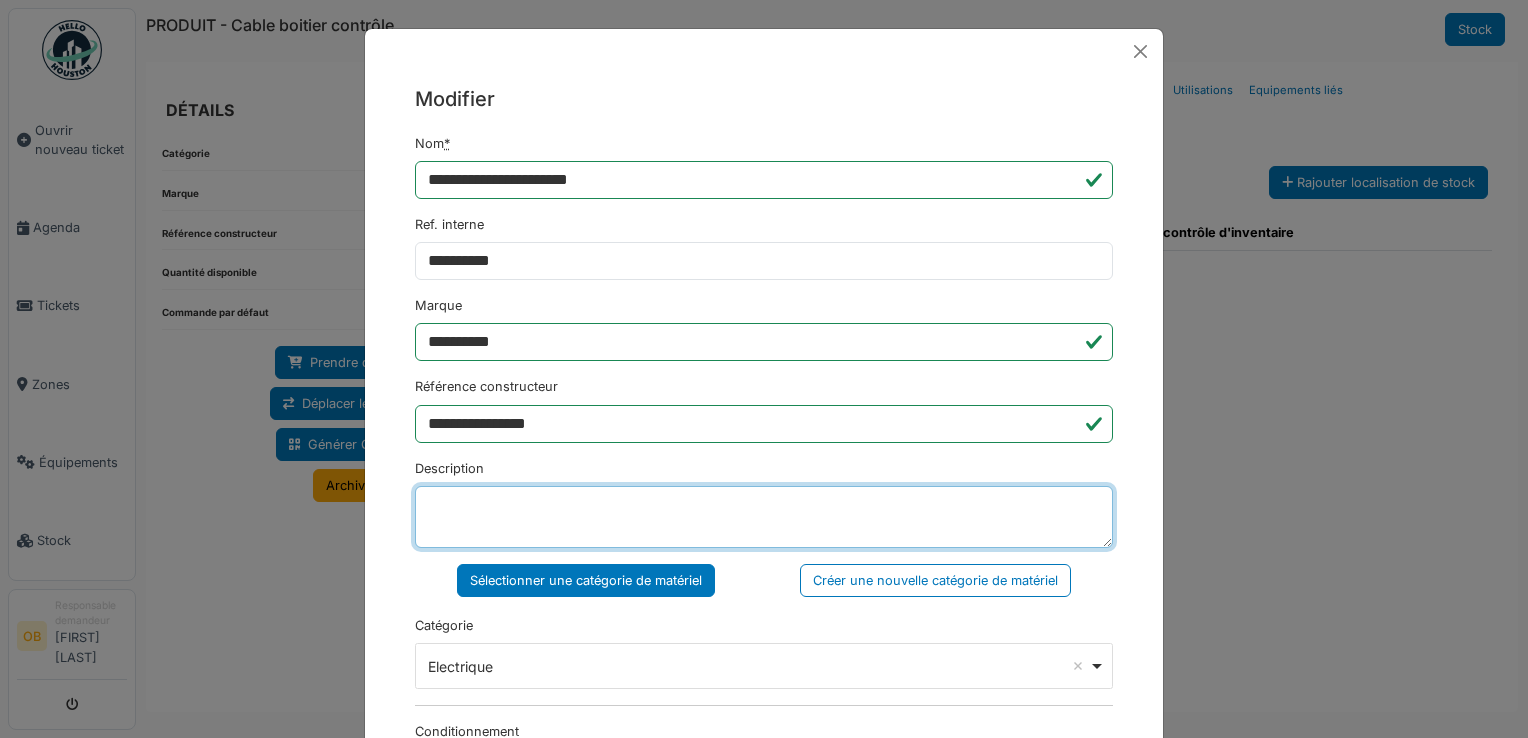 click on "Description" at bounding box center (764, 517) 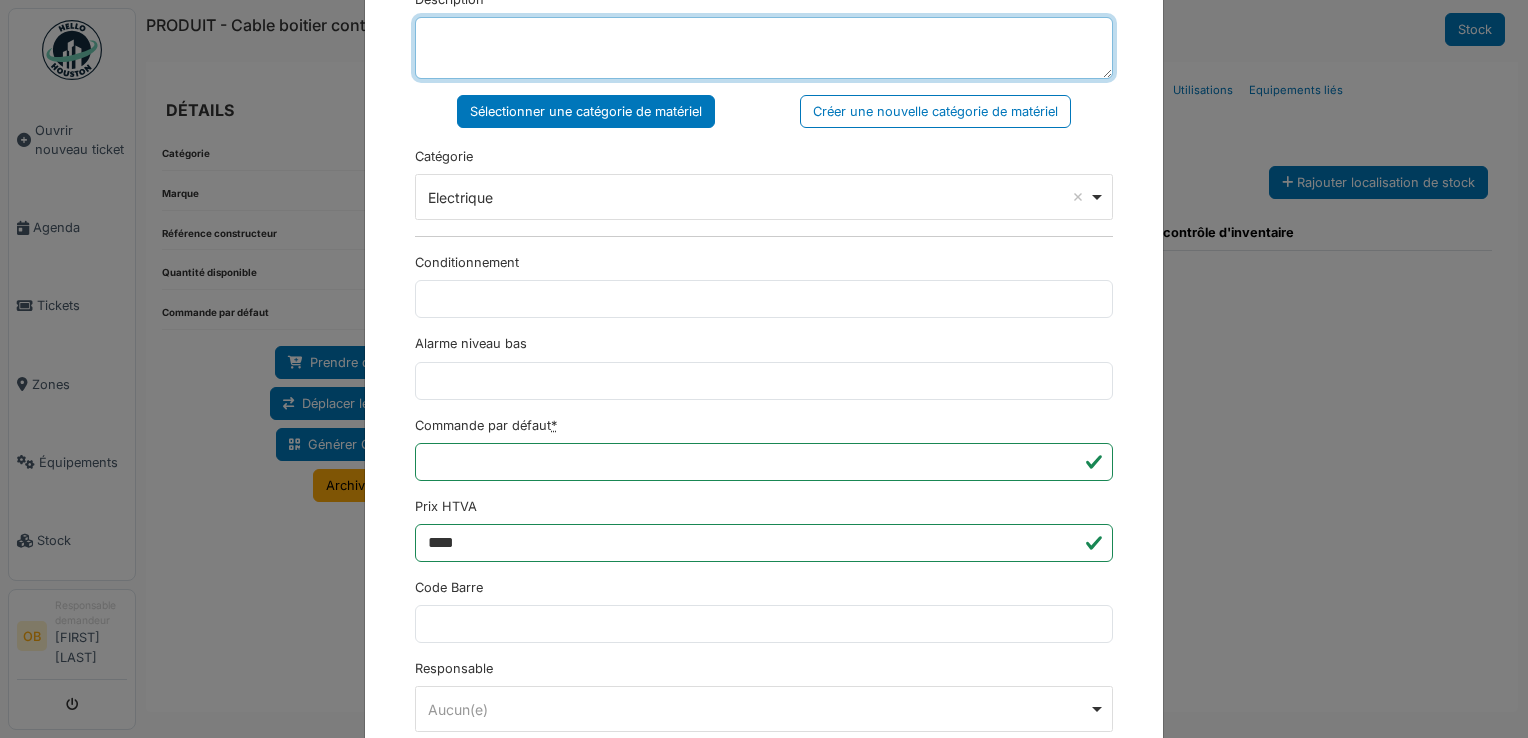 scroll, scrollTop: 650, scrollLeft: 0, axis: vertical 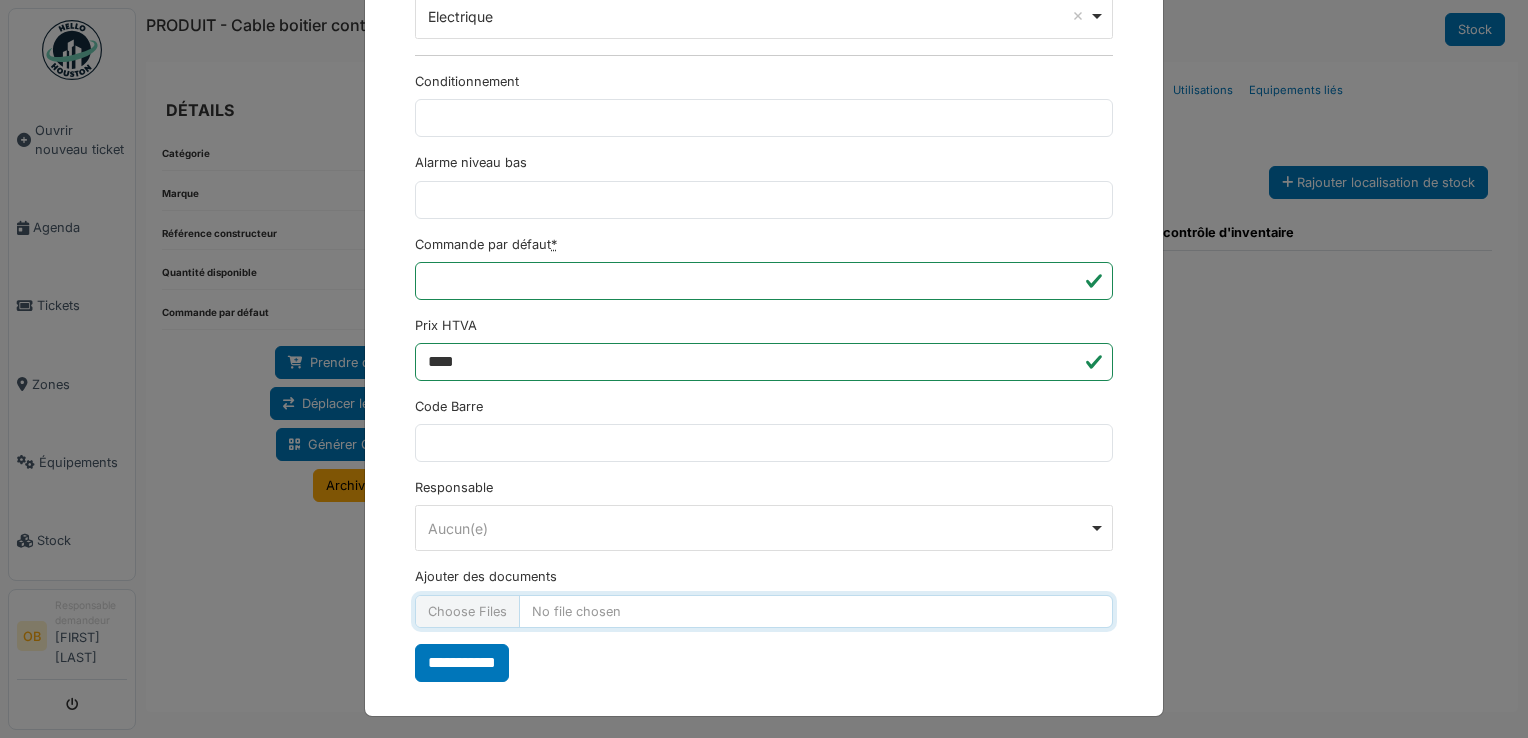 click on "Ajouter des documents" at bounding box center (764, 611) 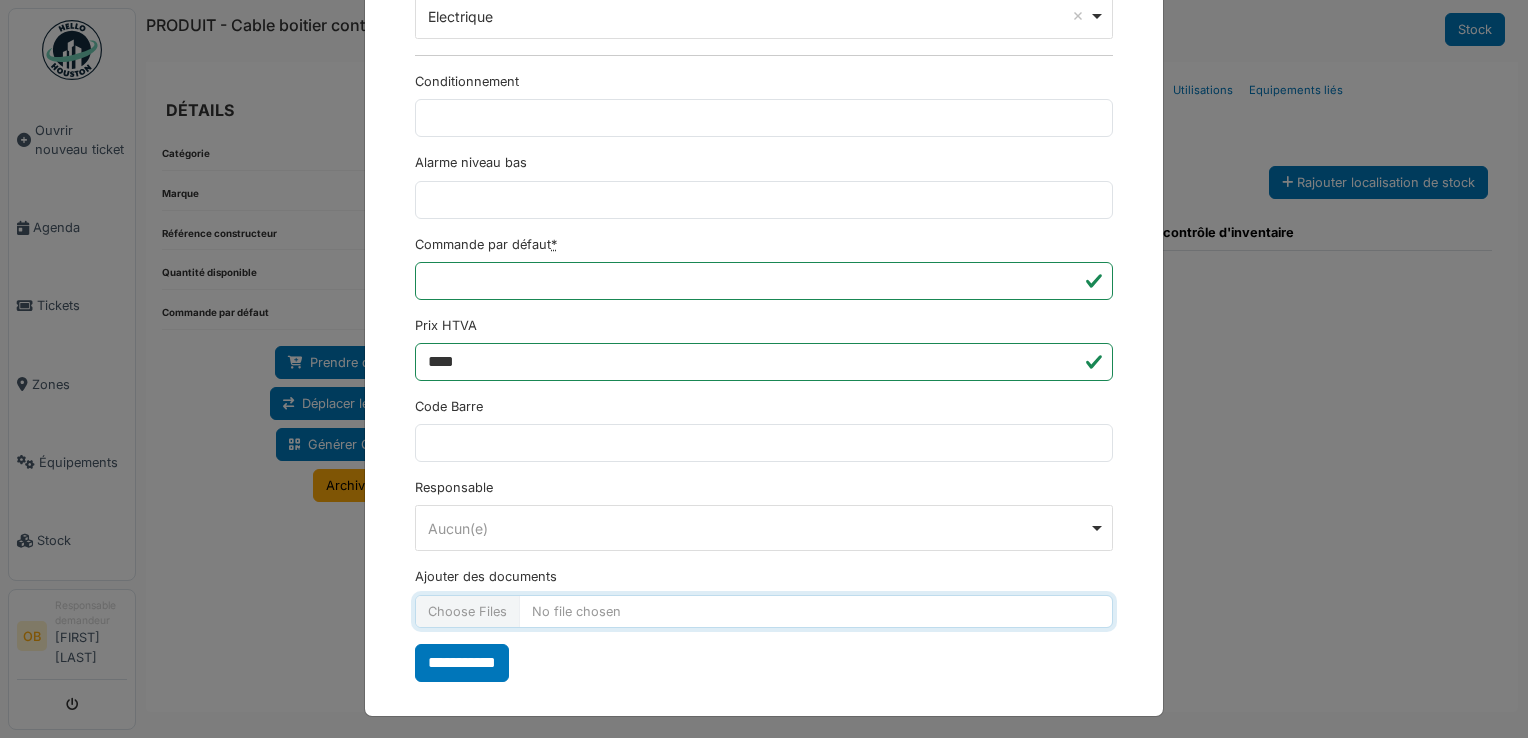 type on "**********" 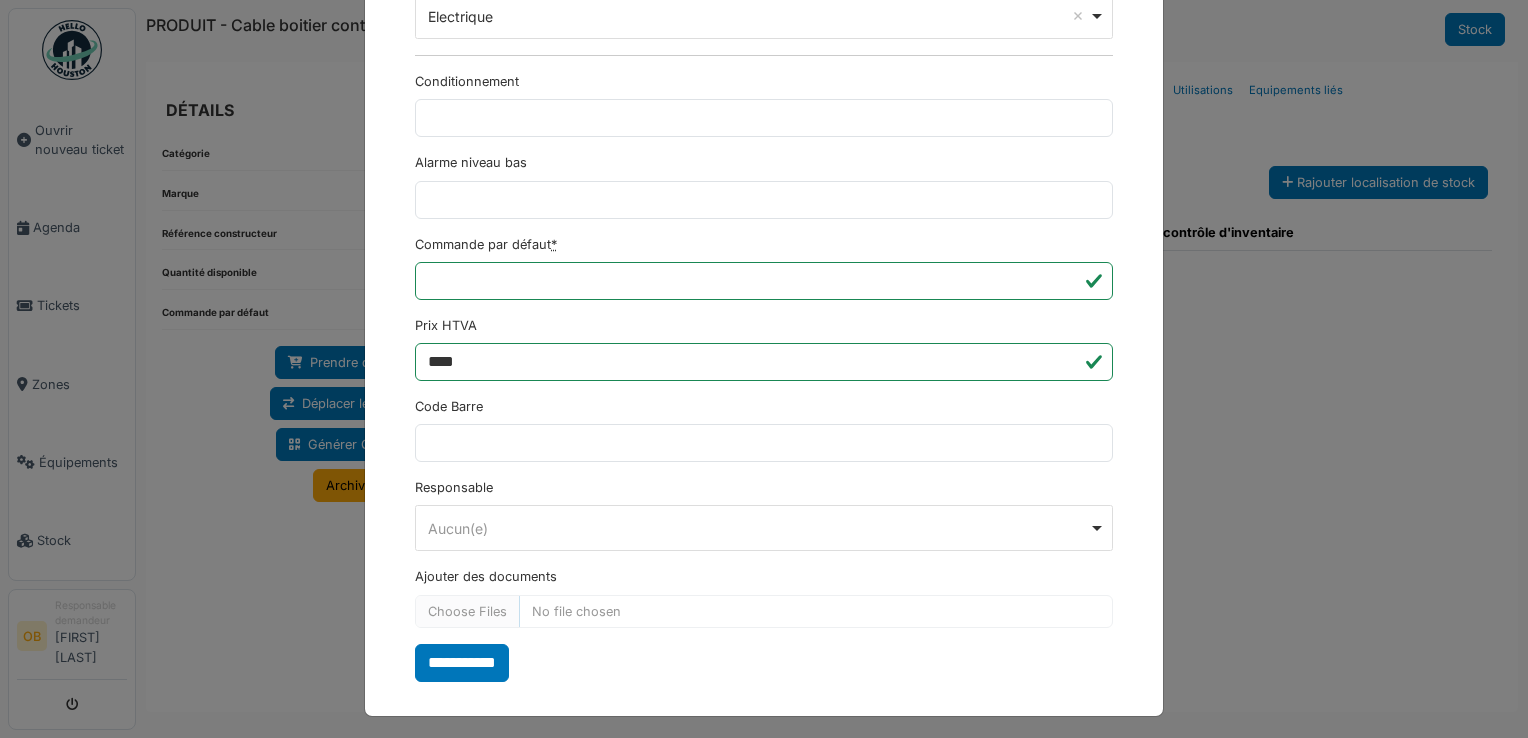 drag, startPoint x: 767, startPoint y: 682, endPoint x: 758, endPoint y: 674, distance: 12.0415945 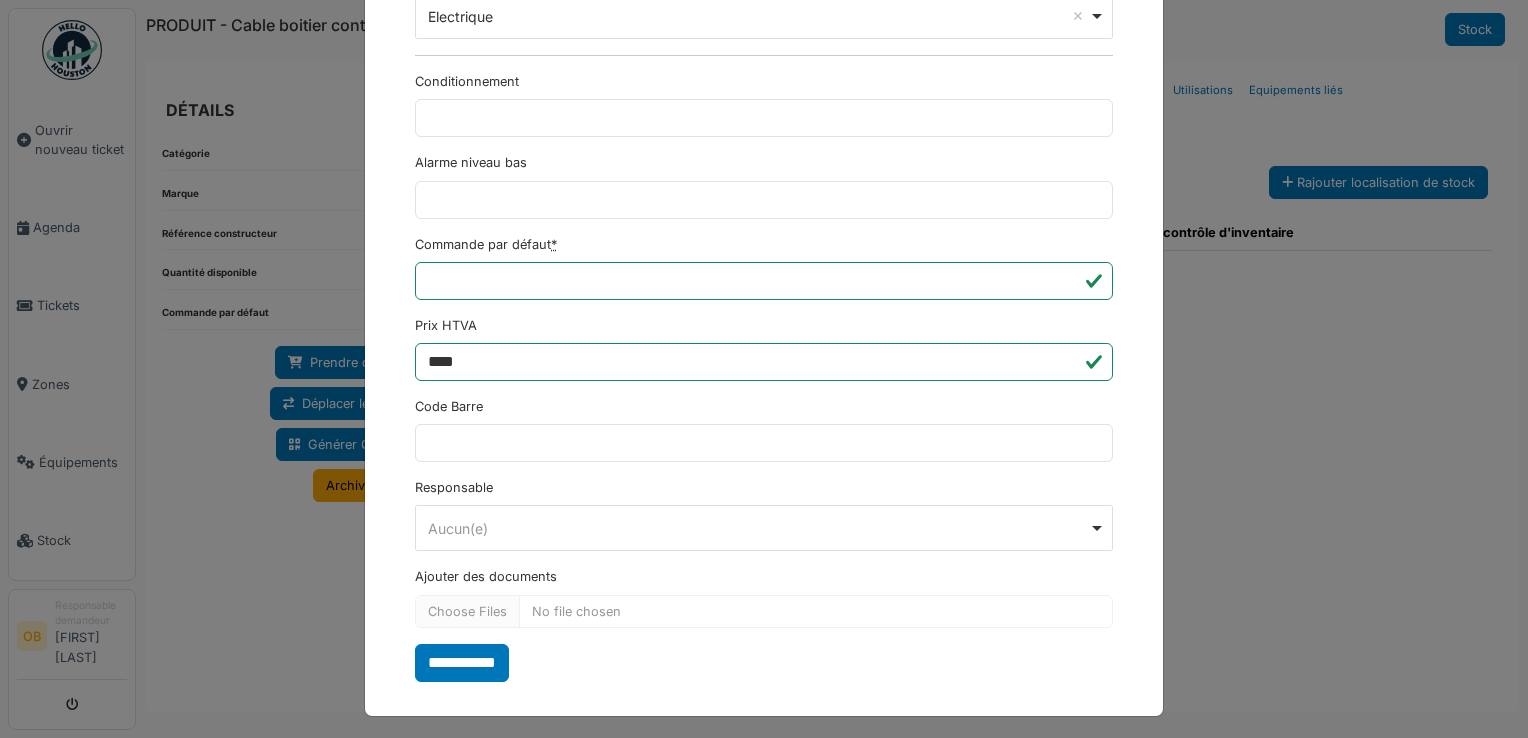 click on "**********" at bounding box center (764, 58) 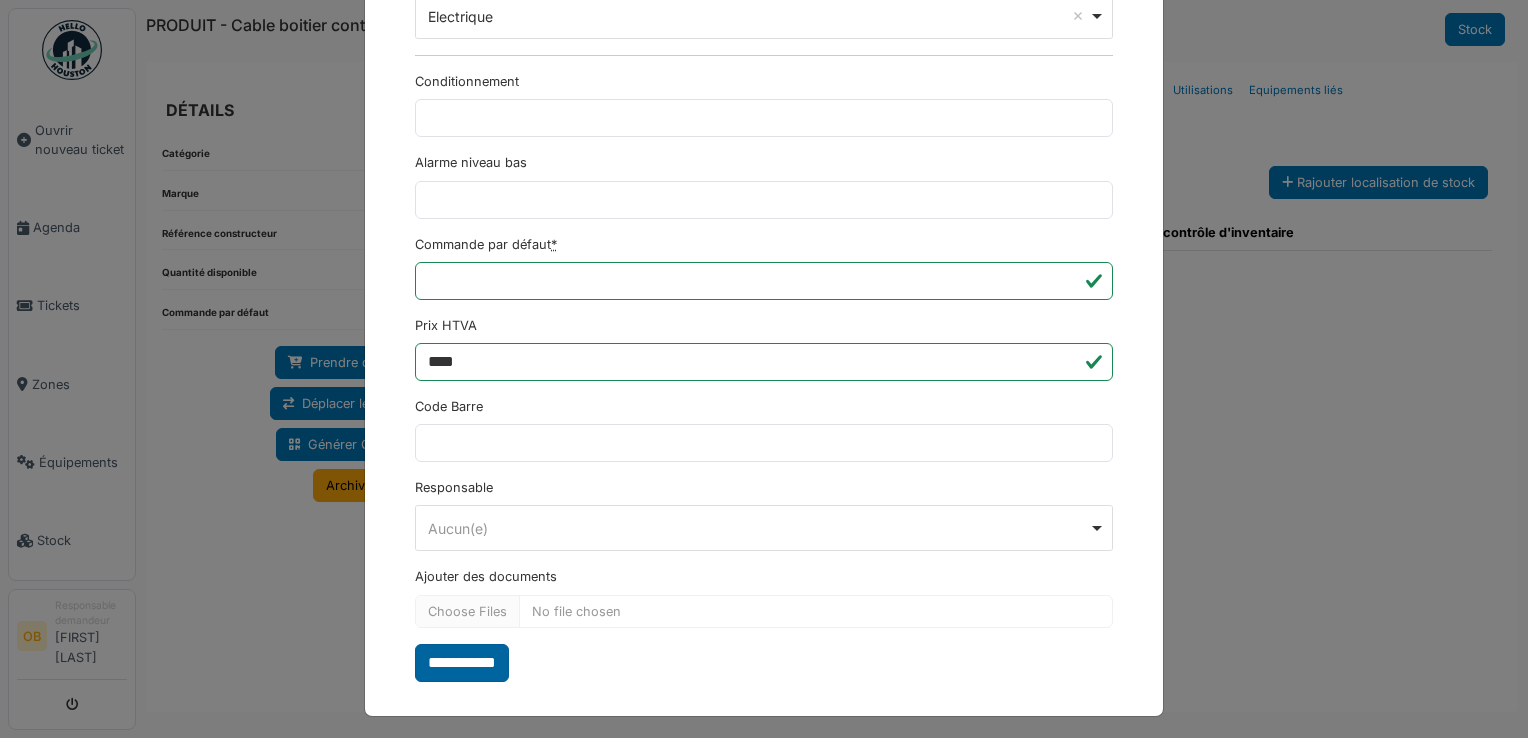 click on "**********" at bounding box center (462, 663) 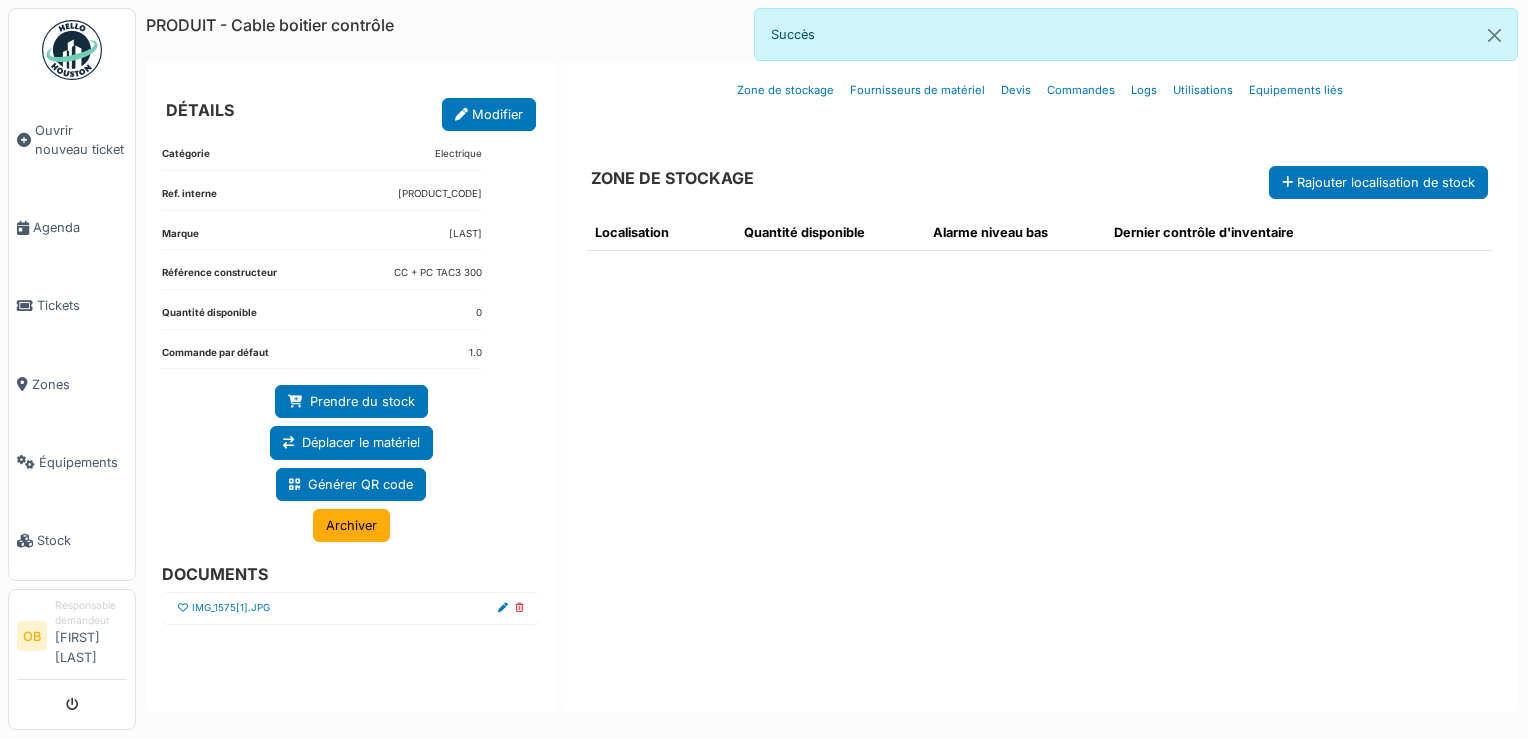 click at bounding box center (183, 608) 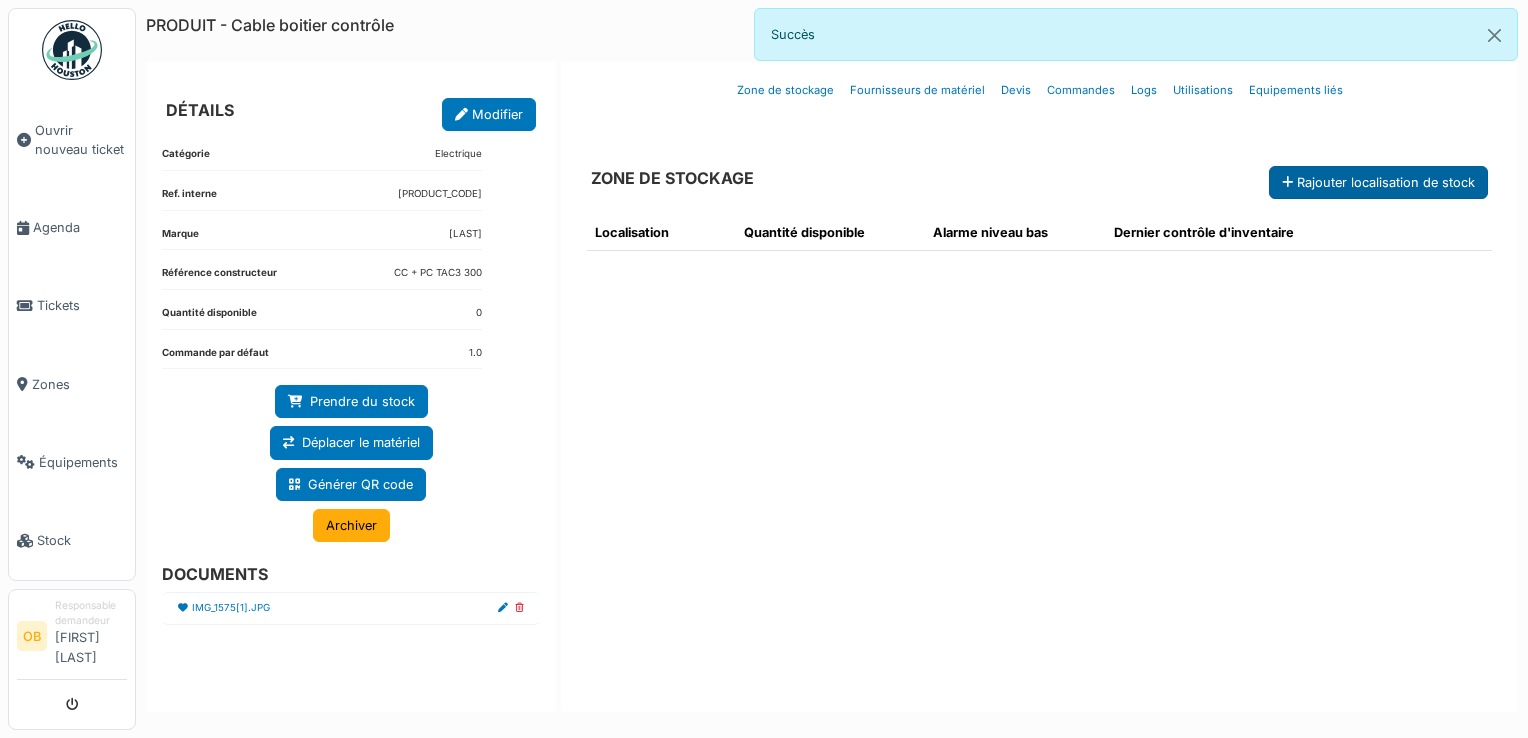 click at bounding box center [1287, 183] 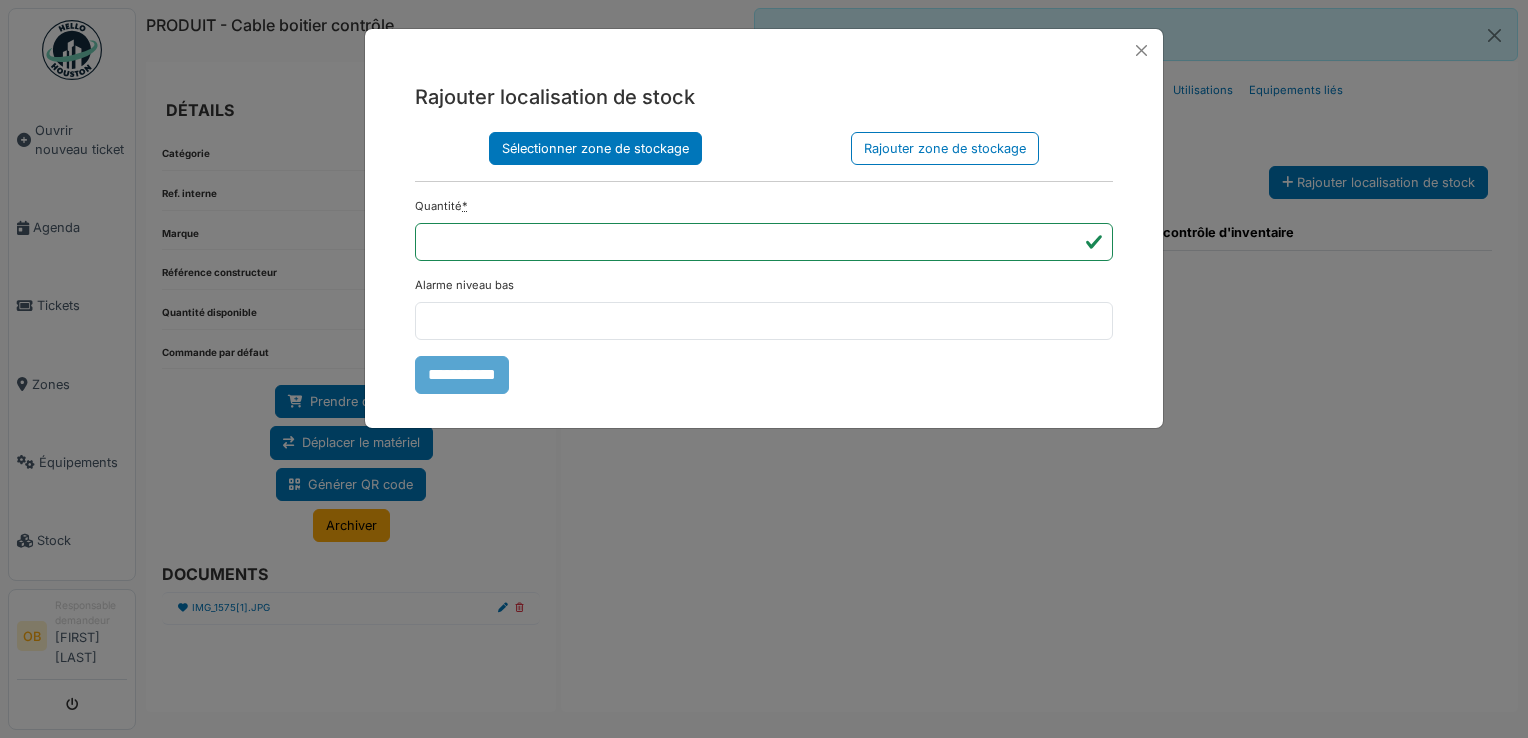 click on "Sélectionner zone de stockage" at bounding box center (595, 148) 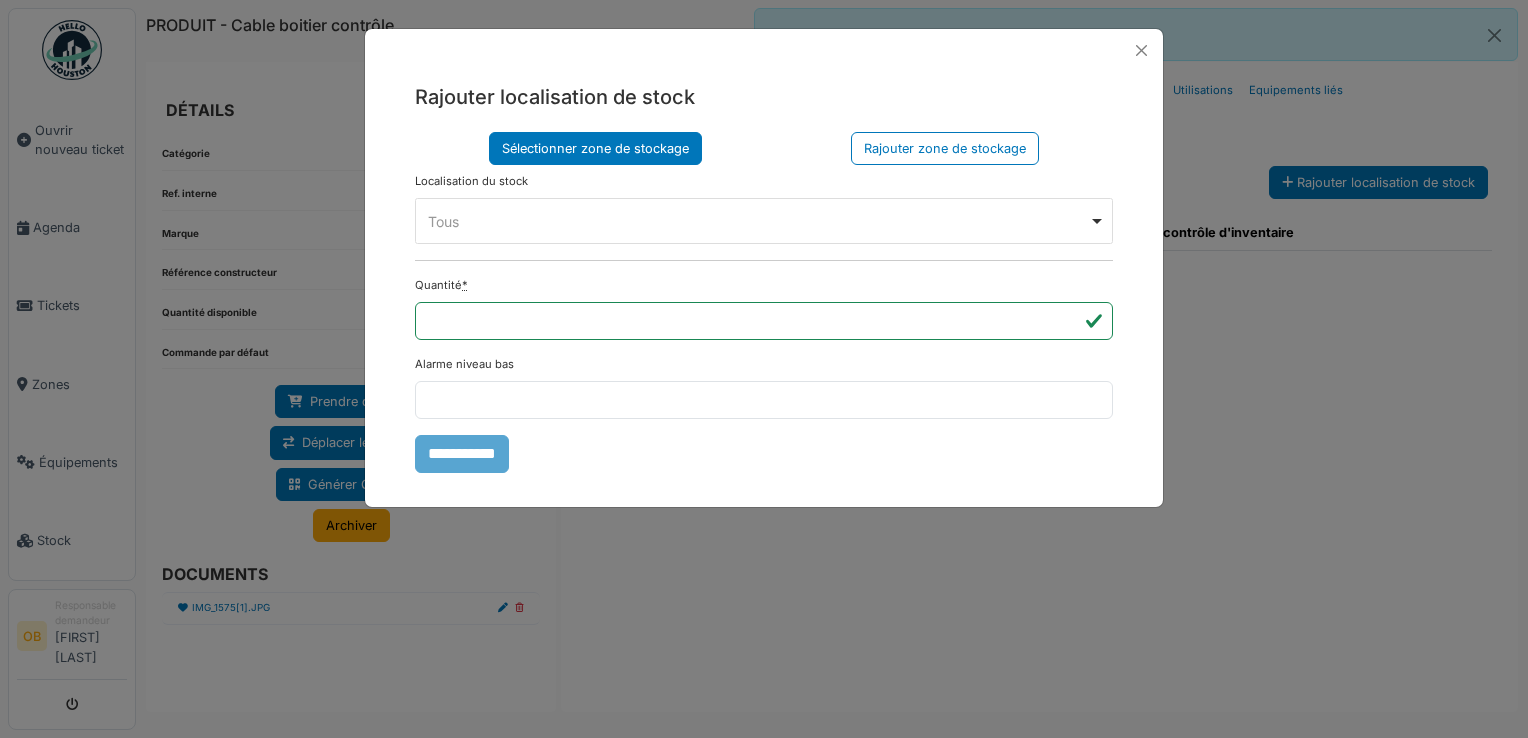click on "Tous Remove item" at bounding box center (758, 221) 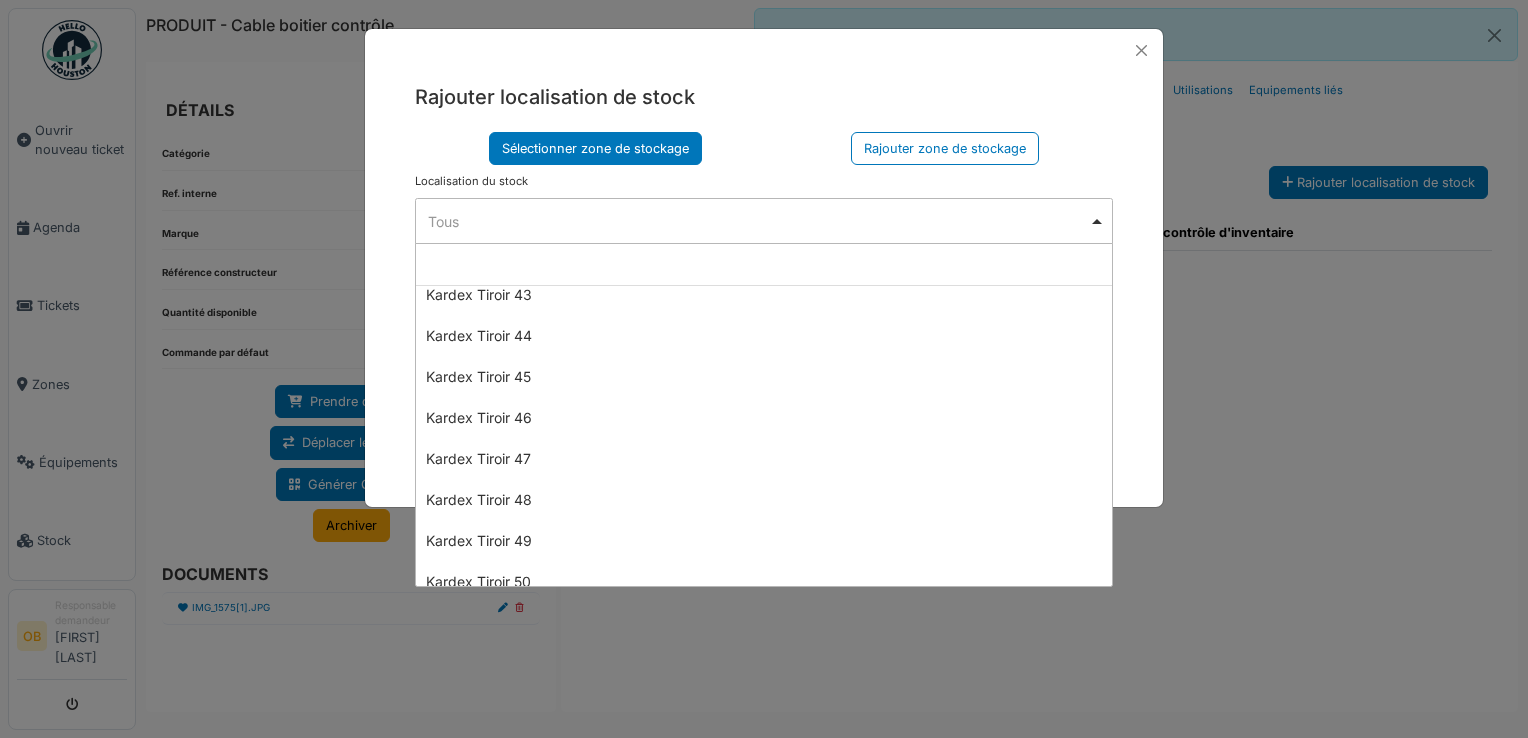 scroll, scrollTop: 1914, scrollLeft: 0, axis: vertical 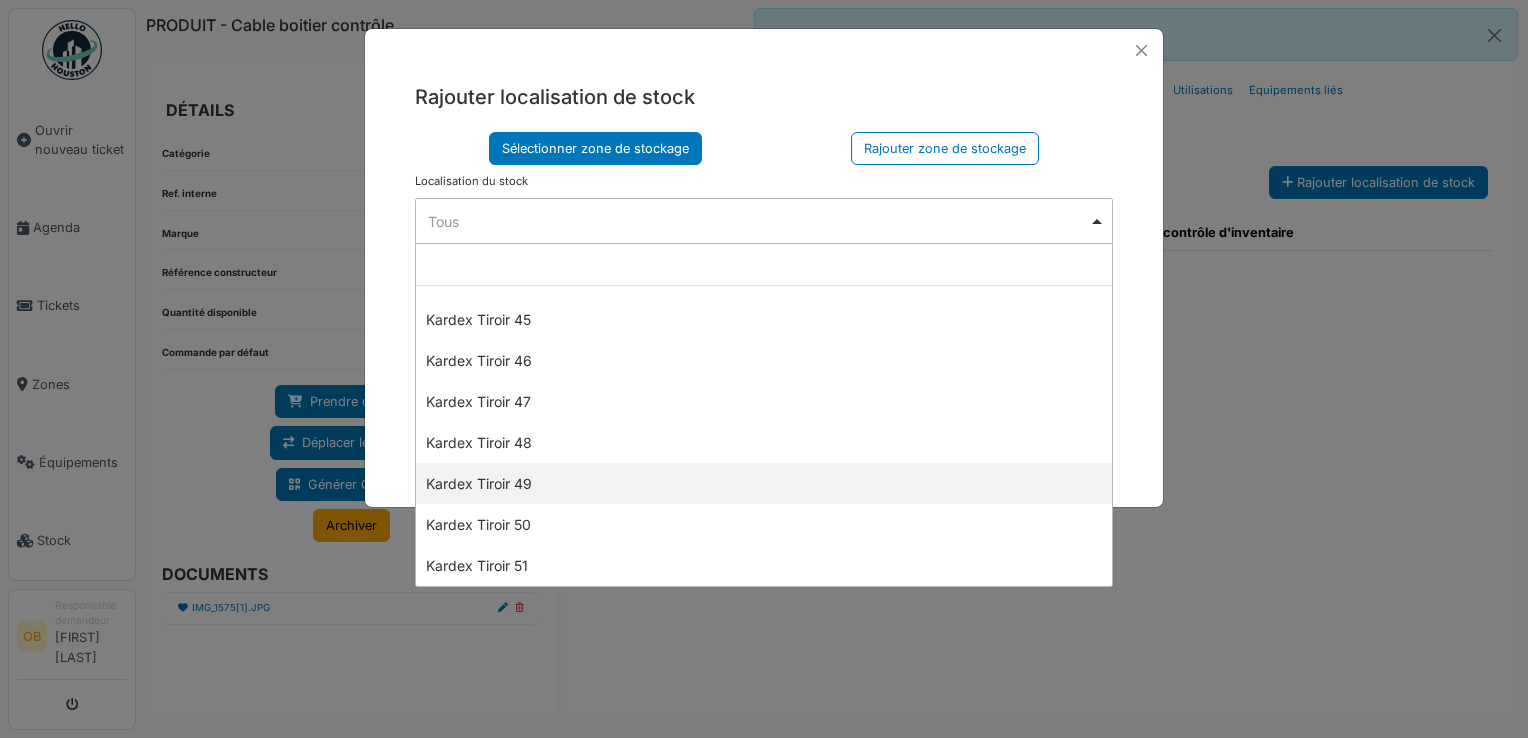 select on "****" 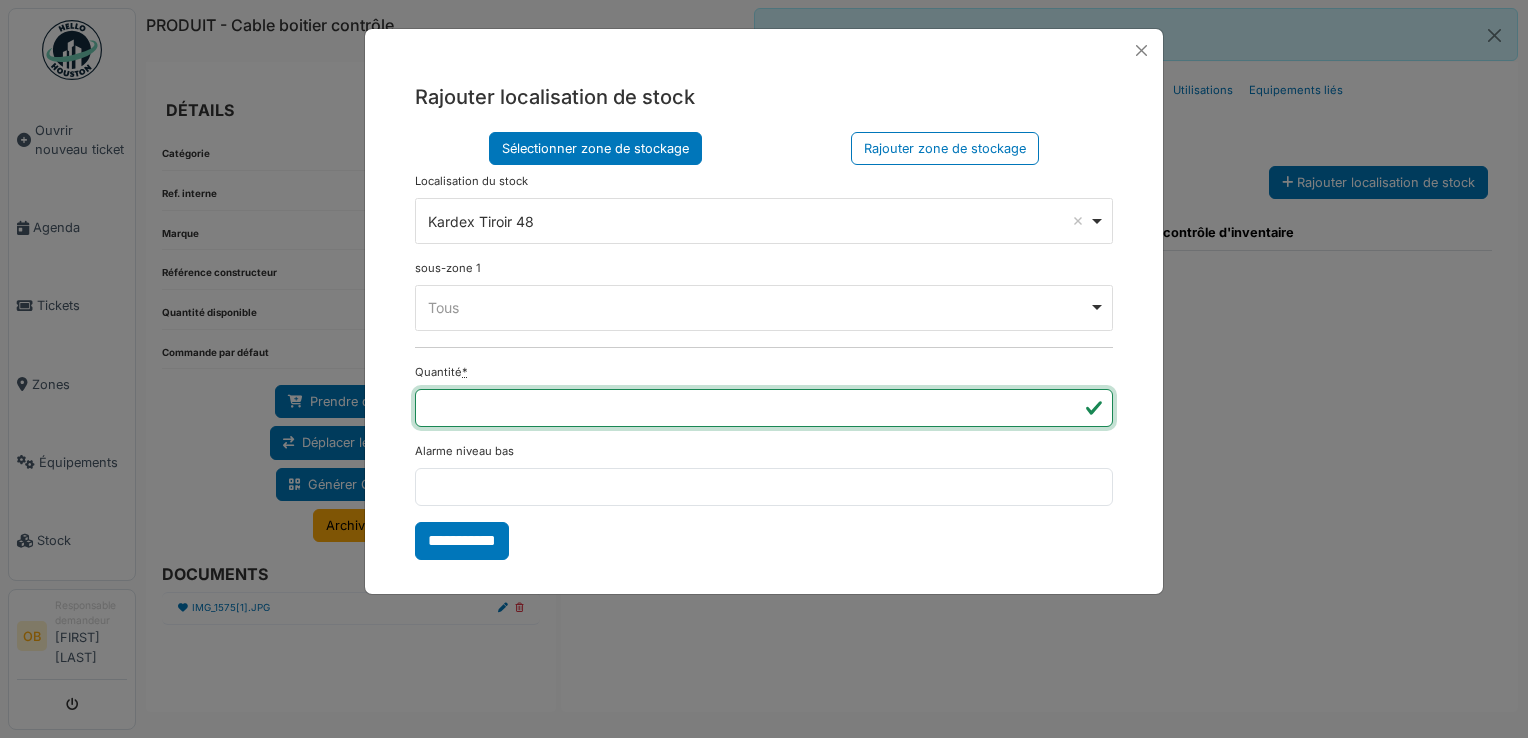 click on "*" at bounding box center (764, 408) 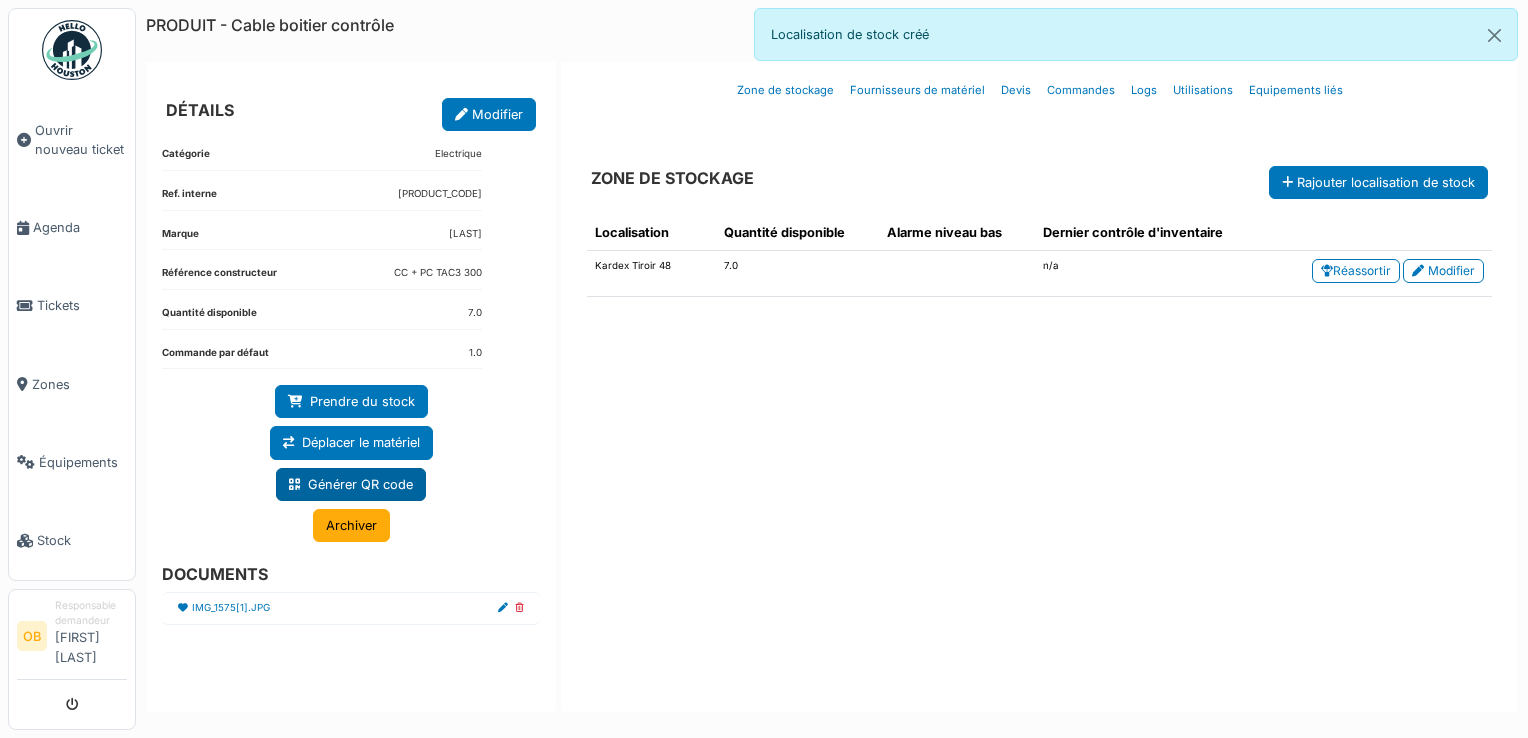 click on "Générer QR code" at bounding box center [351, 484] 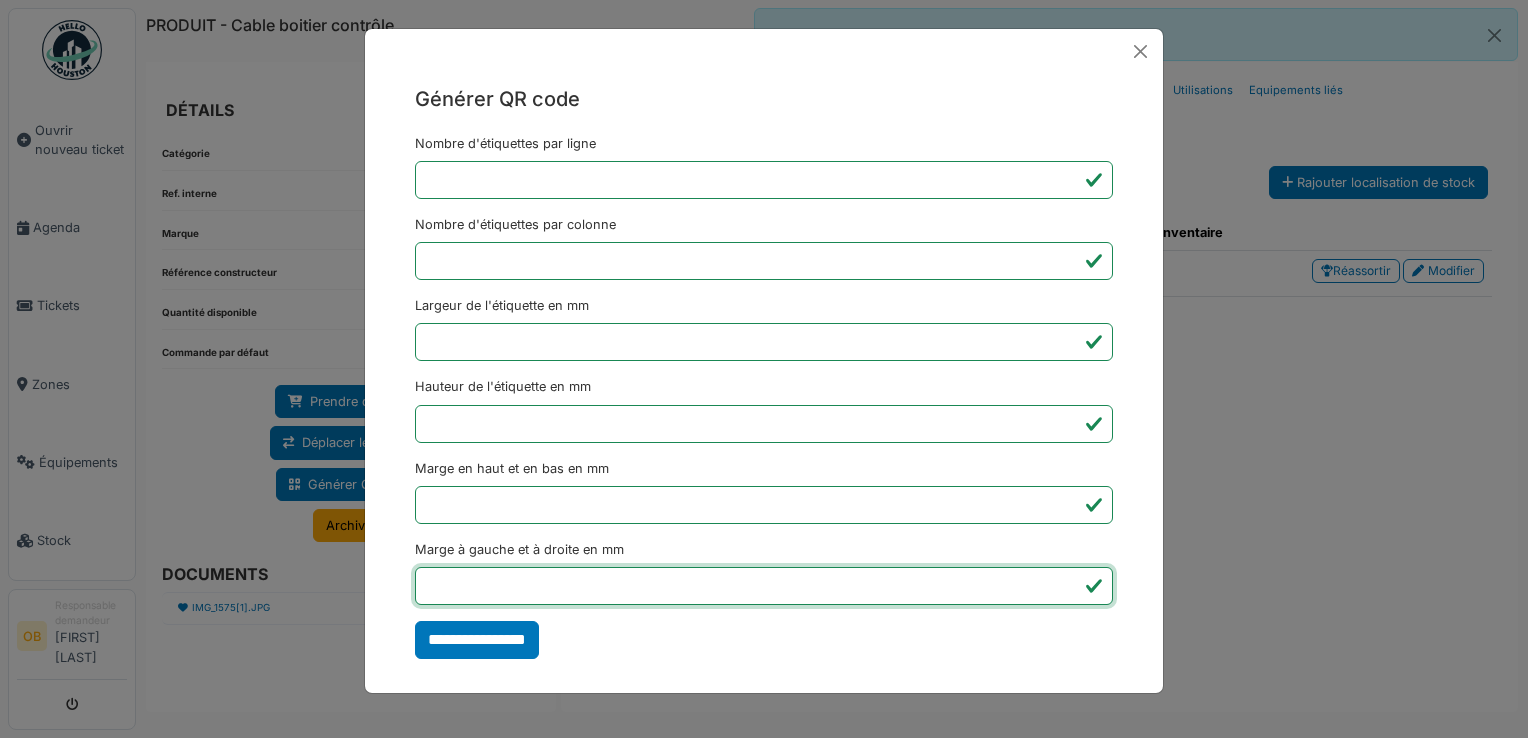 click on "*" at bounding box center (764, 586) 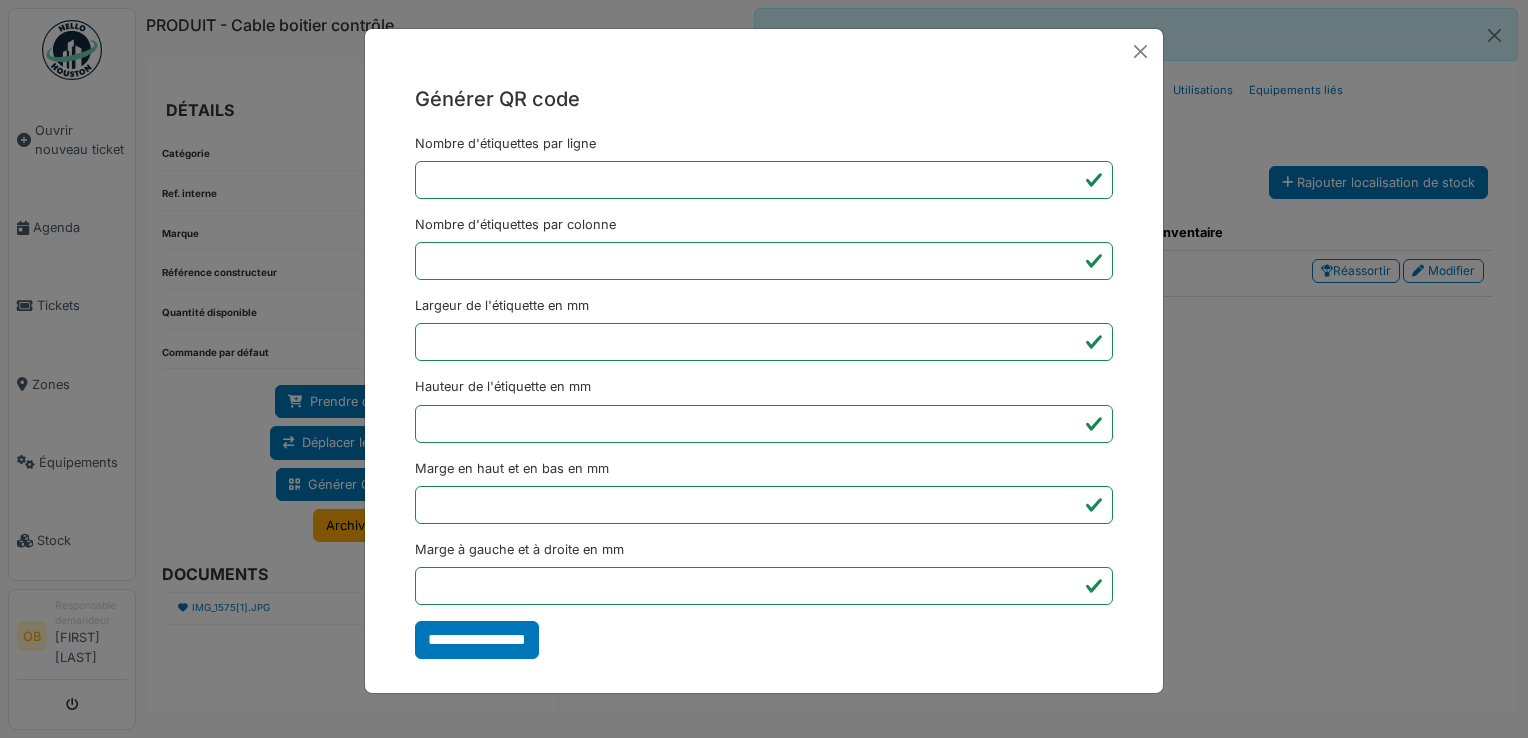 type on "*******" 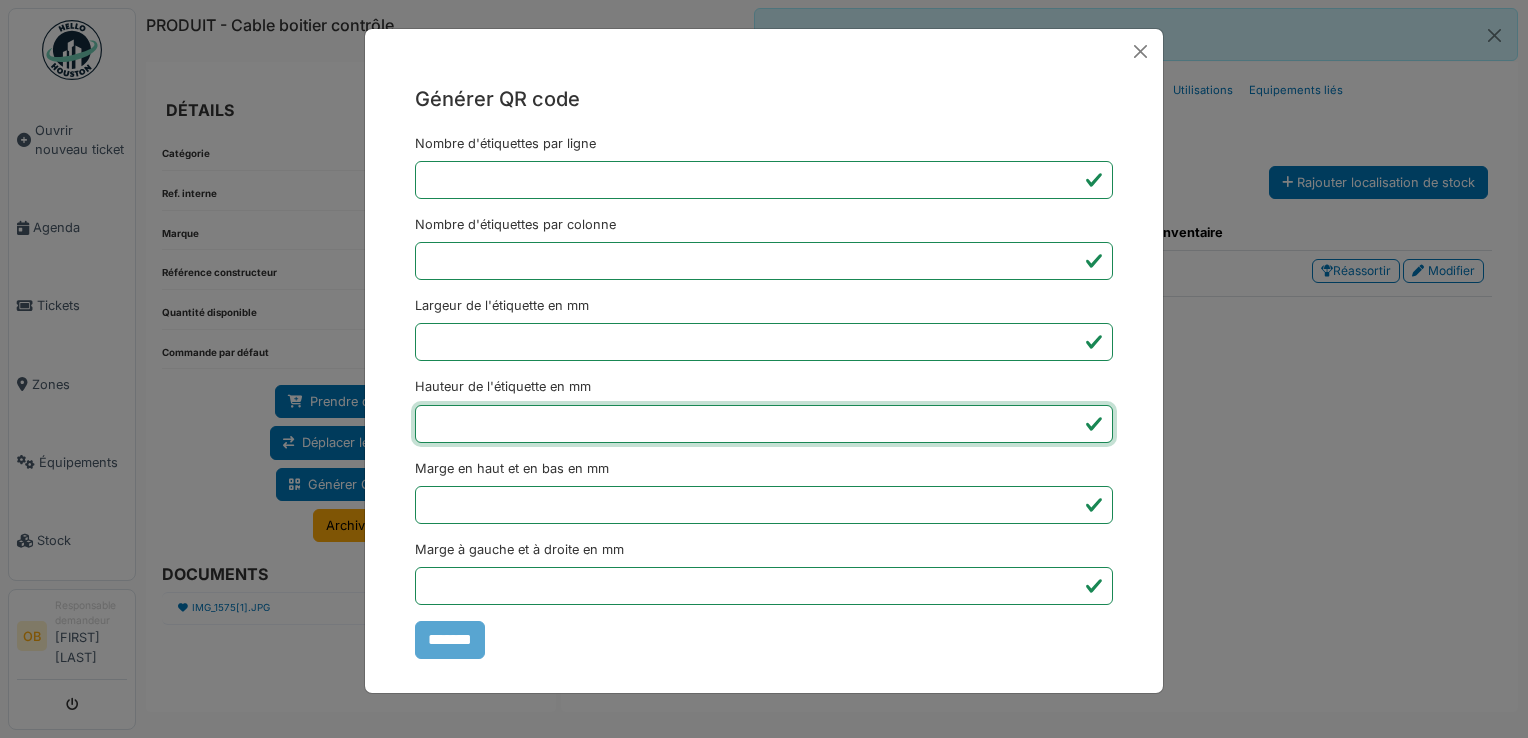 click on "Générer QR code
Nombre d'étiquettes par ligne
*
Nombre d'étiquettes par colonne
*
Largeur de l'étiquette en mm
**
Hauteur de l'étiquette en mm
**
Marge en haut et en bas en mm
*
Marge à gauche et à droite en mm
***
*******" at bounding box center [764, 369] 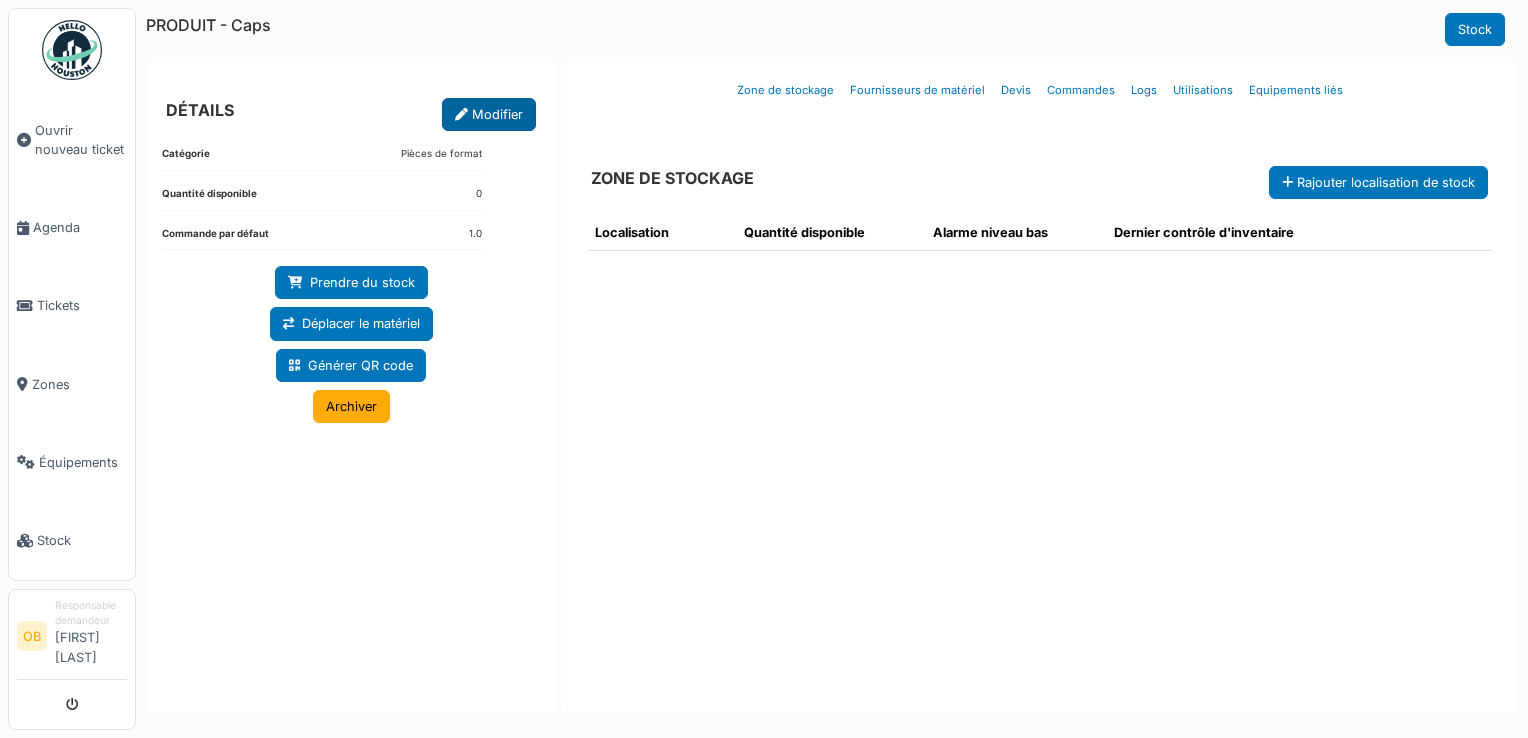 scroll, scrollTop: 0, scrollLeft: 0, axis: both 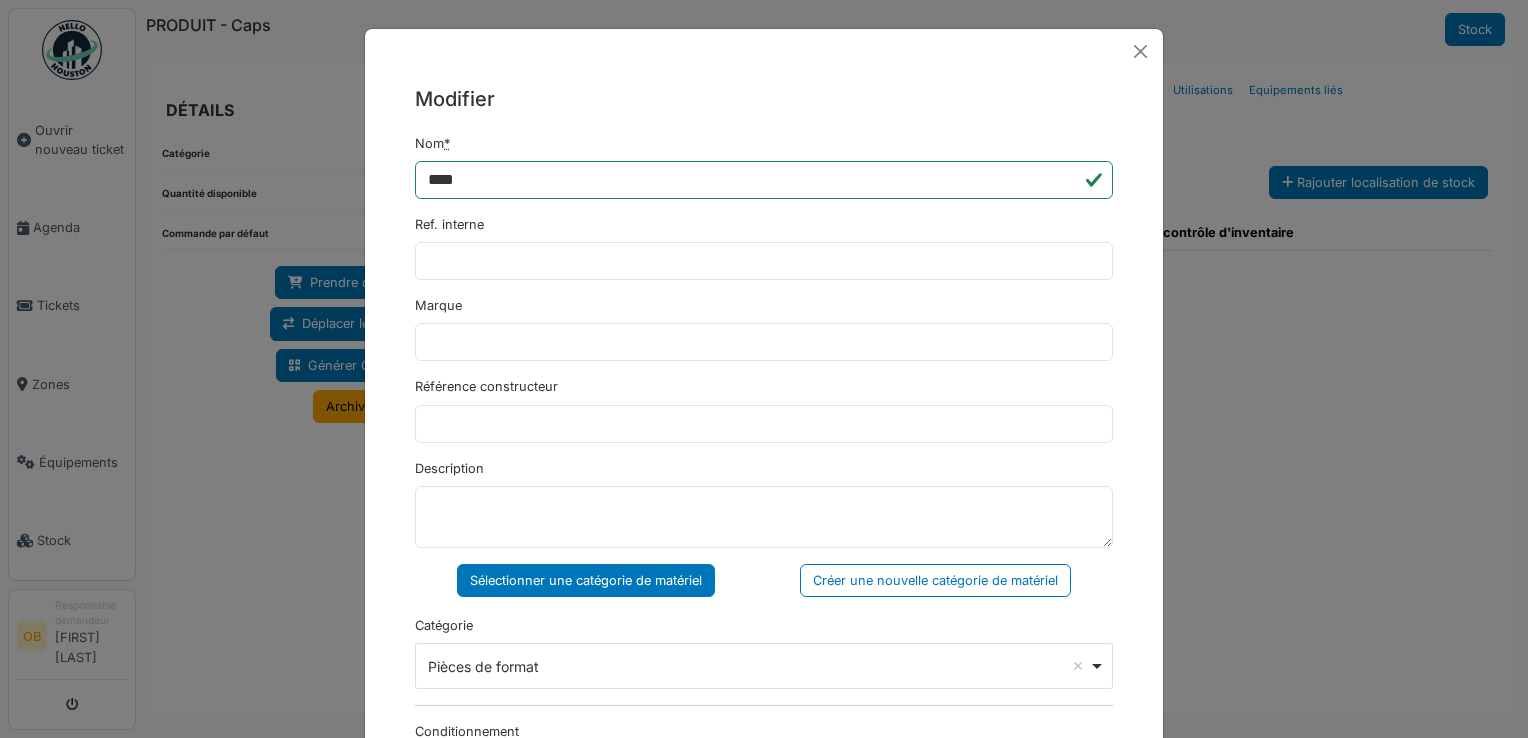 click on "Ref. interne" at bounding box center [764, 247] 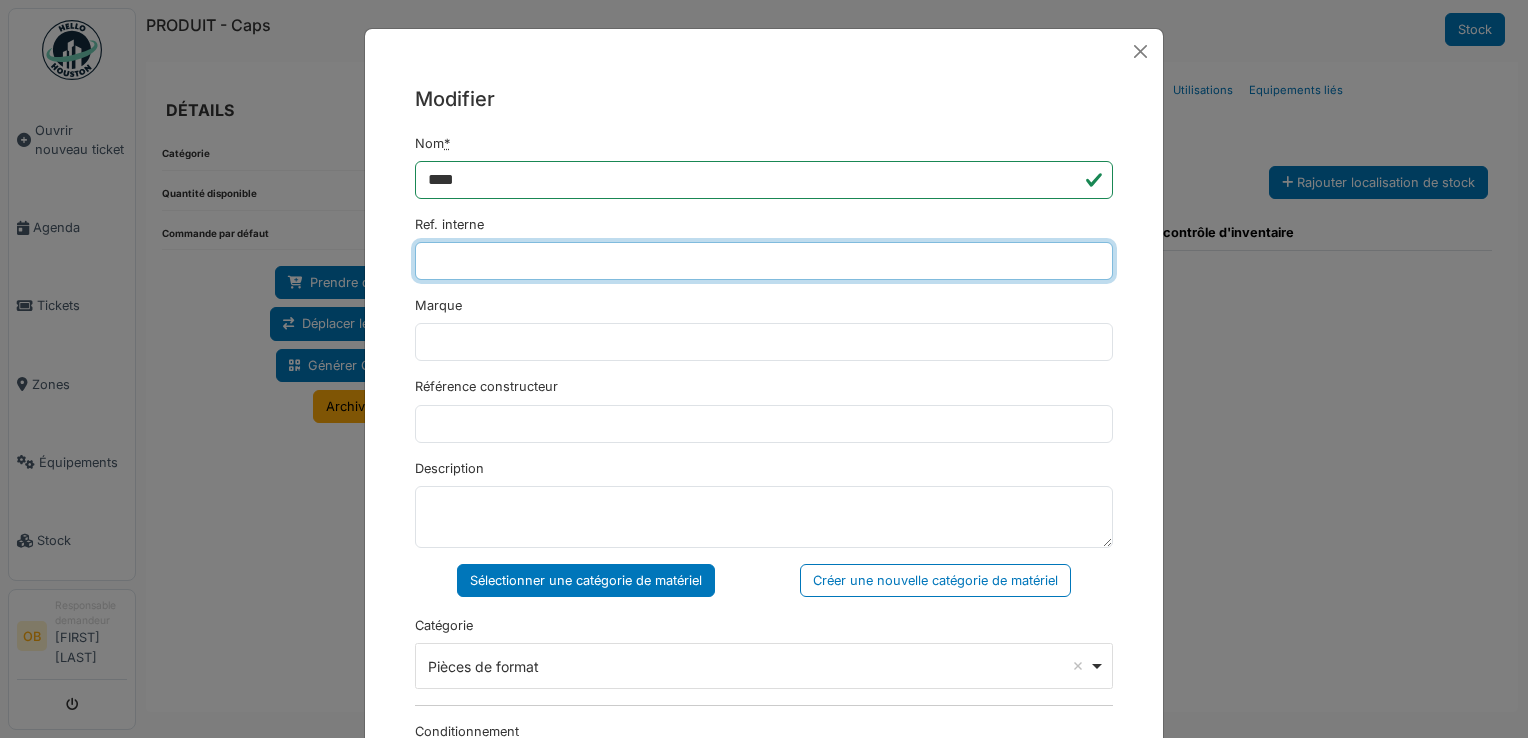 click on "Ref. interne" at bounding box center [764, 261] 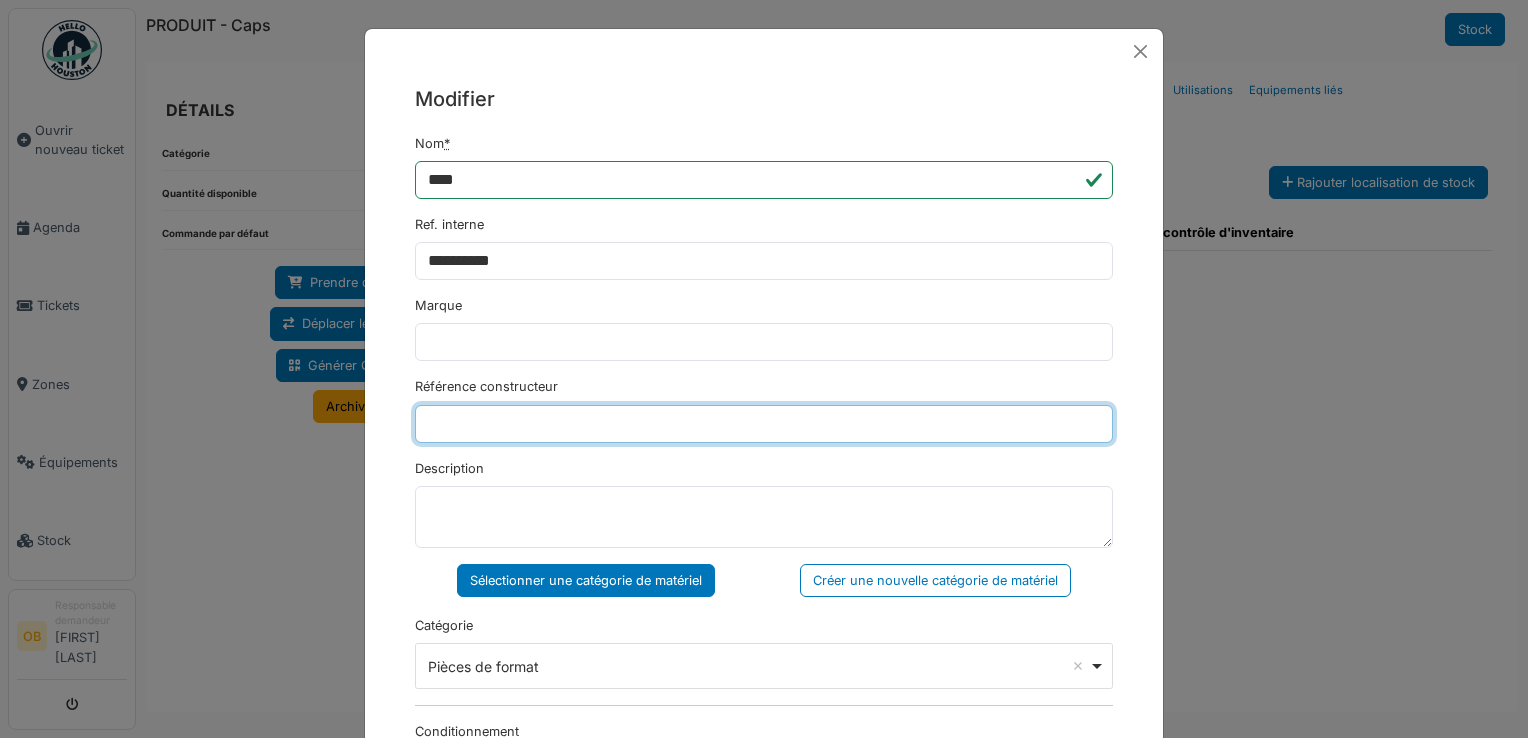 type on "**********" 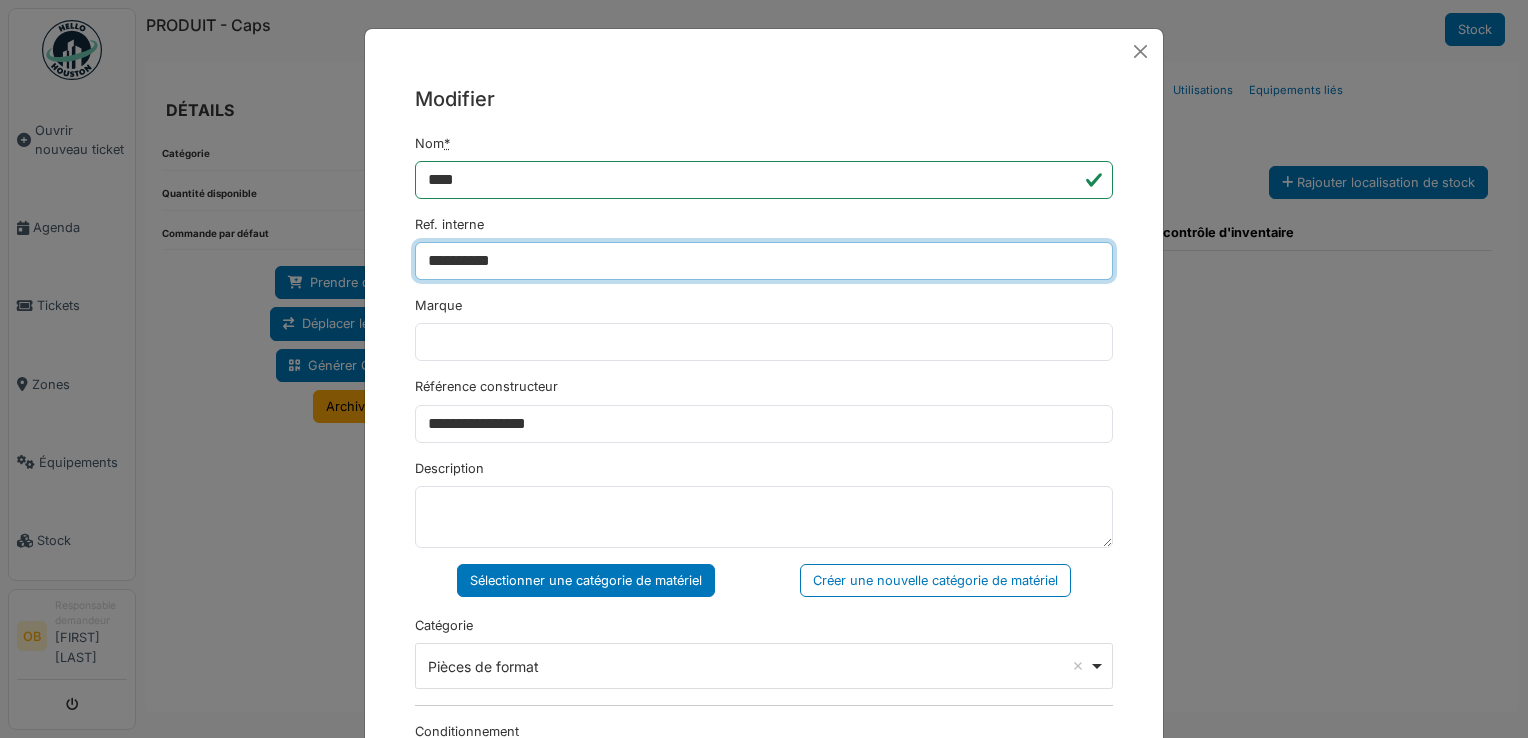 type on "**********" 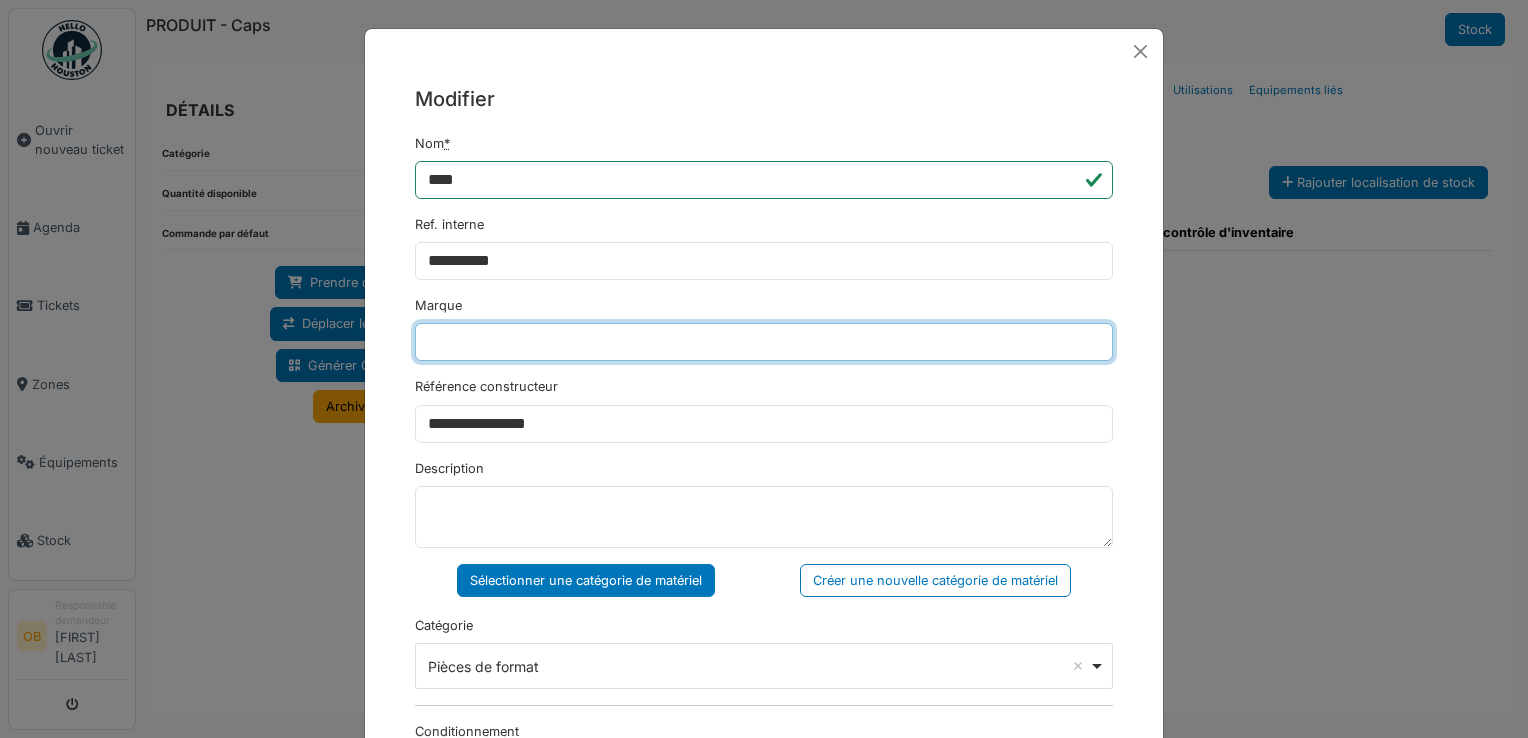 click on "Marque" at bounding box center [764, 342] 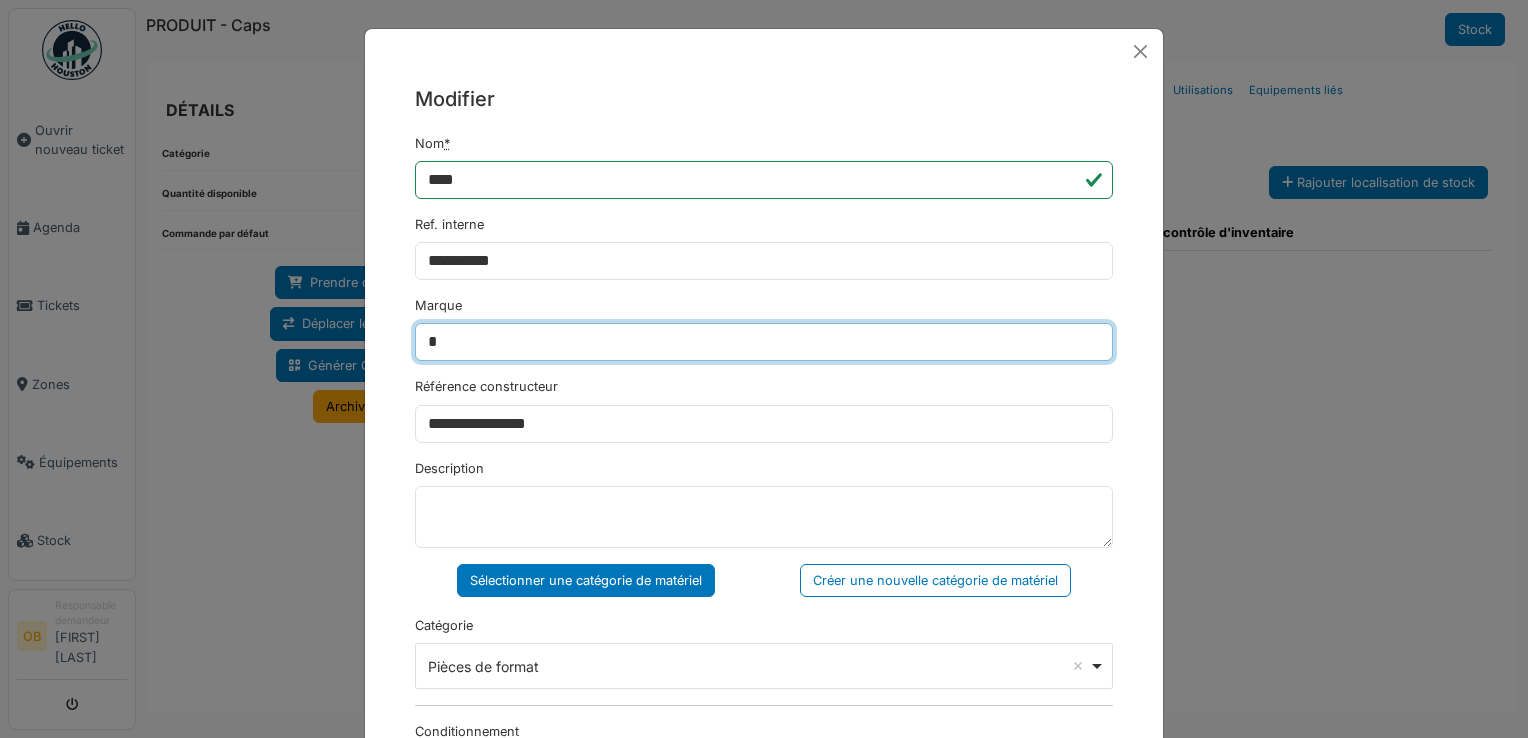 type on "********" 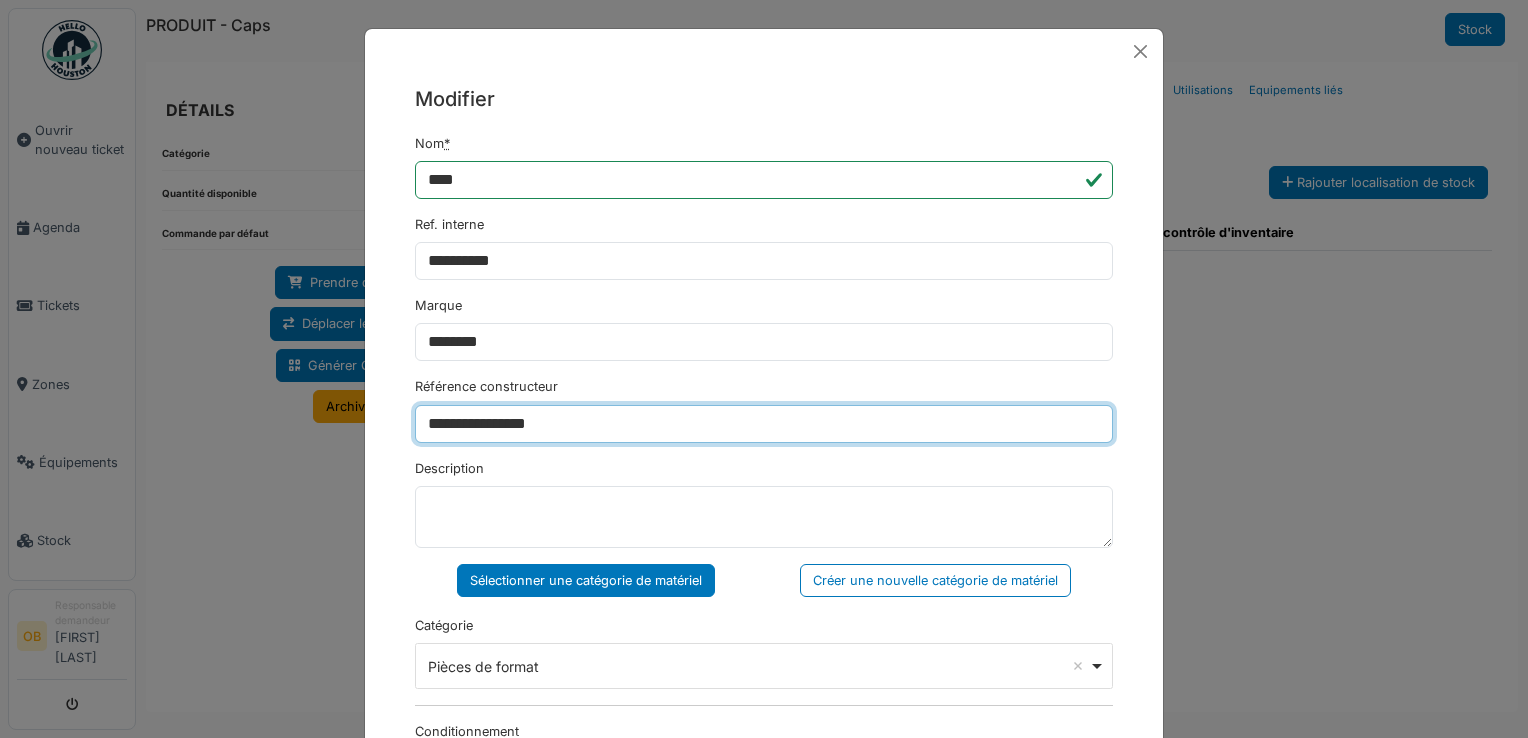 drag, startPoint x: 659, startPoint y: 418, endPoint x: 171, endPoint y: 518, distance: 498.14053 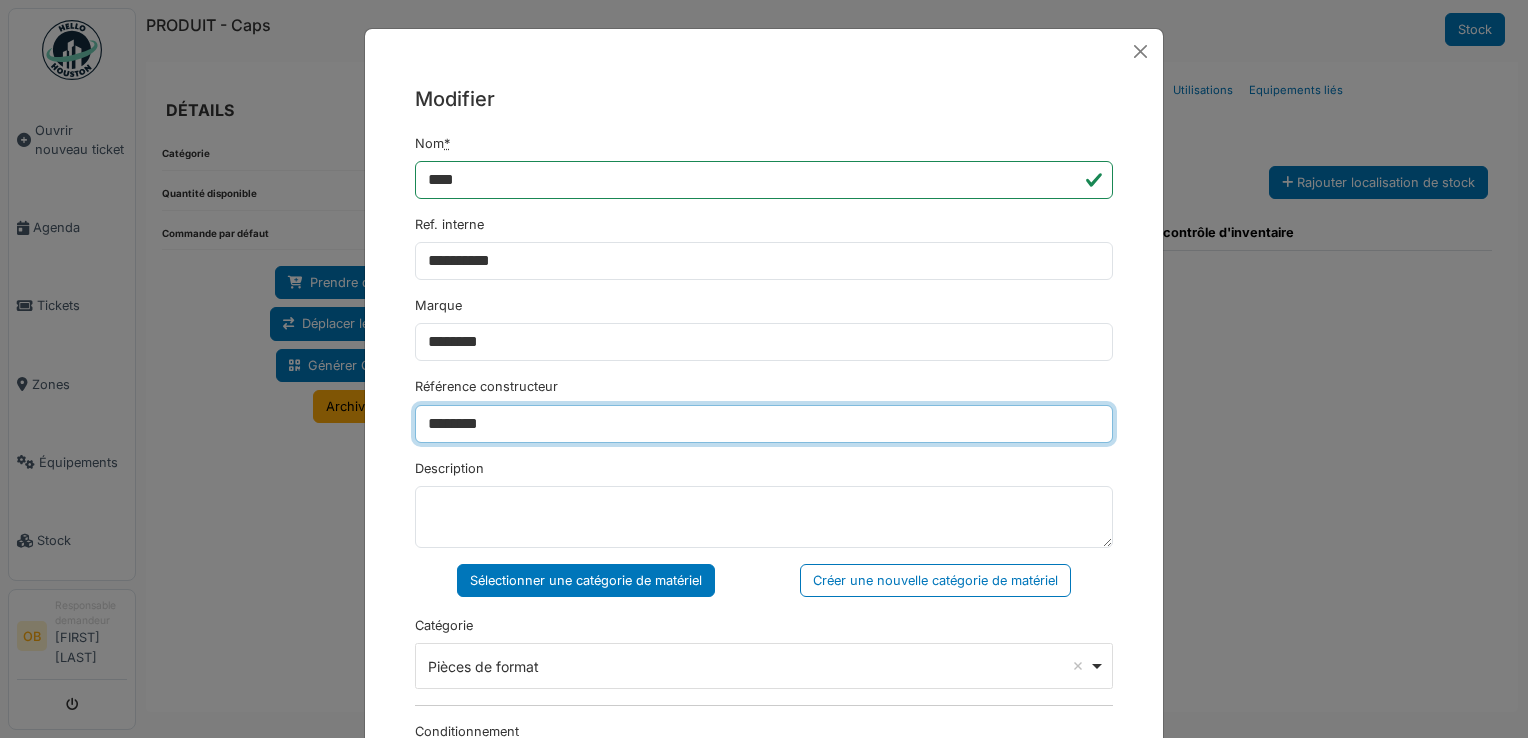 type on "********" 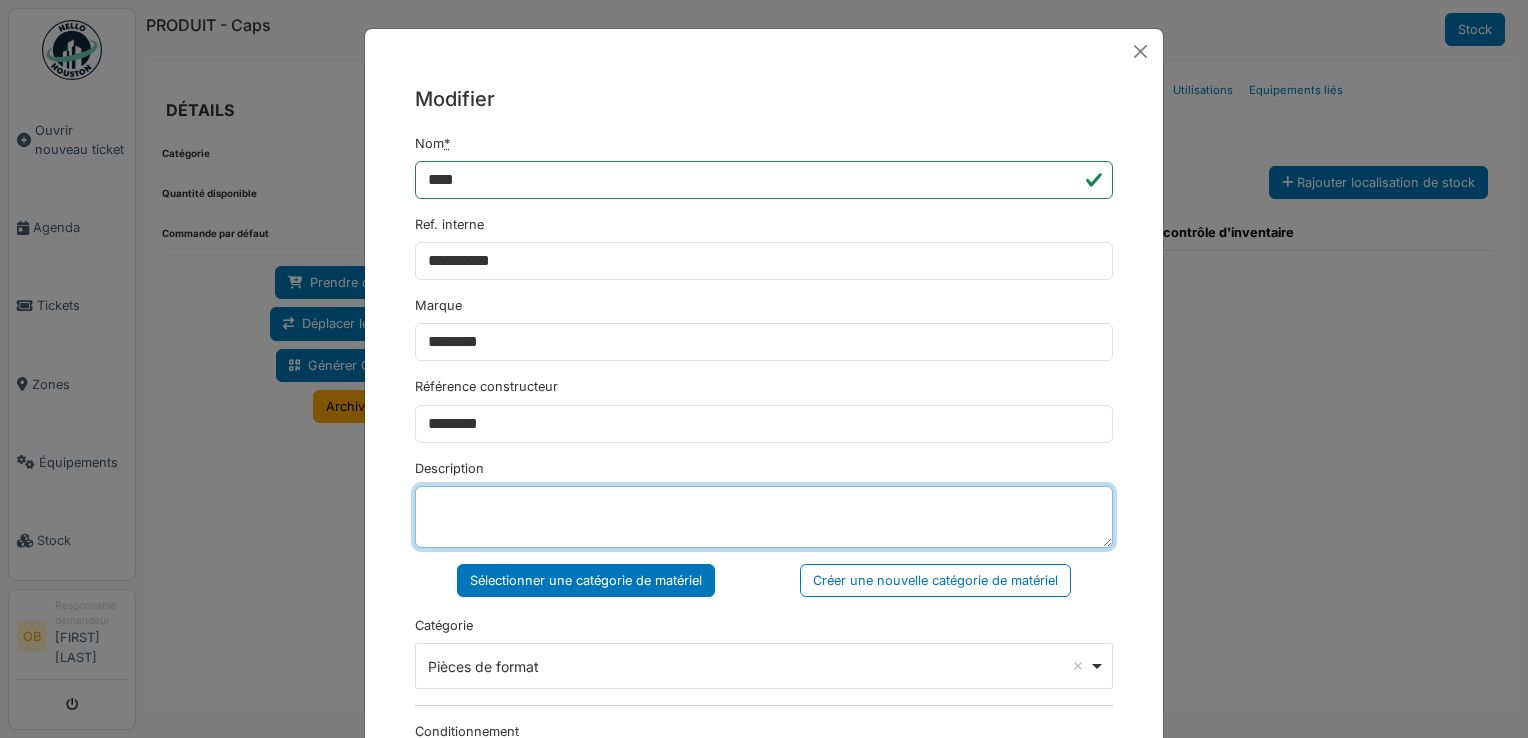 click on "Description" at bounding box center (764, 517) 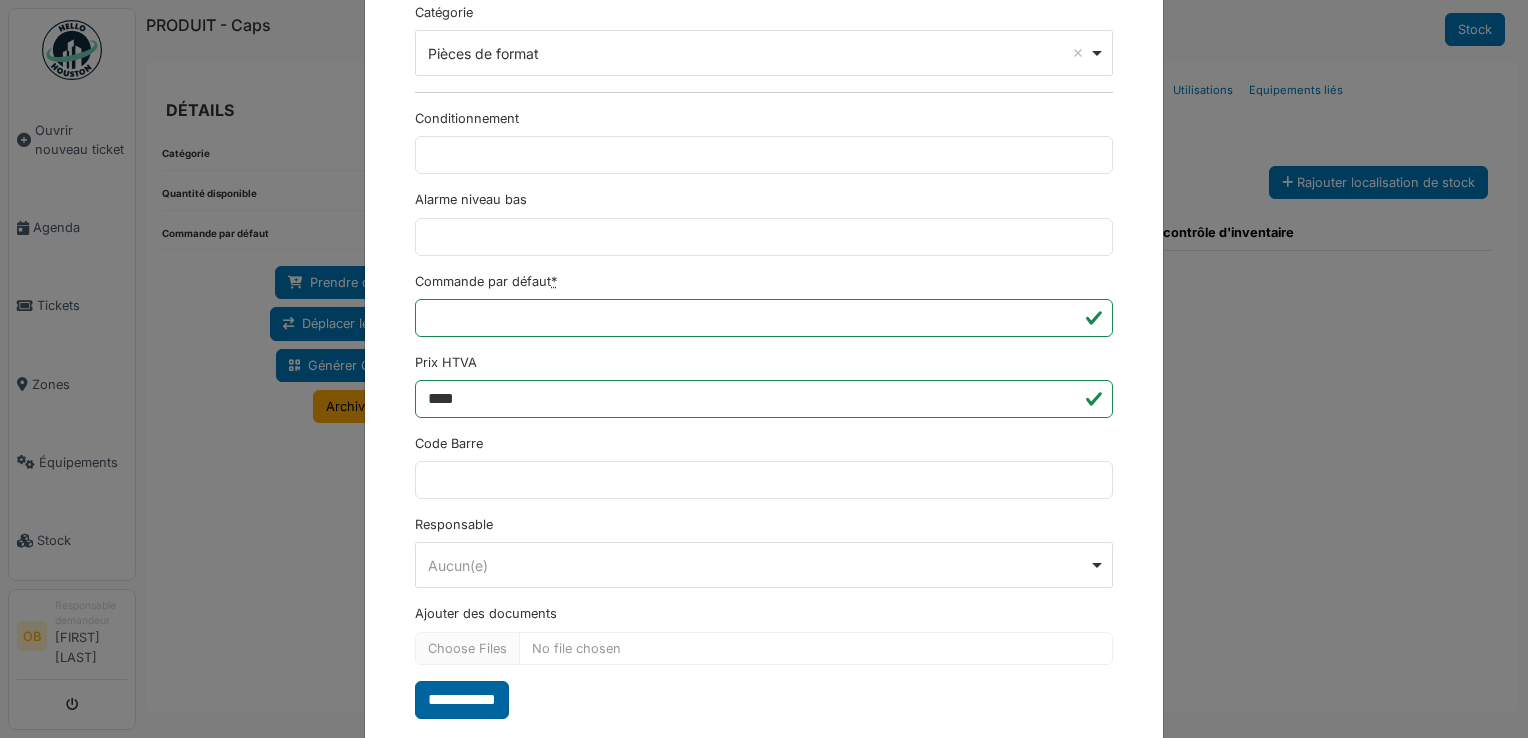 scroll, scrollTop: 650, scrollLeft: 0, axis: vertical 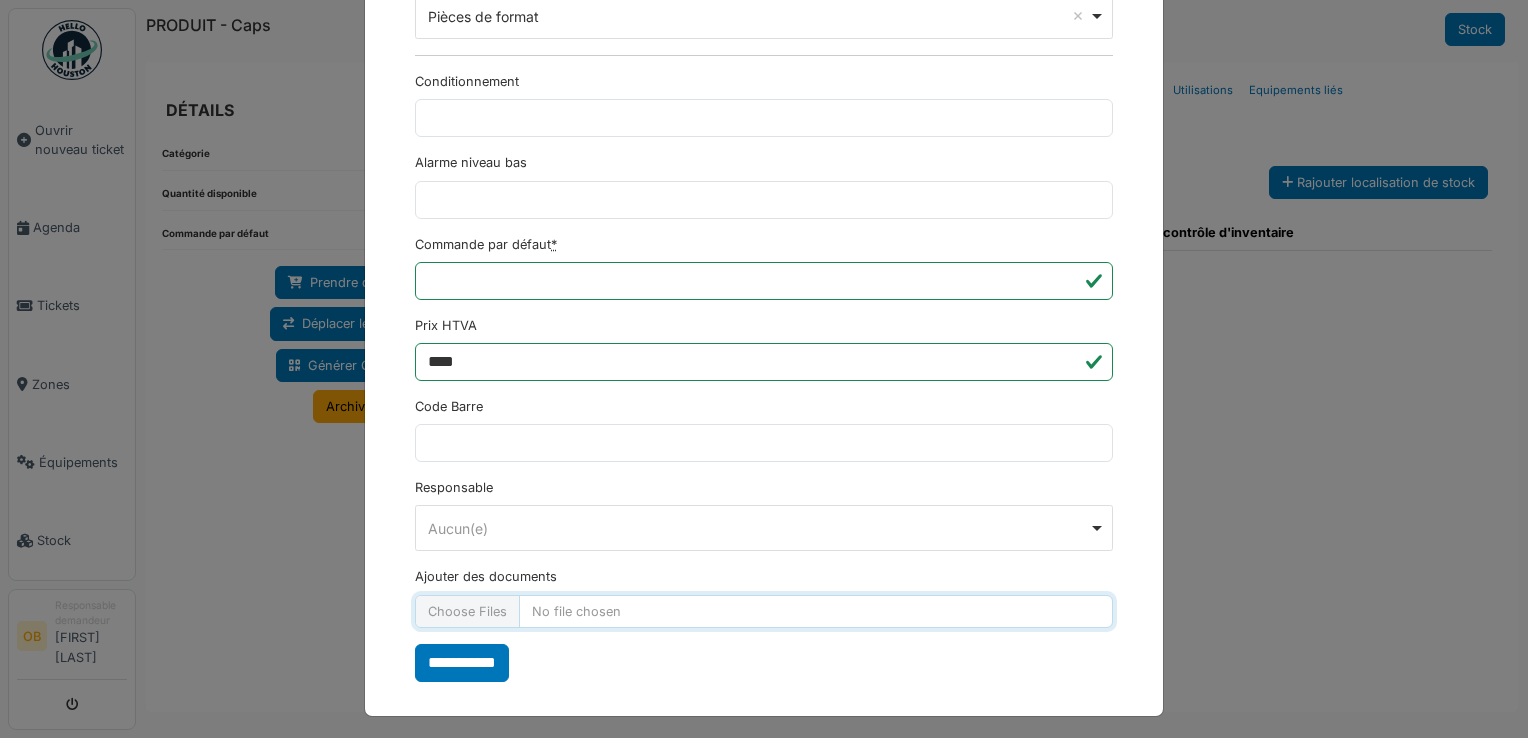 click on "Ajouter des documents" at bounding box center (764, 611) 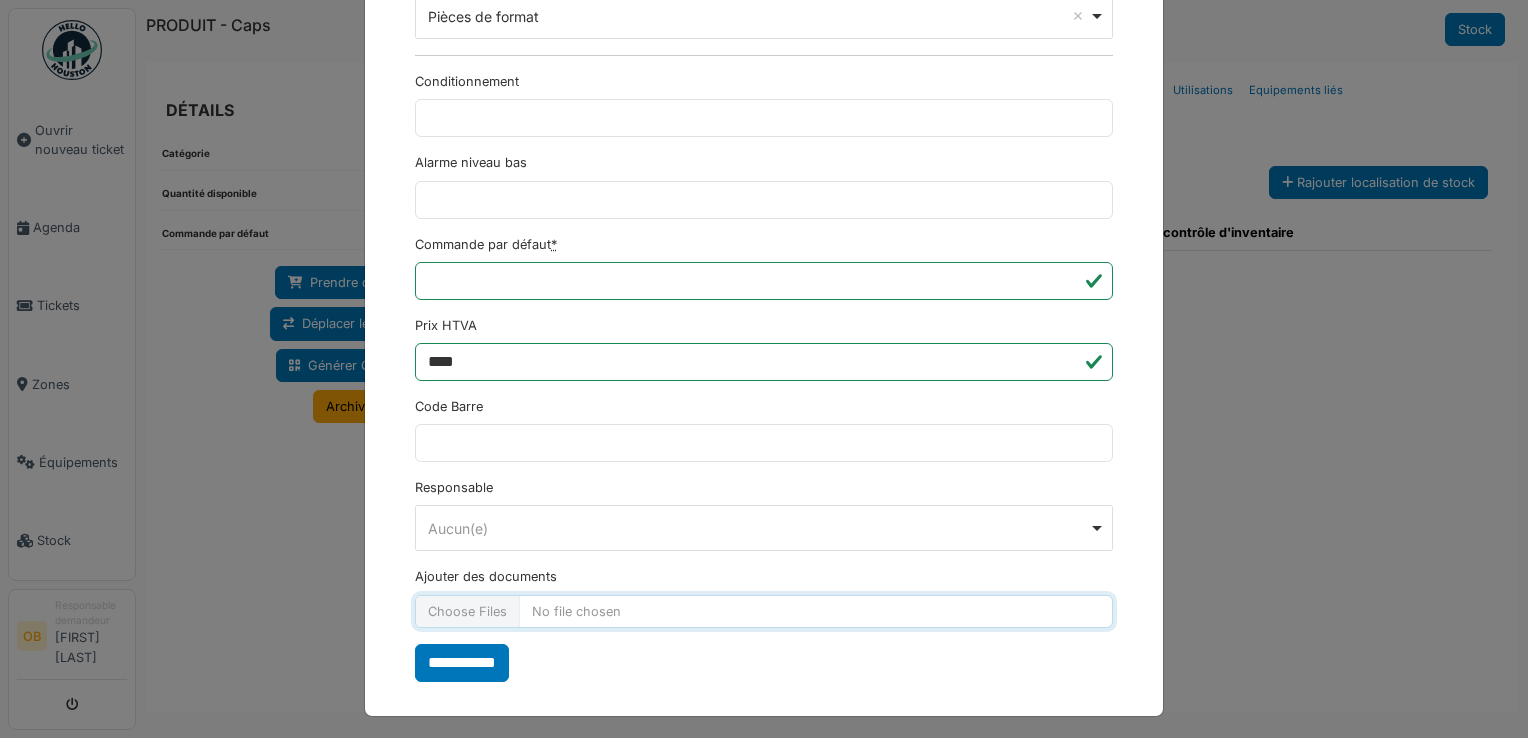 type on "**********" 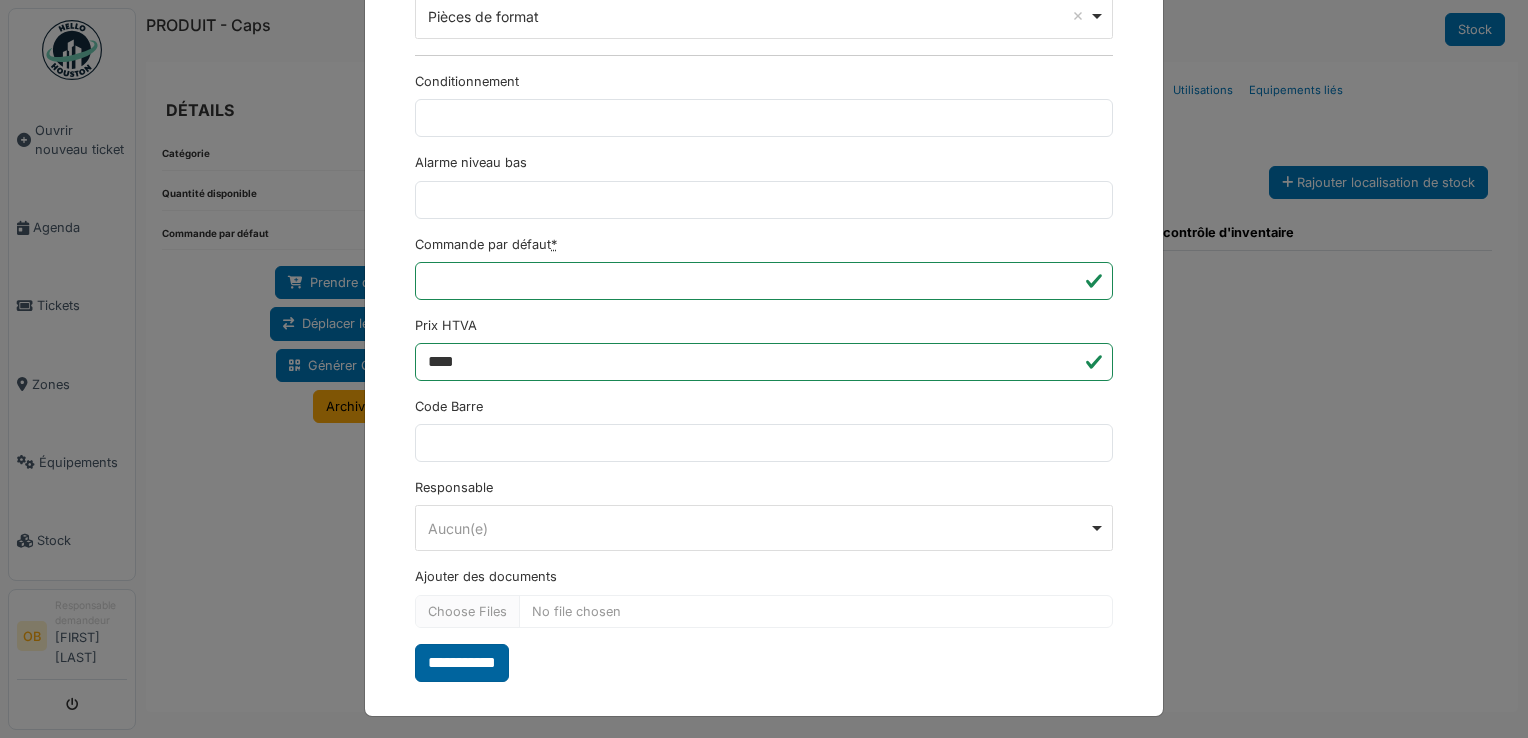 click on "**********" at bounding box center (462, 663) 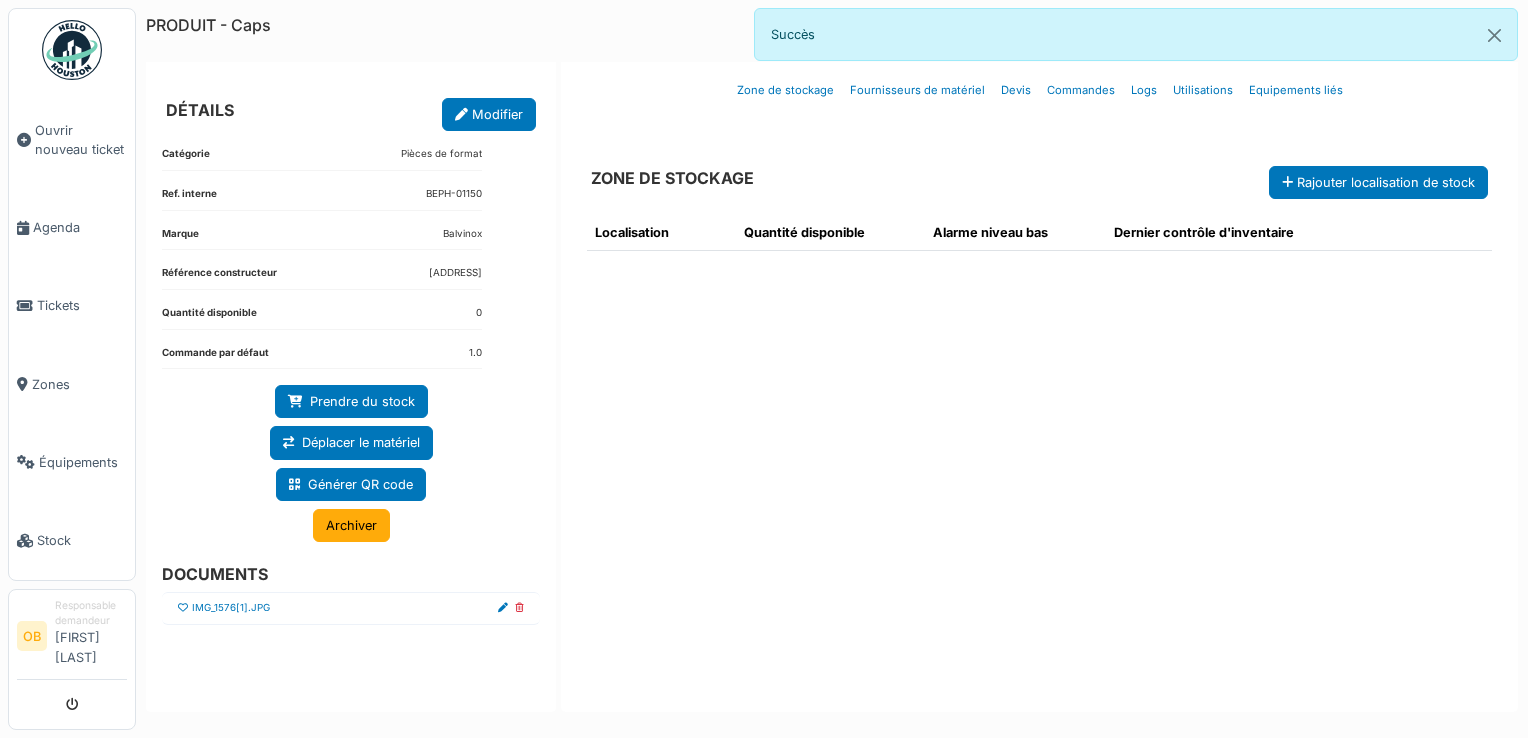 click on "IMG_1576[1].JPG" at bounding box center (351, 608) 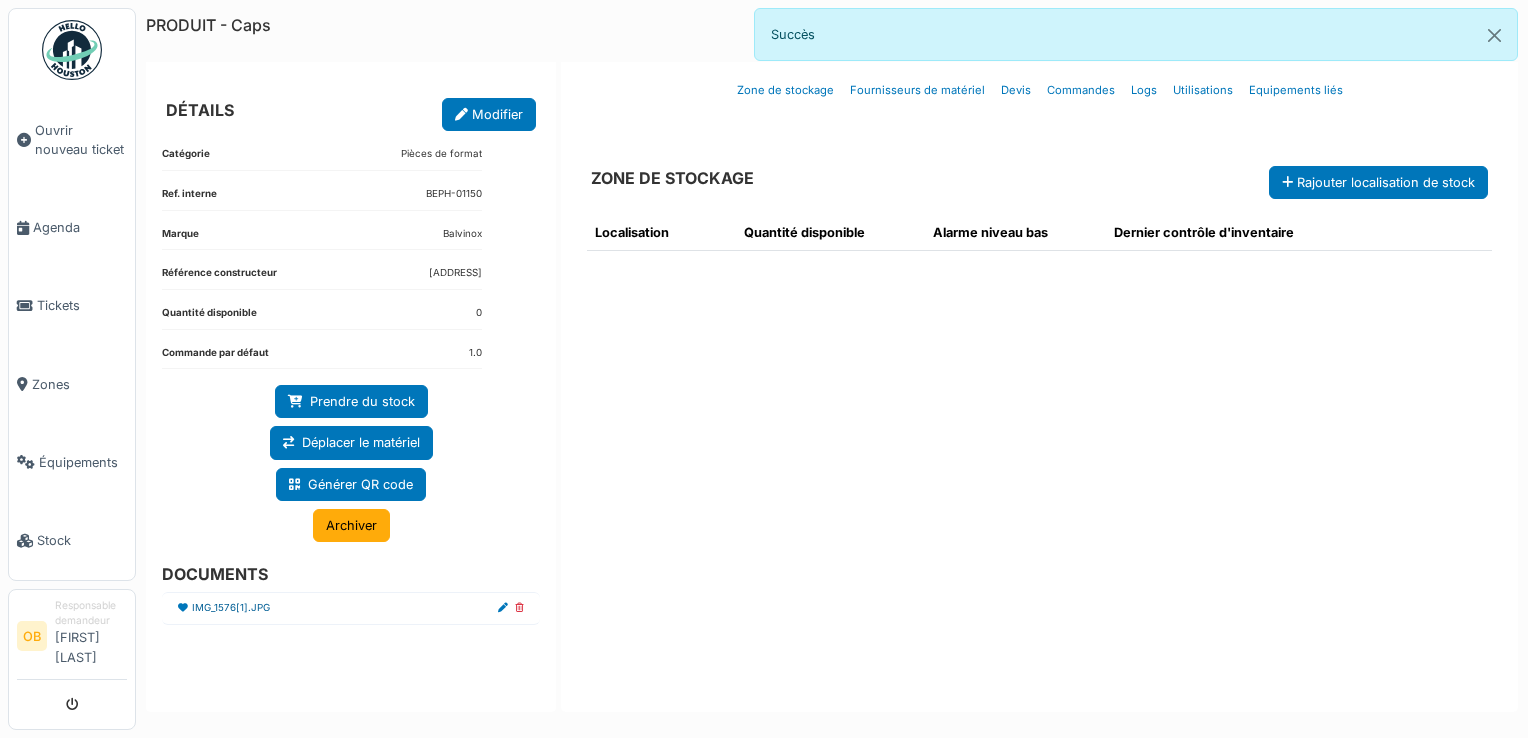 click on "IMG_1576[1].JPG" at bounding box center (231, 608) 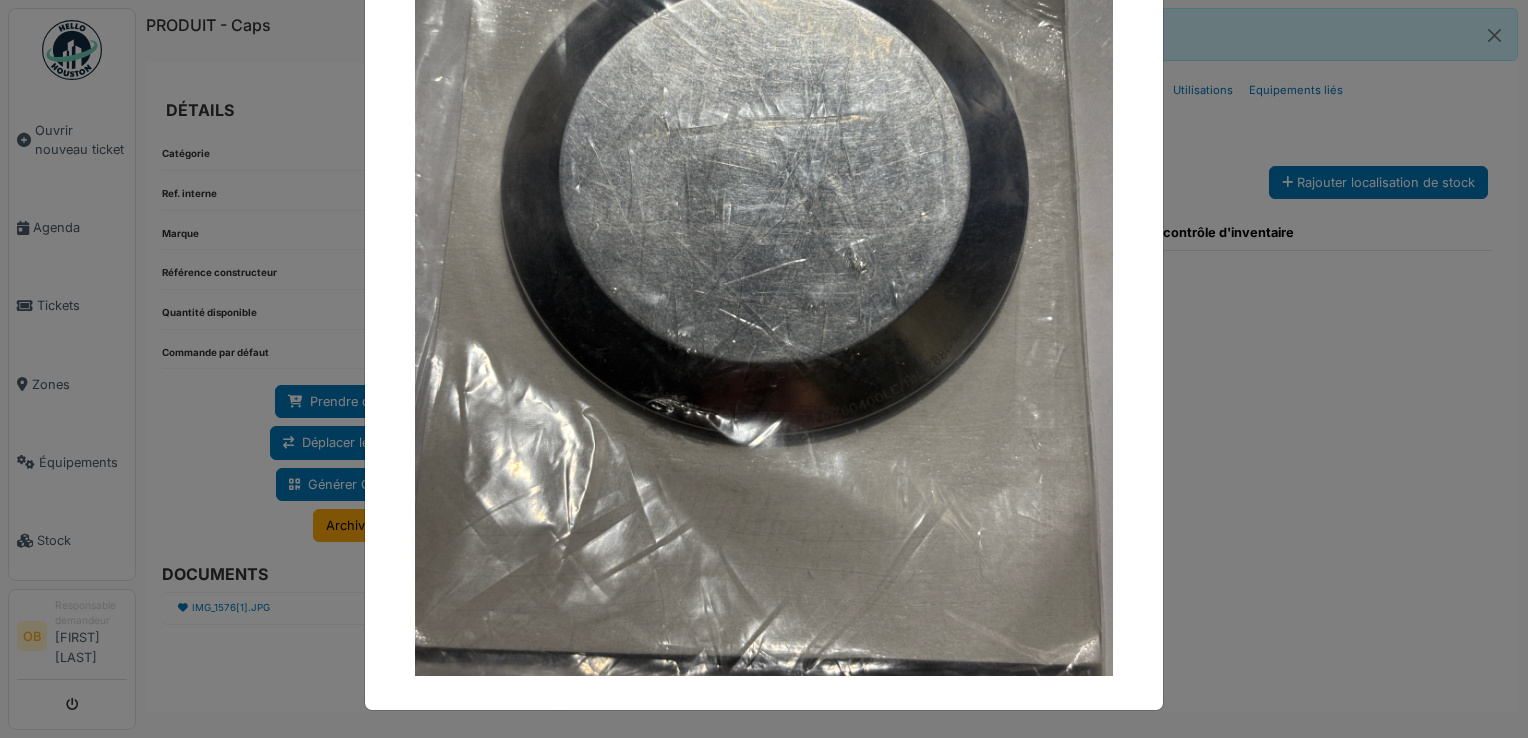 scroll, scrollTop: 339, scrollLeft: 0, axis: vertical 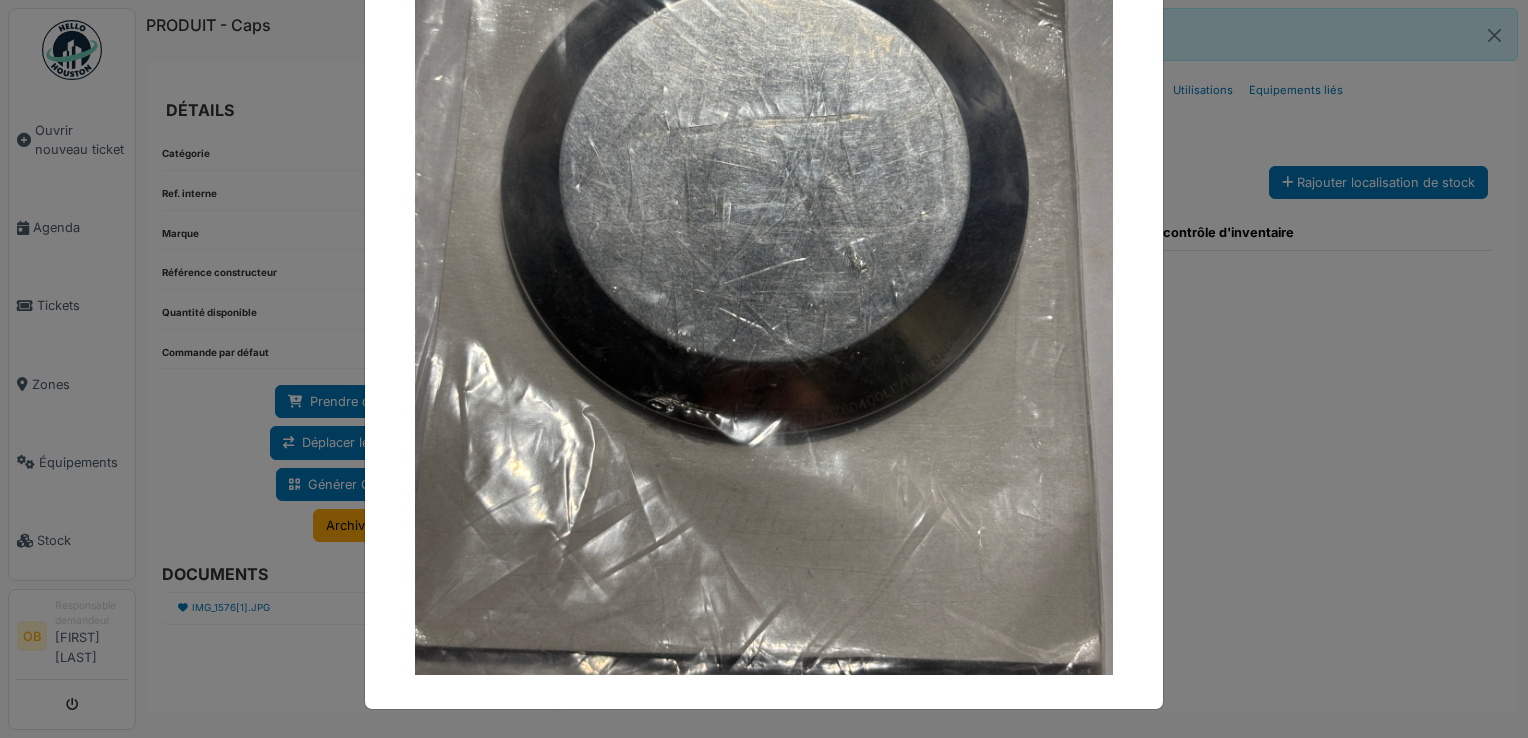 click at bounding box center [764, 369] 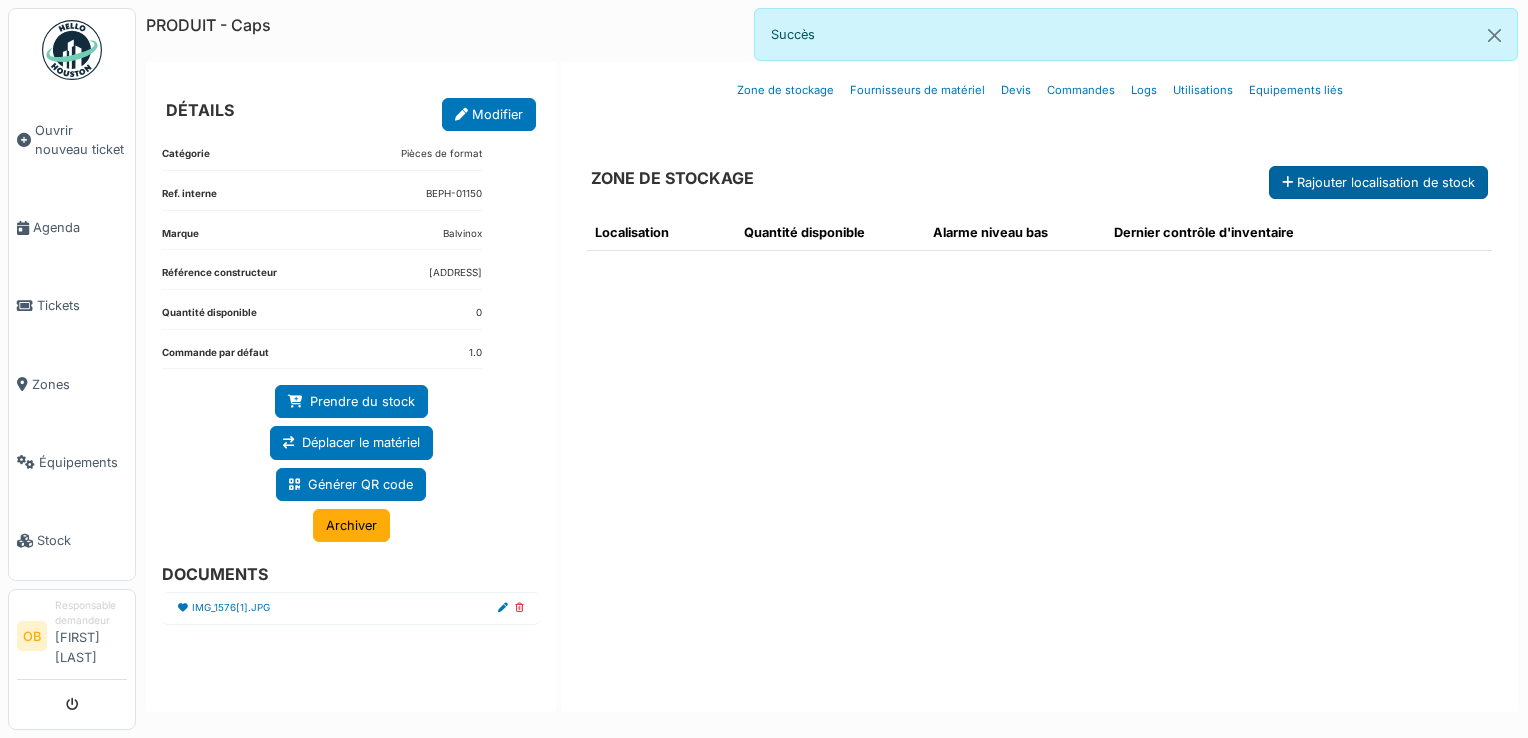 click on "Rajouter localisation de stock" at bounding box center (1378, 182) 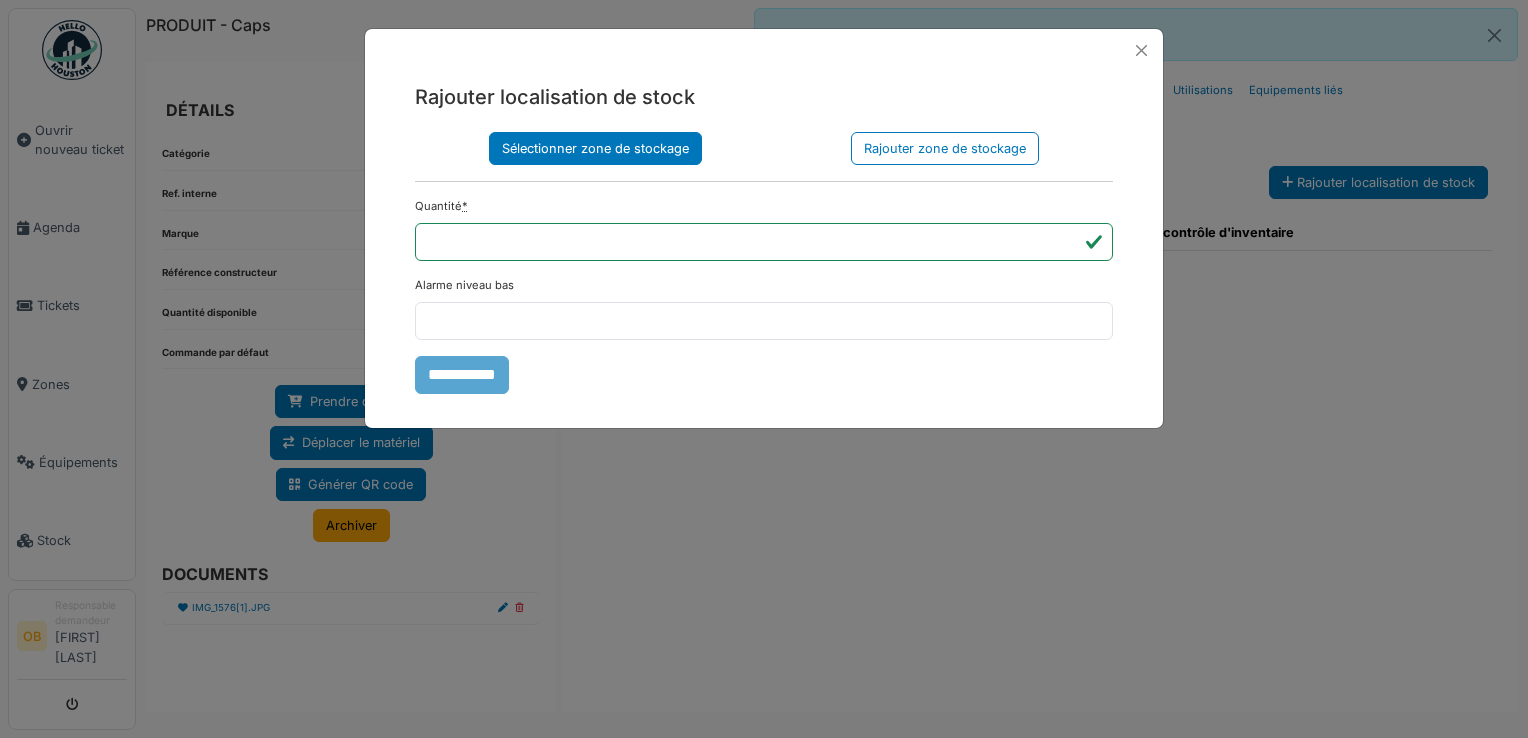 click on "Sélectionner zone de stockage" at bounding box center [595, 148] 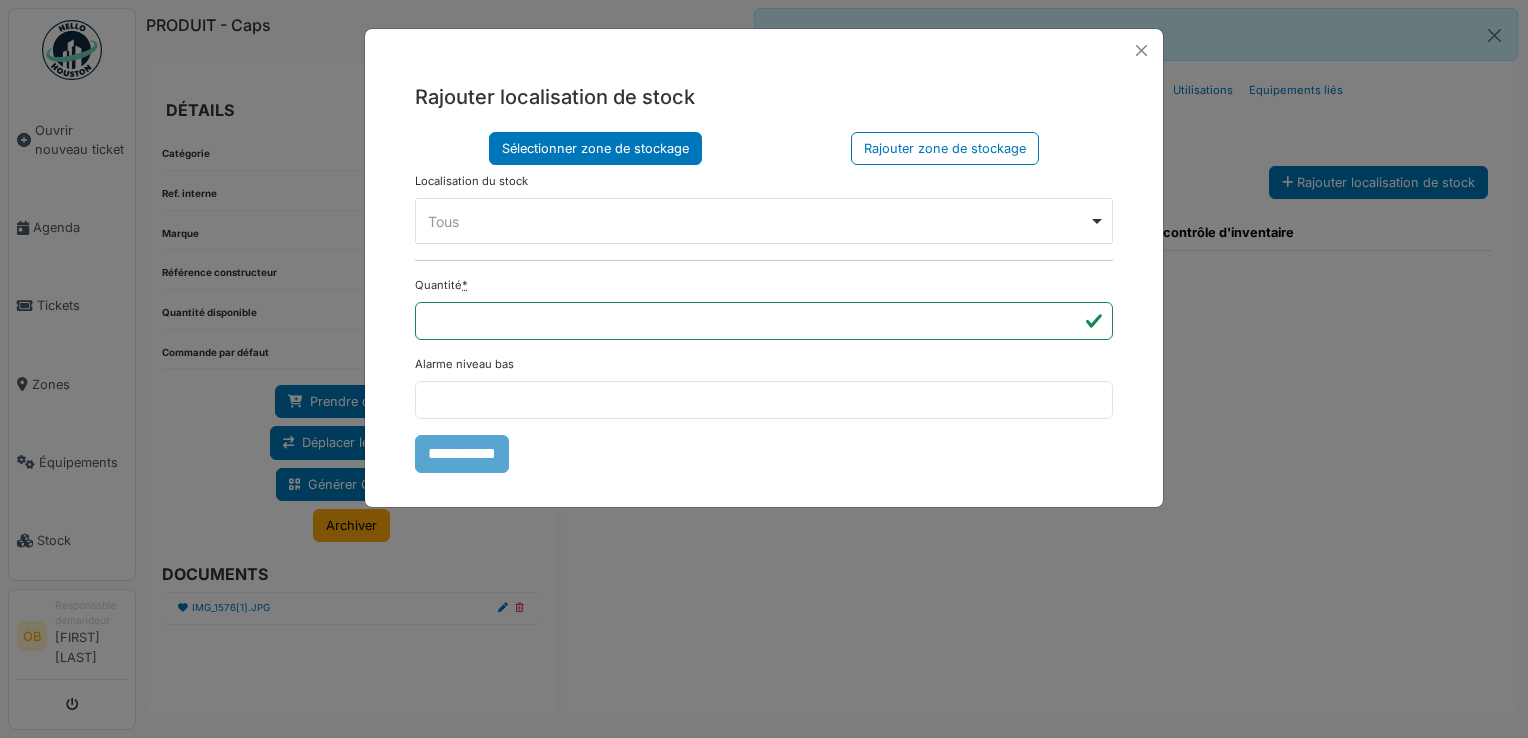 drag, startPoint x: 550, startPoint y: 226, endPoint x: 540, endPoint y: 224, distance: 10.198039 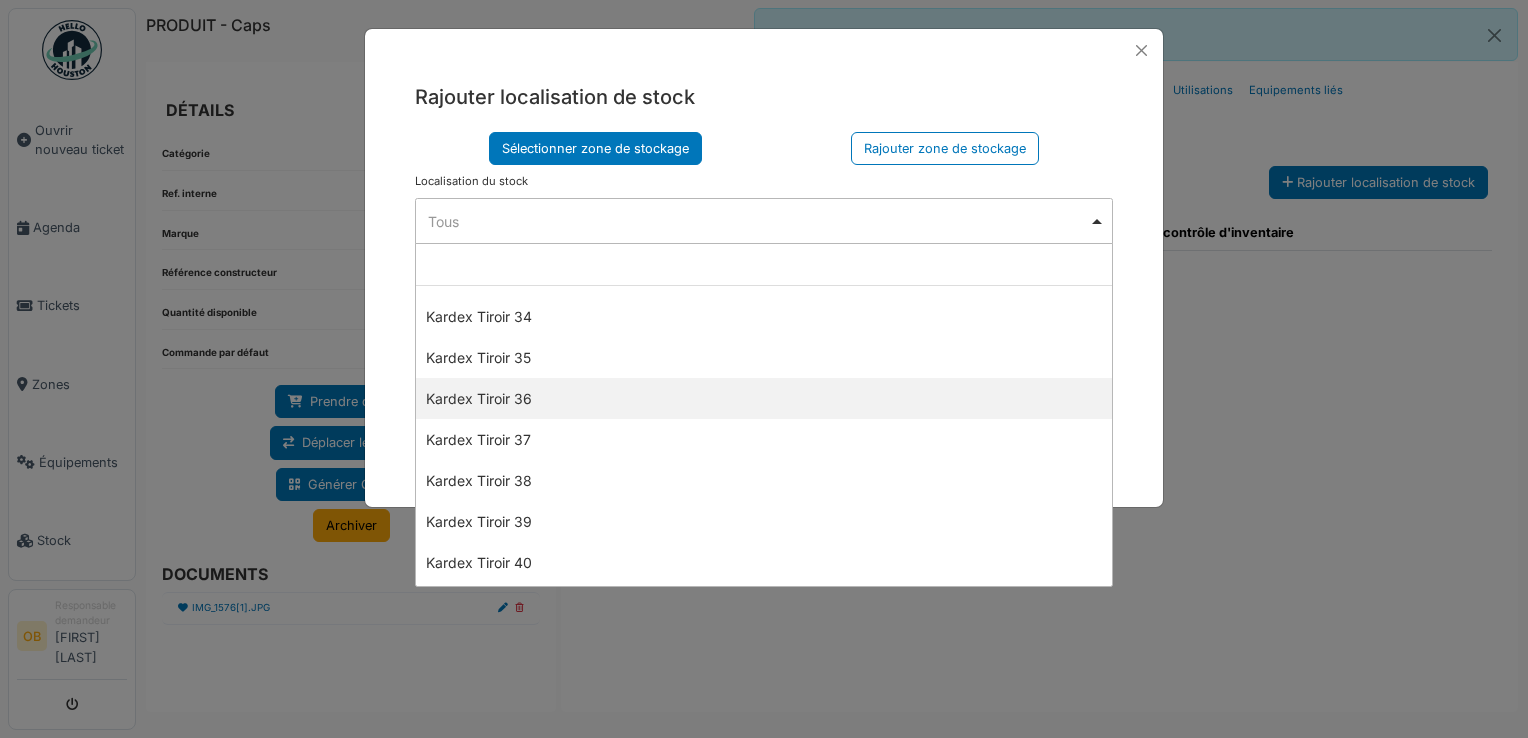 scroll, scrollTop: 1914, scrollLeft: 0, axis: vertical 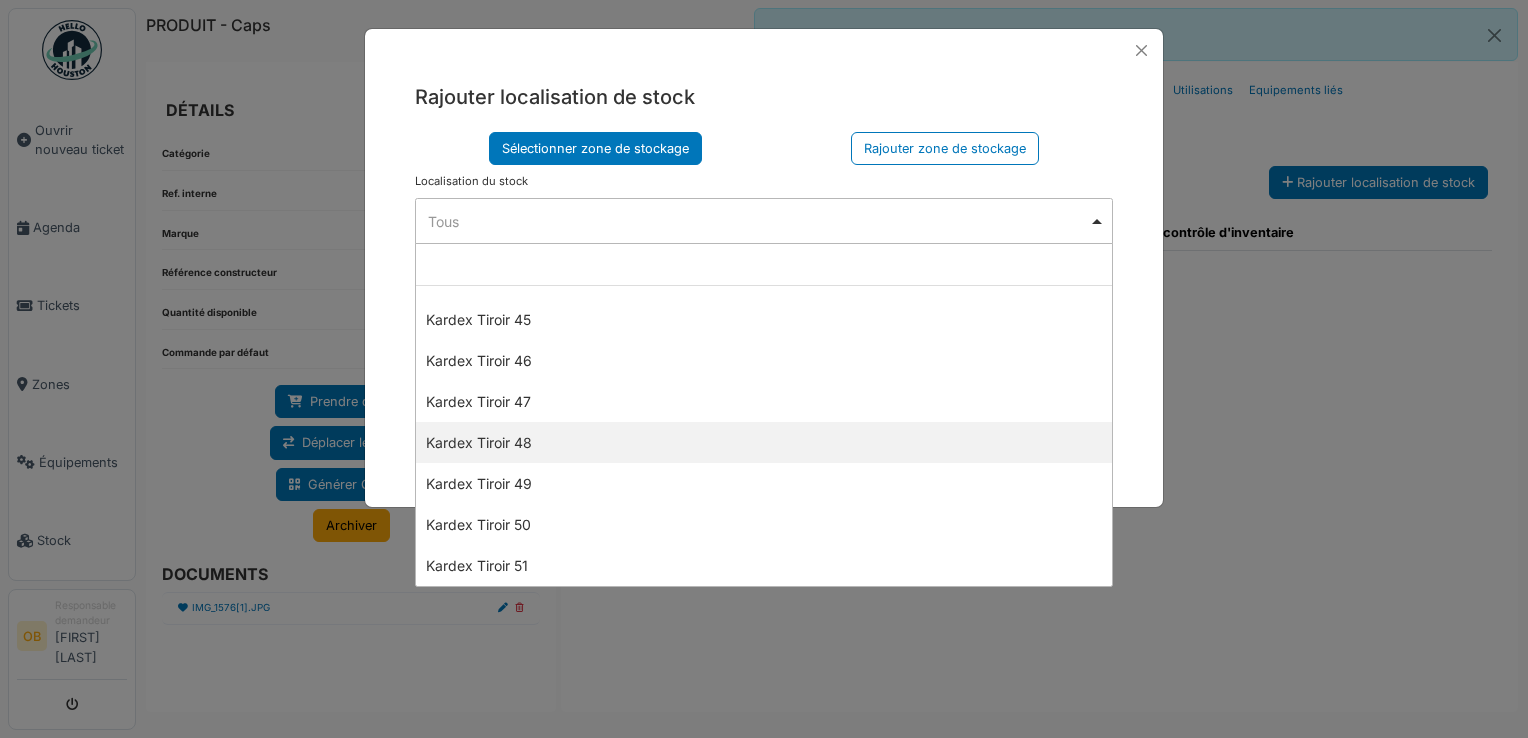 select on "****" 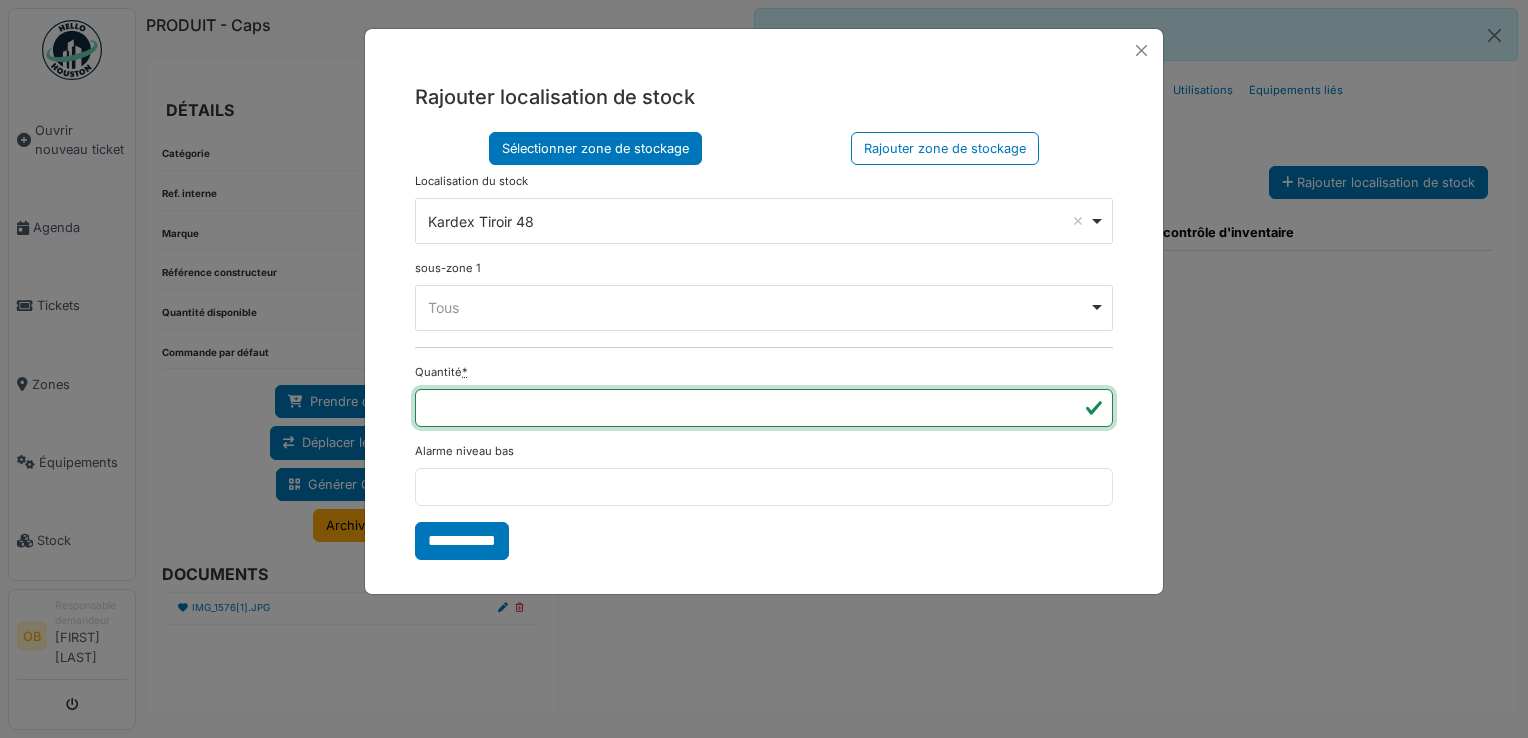 click on "***" at bounding box center (764, 408) 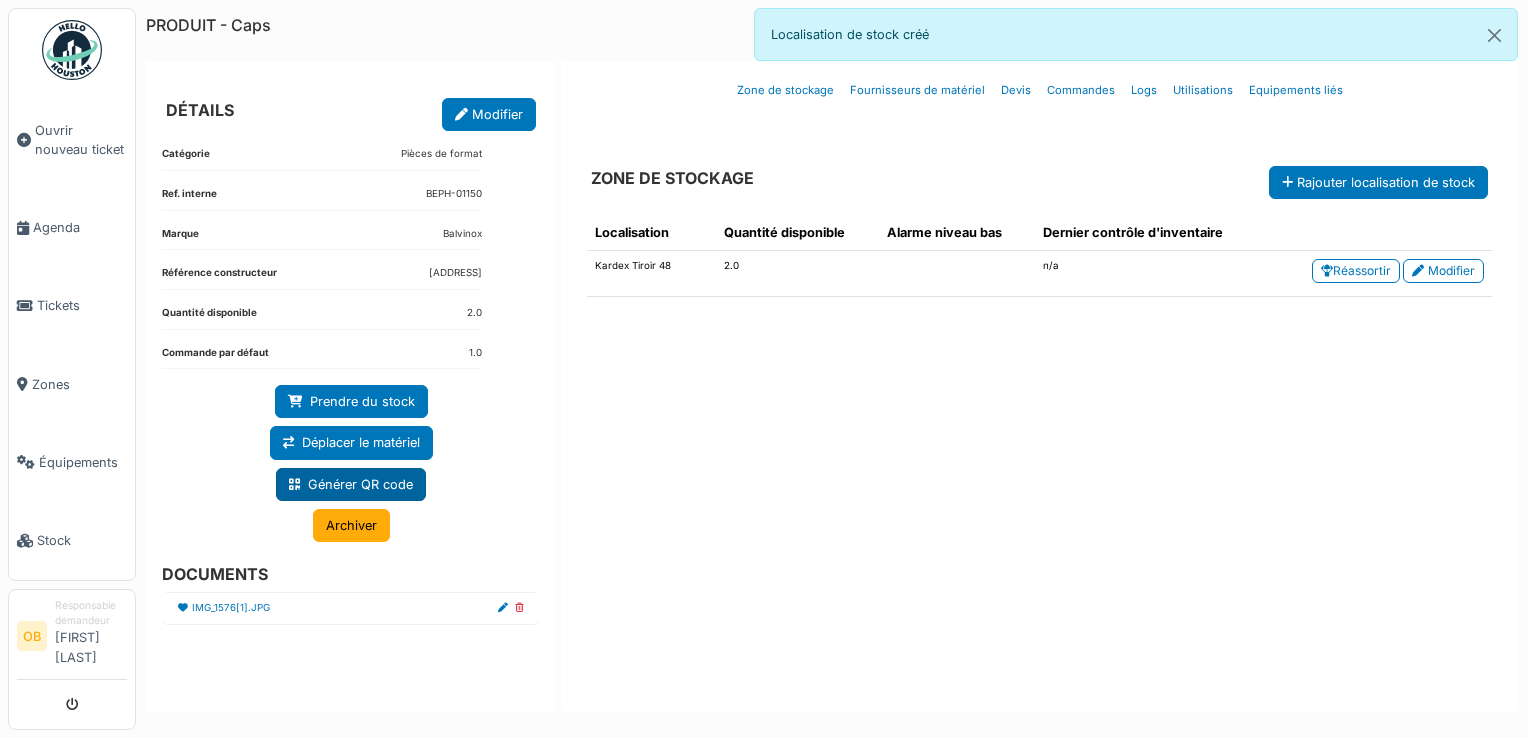 click on "Générer QR code" at bounding box center [351, 484] 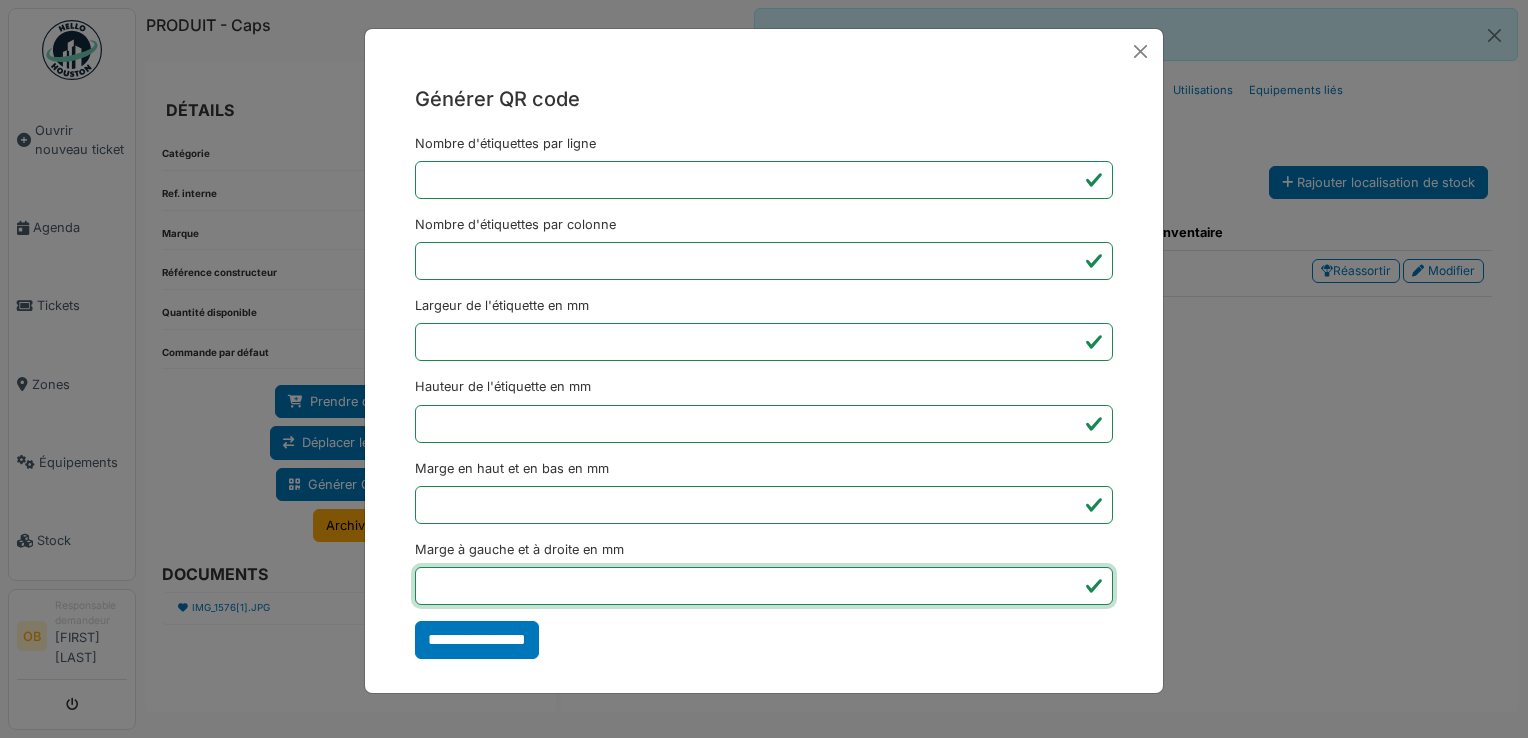 click on "*" at bounding box center [764, 586] 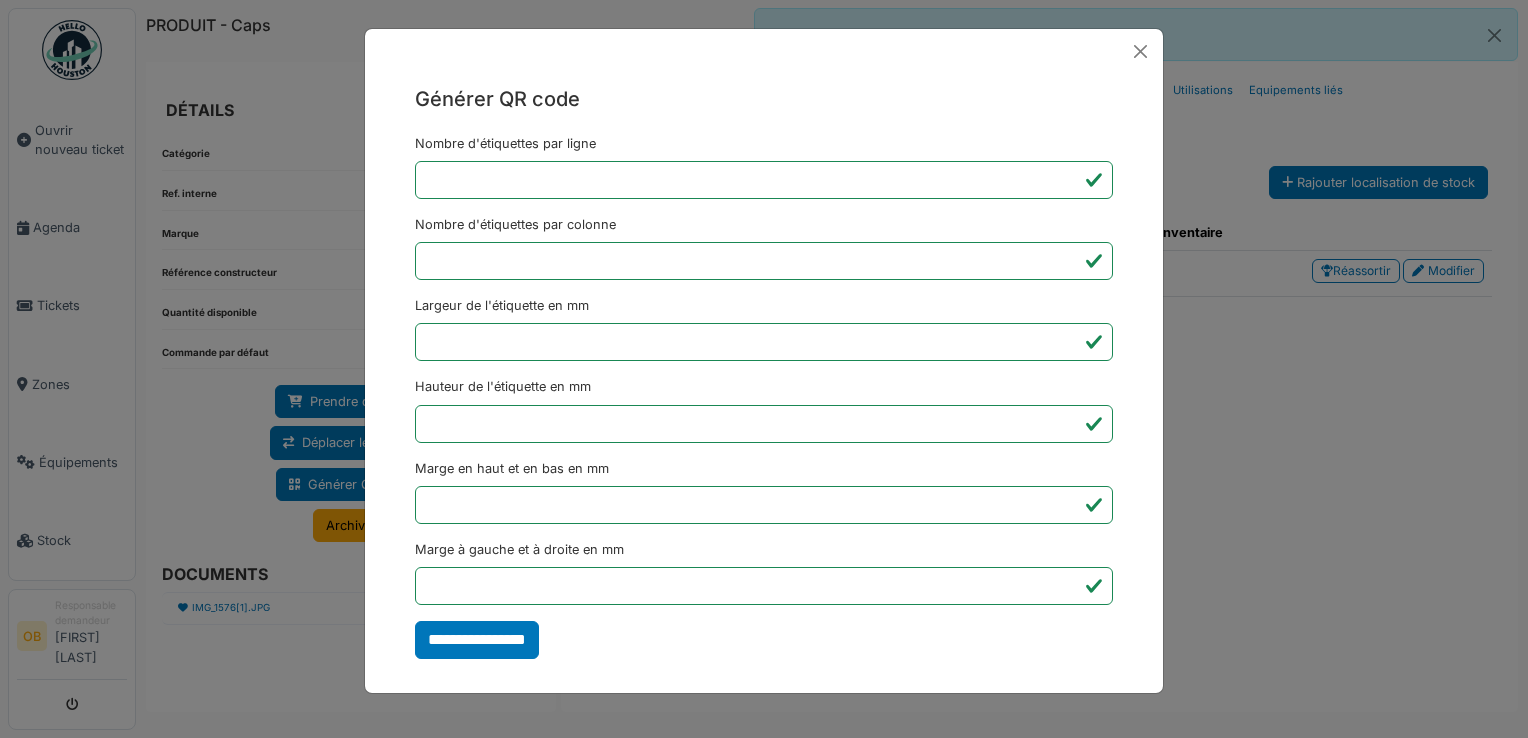type on "*******" 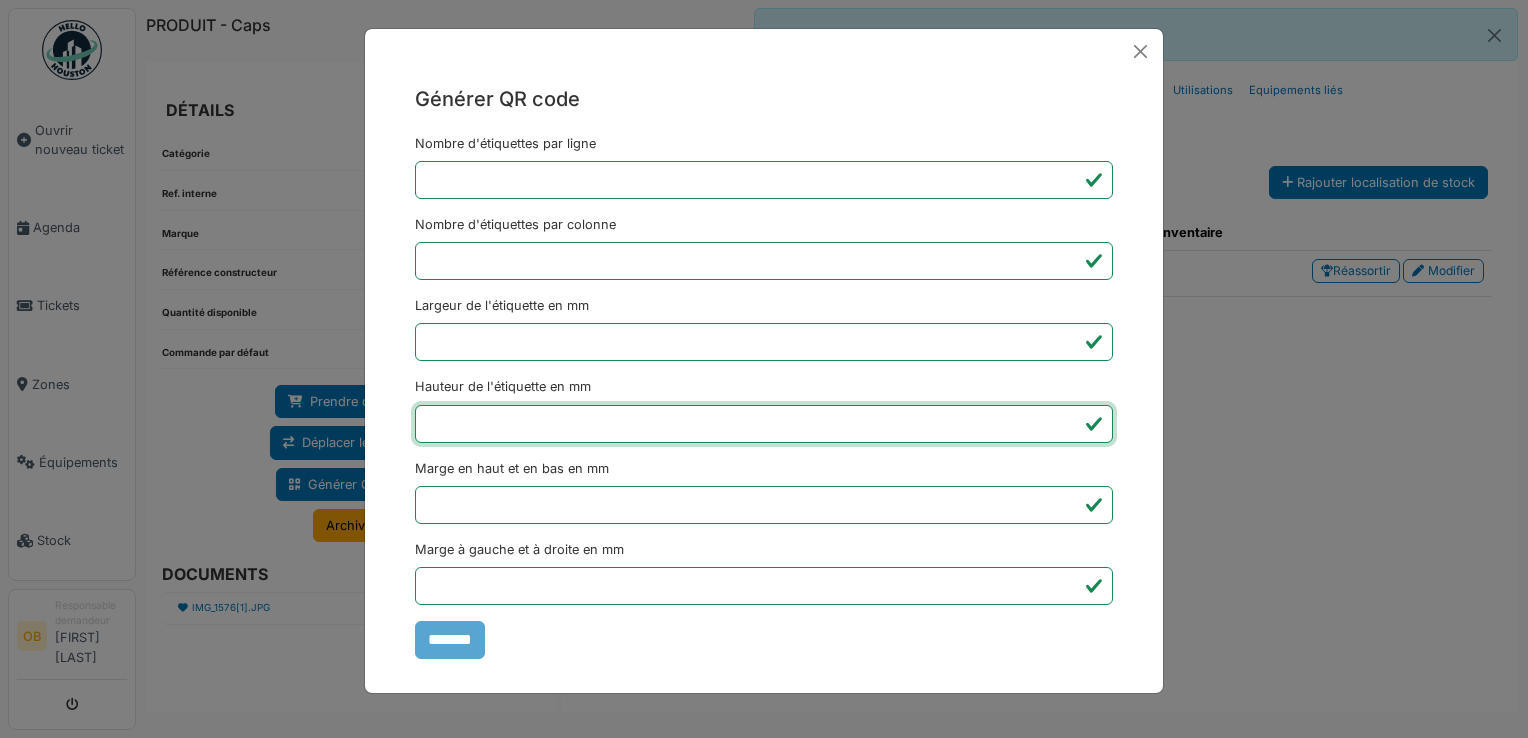 click on "Générer QR code
Nombre d'étiquettes par ligne
*
Nombre d'étiquettes par colonne
*
Largeur de l'étiquette en mm
**
Hauteur de l'étiquette en mm
**
Marge en haut et en bas en mm
*
Marge à gauche et à droite en mm
***
*******" at bounding box center (764, 369) 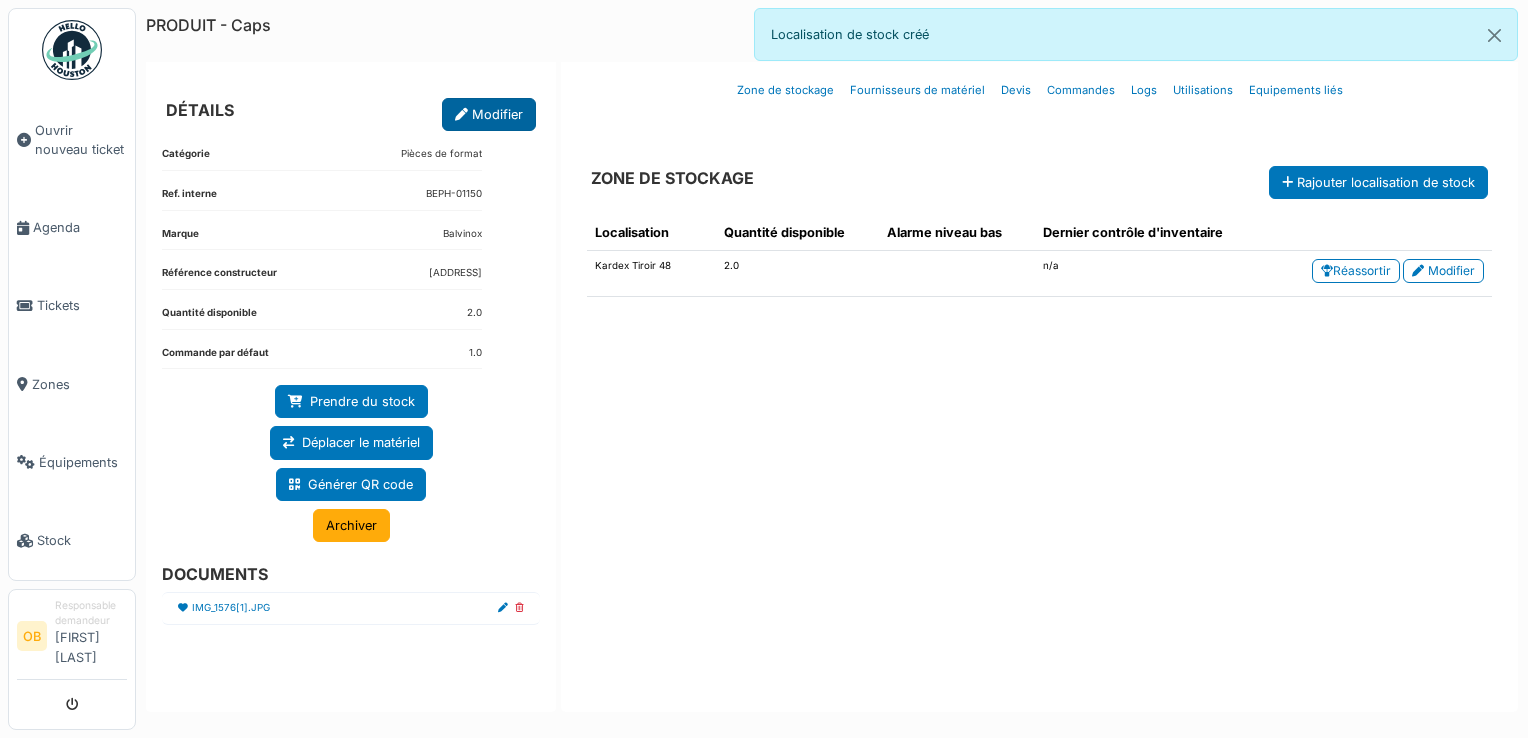 click on "Modifier" at bounding box center (489, 114) 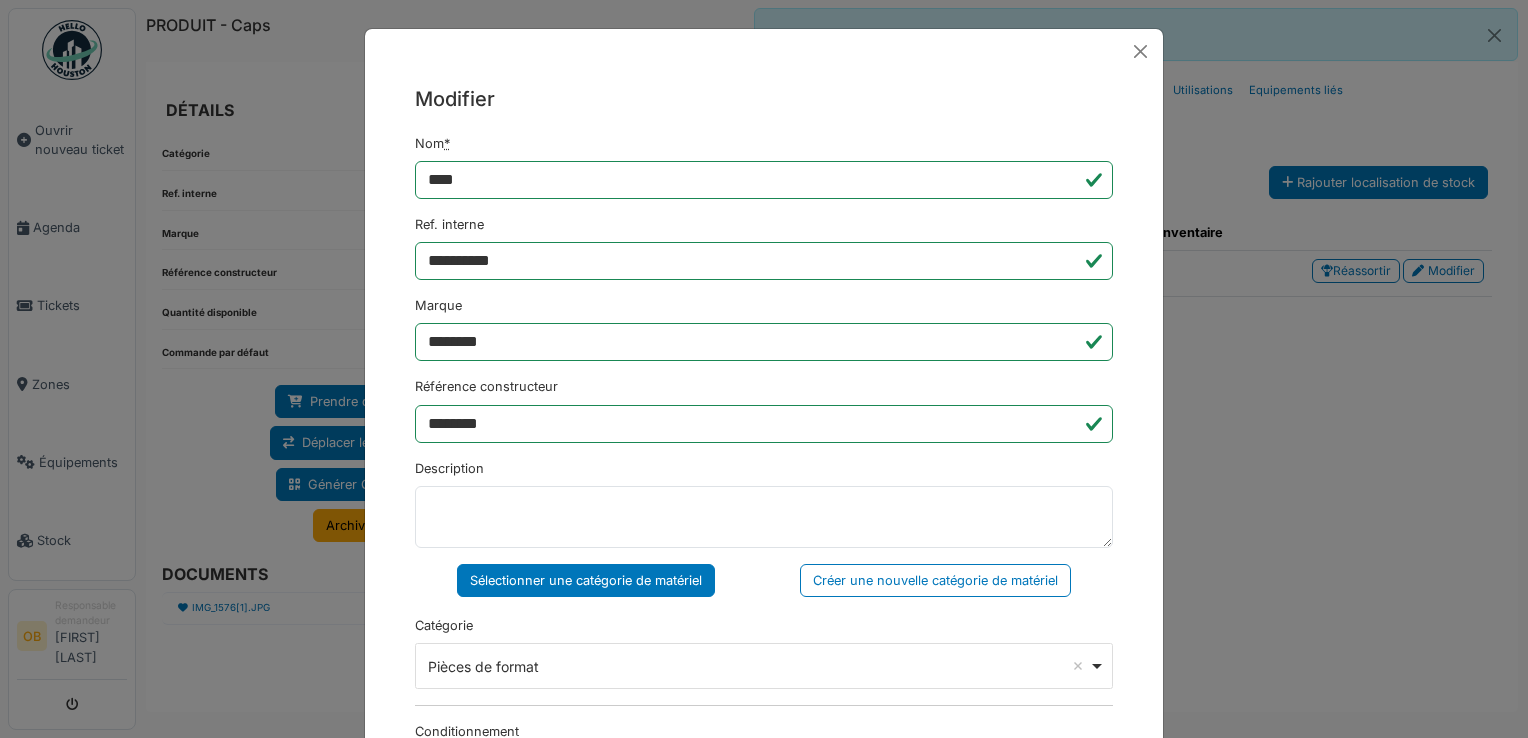scroll, scrollTop: 133, scrollLeft: 0, axis: vertical 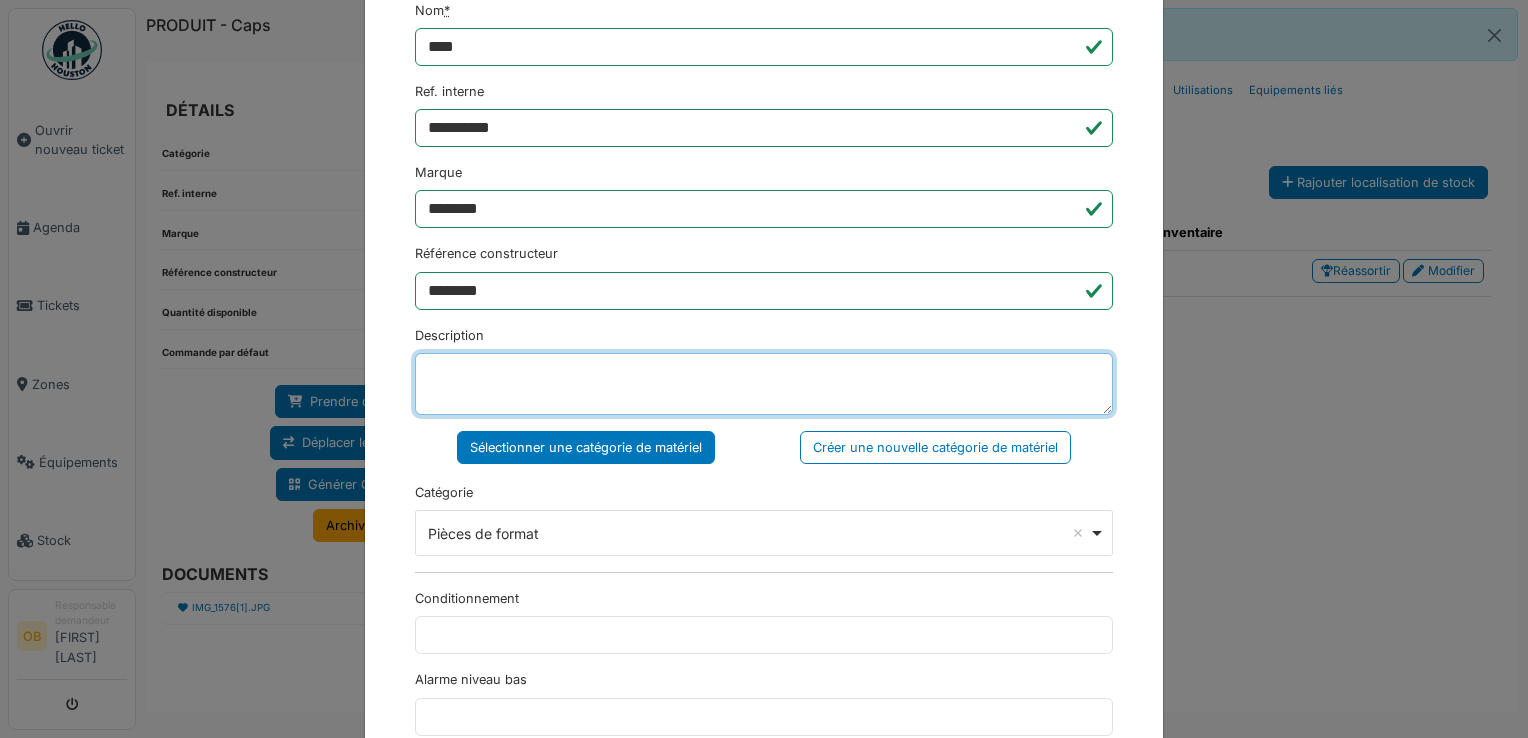 click on "Description" at bounding box center (764, 384) 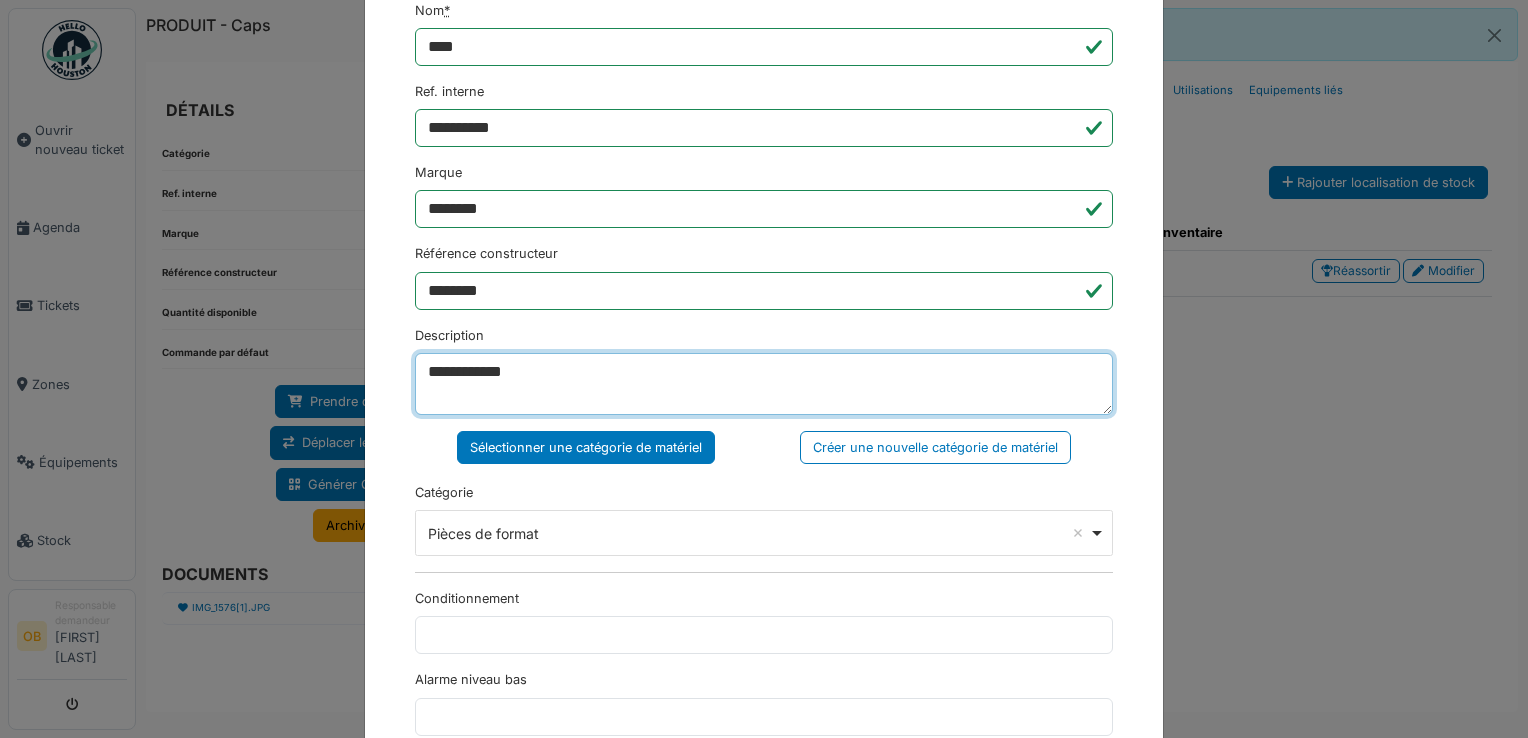 scroll, scrollTop: 16, scrollLeft: 0, axis: vertical 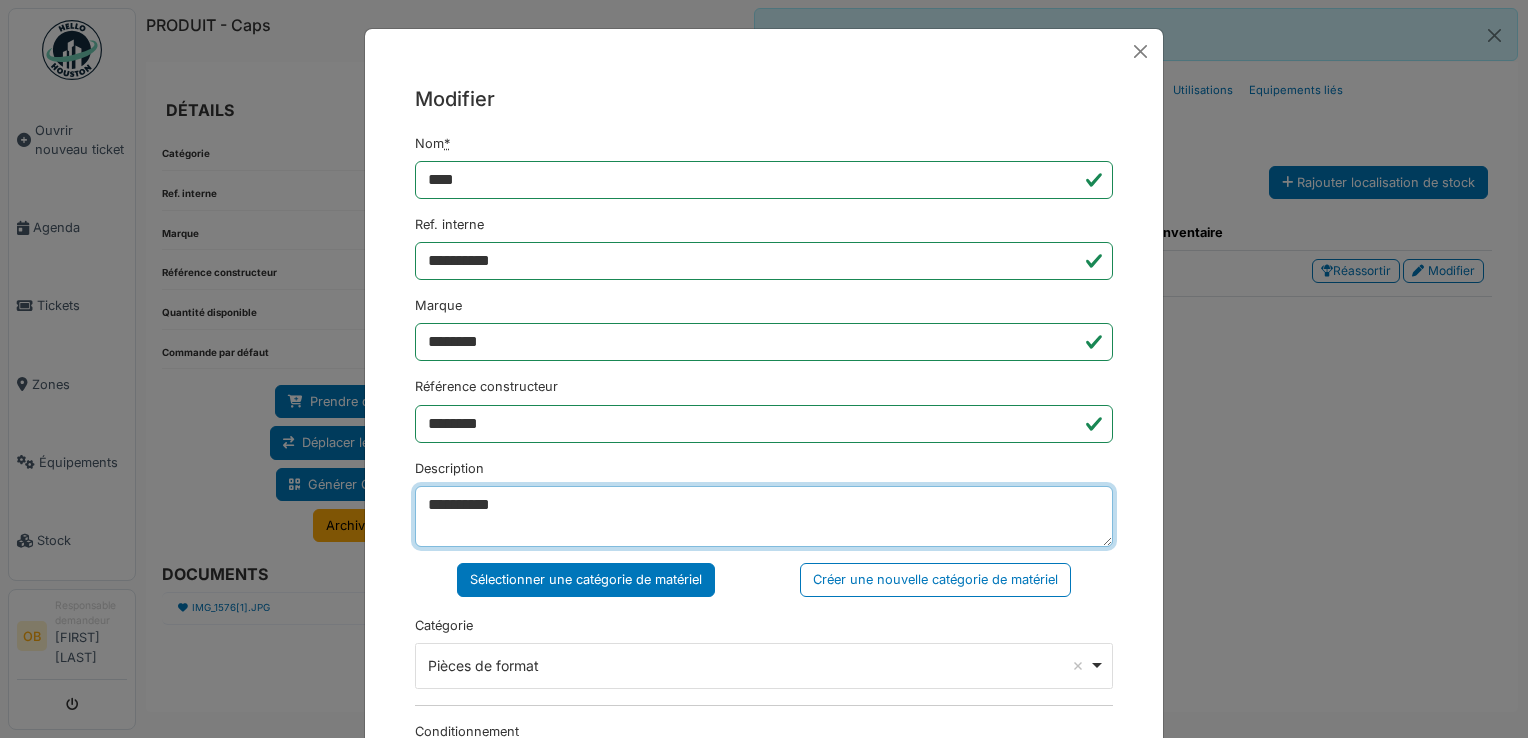 type on "**********" 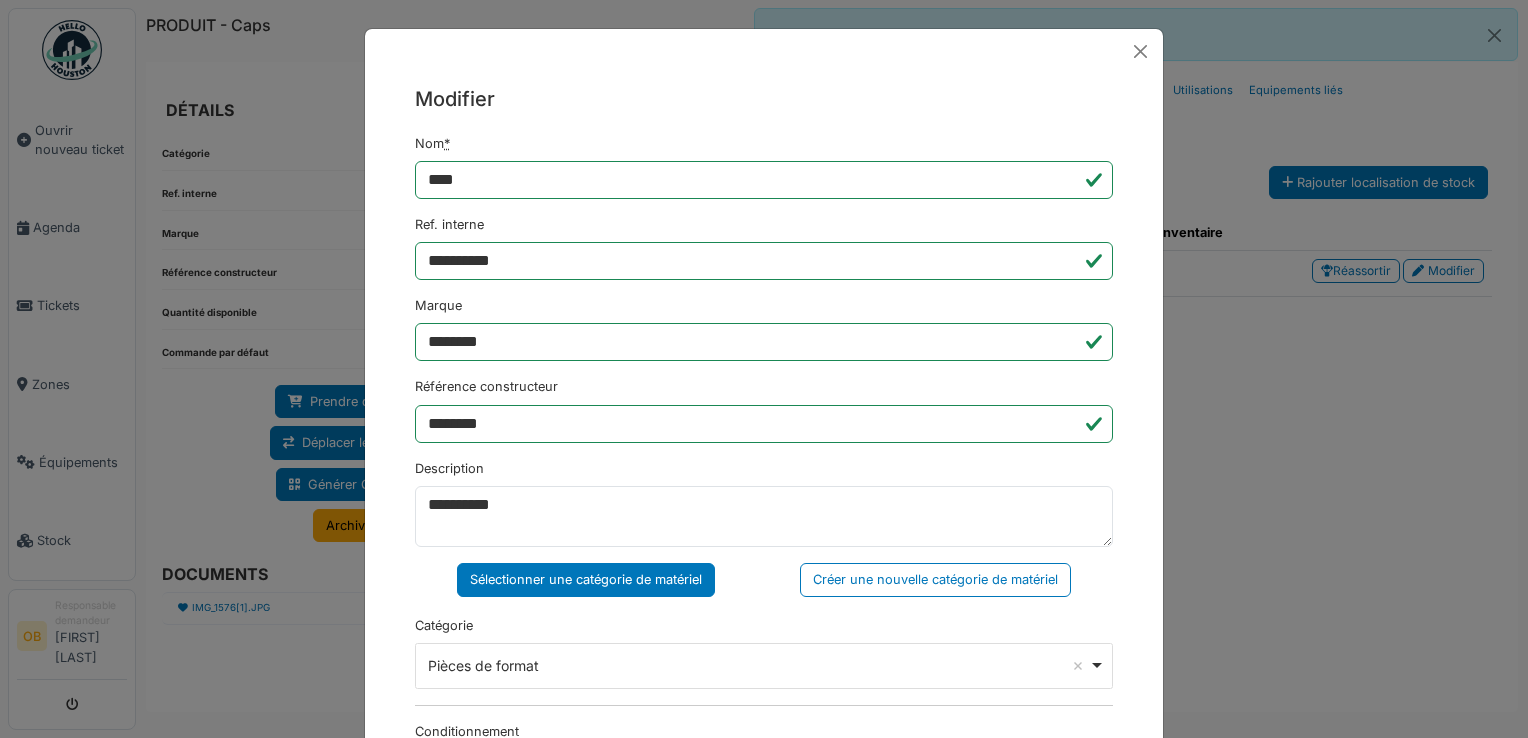 click on "Référence constructeur ********" at bounding box center [764, 409] 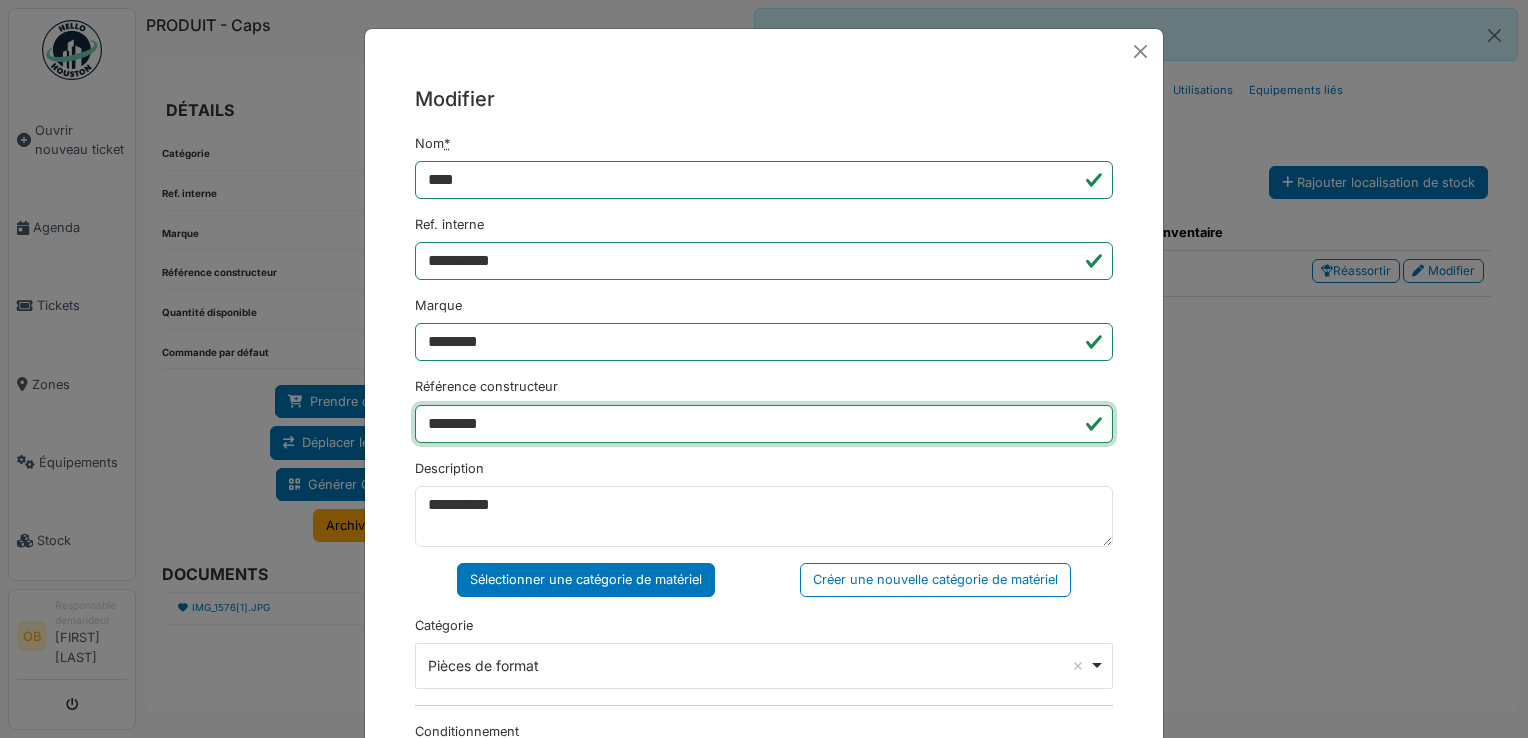click on "********" at bounding box center [764, 424] 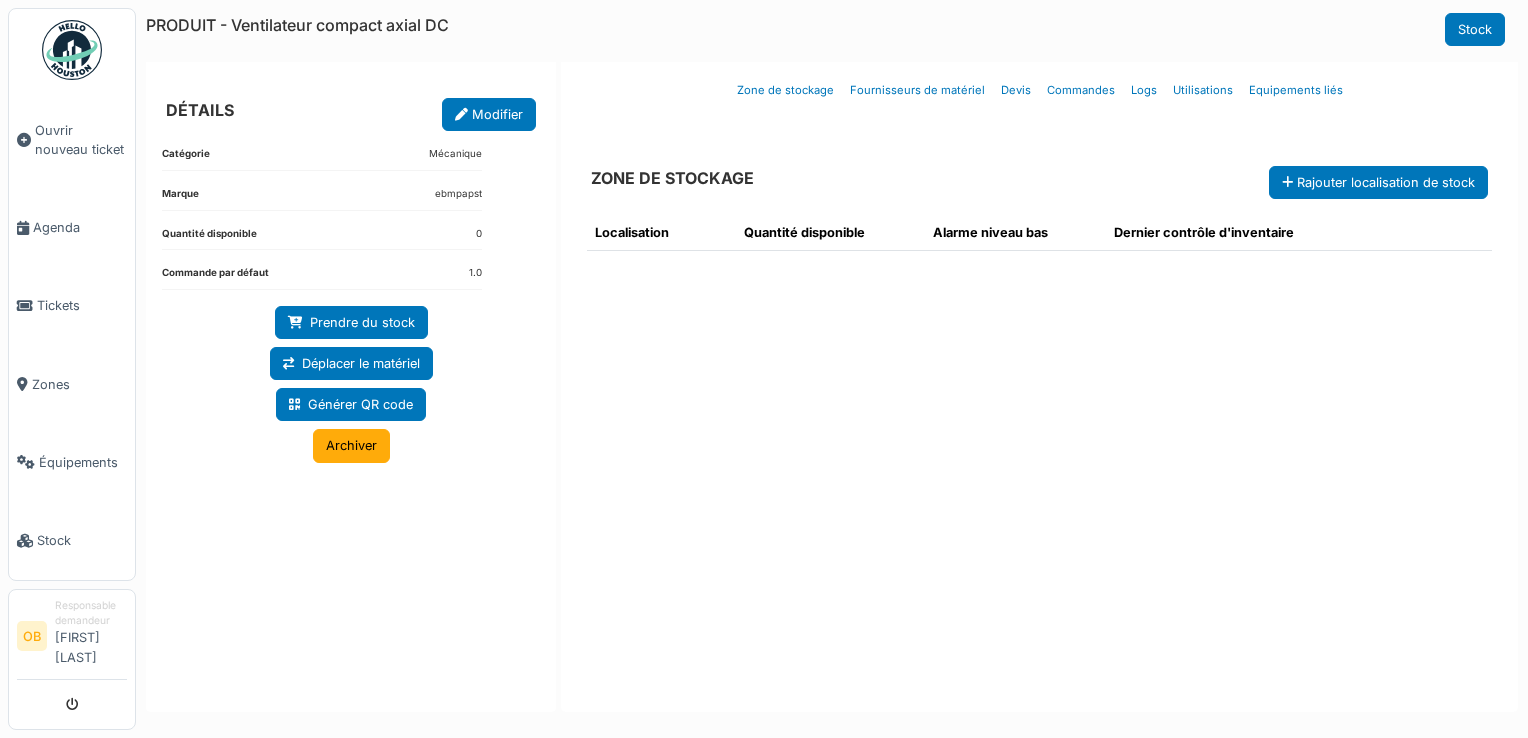 scroll, scrollTop: 0, scrollLeft: 0, axis: both 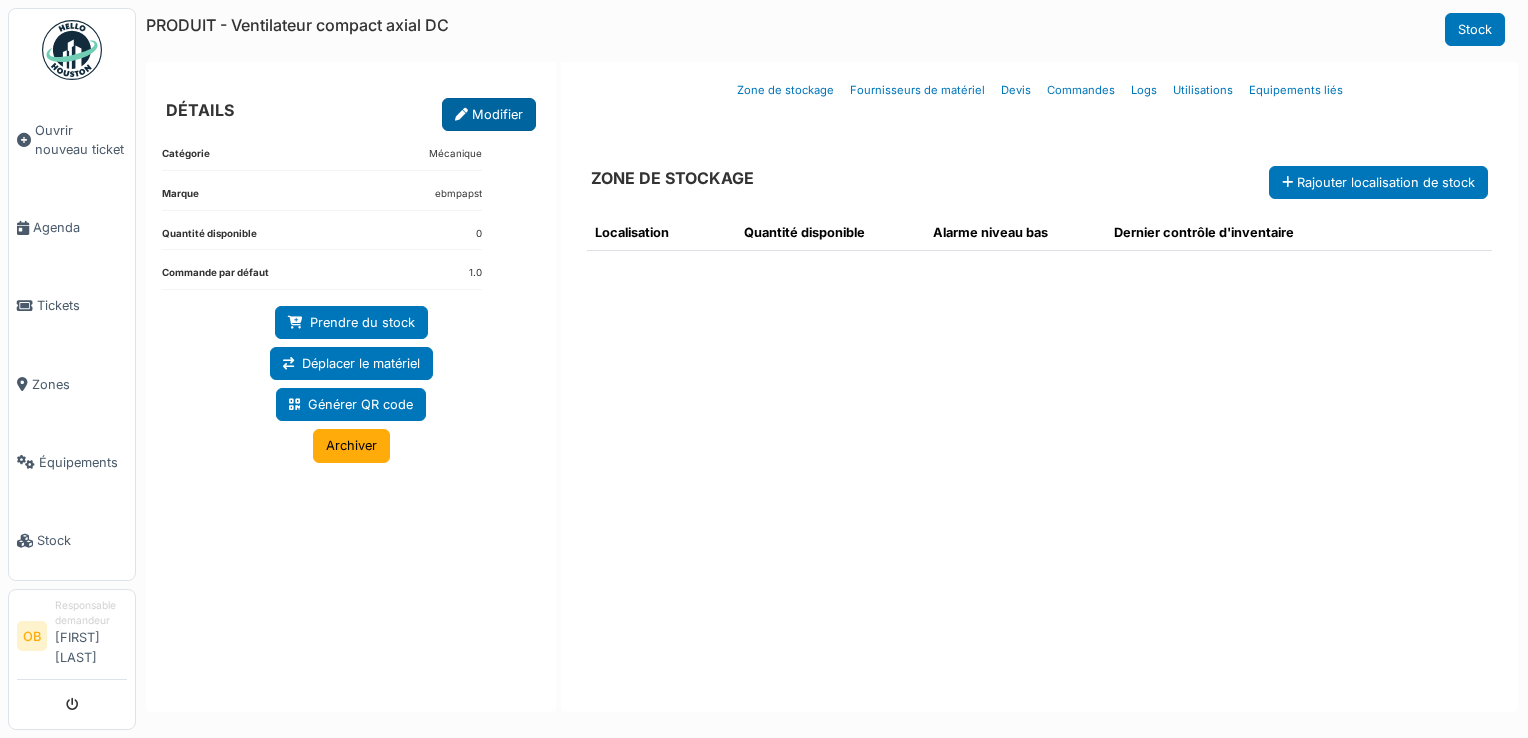 drag, startPoint x: 0, startPoint y: 0, endPoint x: 502, endPoint y: 98, distance: 511.4763 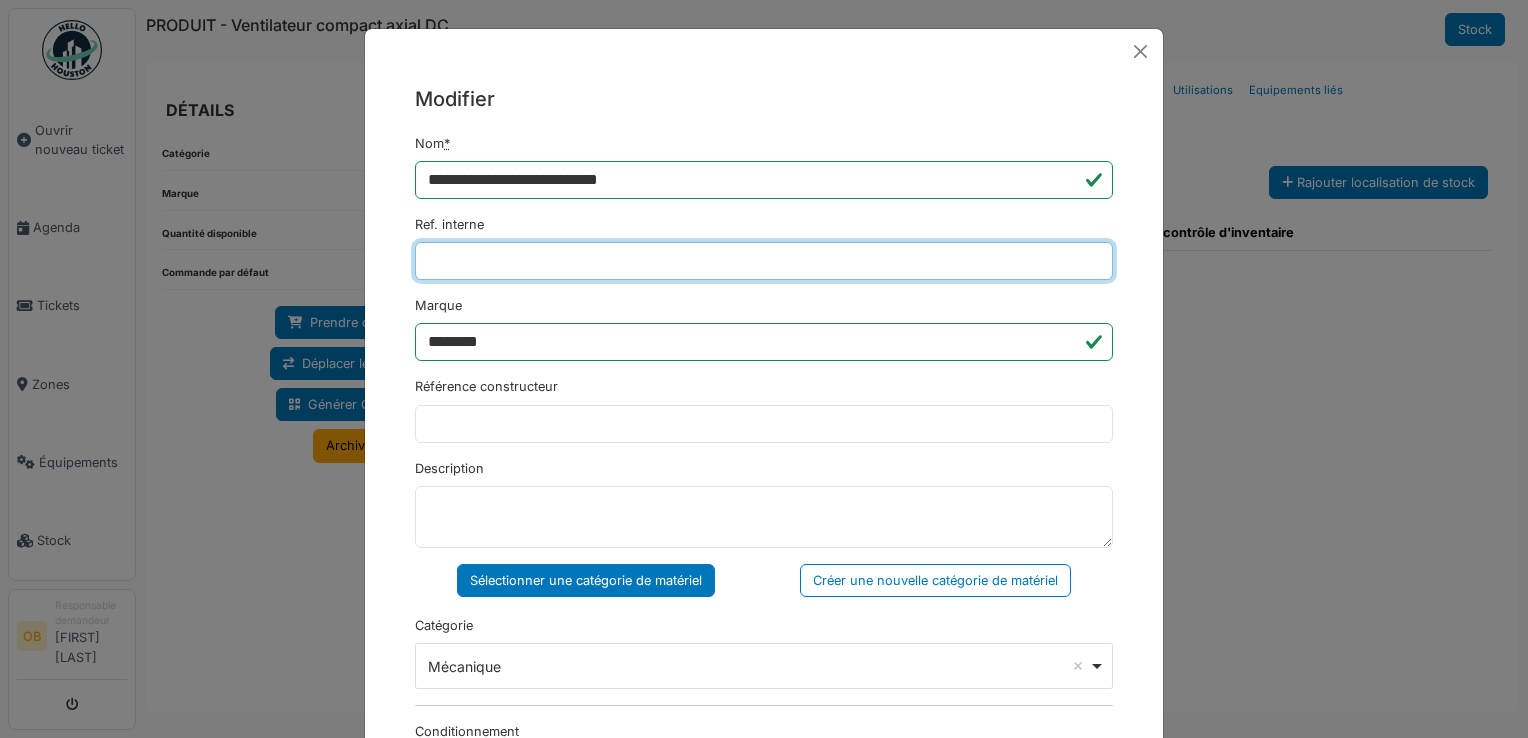 click on "Ref. interne" at bounding box center (764, 261) 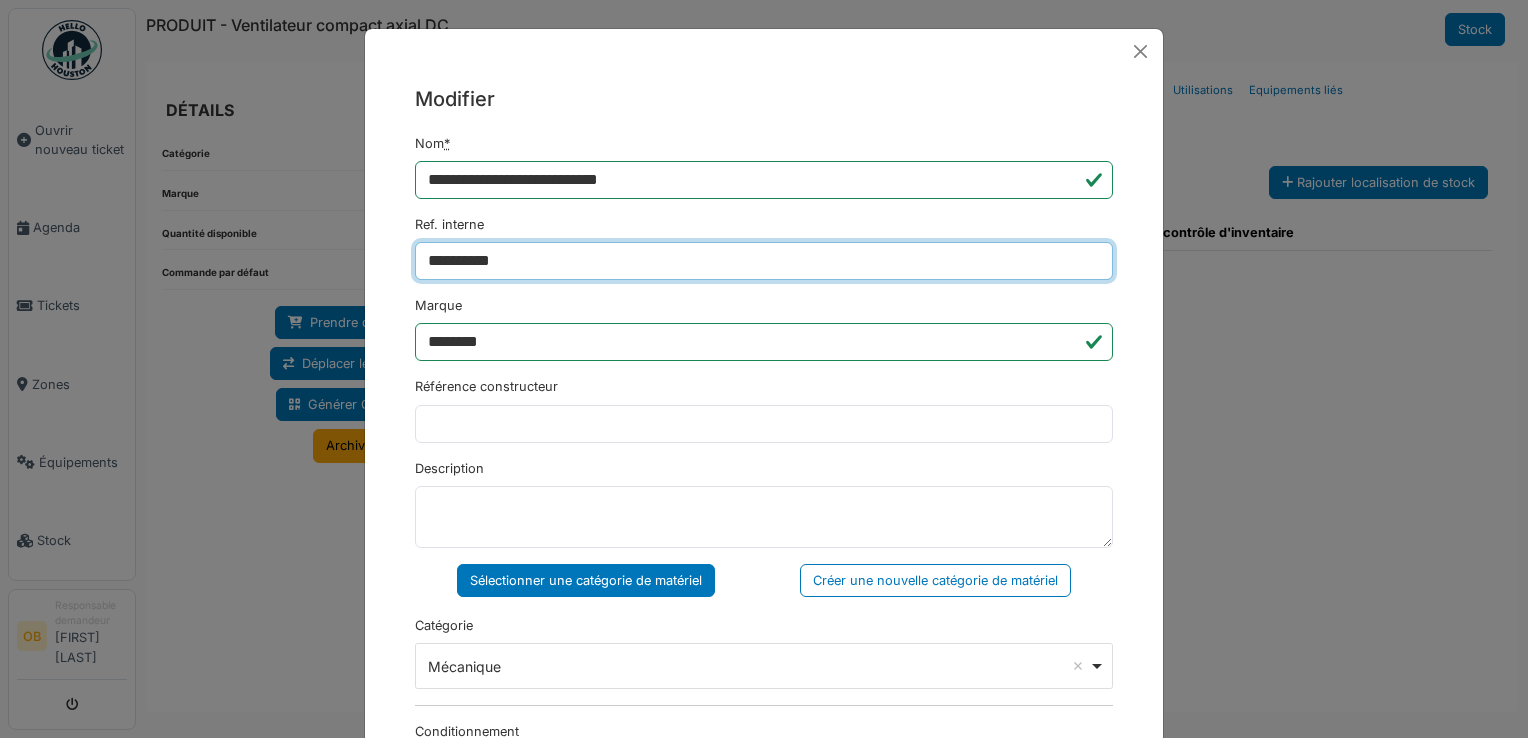 drag, startPoint x: 560, startPoint y: 260, endPoint x: 480, endPoint y: 268, distance: 80.399 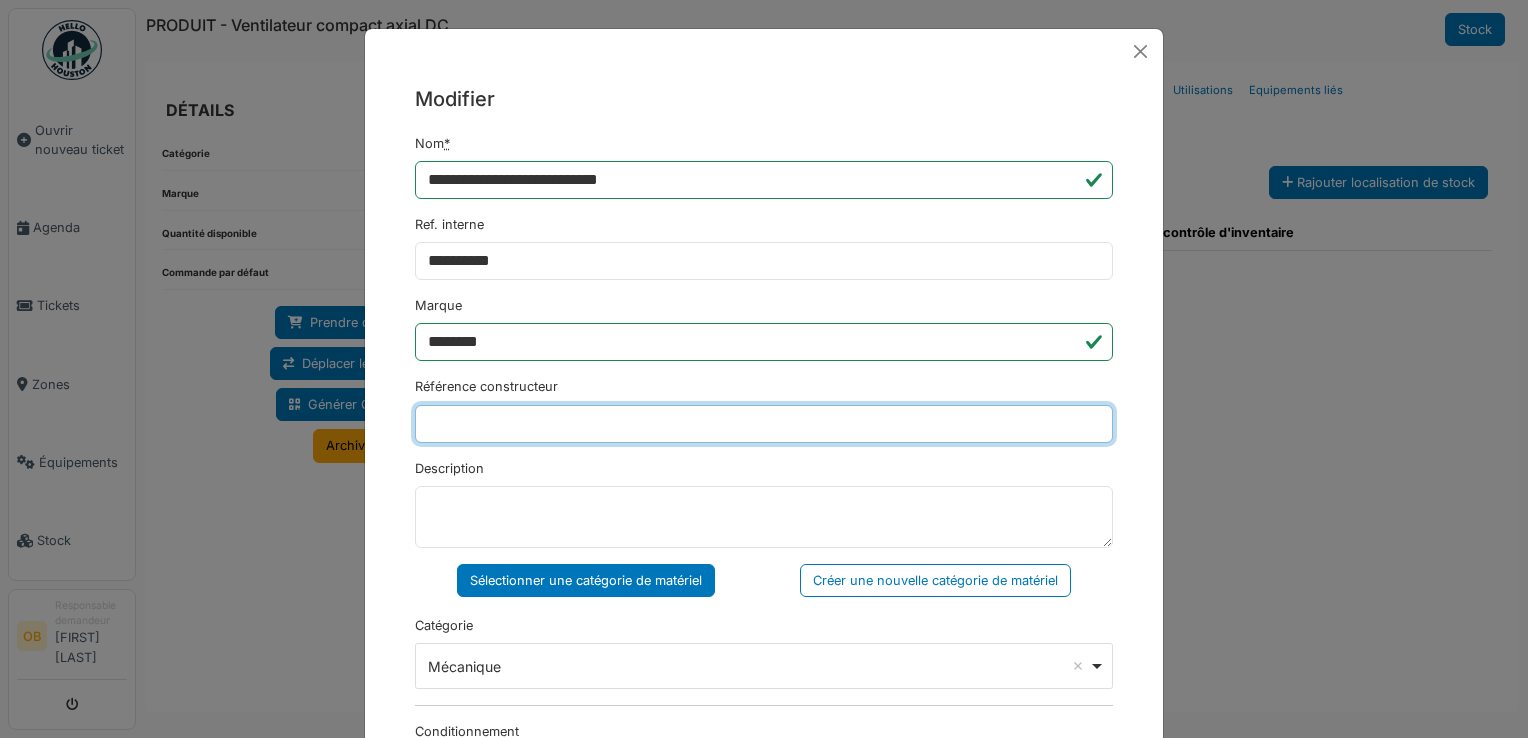 click on "Référence constructeur" at bounding box center (764, 424) 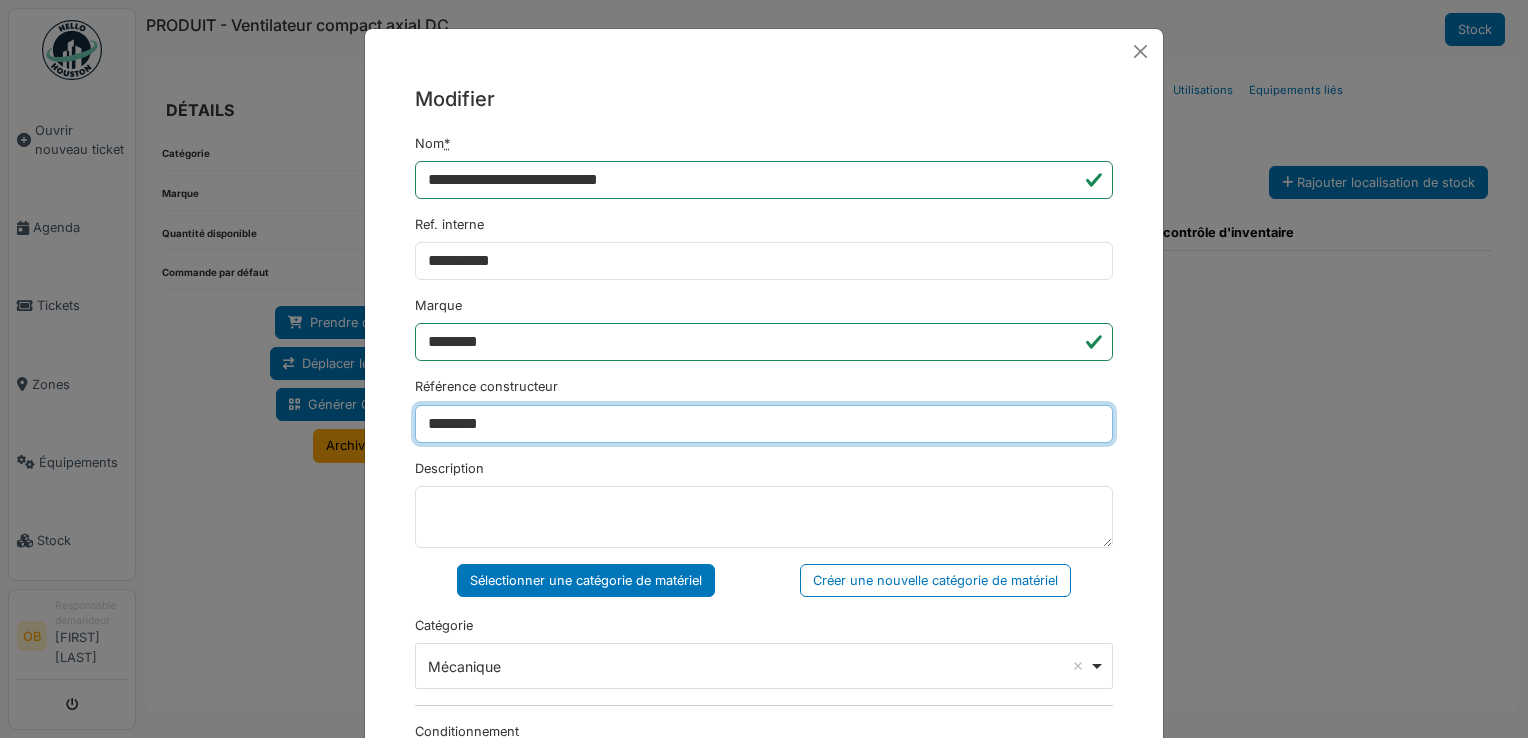 type on "********" 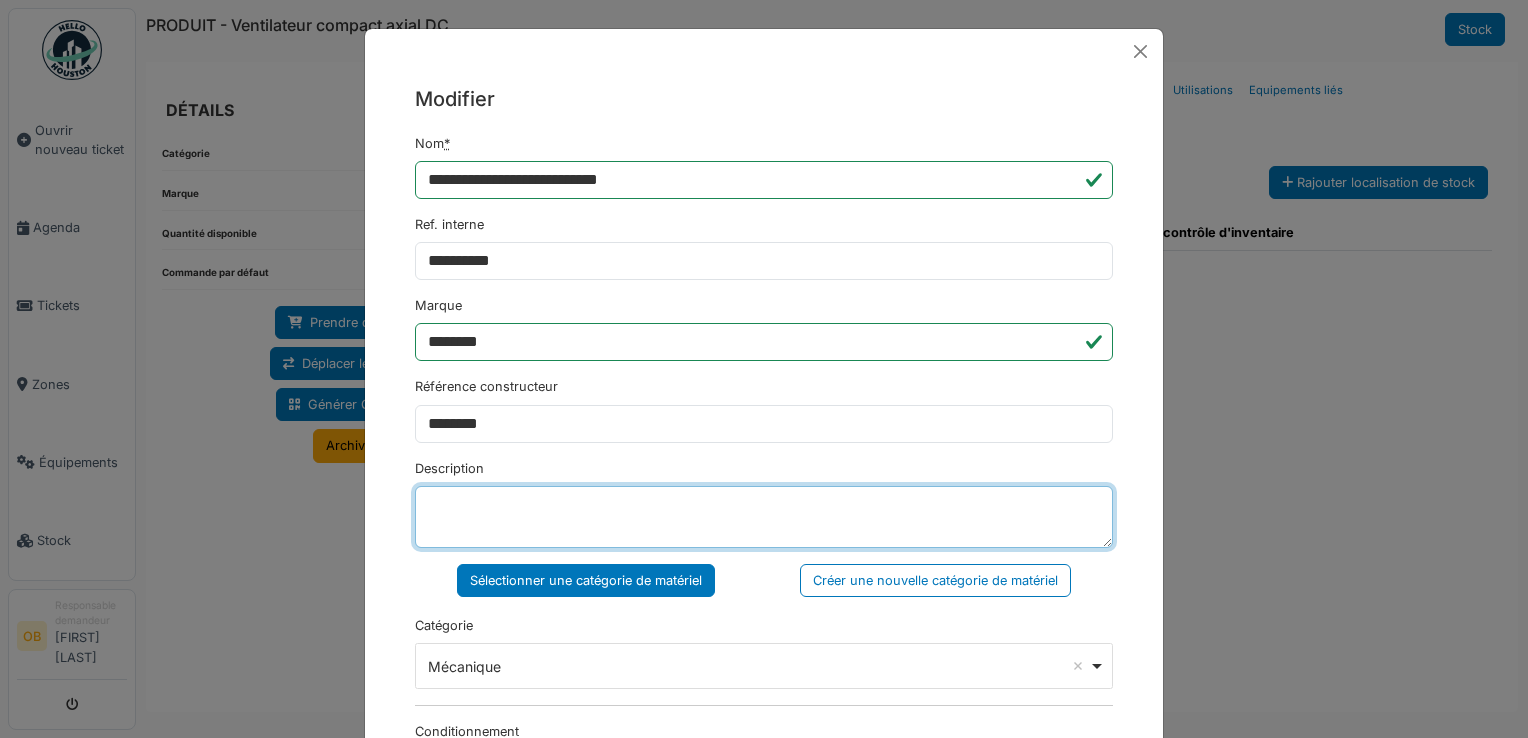 click on "Description" at bounding box center [764, 517] 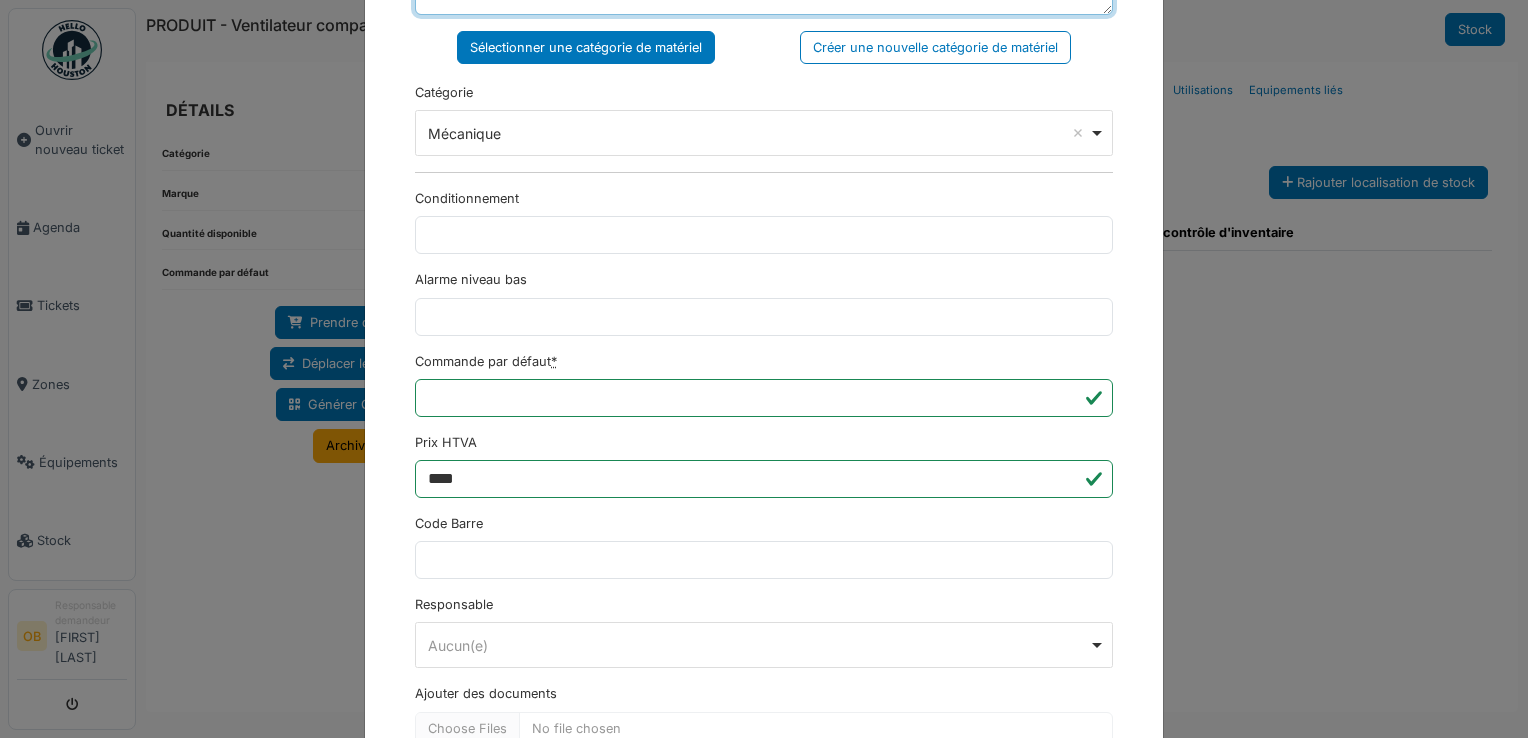 scroll, scrollTop: 650, scrollLeft: 0, axis: vertical 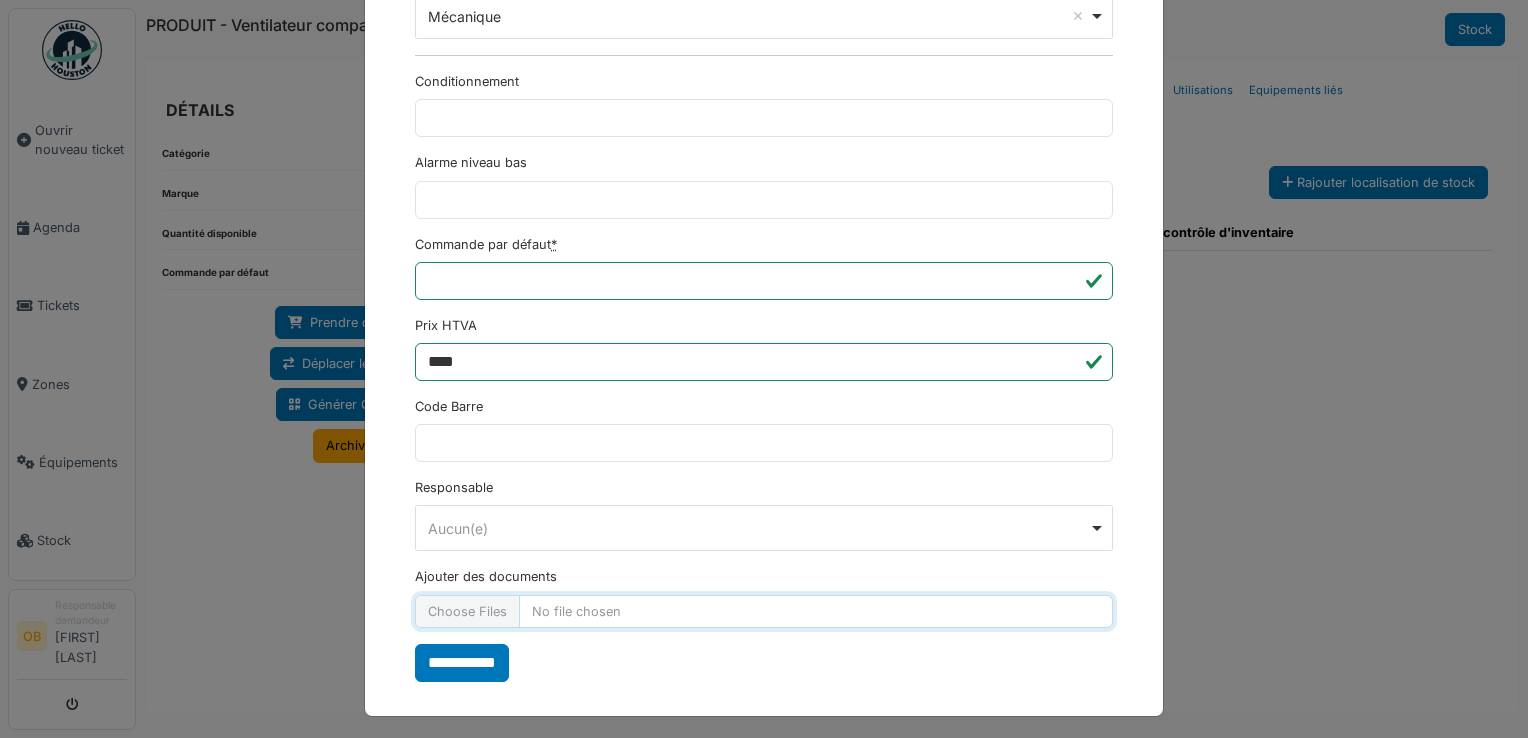 click on "Ajouter des documents" at bounding box center [764, 611] 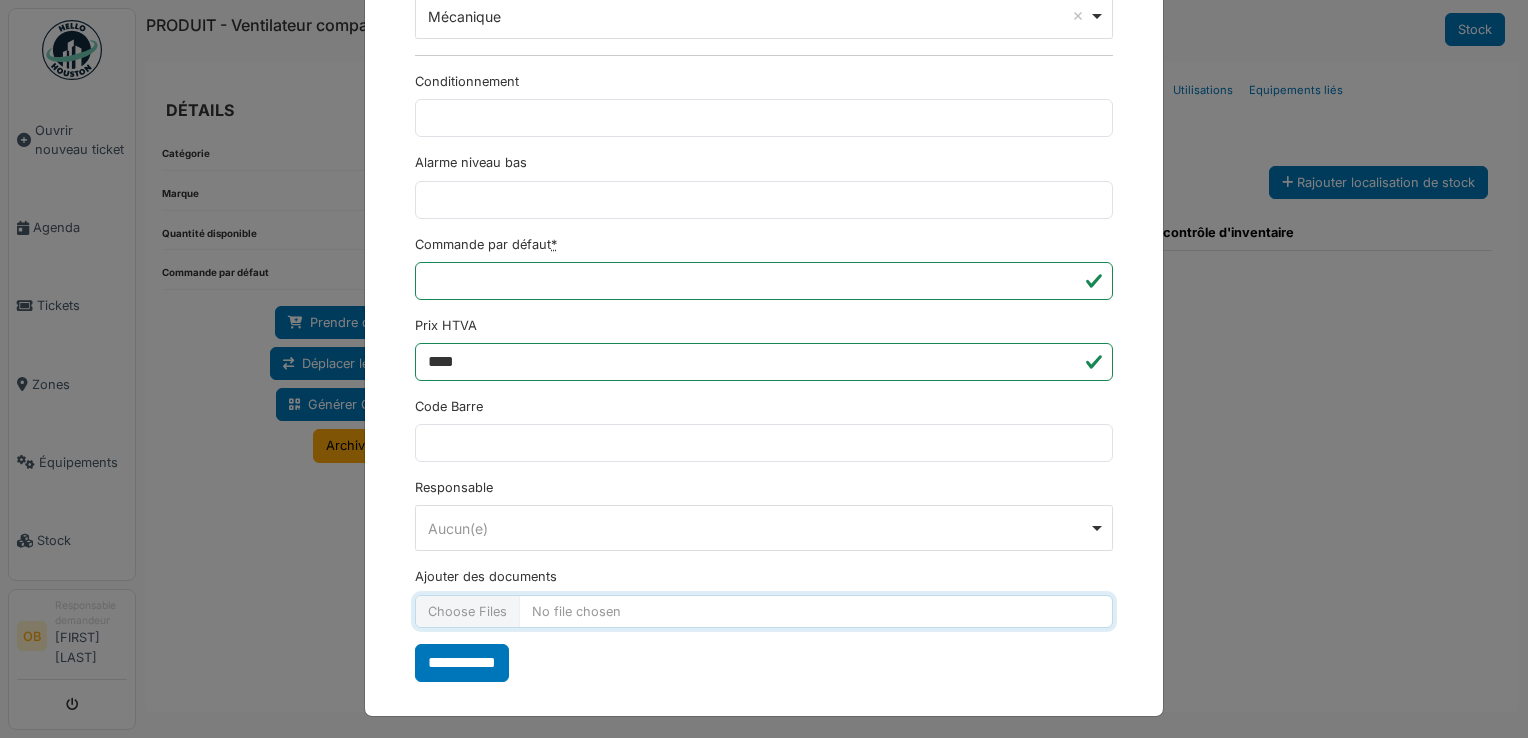 type on "**********" 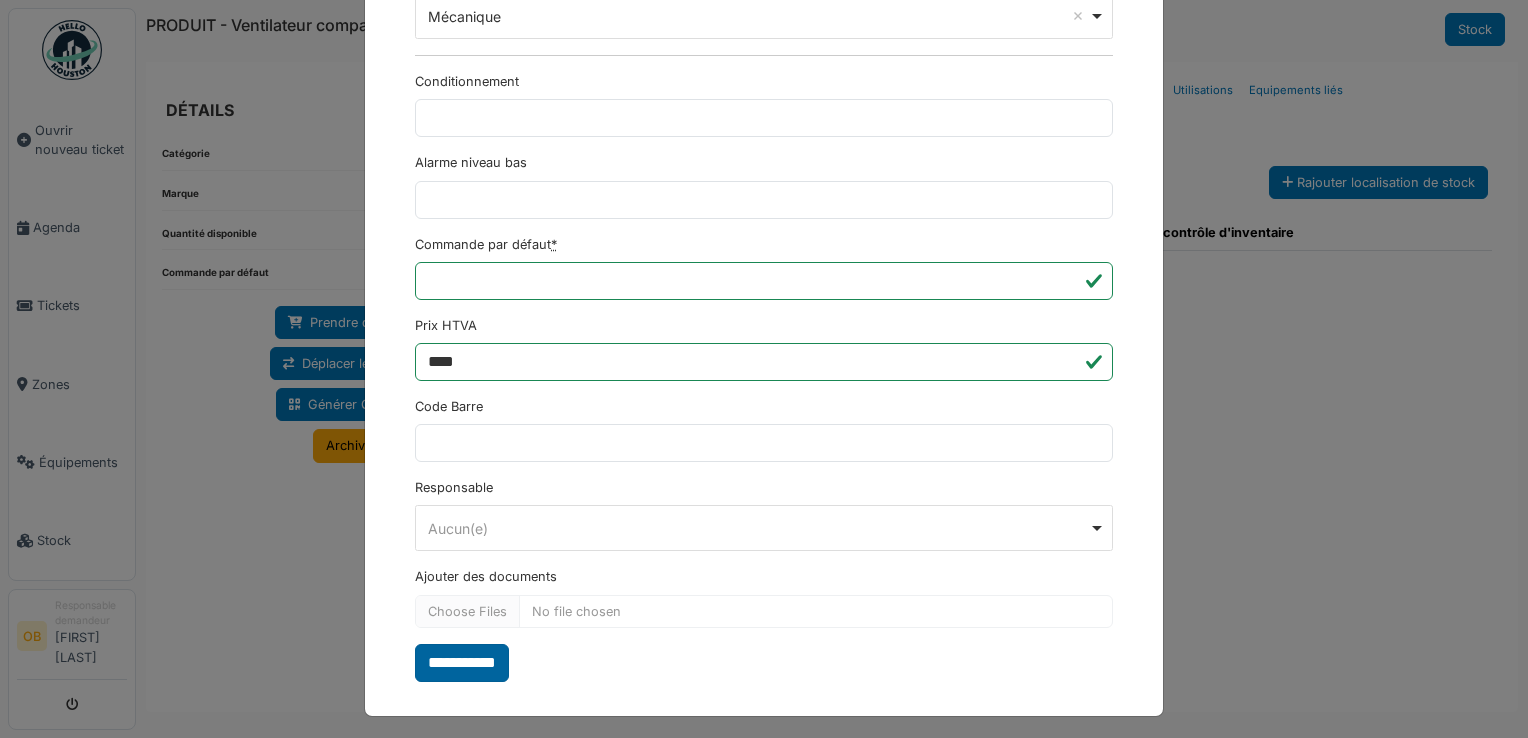 click on "**********" at bounding box center (462, 663) 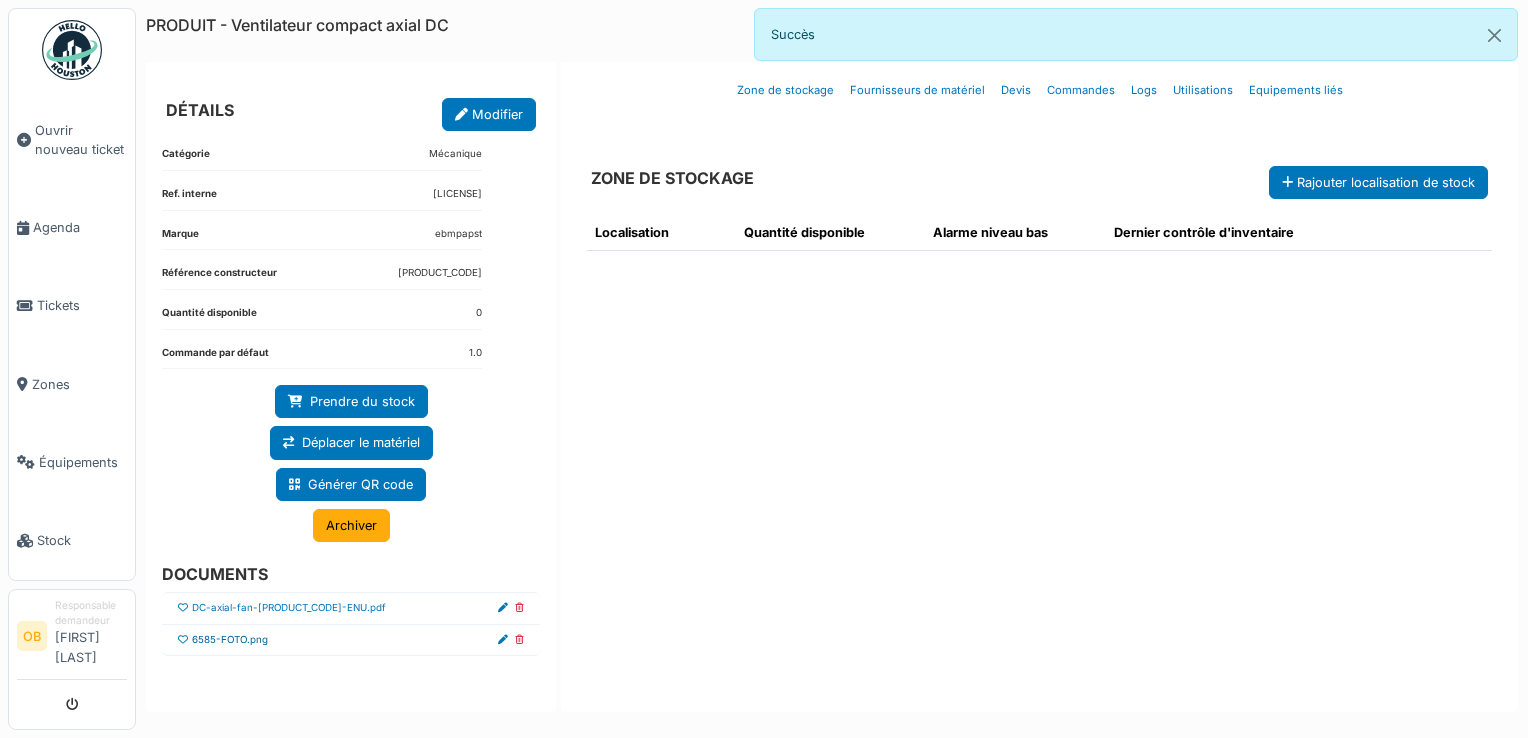click on "6585-FOTO.png" at bounding box center [230, 640] 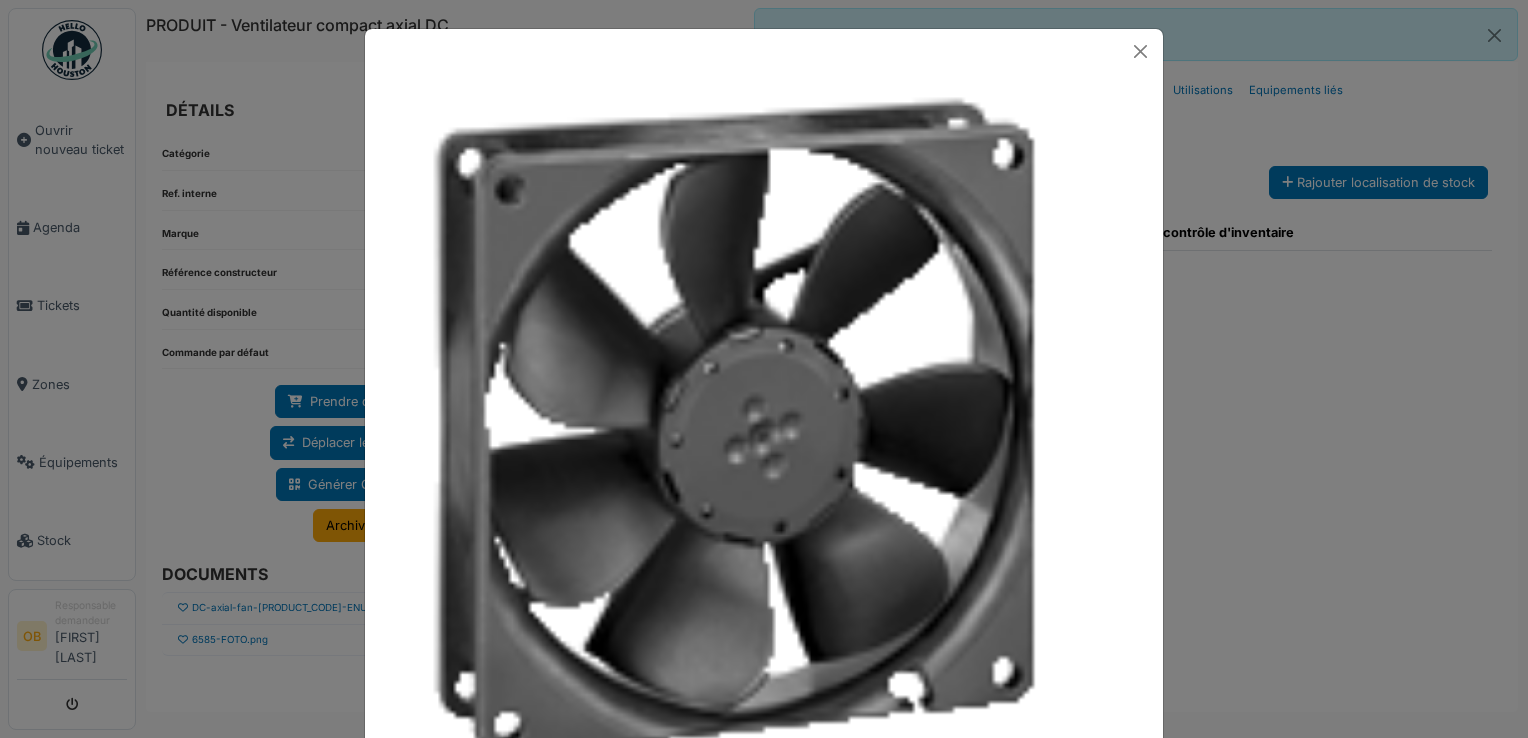 click at bounding box center (764, 369) 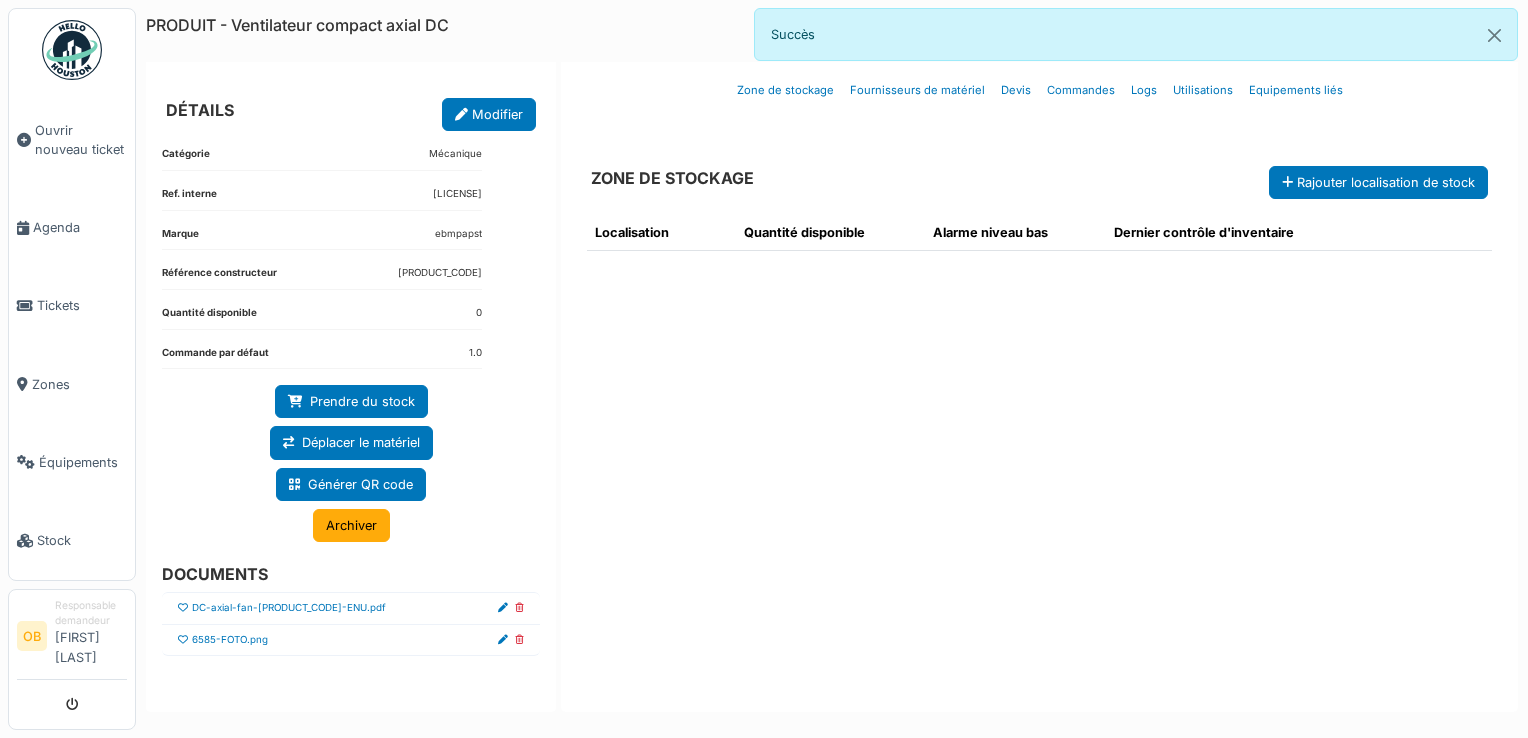 click at bounding box center (183, 640) 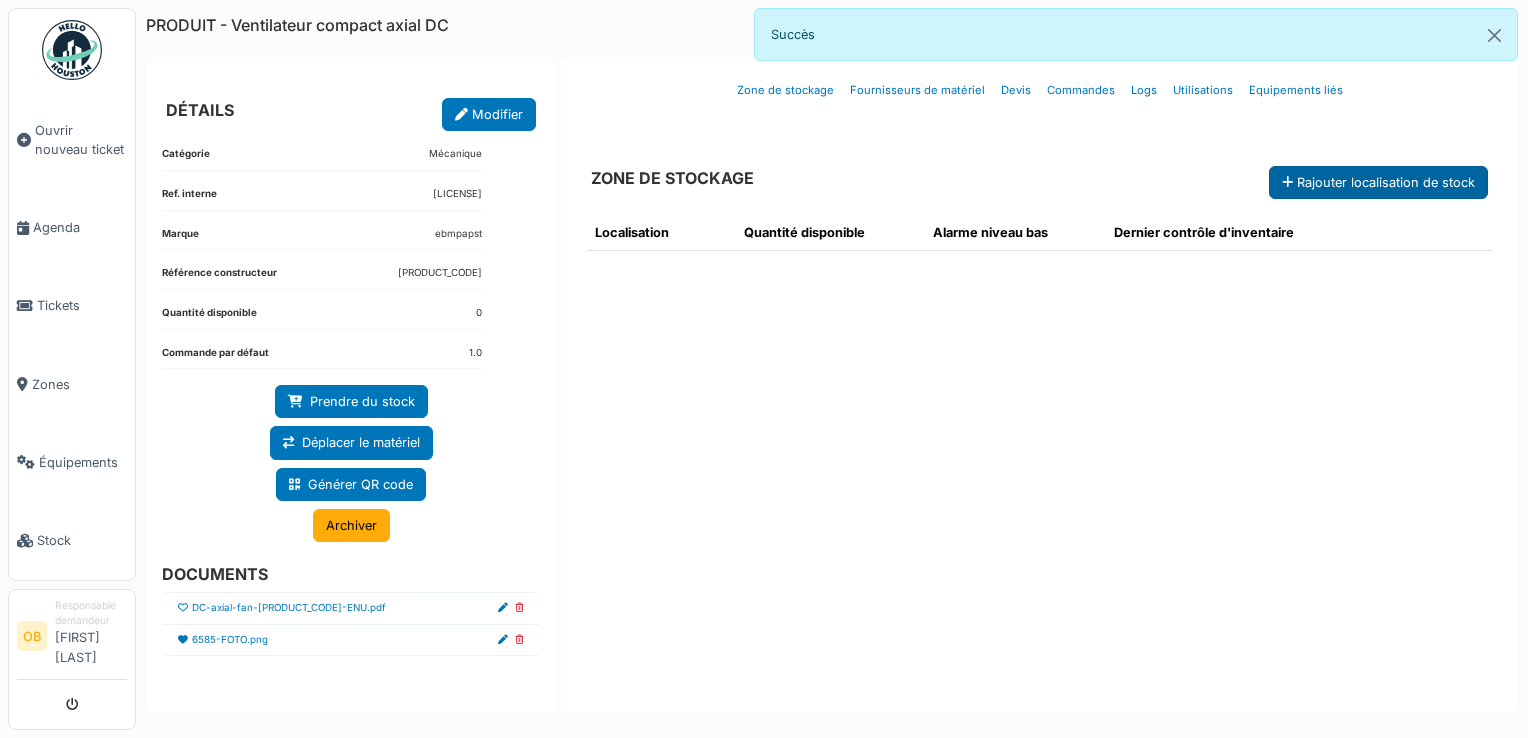 click on "Rajouter localisation de stock" at bounding box center [1378, 182] 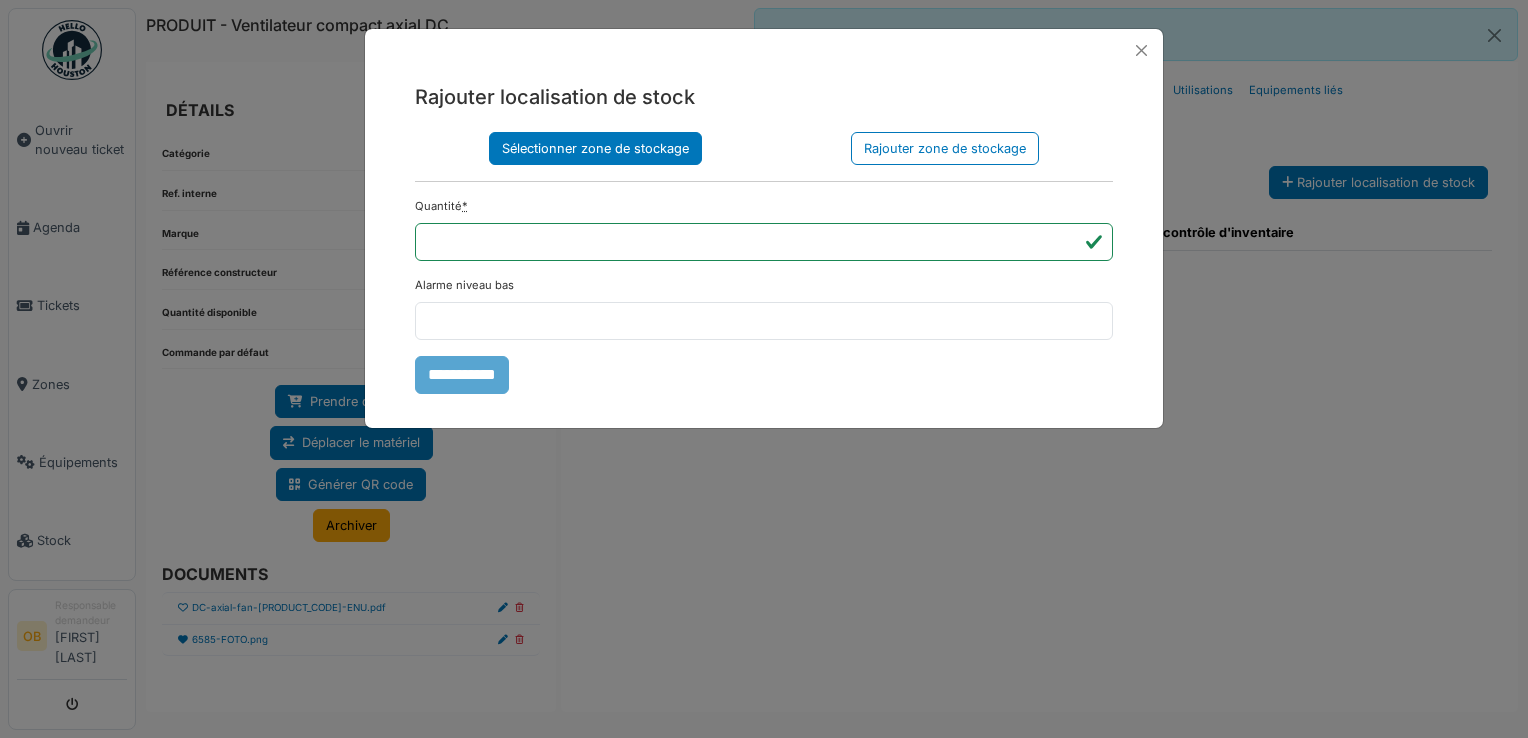 click on "Sélectionner zone de stockage" at bounding box center (595, 148) 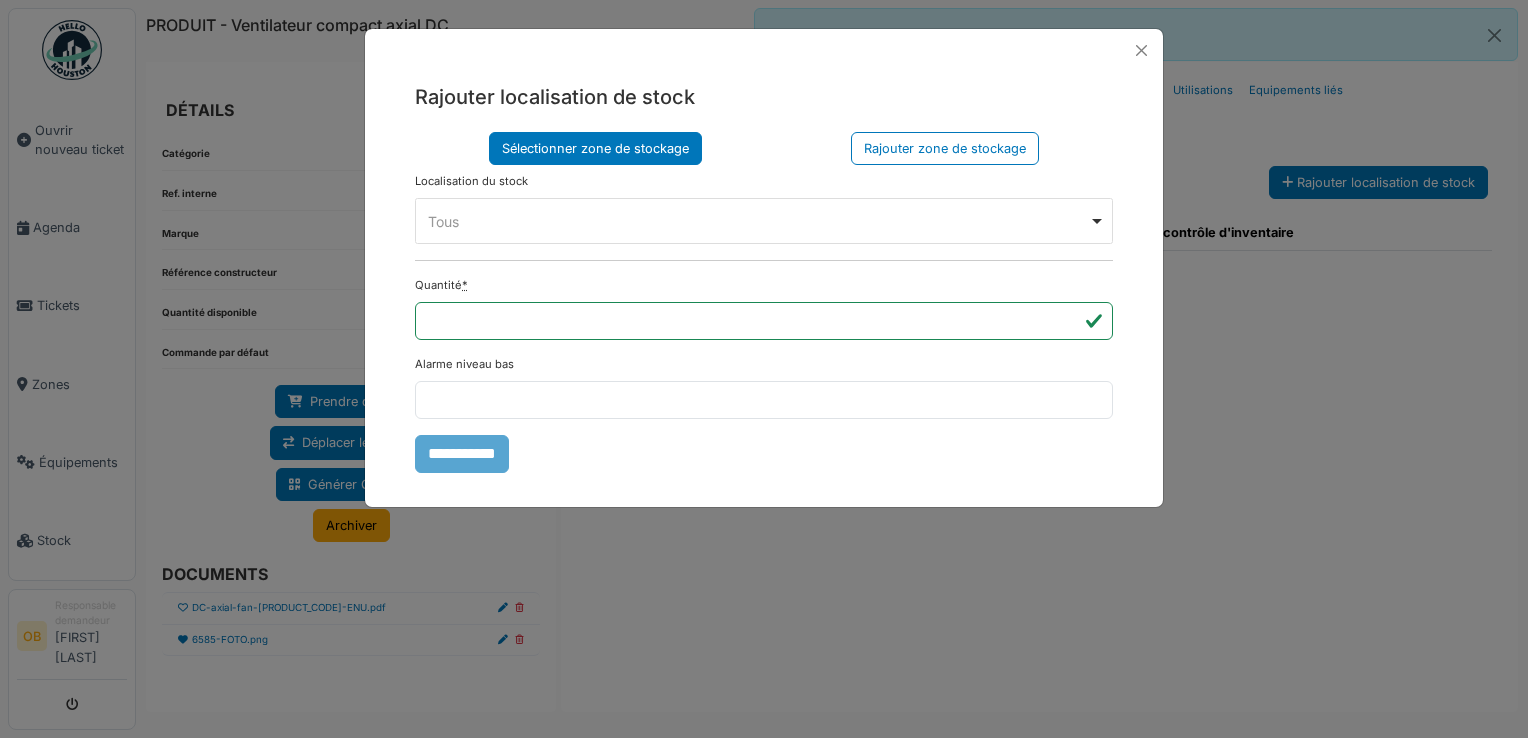 click on "Tous Remove item" at bounding box center [758, 221] 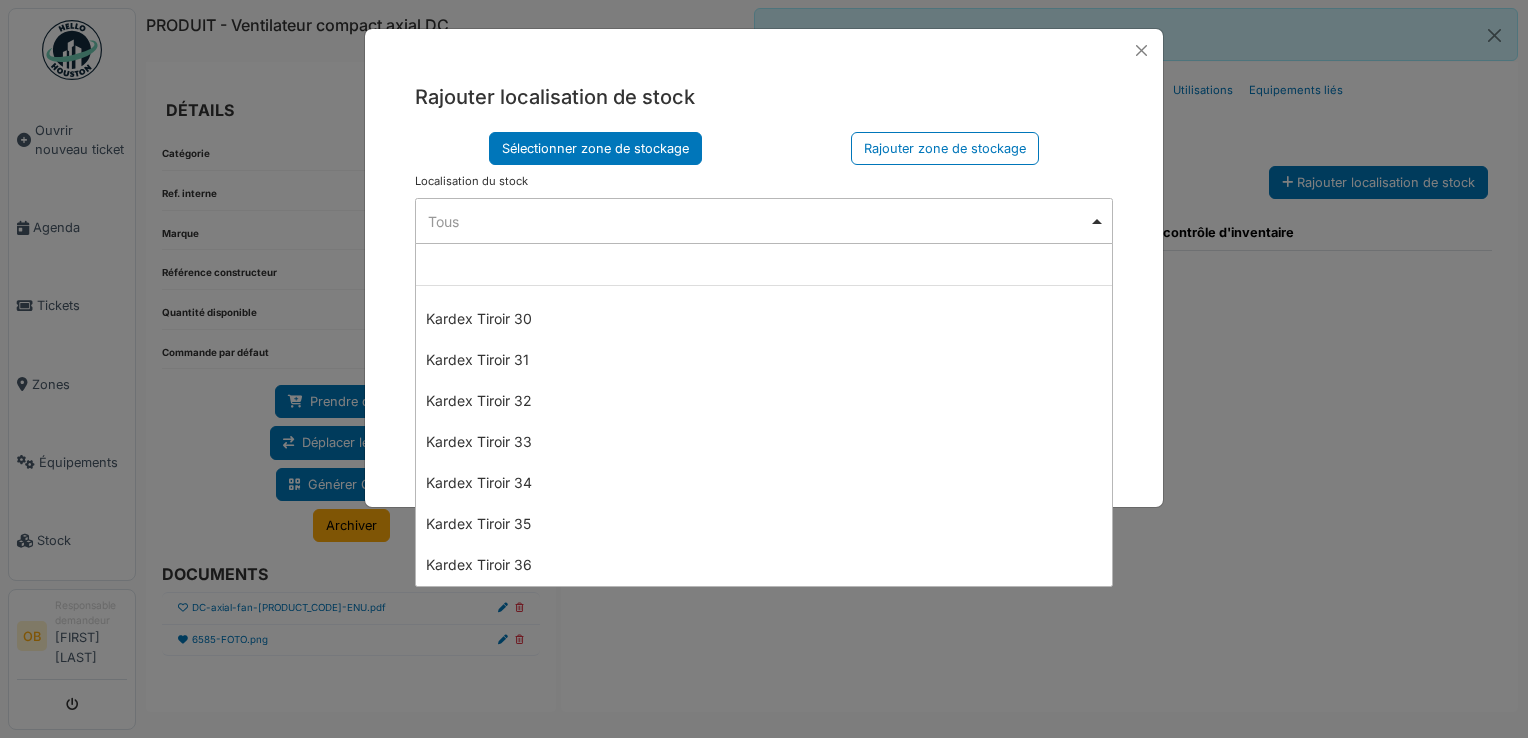 scroll, scrollTop: 1914, scrollLeft: 0, axis: vertical 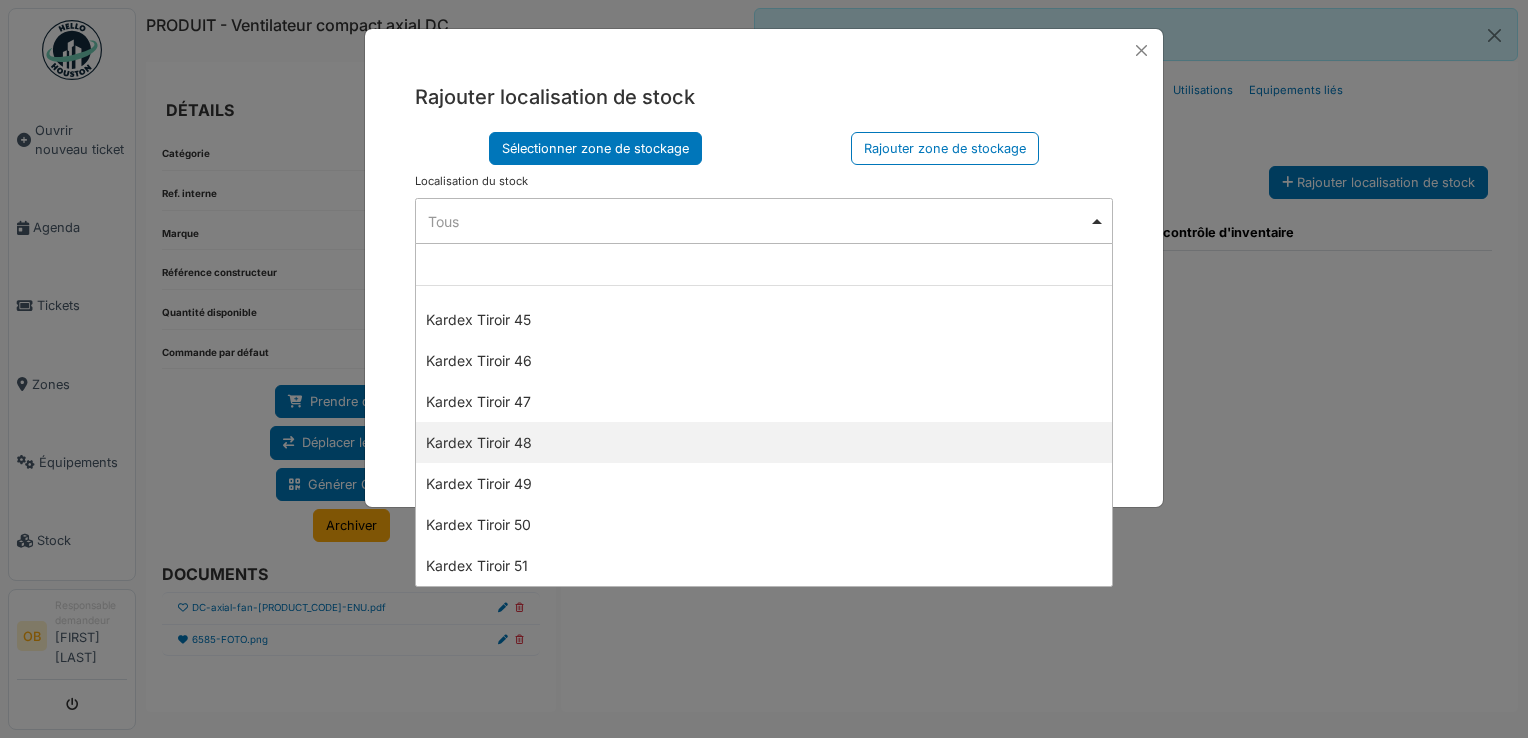 select on "****" 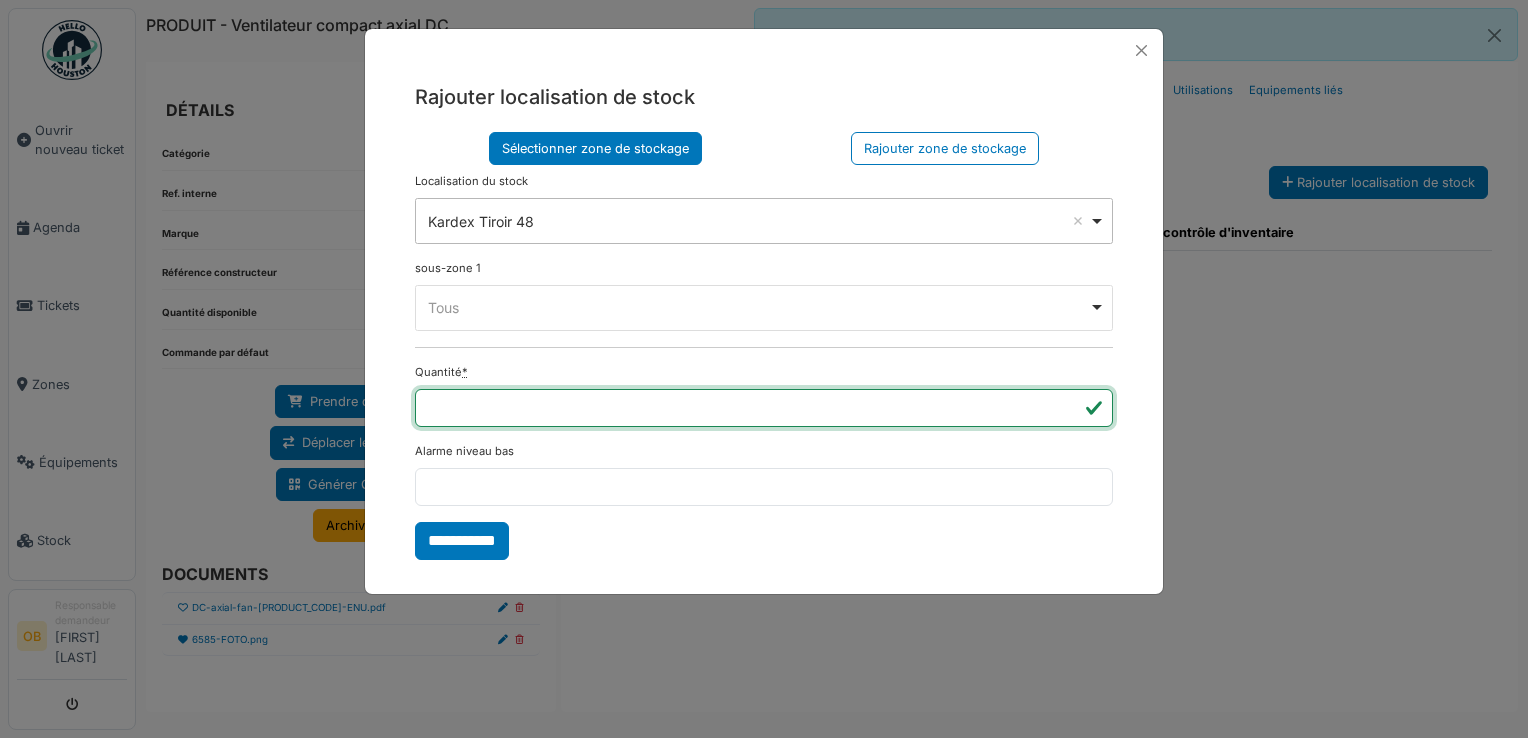 type on "*" 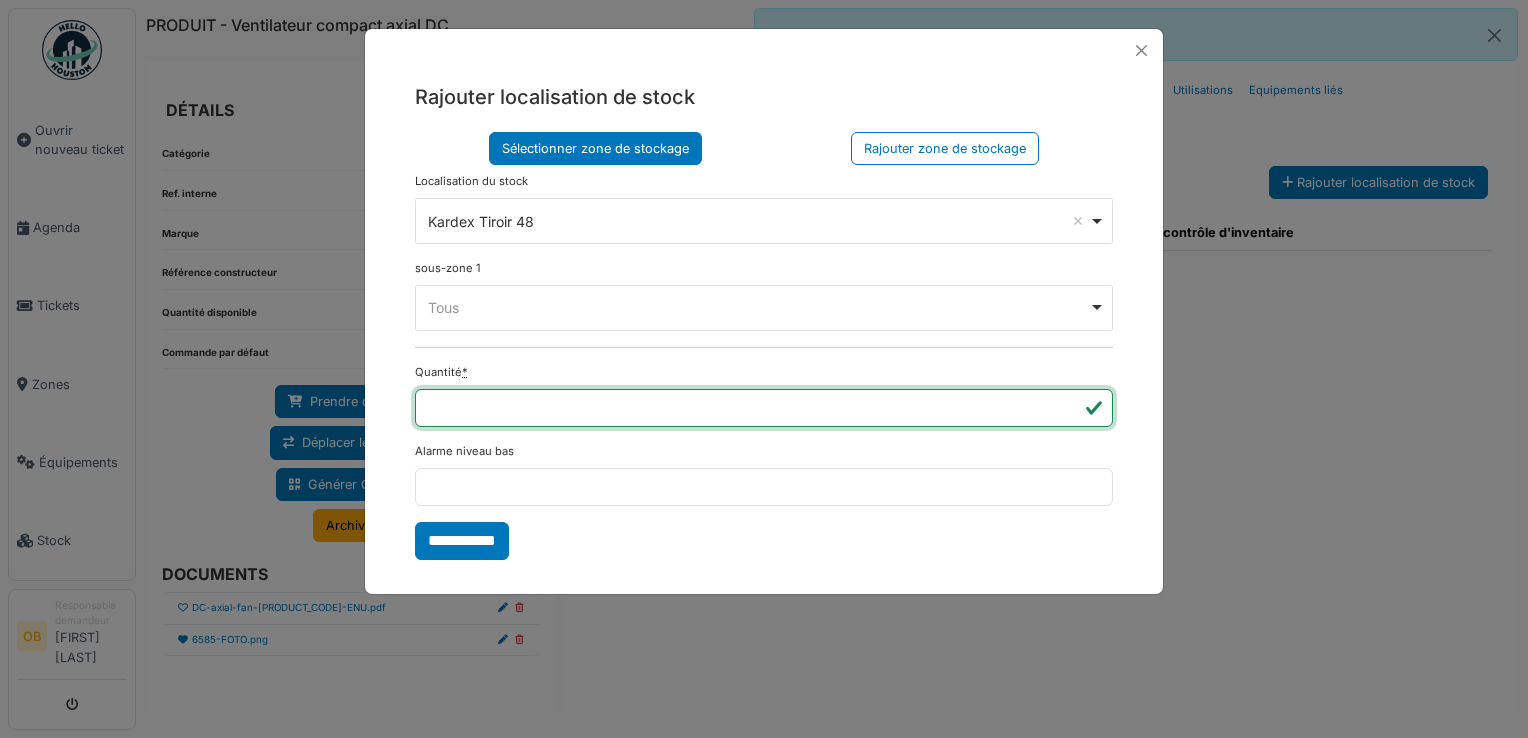 click on "**********" at bounding box center (462, 541) 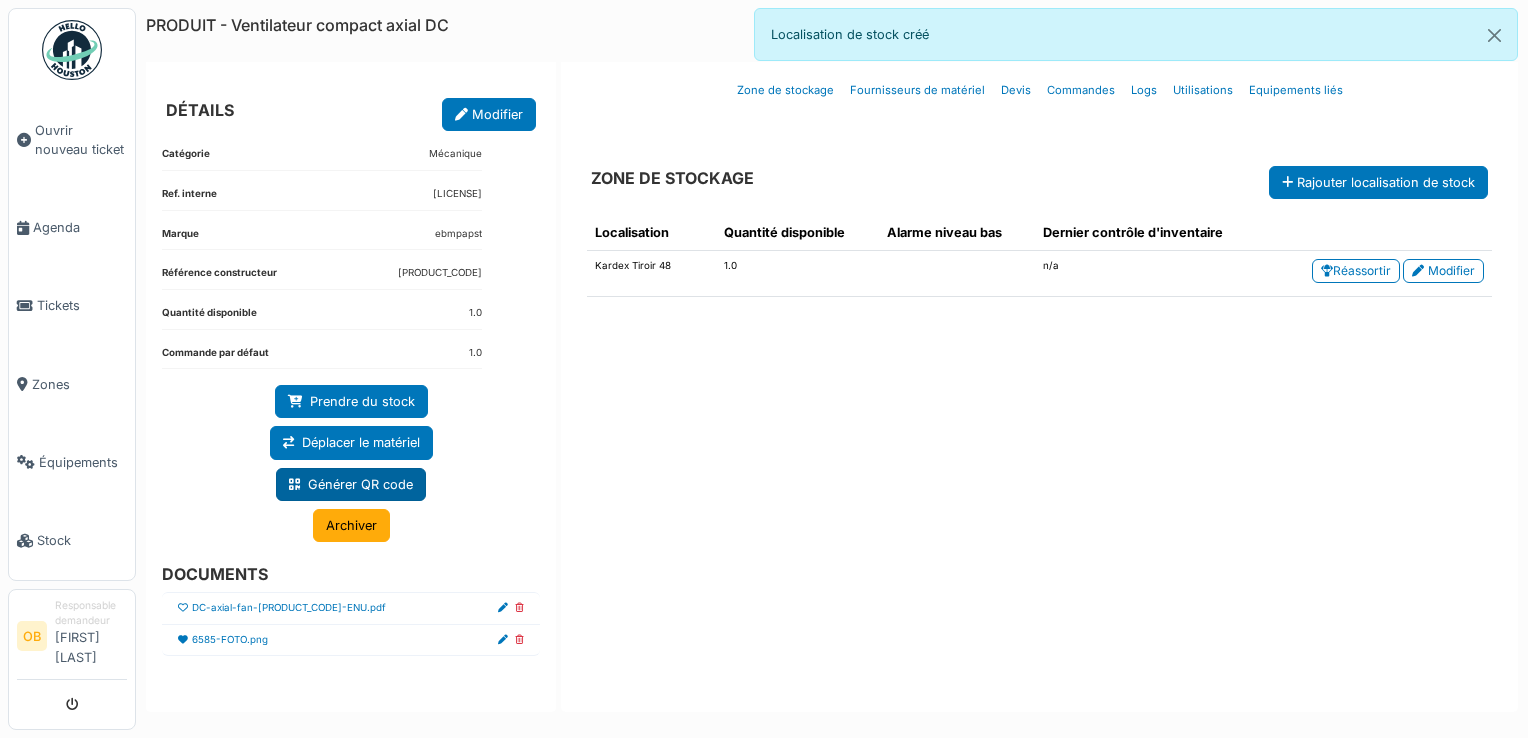 click on "Générer QR code" at bounding box center [351, 484] 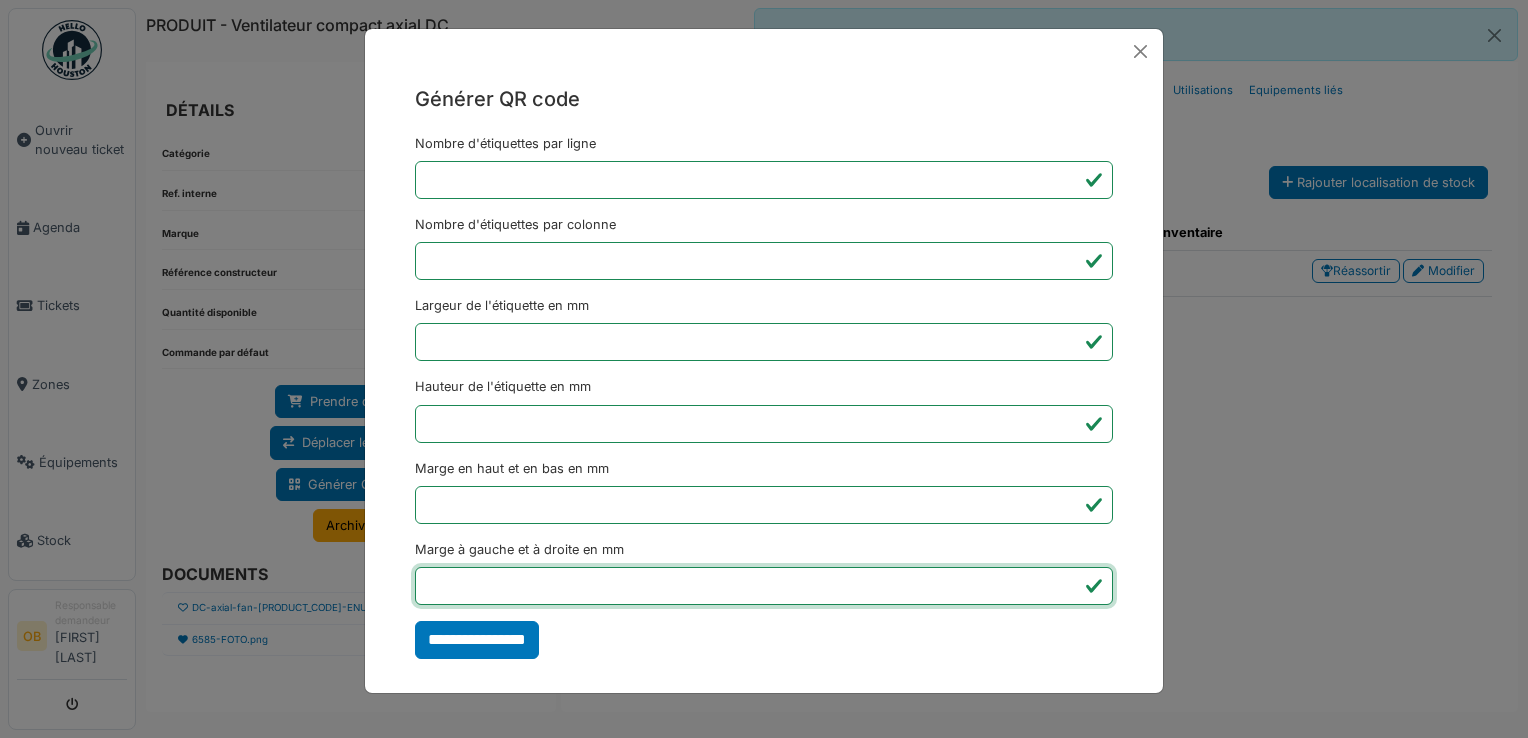 click on "*" at bounding box center (764, 586) 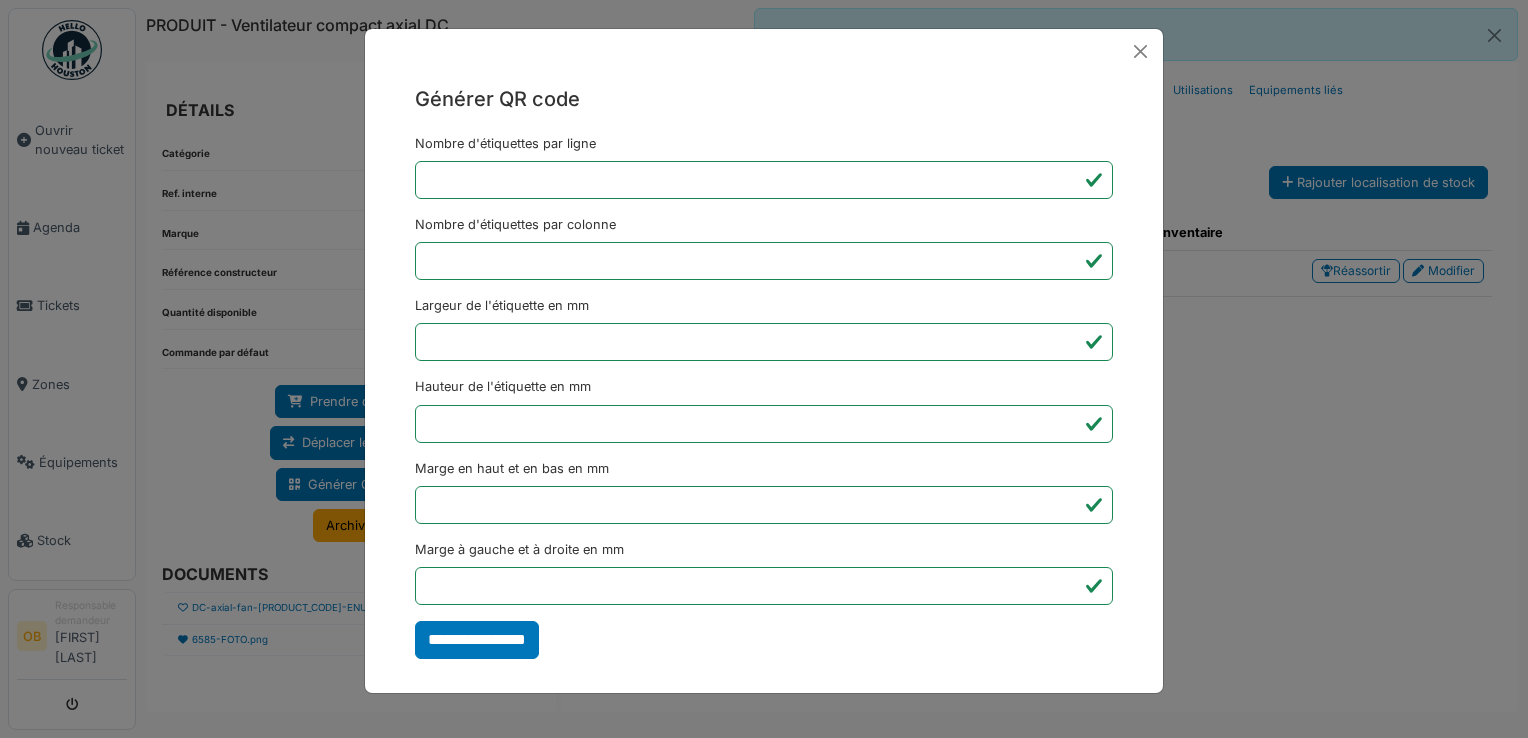 type on "*******" 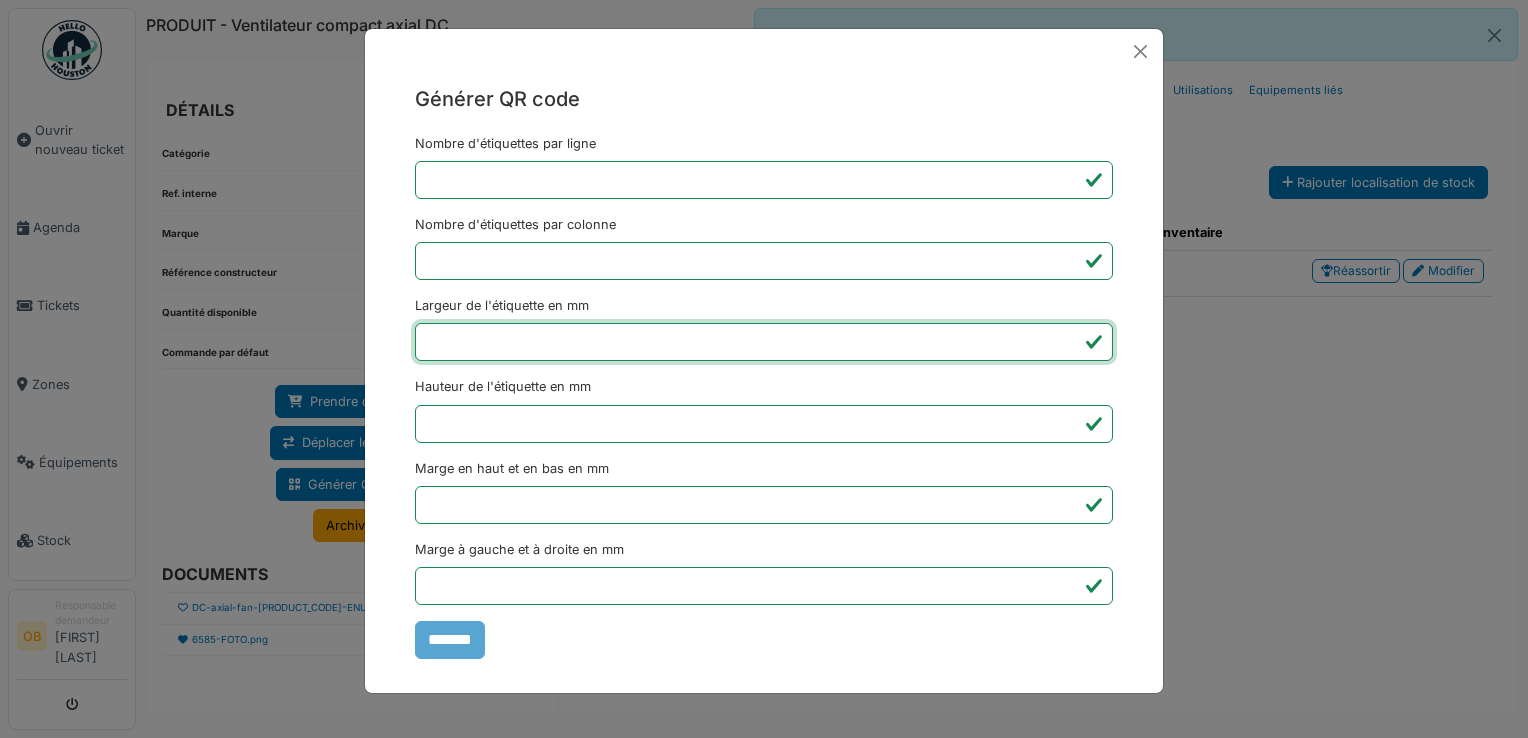 click on "Générer QR code
Nombre d'étiquettes par ligne
*
Nombre d'étiquettes par colonne
*
Largeur de l'étiquette en mm
**
Hauteur de l'étiquette en mm
**
Marge en haut et en bas en mm
*
Marge à gauche et à droite en mm
***
*******" at bounding box center [764, 369] 